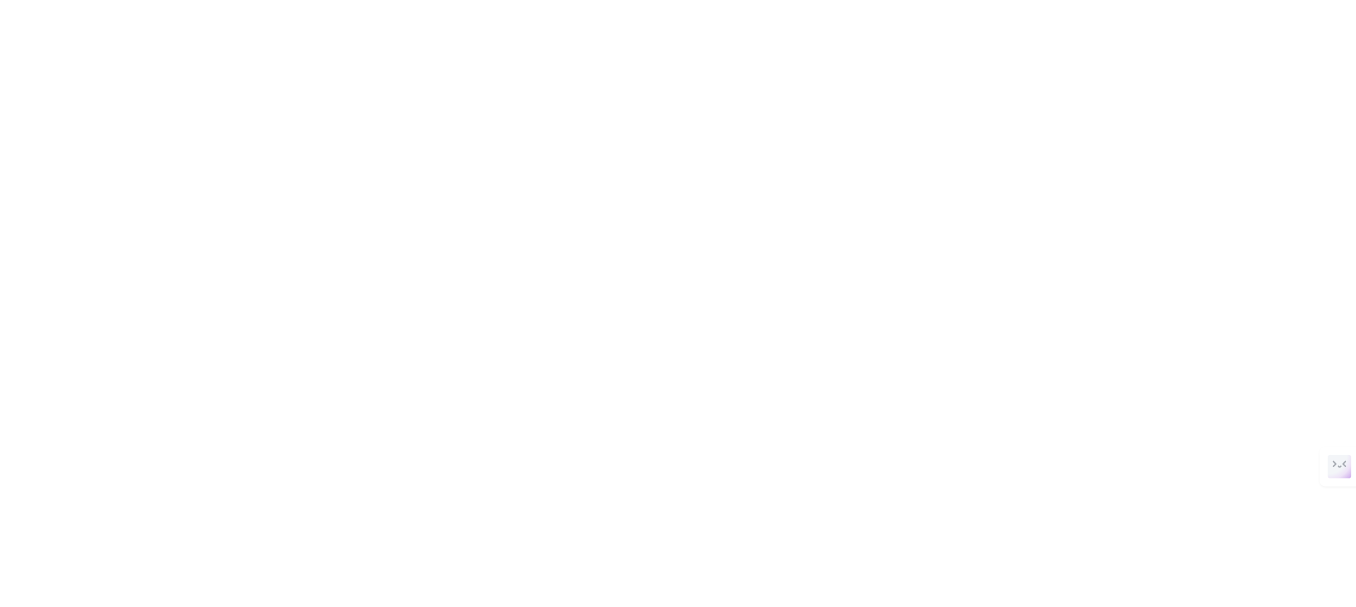 scroll, scrollTop: 0, scrollLeft: 0, axis: both 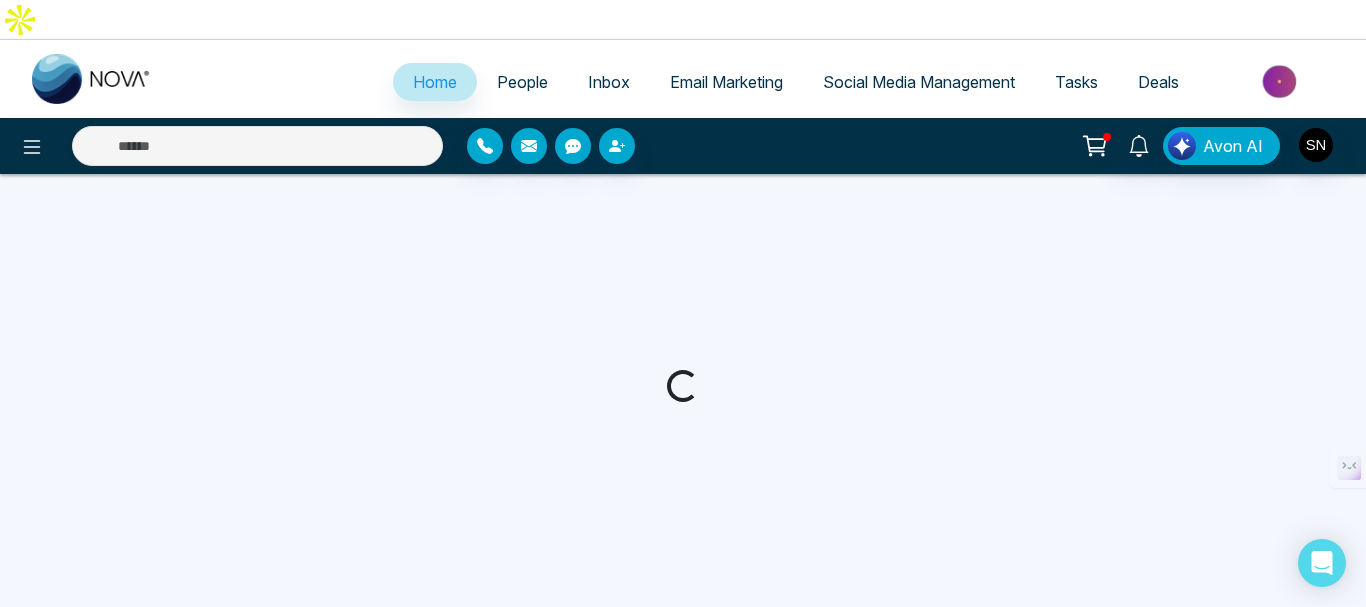 select on "*" 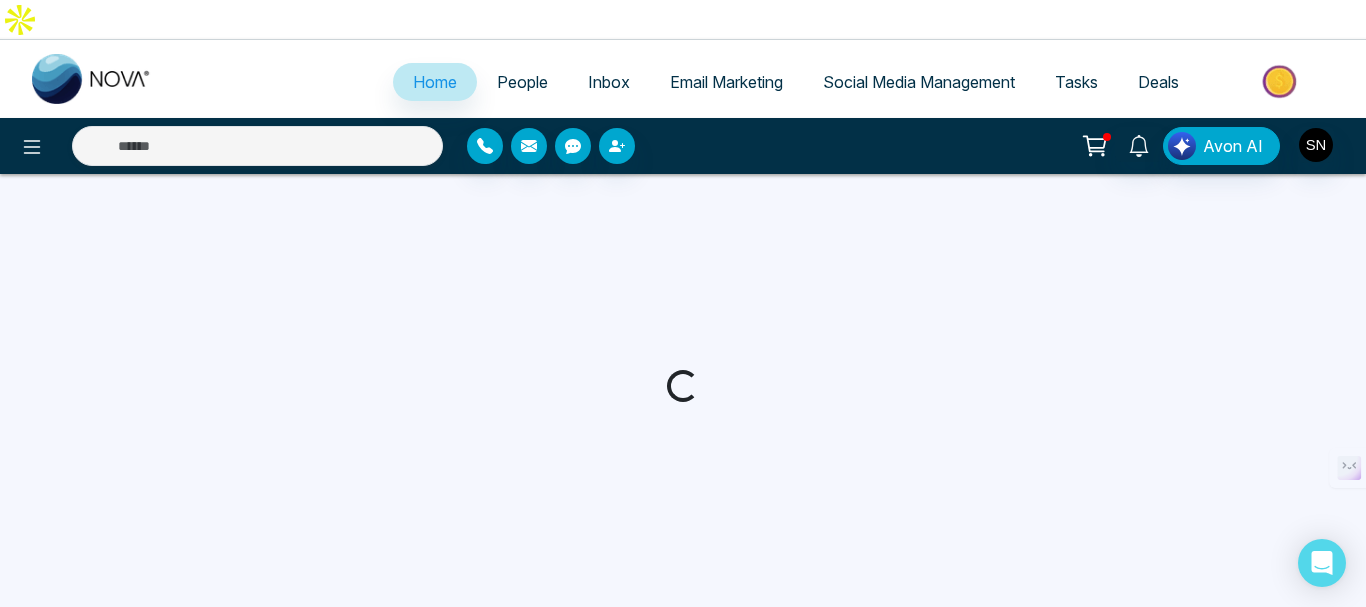 select on "*" 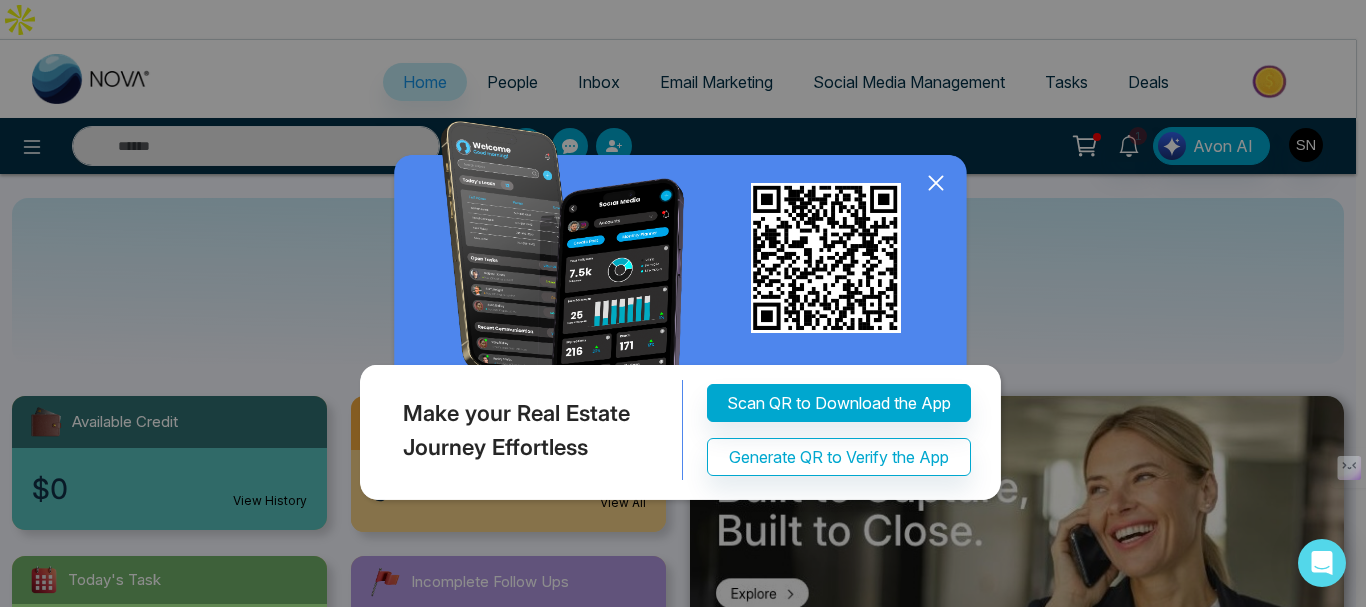 click 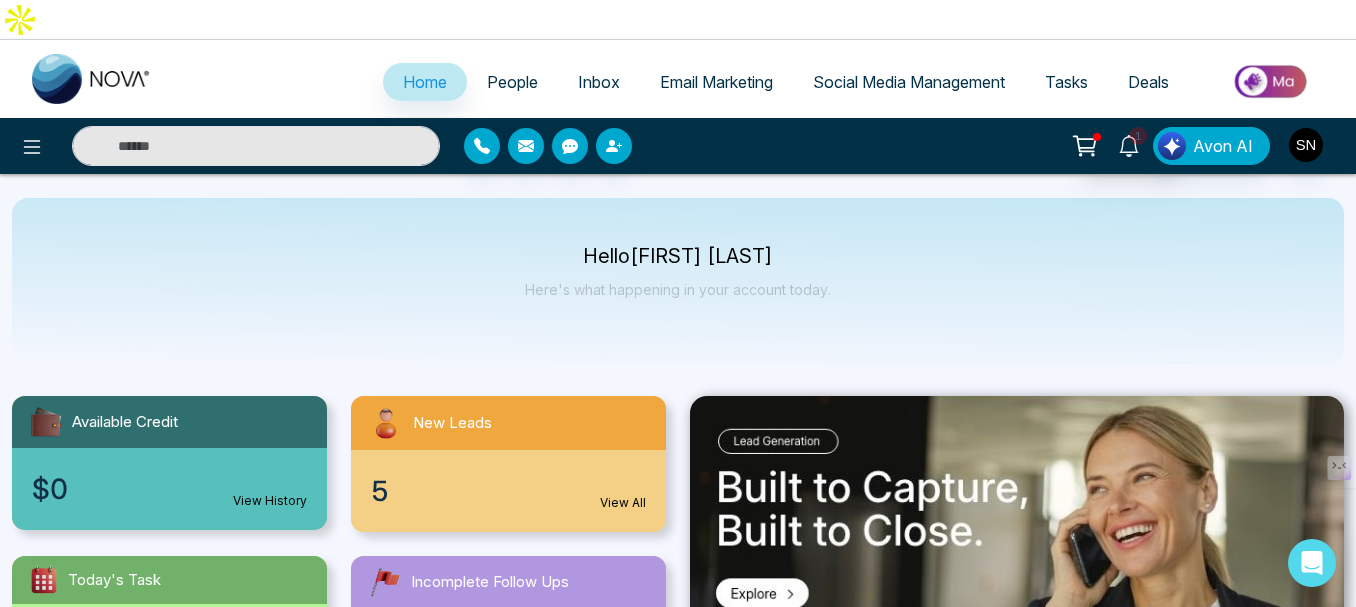 click 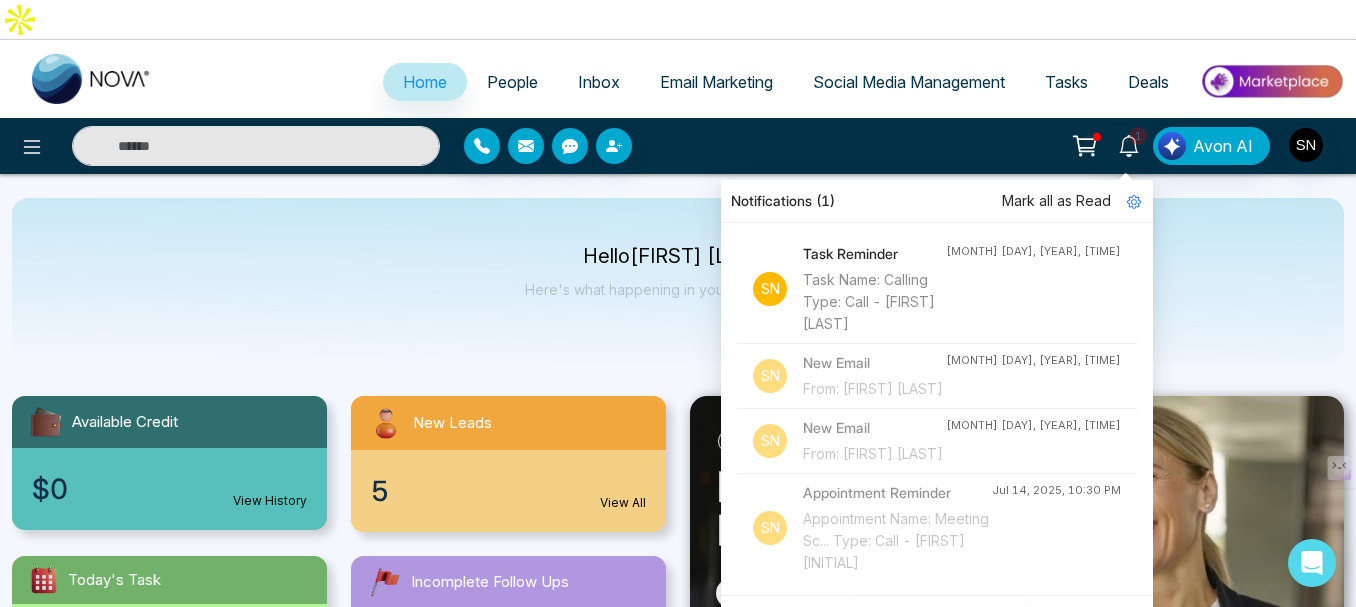 click on "Hello  [FIRST] [LAST] Here's what happening in your account today." at bounding box center [678, 281] 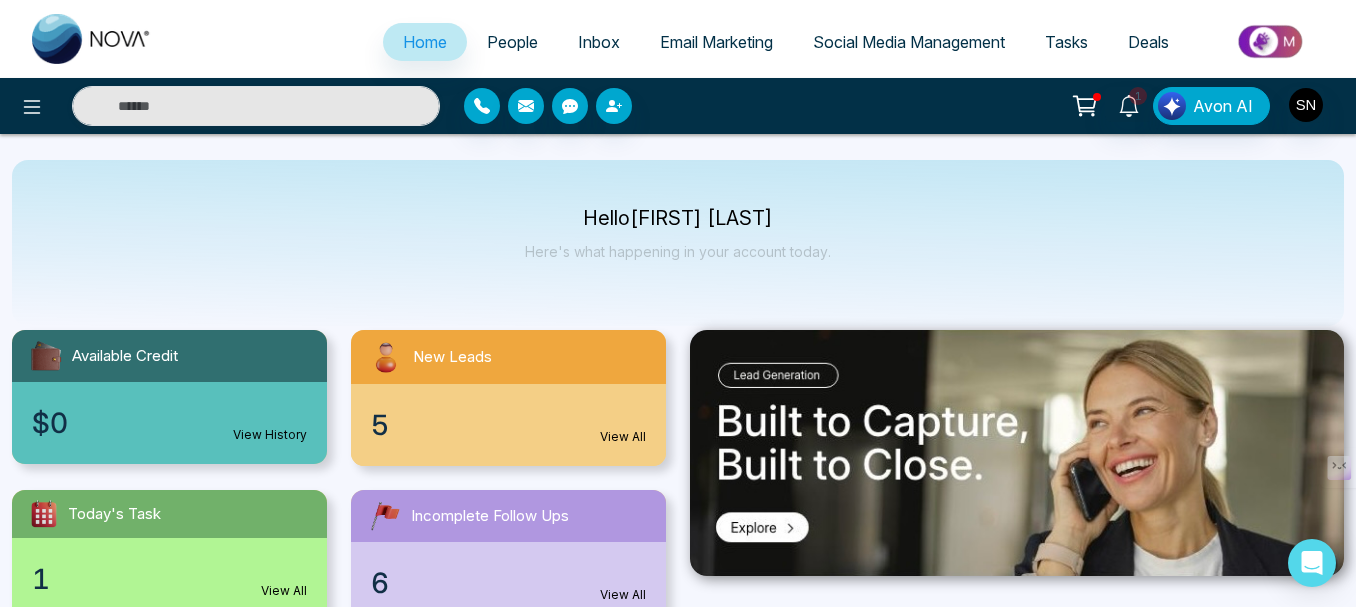 scroll, scrollTop: 100, scrollLeft: 0, axis: vertical 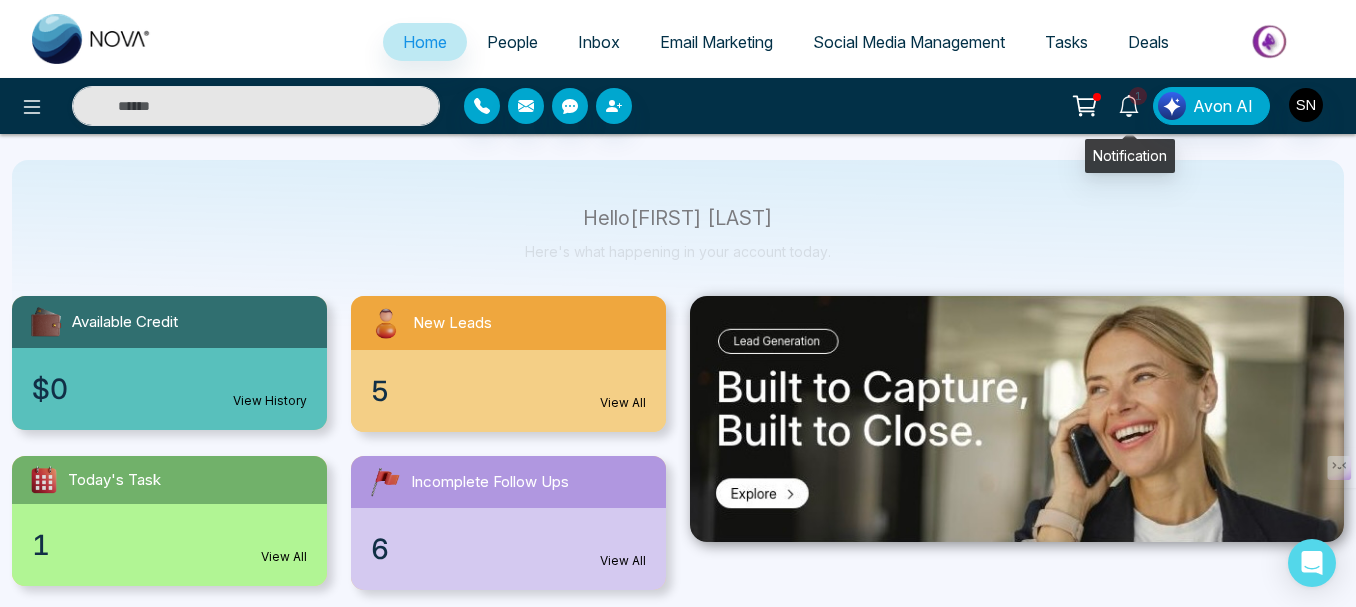 click 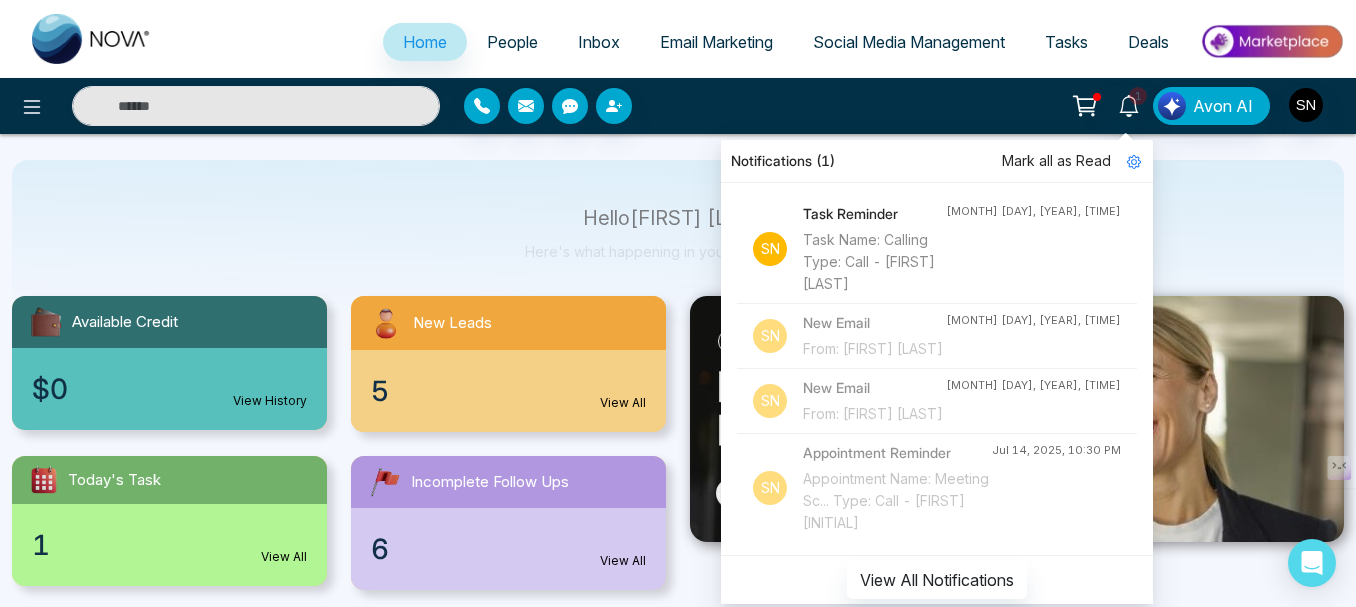 click on "**********" at bounding box center [1017, 959] 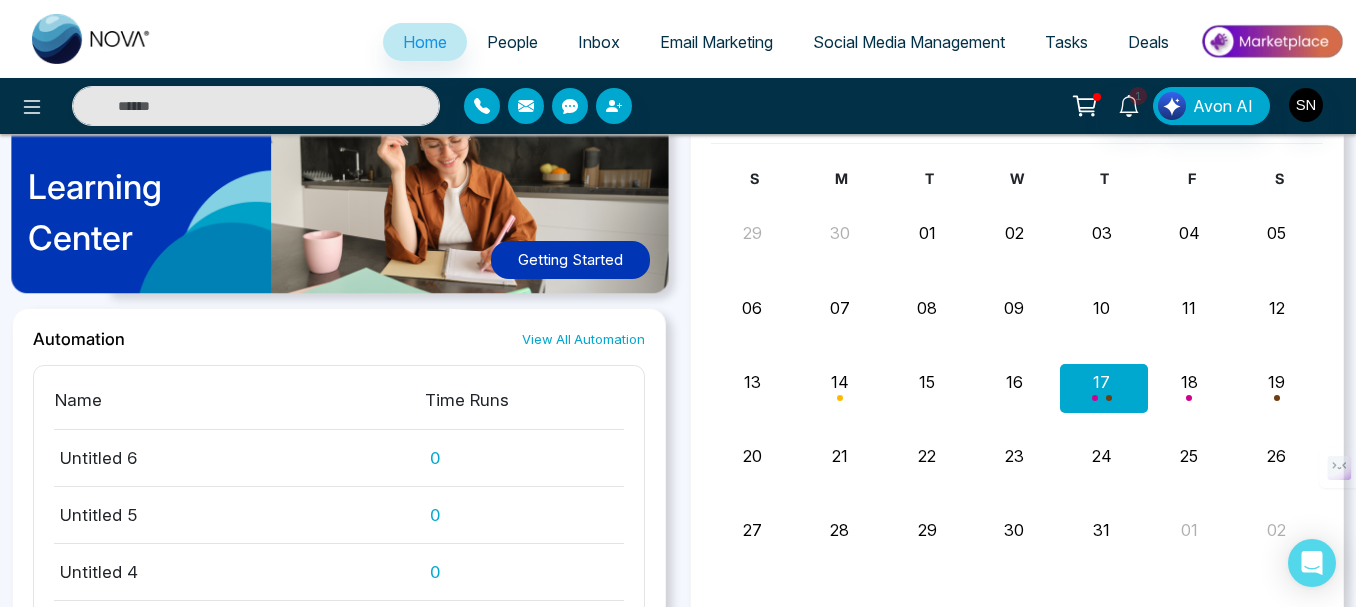 scroll, scrollTop: 1230, scrollLeft: 0, axis: vertical 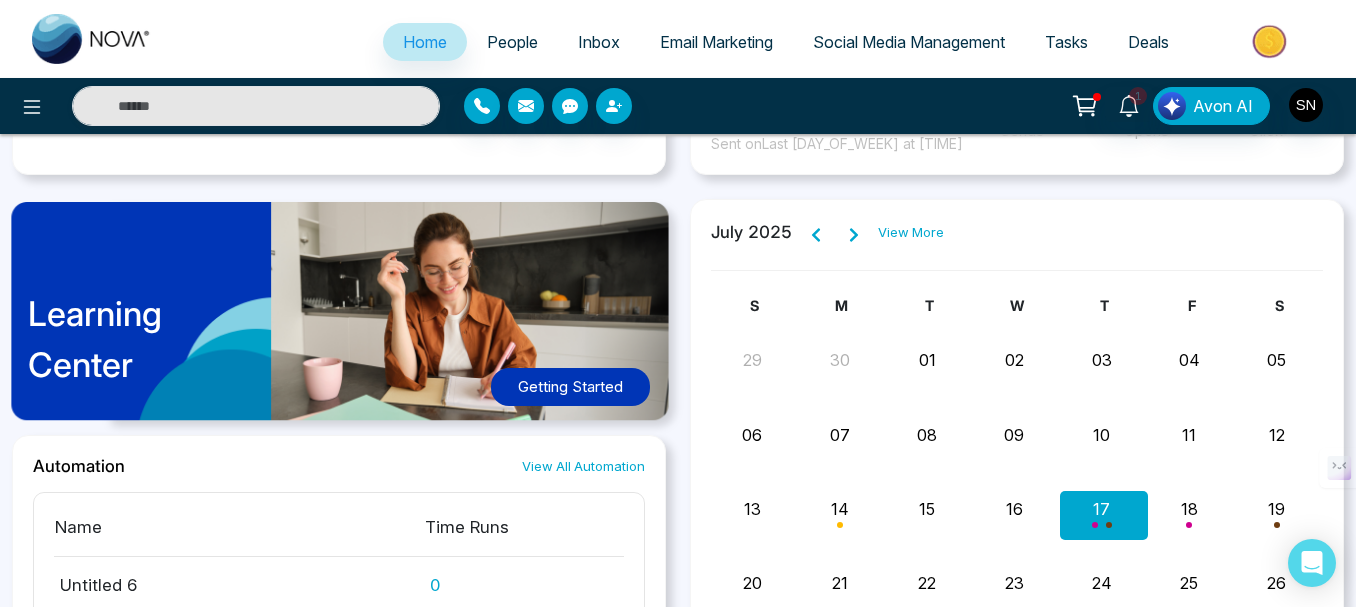 click on "View All Automation" at bounding box center [583, 466] 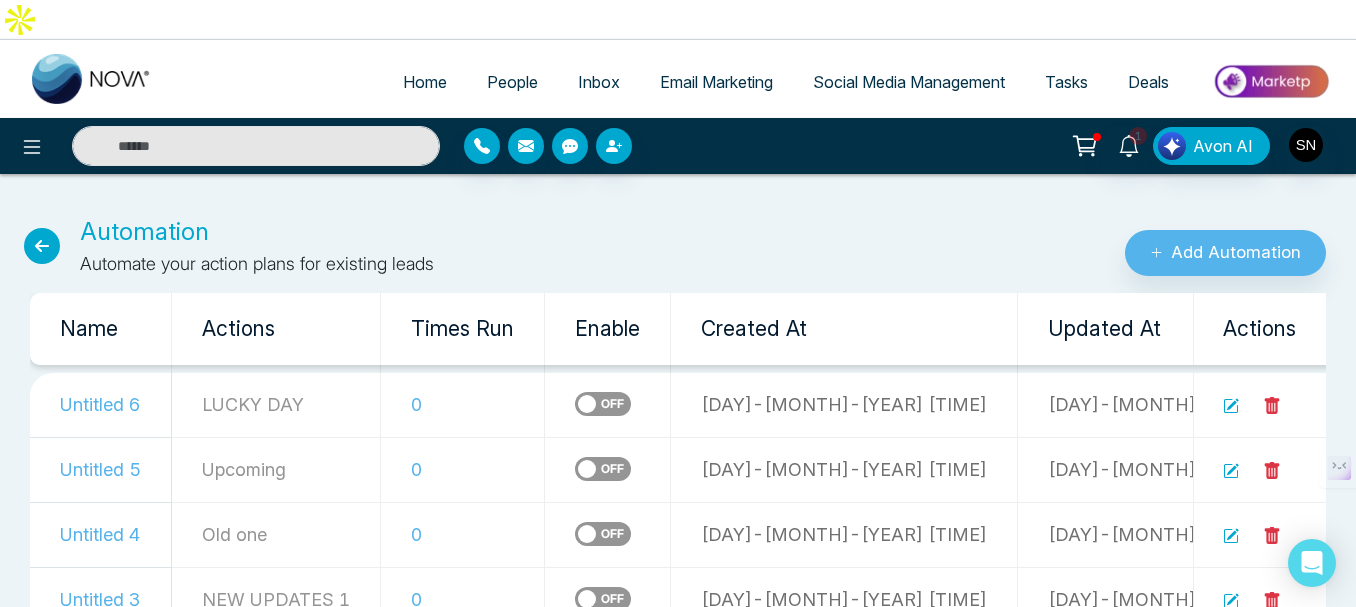 scroll, scrollTop: 139, scrollLeft: 0, axis: vertical 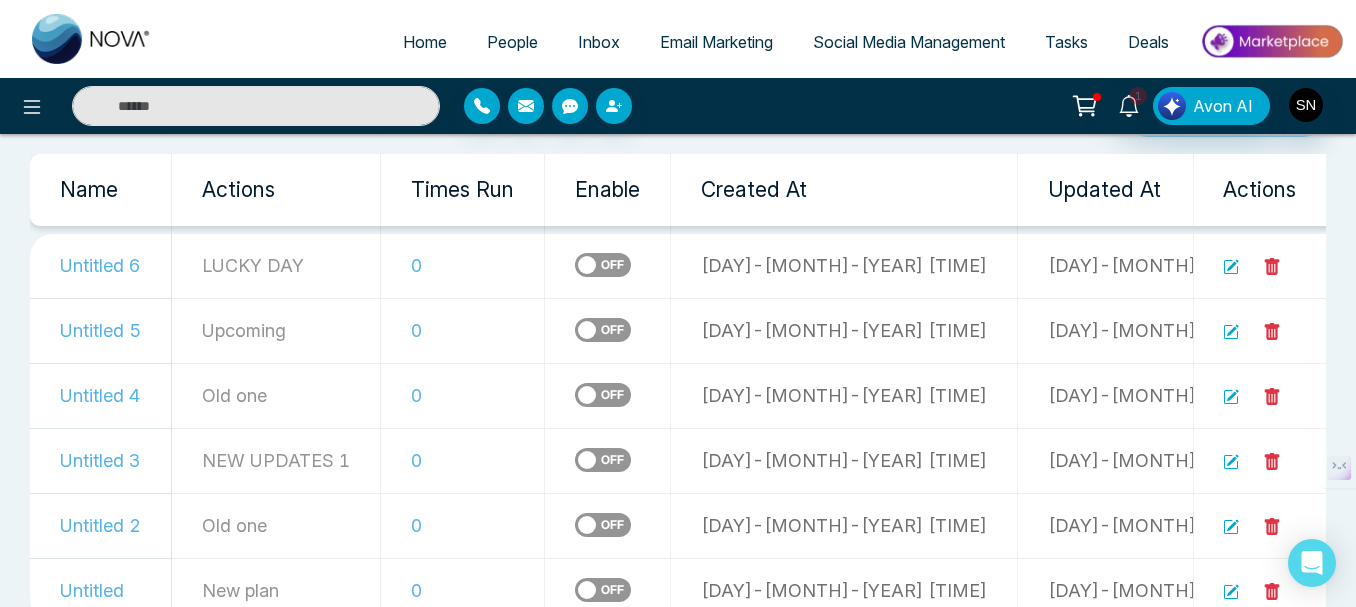 select on "*" 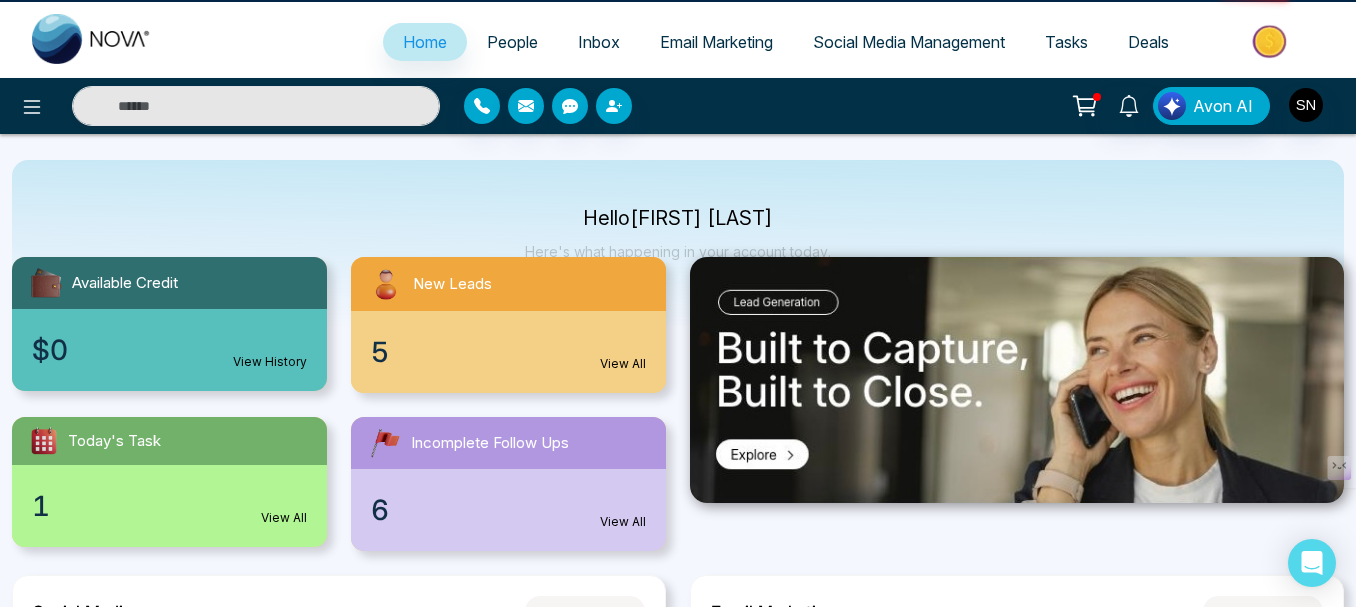 scroll, scrollTop: 0, scrollLeft: 0, axis: both 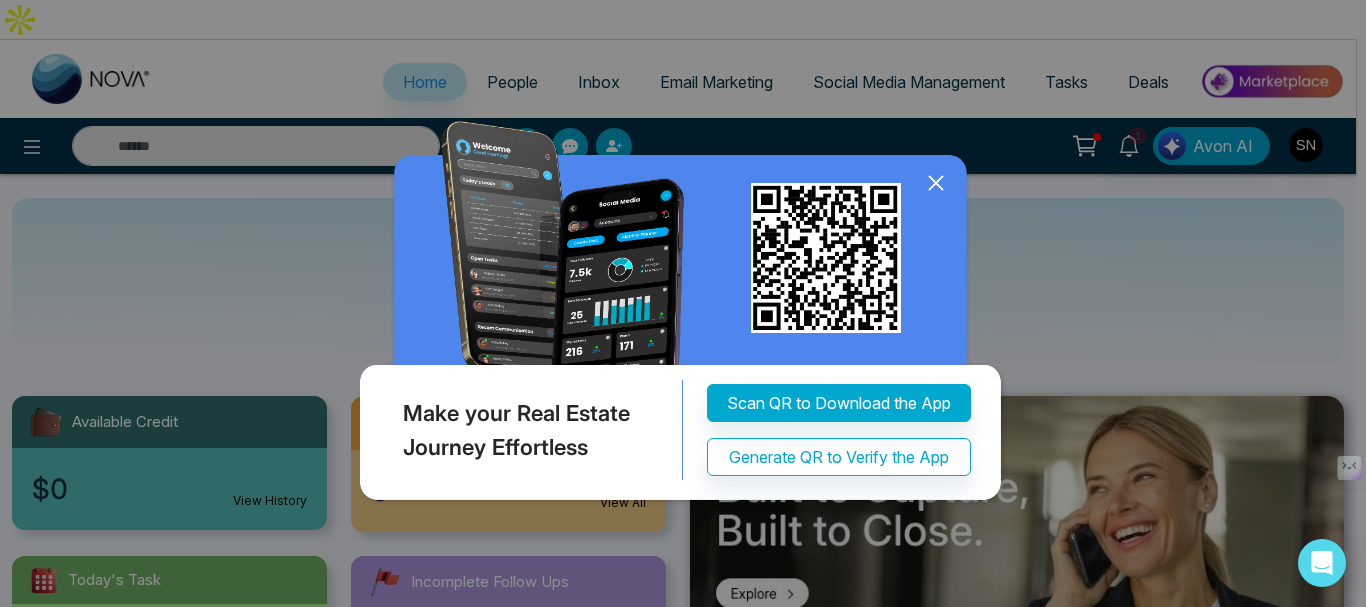 click 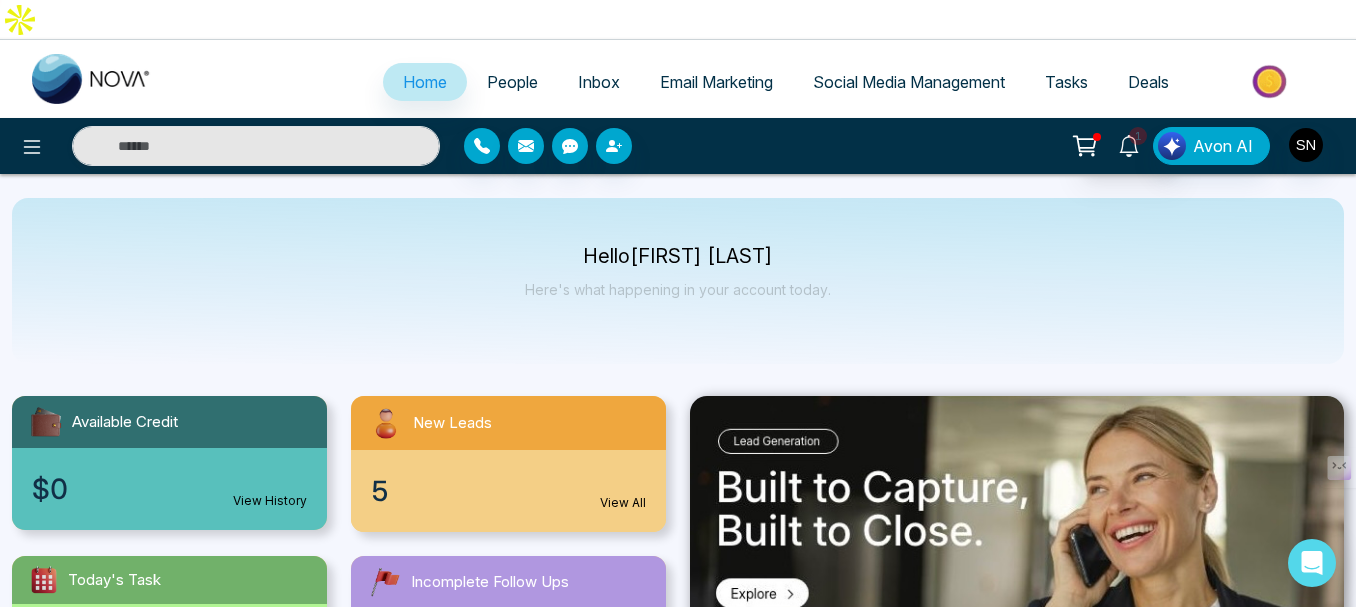 click 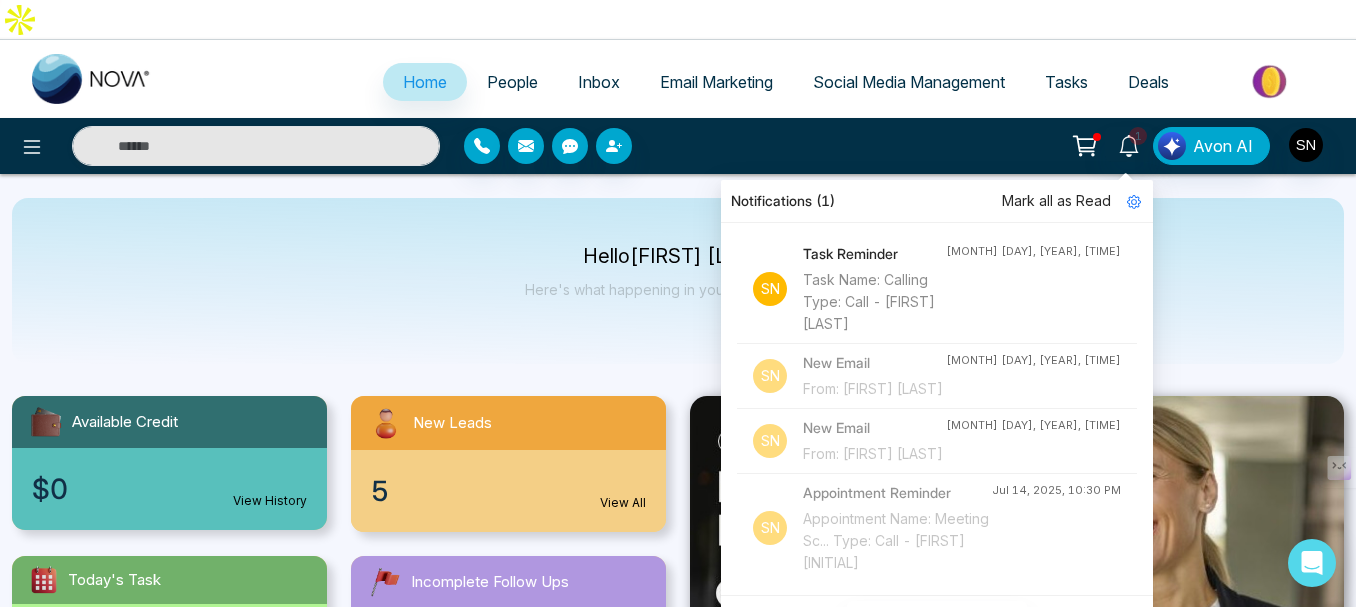 click on "Hello  [FIRST] [LAST] Here's what happening in your account today." at bounding box center (678, 281) 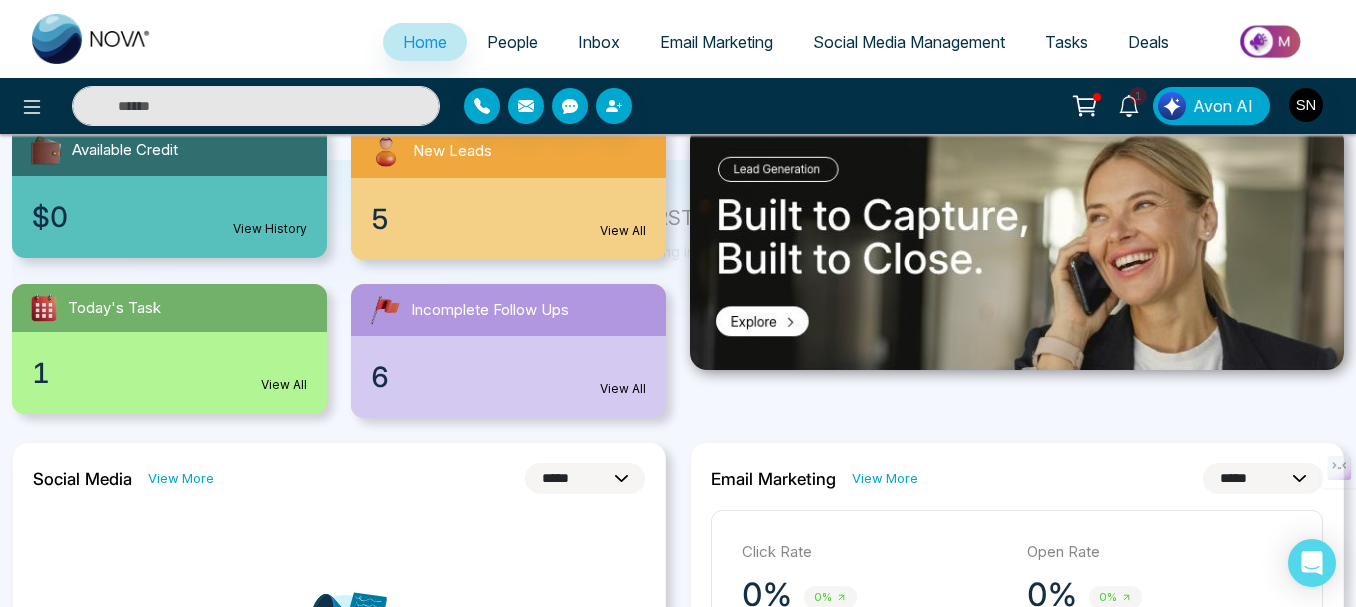 scroll, scrollTop: 100, scrollLeft: 0, axis: vertical 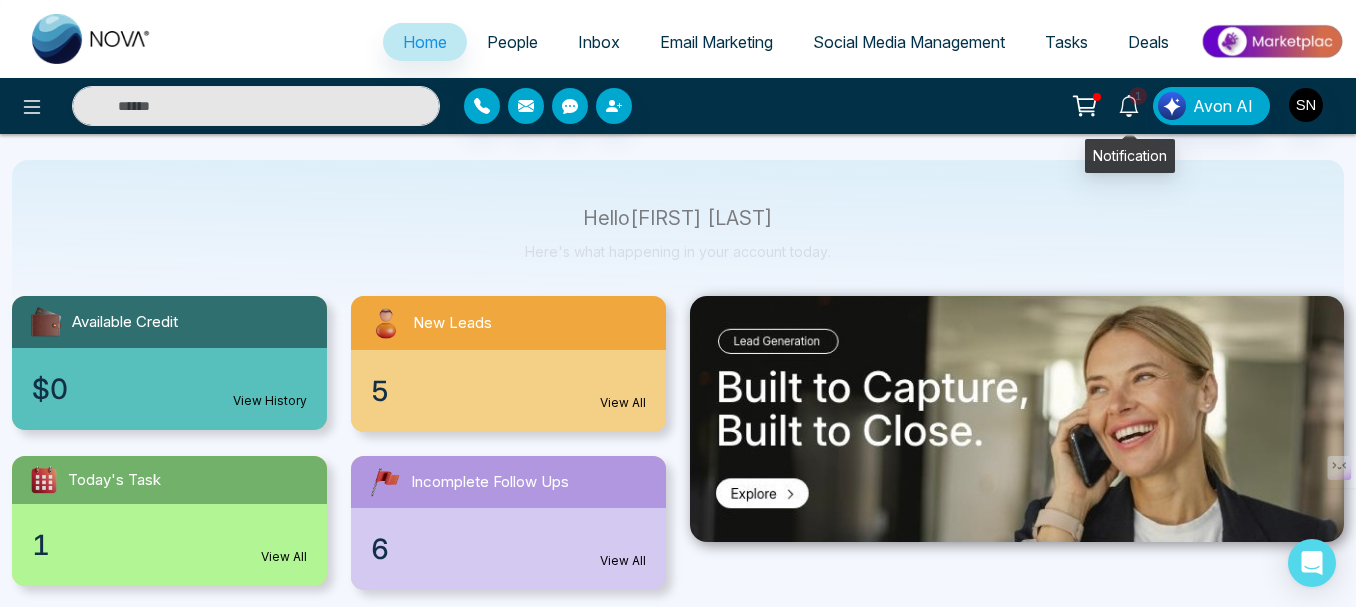 click on "1" at bounding box center [1138, 96] 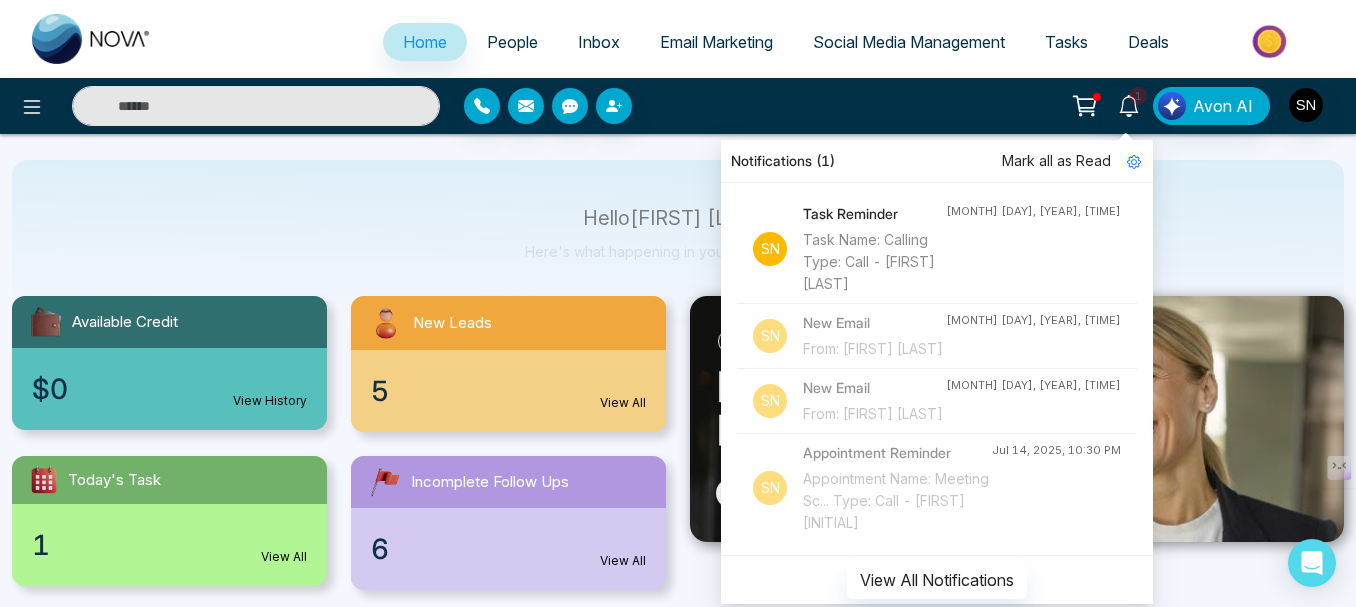 click on "Hello  [FIRST] [LAST] Here's what happening in your account today." at bounding box center (678, 243) 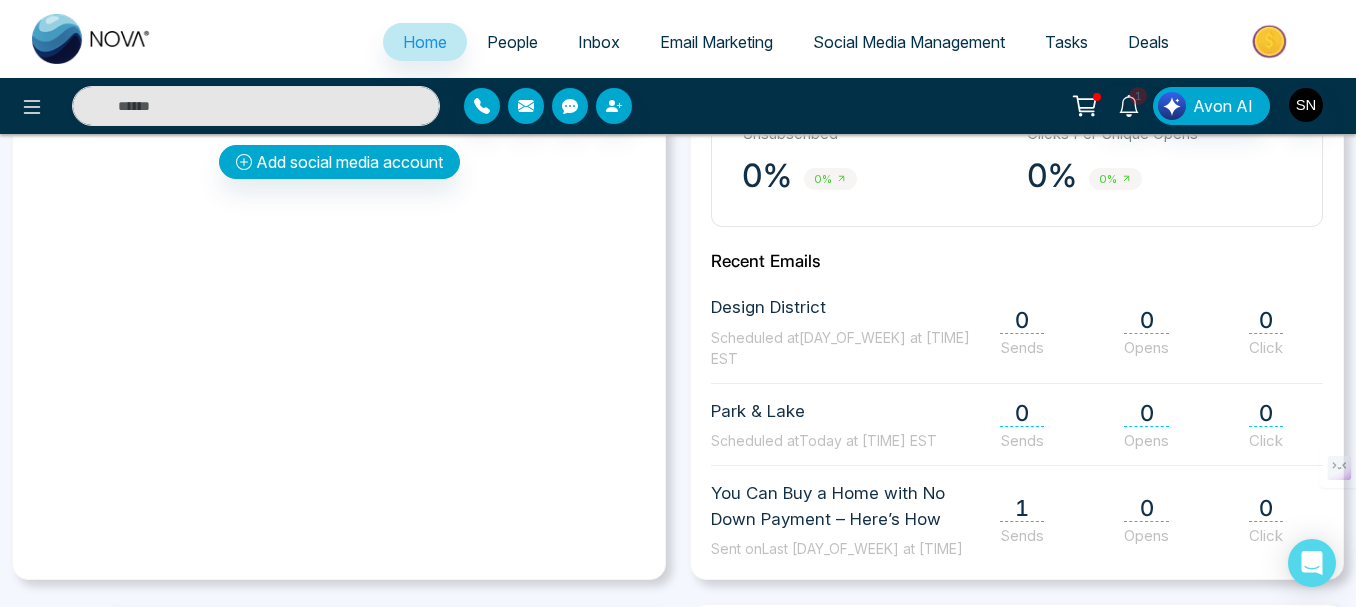 scroll, scrollTop: 630, scrollLeft: 0, axis: vertical 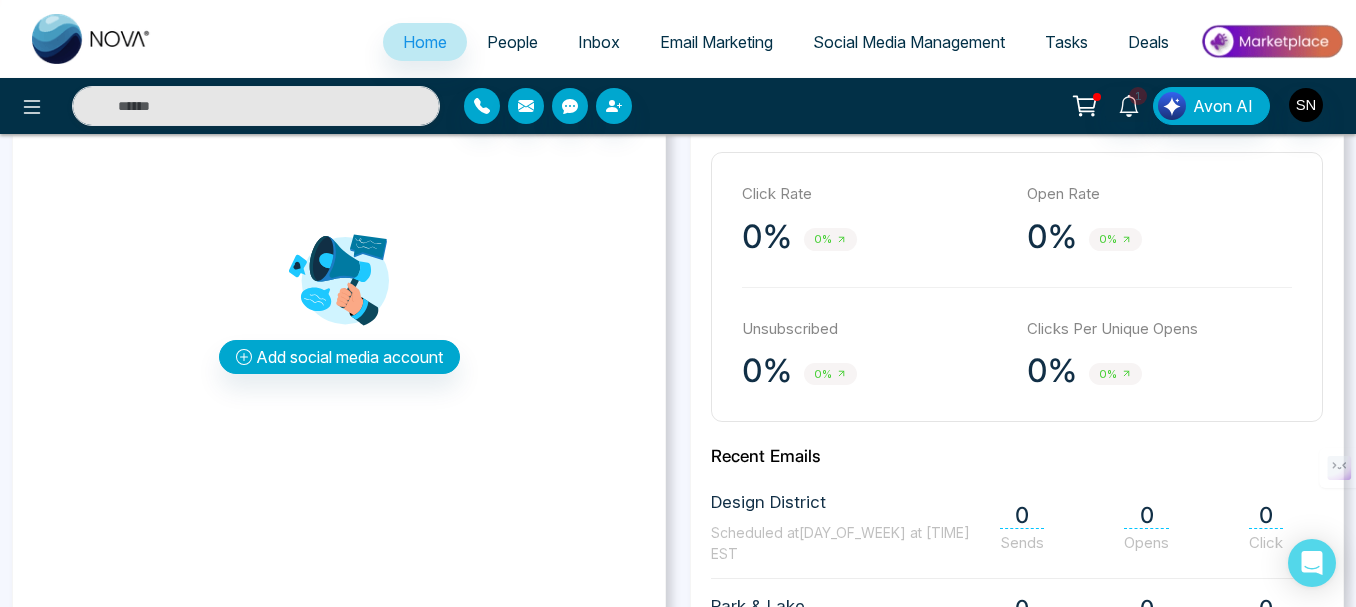 click on "People" at bounding box center (512, 42) 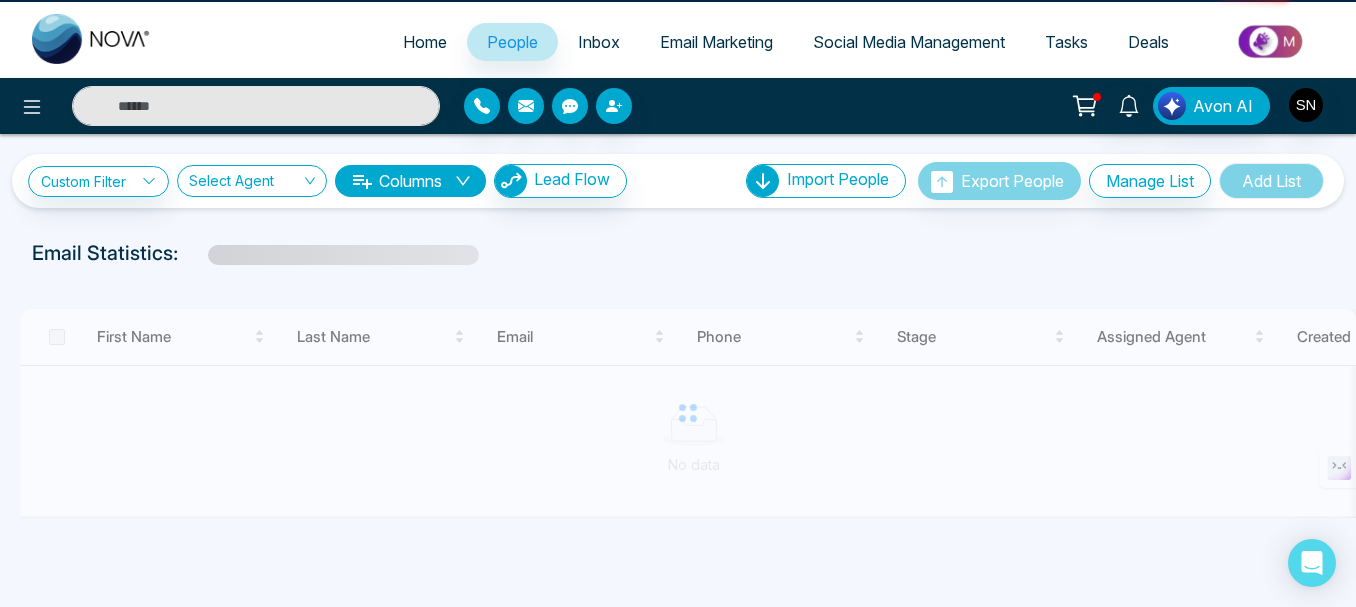 scroll, scrollTop: 0, scrollLeft: 0, axis: both 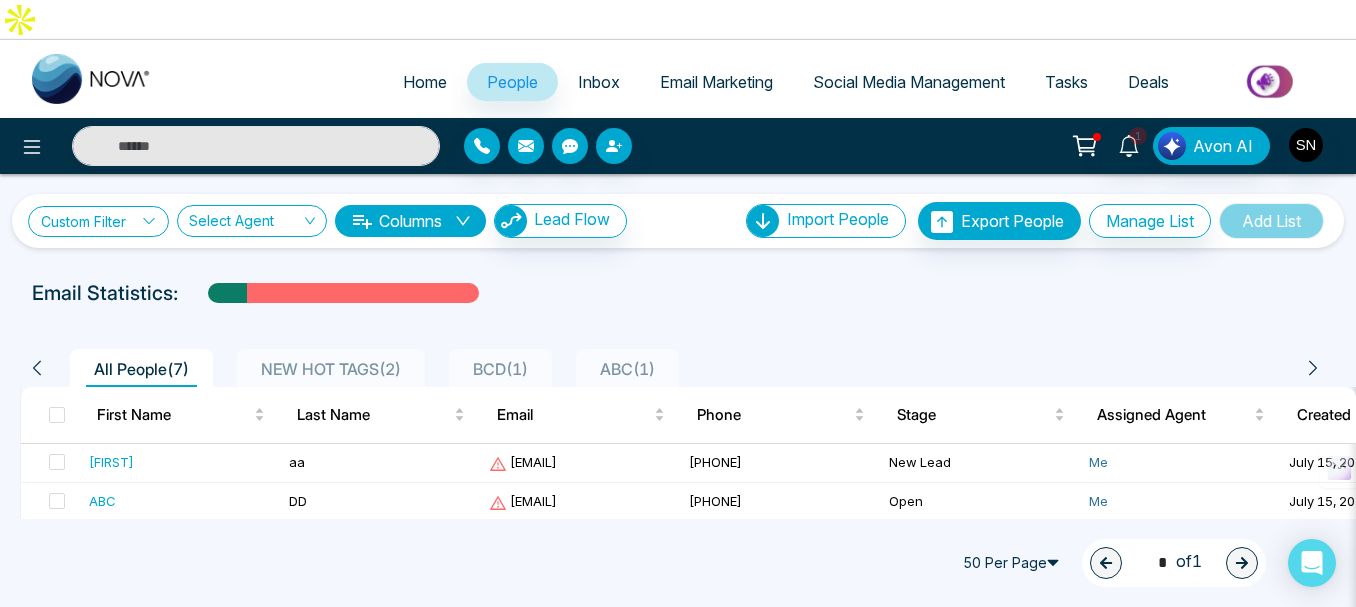click 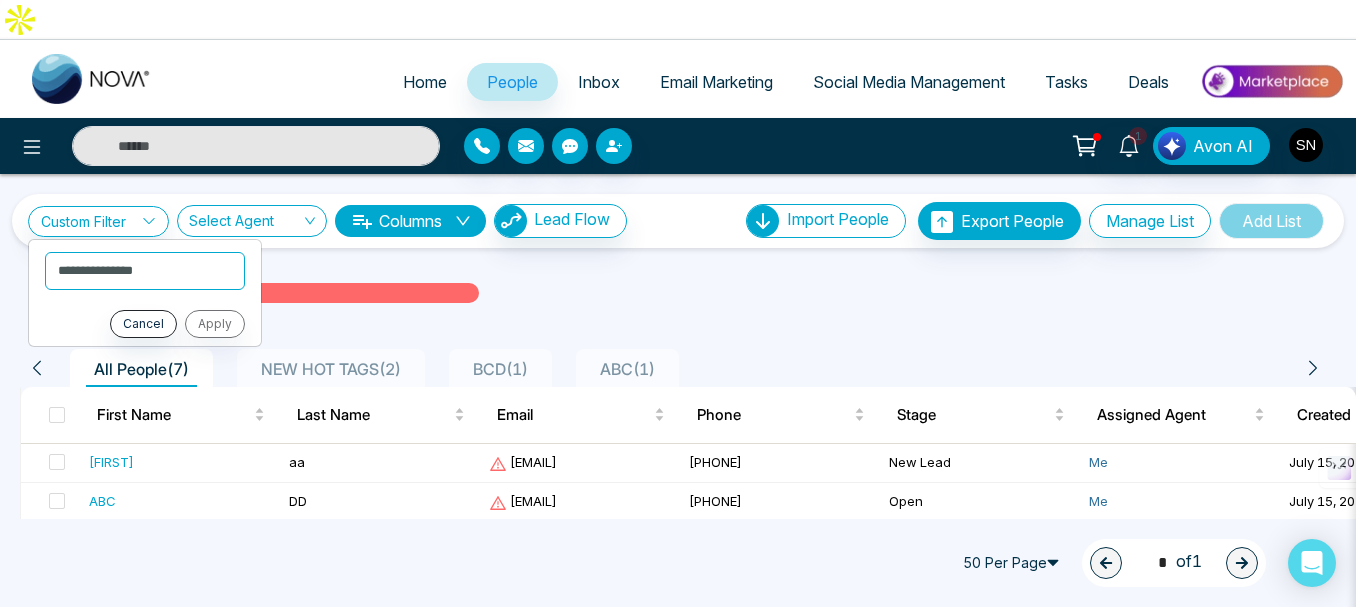 click on "All People  ( 7 ) NEW HOT TAGS  ( 2 ) BCD  ( 1 ) ABC  ( 1 ) First Name Last Name Email Phone Stage Assigned Agent Created Tags Source Province Timeframe Urgency Buy Area AVG Property Price Home Type Deals Last Communication                                     [FIRST] [LAST]   [EMAIL] [PHONE] New Lead Me [MONTH] [DAY], [YEAR]   [TIME] Hot lead Facebook   -  -  -  -    -  -  -  -   ABC DD   [EMAIL] [PHONE] Open Me [MONTH] [DAY], [YEAR]   [TIME] Pride Icon Hot new lead + 1 Facebook 1   -  -  -  -    -  -  -  -   [FIRST] [LAST]   [EMAIL] [PHONE] Open Me [MONTH] [DAY], [YEAR]   [TIME] New hot lead Moonlight Facebook   -  -  -  -    -  -  -  -   [FIRST] [LAST]   [EMAIL] [PHONE] Open Me [MONTH] [DAY], [YEAR]   [TIME] Hot lead Hot new lead + 2 Facebook 1   -  -  -  -    -  -  -  -   [FIRST] [LAST]   [EMAIL] [PHONE] Open Me [MONTH] [DAY], [YEAR]   [TIME] Service apartme... Moonlight Online Advertising 2 days ago    Email Campaign [FIRST]   [EMAIL] [PHONE] Warm Me [MONTH] [DAY], [YEAR]   + 1" at bounding box center [678, 566] 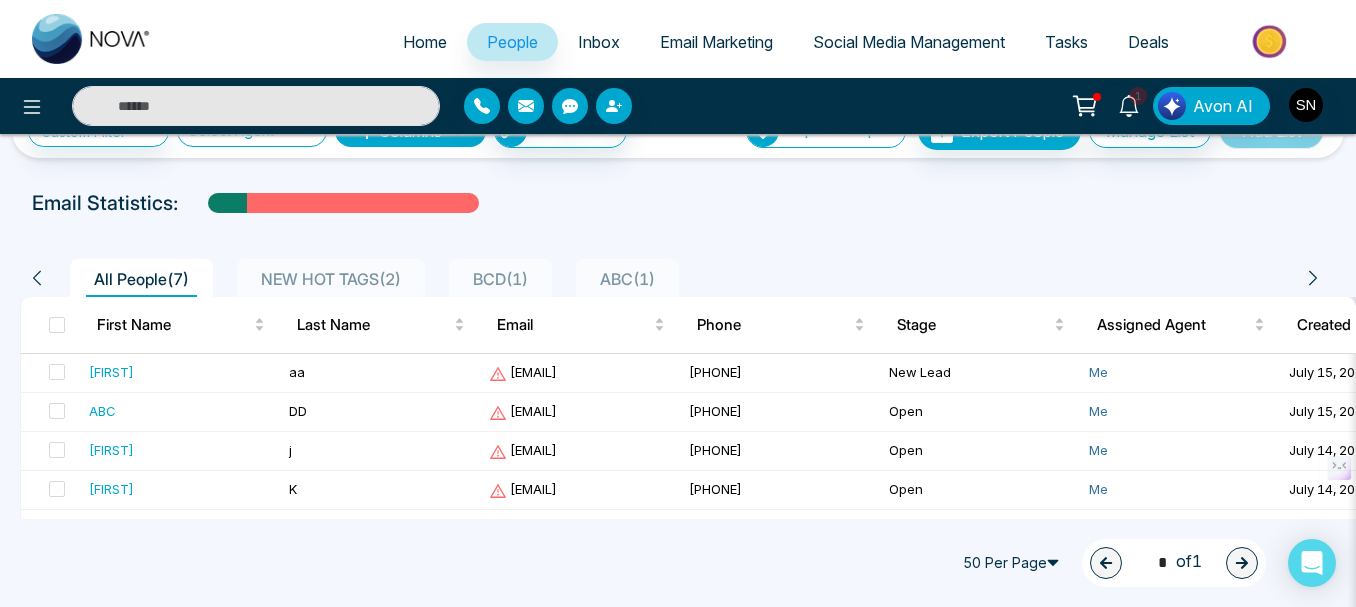 scroll, scrollTop: 169, scrollLeft: 0, axis: vertical 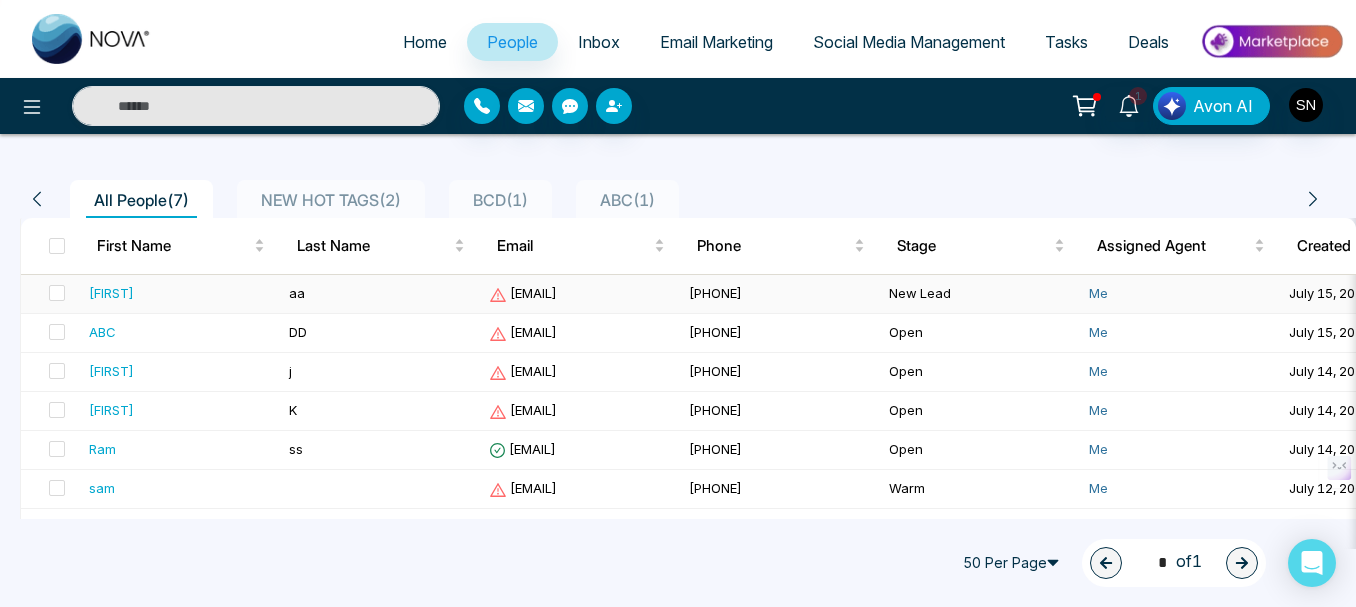 click on "[FIRST]" at bounding box center (111, 293) 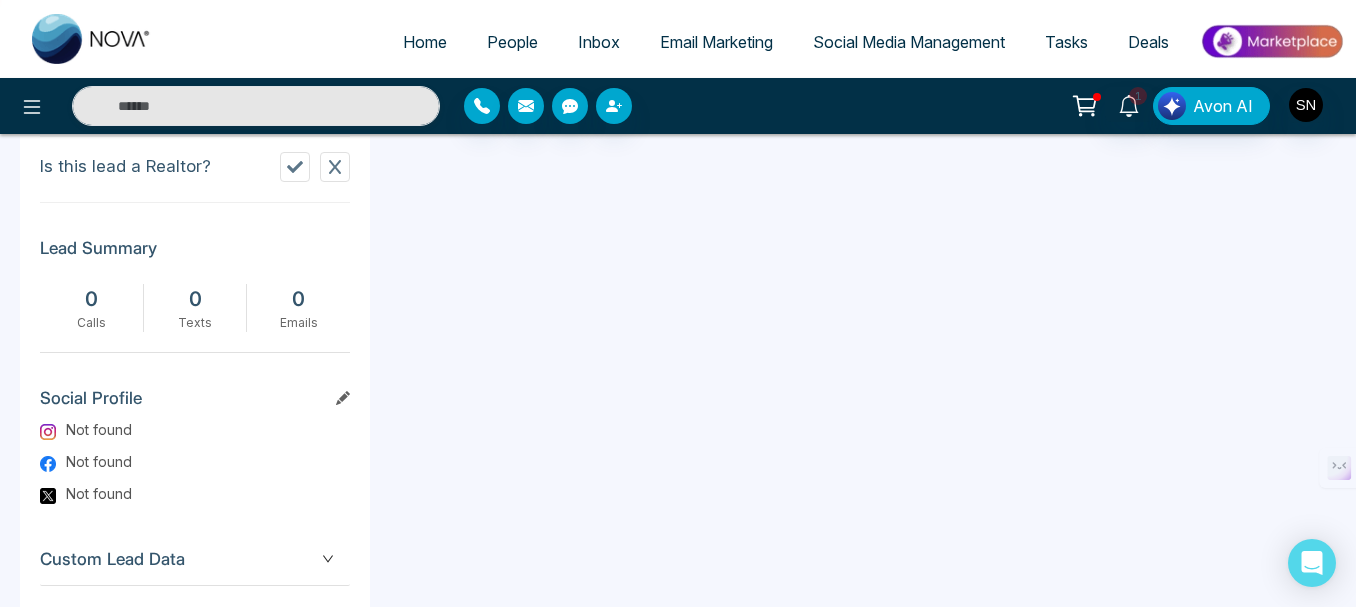 scroll, scrollTop: 1051, scrollLeft: 0, axis: vertical 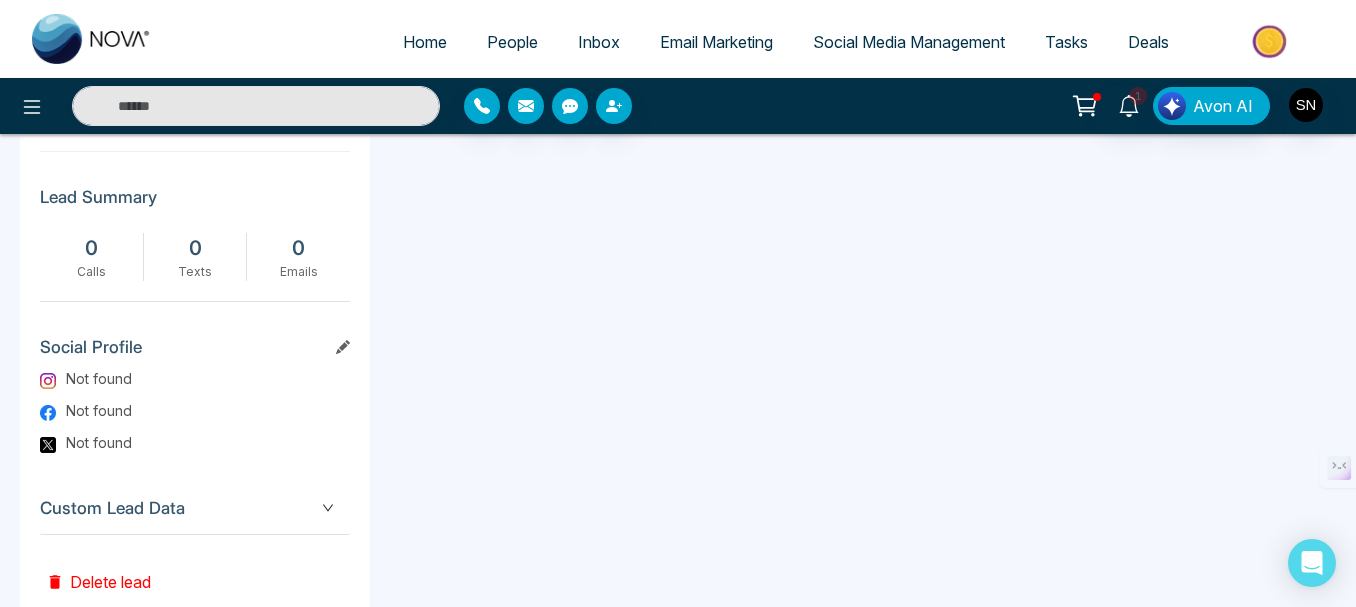 click on "Custom Lead Data" at bounding box center [195, 508] 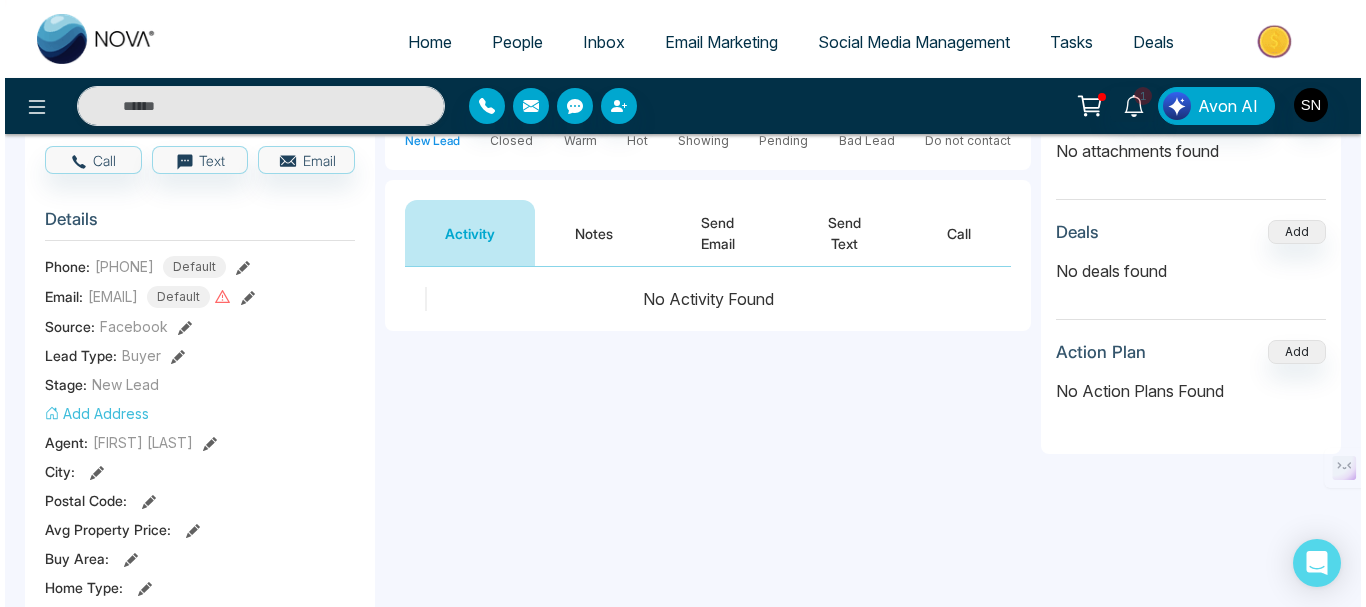 scroll, scrollTop: 0, scrollLeft: 0, axis: both 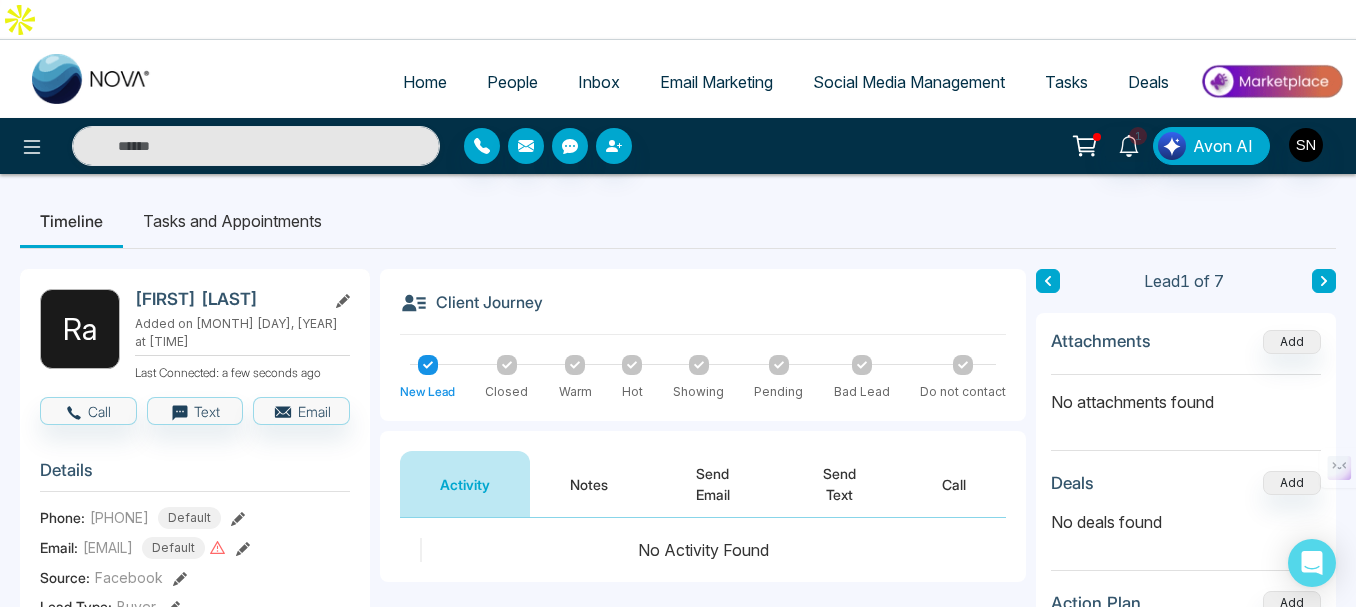click on "Tasks and Appointments" at bounding box center [232, 221] 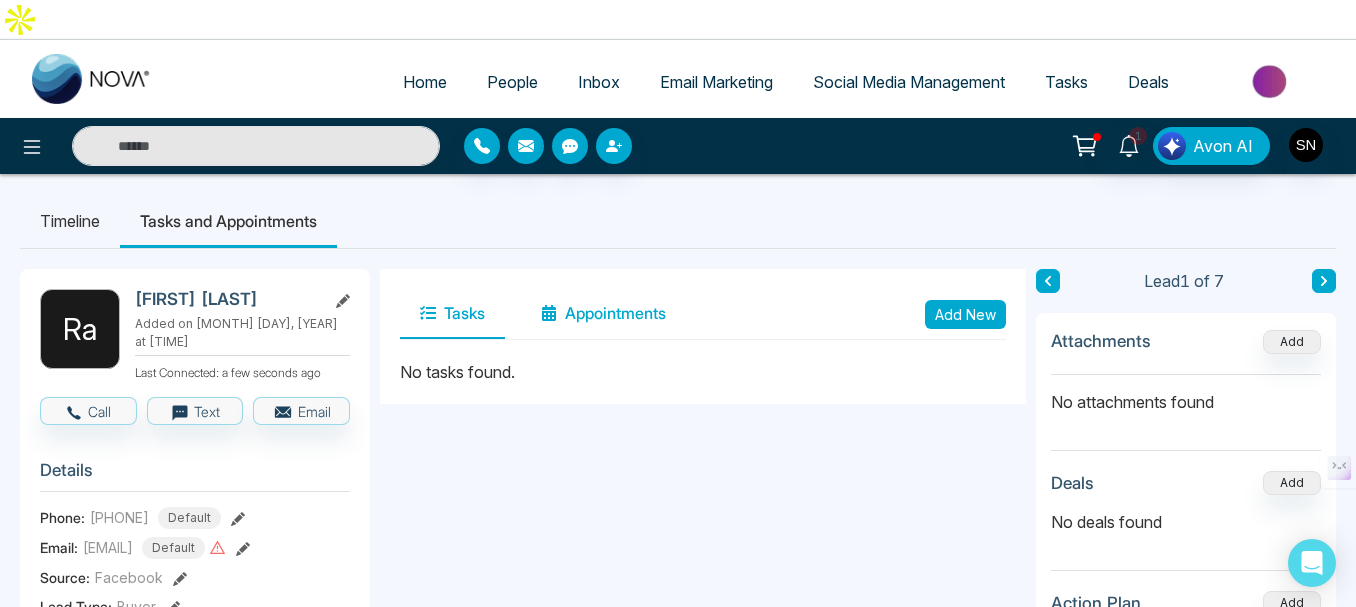 click on "Appointments" at bounding box center (603, 314) 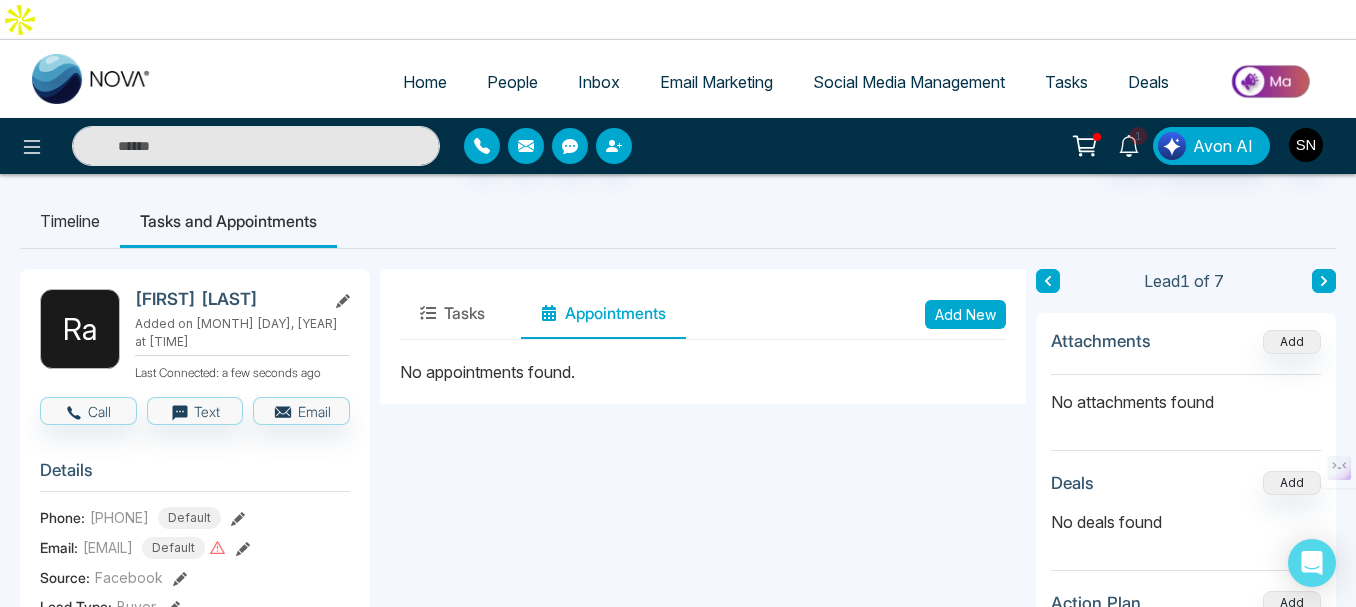 click on "Add New" at bounding box center (965, 314) 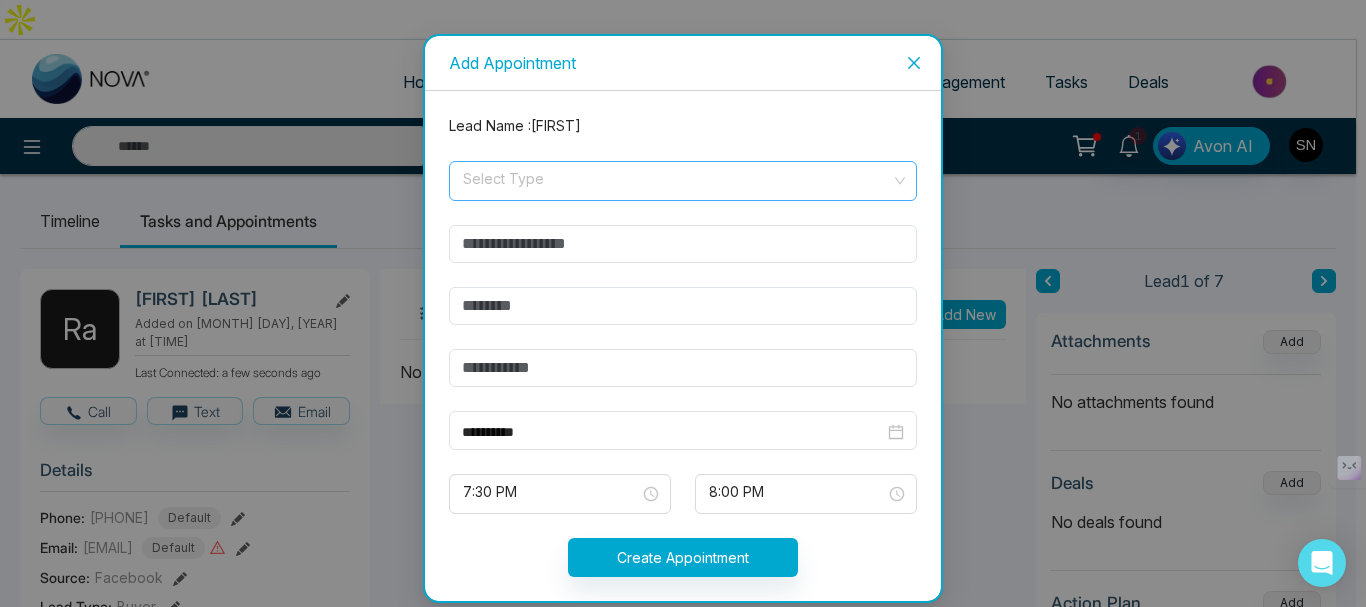 click at bounding box center (676, 177) 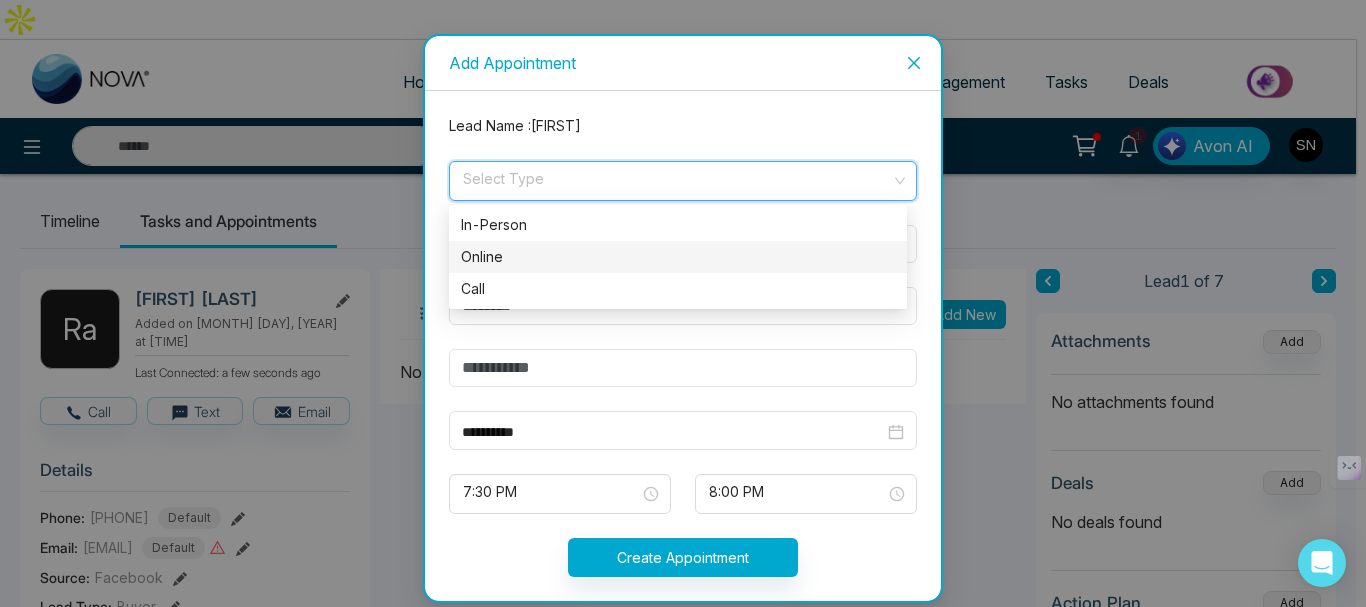 click on "Online" at bounding box center (678, 257) 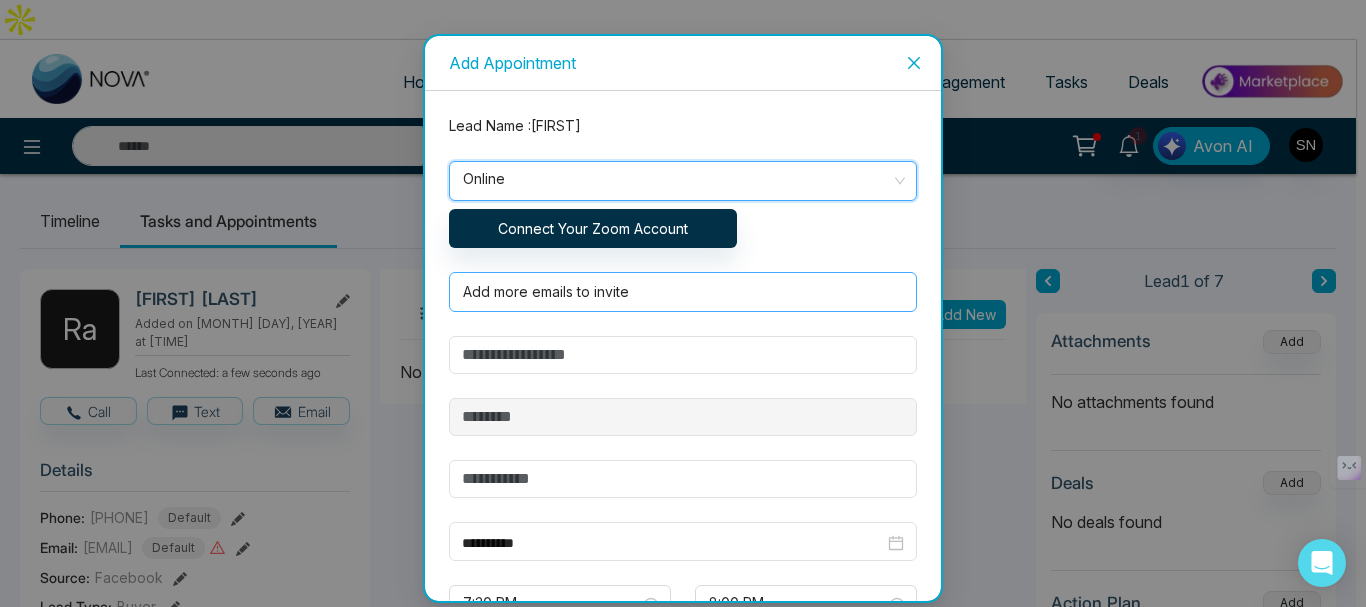 click at bounding box center [679, 292] 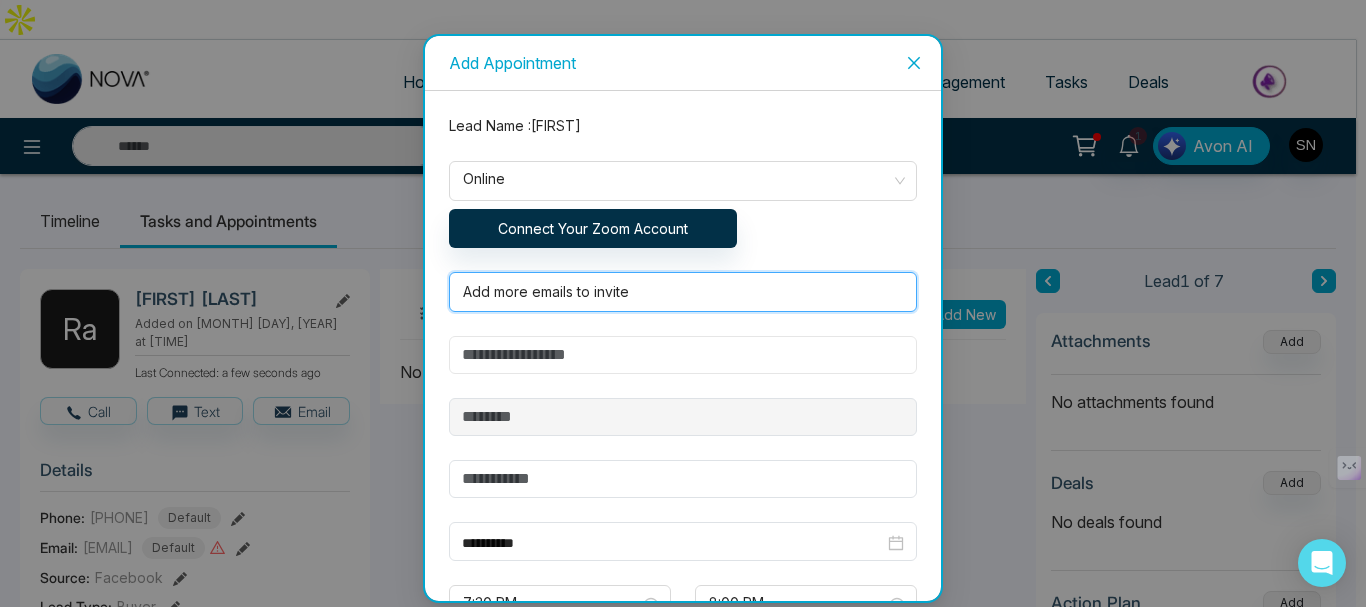 click at bounding box center (683, 355) 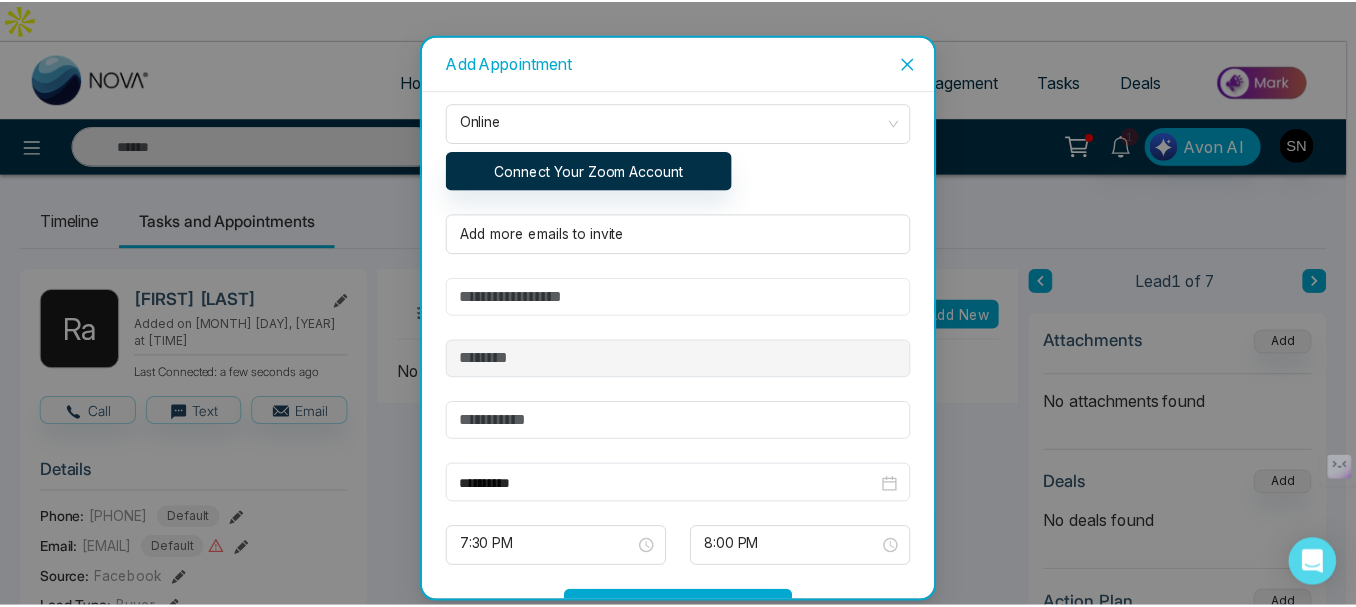 scroll, scrollTop: 0, scrollLeft: 0, axis: both 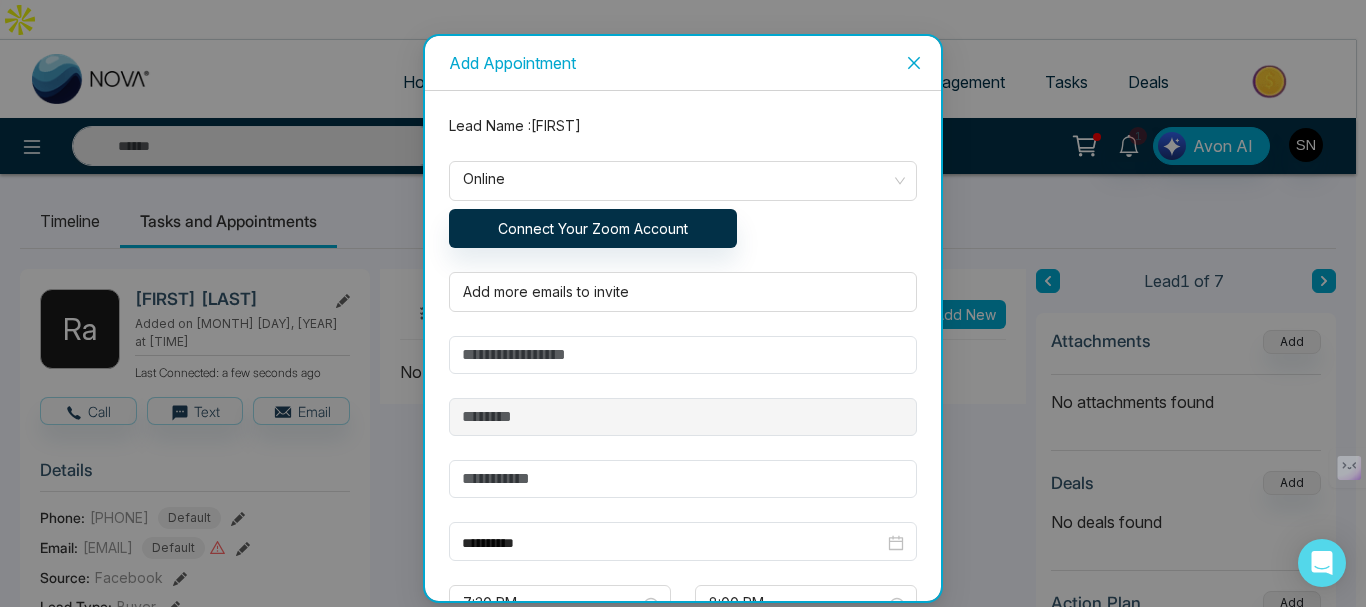 click at bounding box center (914, 63) 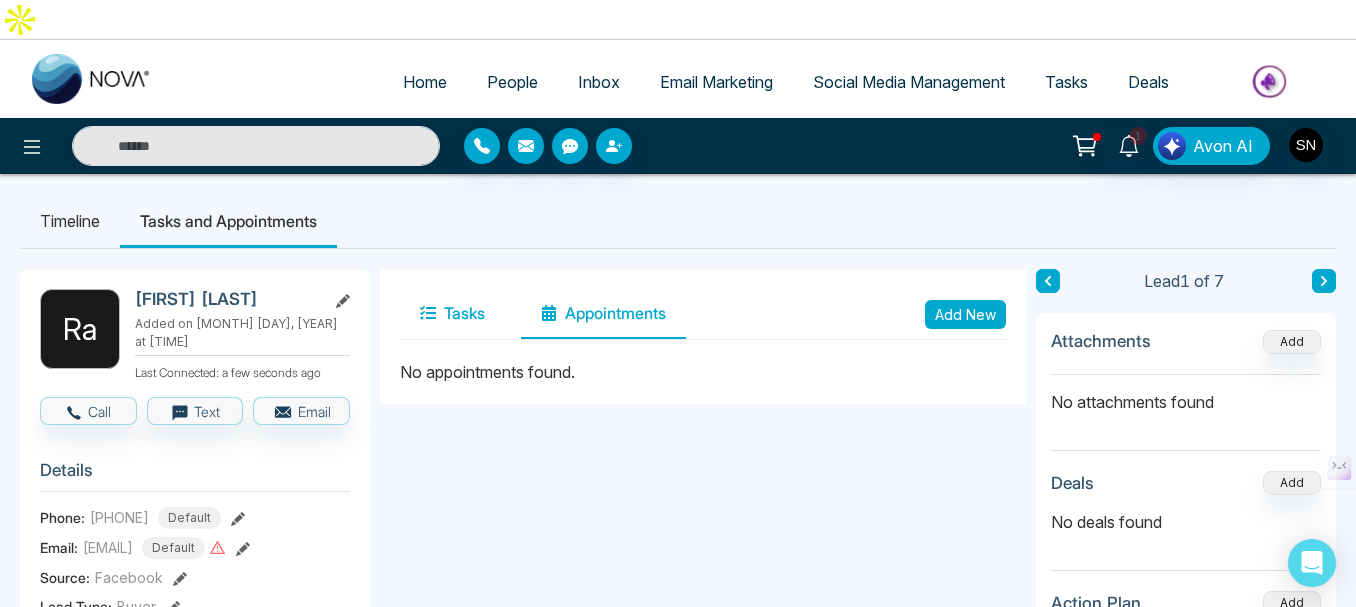 click on "Tasks" at bounding box center (452, 314) 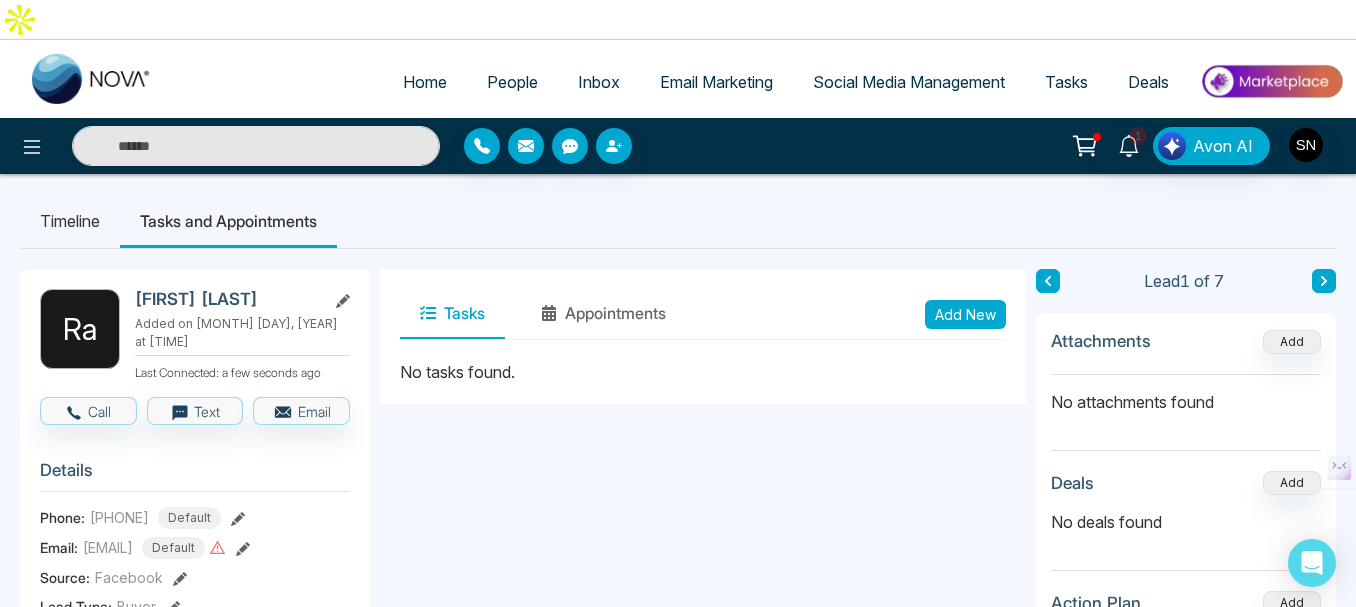 click on "Add New" at bounding box center (965, 314) 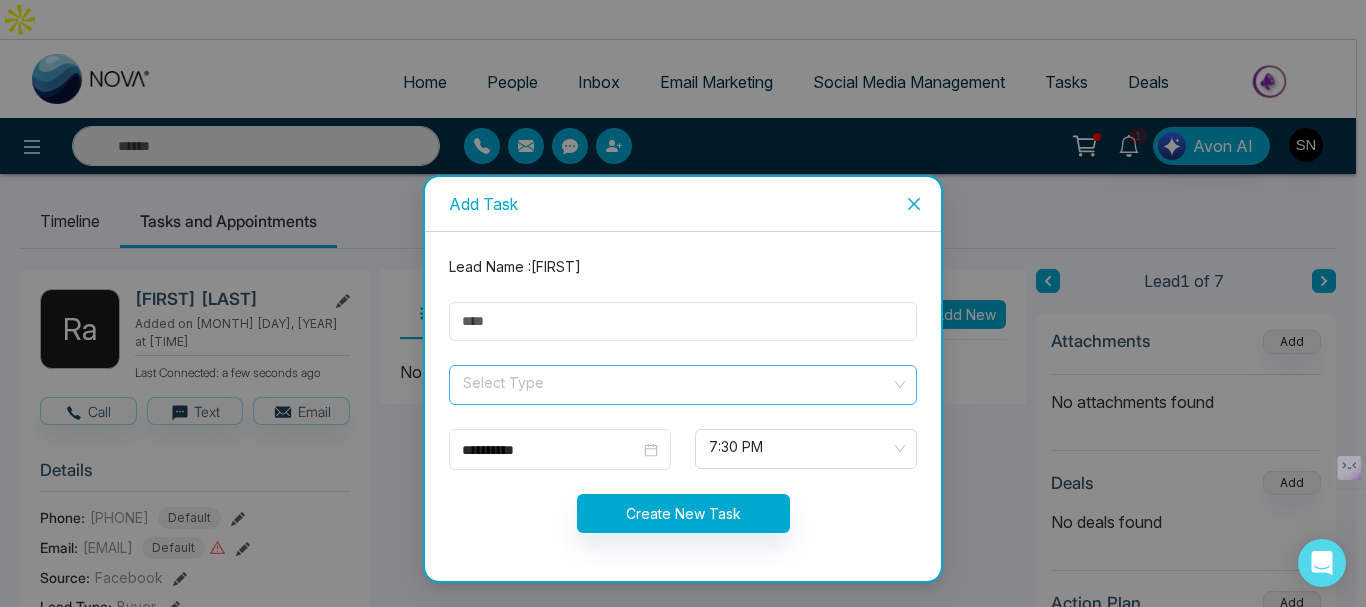click at bounding box center (676, 381) 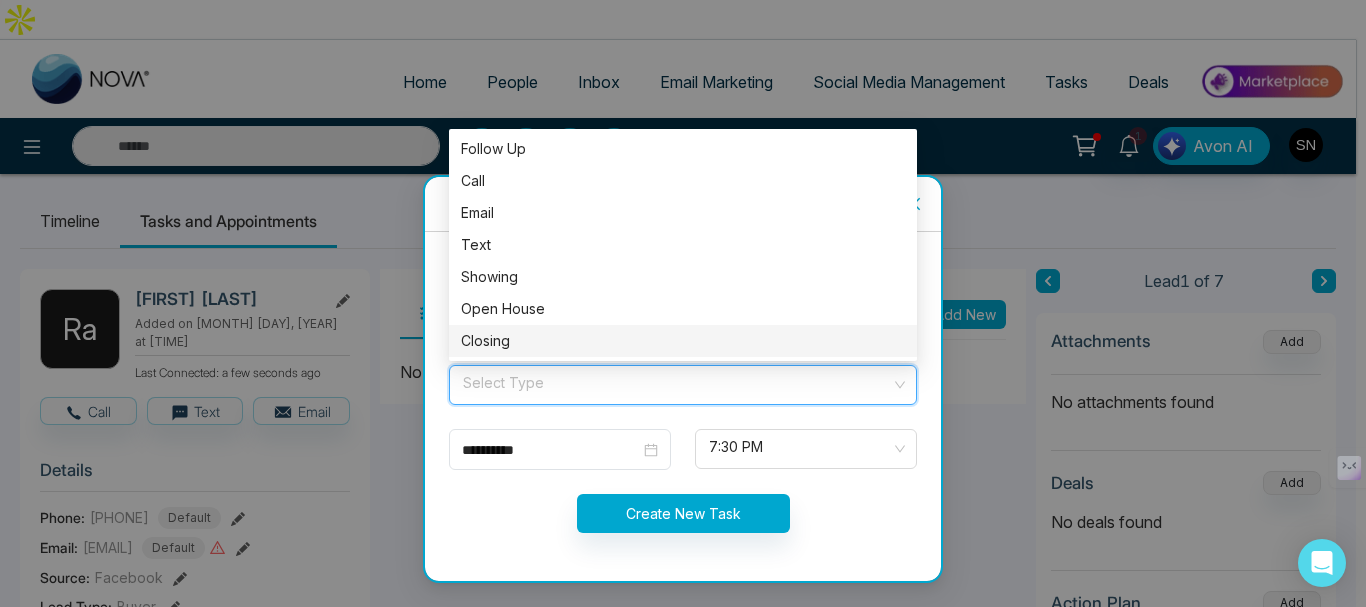 click on "Closing" at bounding box center [683, 341] 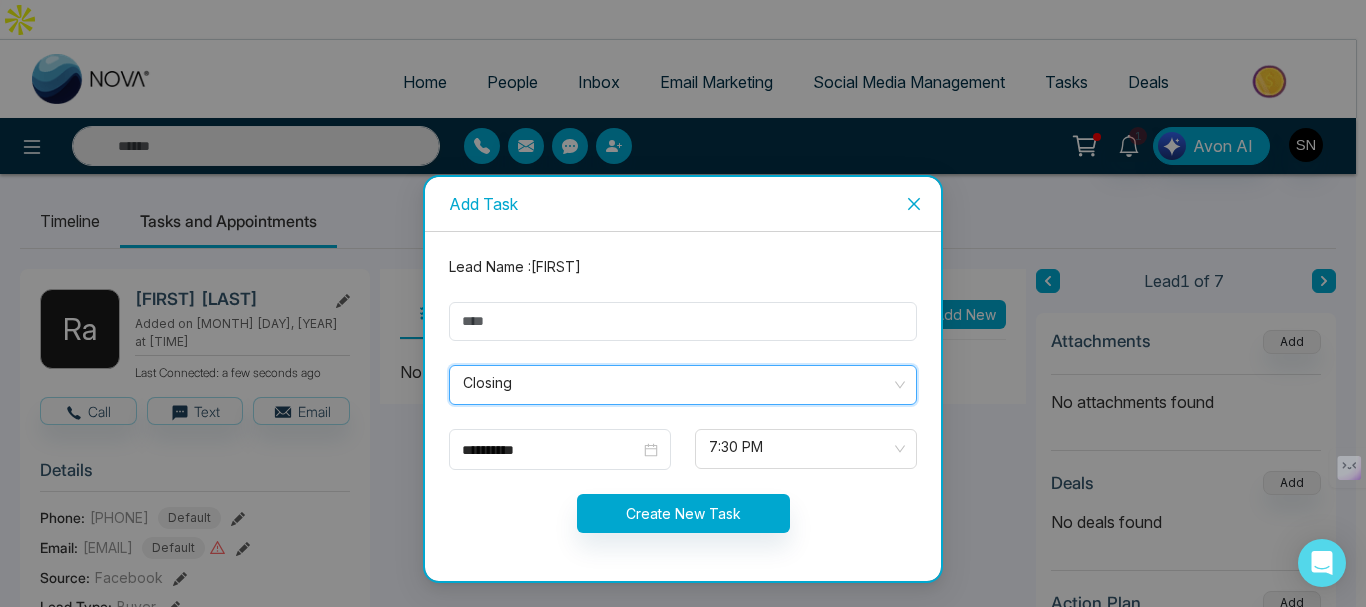 click 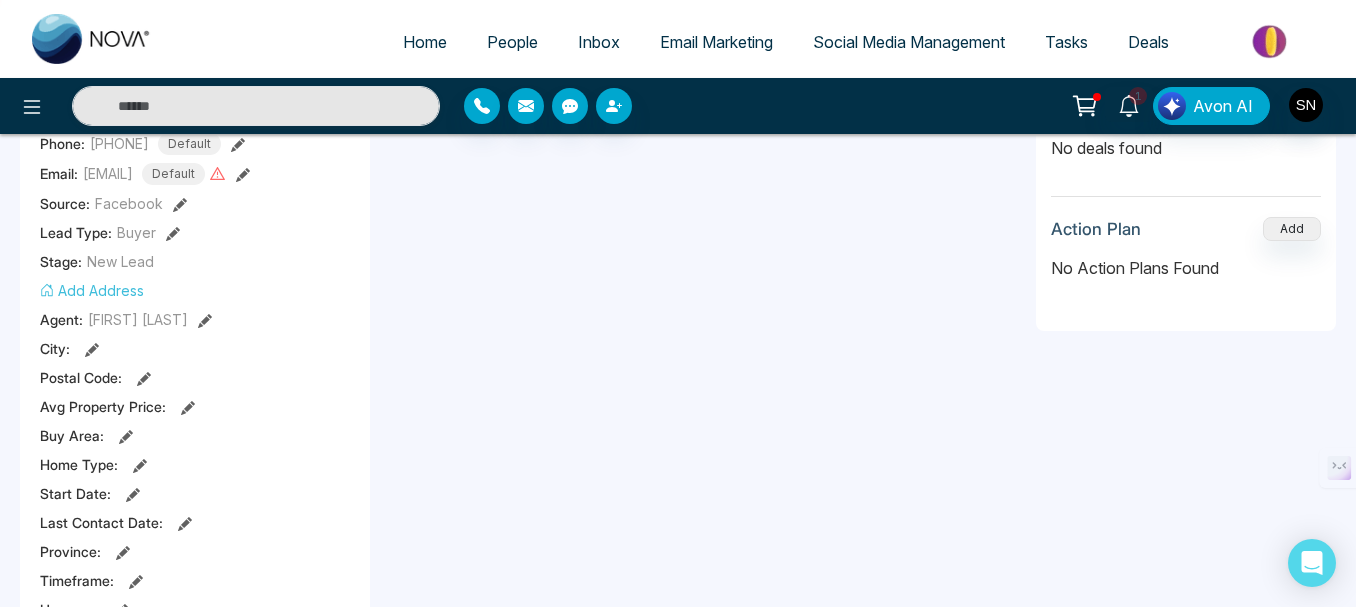 scroll, scrollTop: 200, scrollLeft: 0, axis: vertical 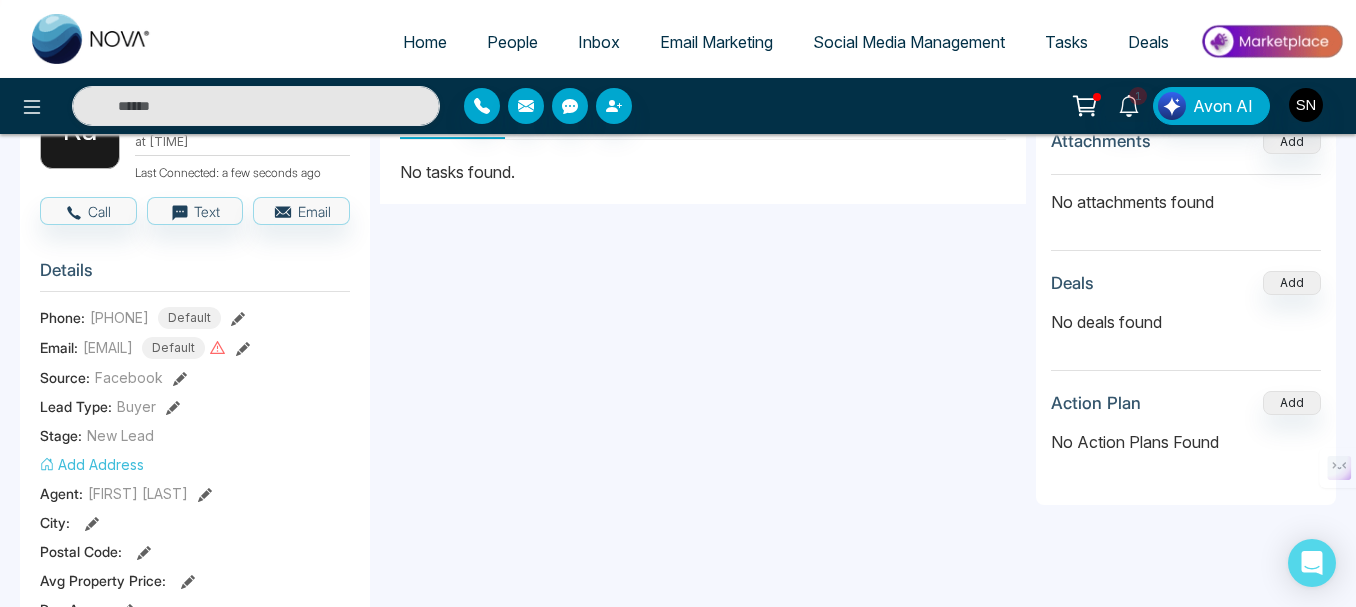 click on "New Lead" at bounding box center (120, 435) 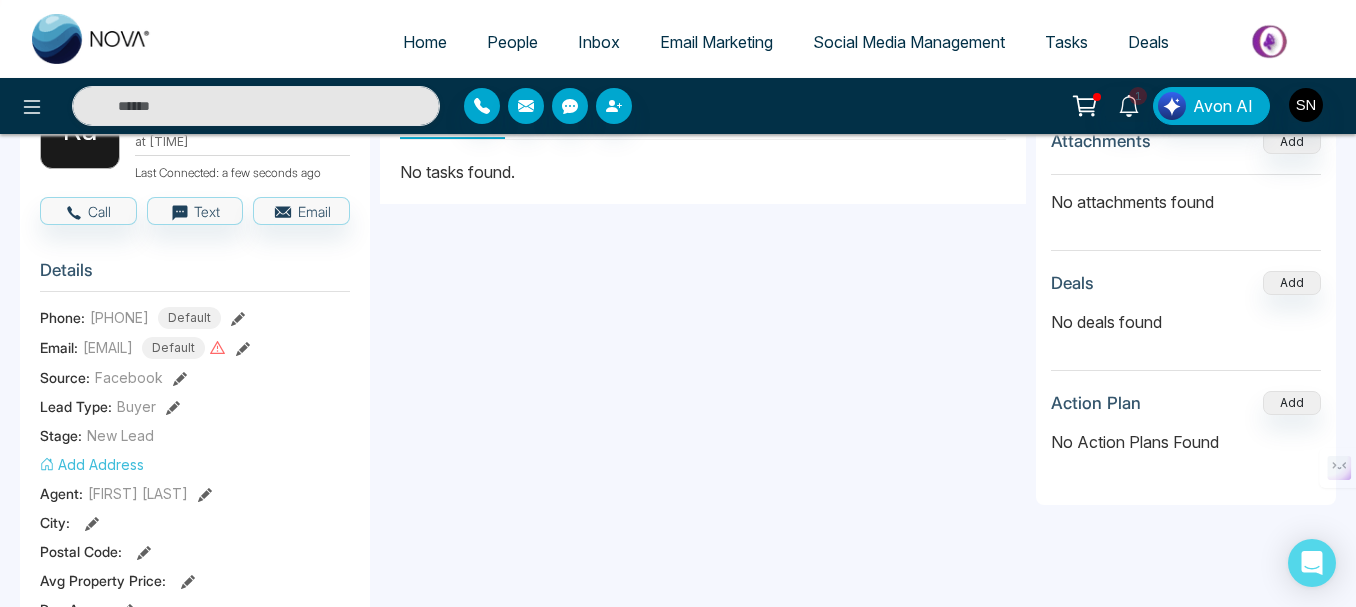 click on "Stage:" at bounding box center [61, 435] 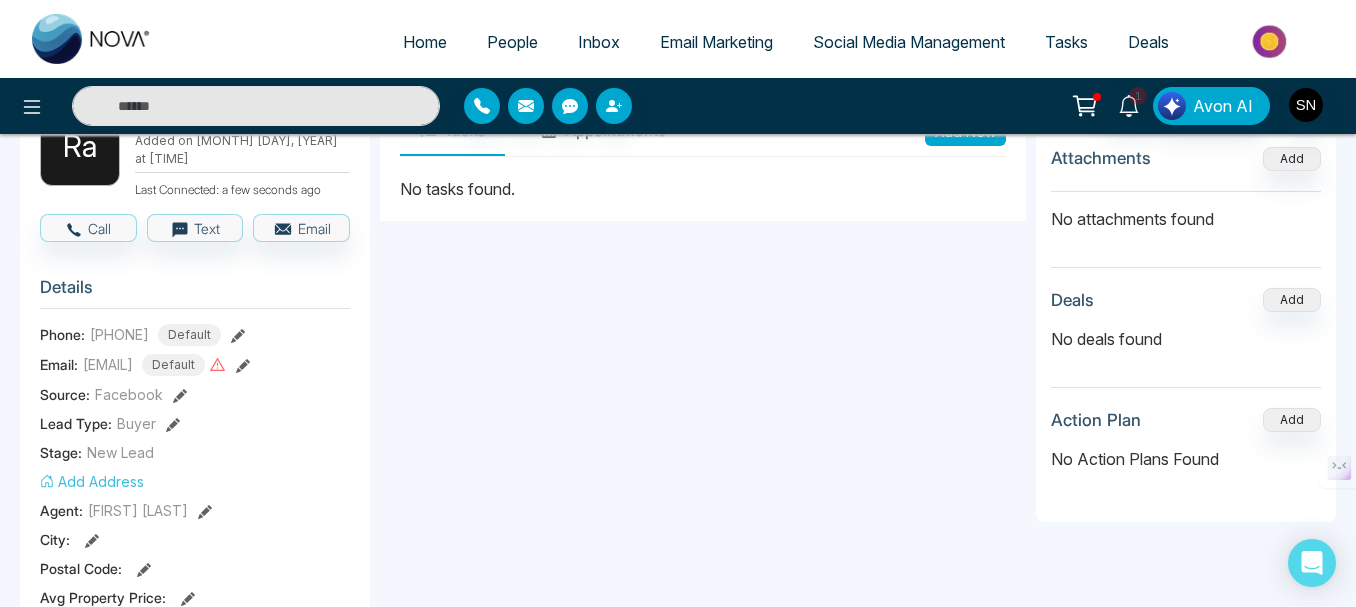 scroll, scrollTop: 0, scrollLeft: 0, axis: both 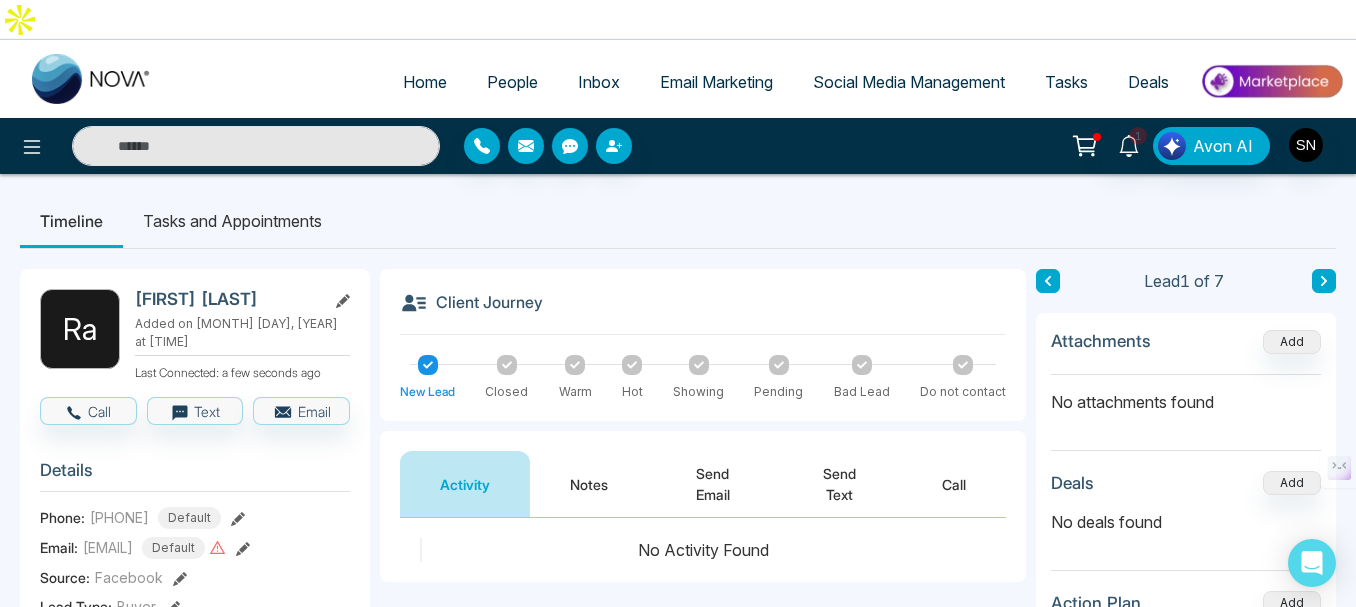 click on "People" at bounding box center [512, 82] 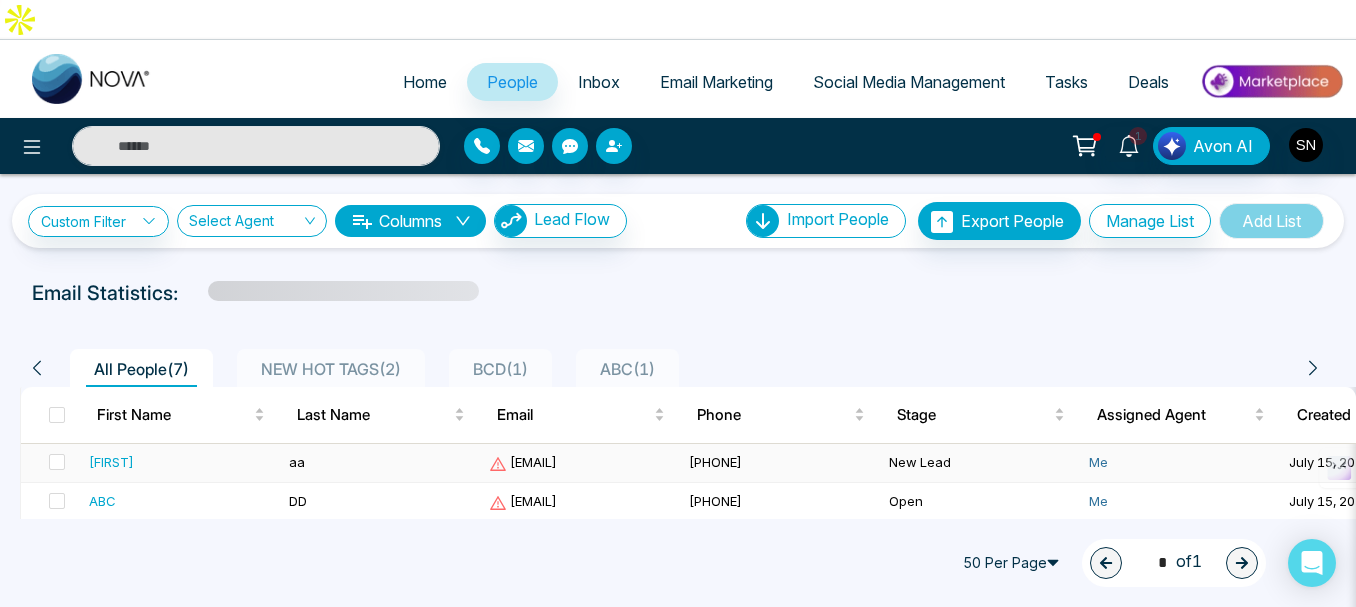 scroll, scrollTop: 169, scrollLeft: 0, axis: vertical 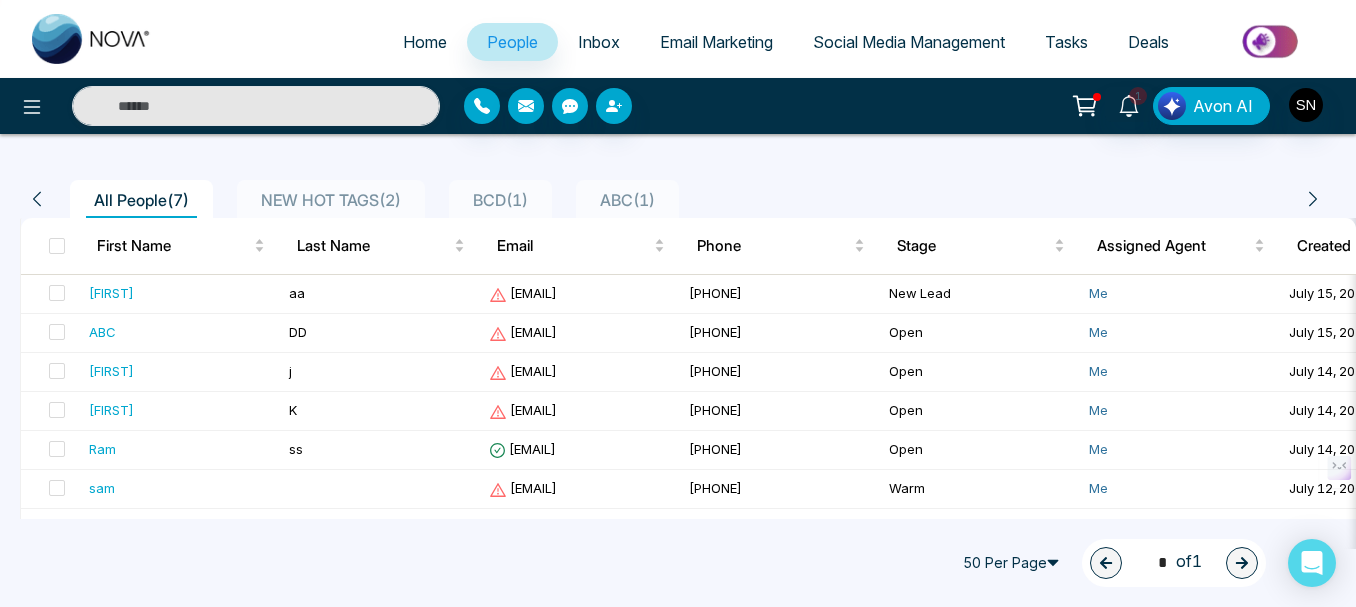 click on "BCD  ( 1 )" at bounding box center (500, 200) 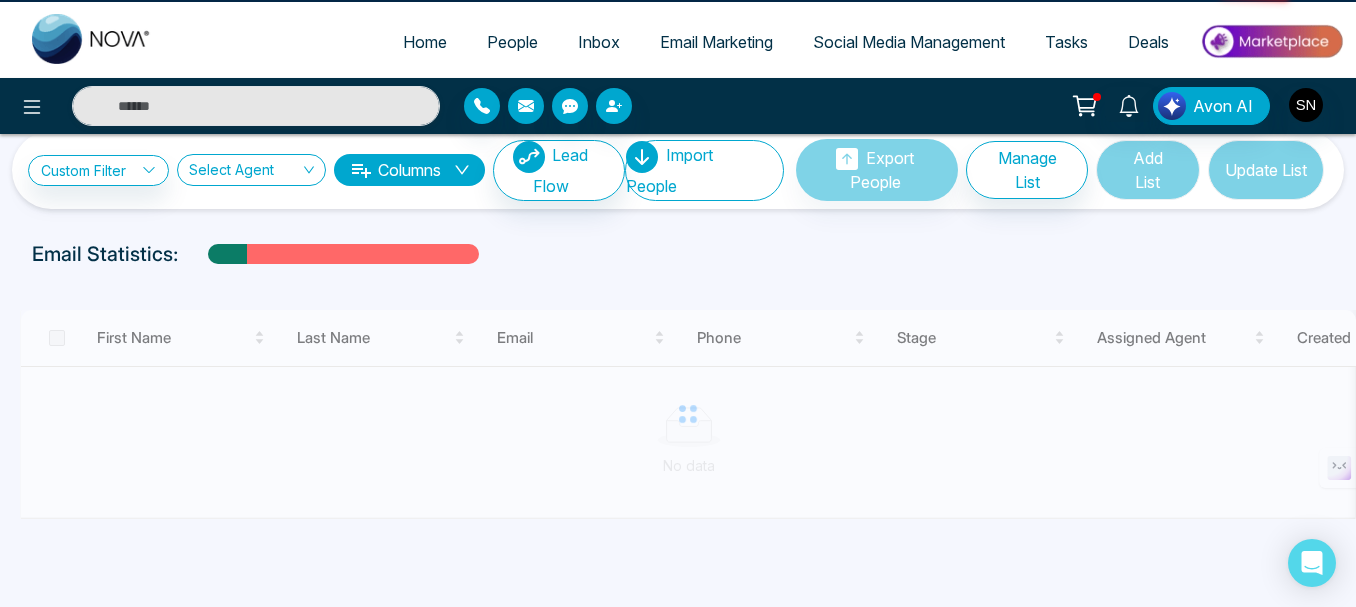 scroll, scrollTop: 0, scrollLeft: 0, axis: both 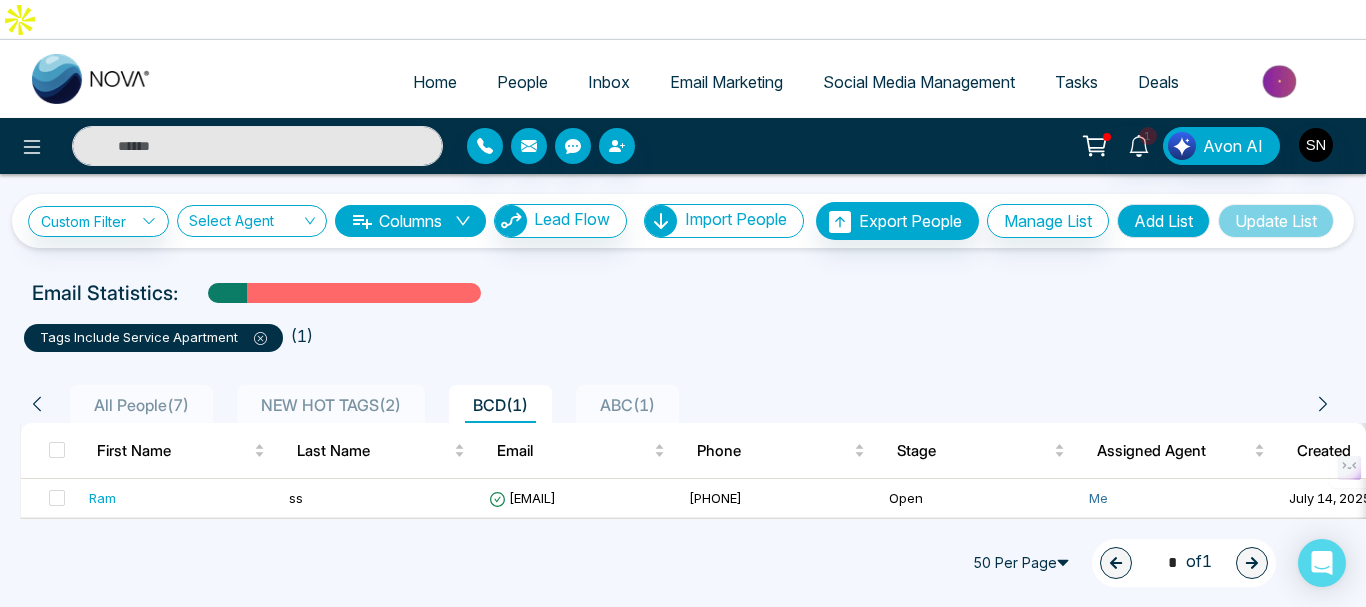 click 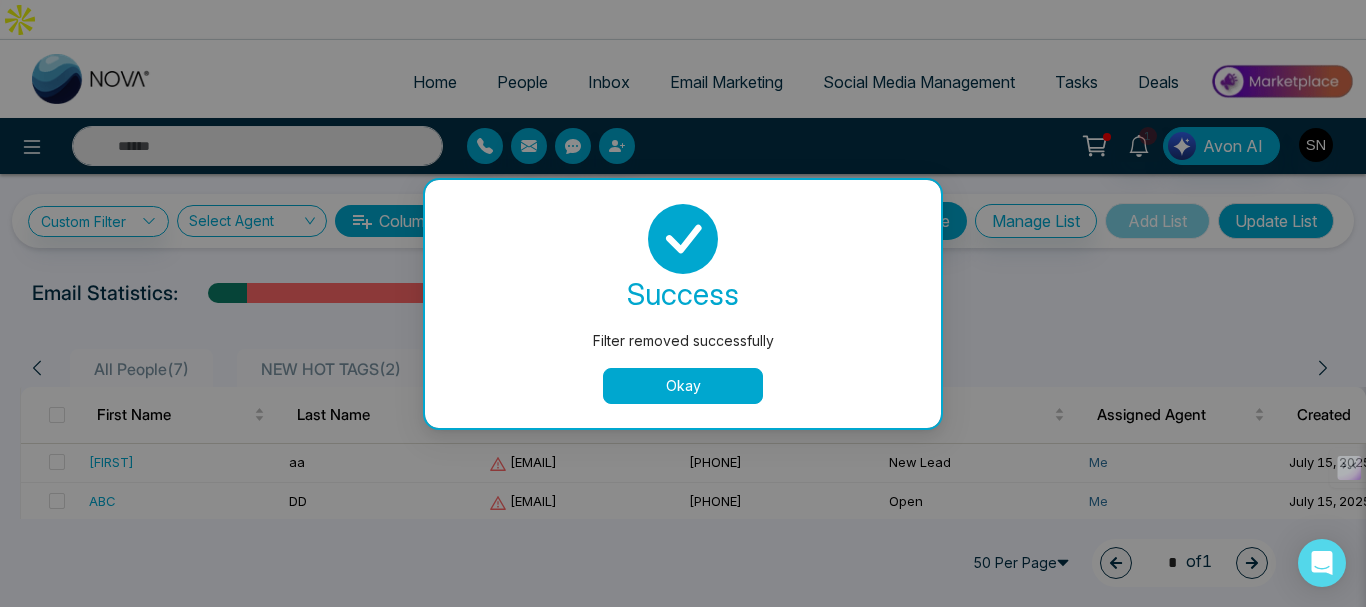 click on "Okay" at bounding box center [683, 386] 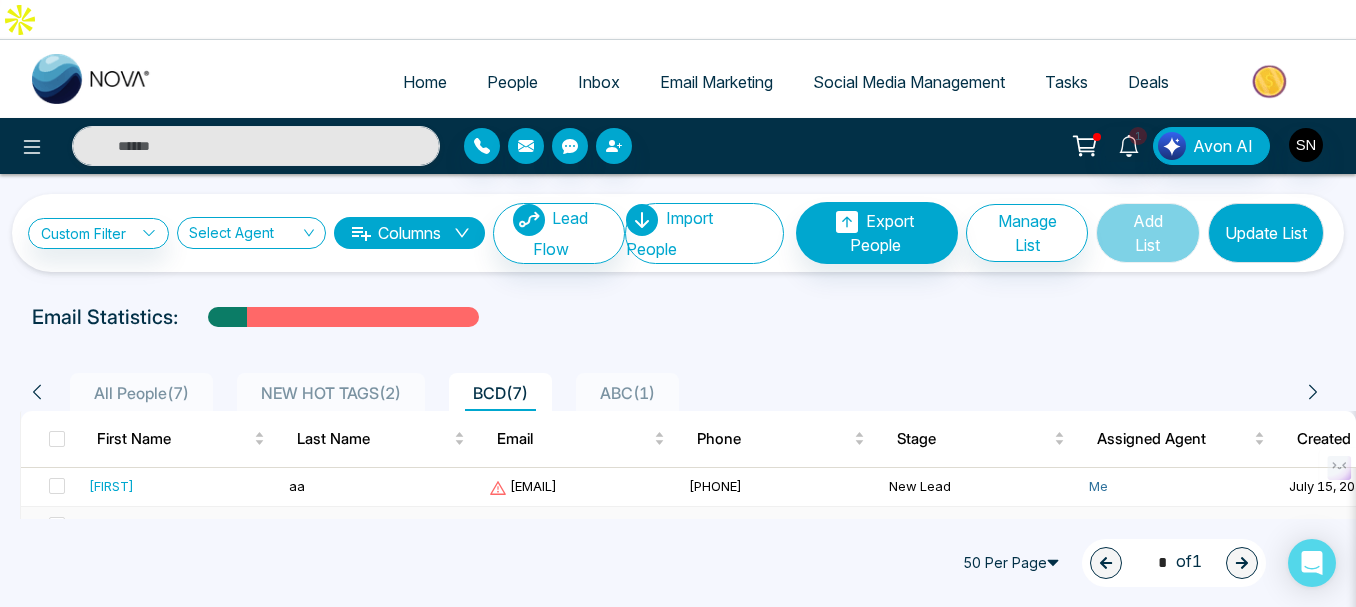 drag, startPoint x: 509, startPoint y: 354, endPoint x: 458, endPoint y: 502, distance: 156.54073 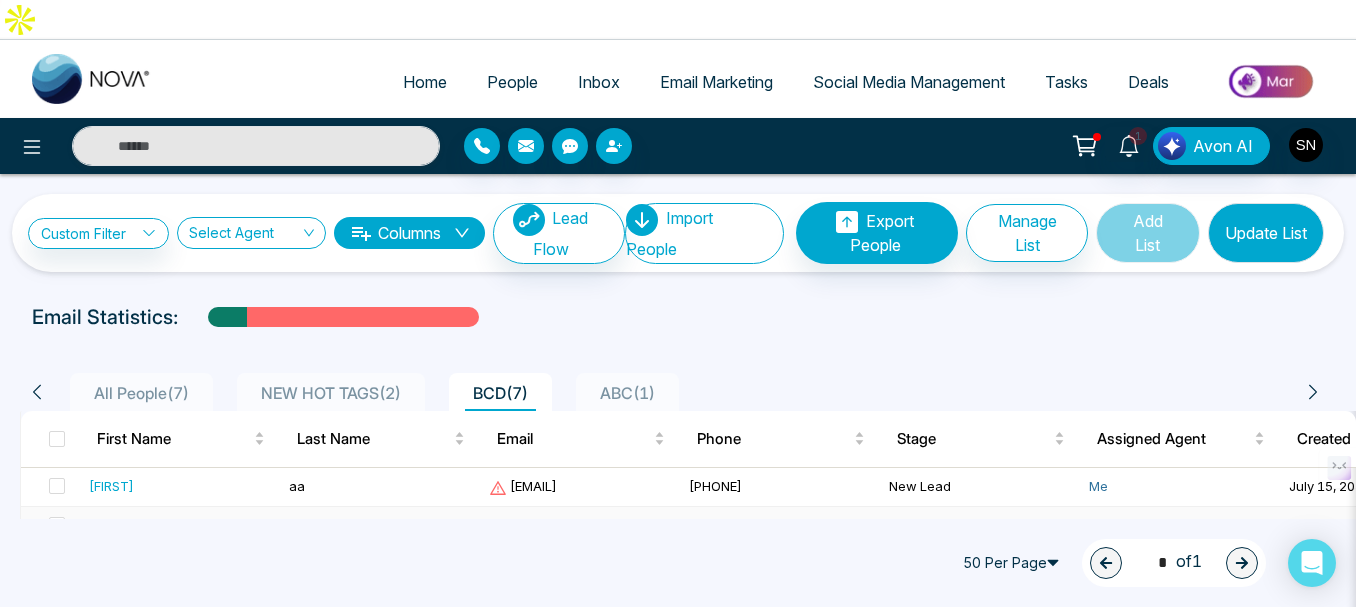 click on "DD" at bounding box center (381, 526) 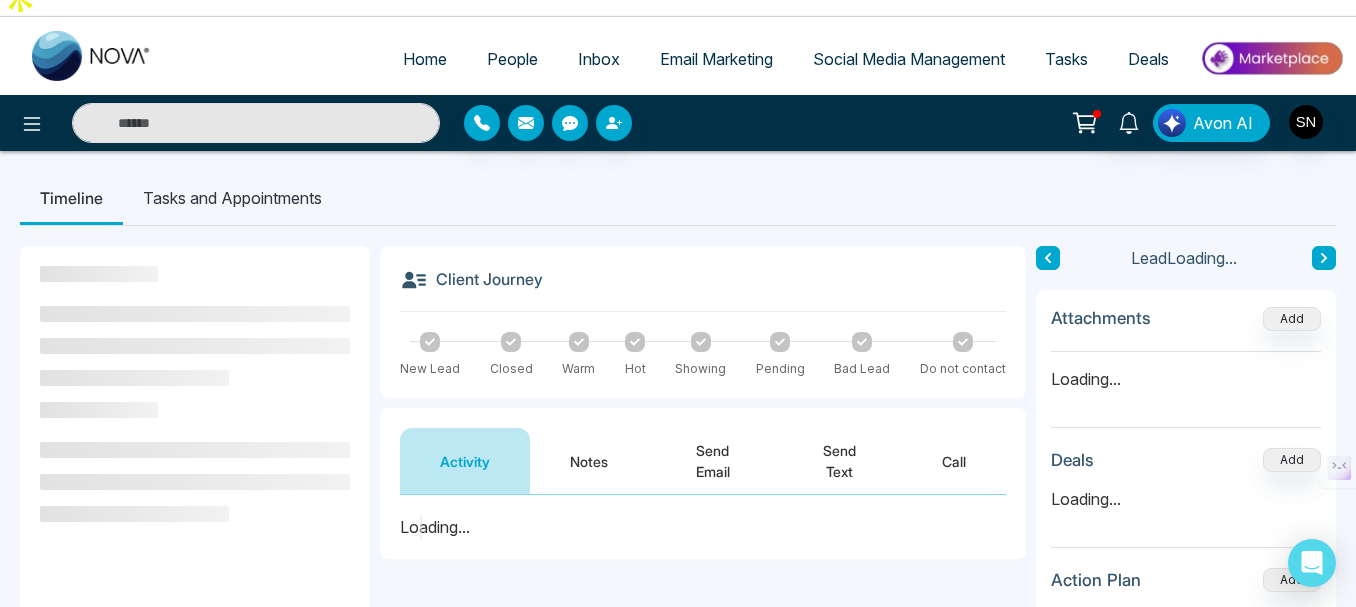 scroll, scrollTop: 0, scrollLeft: 0, axis: both 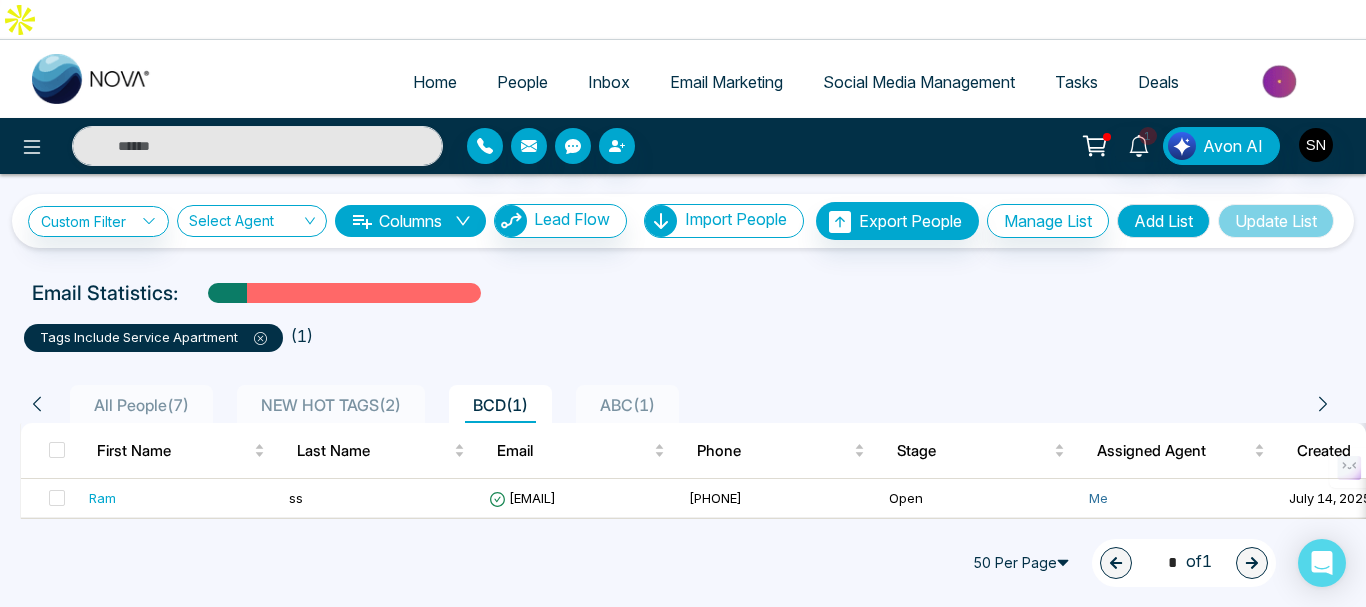 click on "ABC  ( 1 )" at bounding box center (627, 405) 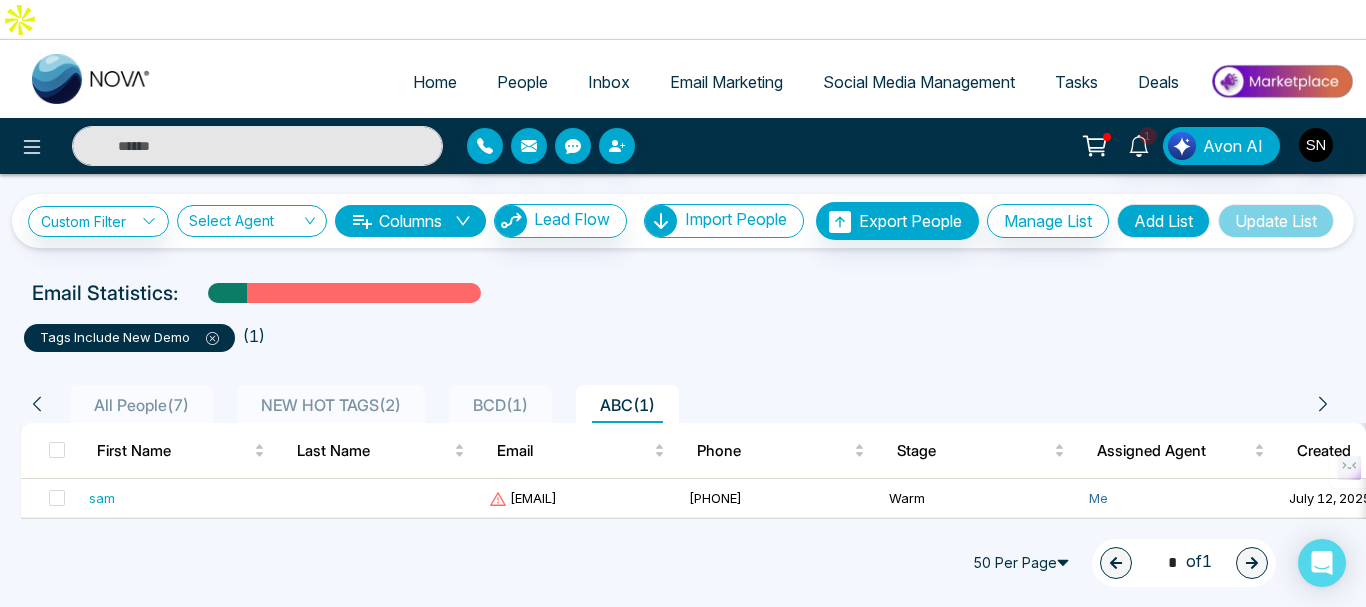 click 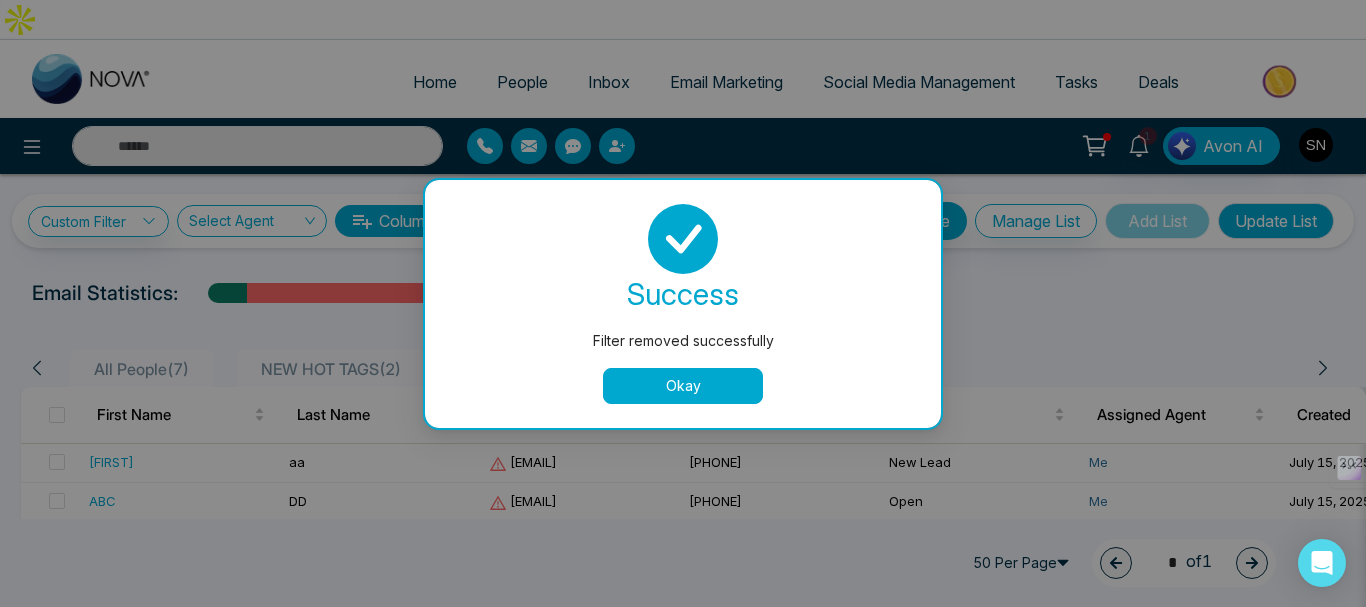 click on "Okay" at bounding box center [683, 386] 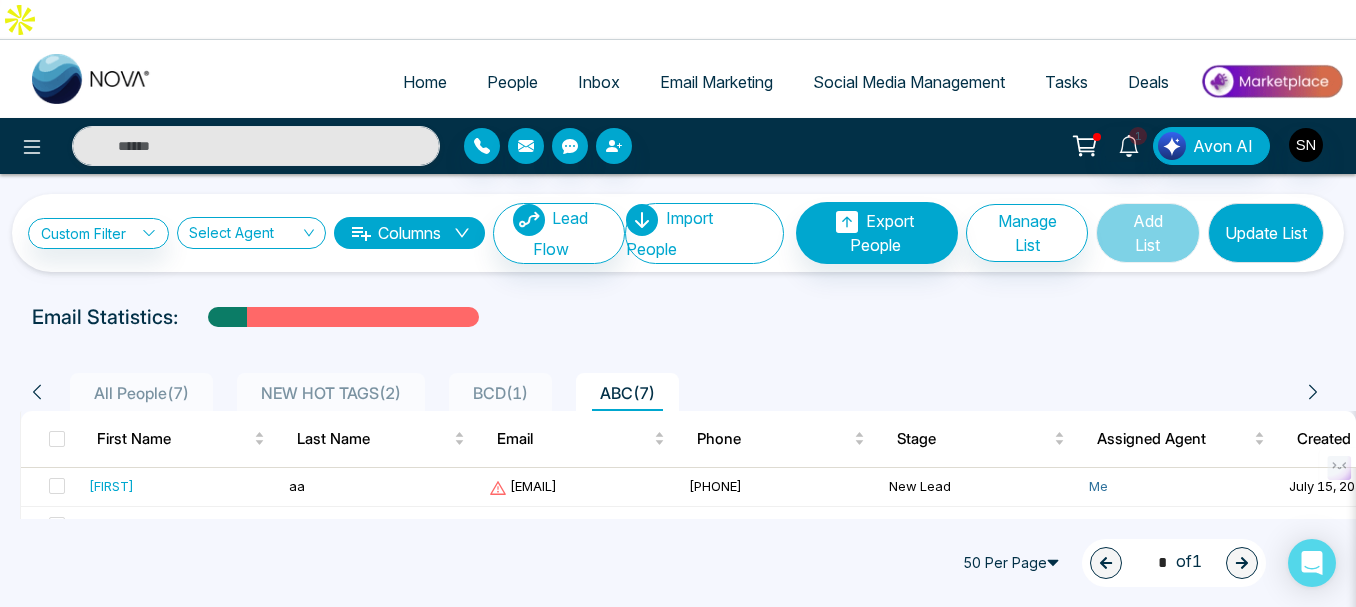click on "NEW HOT TAGS  ( 2 )" at bounding box center [331, 393] 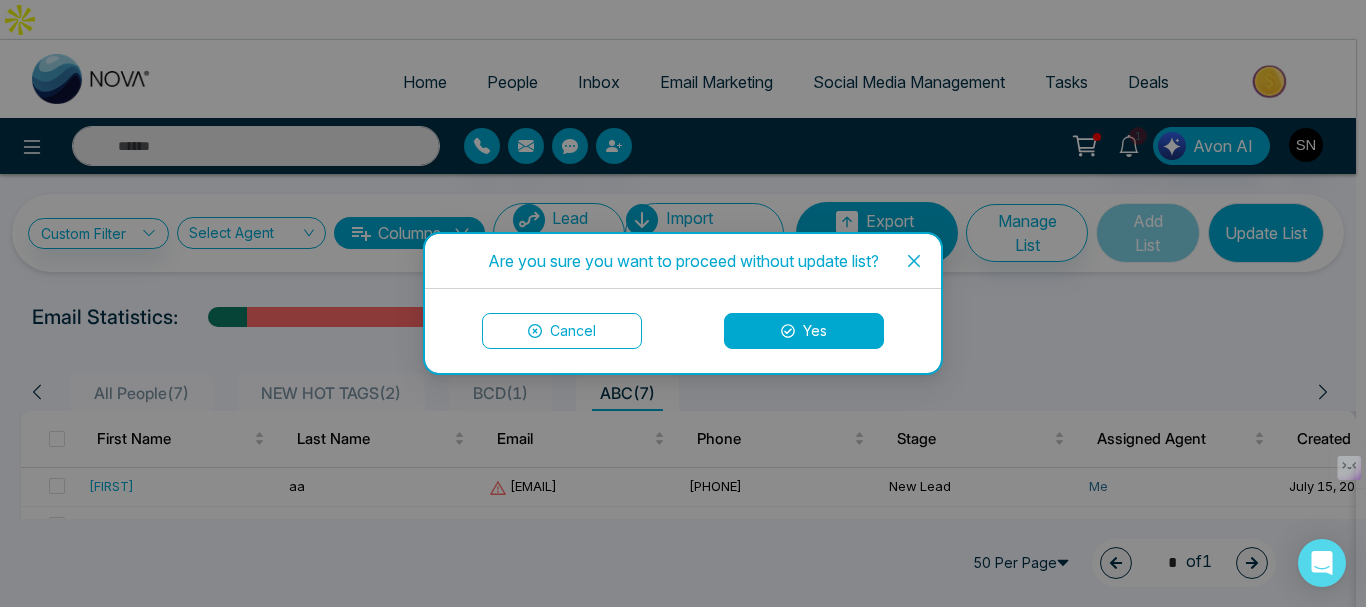 click 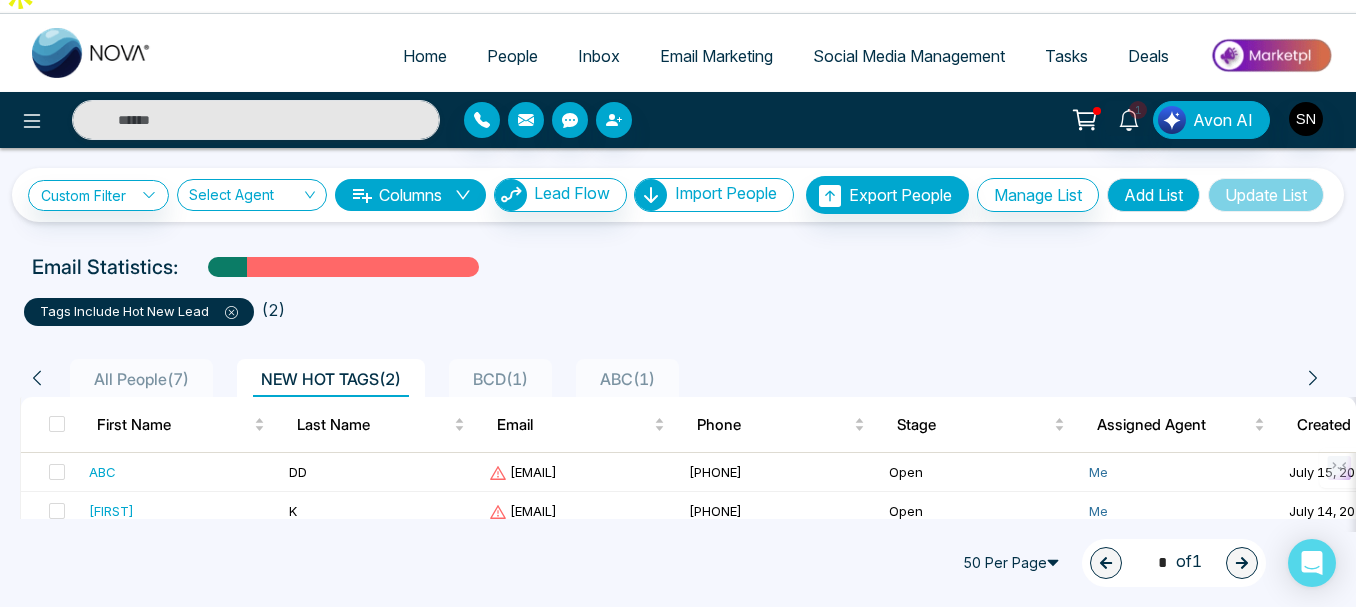 scroll, scrollTop: 33, scrollLeft: 0, axis: vertical 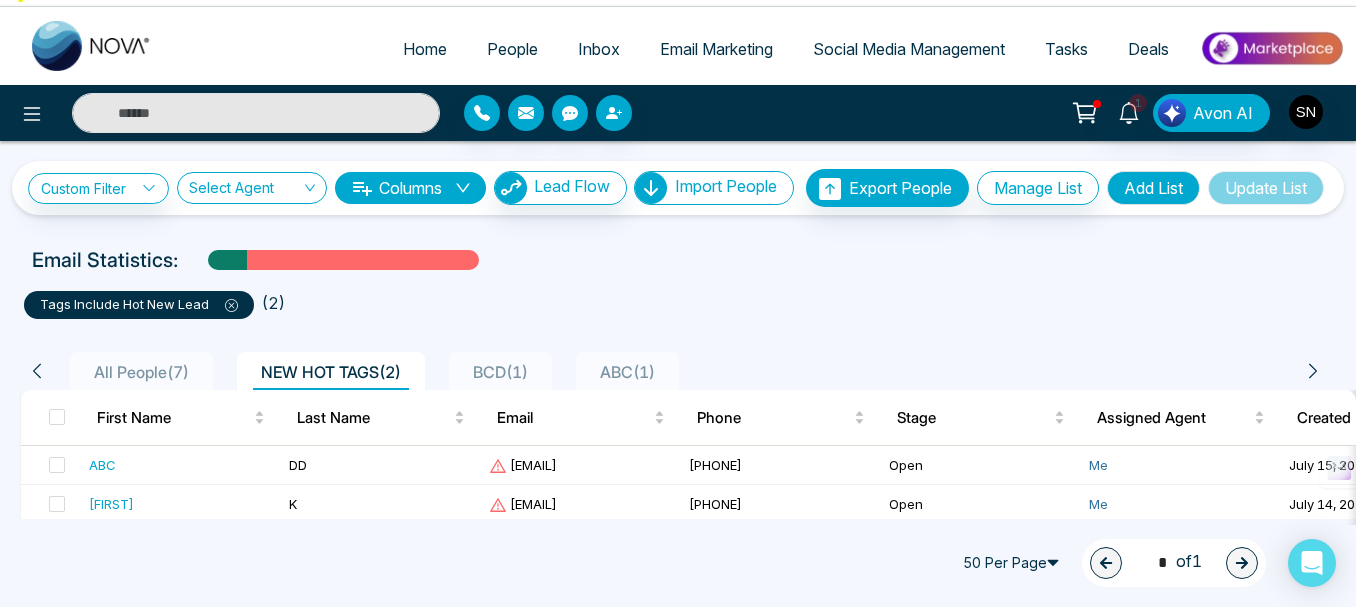 click on "All People  ( 7 )" at bounding box center (141, 372) 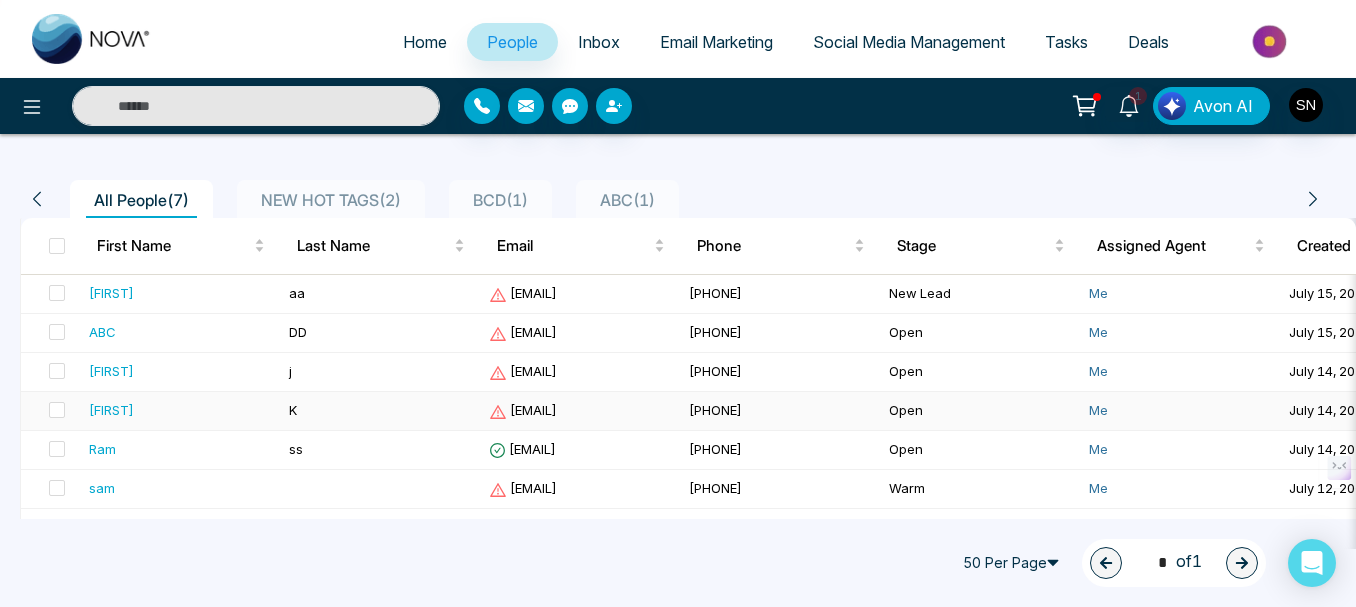 scroll, scrollTop: 0, scrollLeft: 0, axis: both 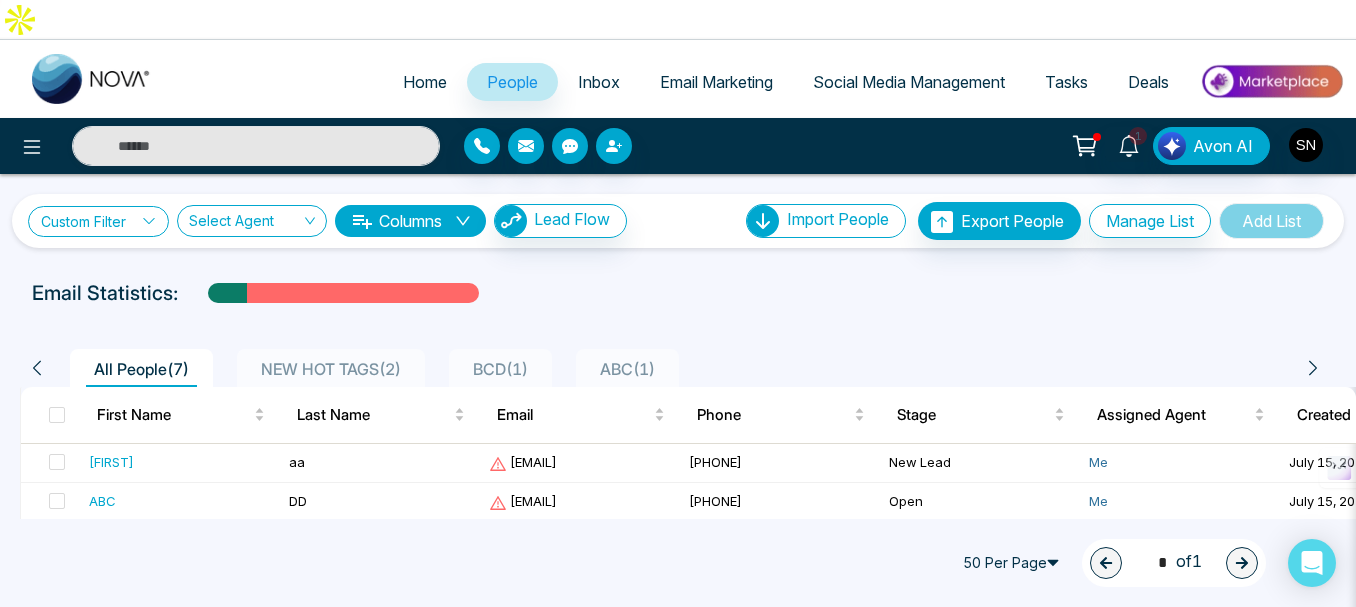 click 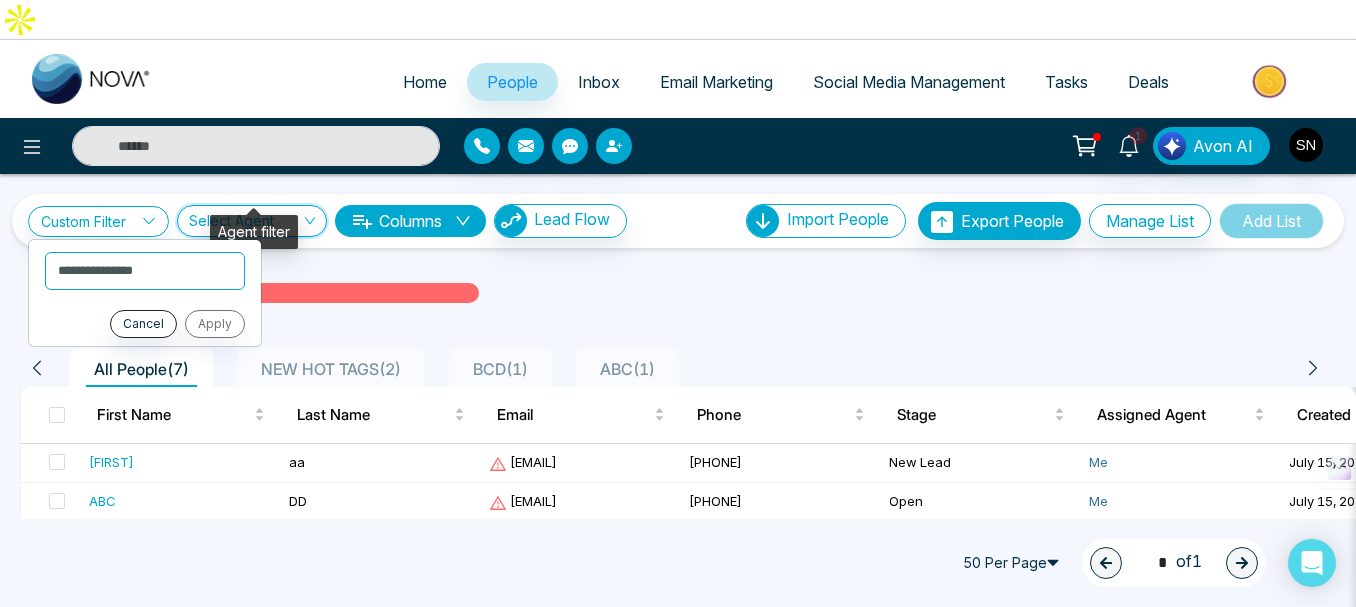 click at bounding box center (245, 225) 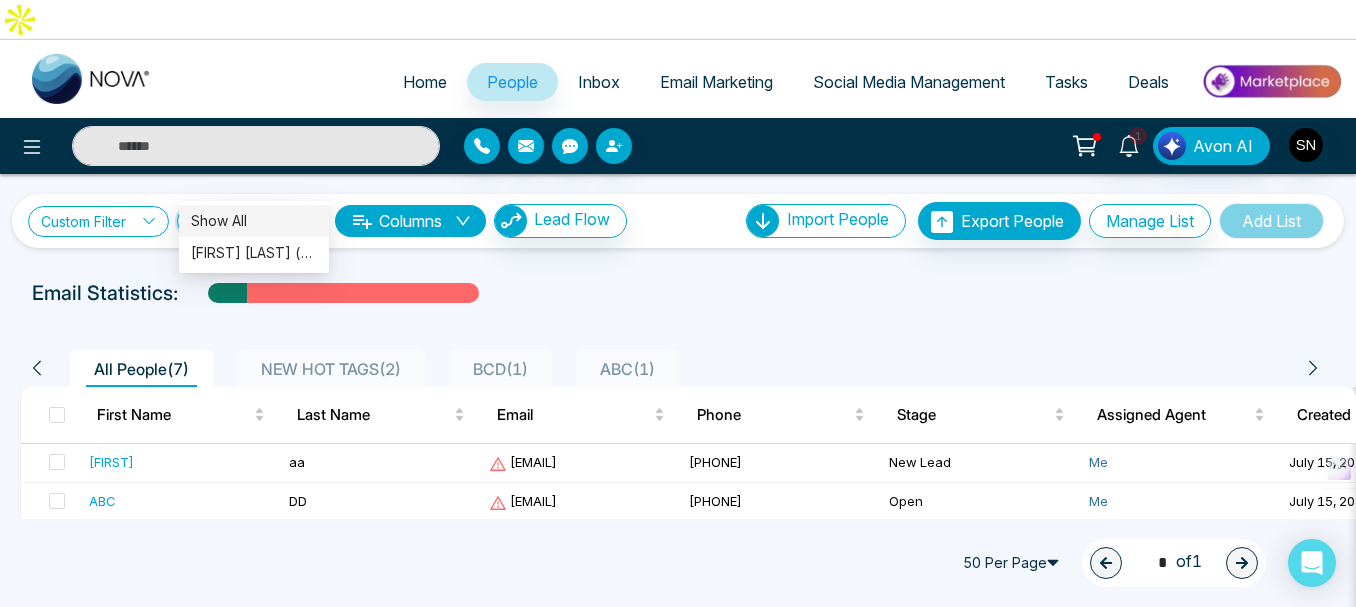 click 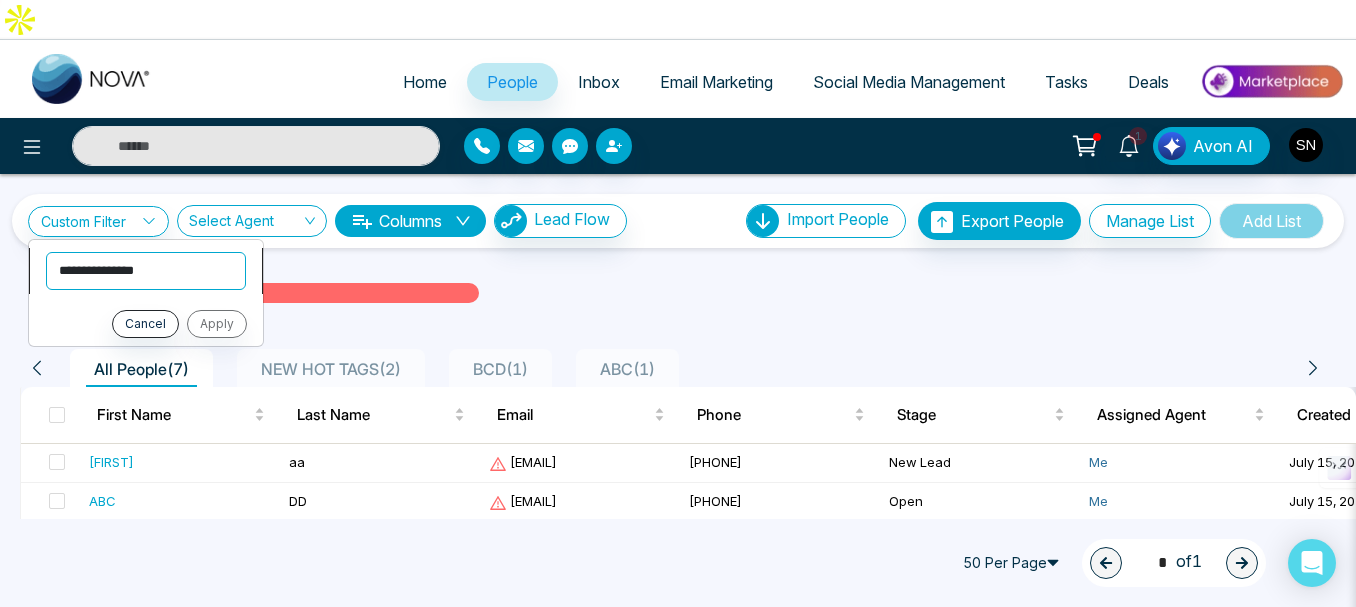 click on "**********" at bounding box center (146, 271) 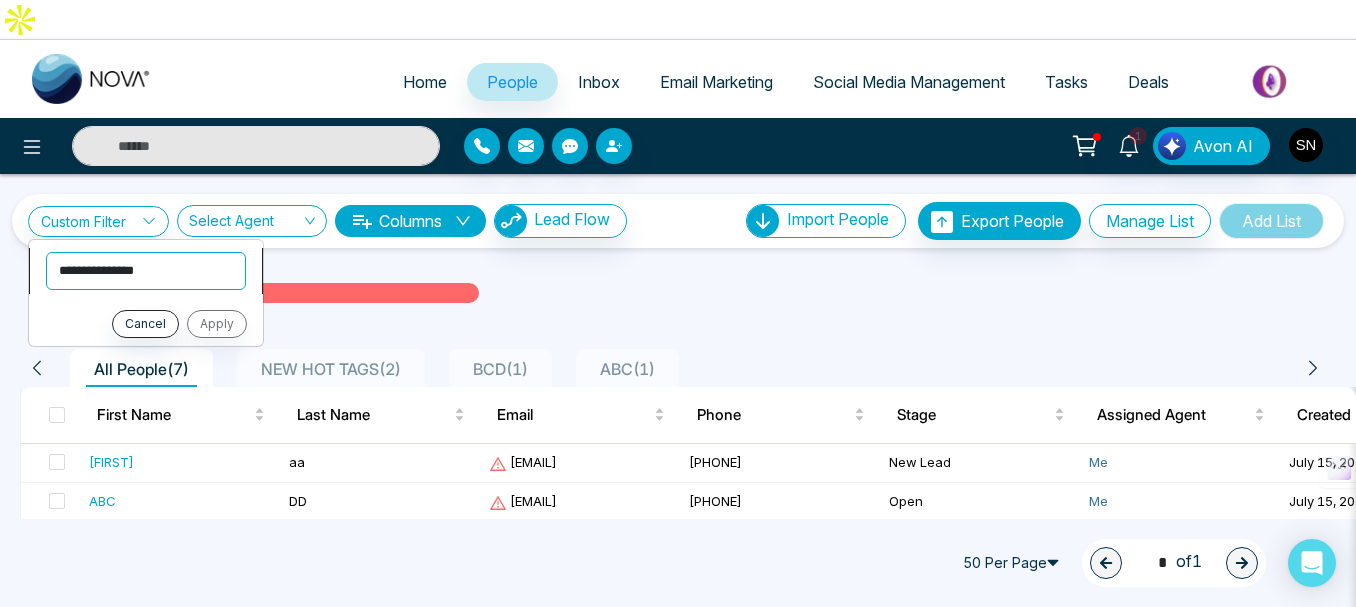 select on "*****" 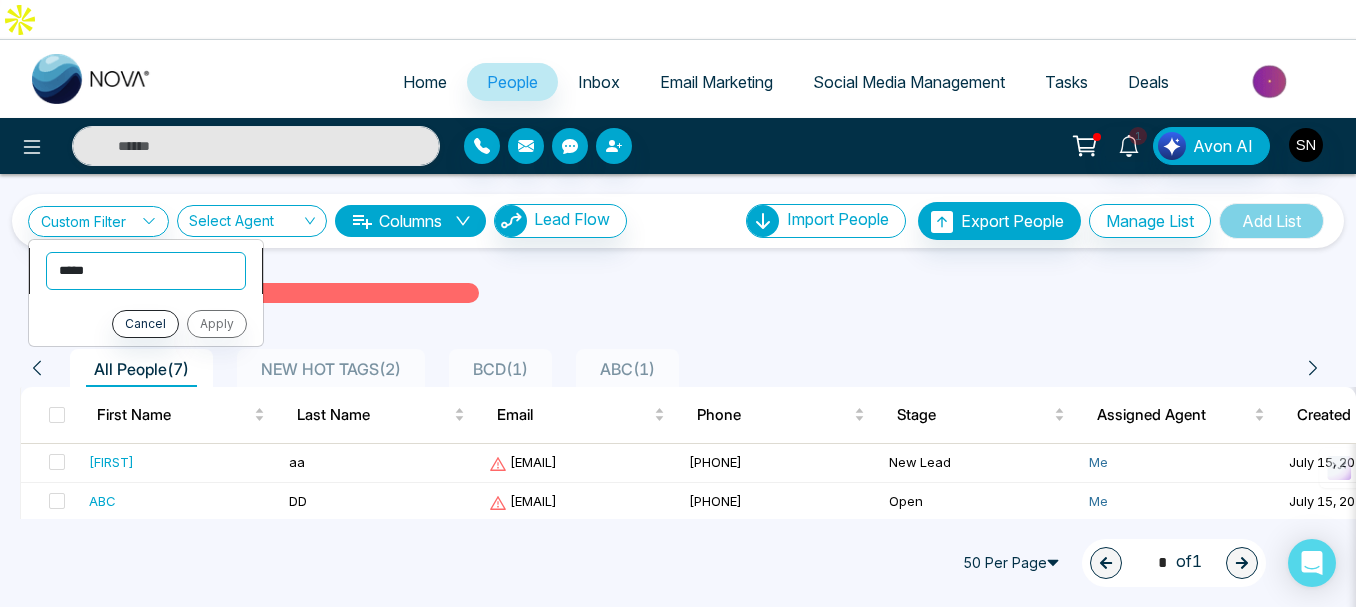 click on "**********" at bounding box center [146, 271] 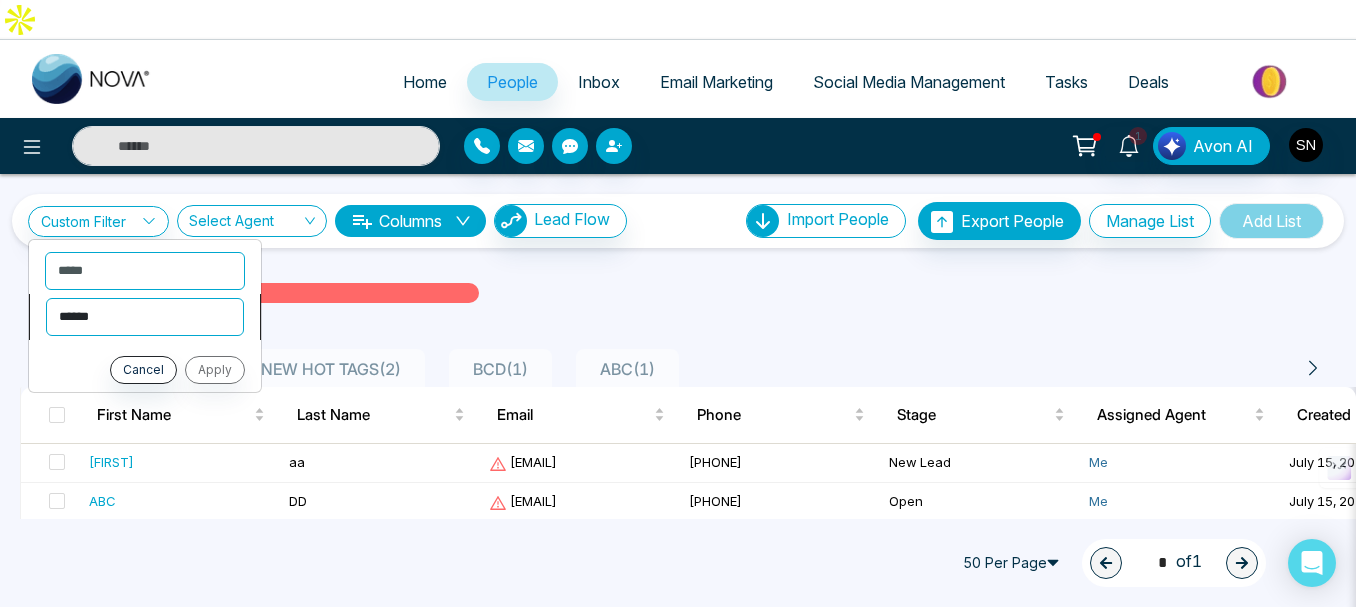 click on "**********" at bounding box center (145, 317) 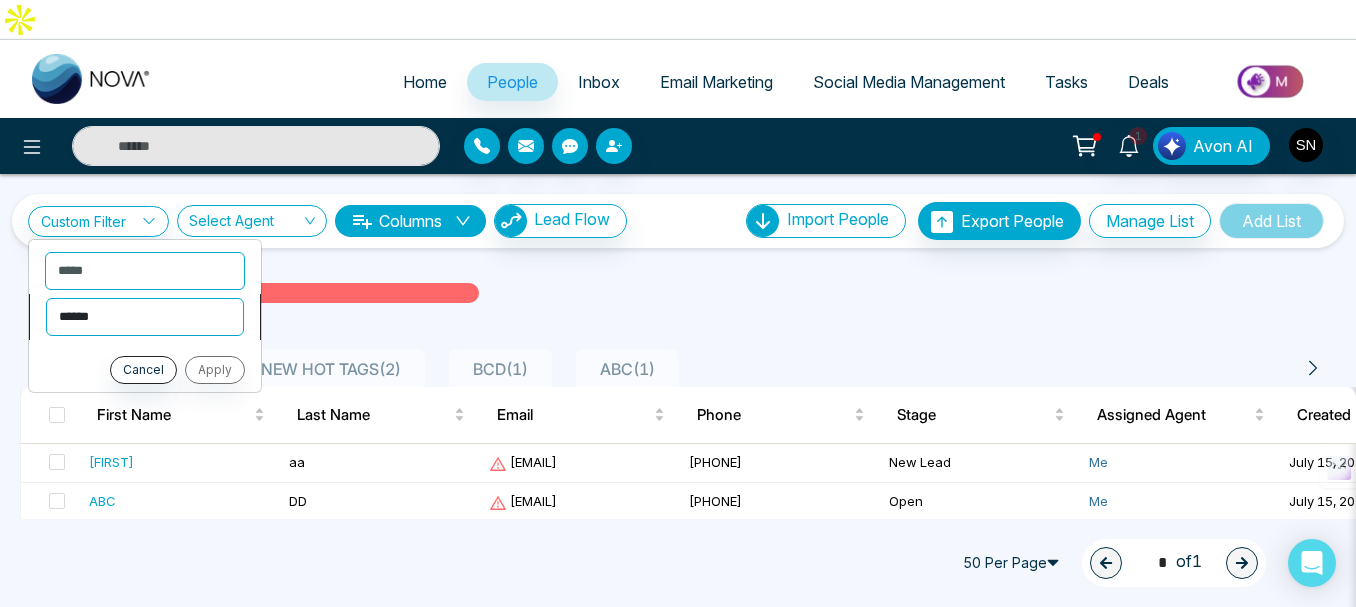 select on "*******" 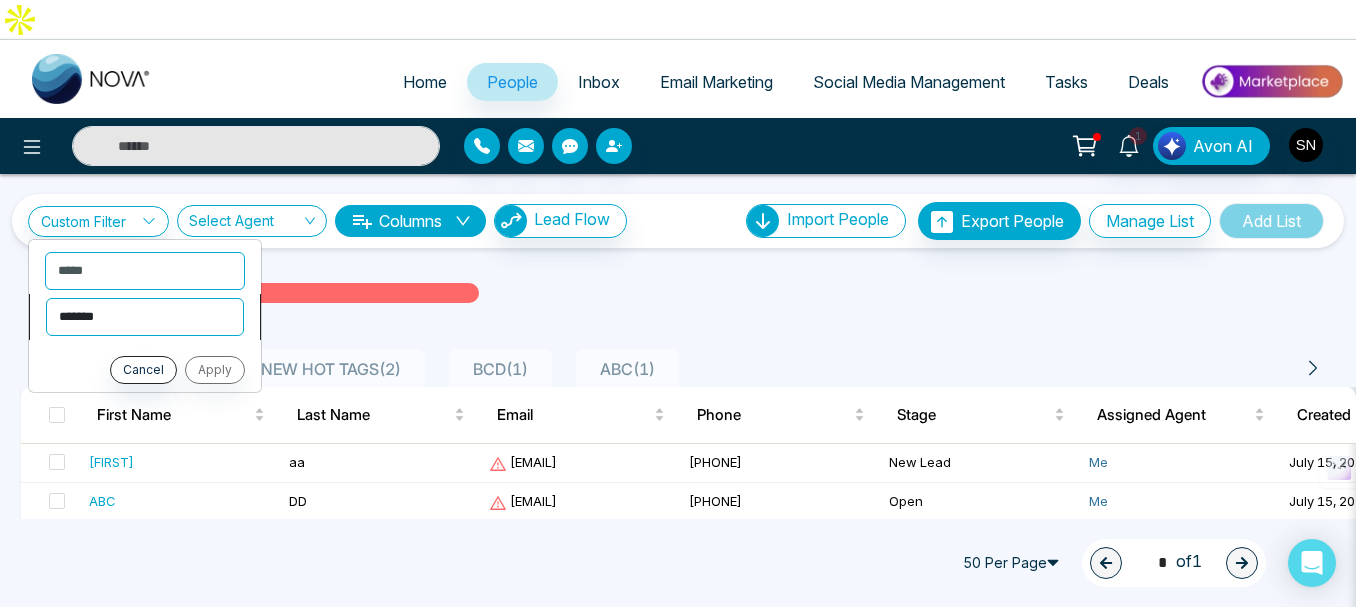 click on "**********" at bounding box center (145, 317) 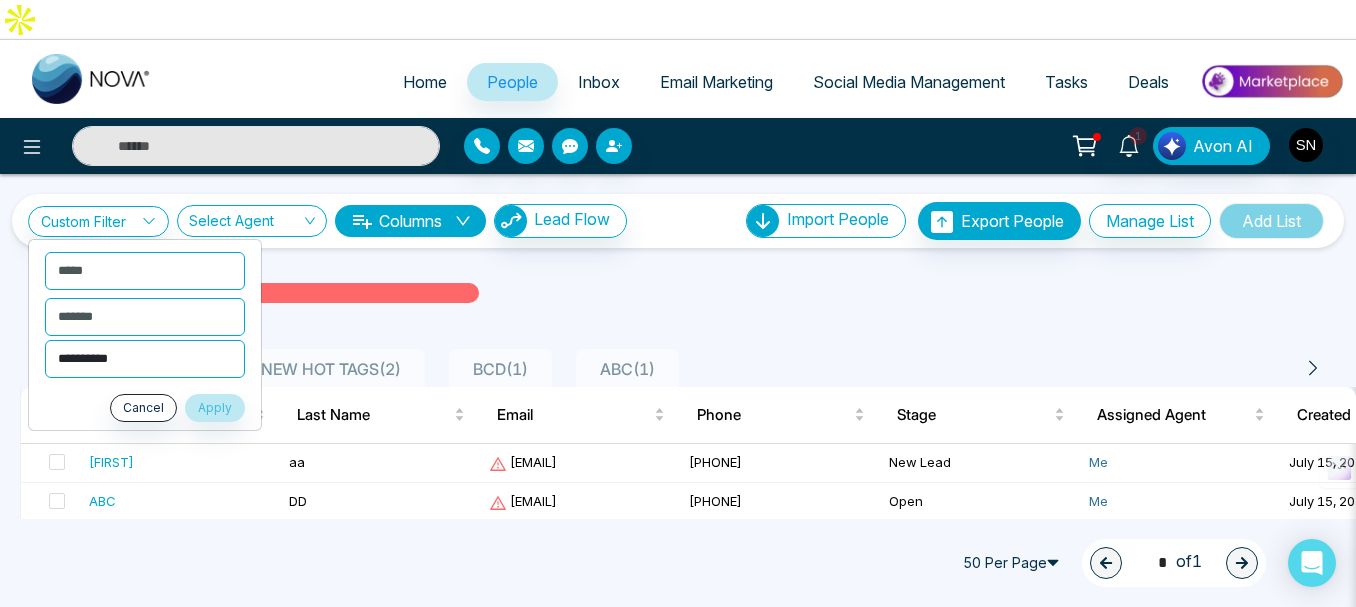 click on "**********" at bounding box center [145, 359] 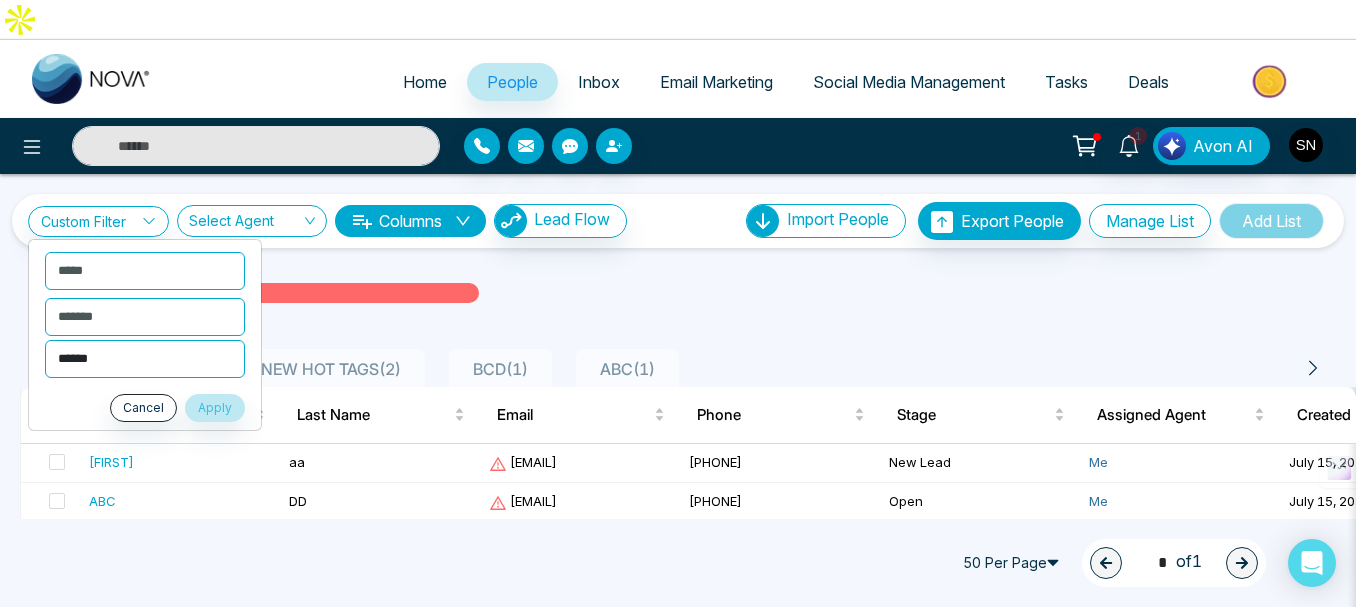 select on "****" 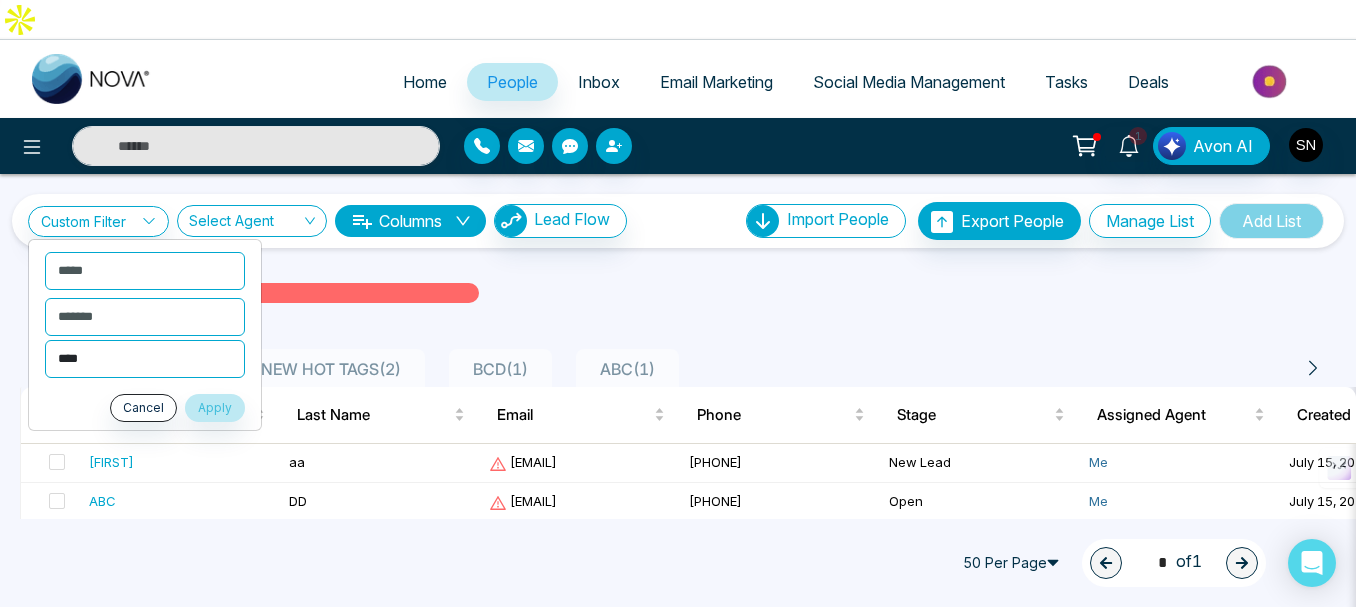 click on "**********" at bounding box center (145, 359) 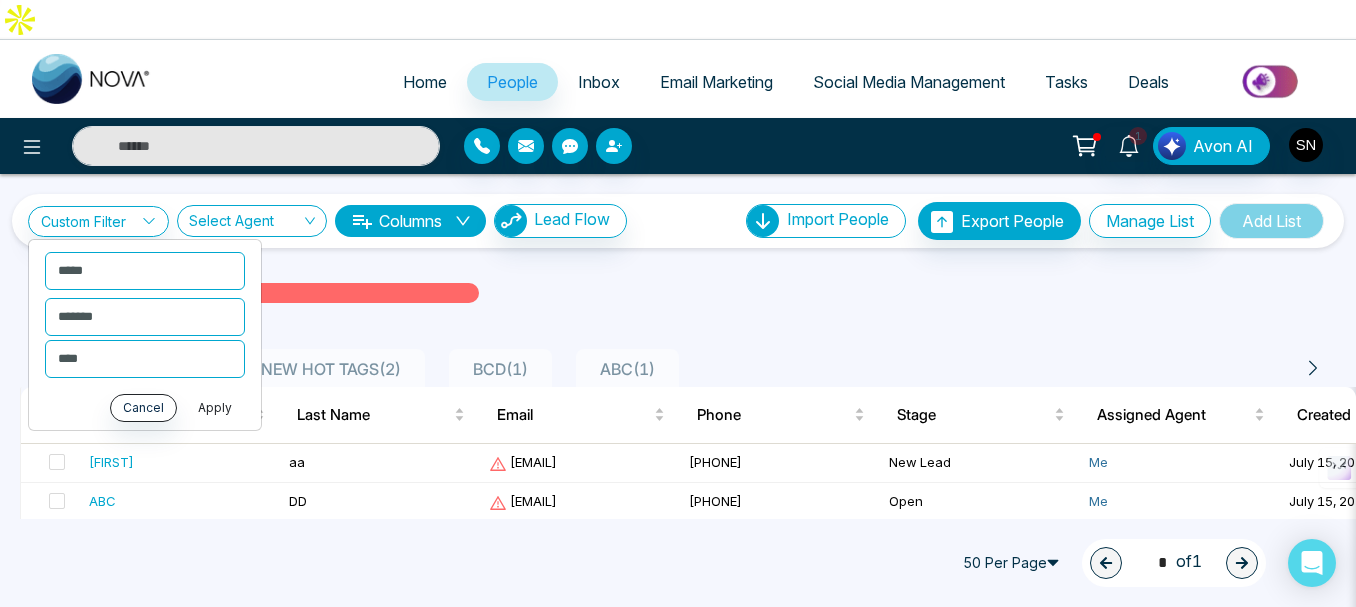 click on "Apply" at bounding box center (215, 408) 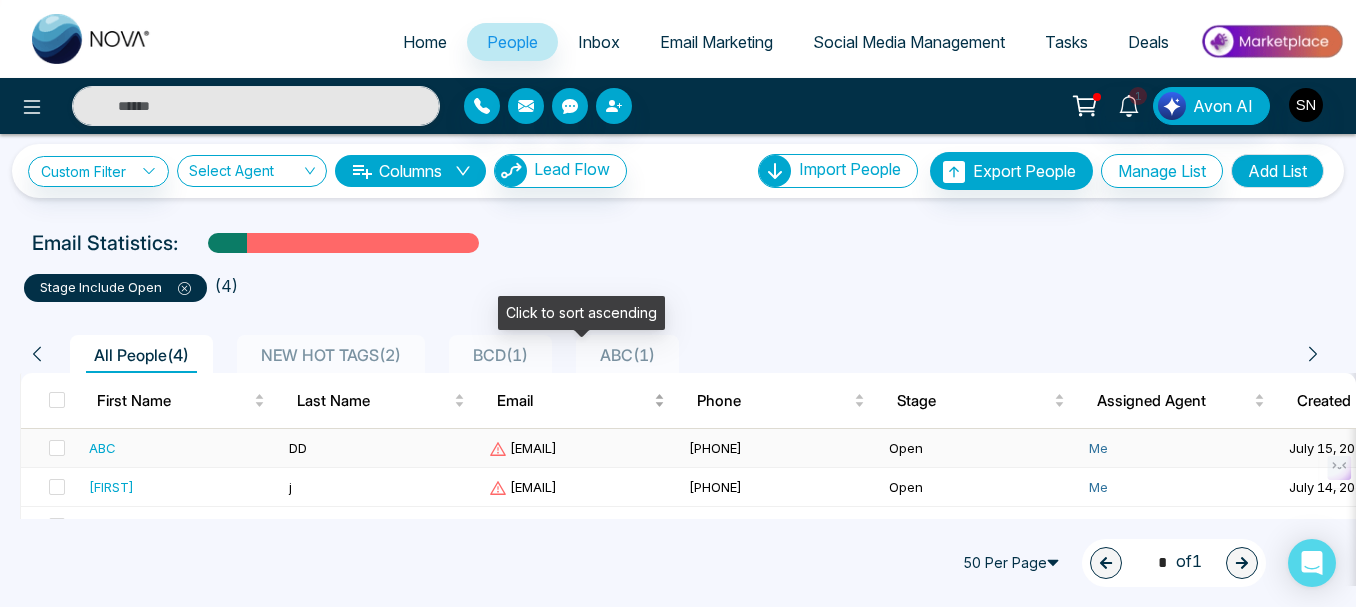 scroll, scrollTop: 87, scrollLeft: 0, axis: vertical 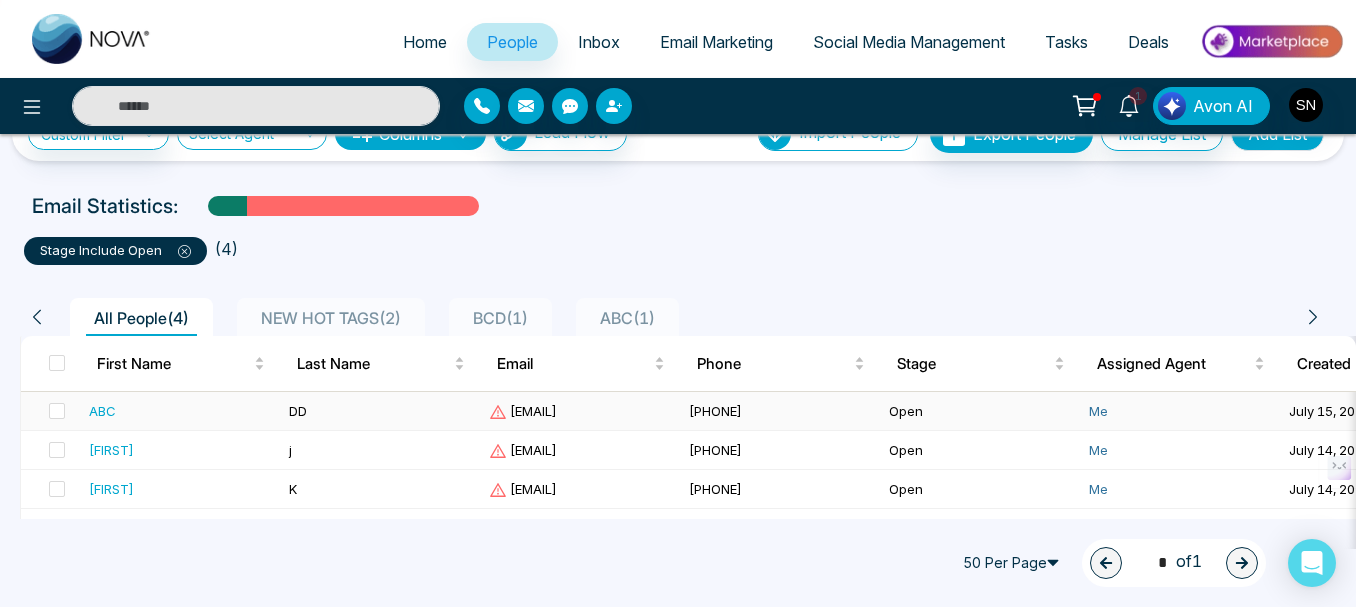 click on "ABC" at bounding box center [102, 411] 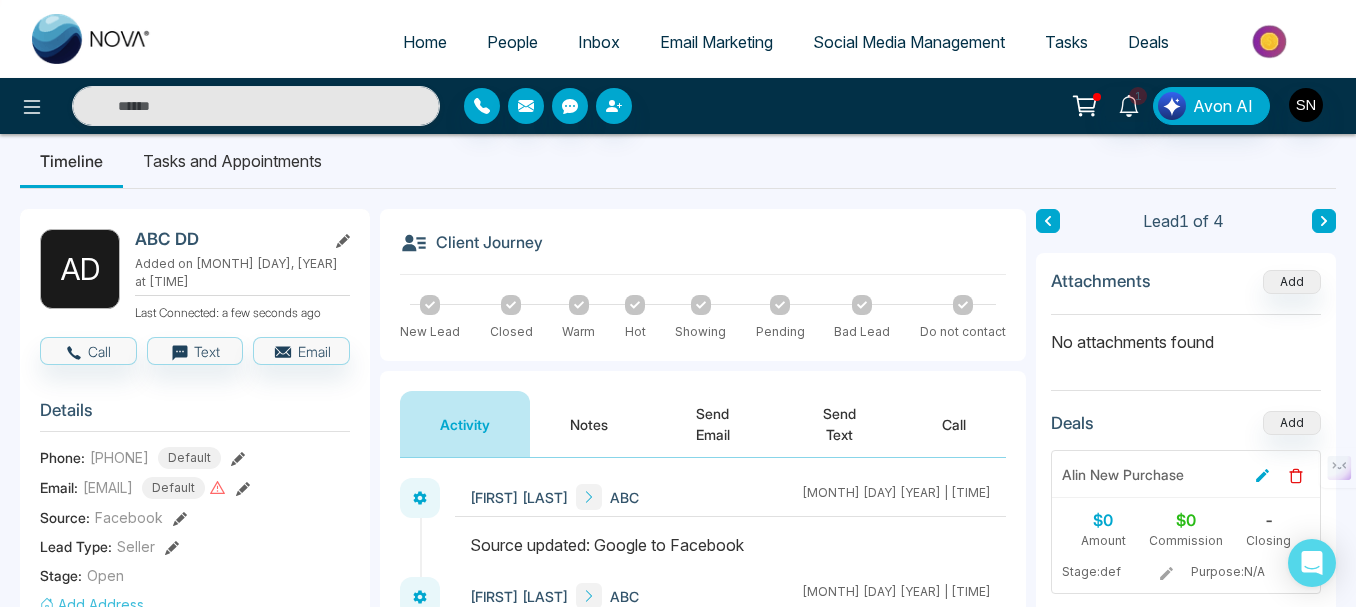 scroll, scrollTop: 0, scrollLeft: 0, axis: both 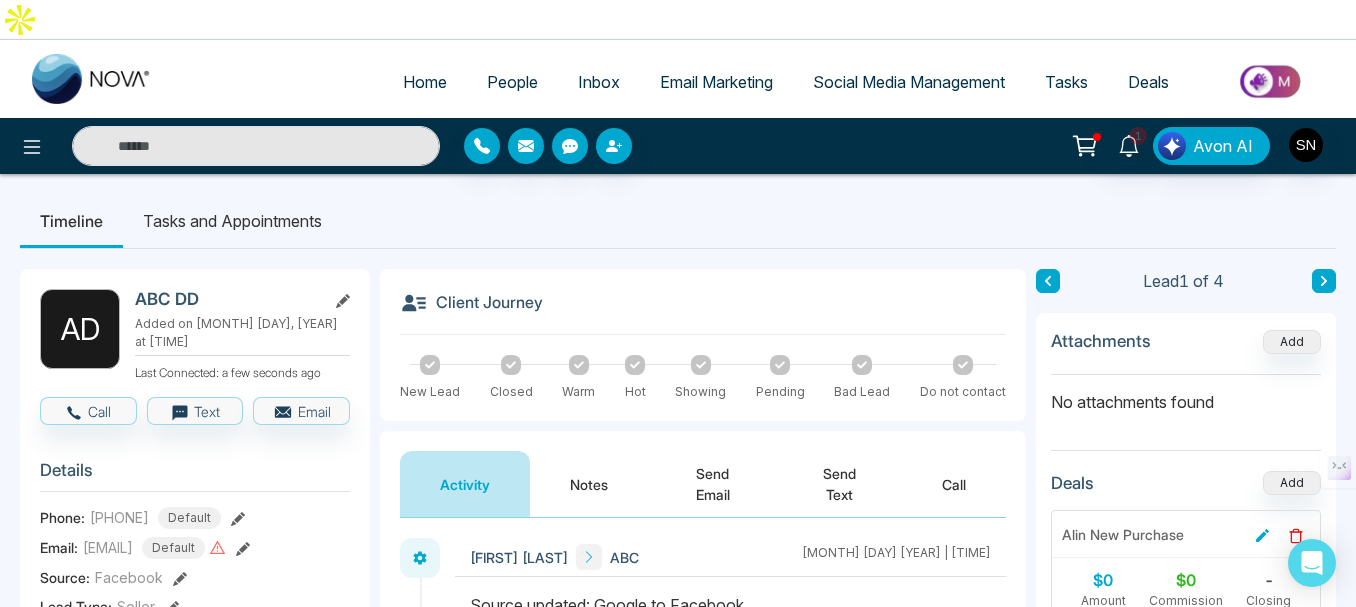 click on "People" at bounding box center [512, 82] 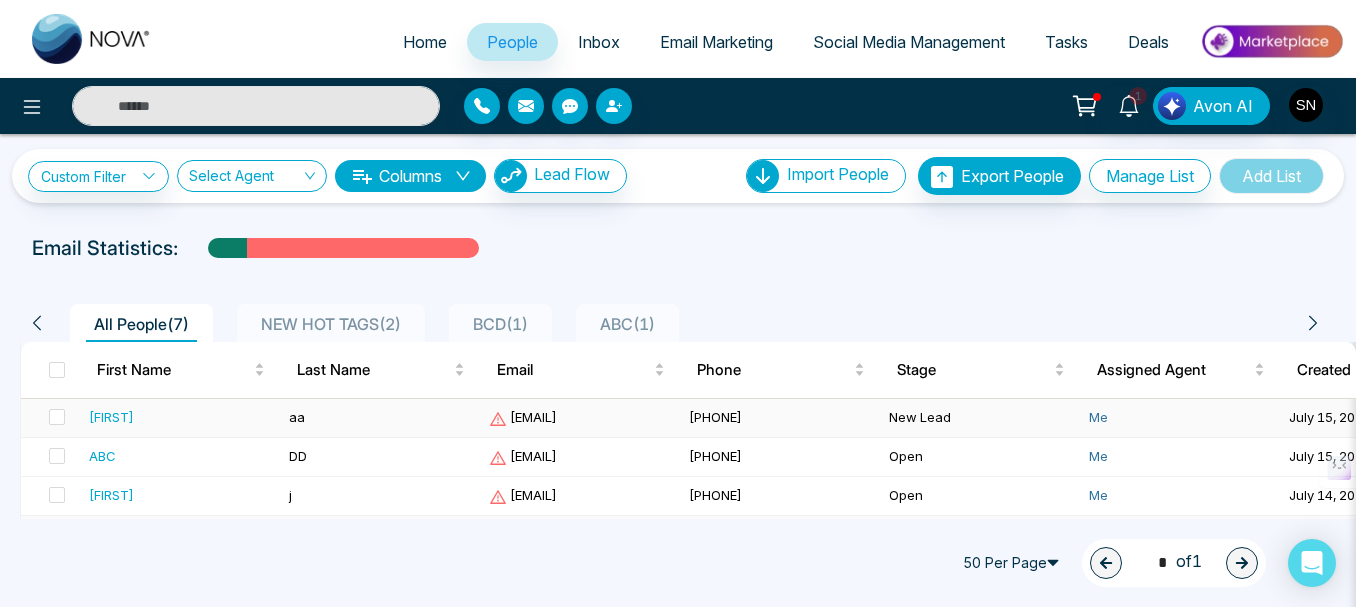scroll, scrollTop: 0, scrollLeft: 0, axis: both 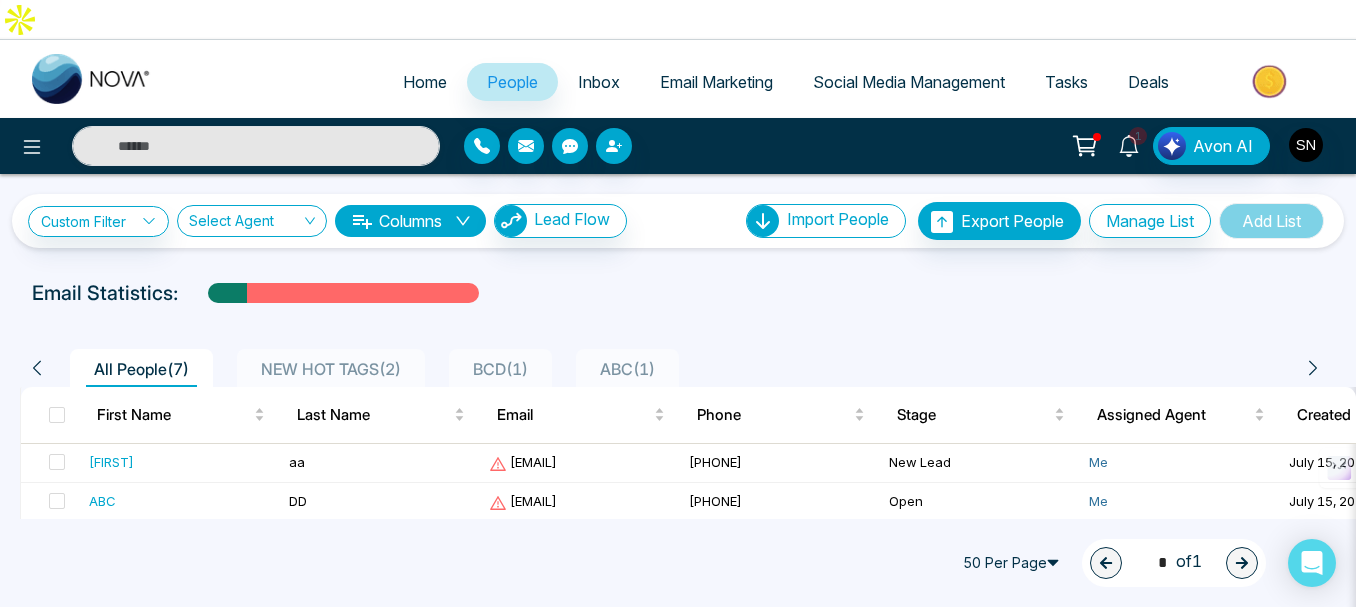 click on "1" at bounding box center [1138, 136] 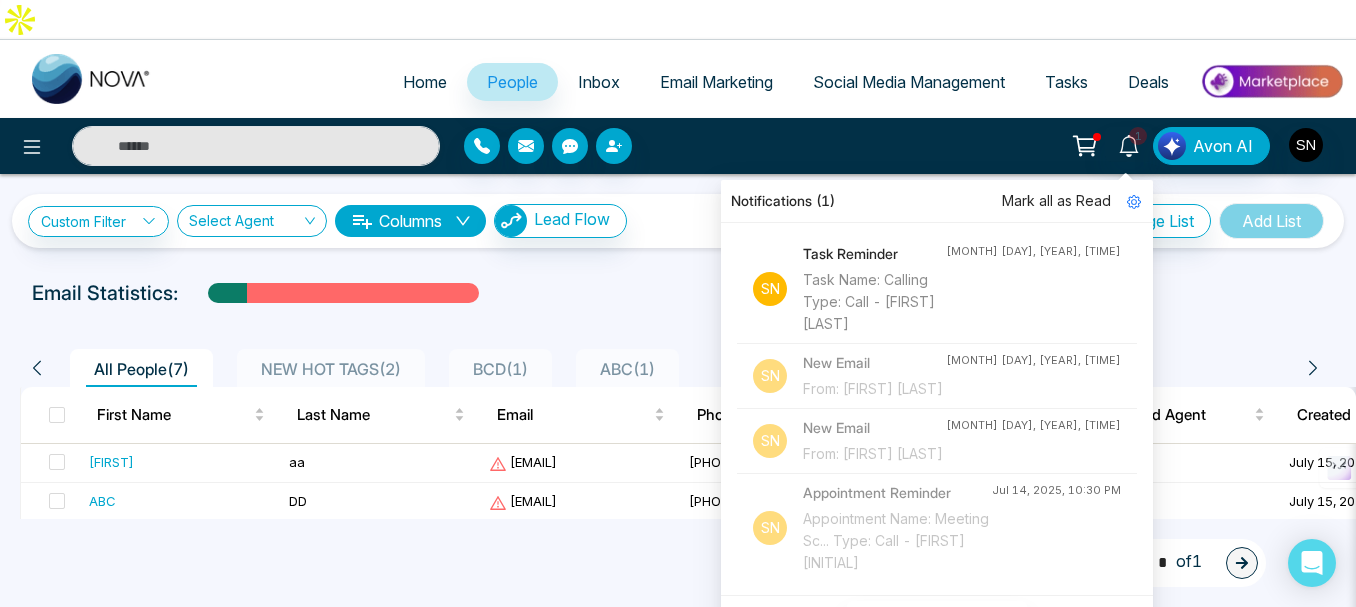 click on "**********" at bounding box center (678, 495) 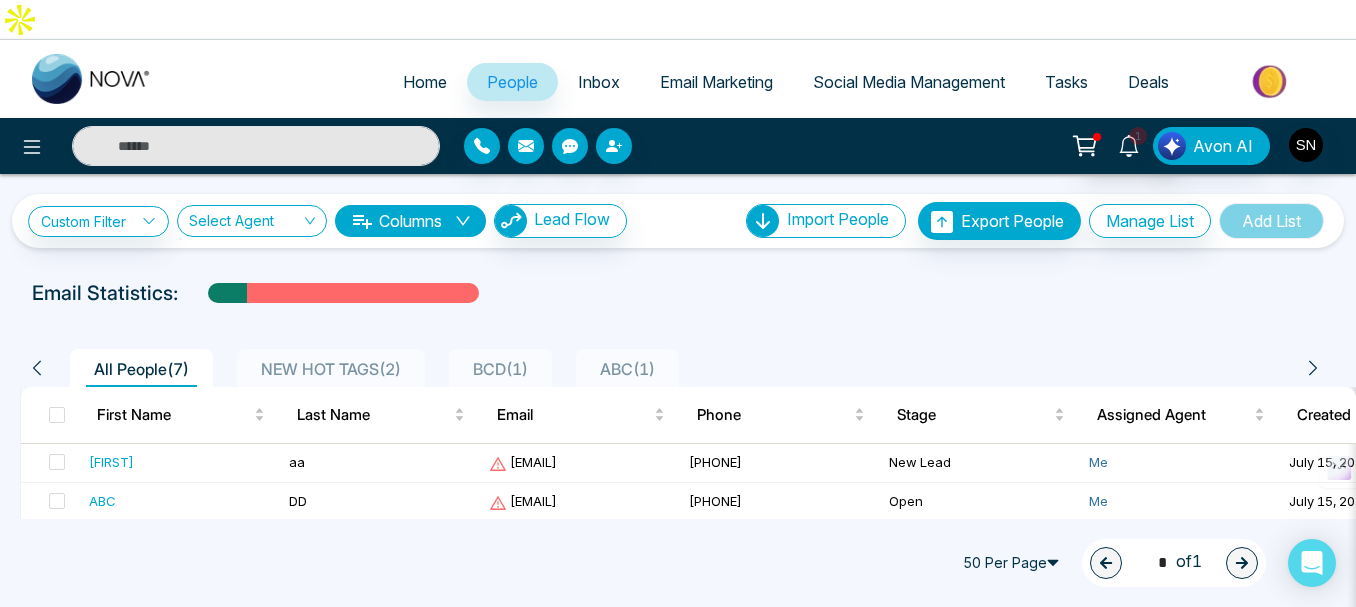 click on "1" at bounding box center [1138, 136] 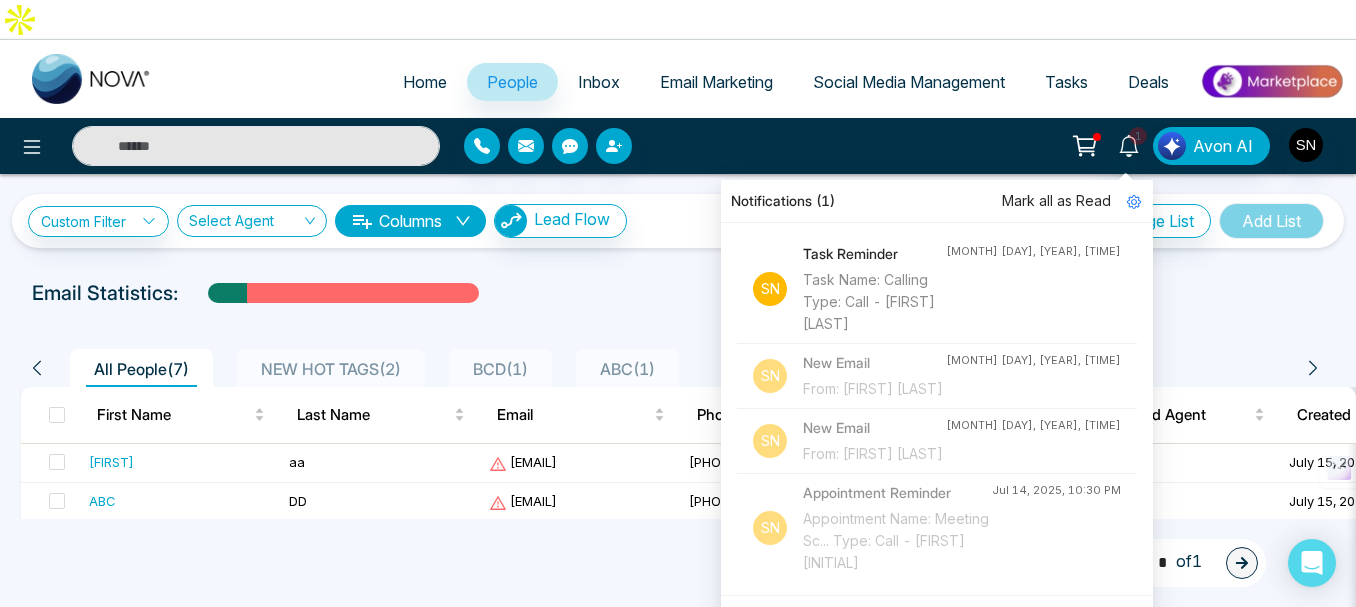 click on "View All Notifications" at bounding box center [937, 620] 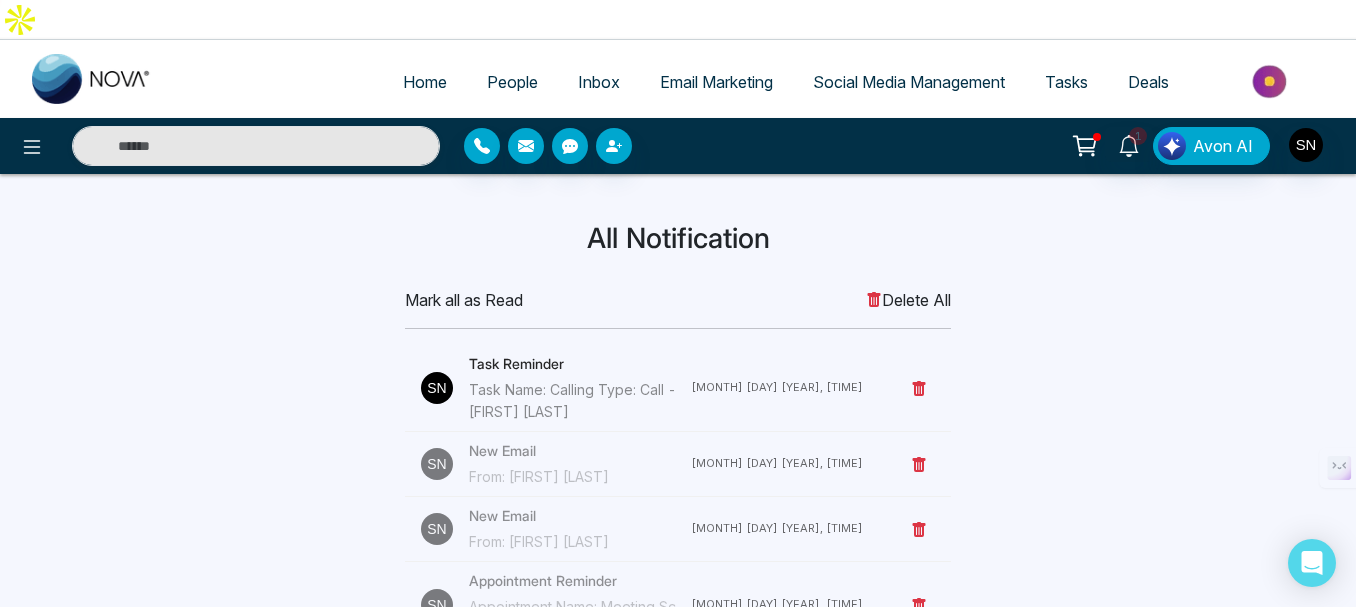 scroll, scrollTop: 27, scrollLeft: 0, axis: vertical 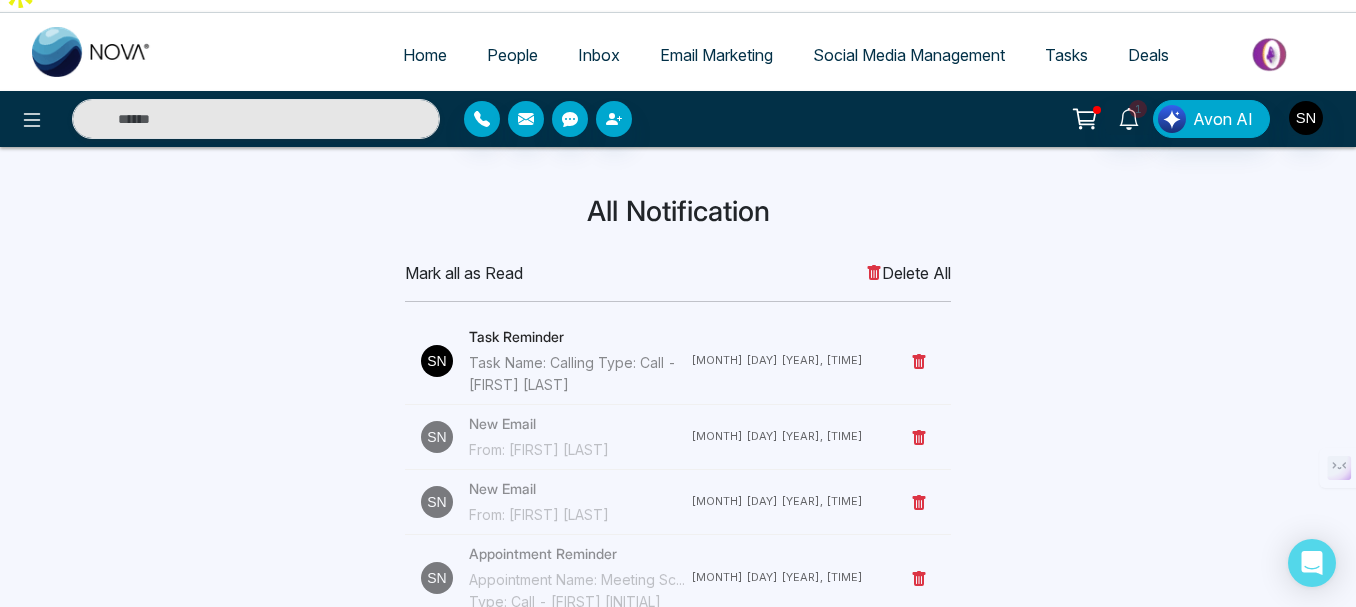 click on "New Email" at bounding box center (580, 489) 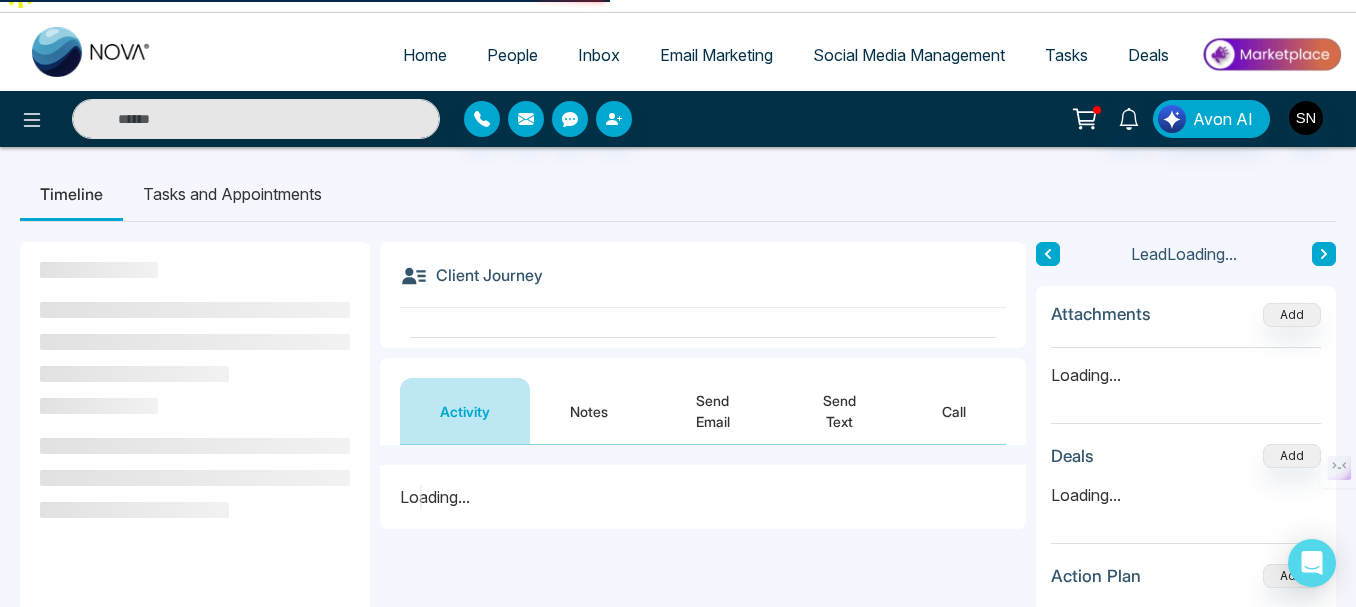 scroll, scrollTop: 0, scrollLeft: 0, axis: both 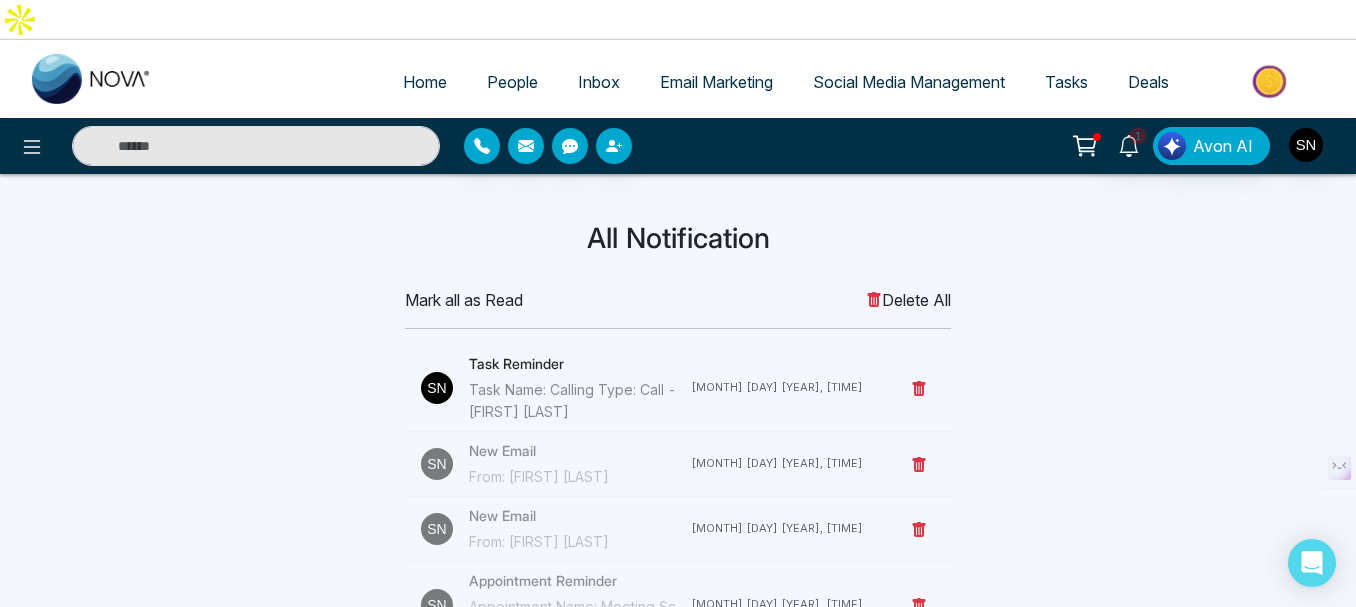 click on "People" at bounding box center [512, 82] 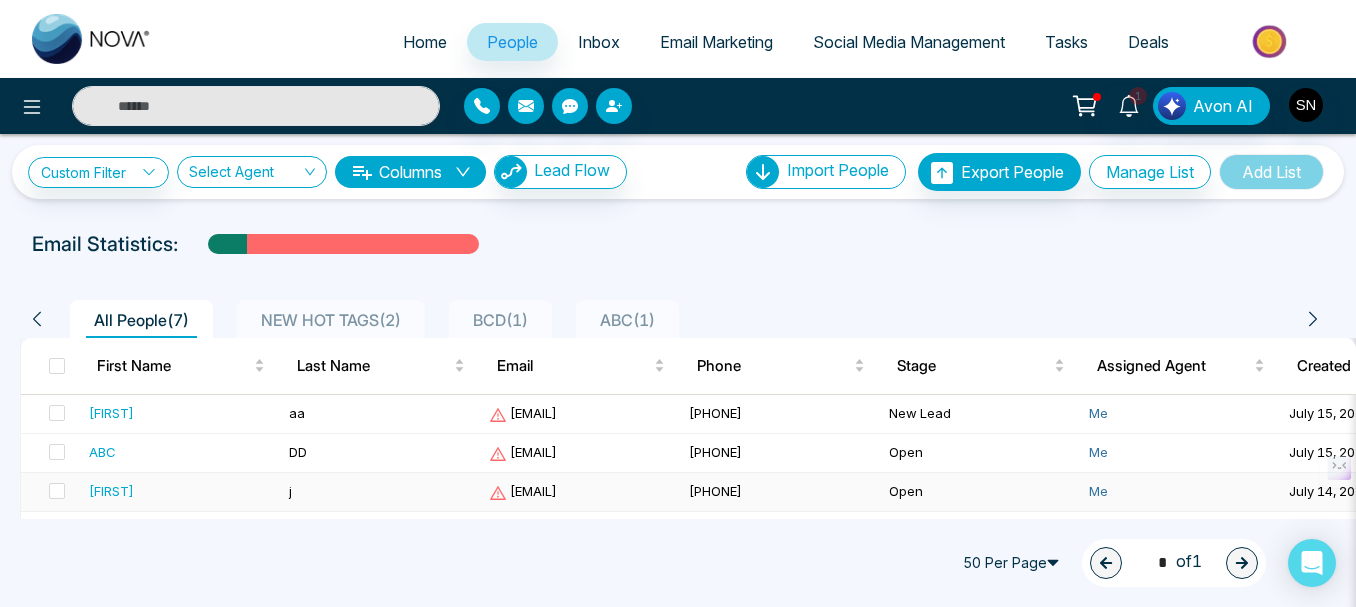 scroll, scrollTop: 169, scrollLeft: 0, axis: vertical 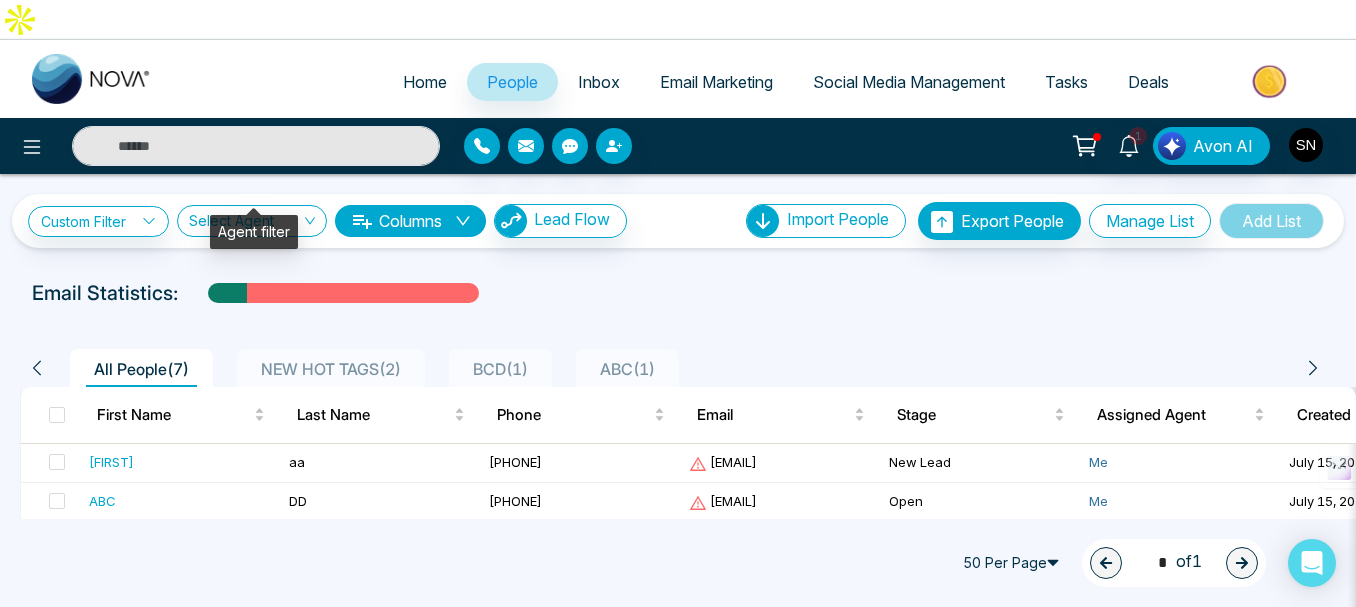 click at bounding box center (245, 225) 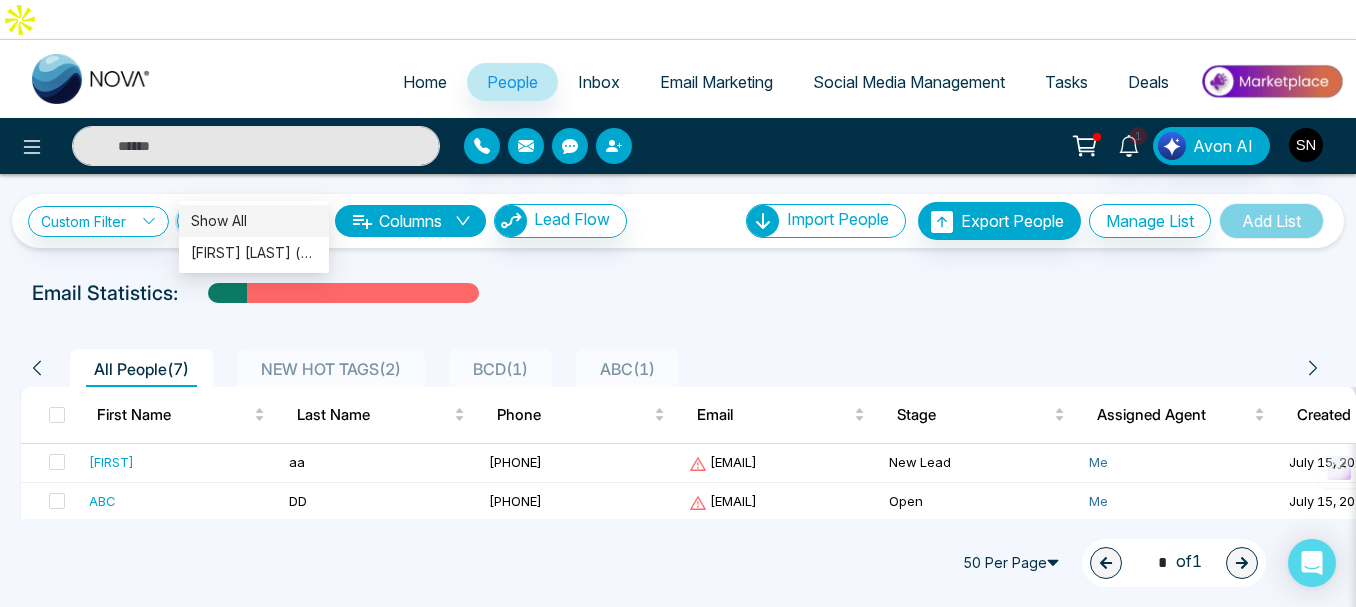click on "Columns" at bounding box center [410, 221] 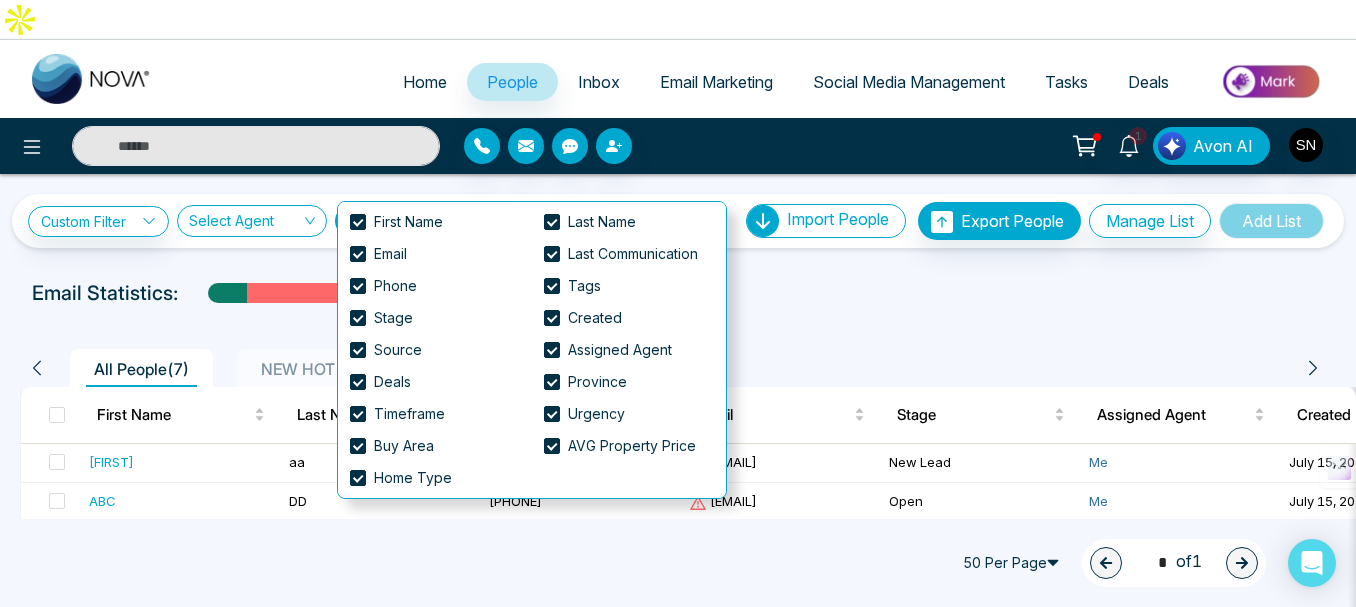 click on "Lead Flow" at bounding box center (572, 219) 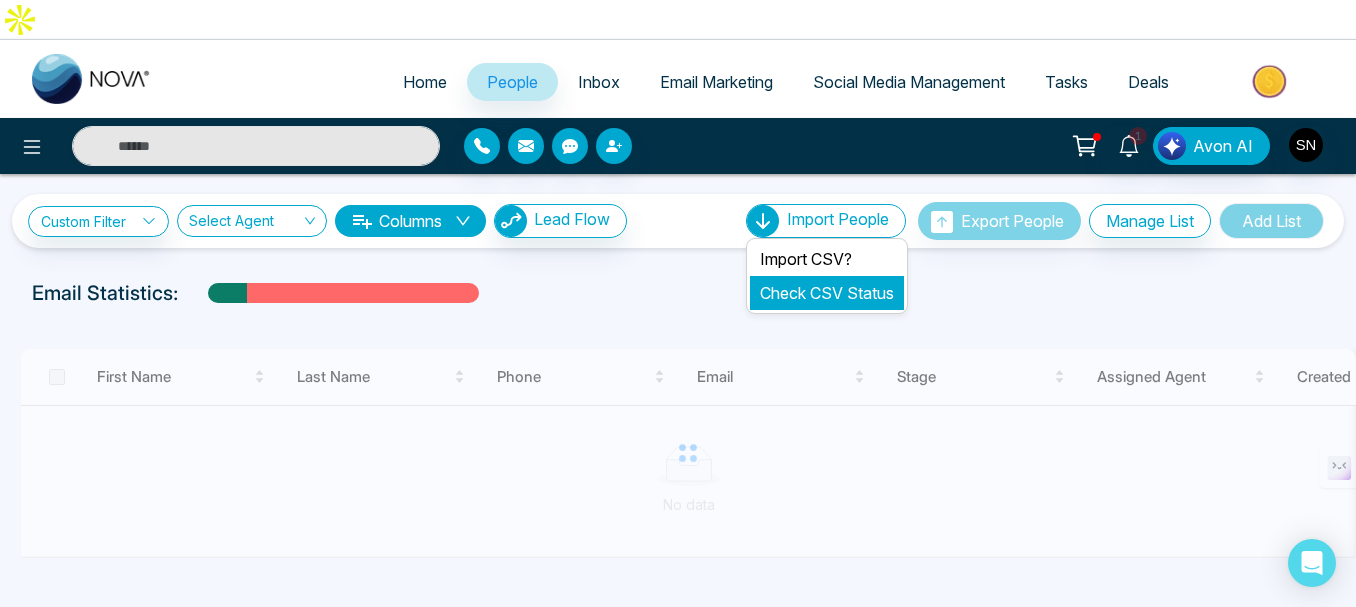 click on "Check CSV Status" at bounding box center [827, 293] 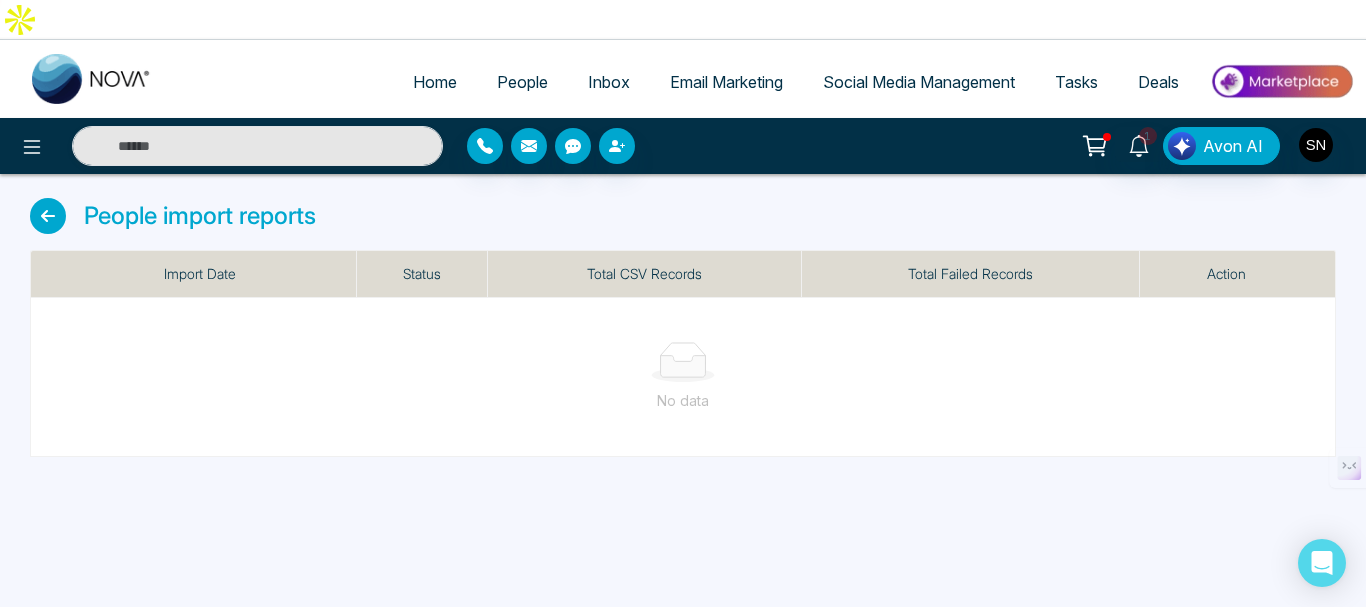 click 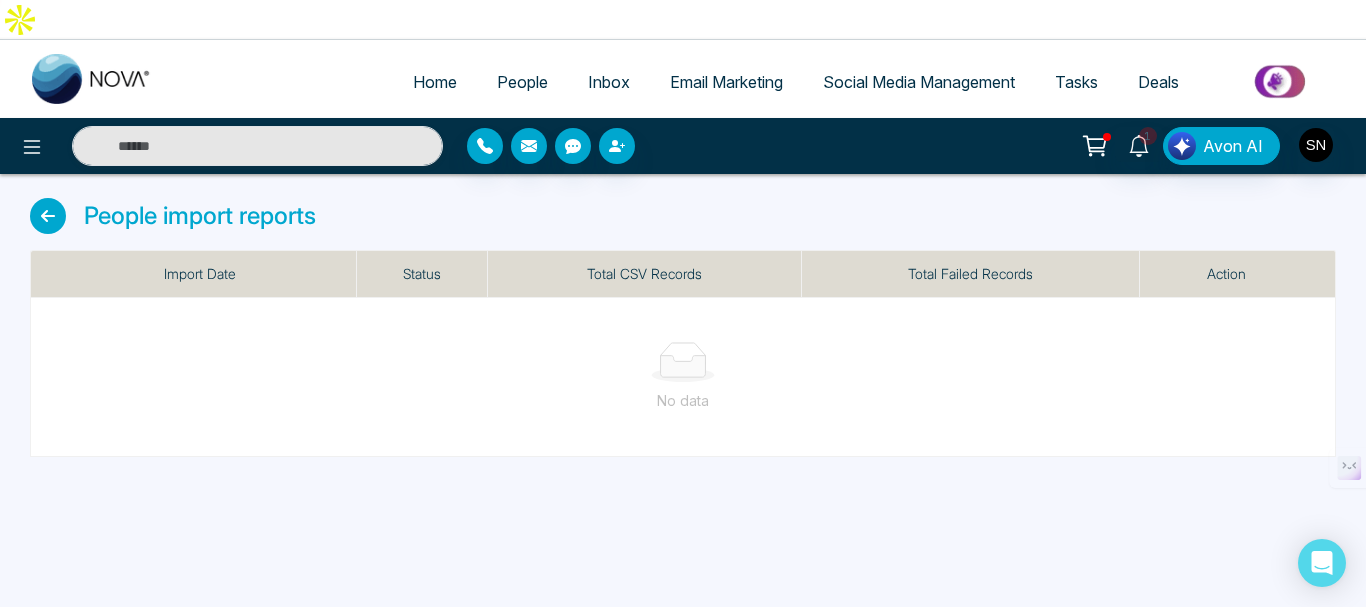 click on "Total Failed Records" at bounding box center (971, 274) 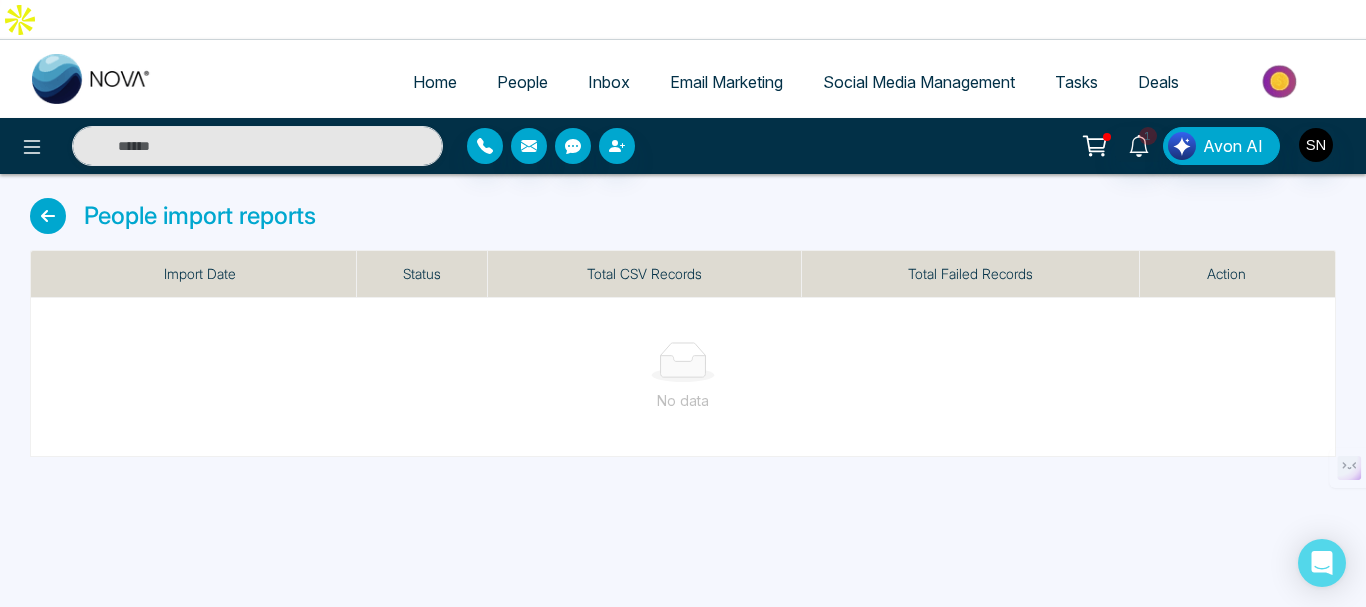 click on "Total CSV Records" at bounding box center [645, 274] 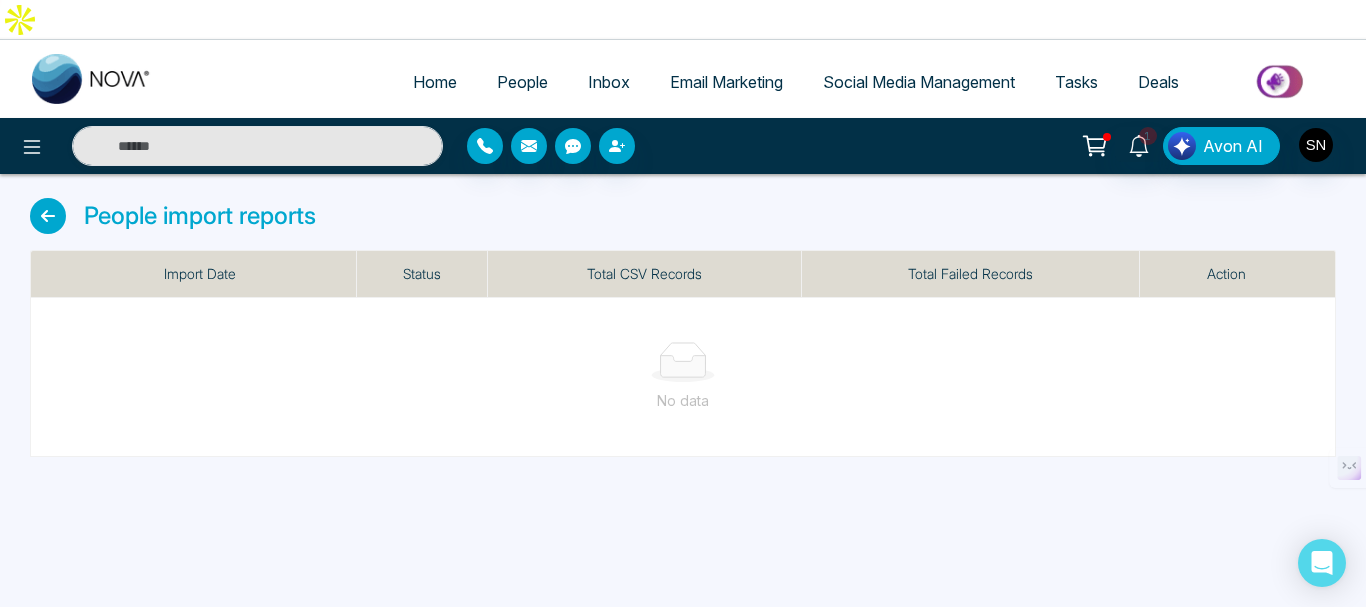 click at bounding box center [48, 216] 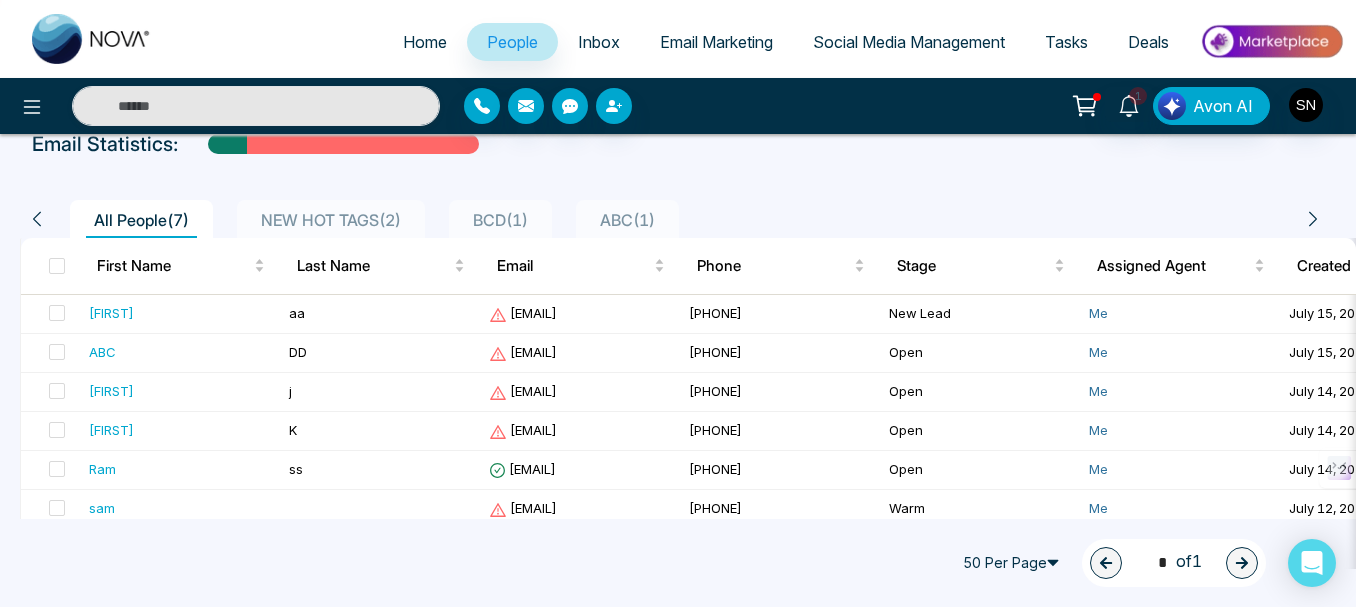 scroll, scrollTop: 169, scrollLeft: 0, axis: vertical 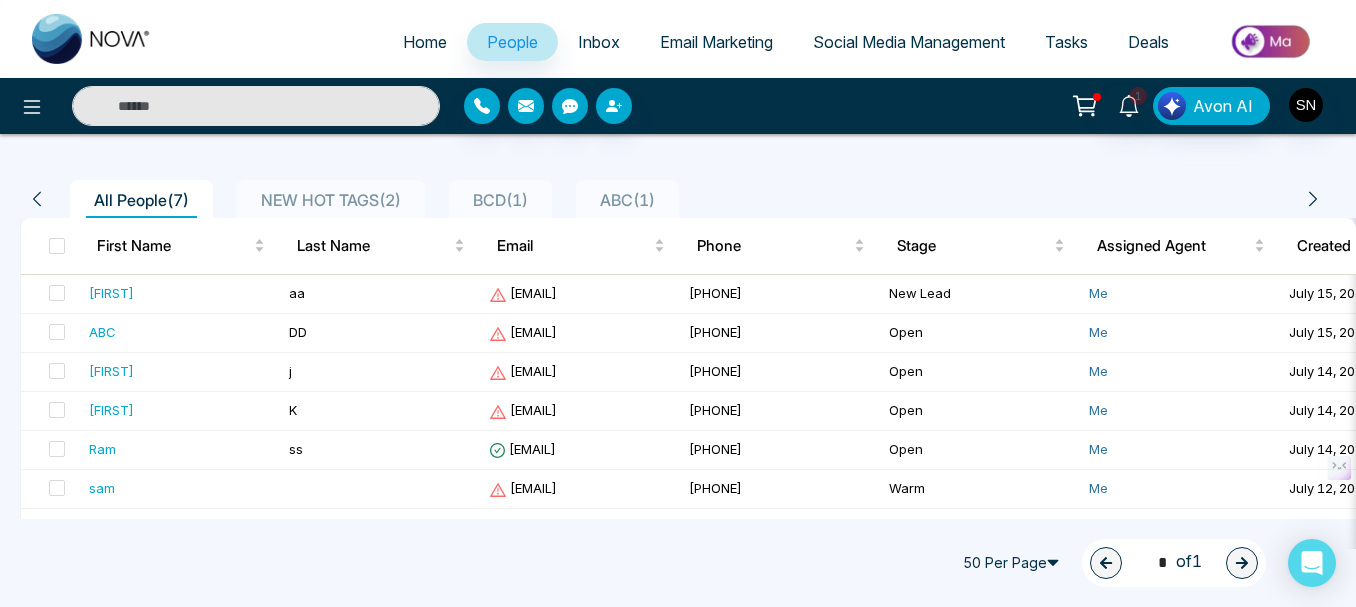 click on "Inbox" at bounding box center (599, 42) 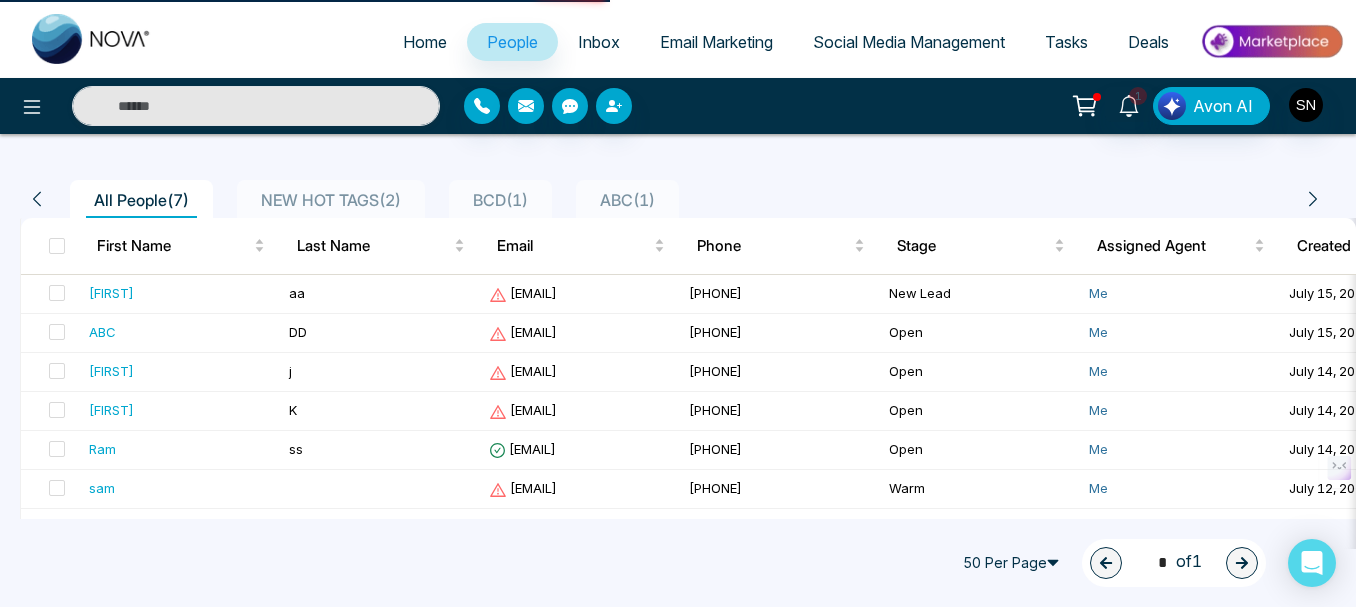 scroll, scrollTop: 0, scrollLeft: 0, axis: both 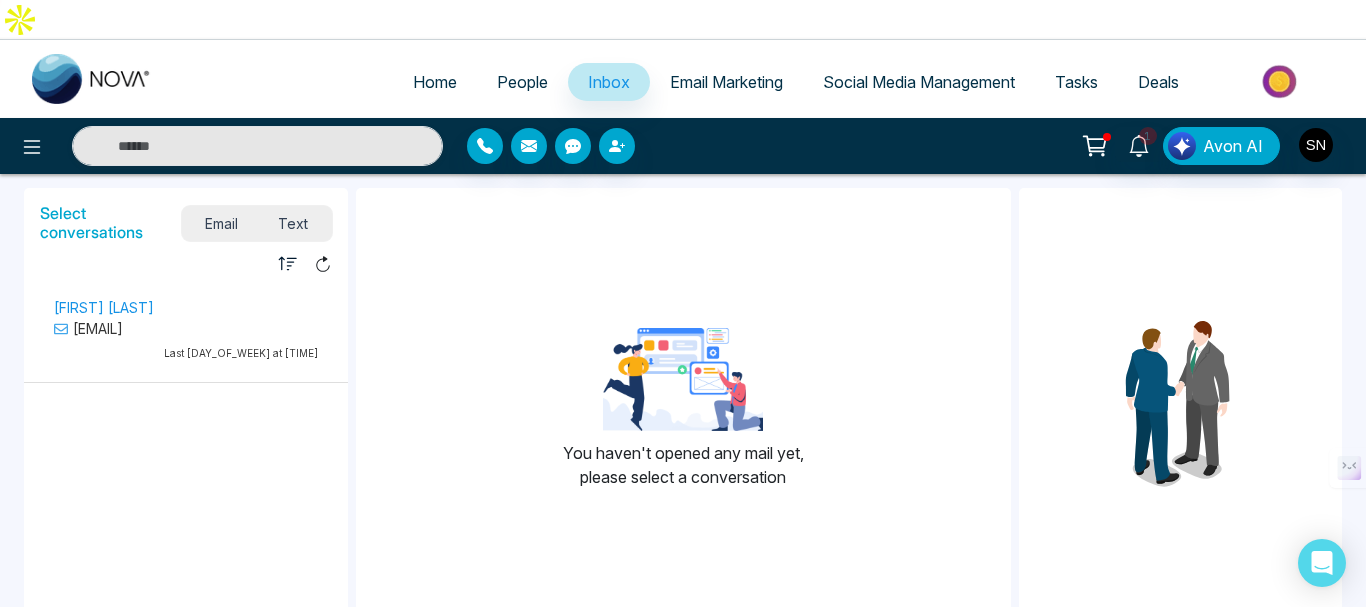 click on "Text" at bounding box center [293, 223] 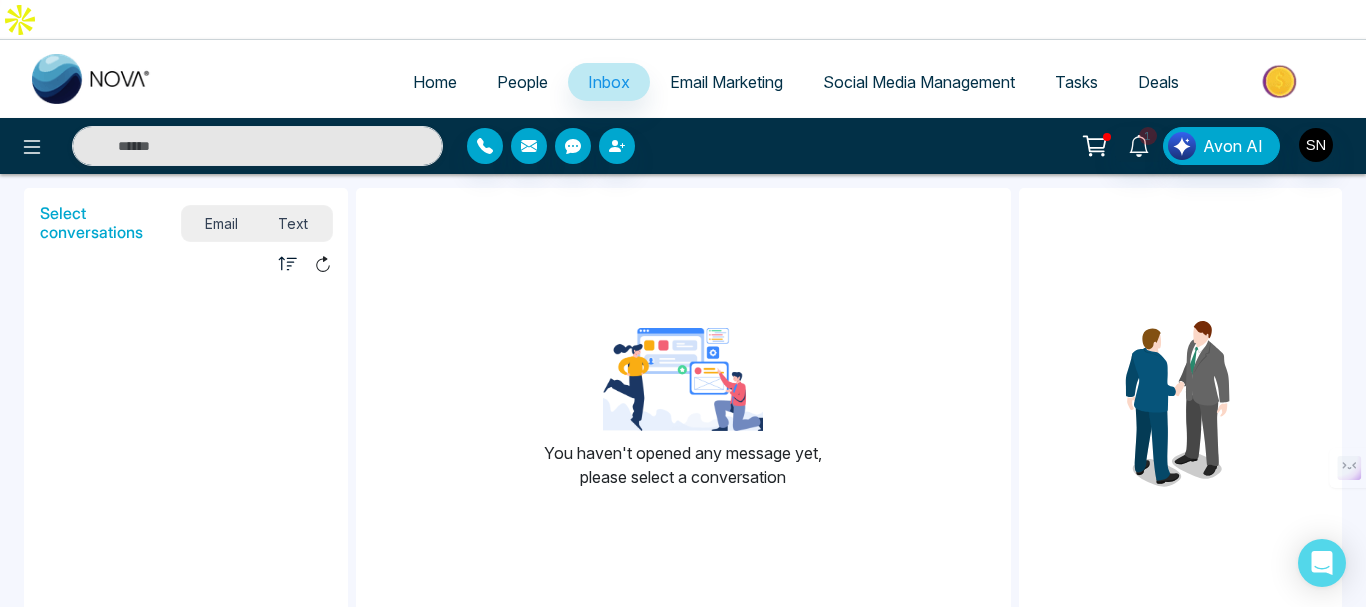 click on "Email" at bounding box center (222, 223) 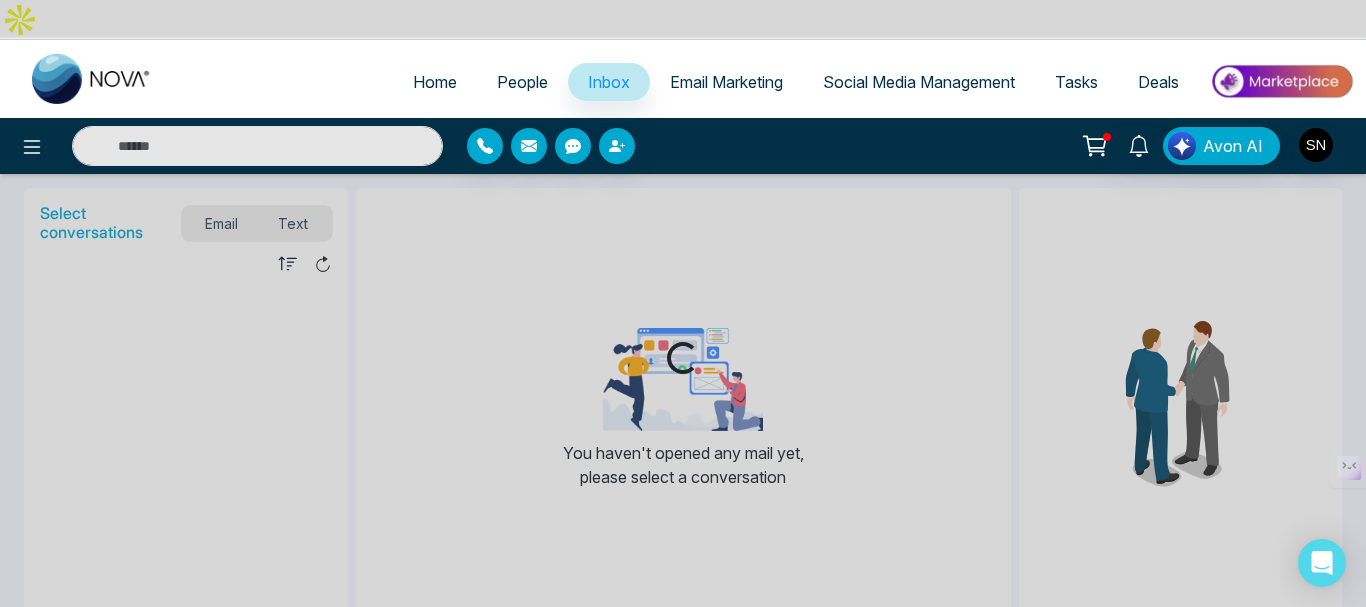click on "Email Marketing" at bounding box center [726, 82] 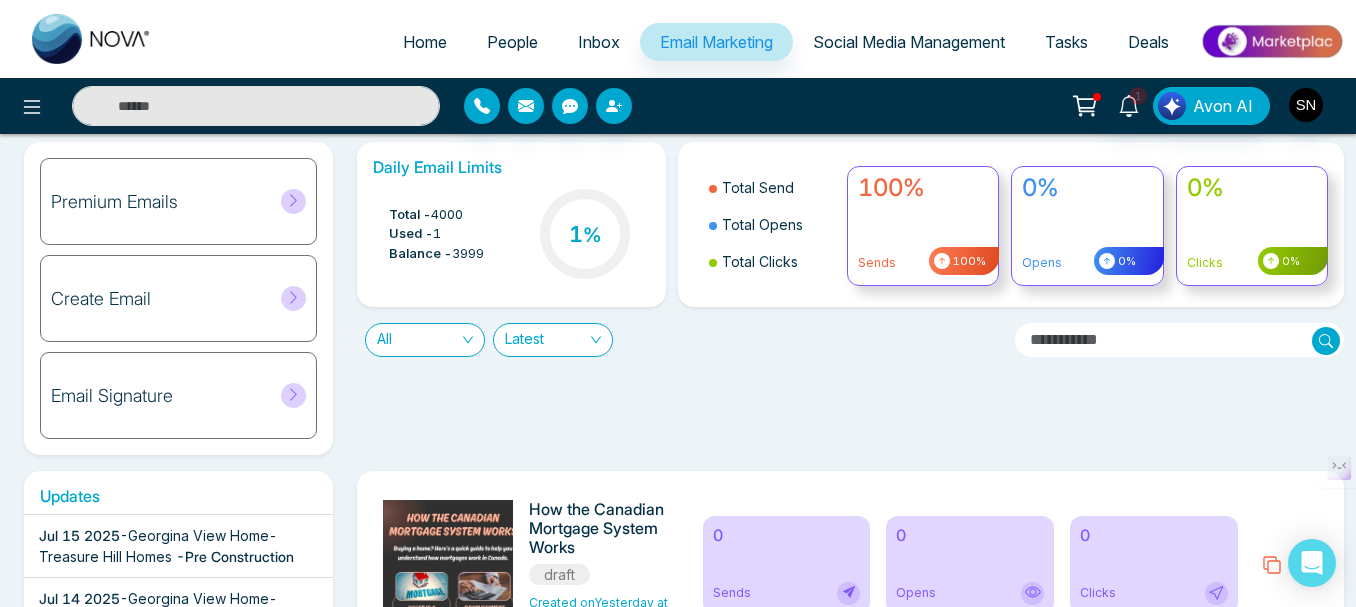 scroll, scrollTop: 0, scrollLeft: 0, axis: both 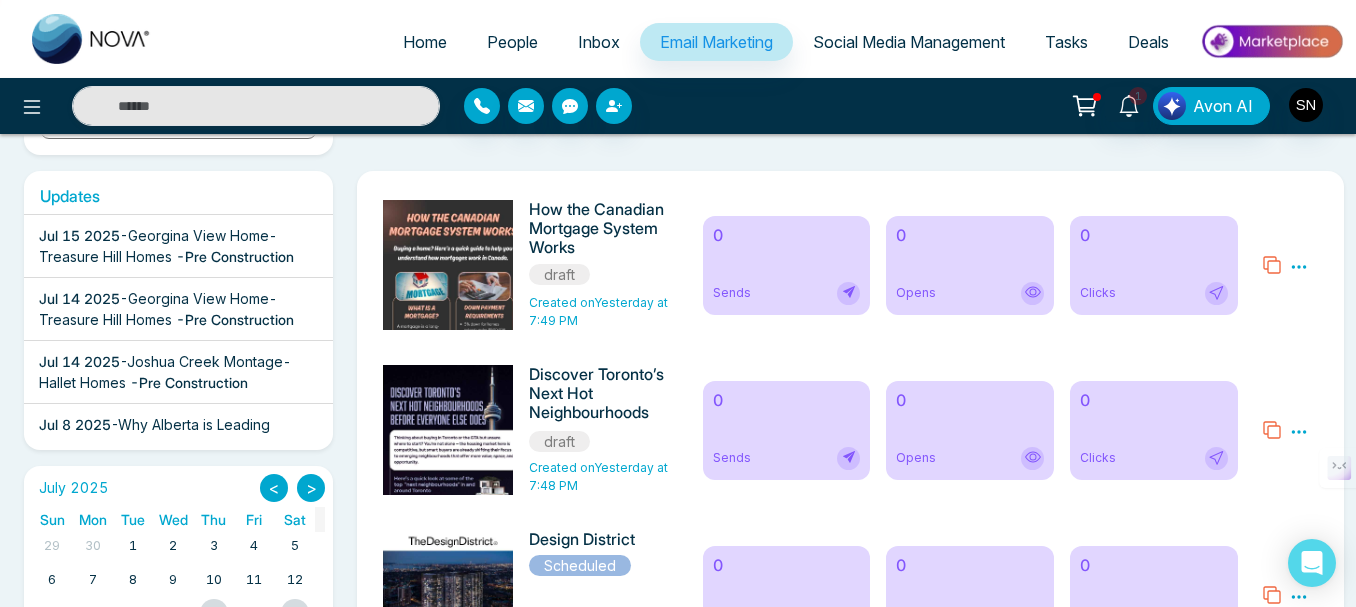 click 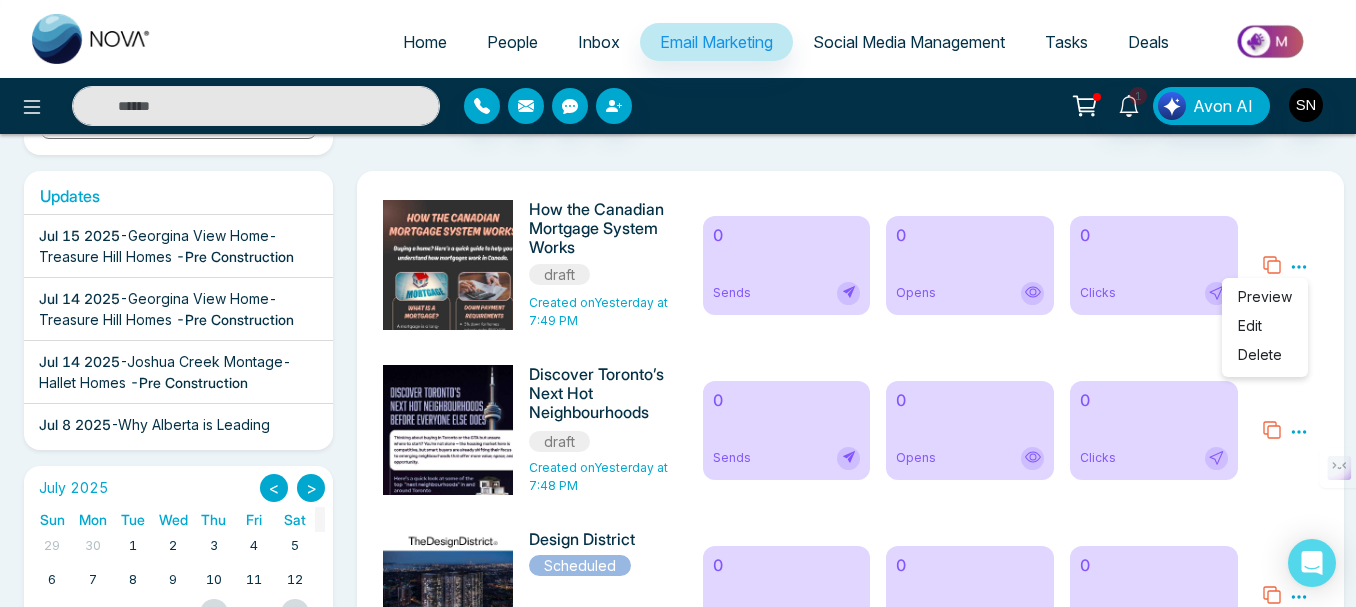 click on "Preview" at bounding box center (1265, 296) 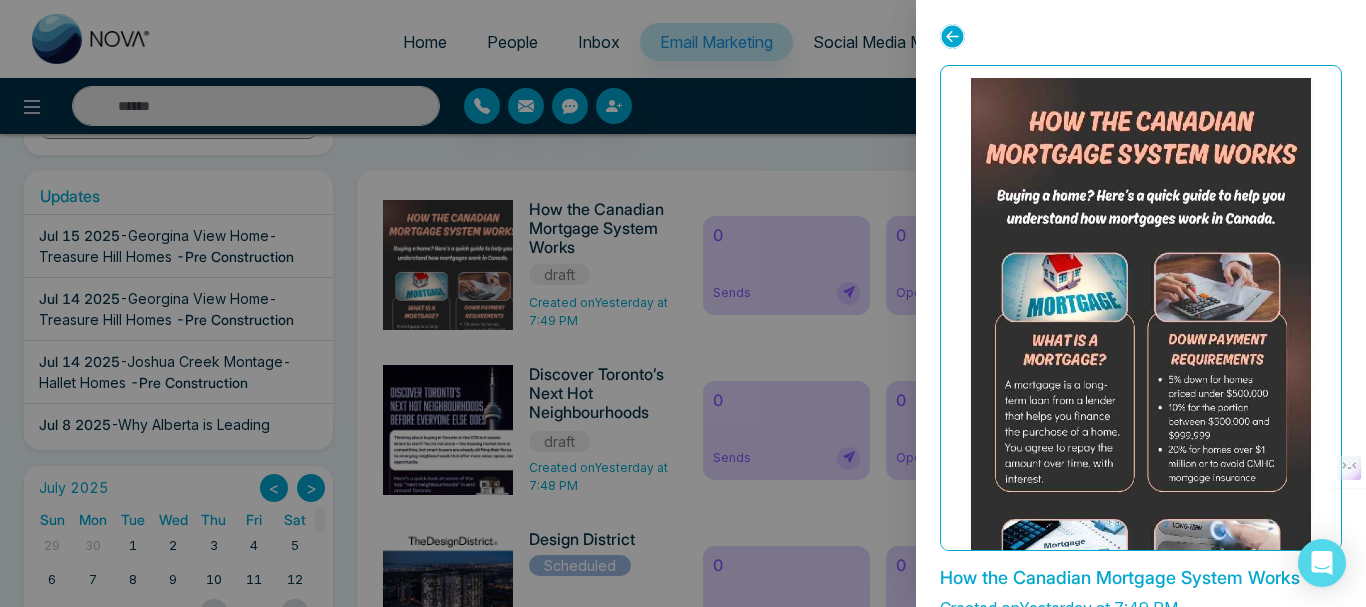 click 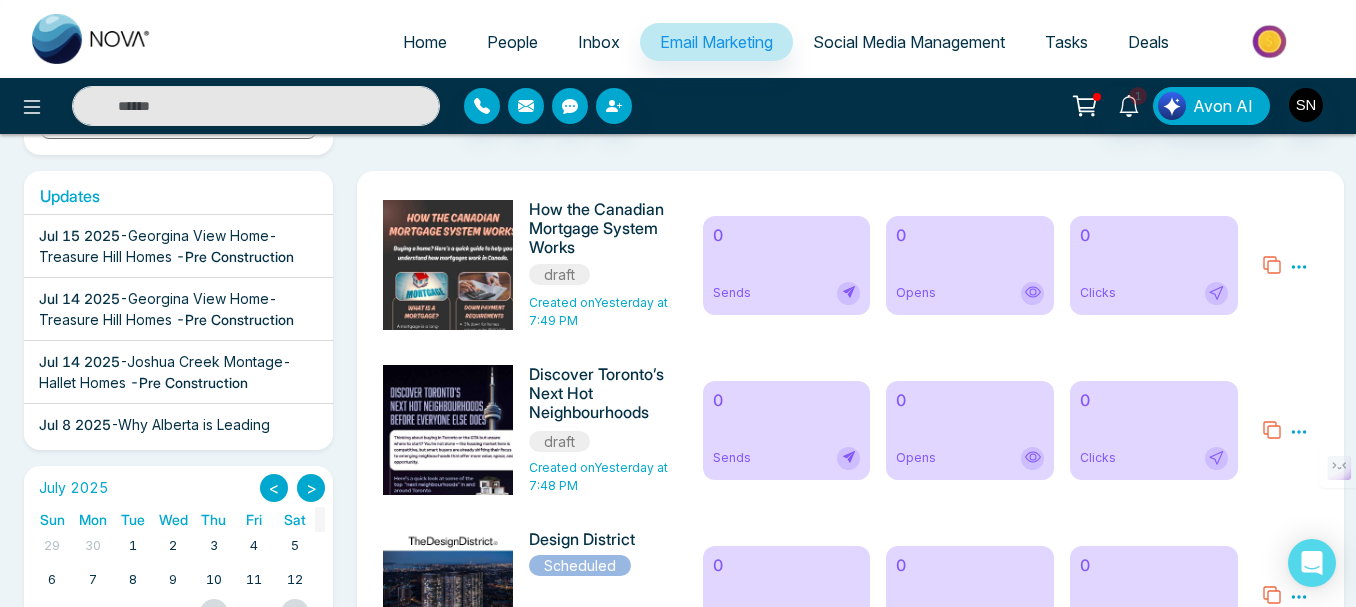 click 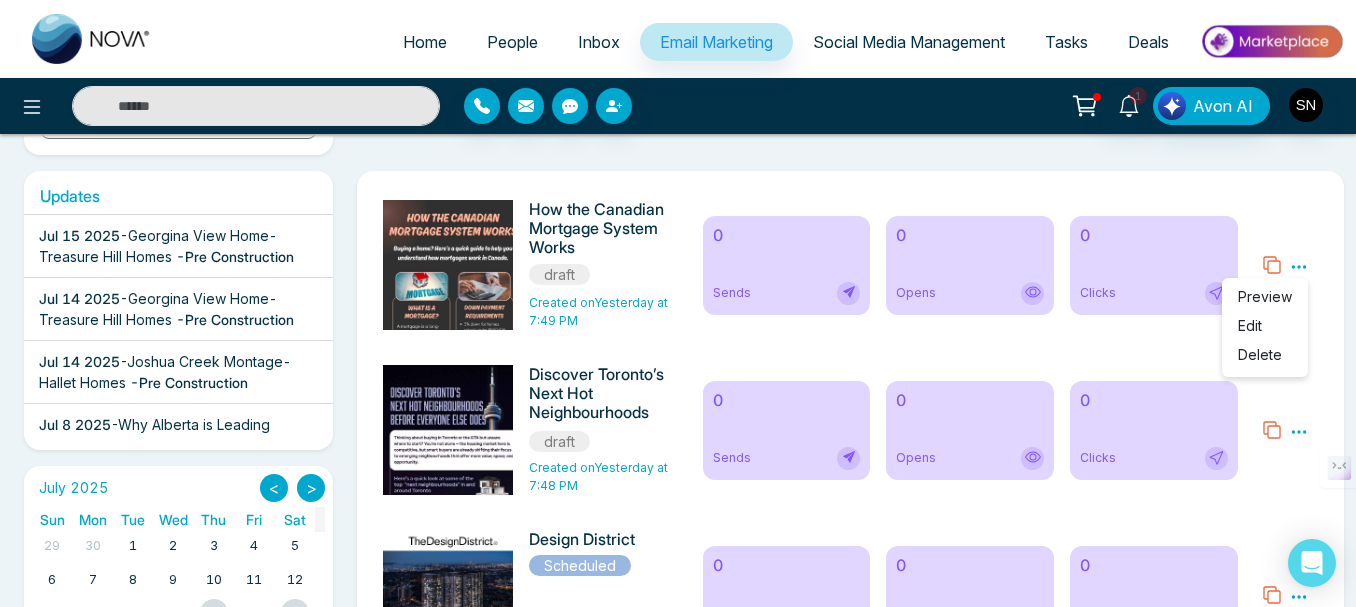 click on "Edit" at bounding box center (1265, 329) 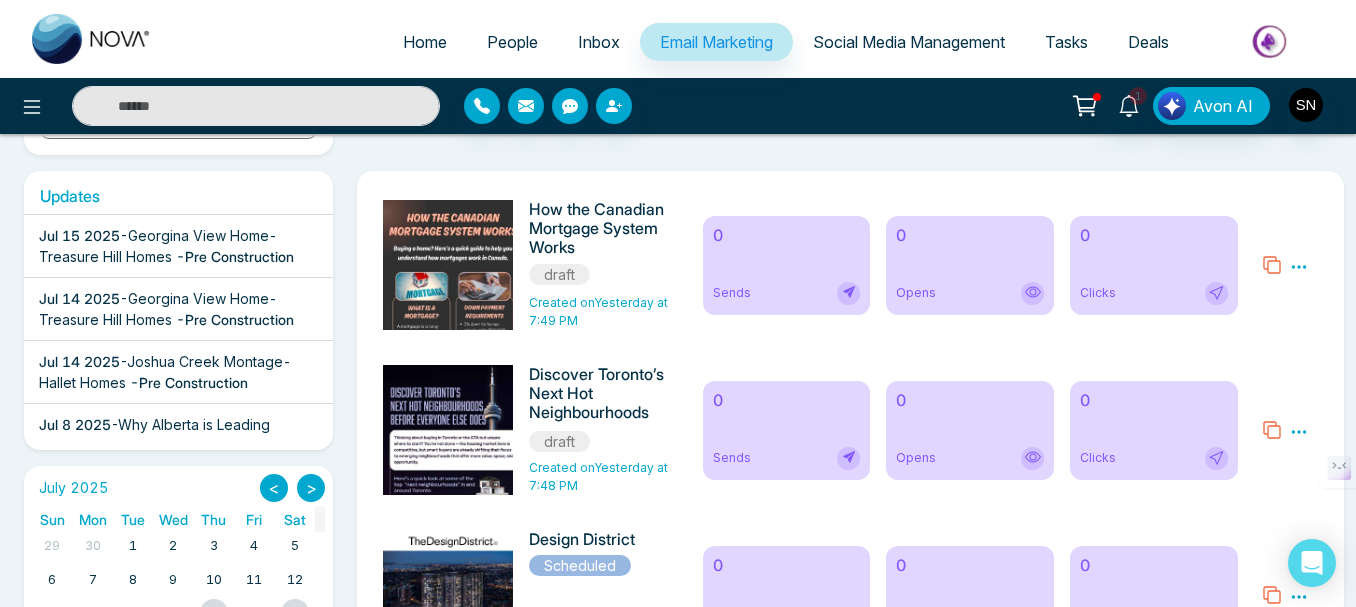 click on "Preview Edit Delete" at bounding box center [1290, 265] 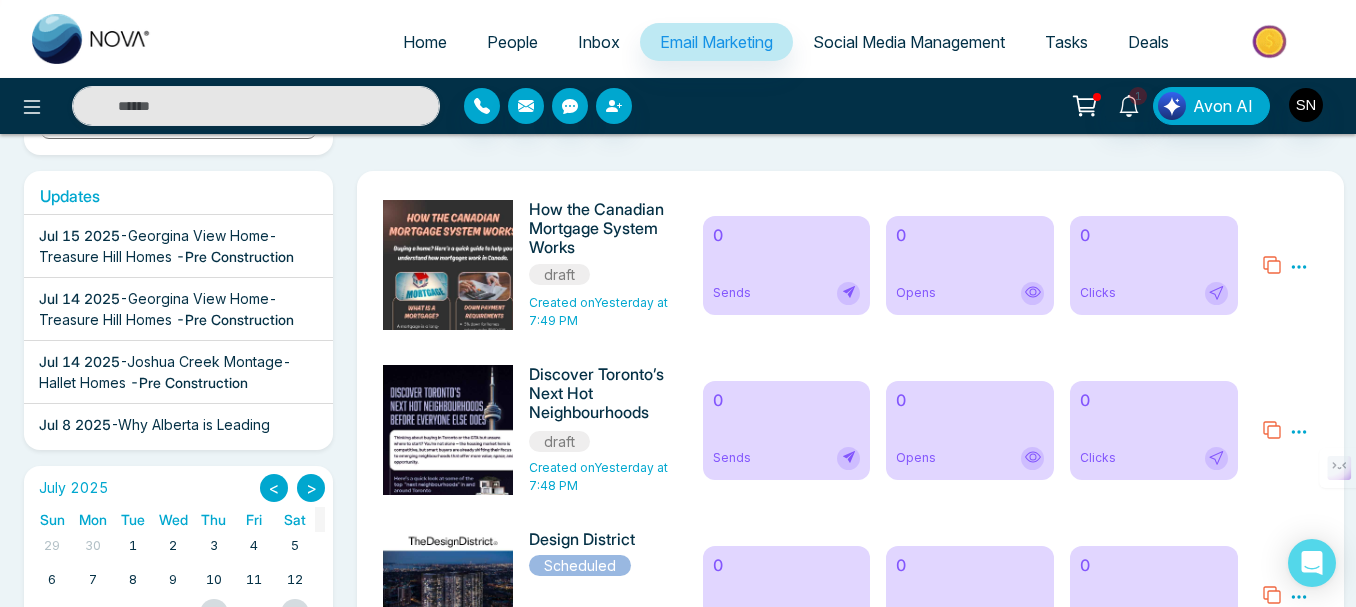 click 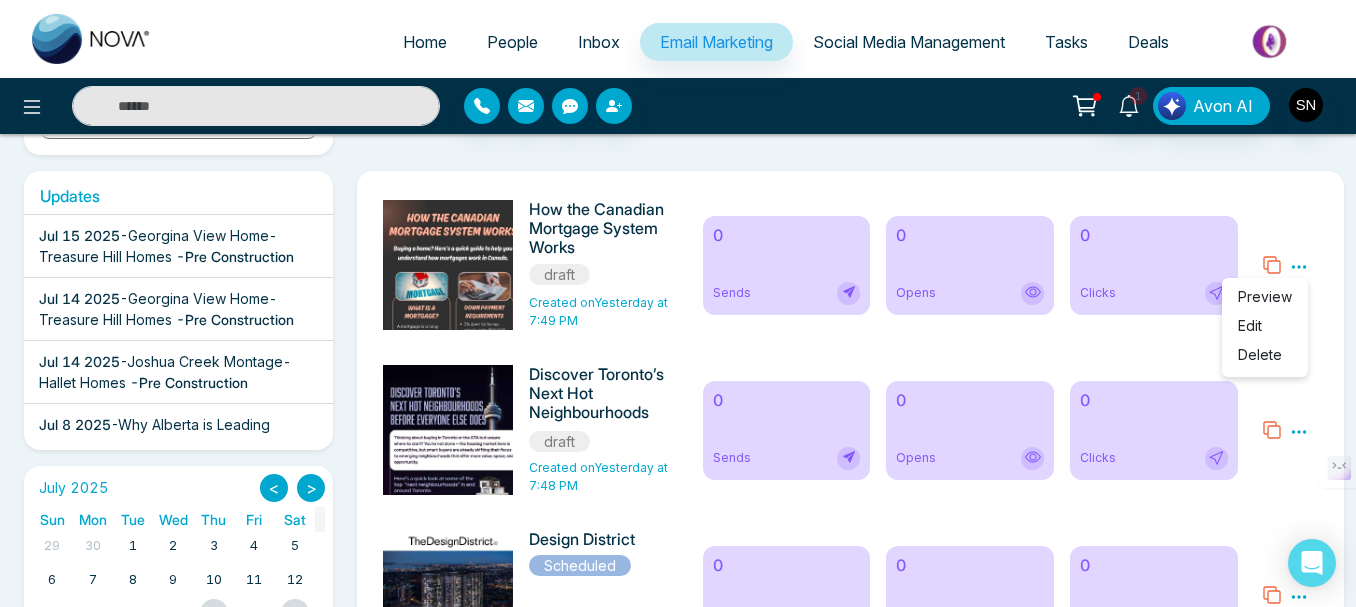 click on "Edit" at bounding box center (1250, 325) 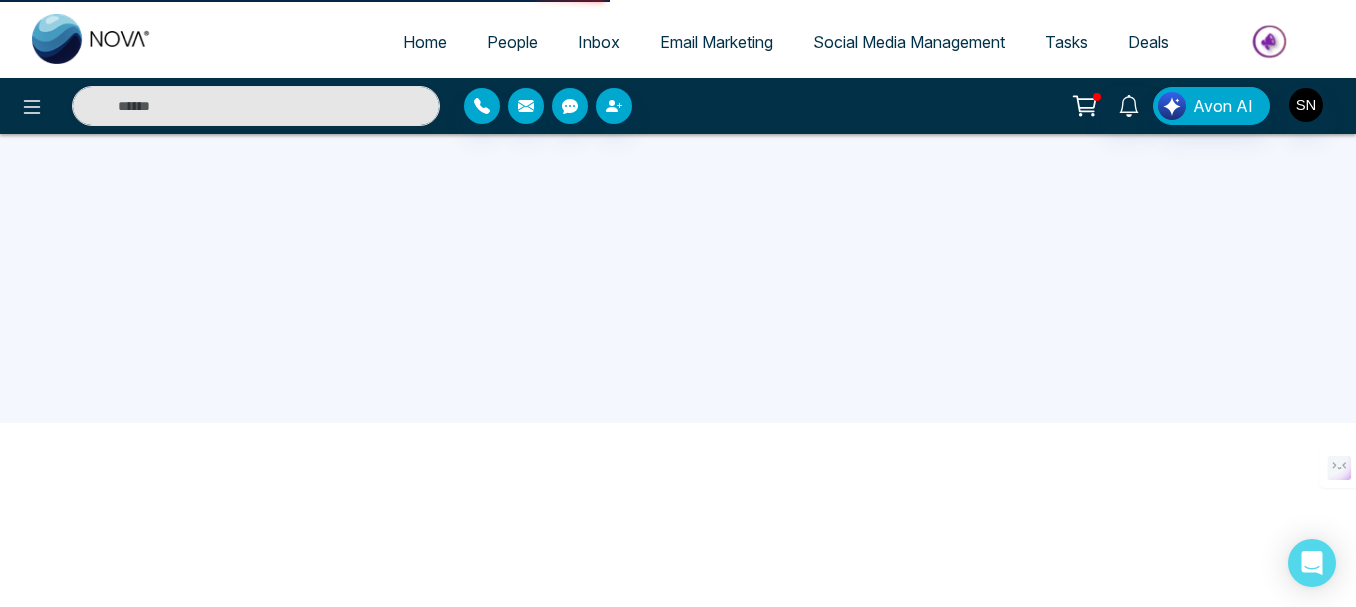 scroll, scrollTop: 0, scrollLeft: 0, axis: both 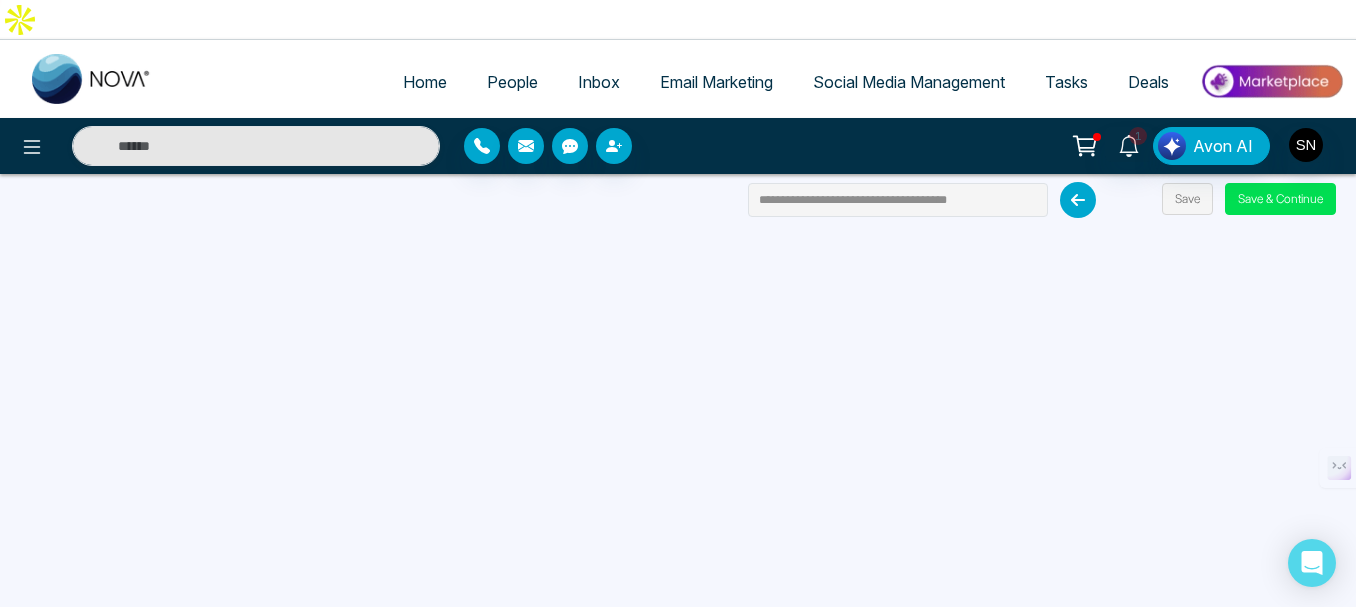 click at bounding box center [1078, 200] 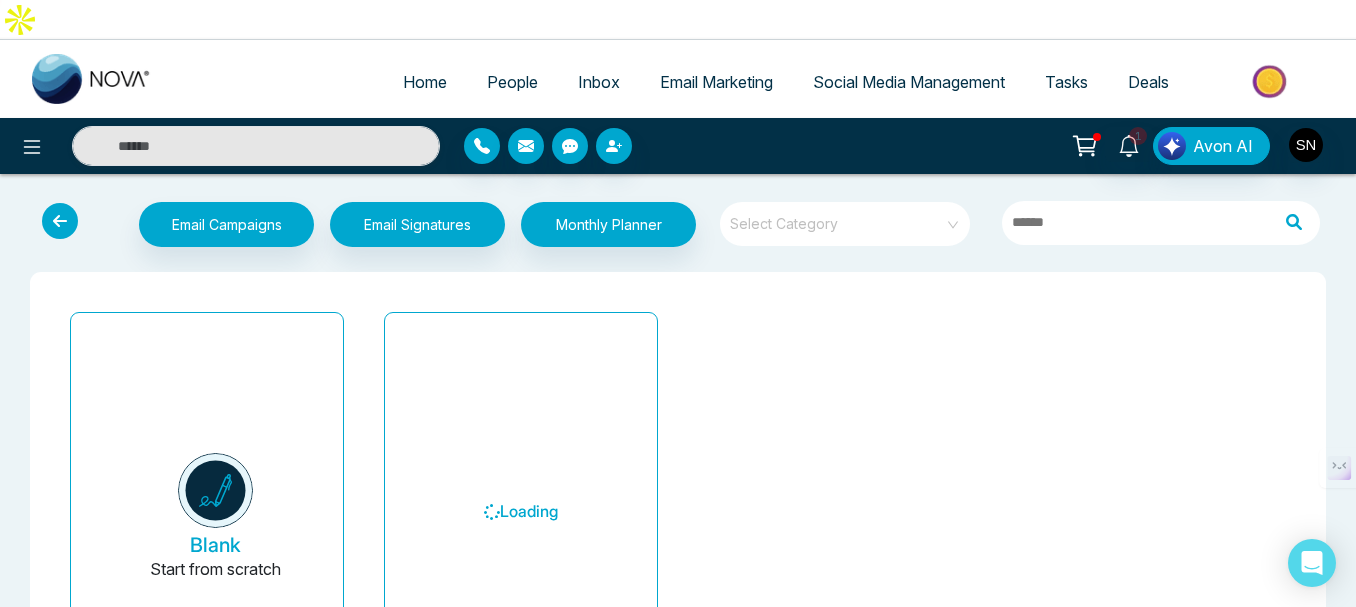 click at bounding box center [60, 221] 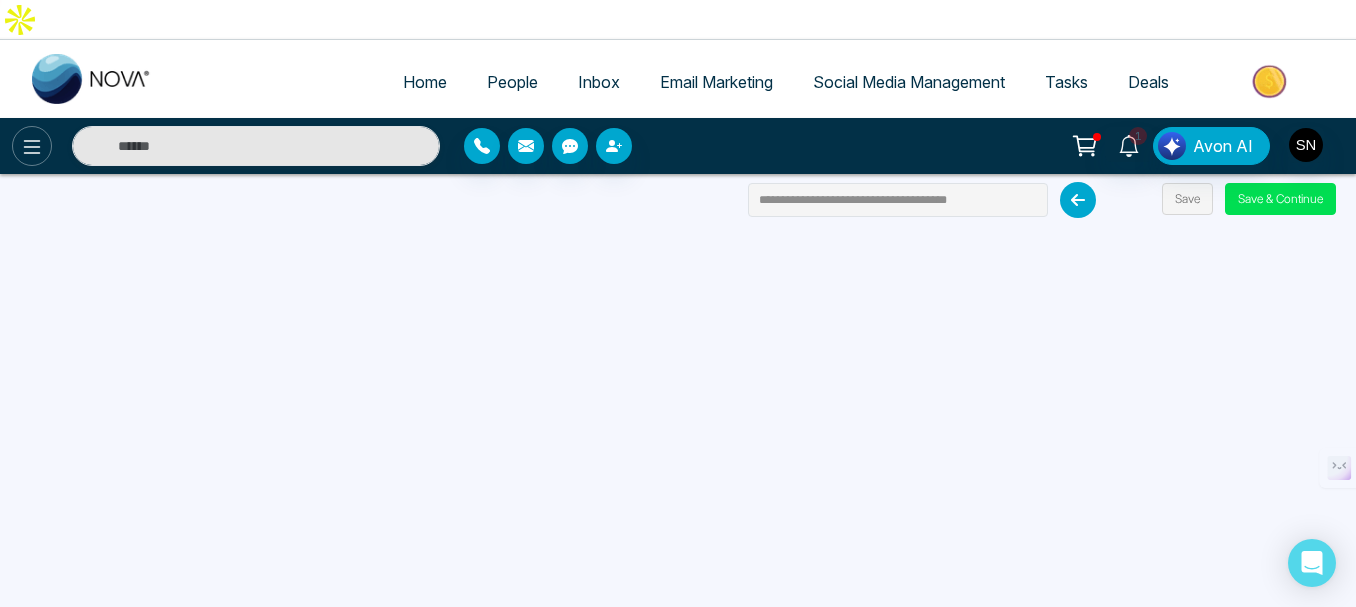 click 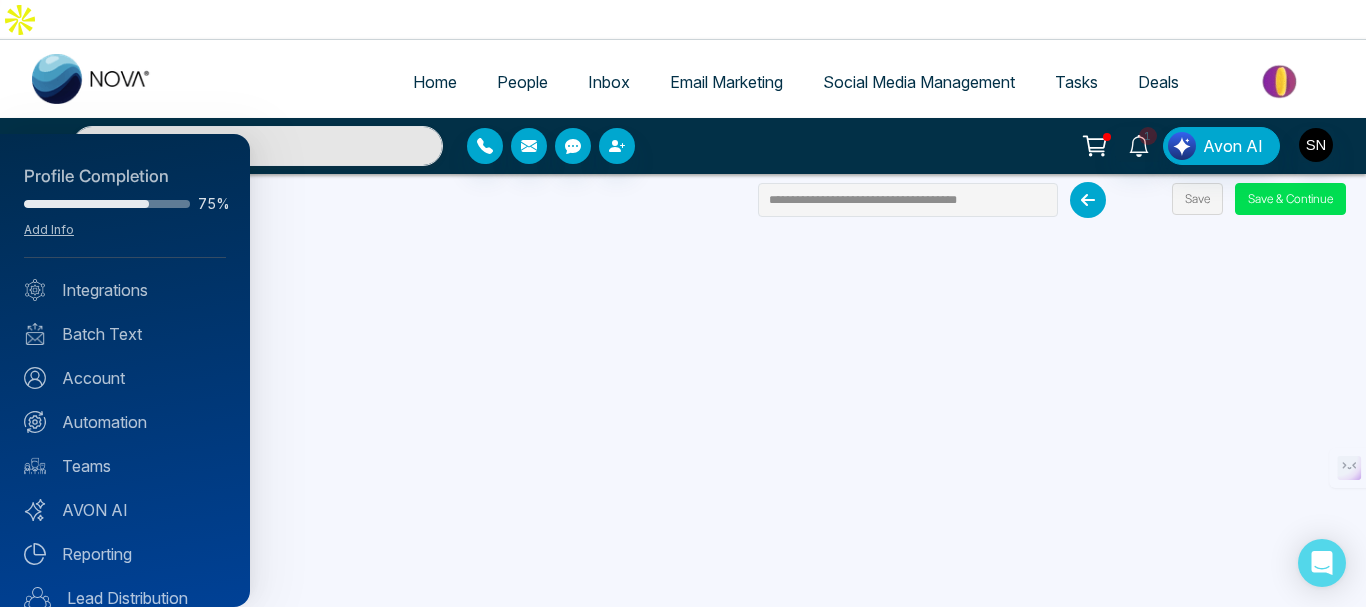 click at bounding box center [683, 303] 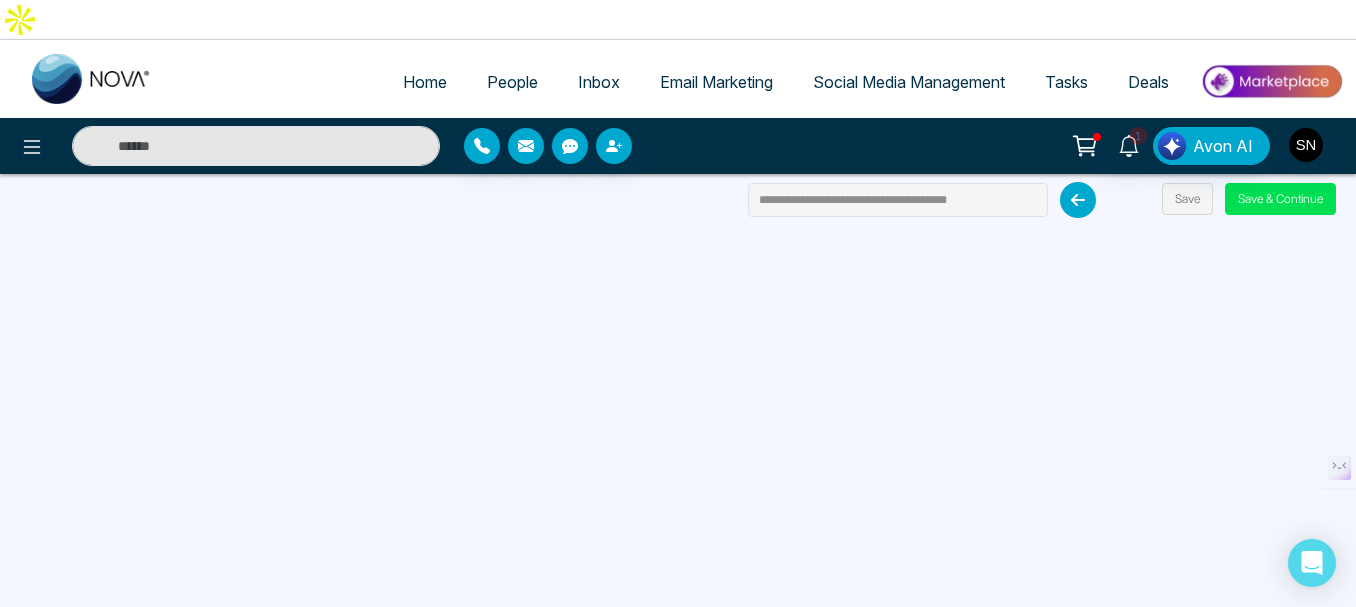 click at bounding box center [1078, 200] 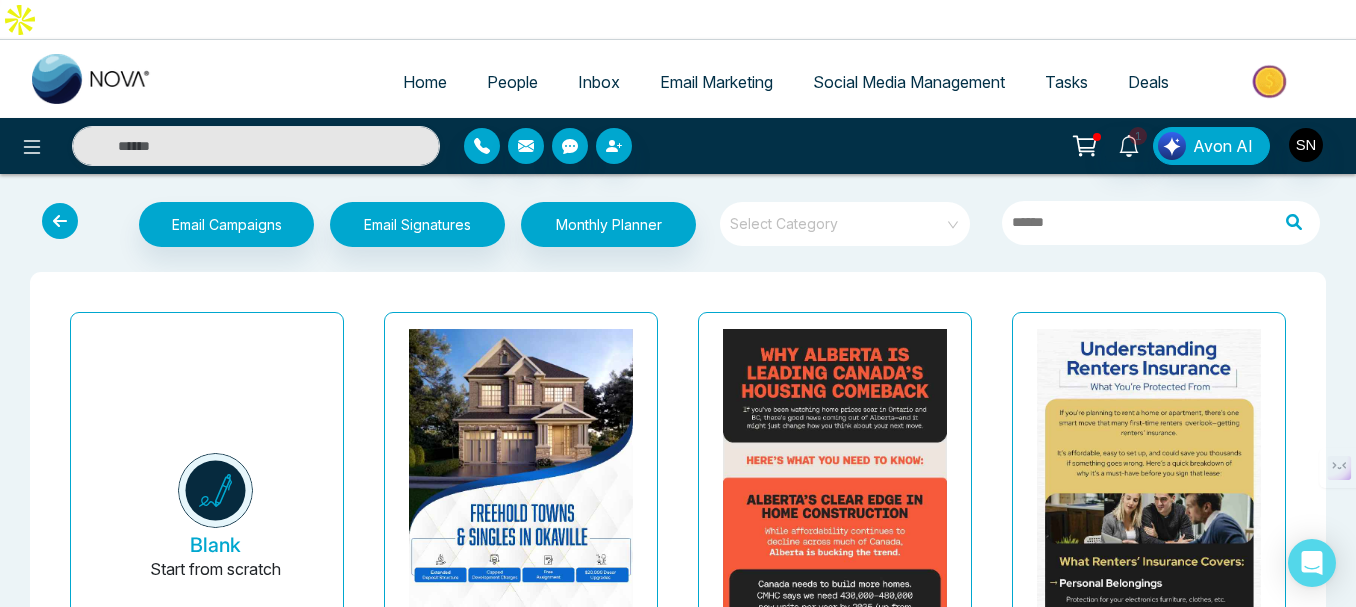 click at bounding box center [60, 221] 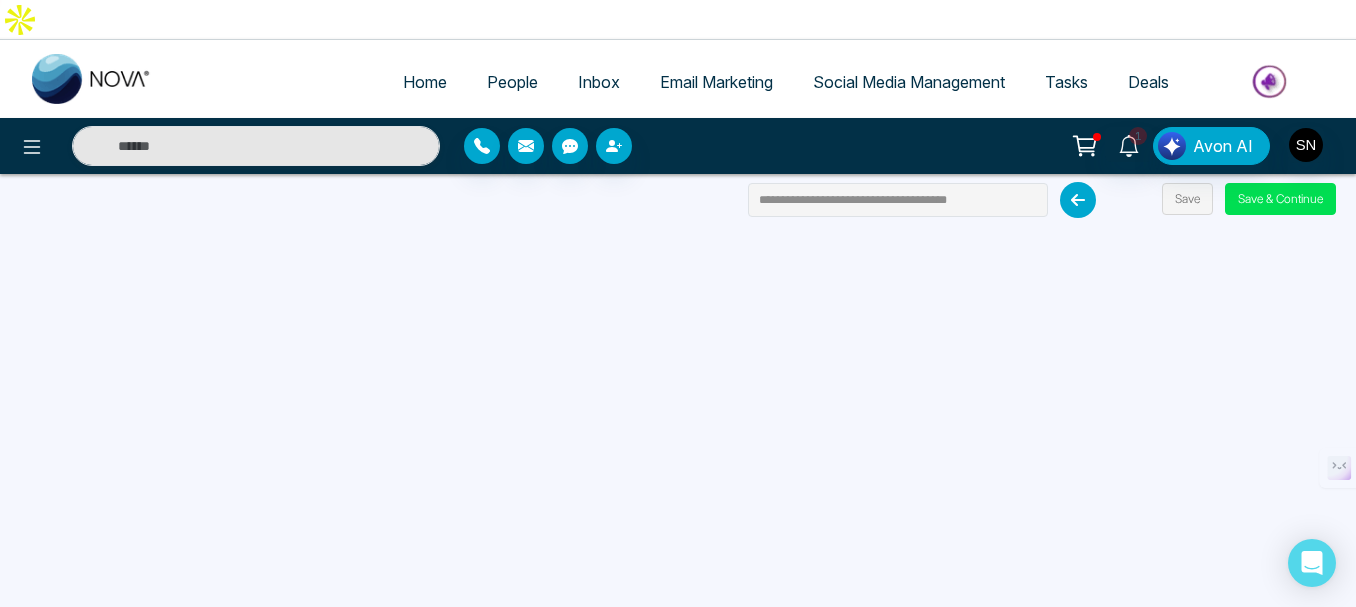 click on "Email Marketing" at bounding box center [716, 82] 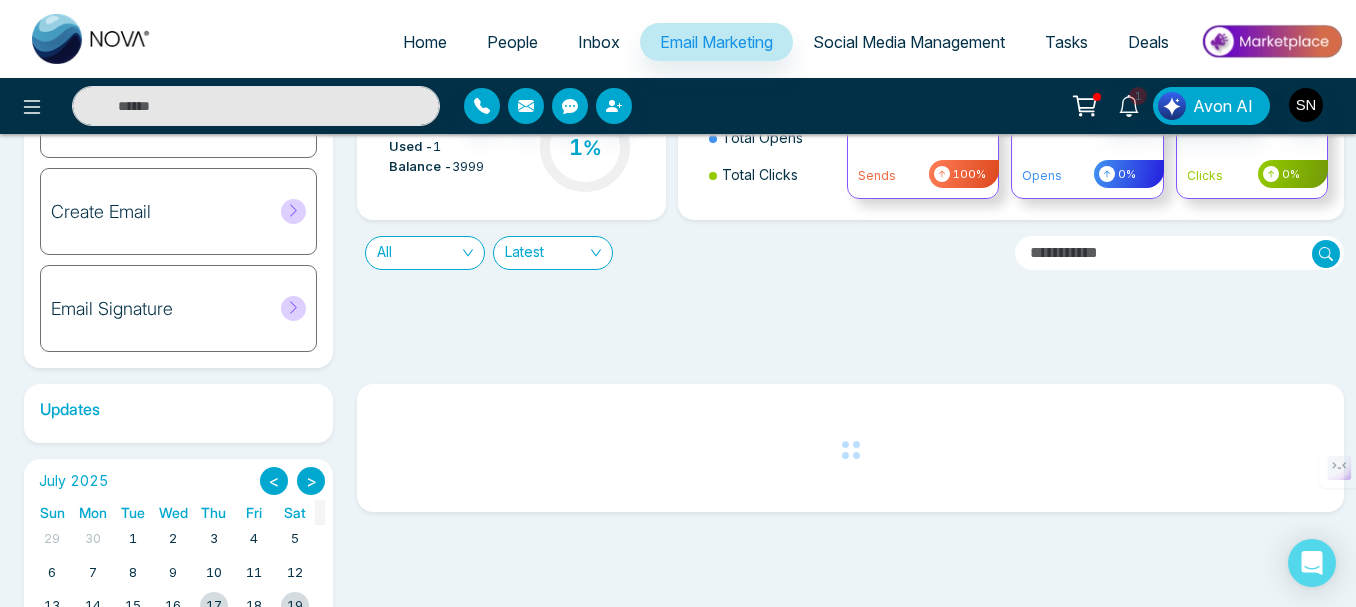 scroll, scrollTop: 276, scrollLeft: 0, axis: vertical 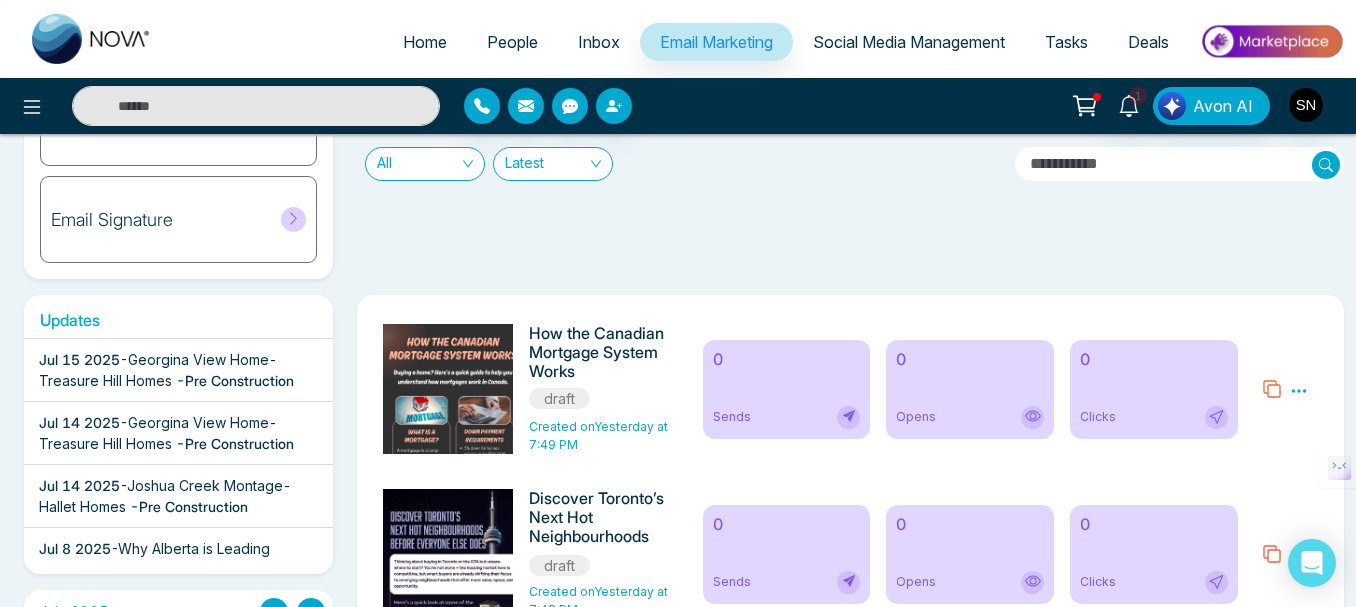 click 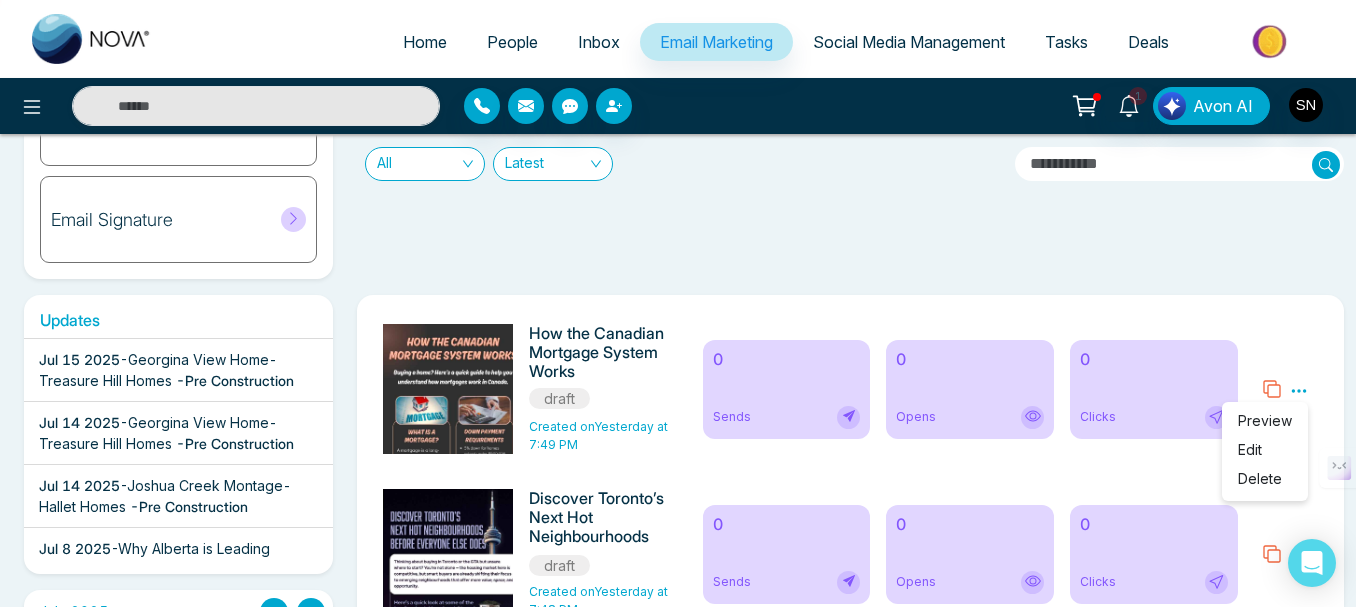 click on "Delete" at bounding box center (1260, 478) 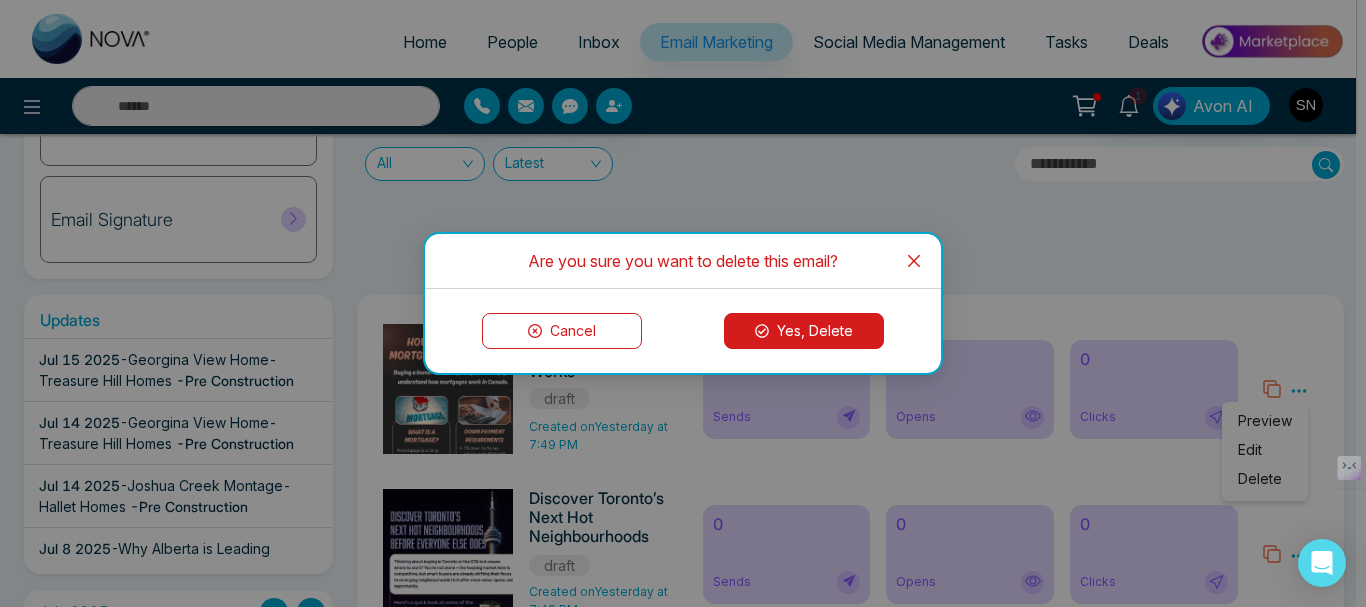 click on "Yes, Delete" at bounding box center (804, 331) 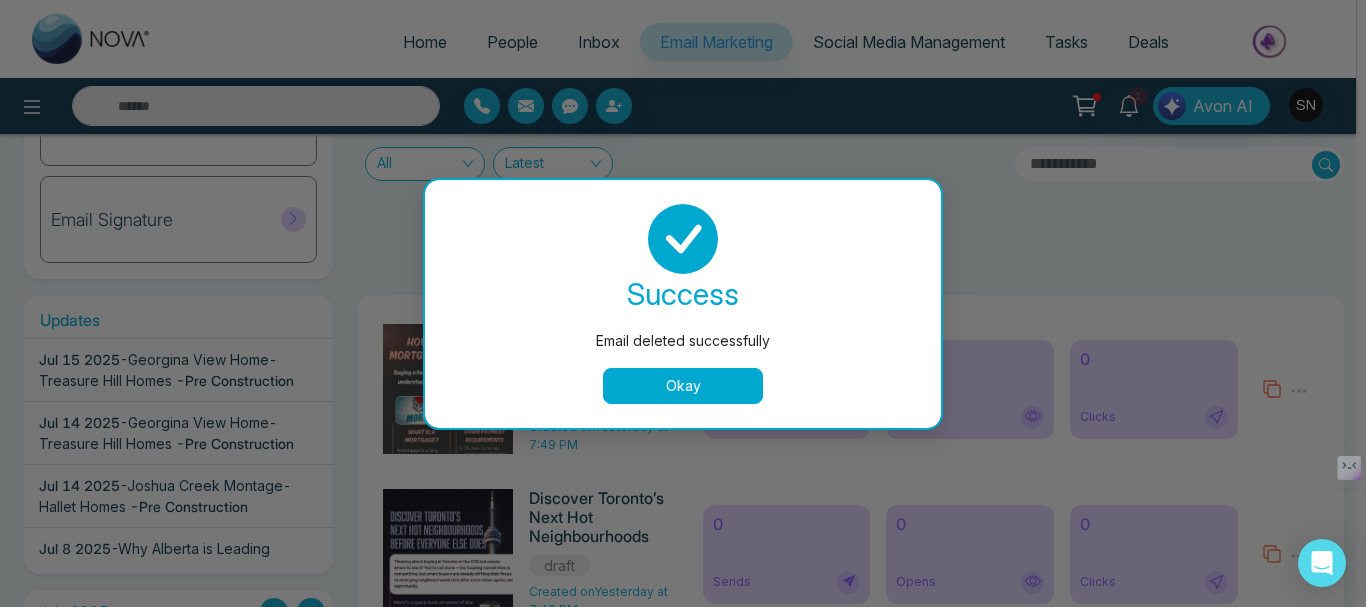 click on "Okay" at bounding box center [683, 386] 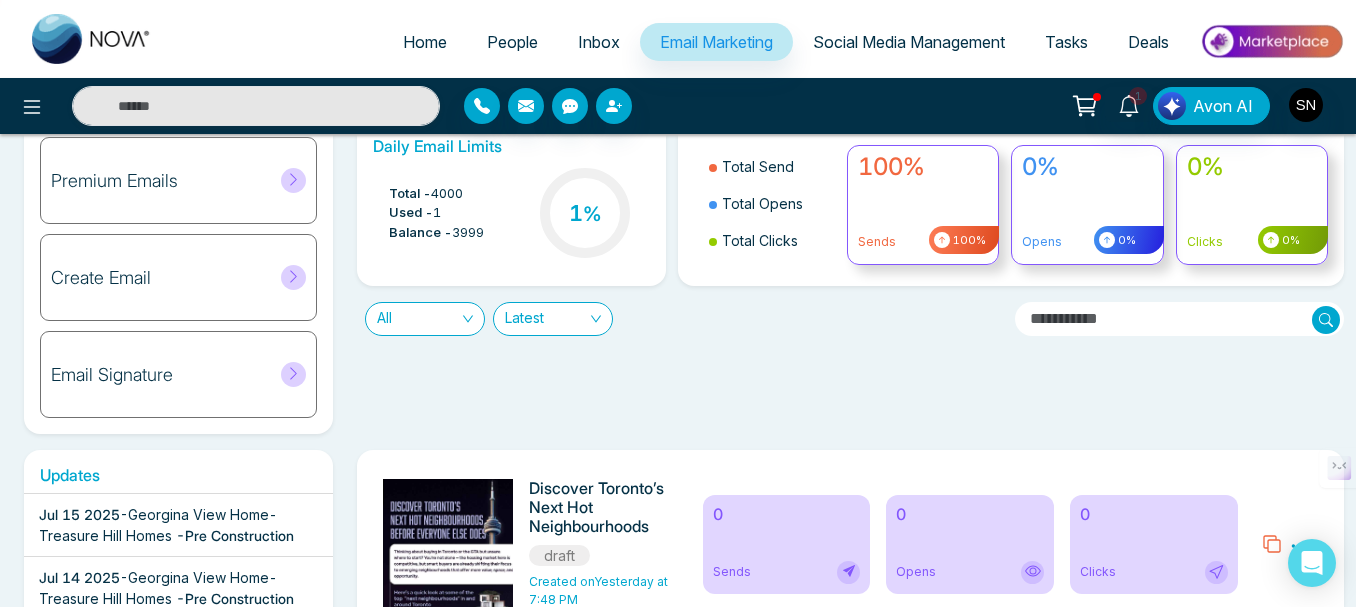 scroll, scrollTop: 0, scrollLeft: 0, axis: both 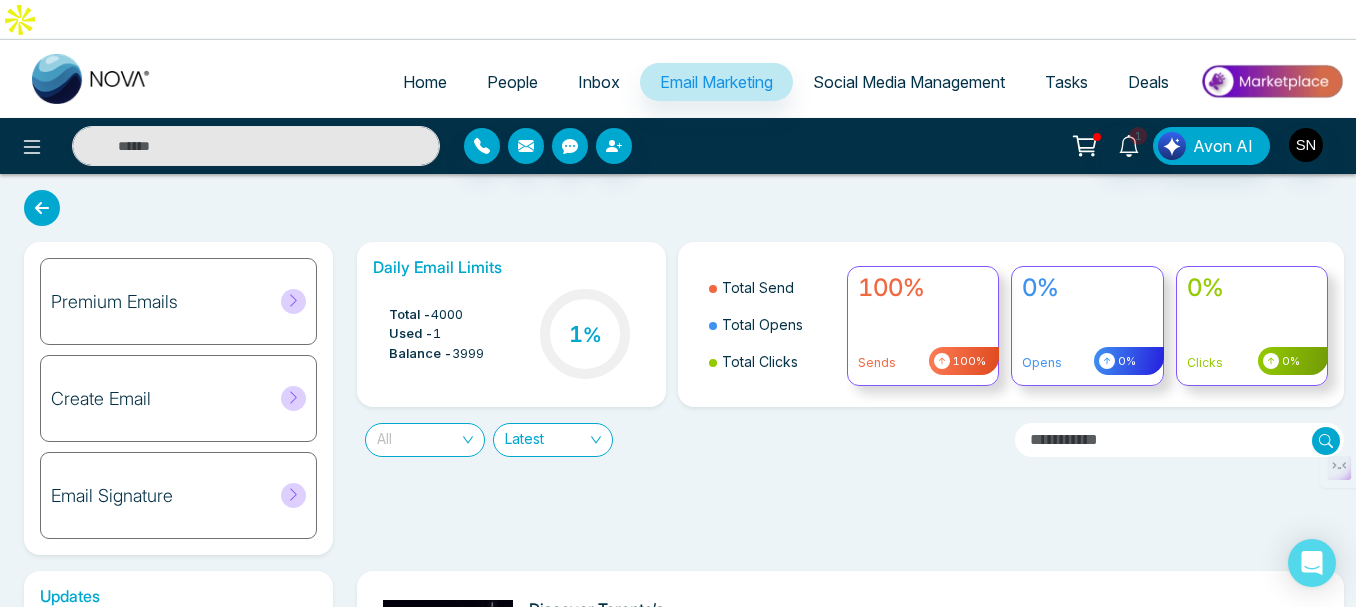 click on "All" at bounding box center [425, 440] 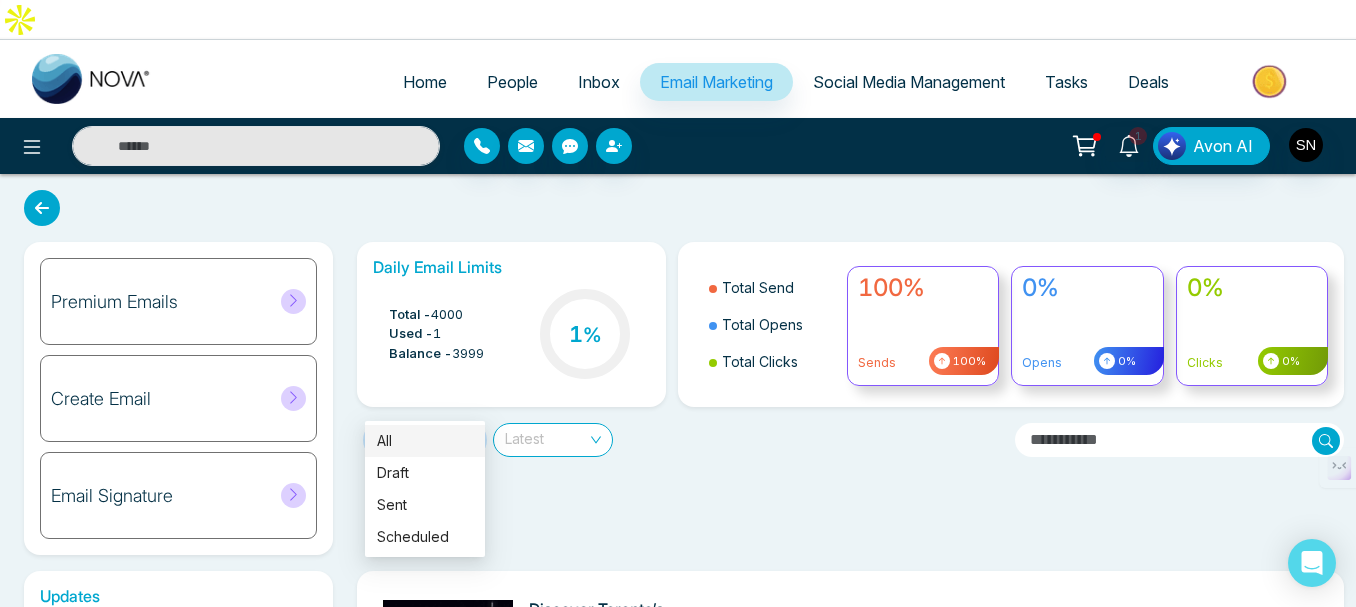 click on "Latest" at bounding box center (553, 440) 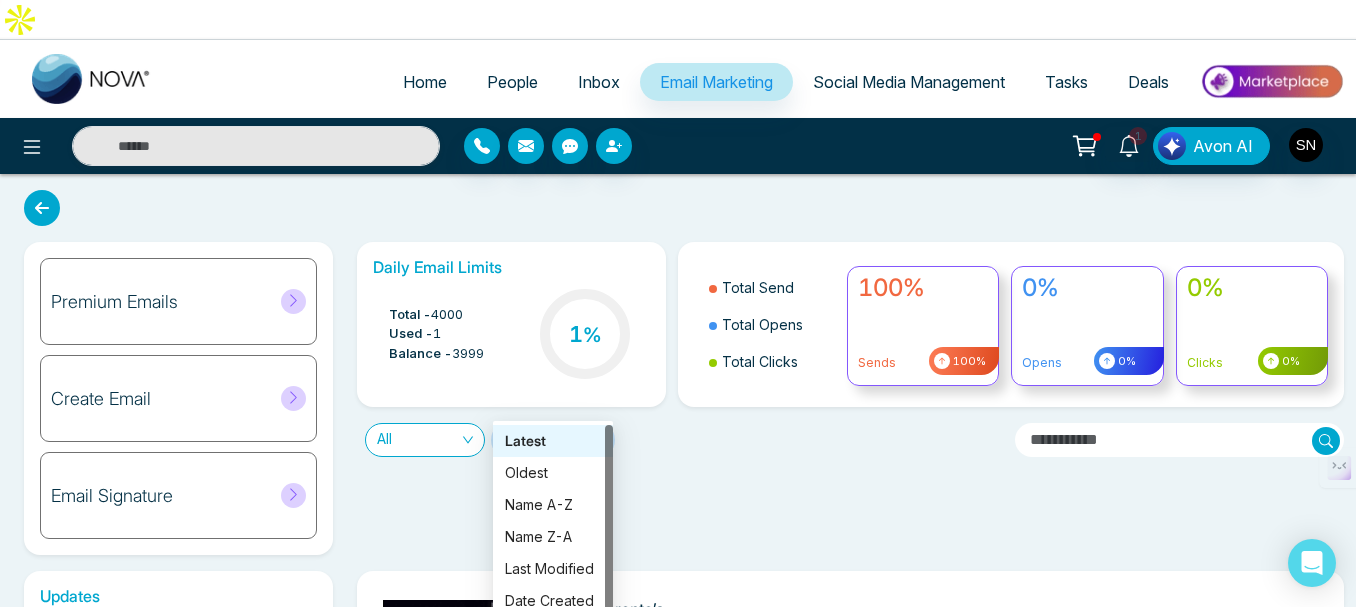 click on "All Latest" at bounding box center [678, 432] 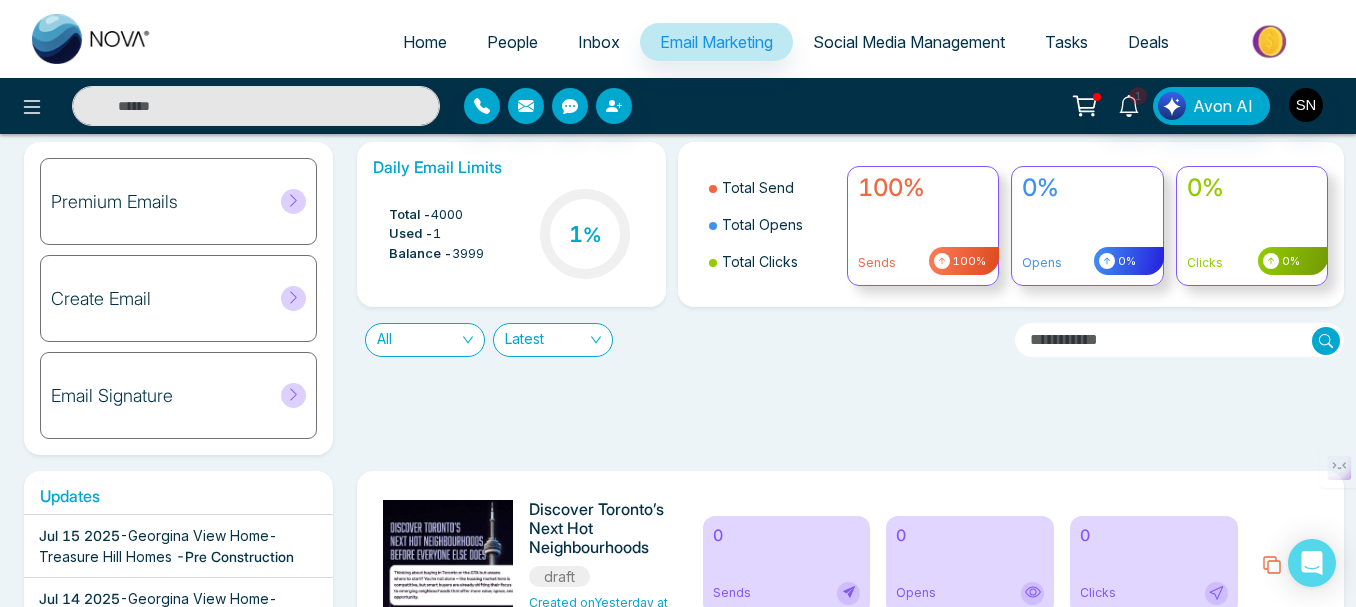 scroll, scrollTop: 0, scrollLeft: 0, axis: both 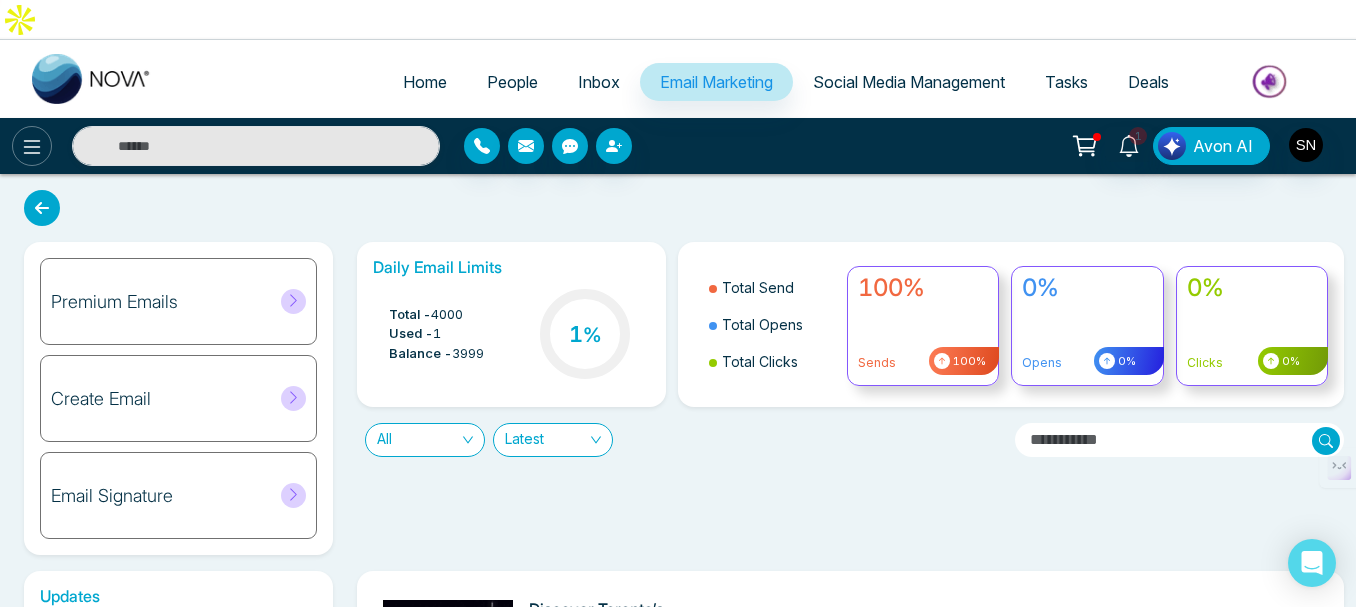 click 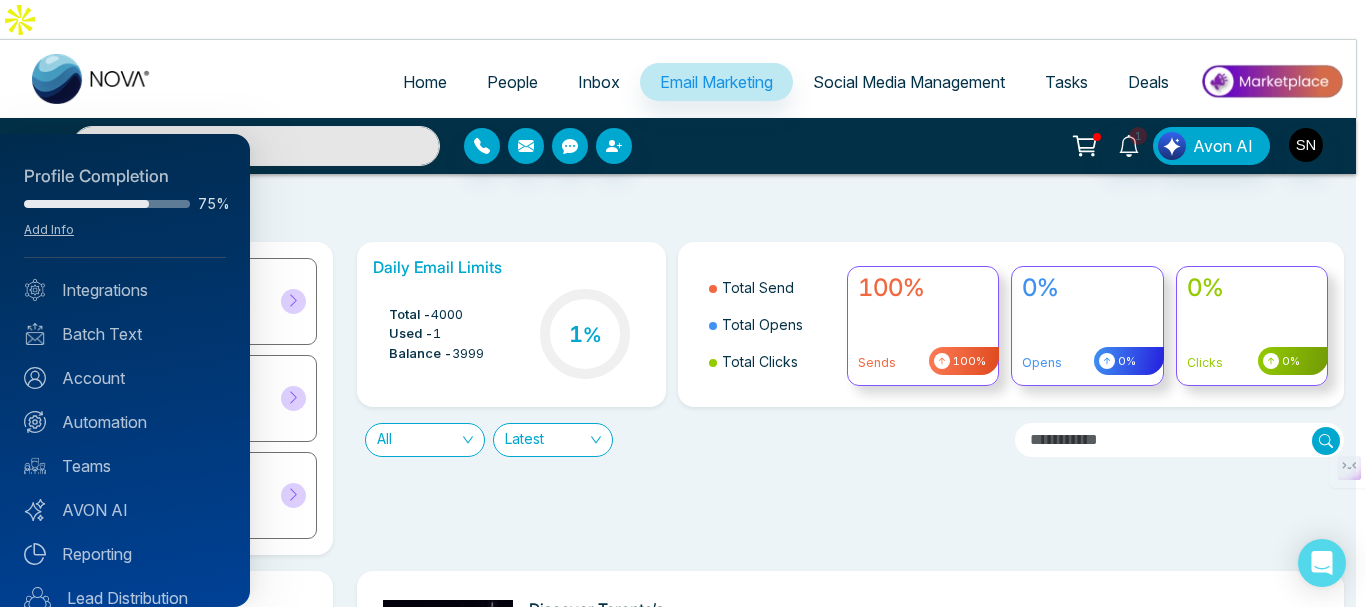 click at bounding box center (683, 303) 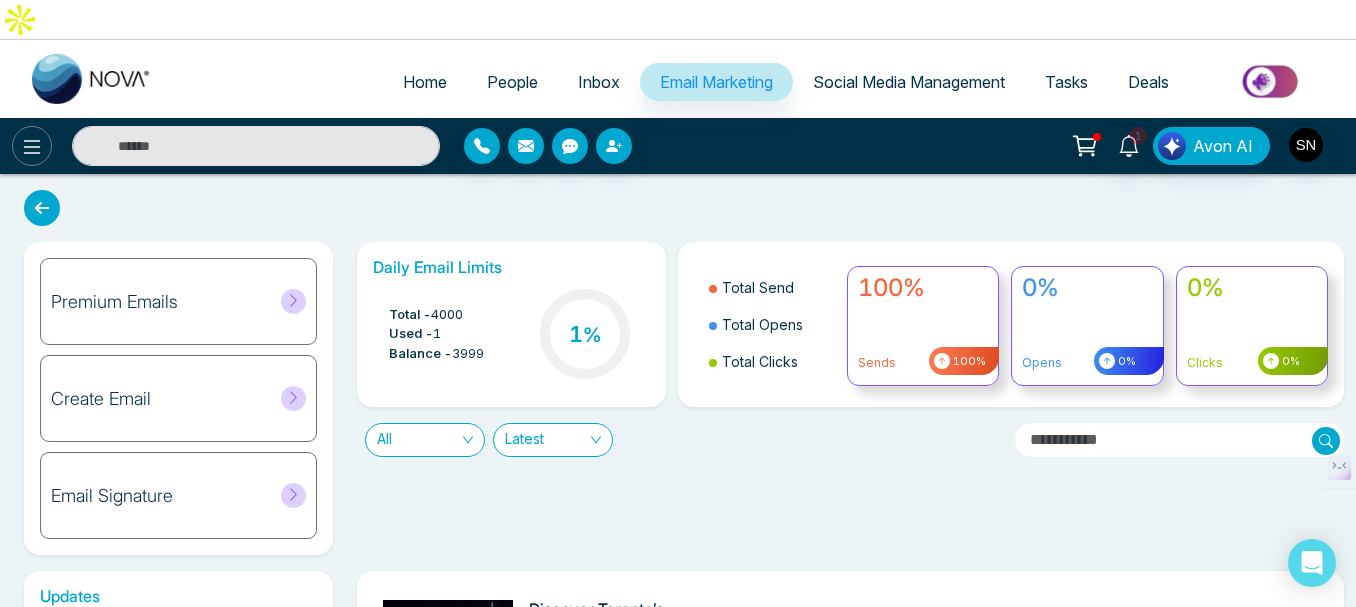 click 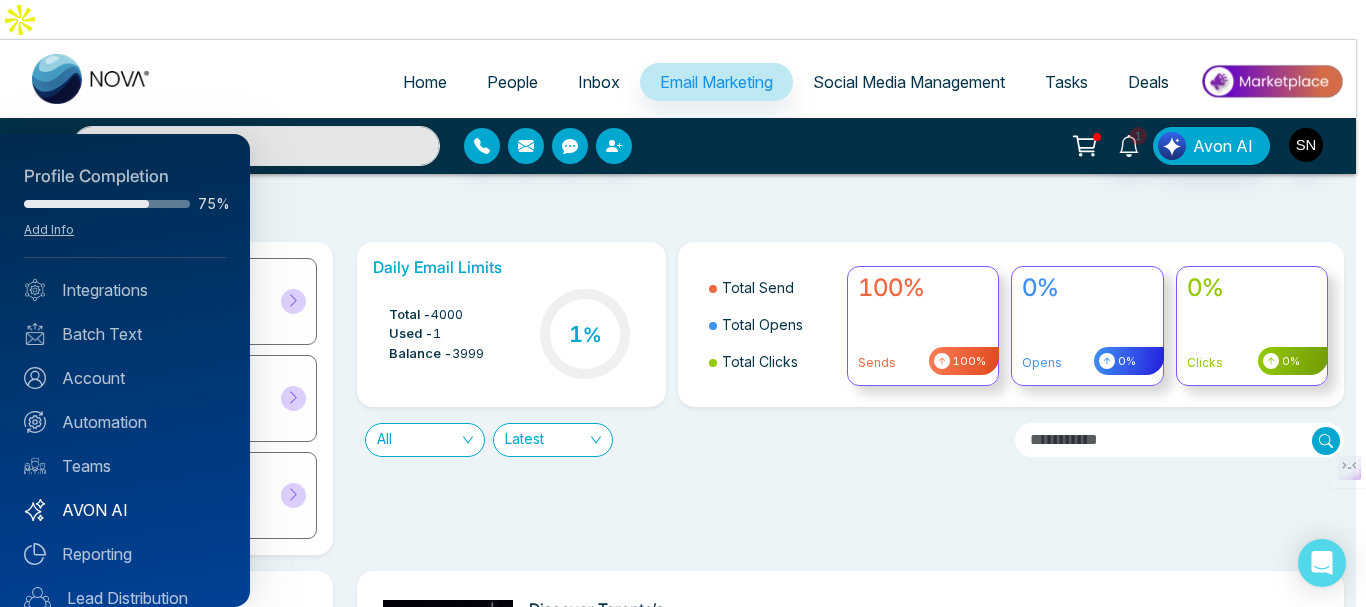click on "AVON AI" at bounding box center (125, 510) 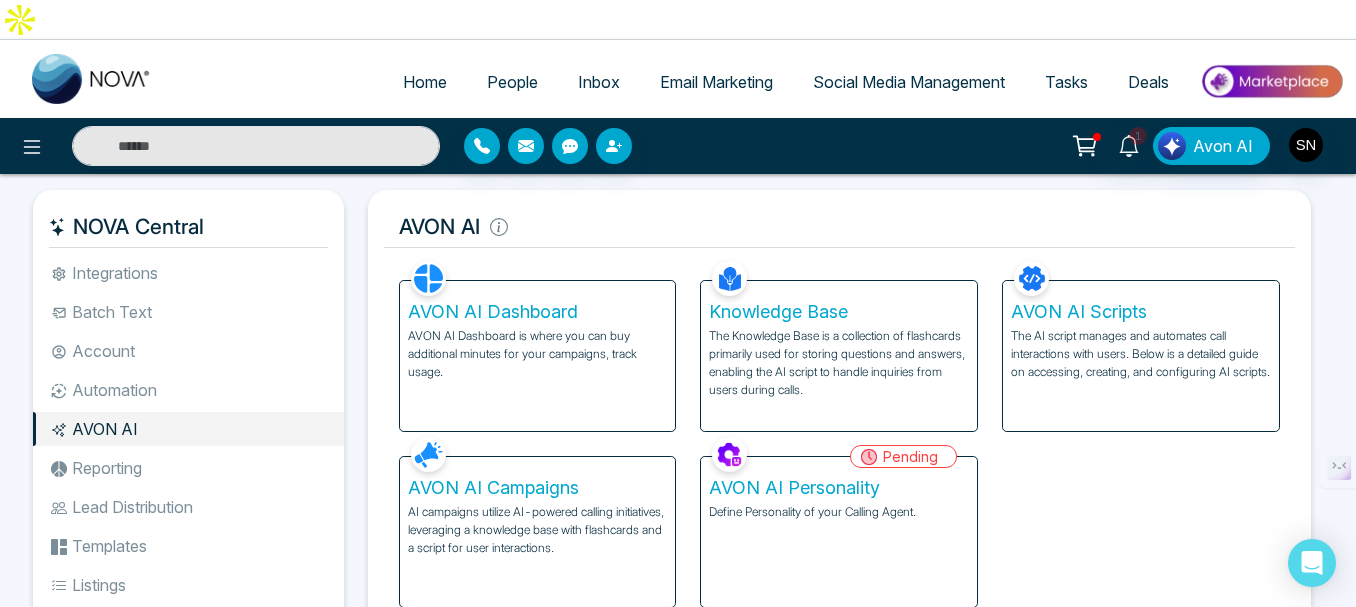 click on "AVON AI Dashboard" at bounding box center [538, 312] 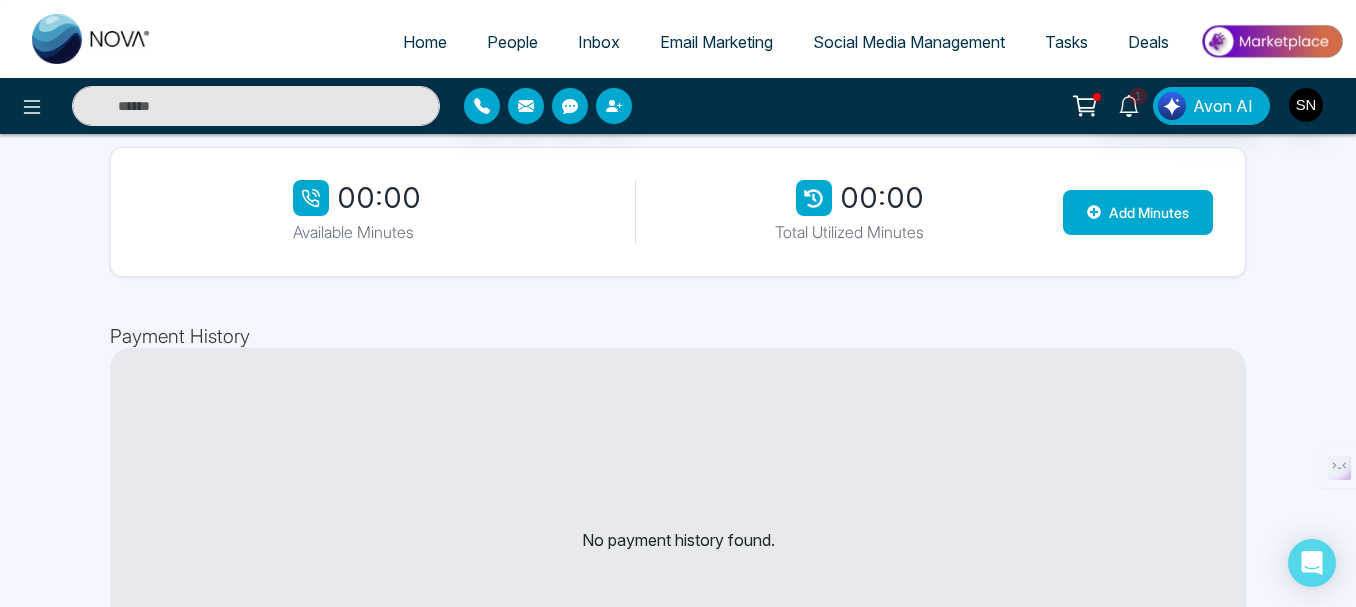 scroll, scrollTop: 100, scrollLeft: 0, axis: vertical 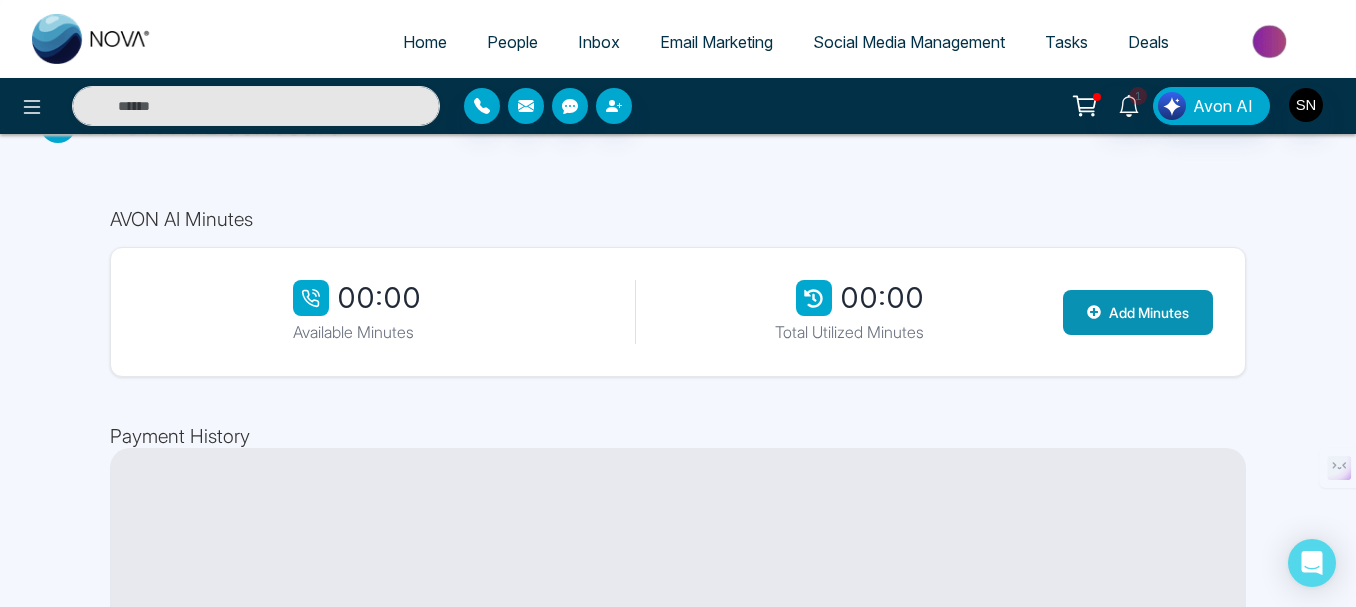 click on "Add Minutes" at bounding box center [1138, 312] 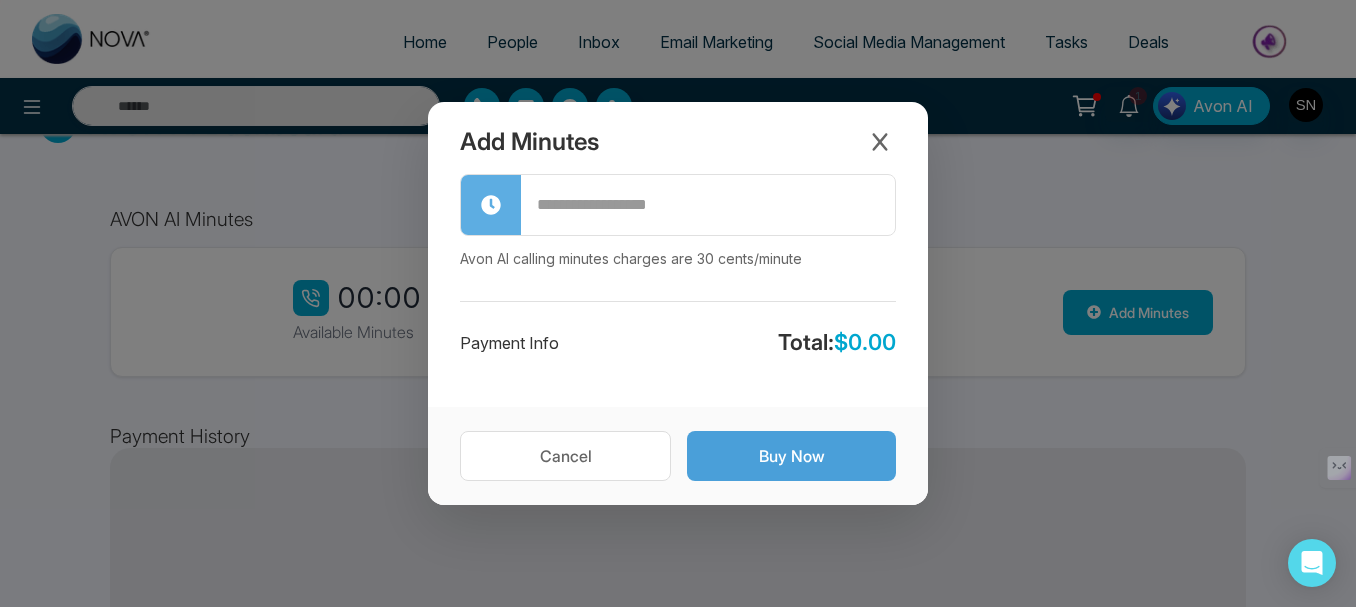 click on "Buy Now" at bounding box center [791, 456] 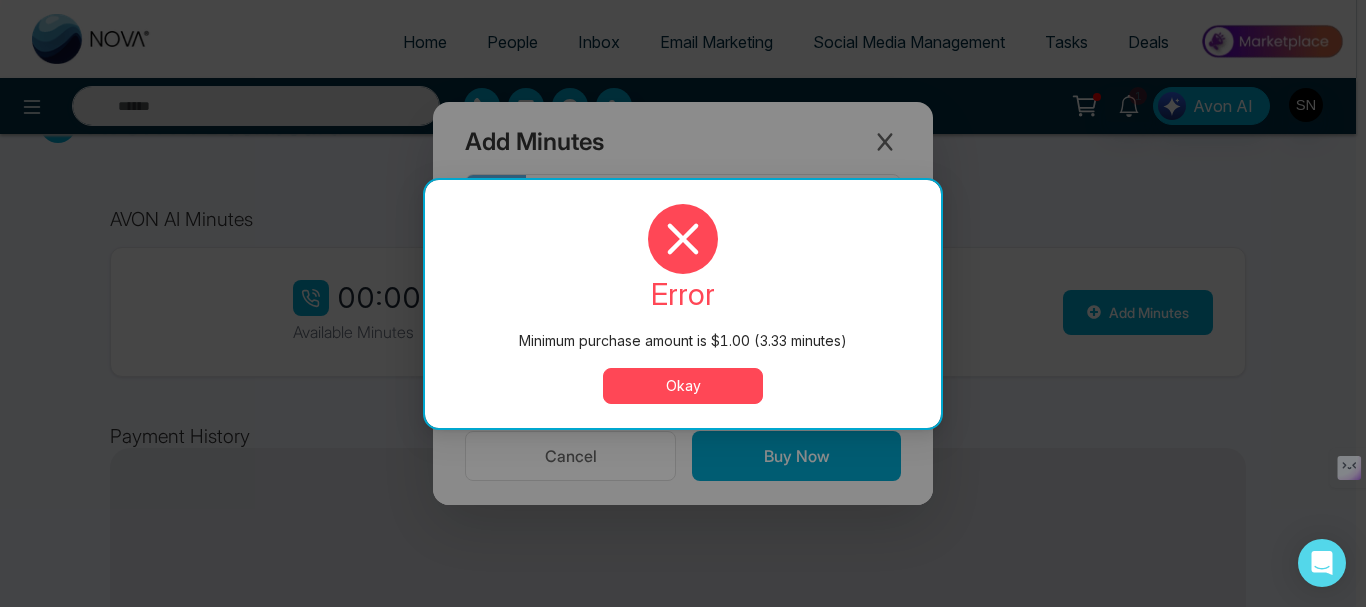 click on "Okay" at bounding box center (683, 386) 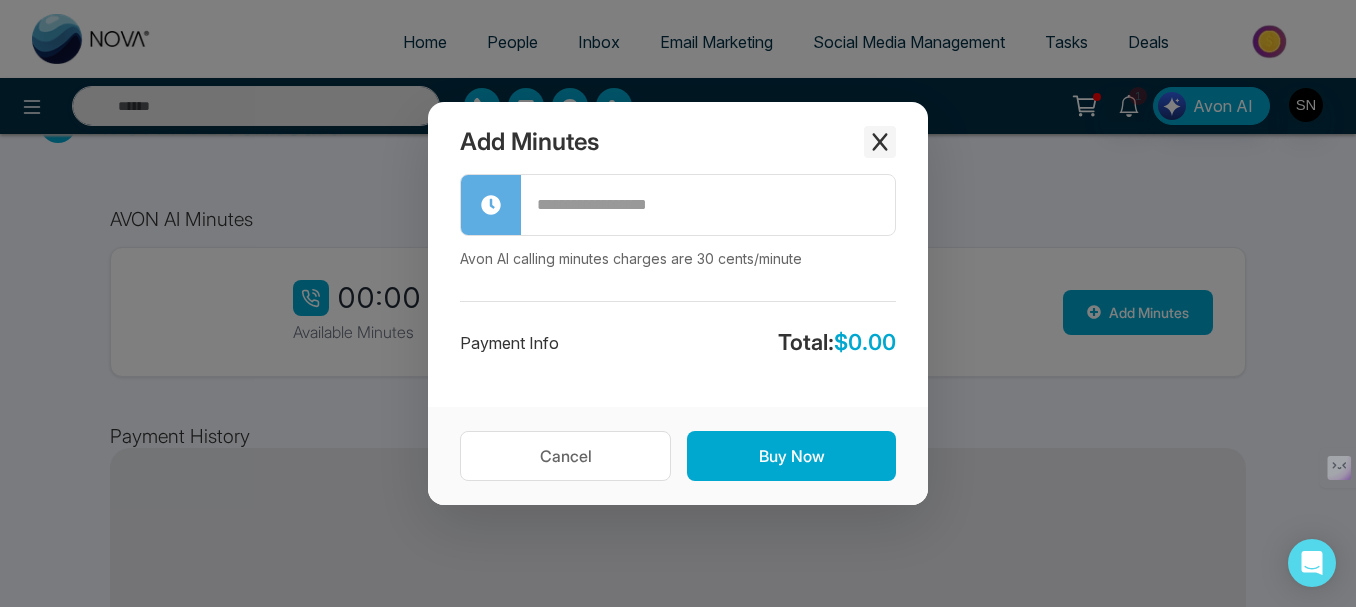 click 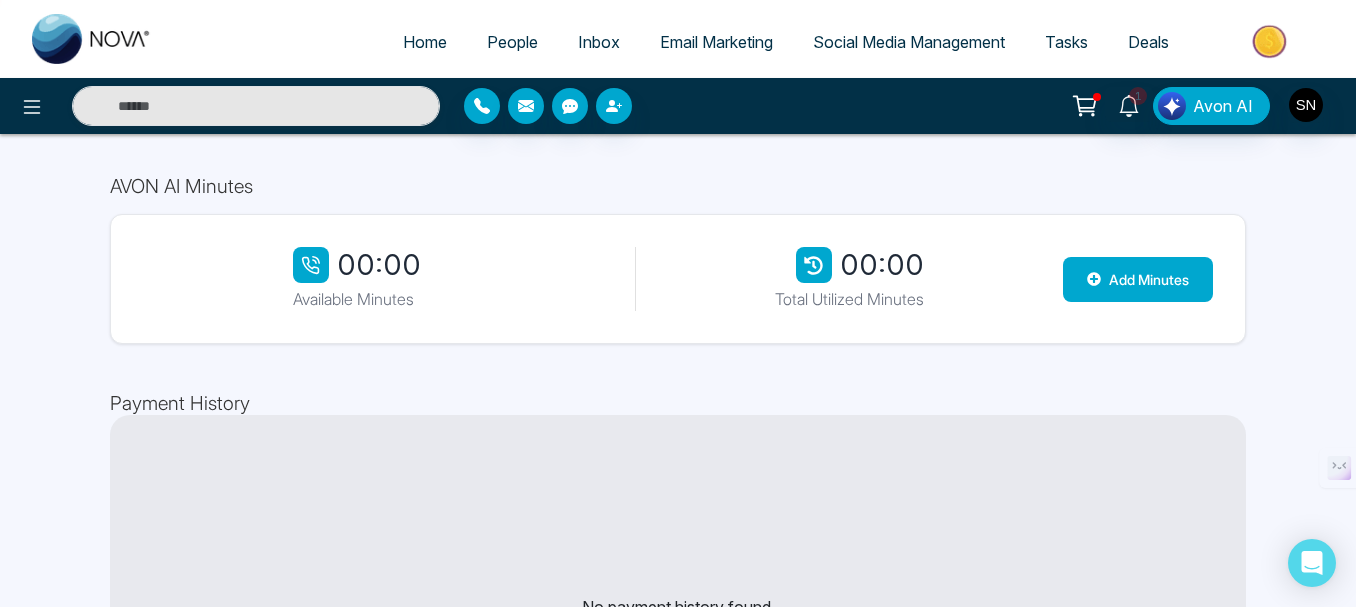 scroll, scrollTop: 0, scrollLeft: 0, axis: both 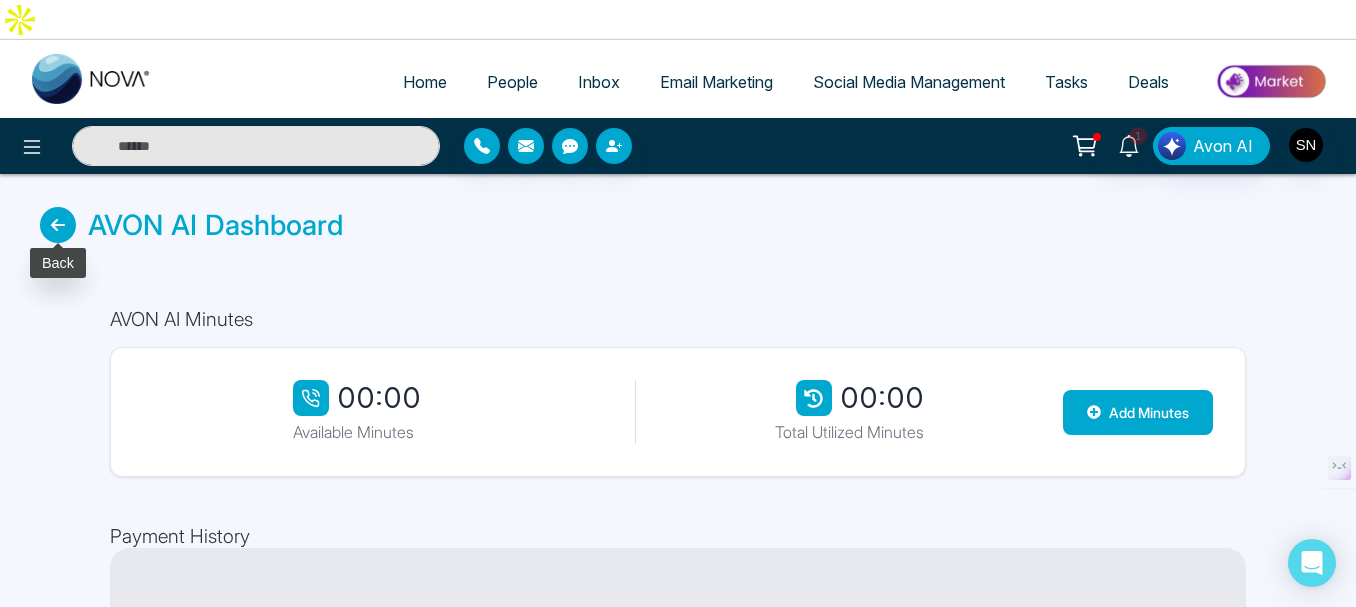 click at bounding box center (58, 225) 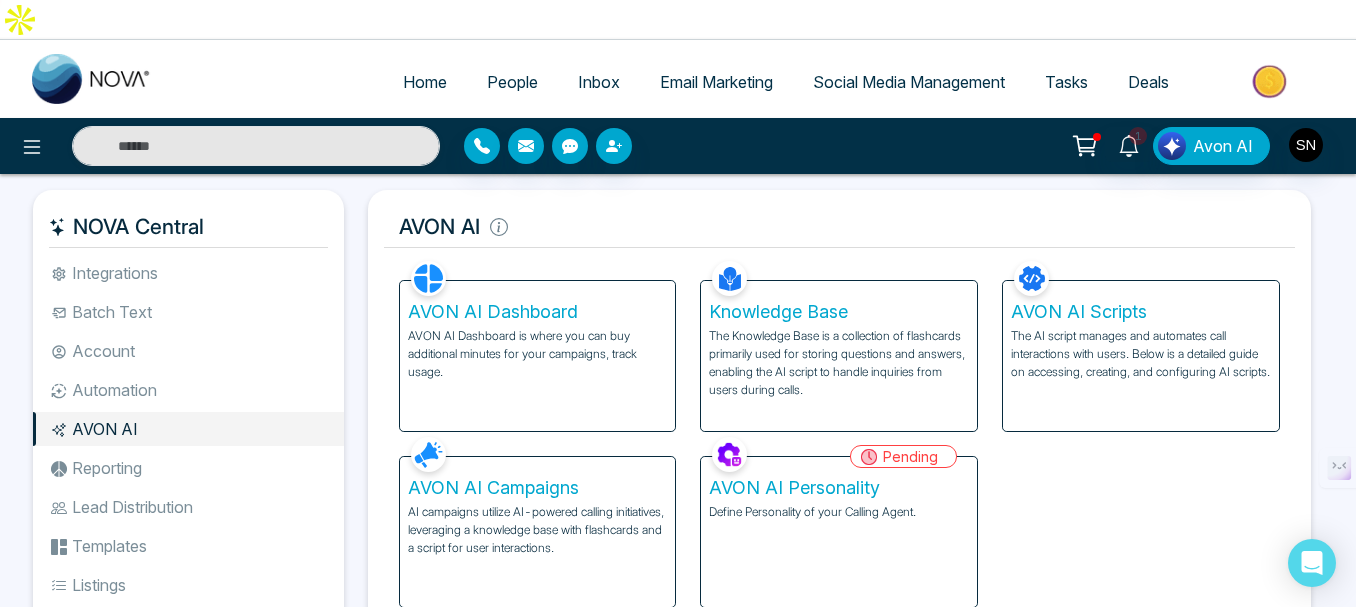 click on "Knowledge Base" at bounding box center (839, 312) 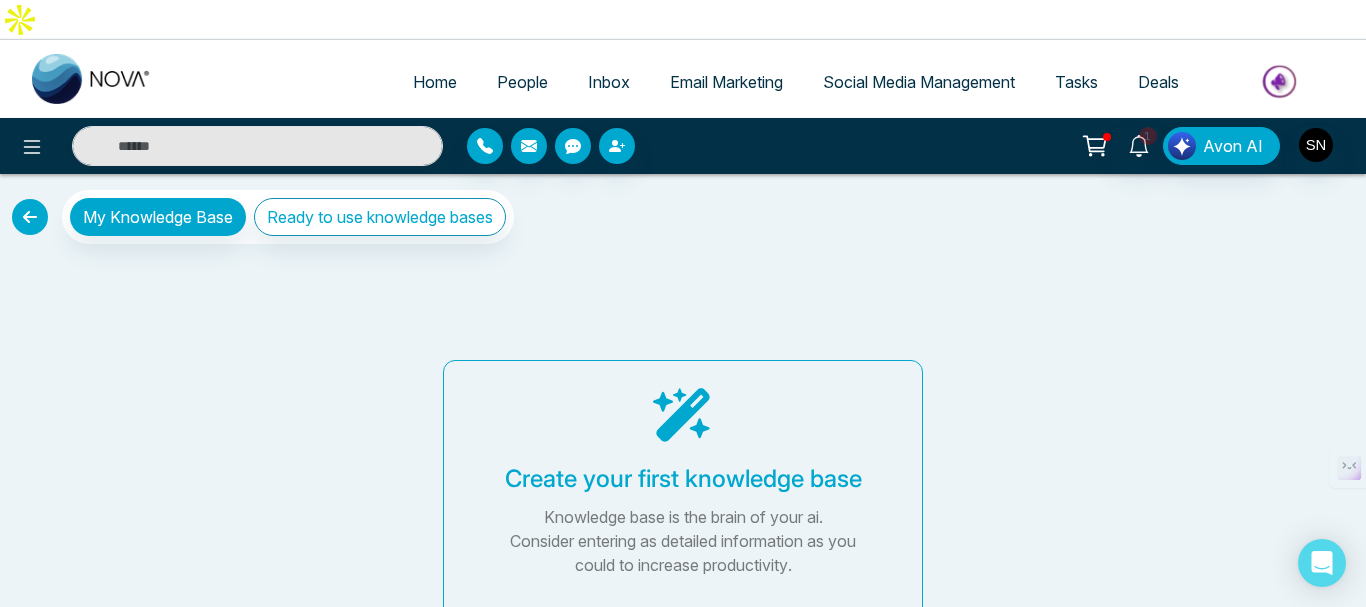 click on "Create your first knowledge base" at bounding box center (683, 479) 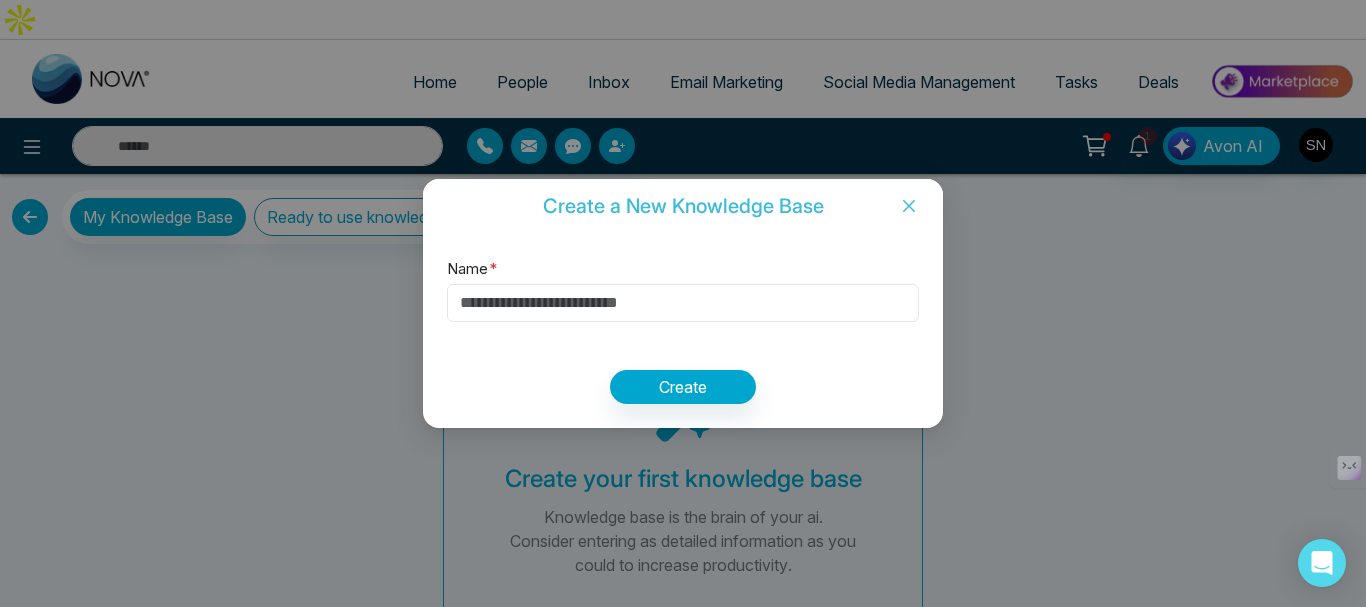 click on "Name  *" at bounding box center [683, 303] 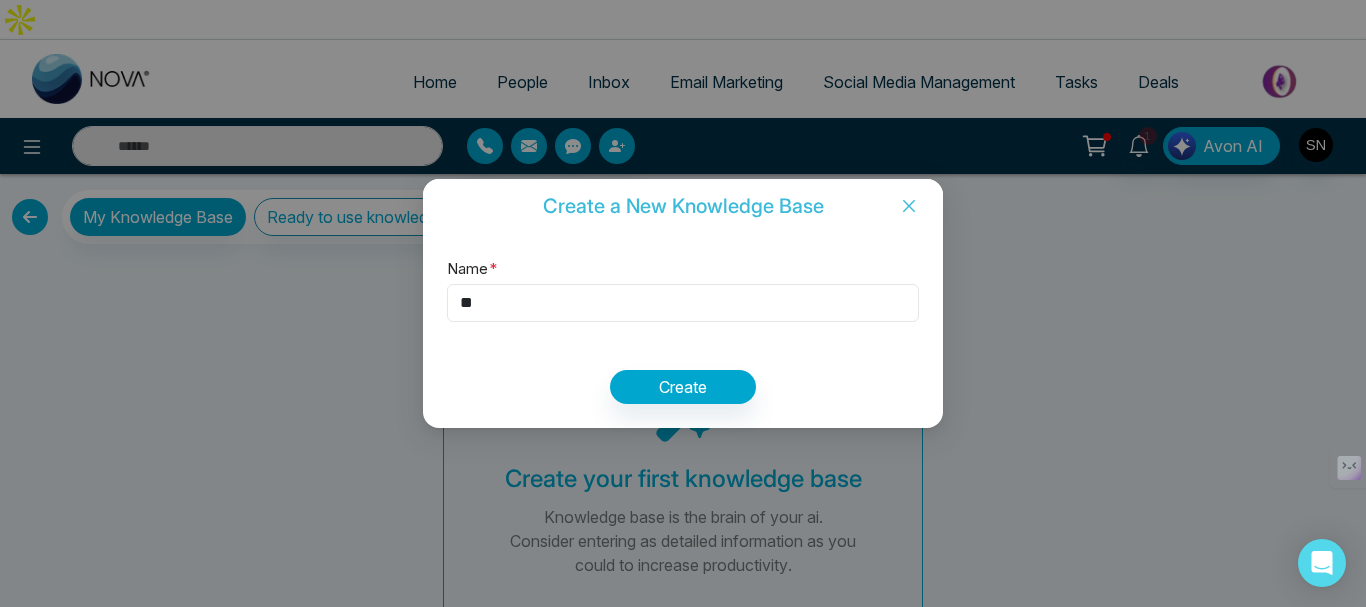 type on "**" 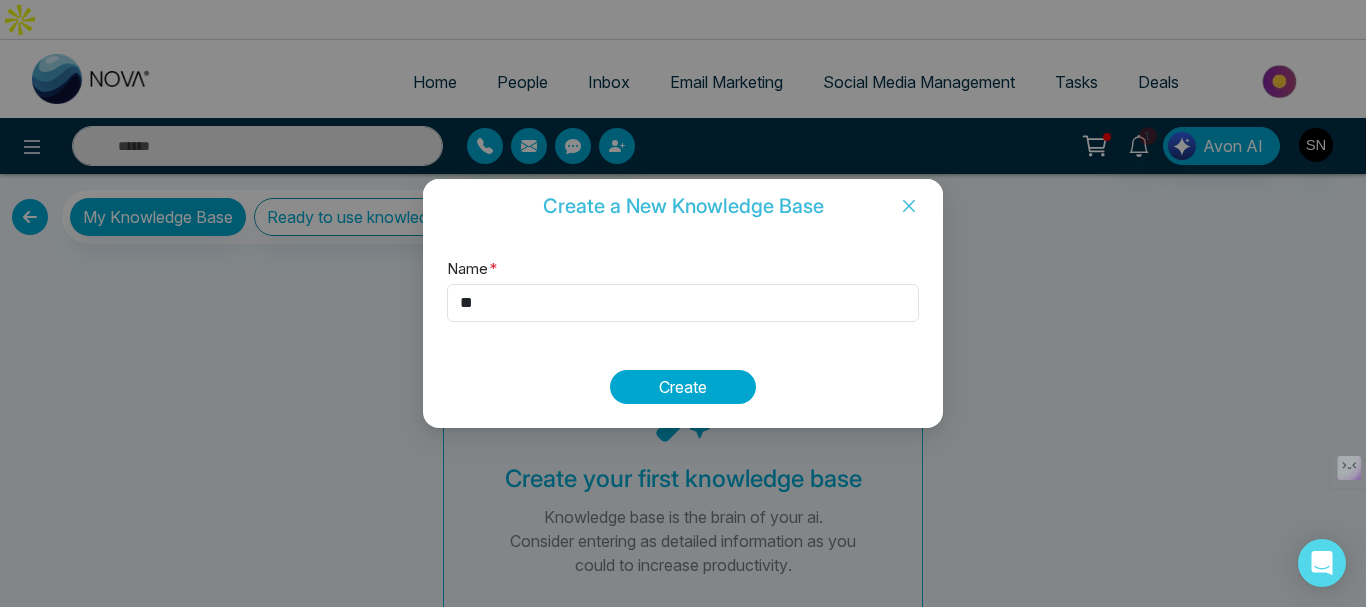 click on "Create" at bounding box center (683, 387) 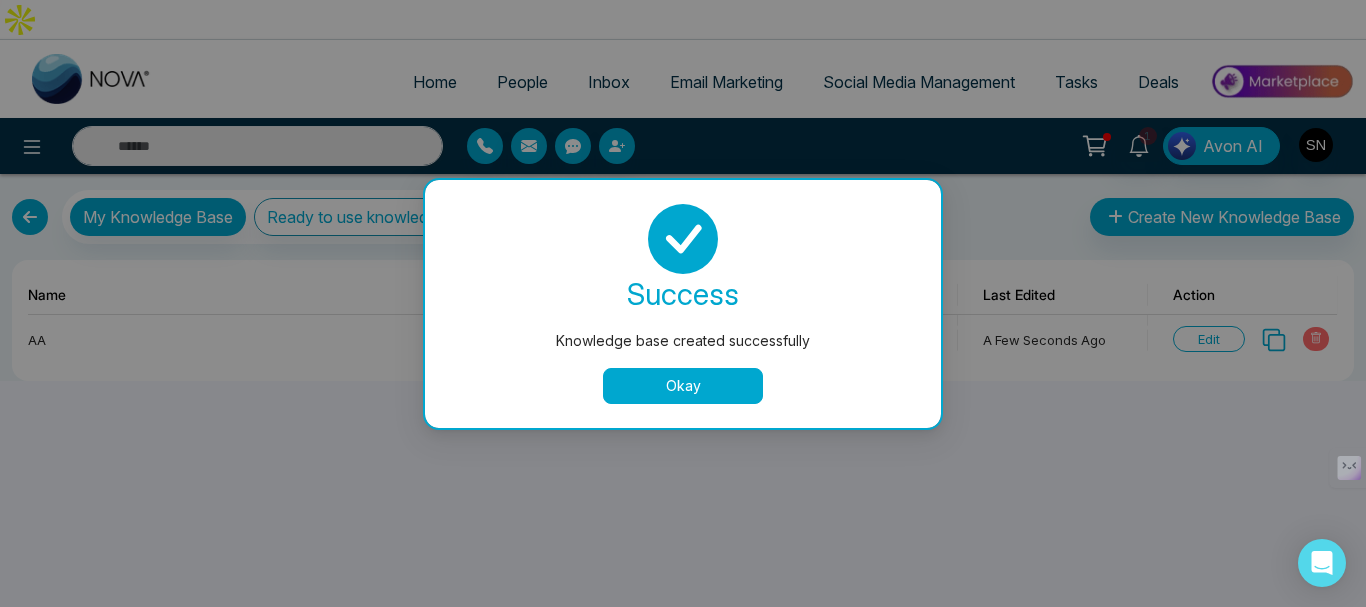click on "Okay" at bounding box center (683, 386) 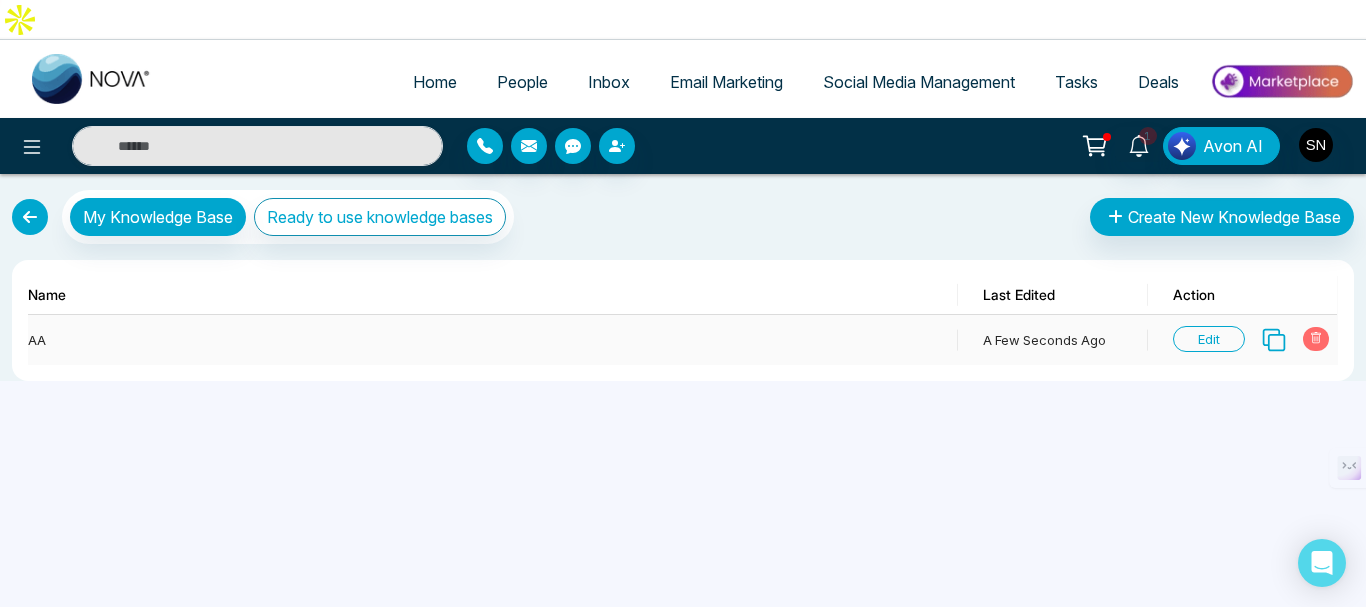 click 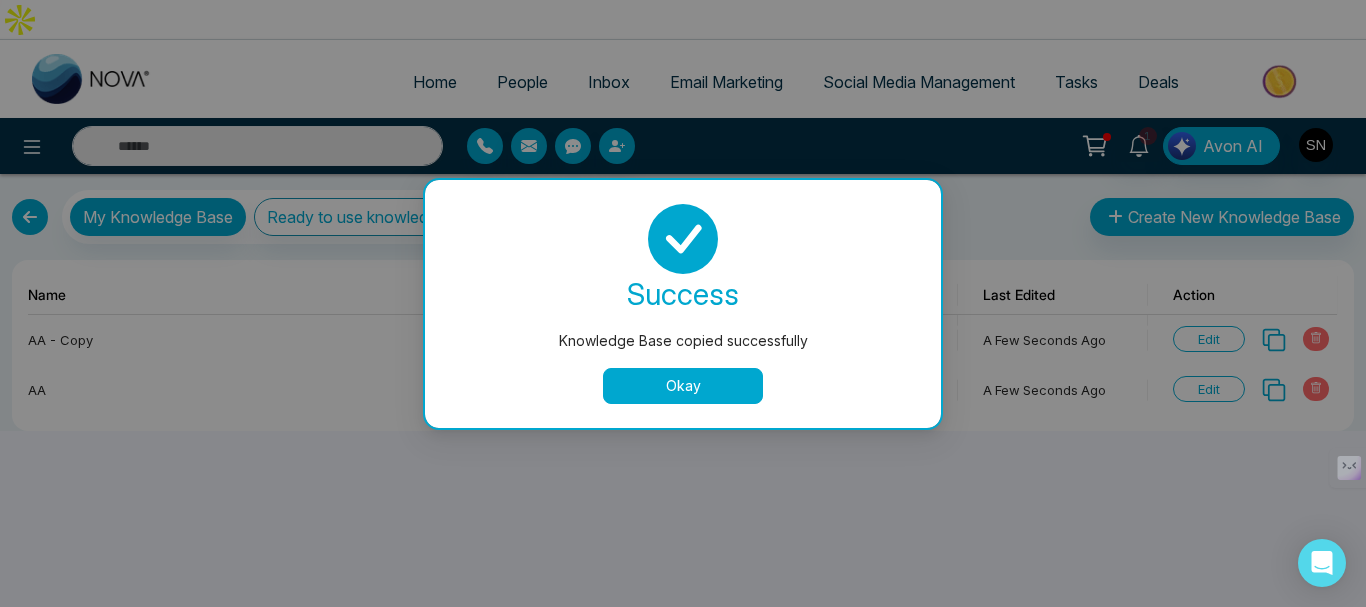 click on "Okay" at bounding box center (683, 386) 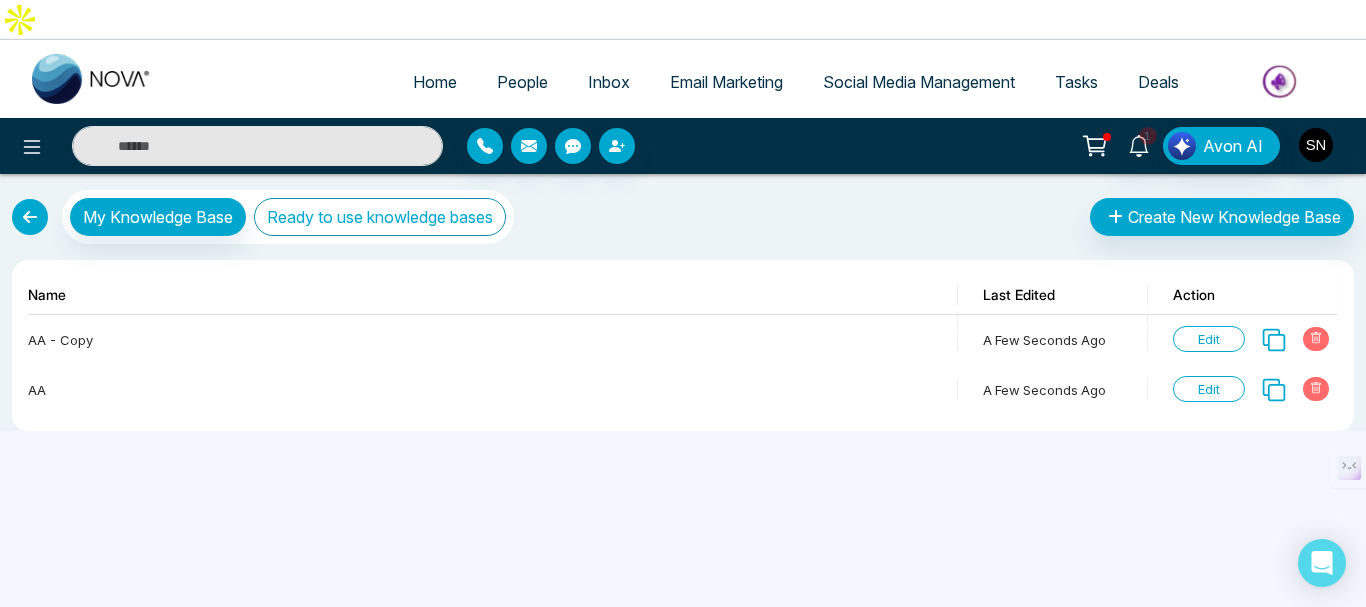 click on "Ready to use knowledge bases" at bounding box center [380, 217] 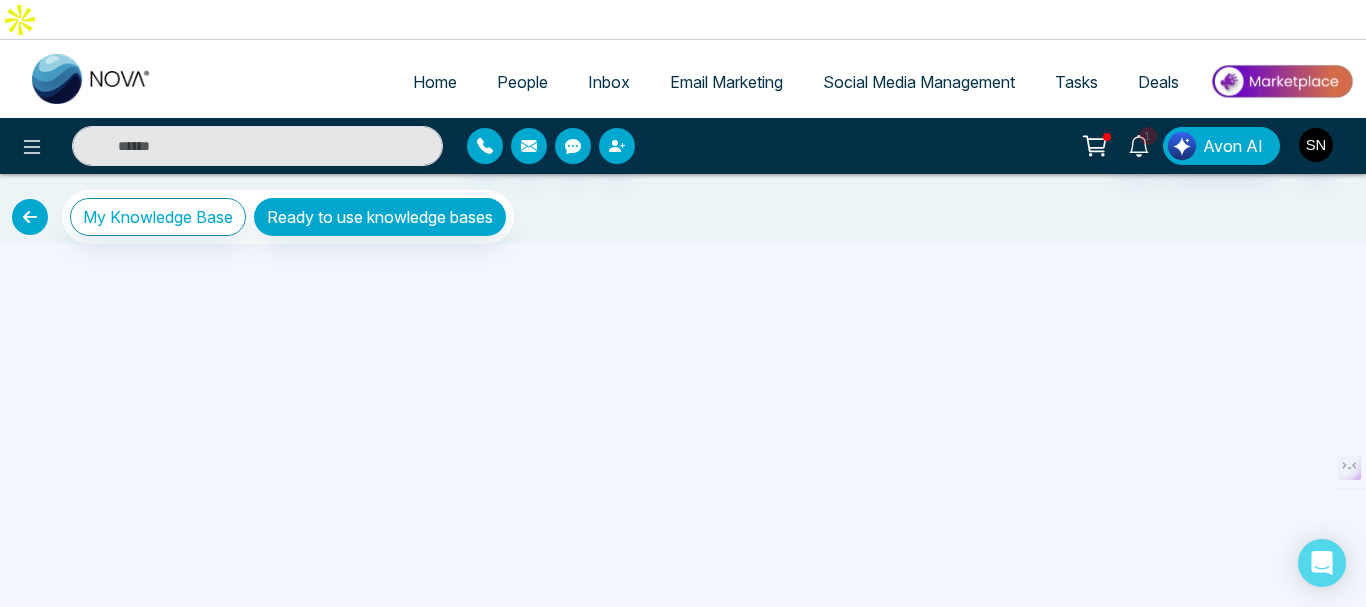 click at bounding box center [30, 217] 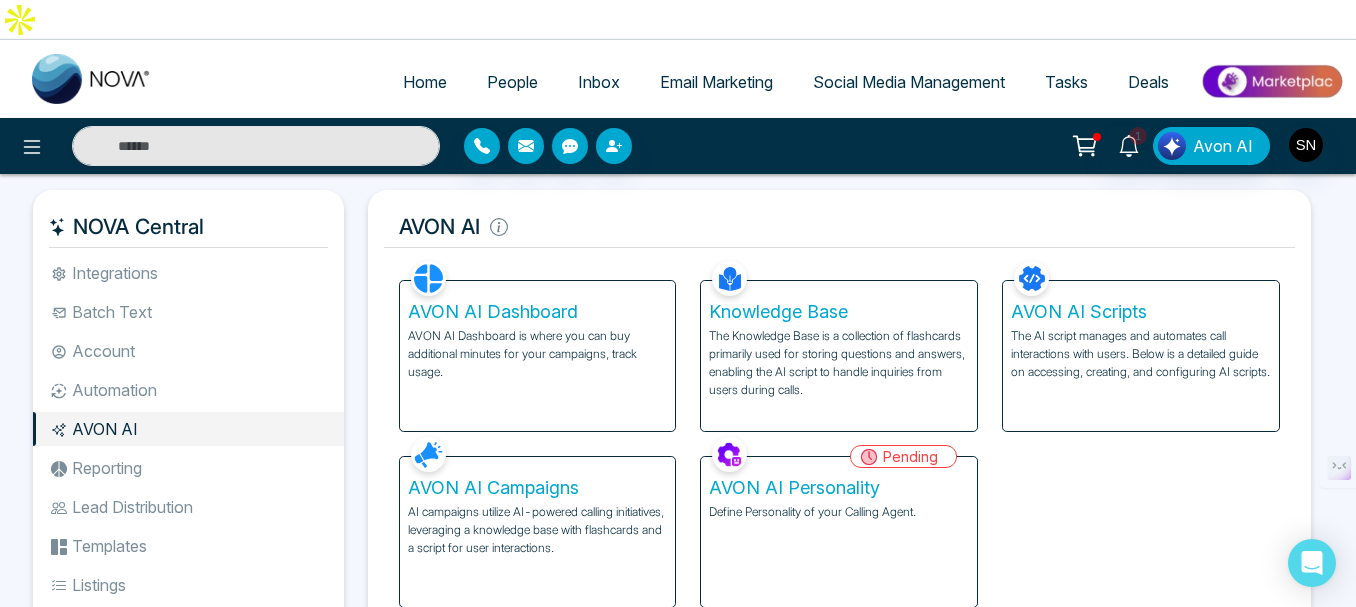 click on "AVON AI Scripts" at bounding box center (1141, 312) 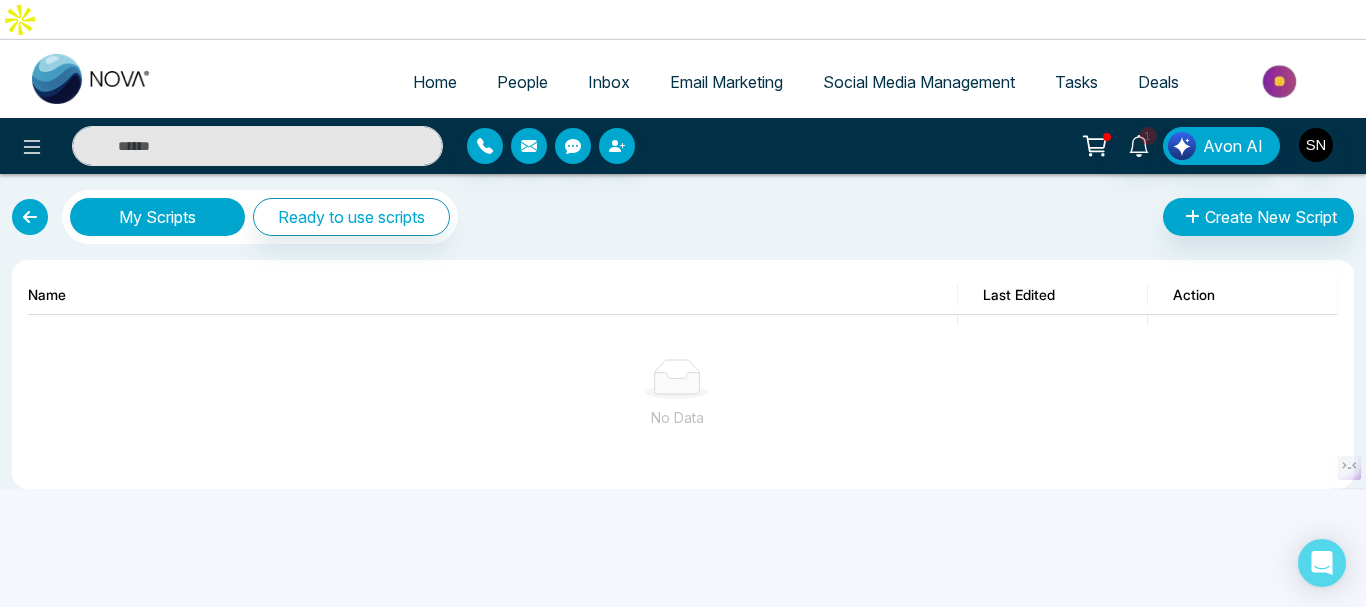 click on "My Scripts" at bounding box center [157, 217] 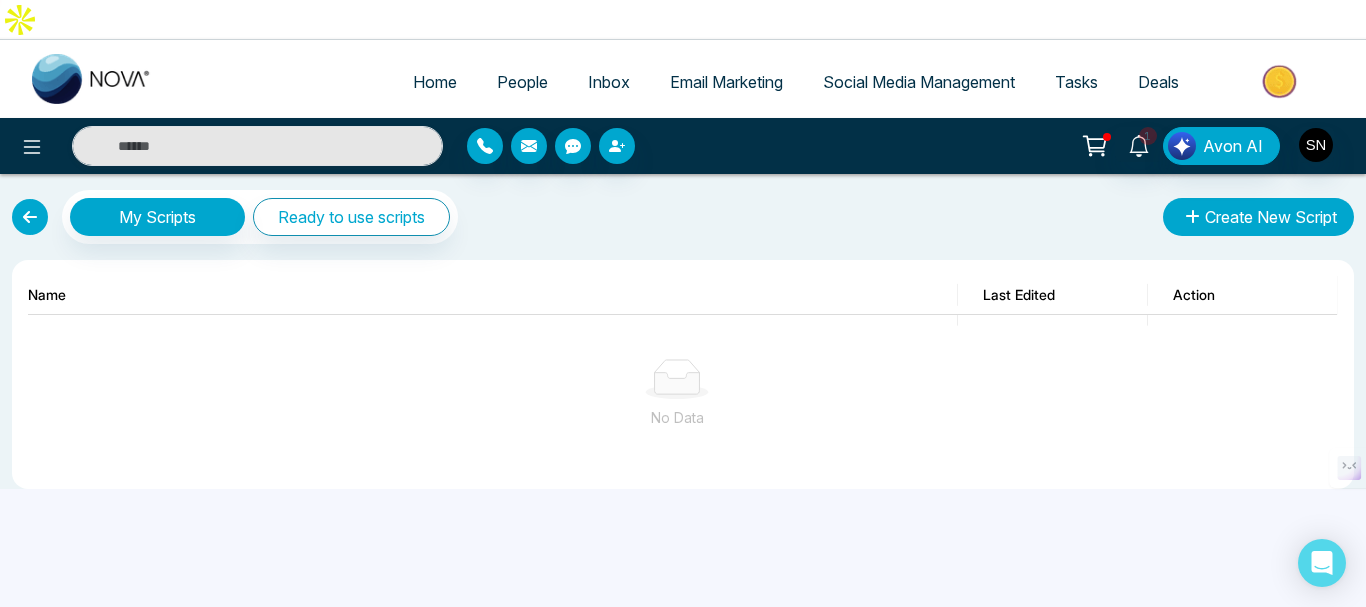 click on "Create New Script" at bounding box center [1258, 217] 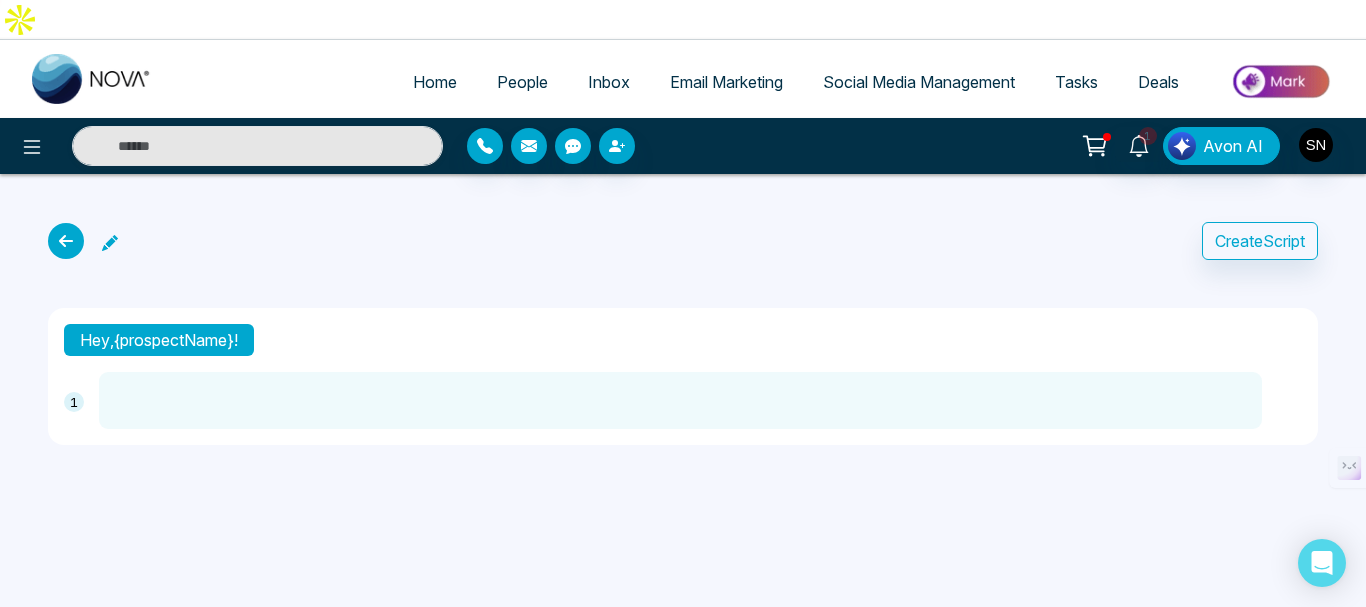 click at bounding box center [680, 400] 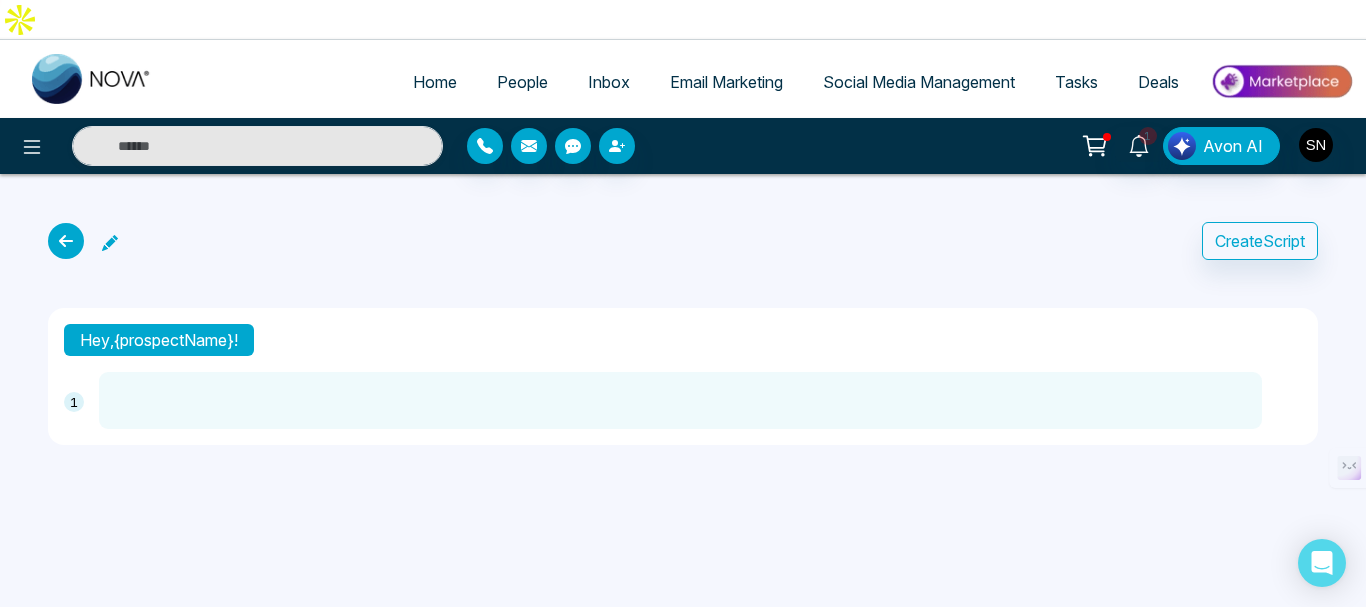 type on "*" 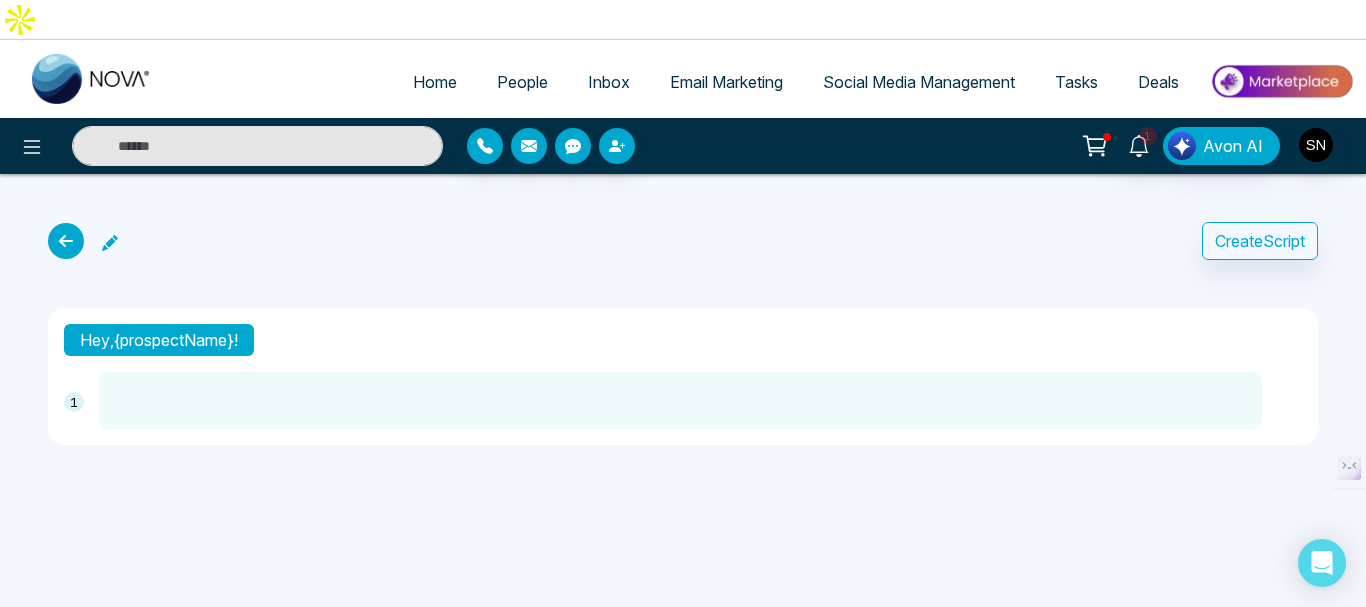 type on "*" 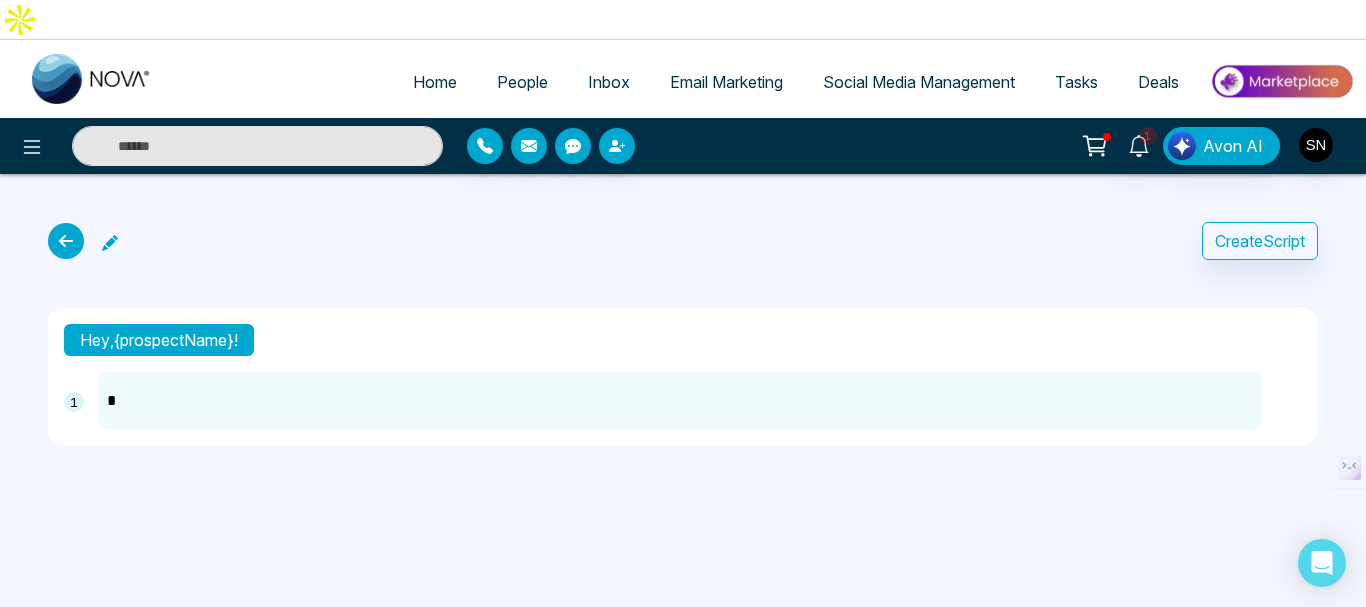 type on "**" 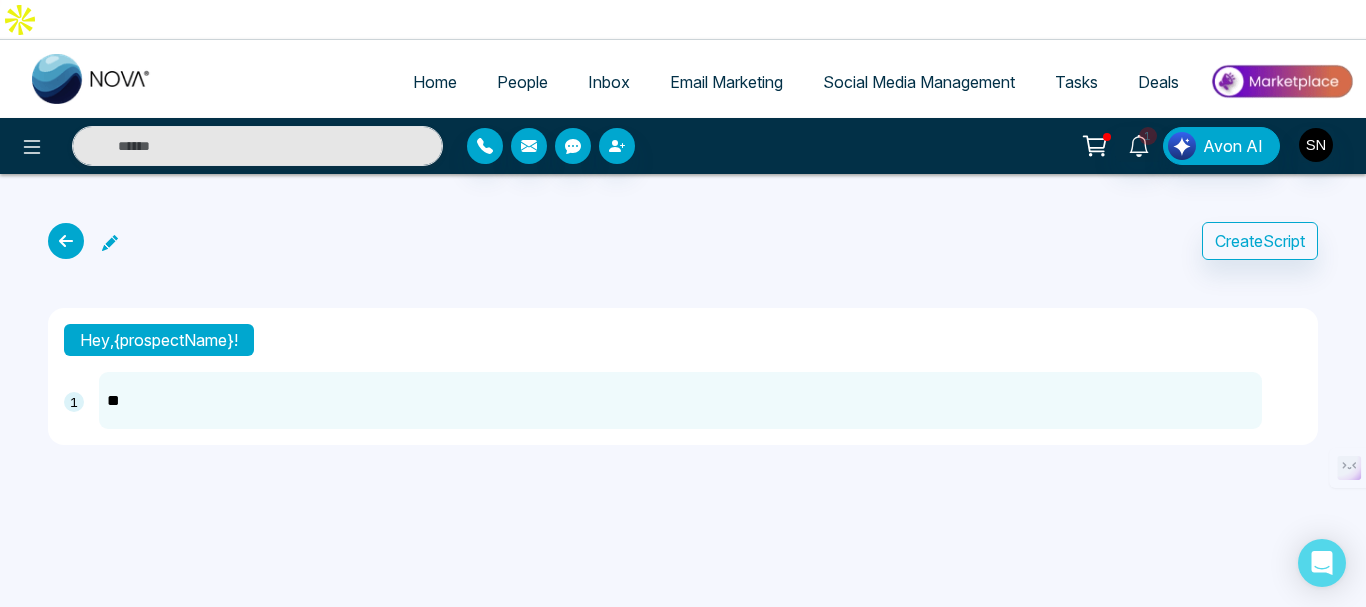 type on "***" 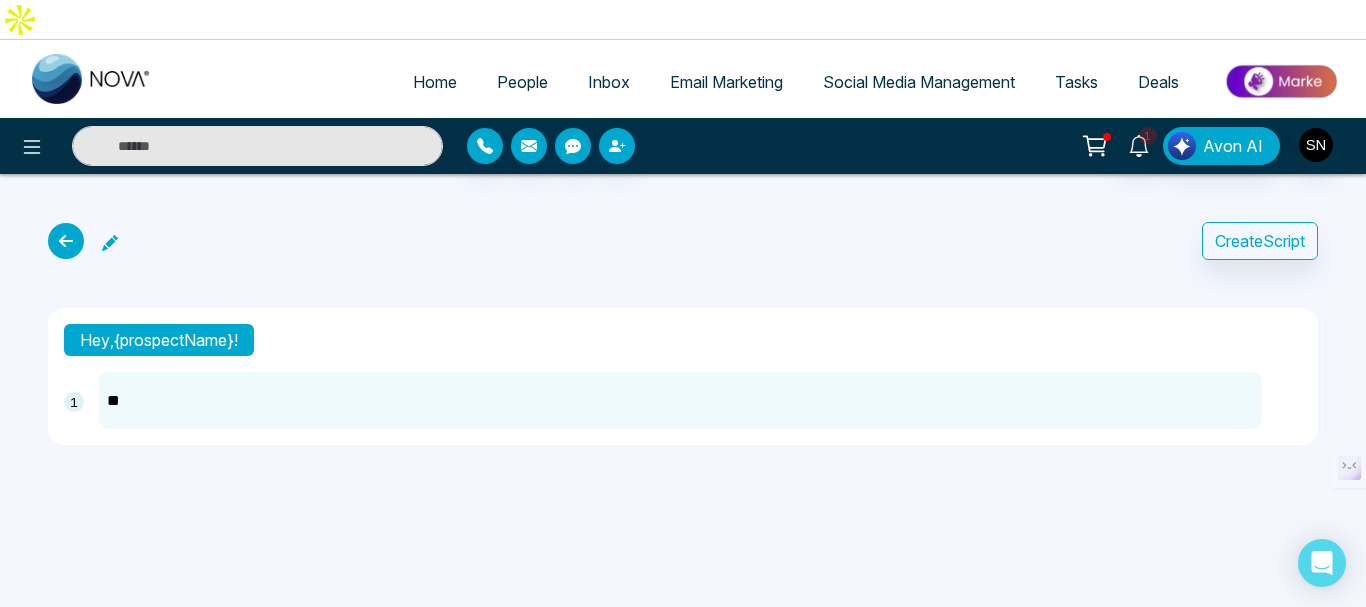 type on "***" 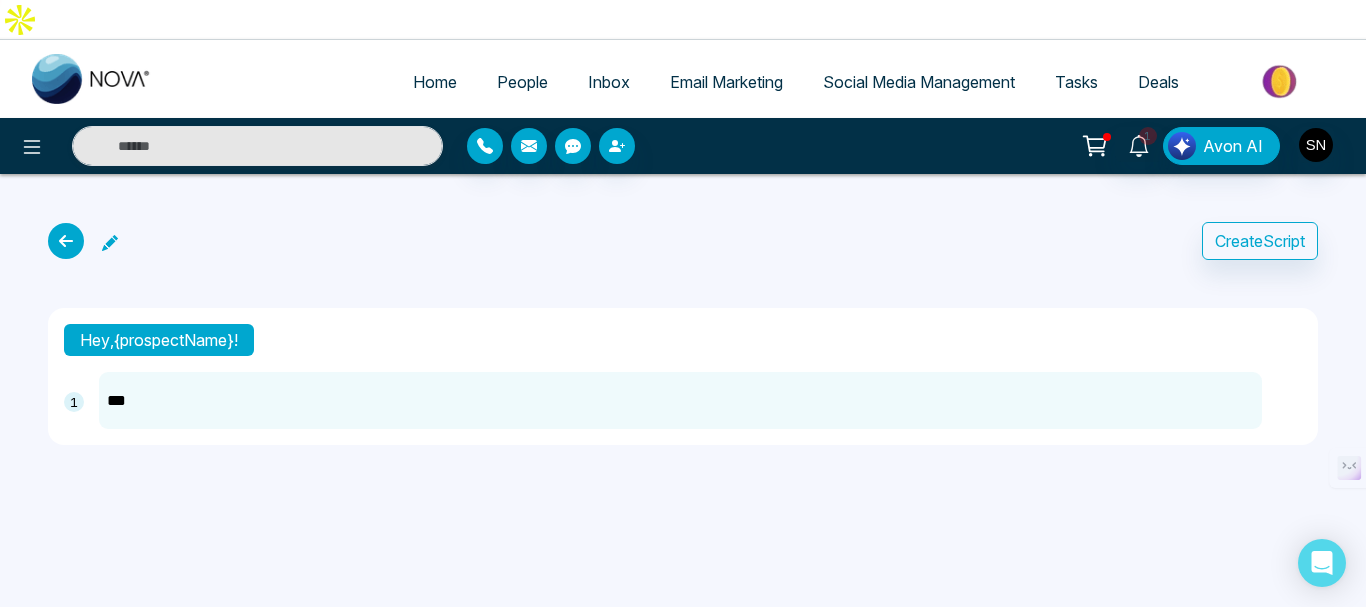 type on "***" 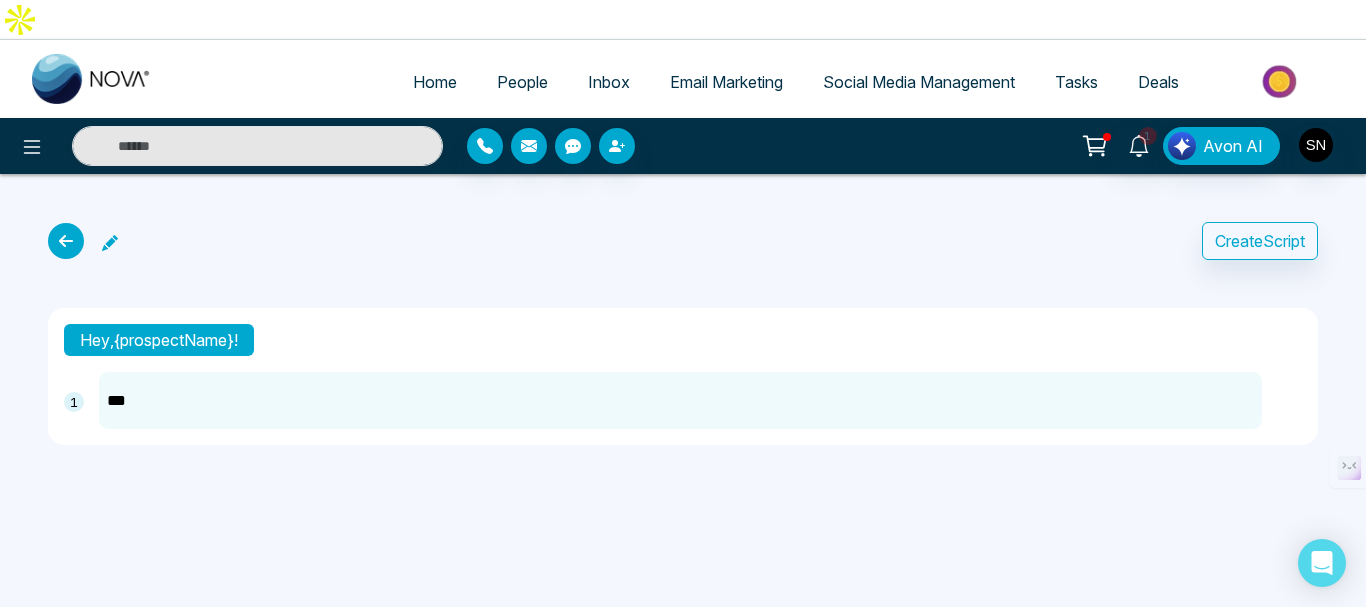 type on "***" 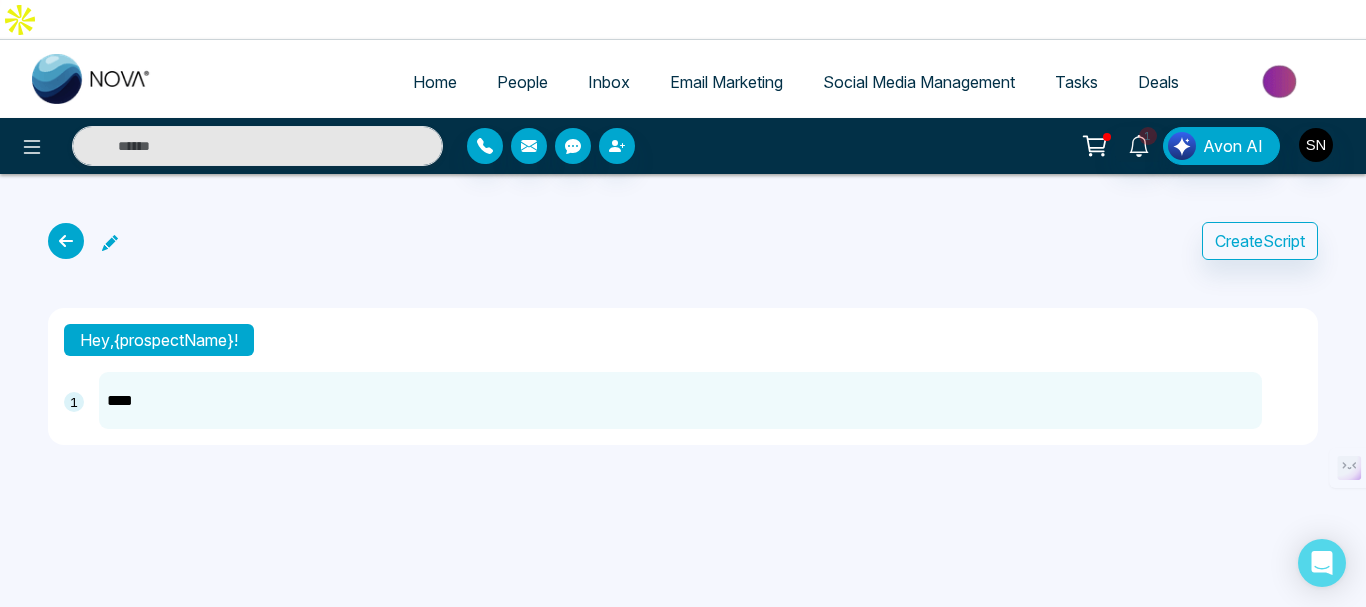 type on "*****" 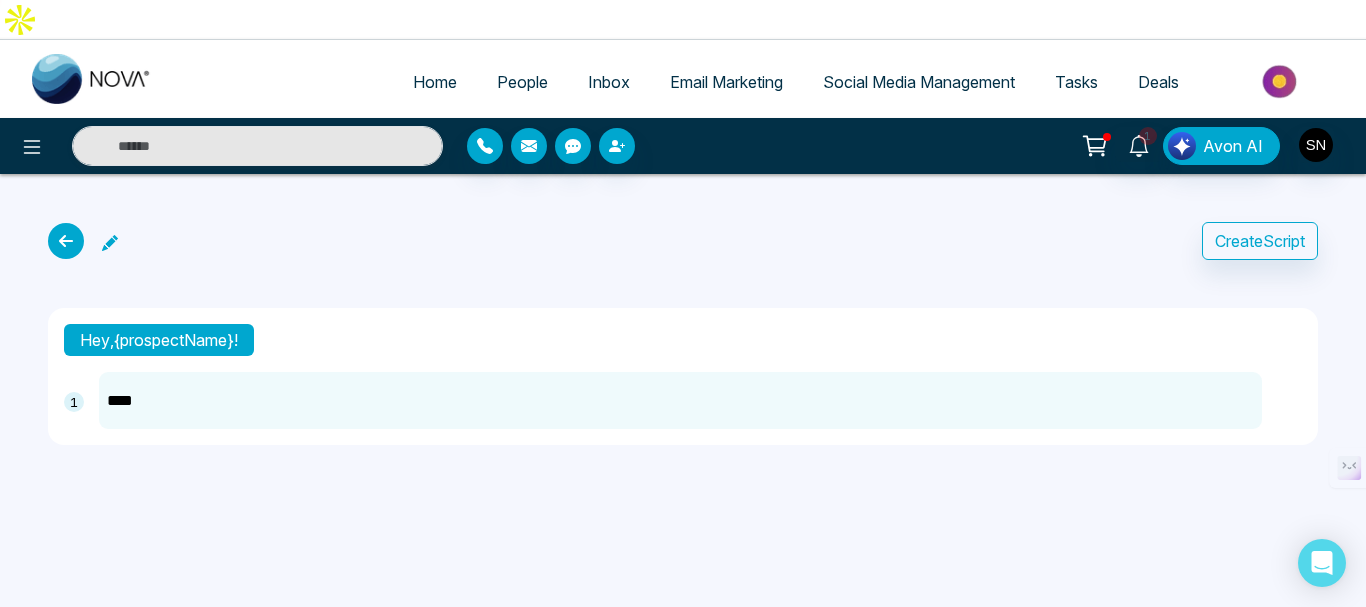 type on "*****" 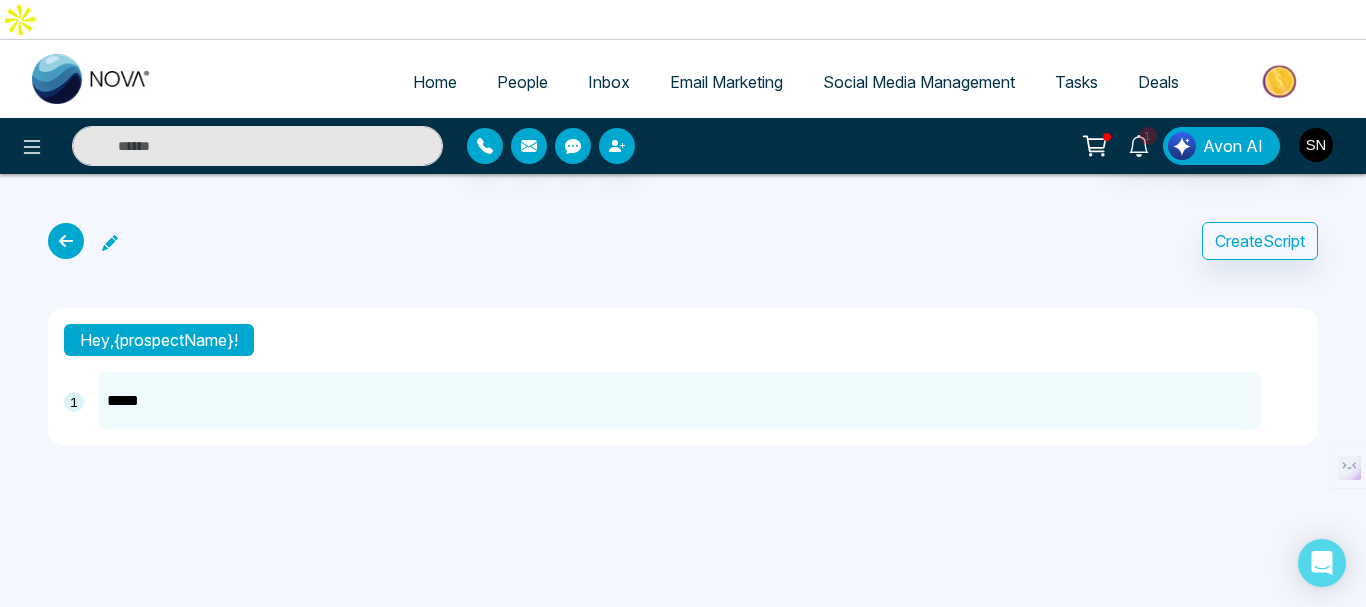 type on "******" 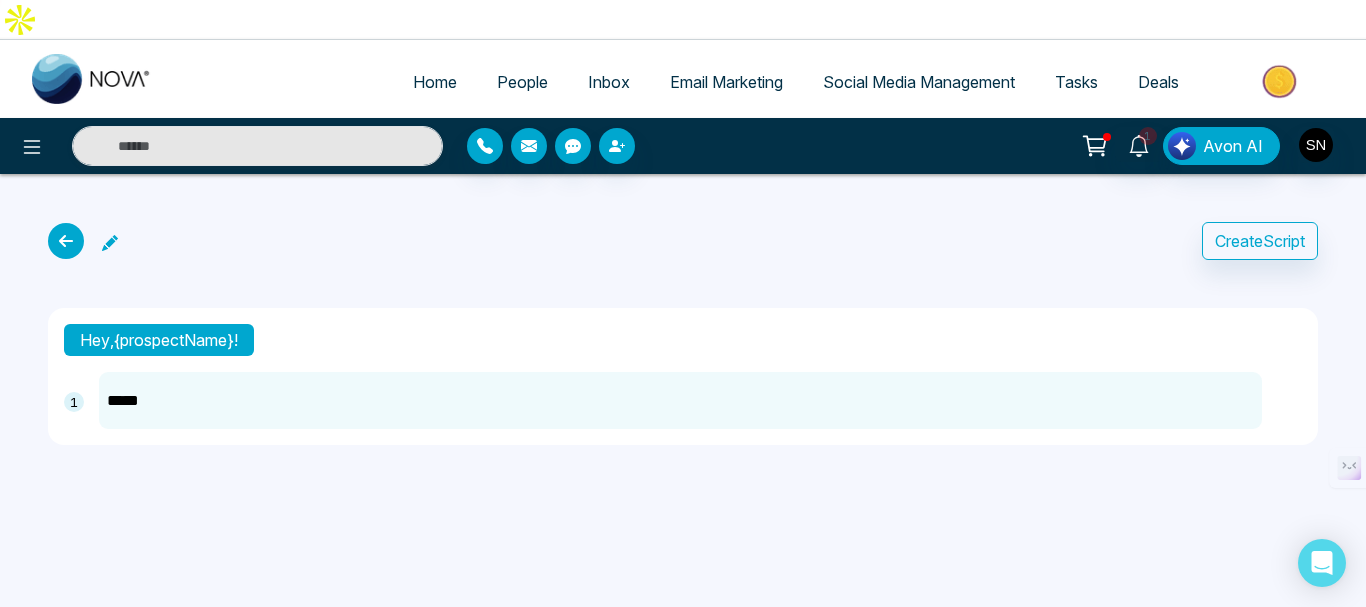 type on "******" 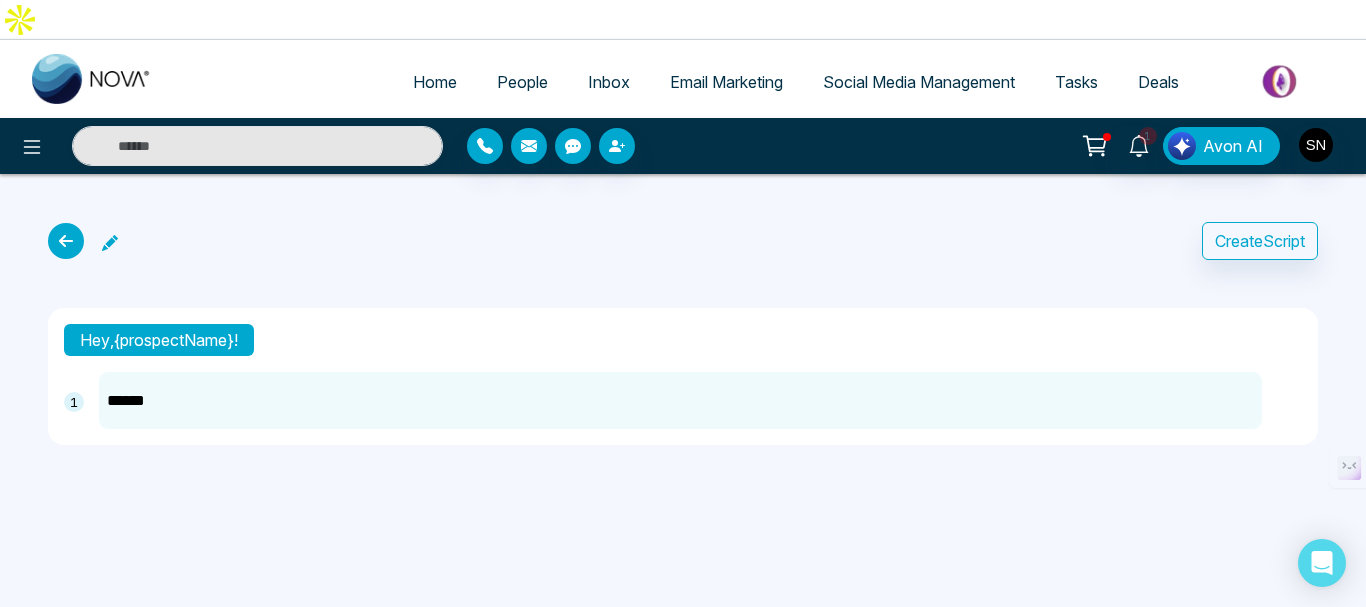 type on "*****" 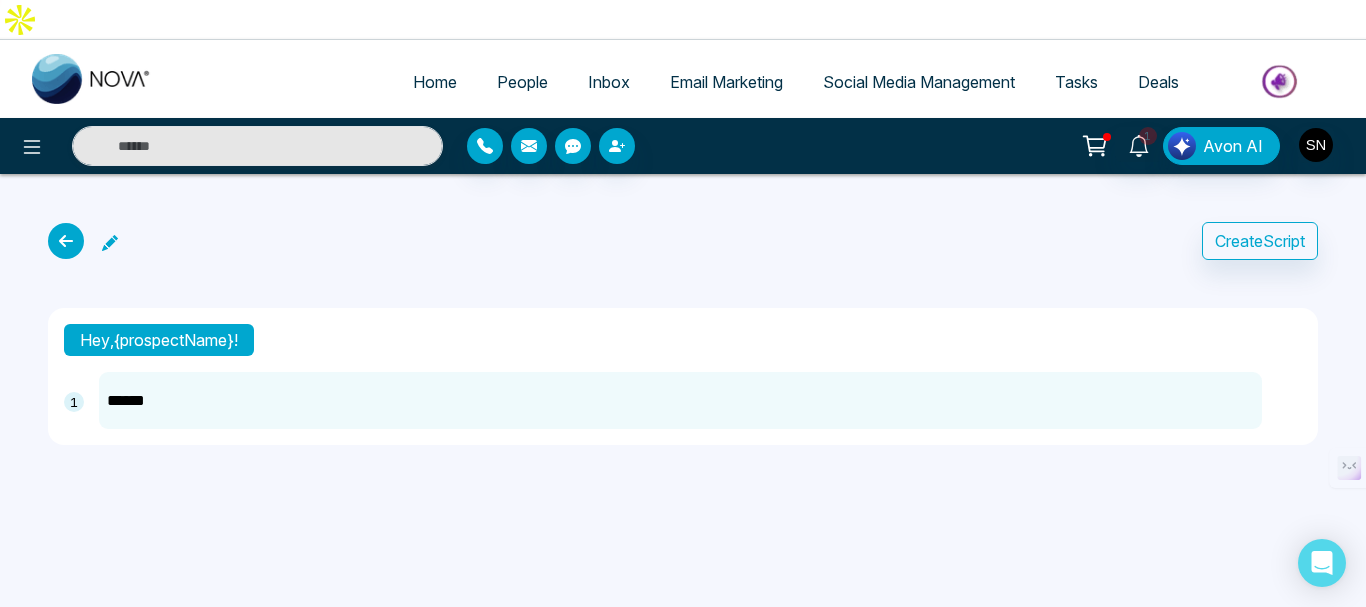 type on "*****" 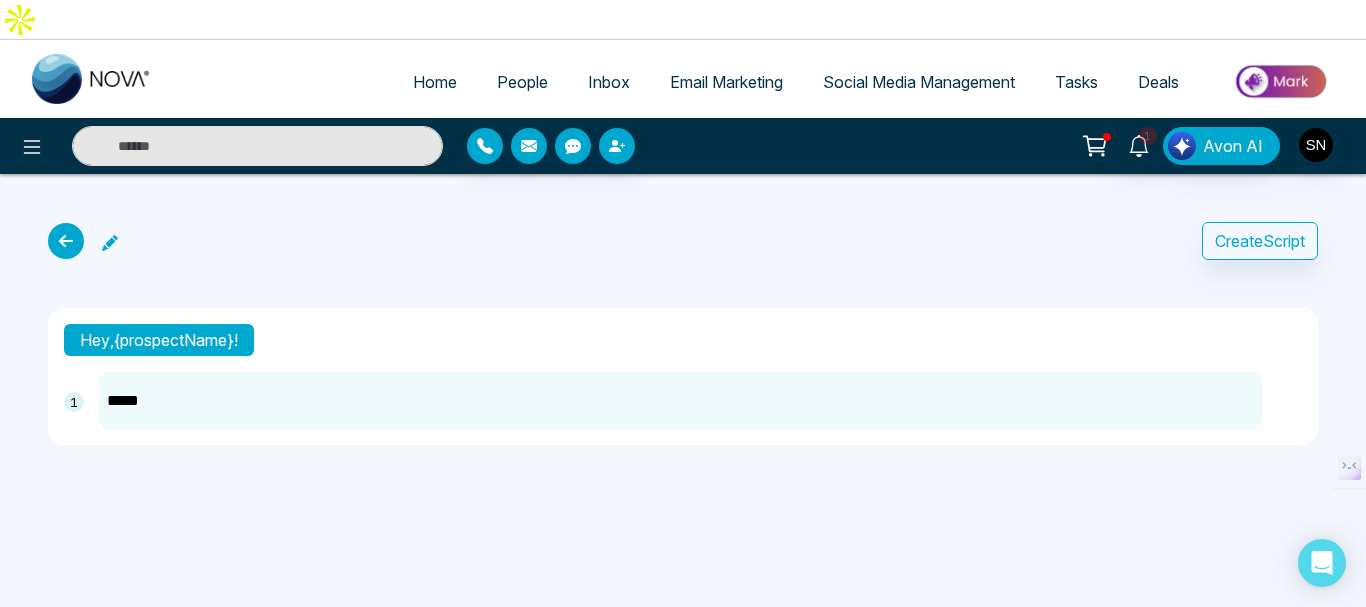 type on "******" 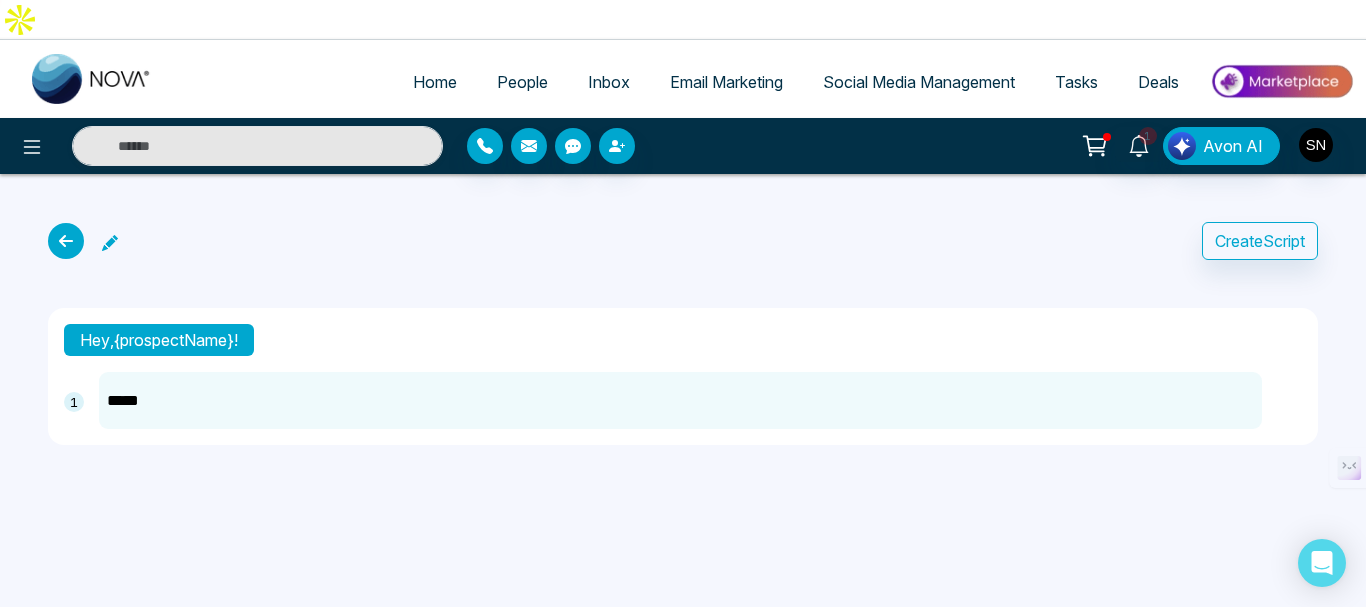 type on "******" 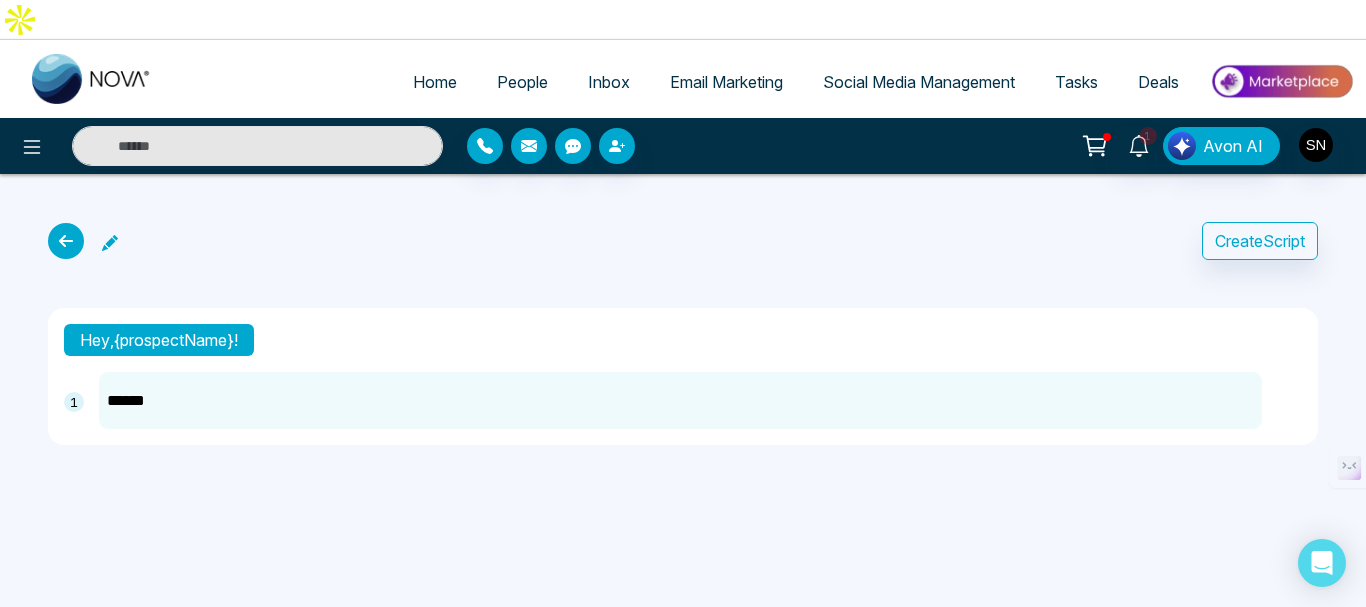 type on "*******" 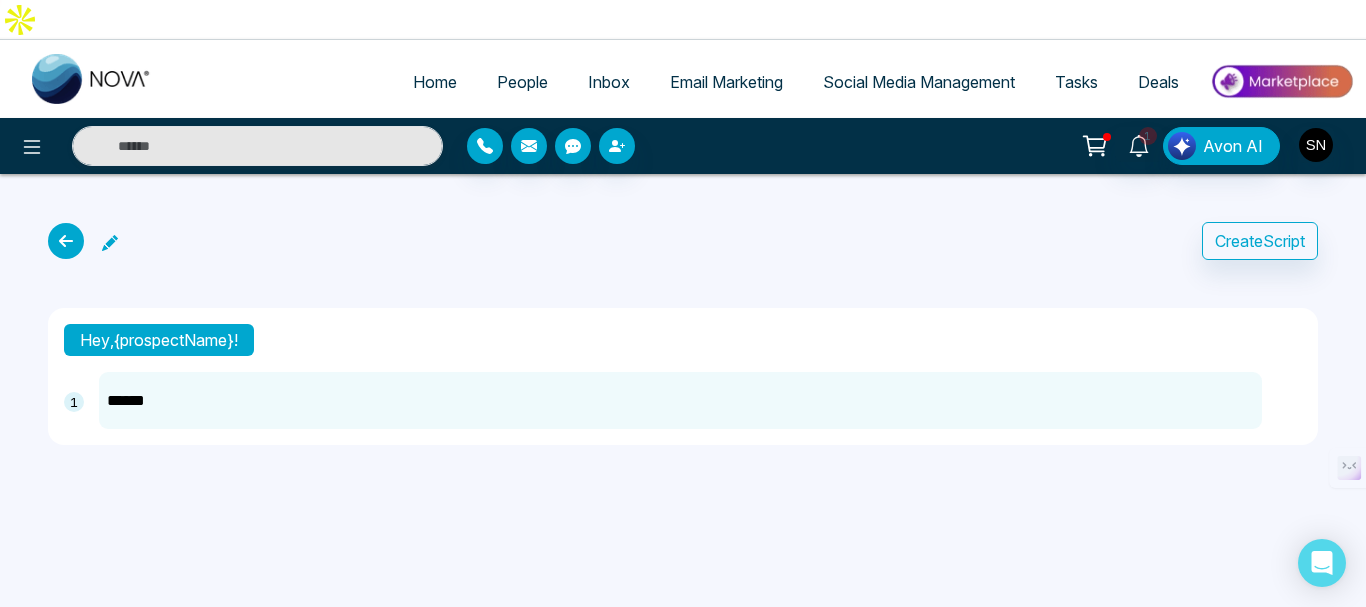 type on "*******" 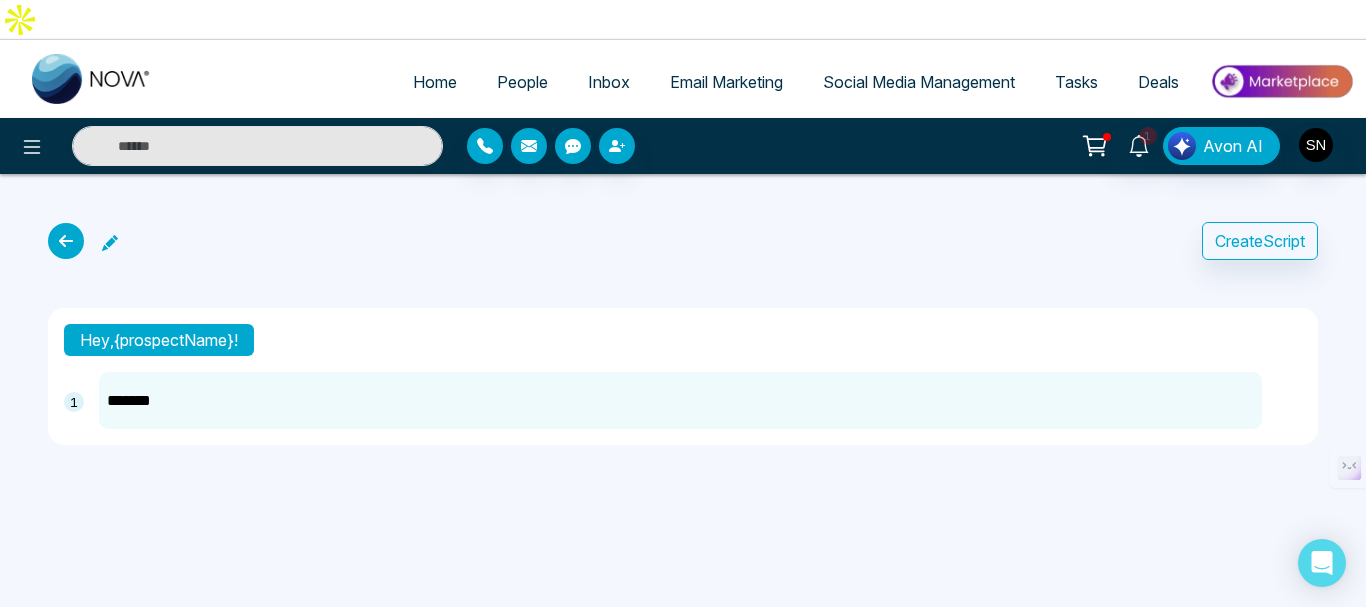 type on "*******" 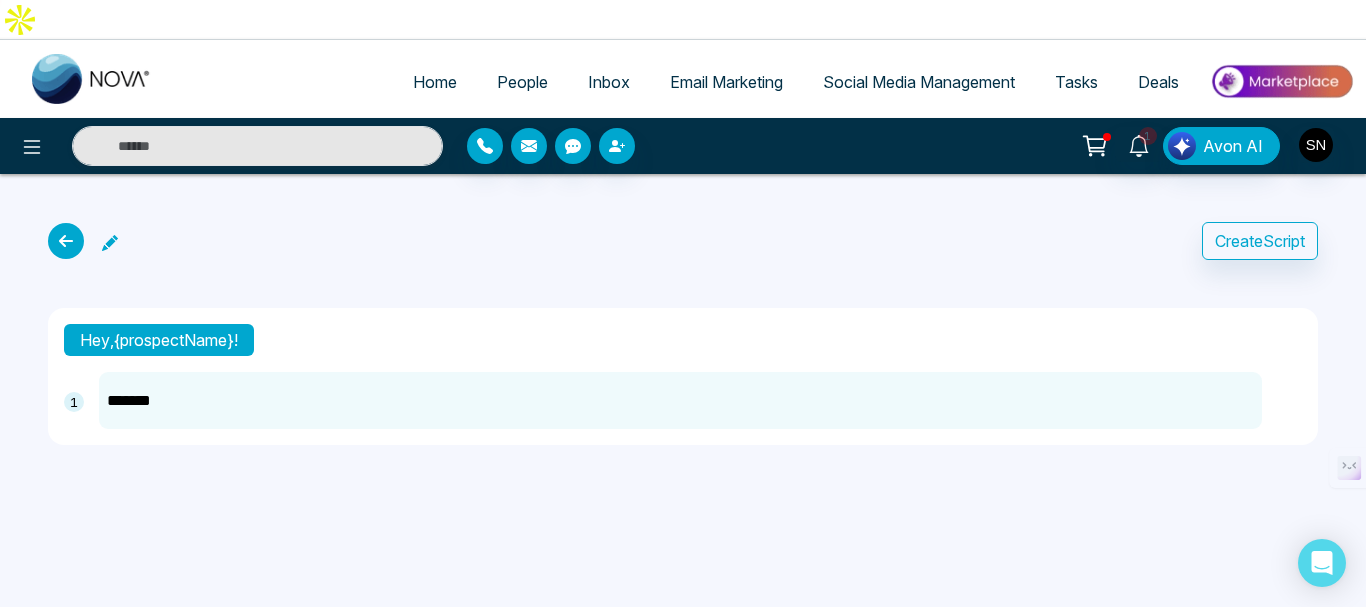 type on "*******" 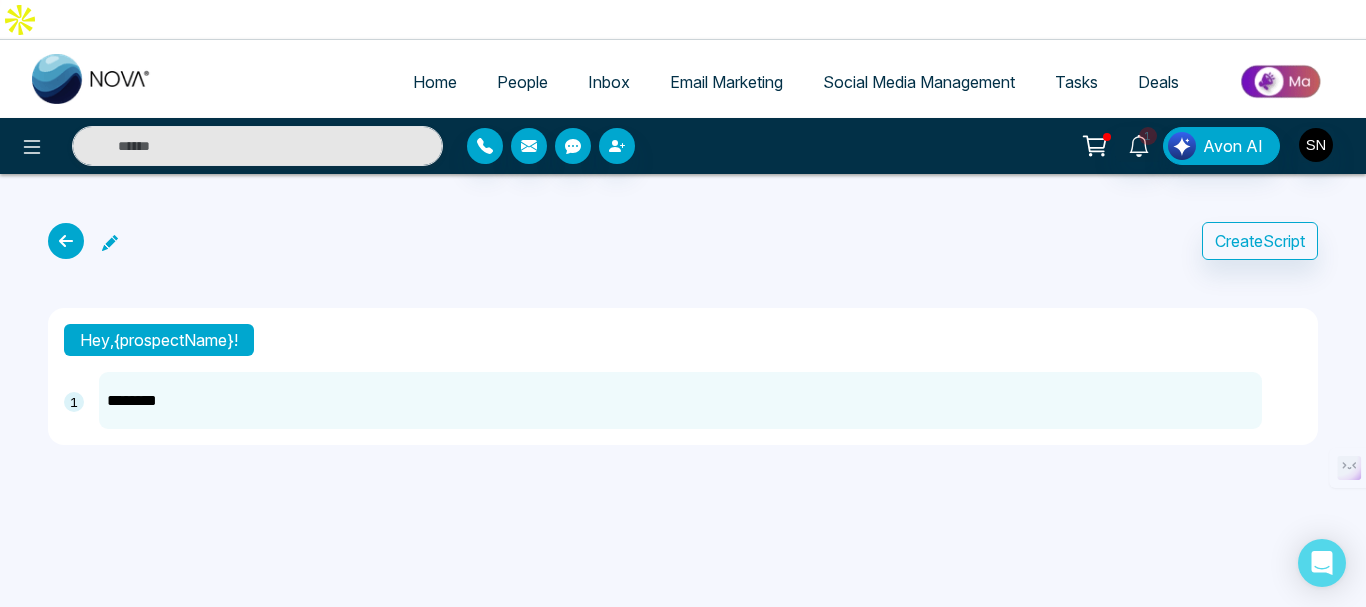 type on "*********" 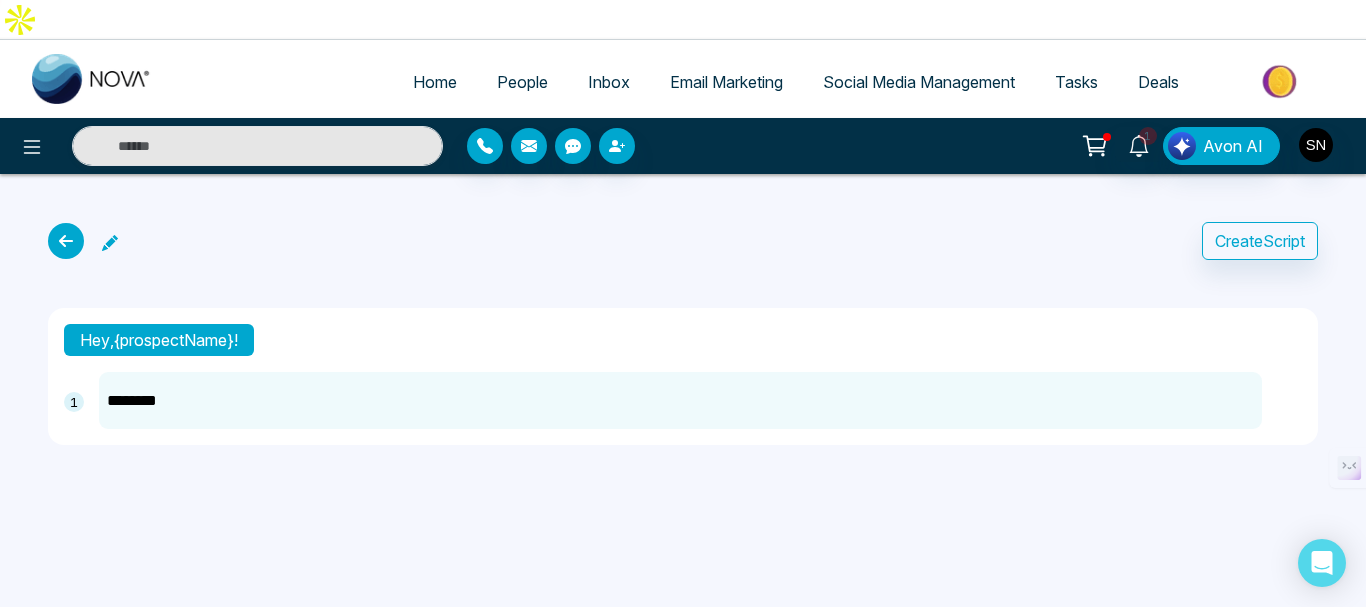 type on "*********" 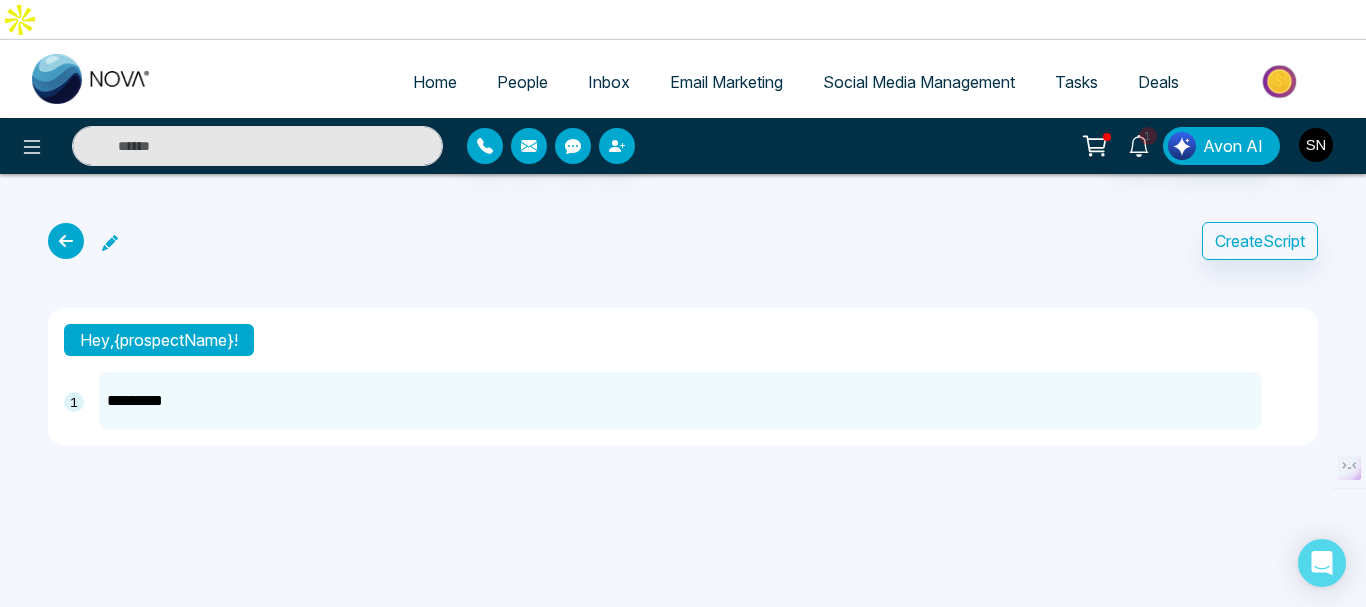 type on "**********" 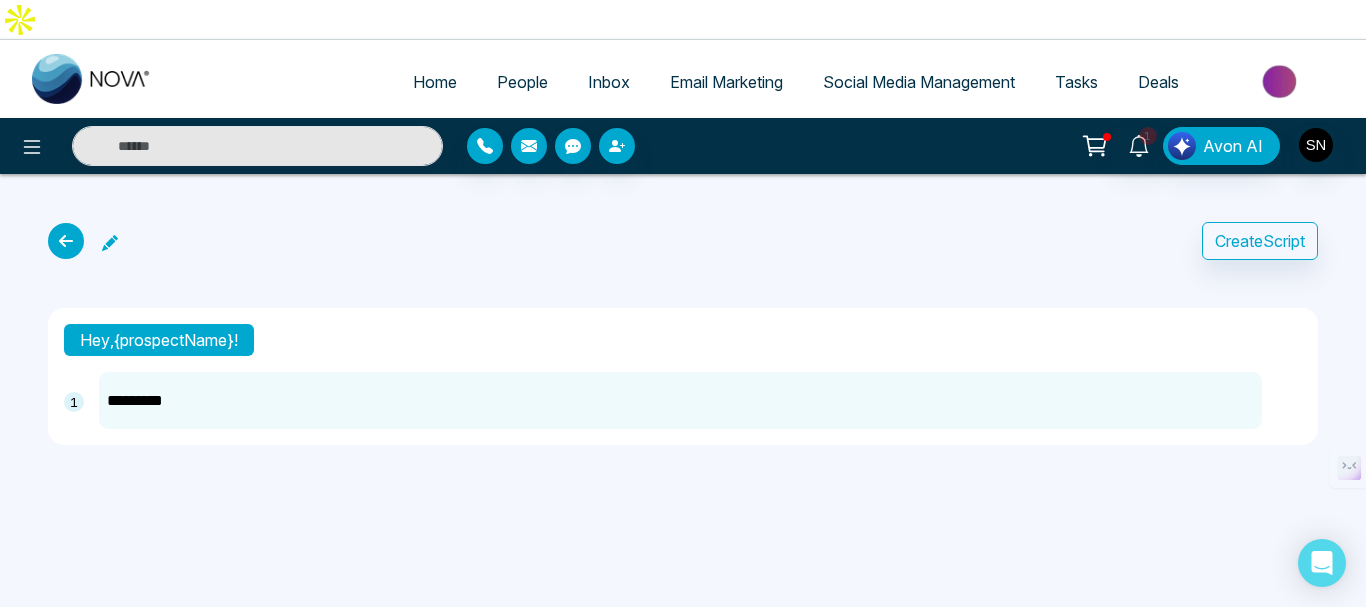 type on "**********" 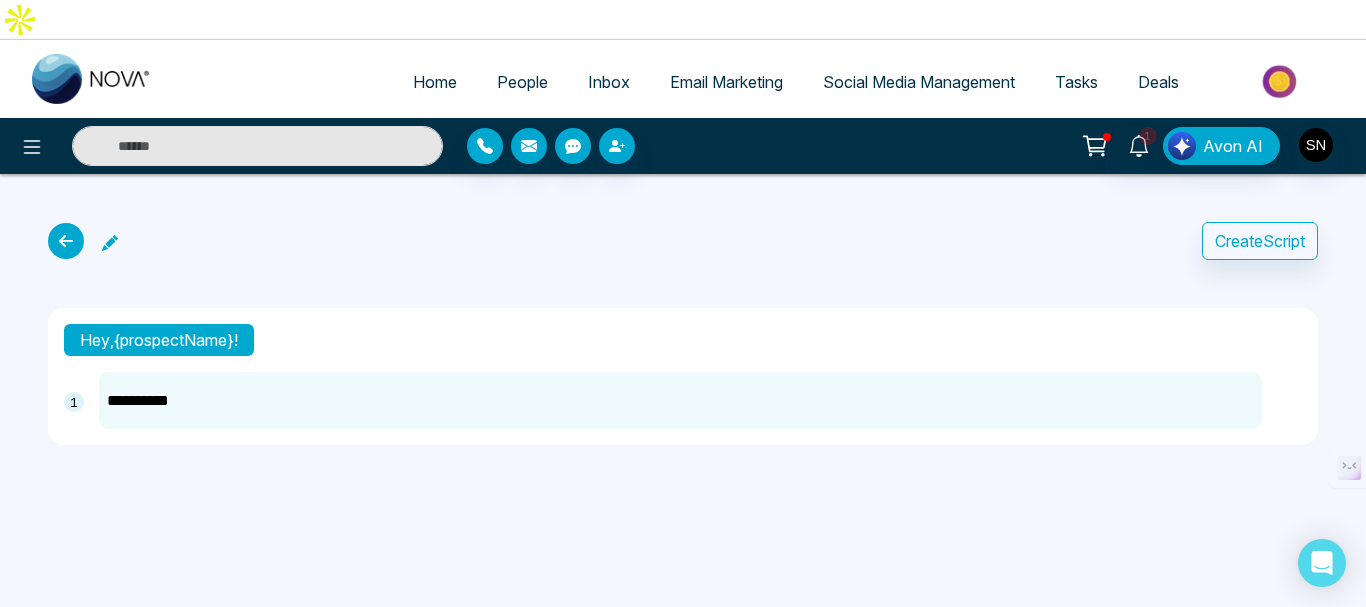 type on "**********" 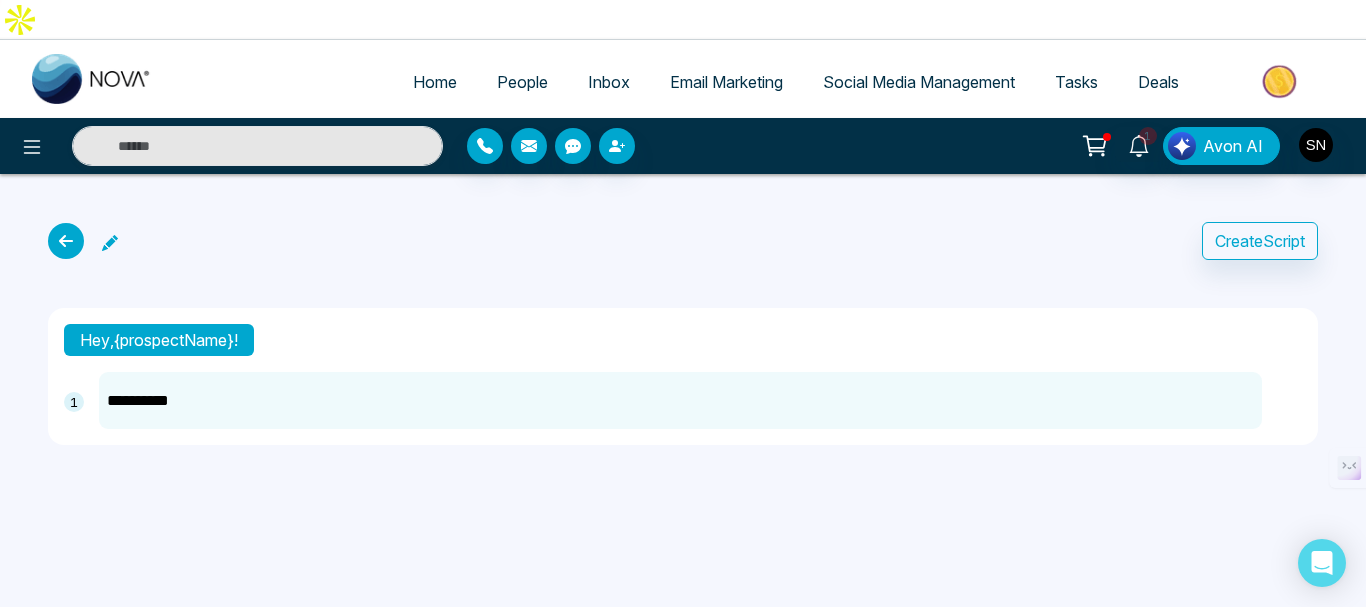 type on "**********" 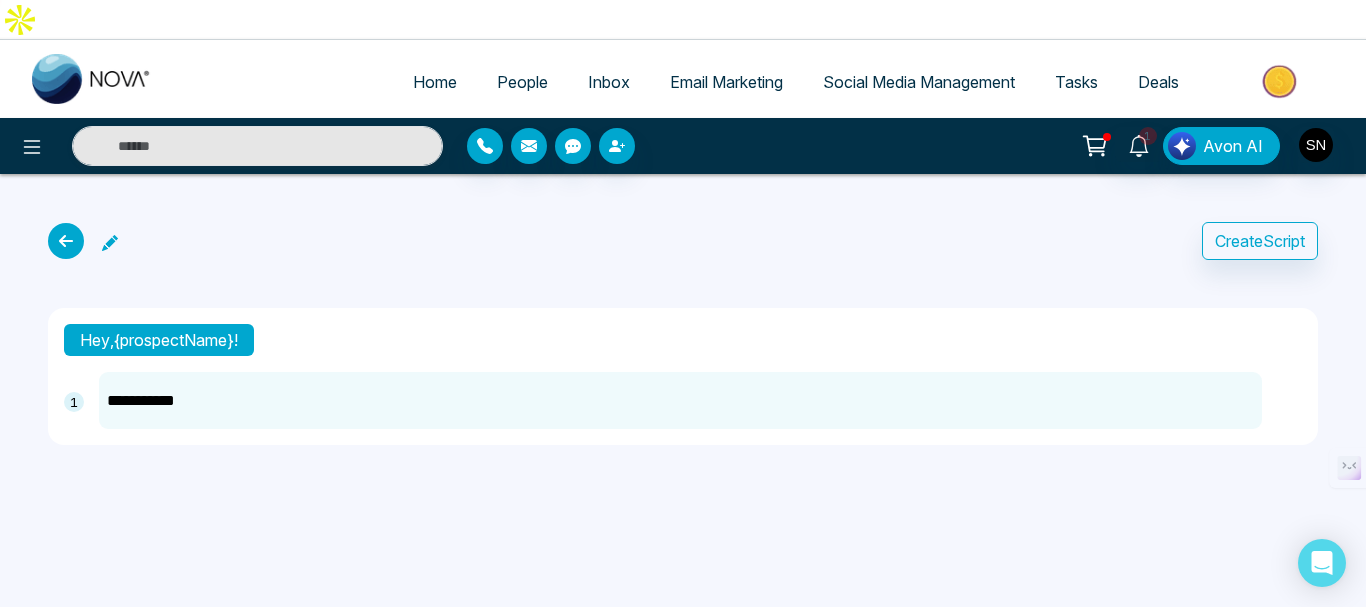 type on "**********" 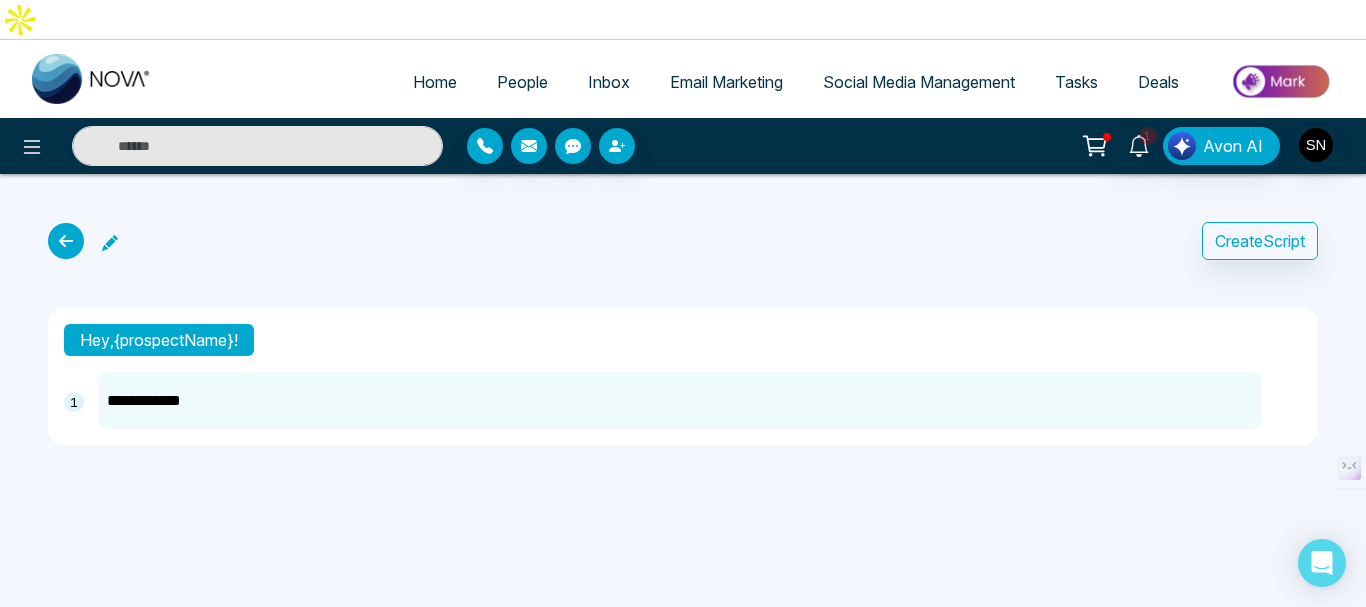 type on "**********" 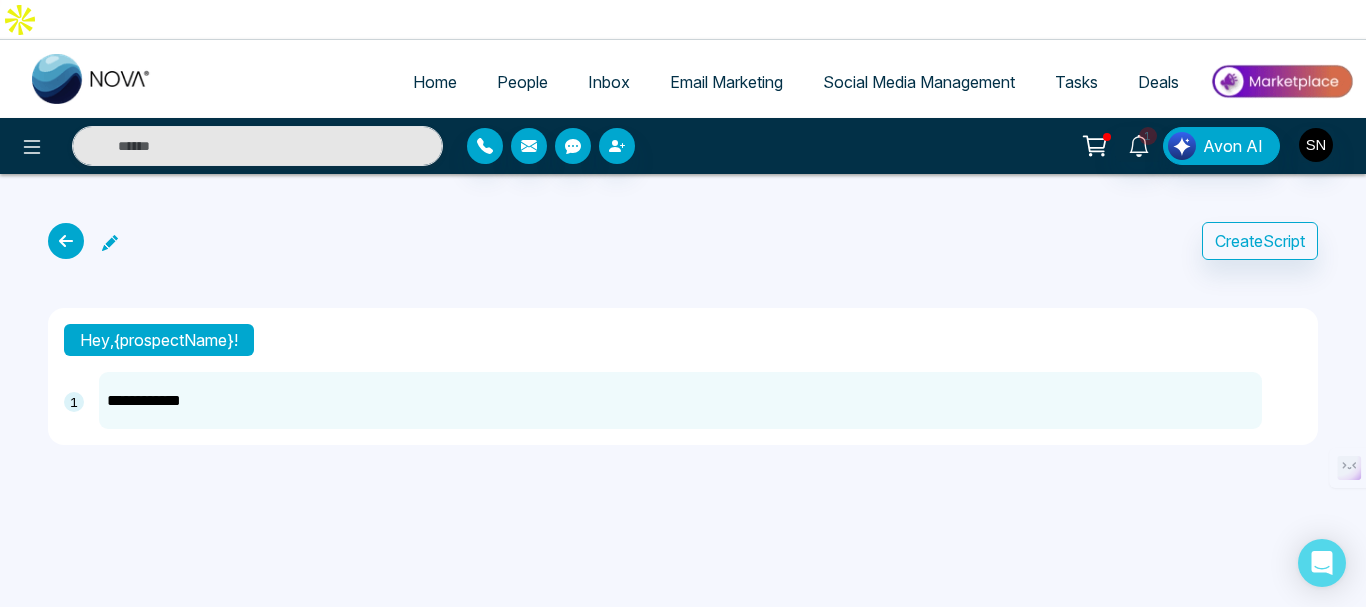 click on "Hey,  {prospectName}!" at bounding box center [159, 340] 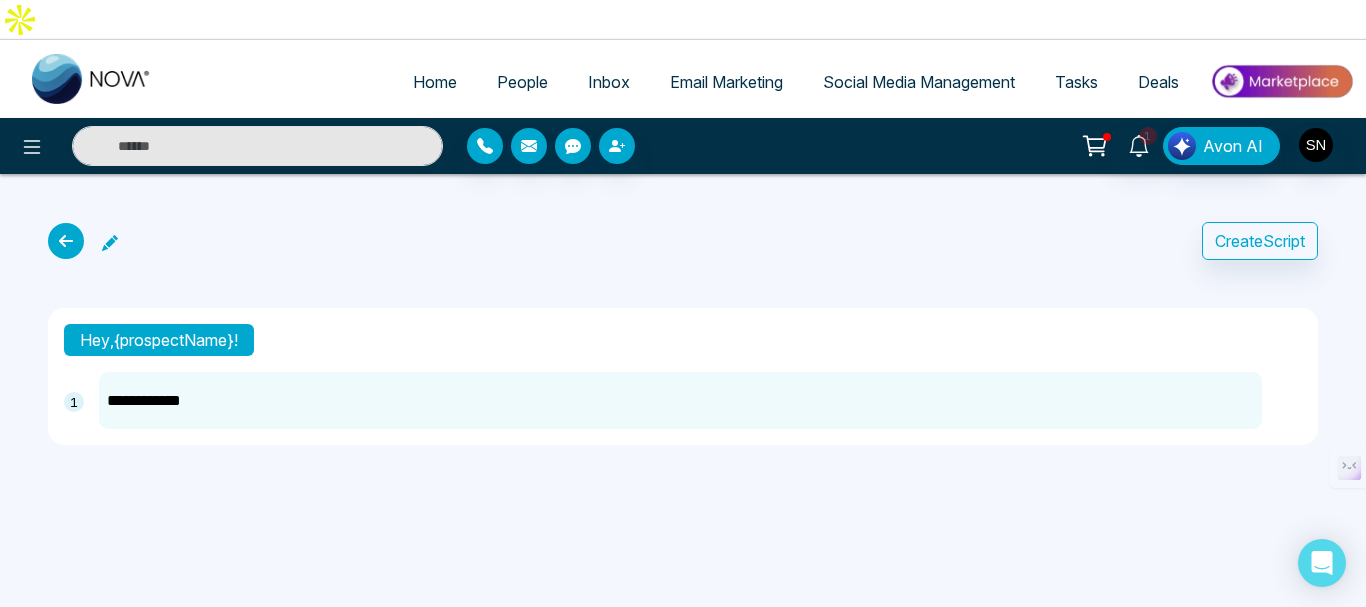 click on "**********" at bounding box center [680, 400] 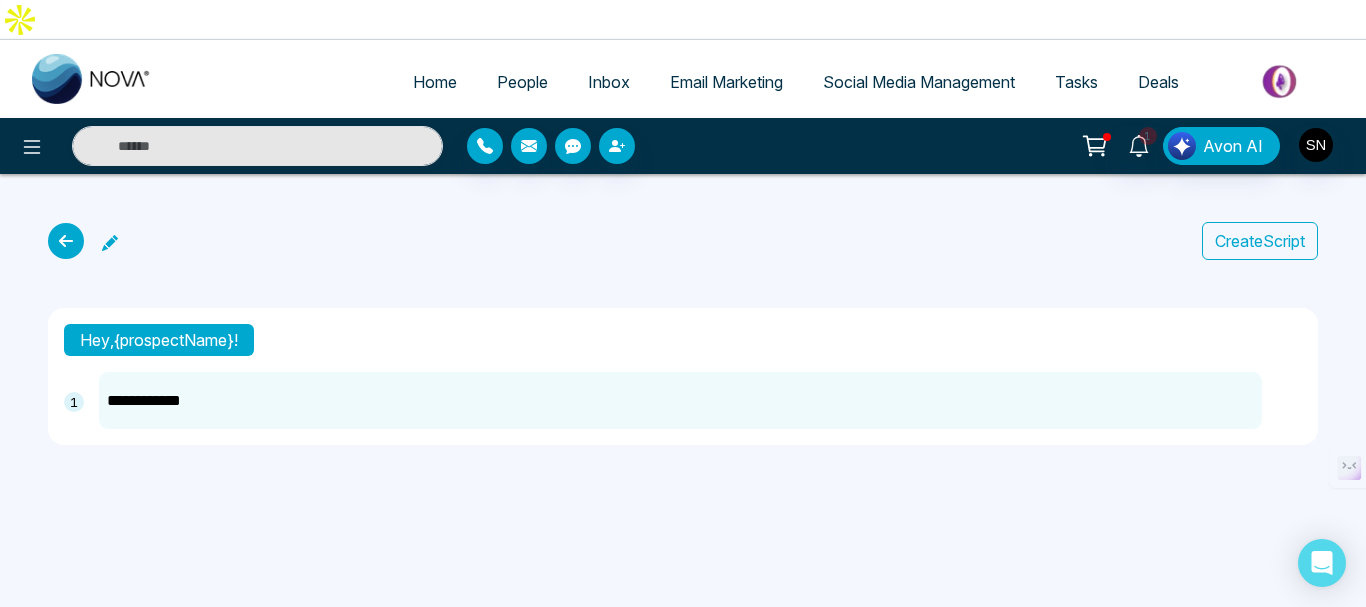 click on "Create  Script" at bounding box center [1260, 241] 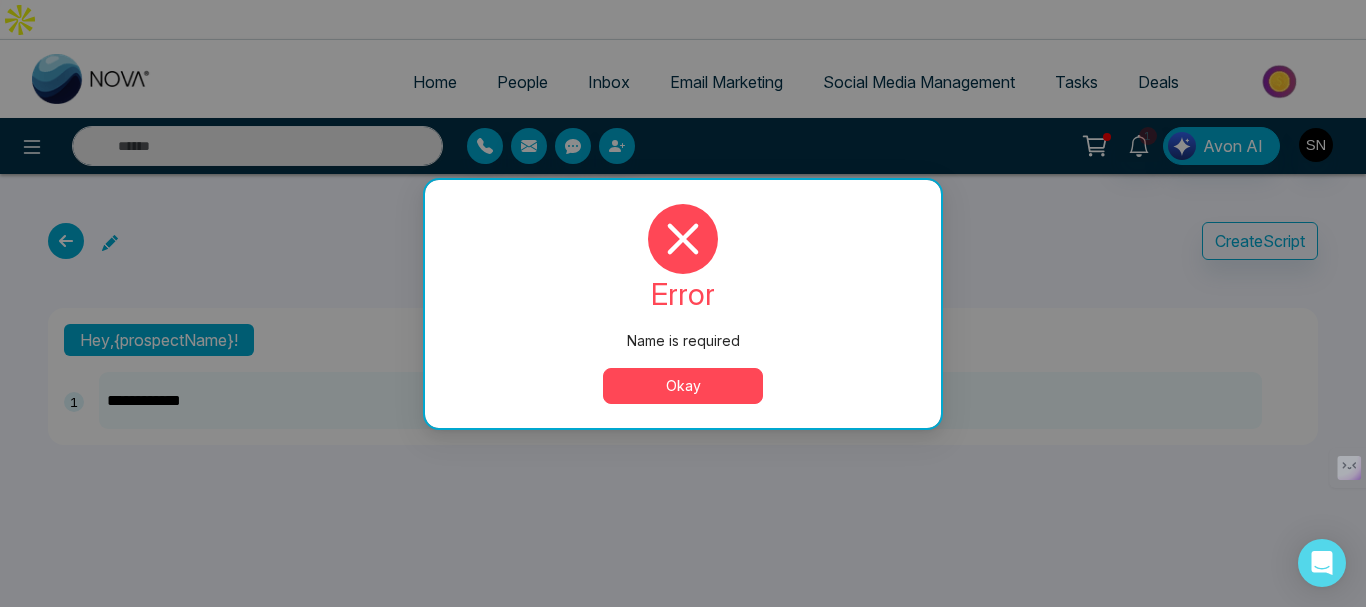 click on "Okay" at bounding box center [683, 386] 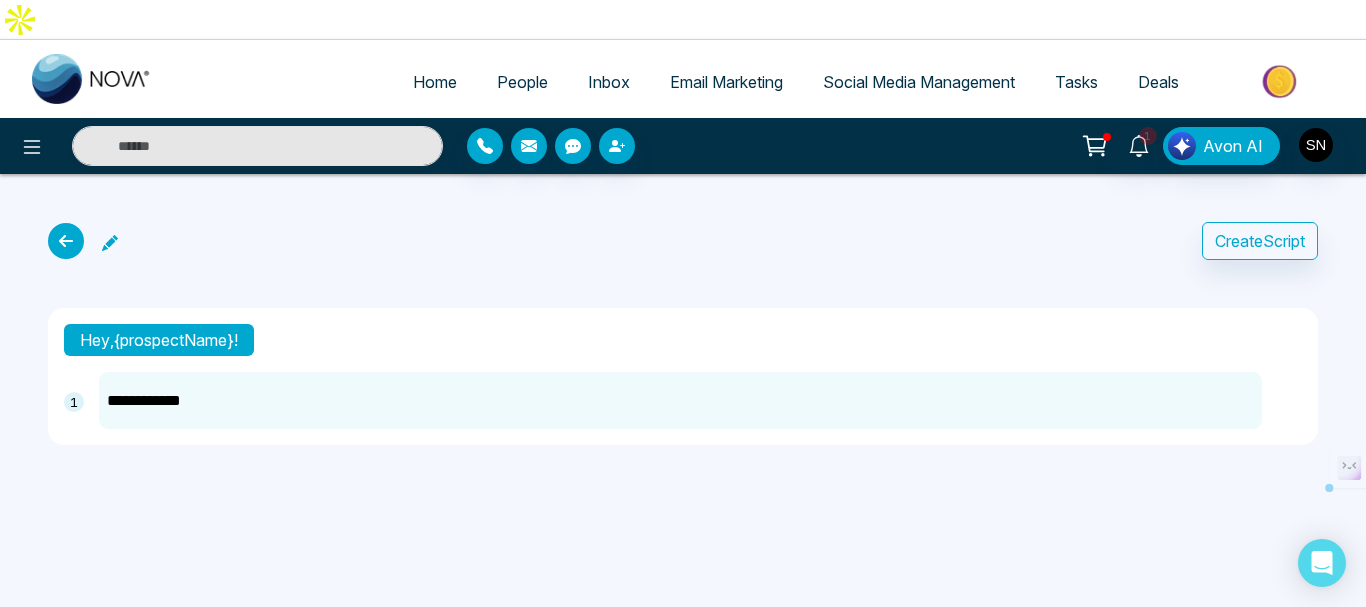drag, startPoint x: 241, startPoint y: 352, endPoint x: 96, endPoint y: 357, distance: 145.08618 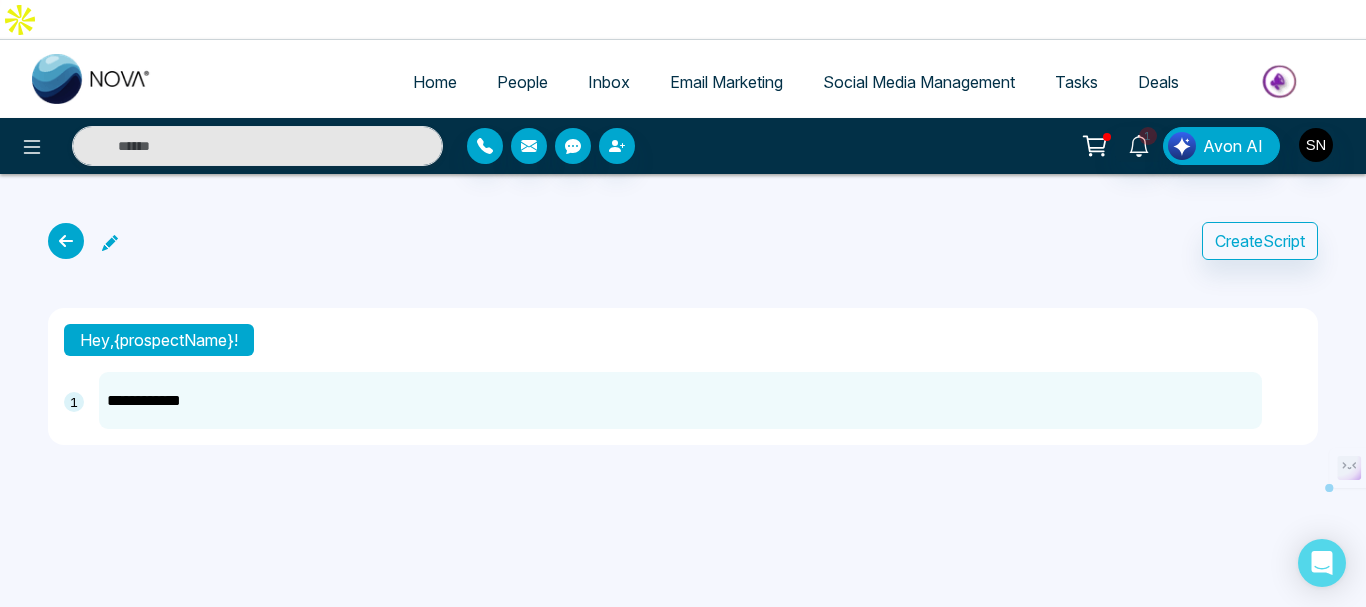 click on "**********" at bounding box center (683, 400) 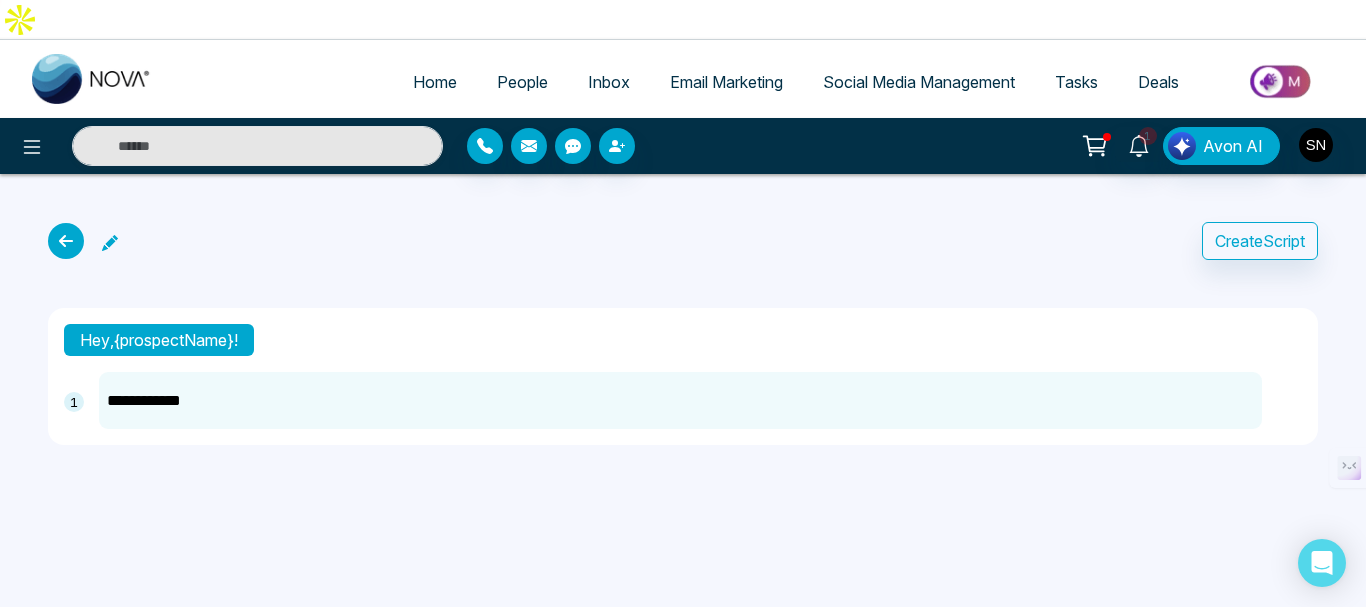 click on "Hey,  {prospectName}!" at bounding box center (159, 340) 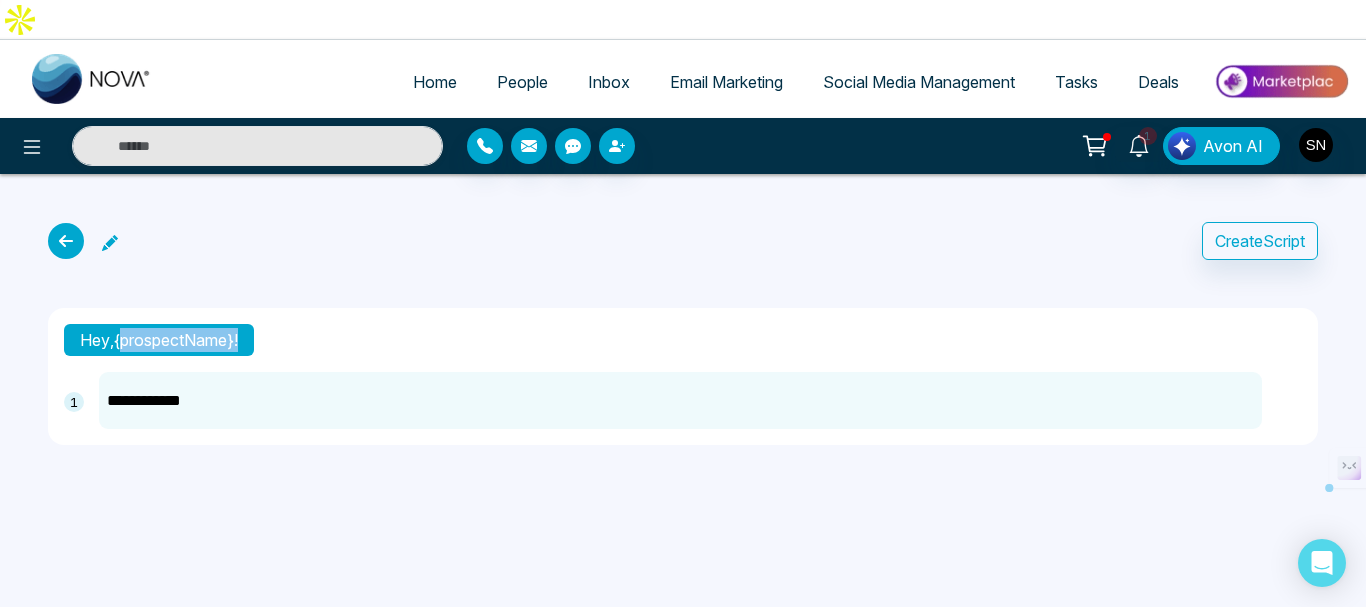 drag, startPoint x: 240, startPoint y: 298, endPoint x: 200, endPoint y: 303, distance: 40.311287 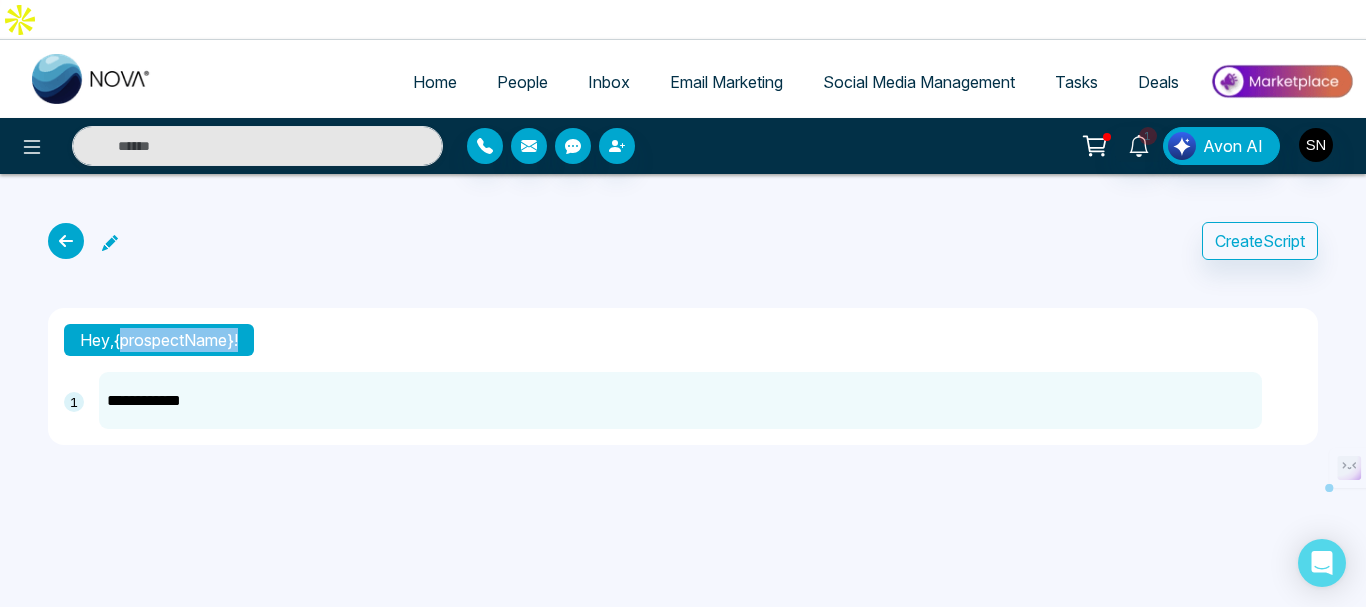 click on "Hey,  {prospectName}!" at bounding box center (159, 340) 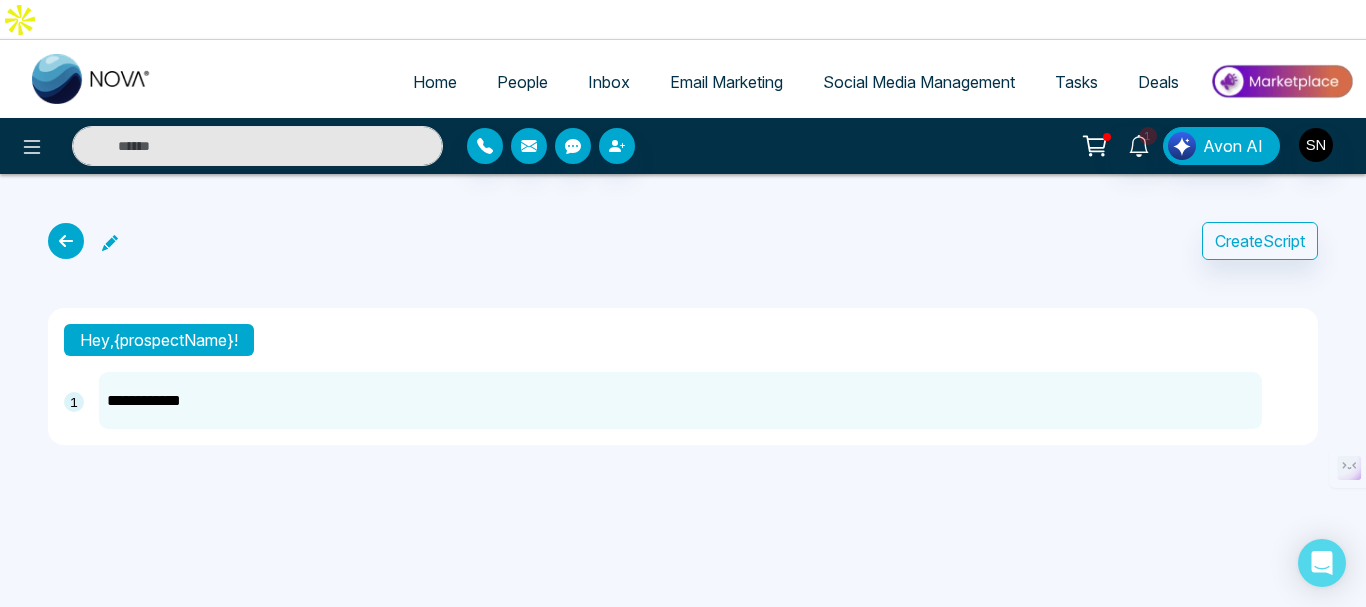 click on "**********" at bounding box center (683, 376) 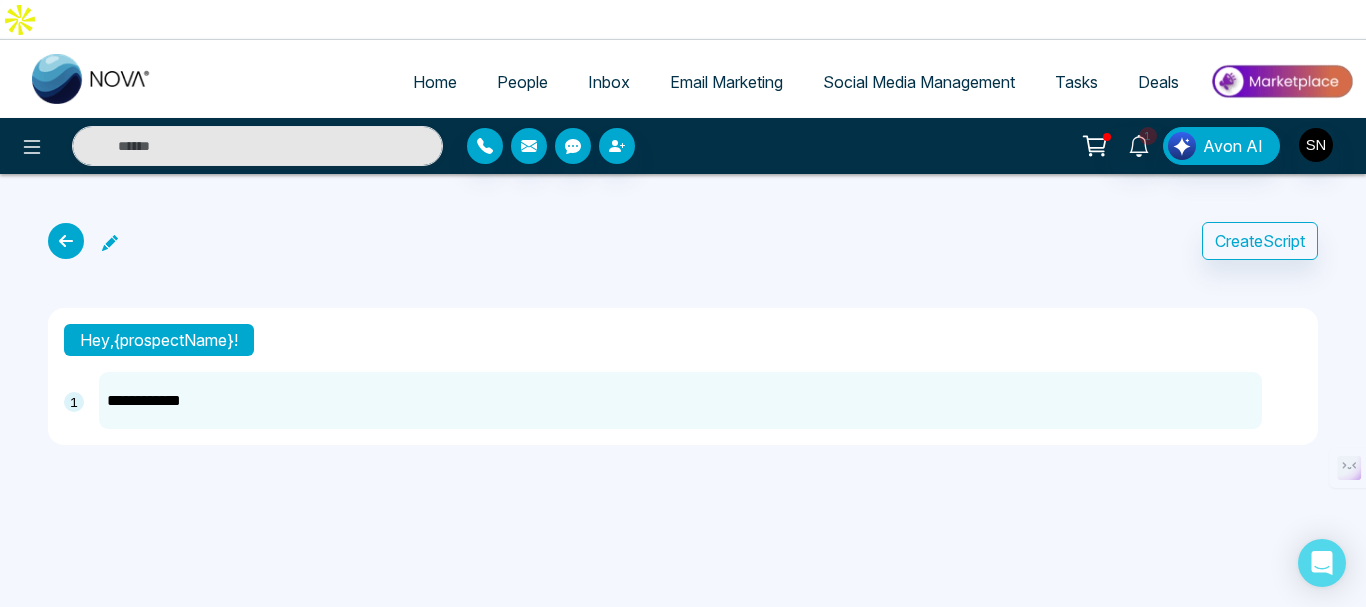 click on "Hey,  {prospectName}!" at bounding box center [159, 340] 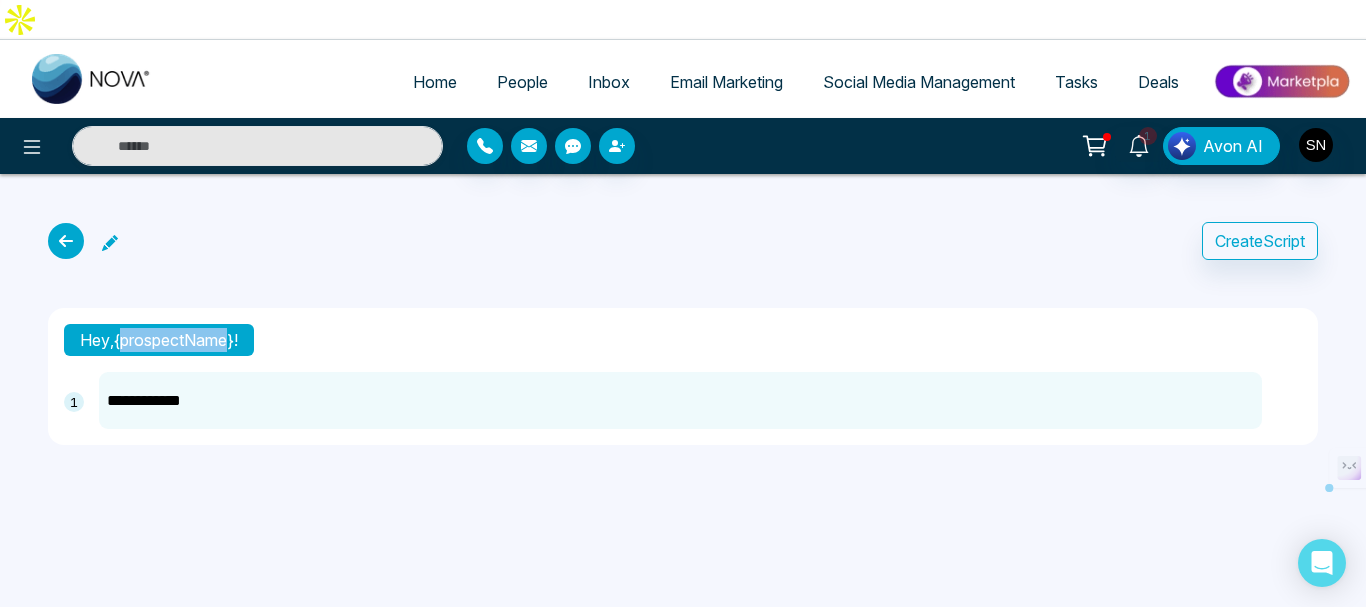 click on "Hey,  {prospectName}!" at bounding box center [159, 340] 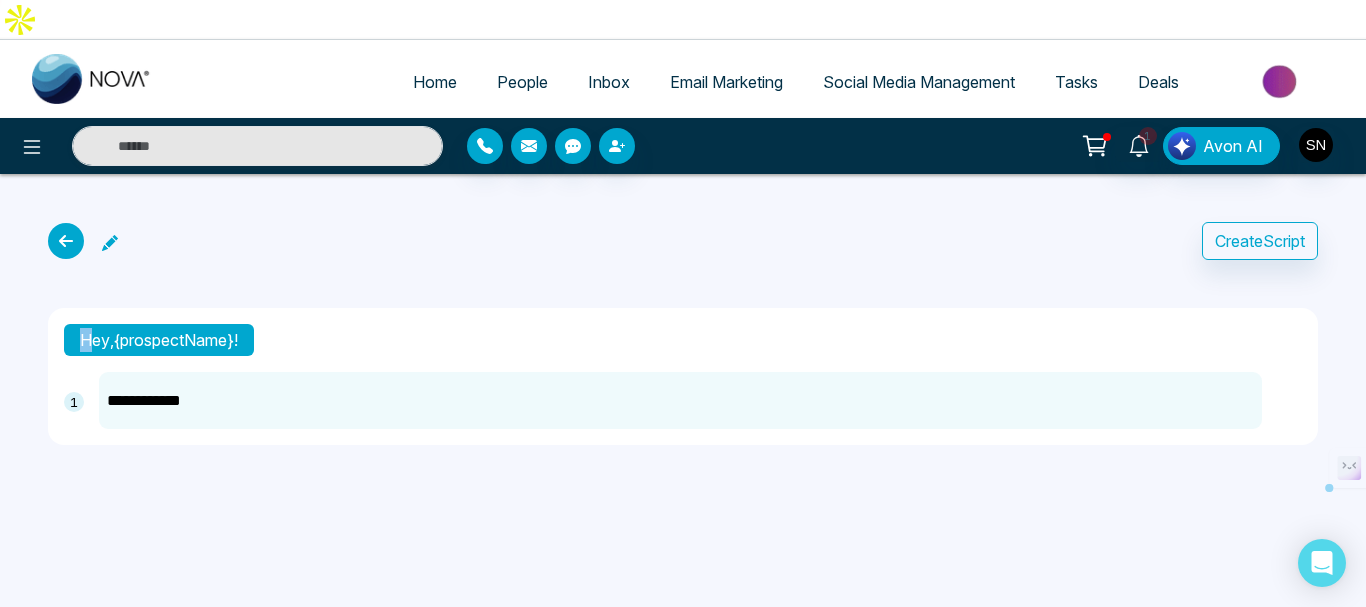 click on "Hey,  {prospectName}!" at bounding box center (159, 340) 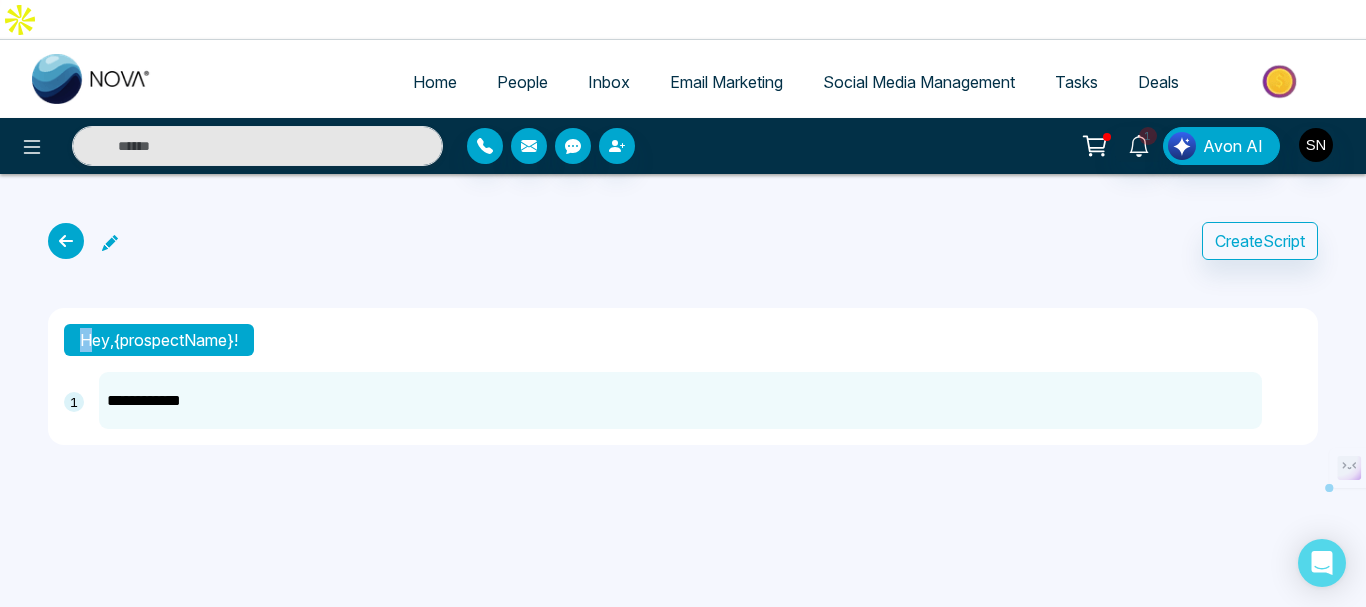 click on "Hey,  {prospectName}!" at bounding box center (159, 340) 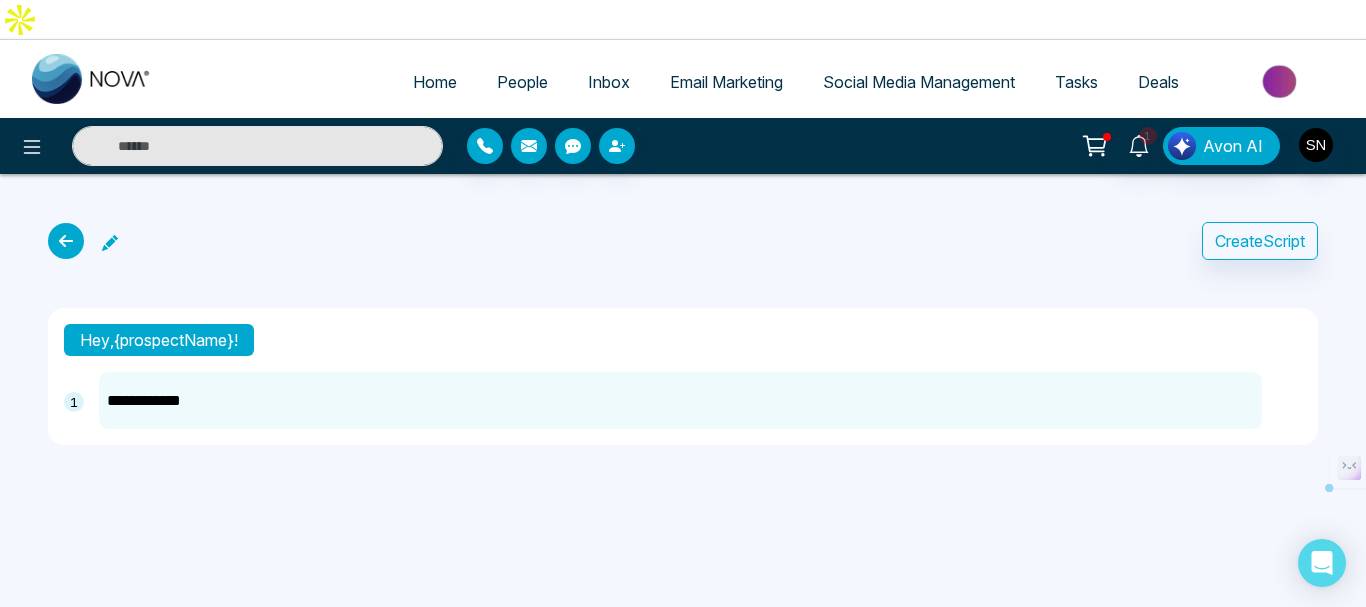click 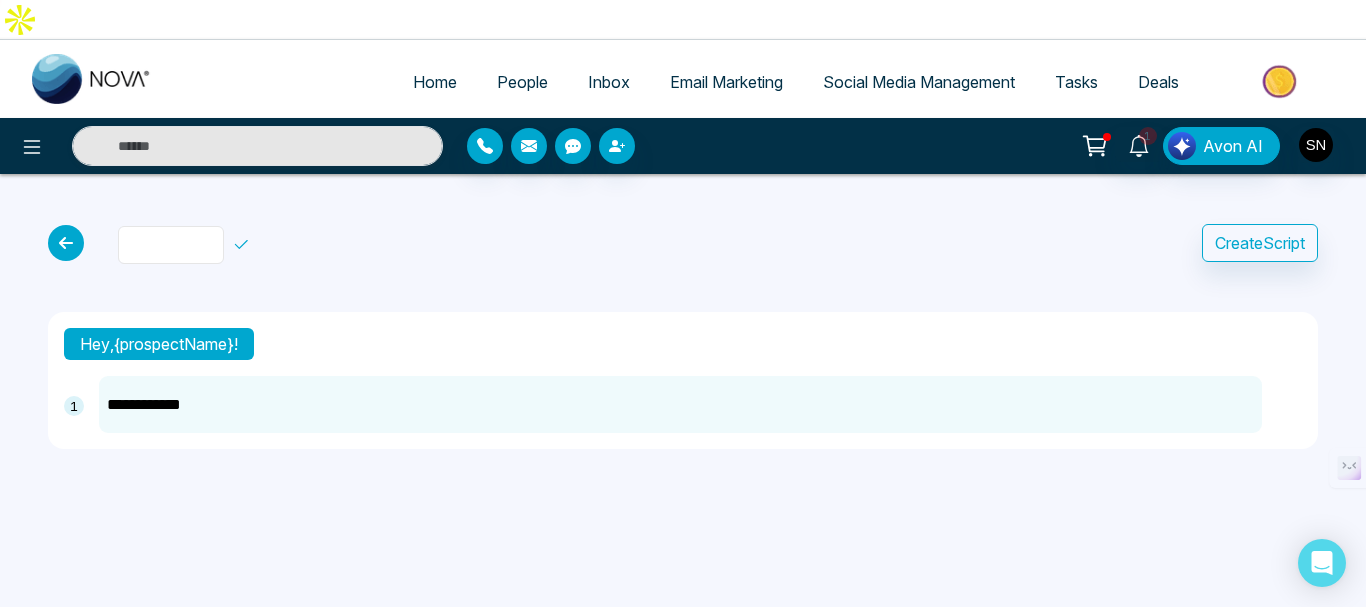 click at bounding box center [171, 245] 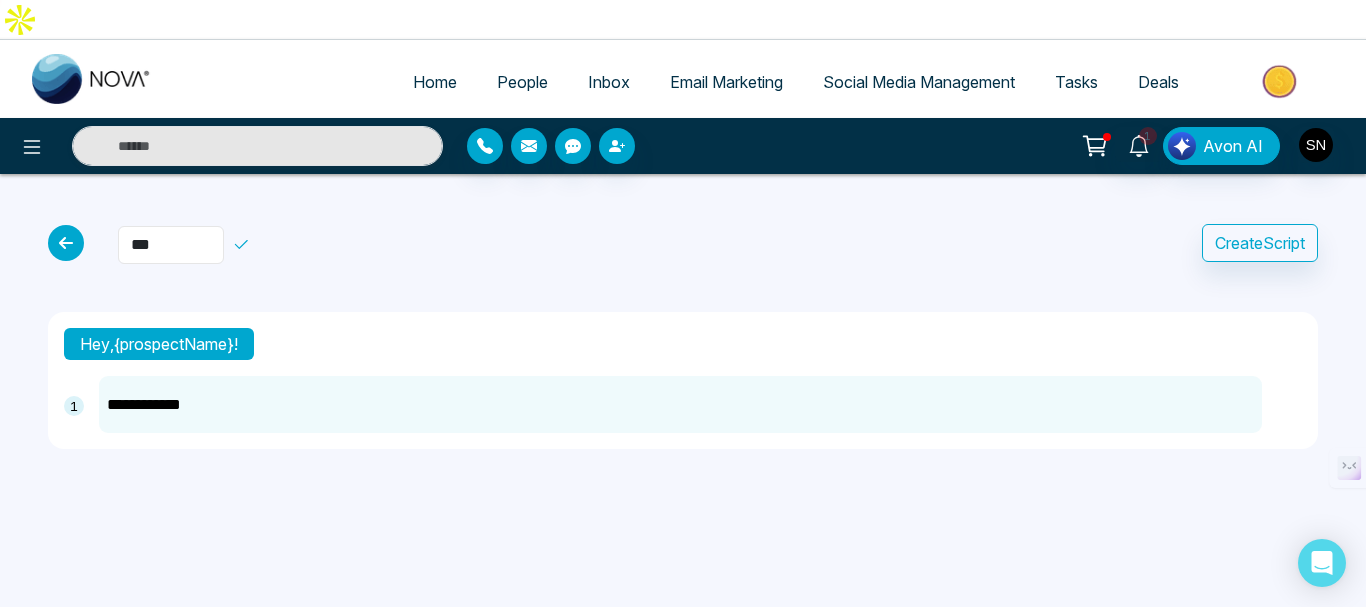 type on "***" 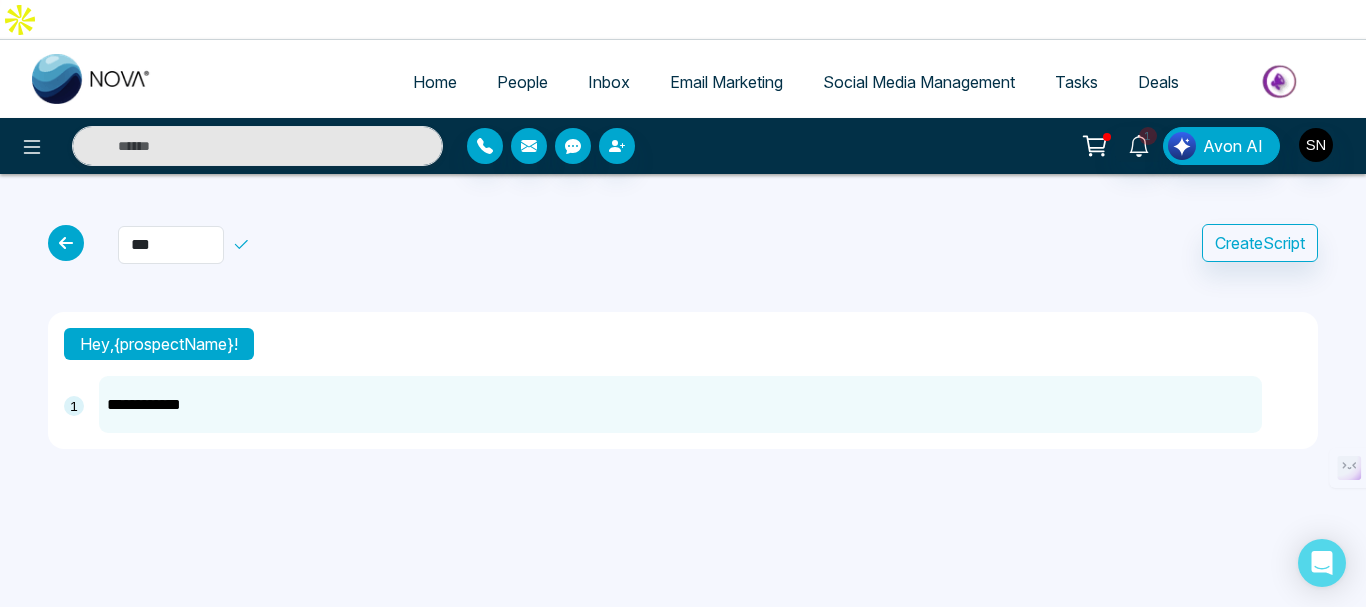 click 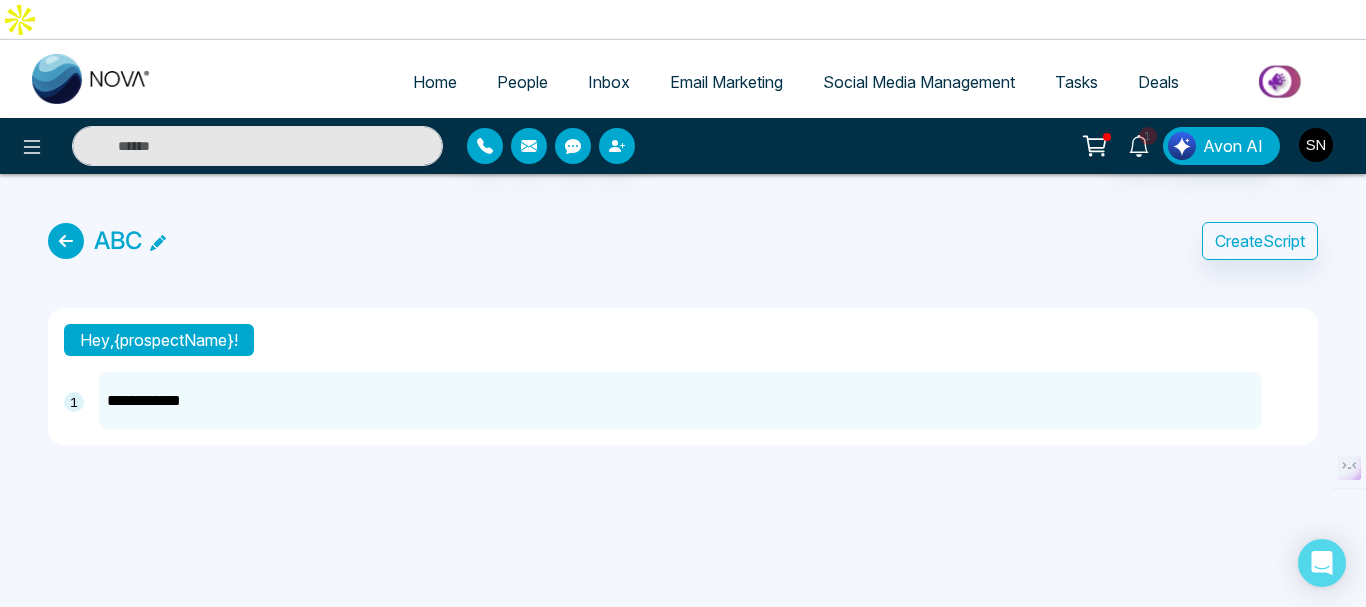 click on "Hey,  {prospectName}!" at bounding box center [159, 340] 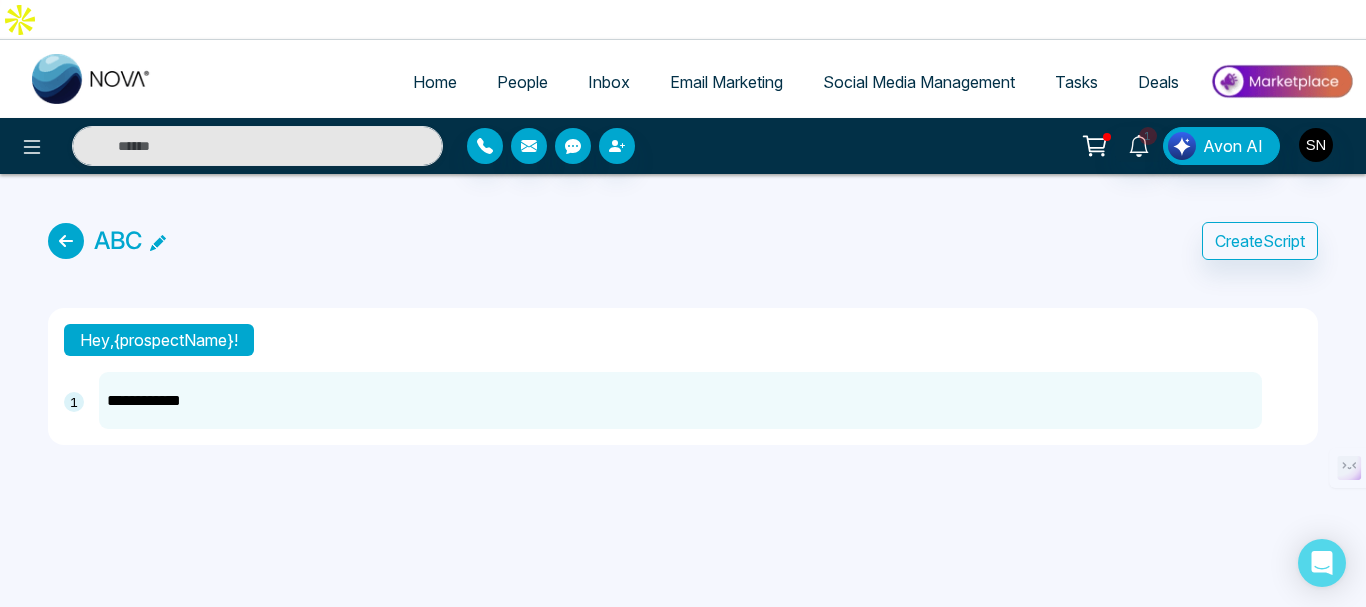 click on "**********" at bounding box center (680, 400) 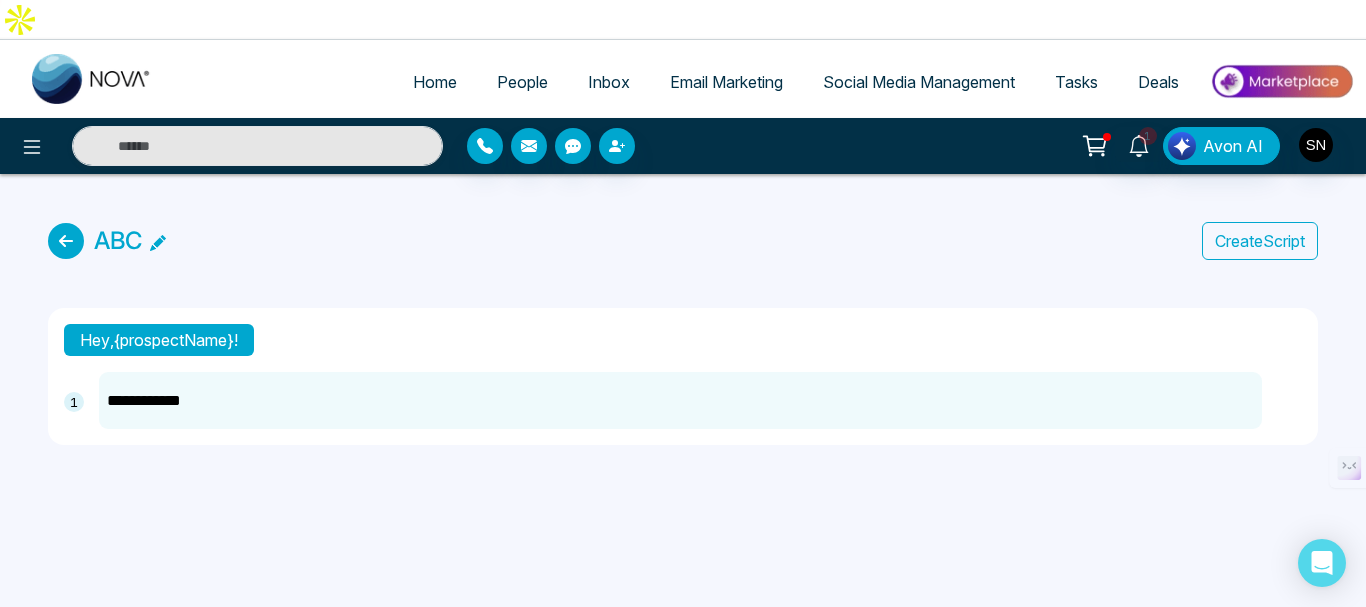 click on "Create  Script" at bounding box center [1260, 241] 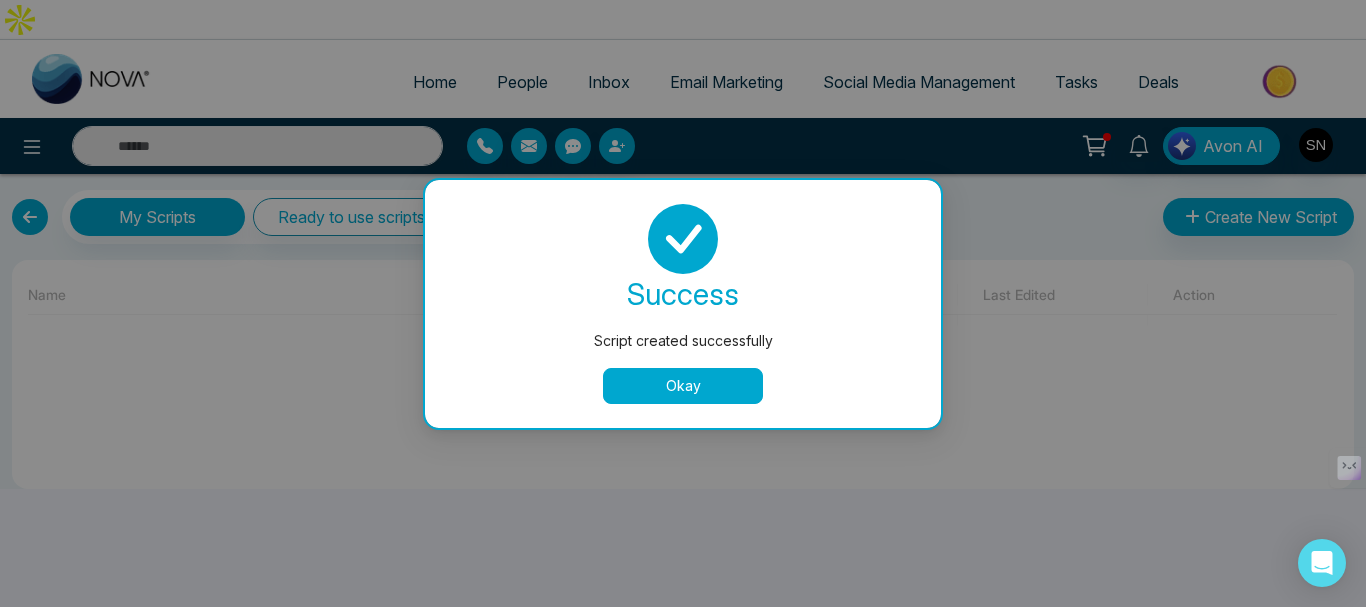 click on "Okay" at bounding box center [683, 386] 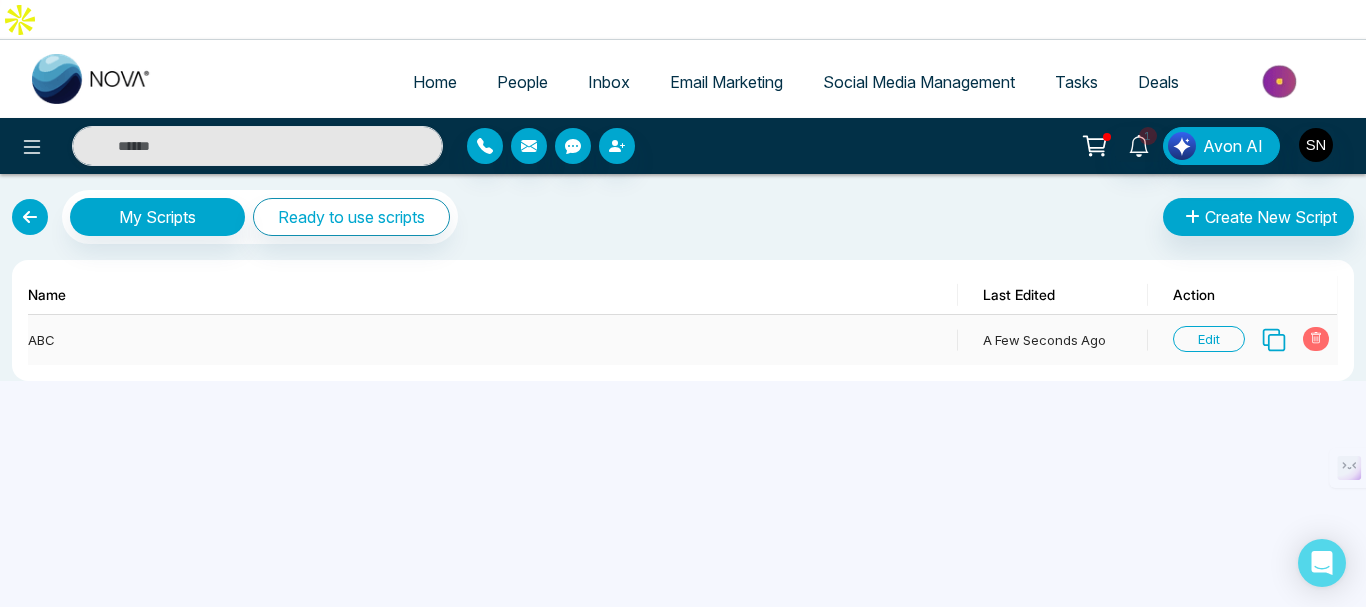 click on "Edit" at bounding box center [1209, 339] 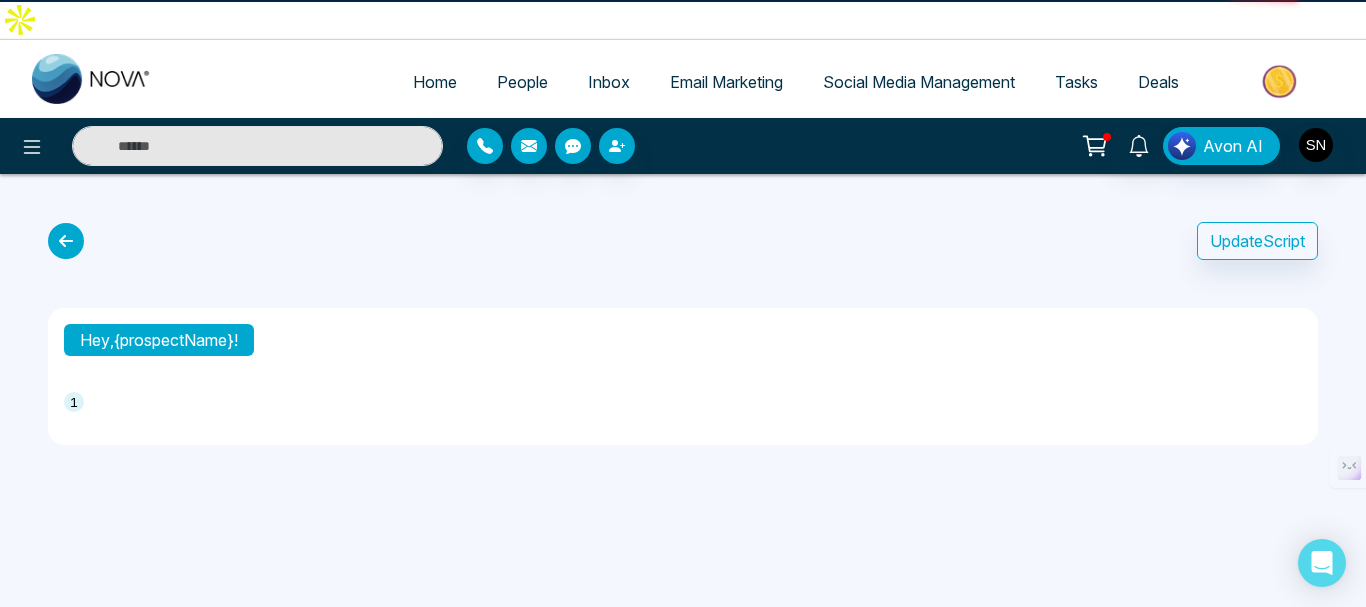 type on "**********" 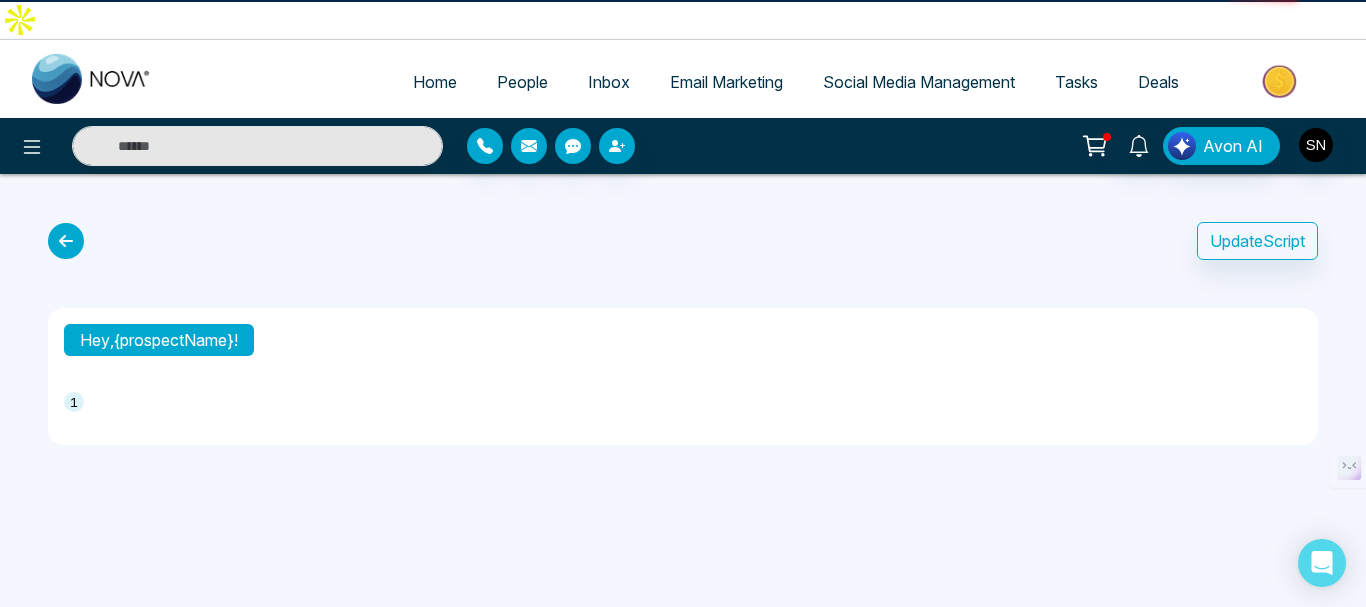 type on "**********" 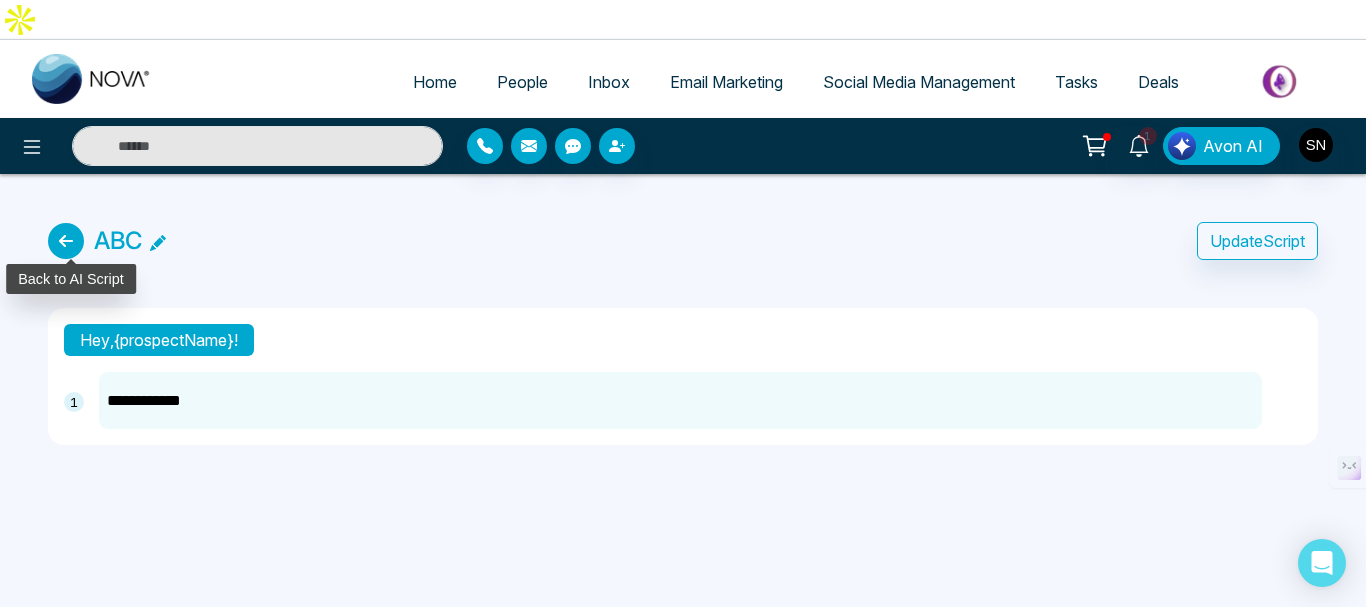 click at bounding box center (66, 241) 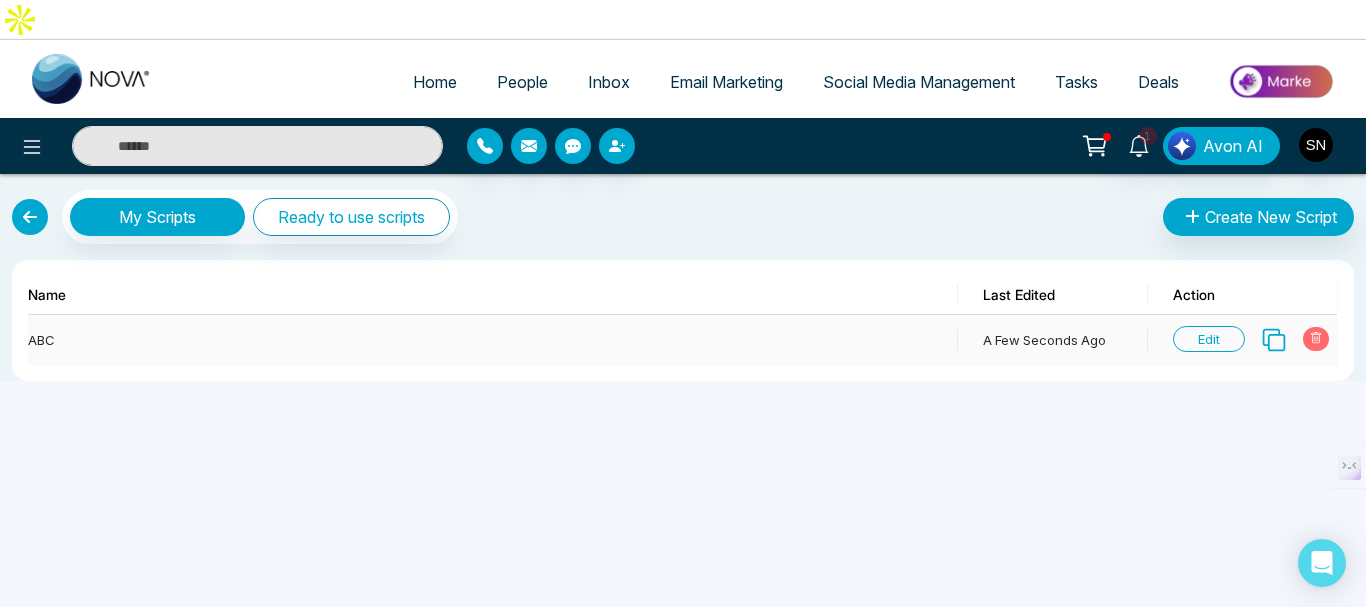 click 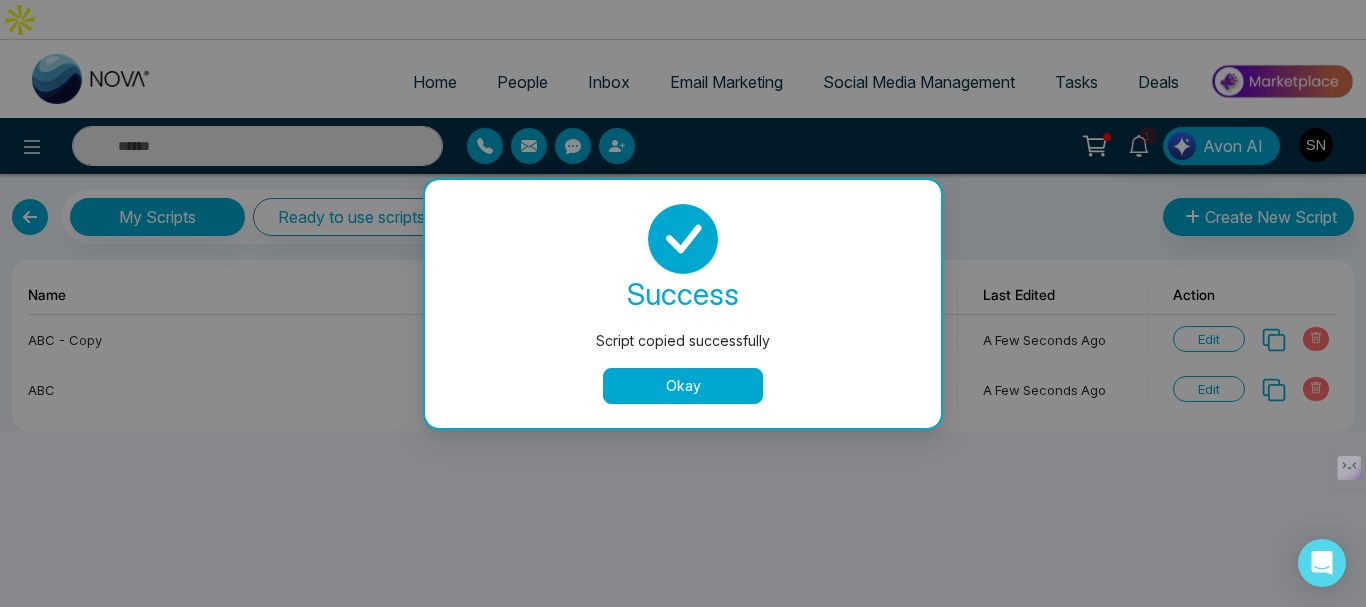 click on "Okay" at bounding box center [683, 386] 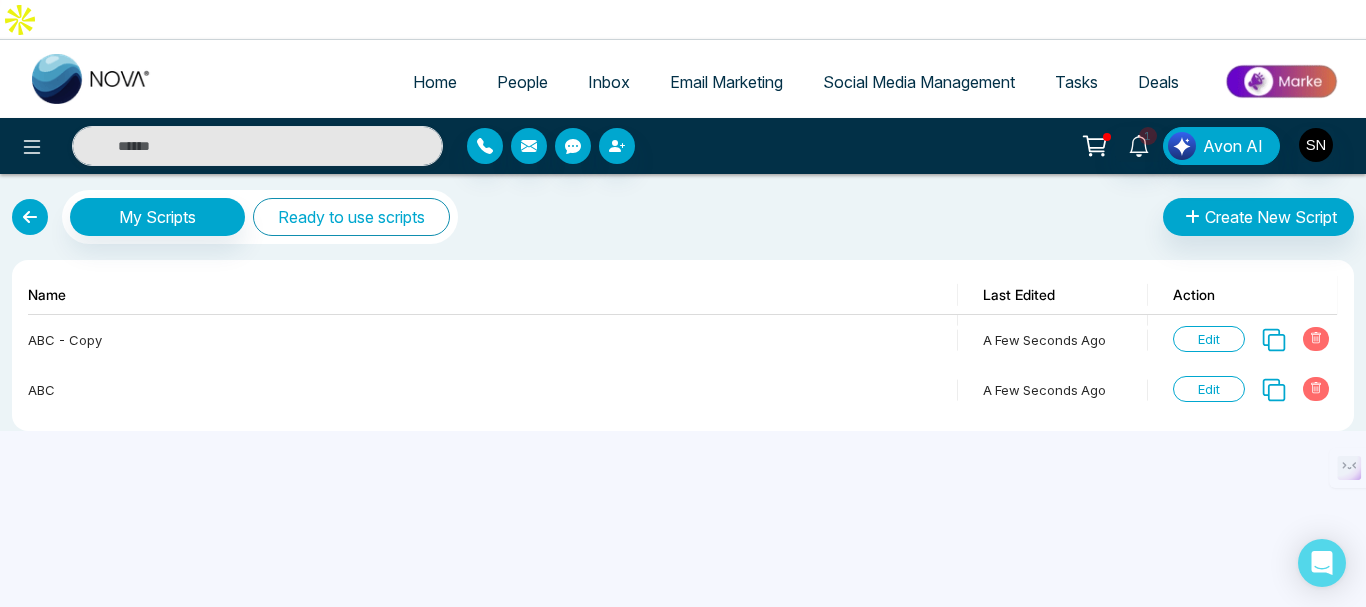 click on "Ready to use scripts" at bounding box center [351, 217] 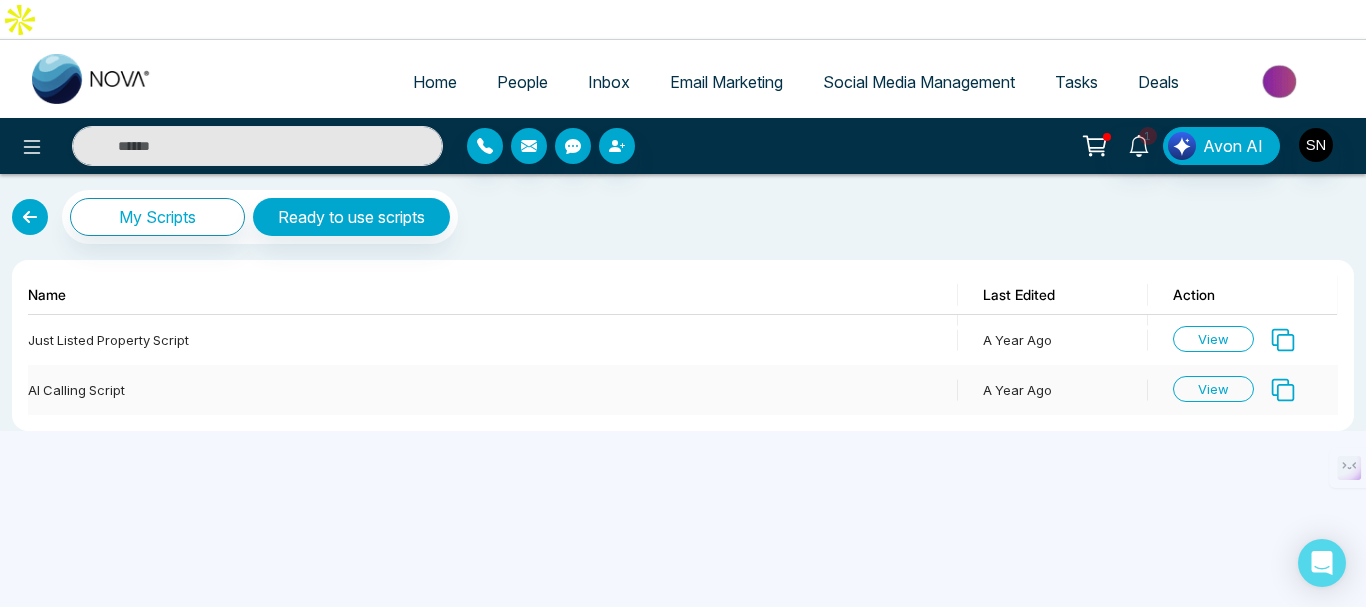 click on "View" at bounding box center (1213, 389) 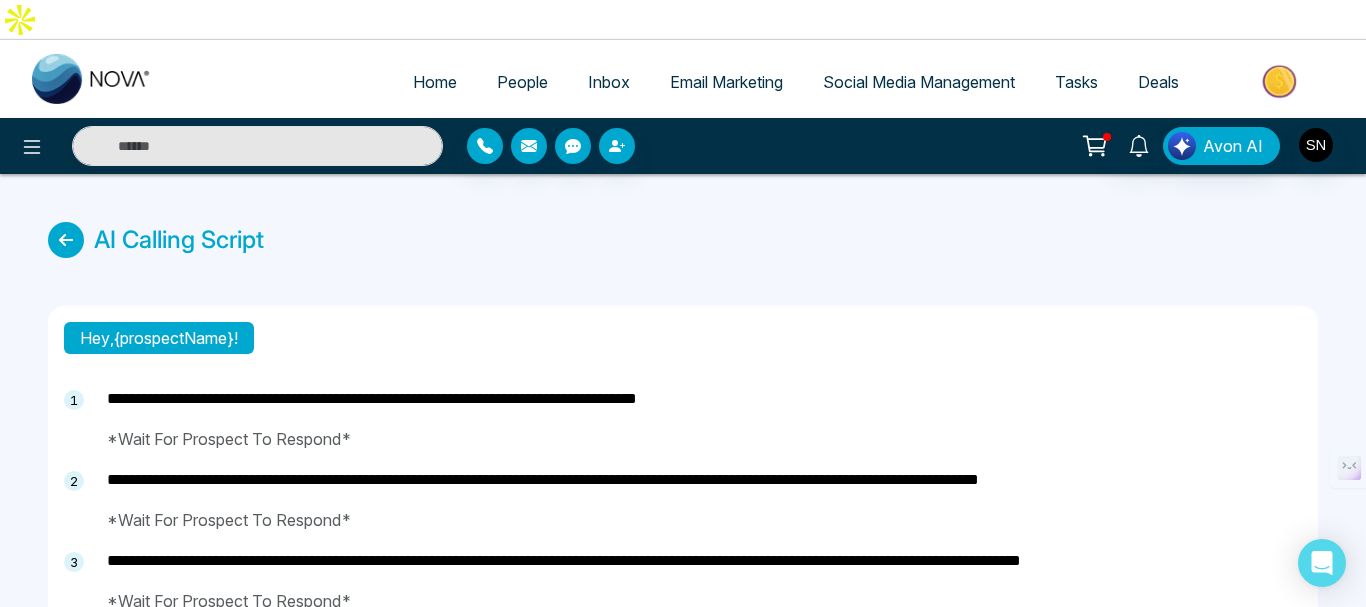 type on "**********" 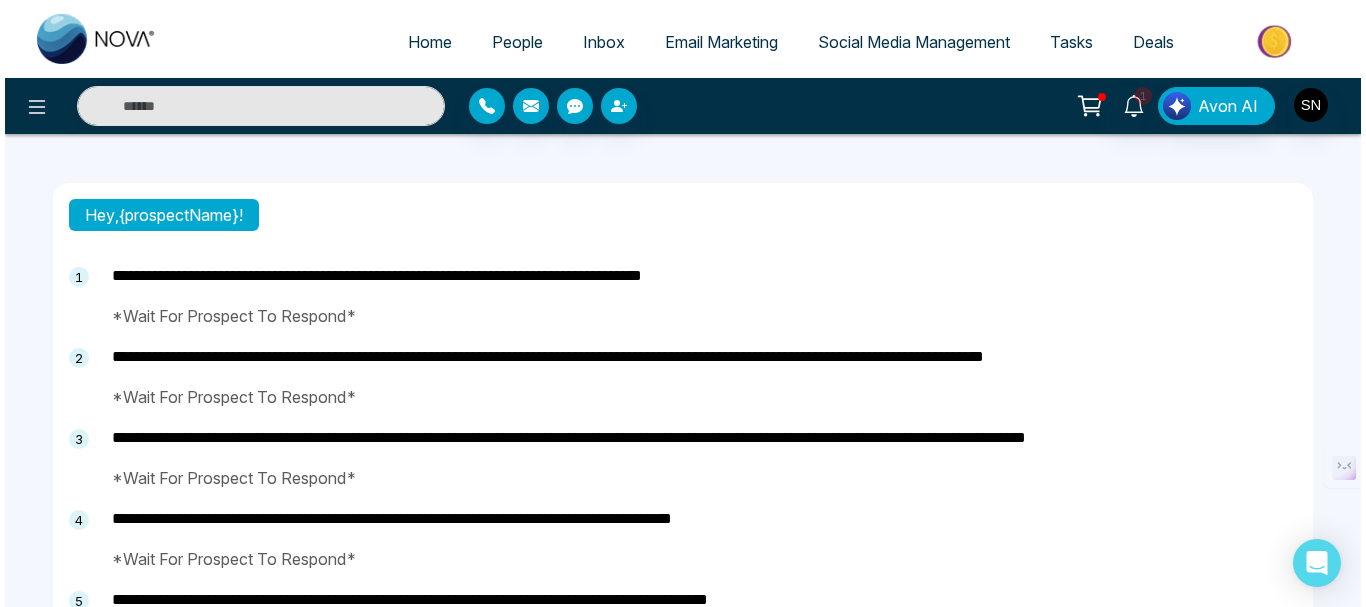 scroll, scrollTop: 0, scrollLeft: 0, axis: both 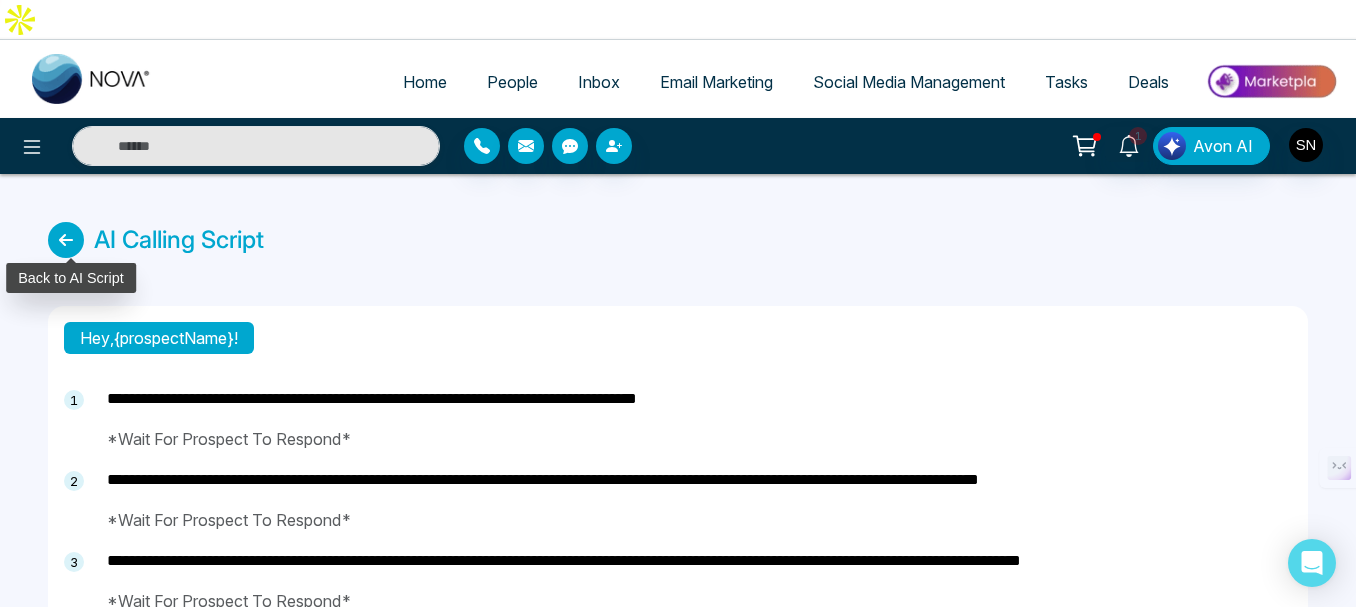 click at bounding box center [66, 240] 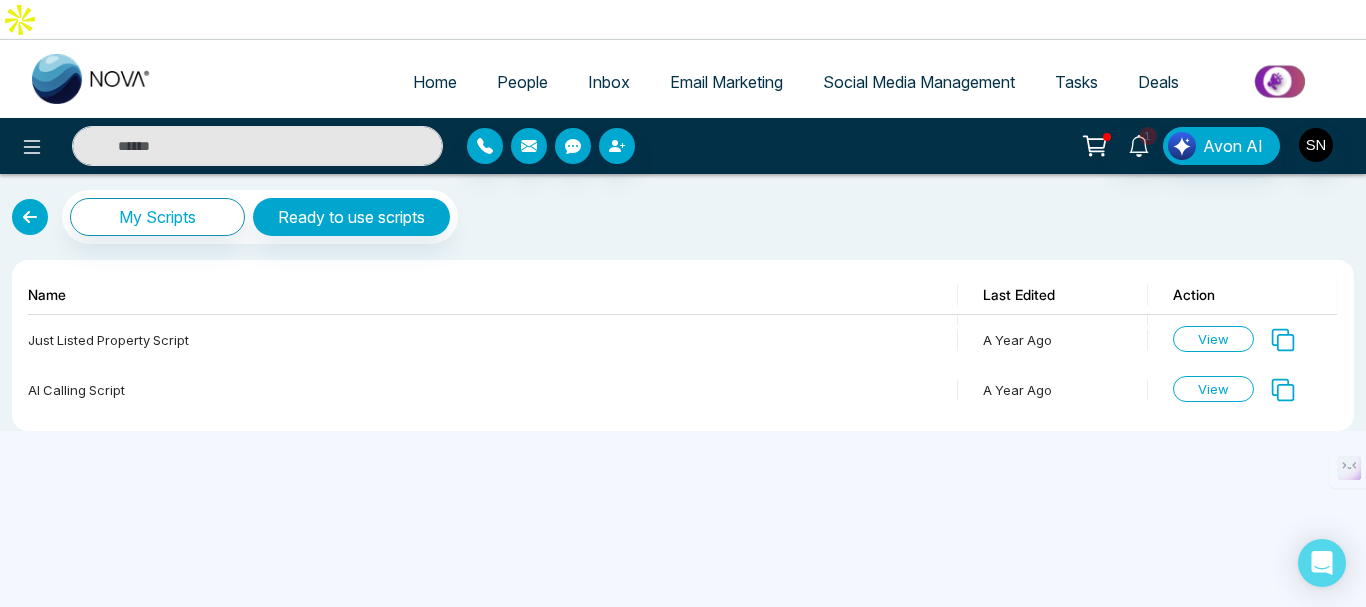 click at bounding box center [30, 217] 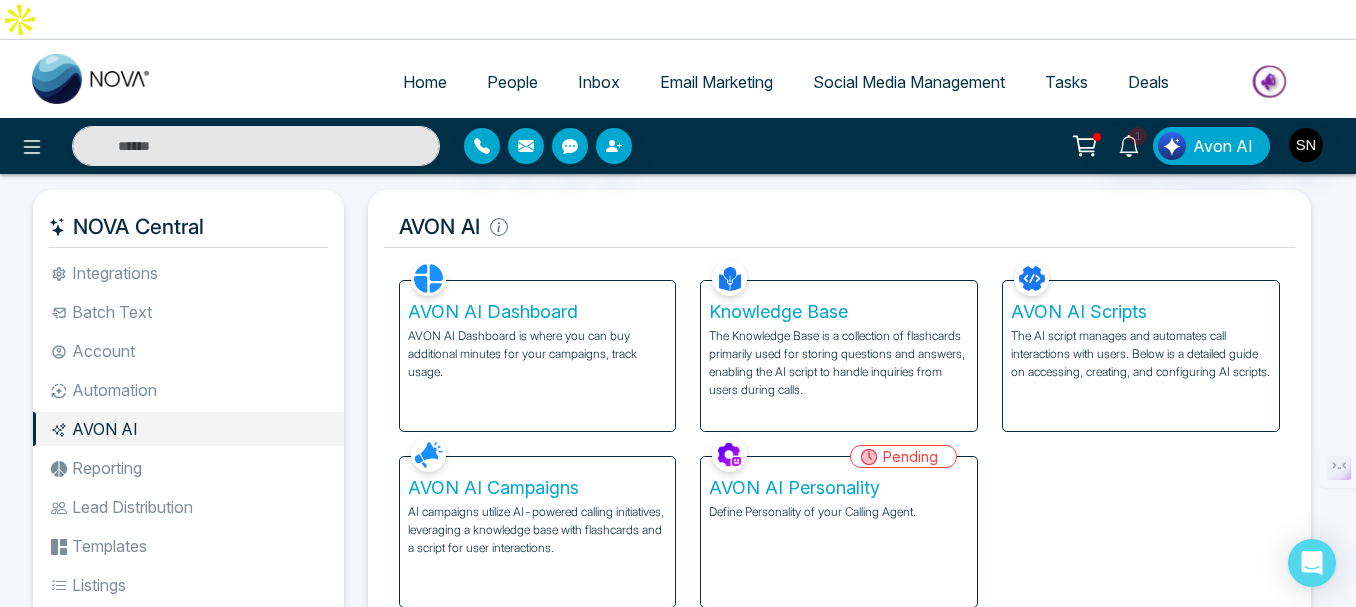 click on "AVON AI Campaigns" at bounding box center [538, 488] 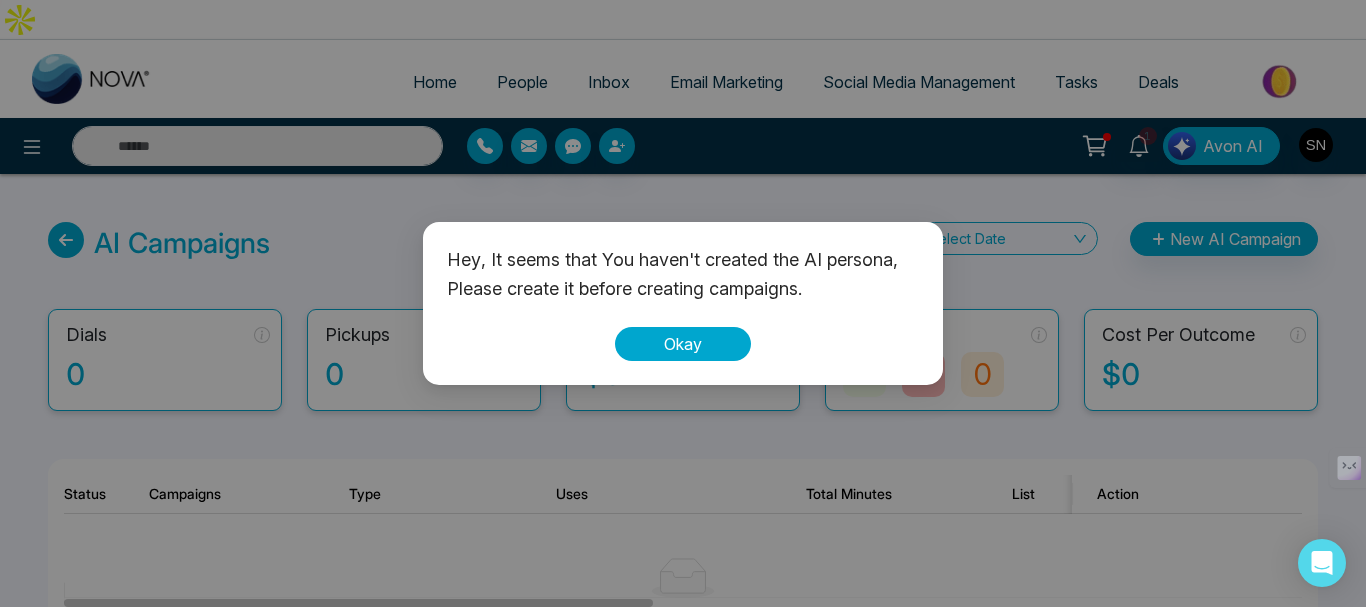 click on "Okay" at bounding box center [683, 344] 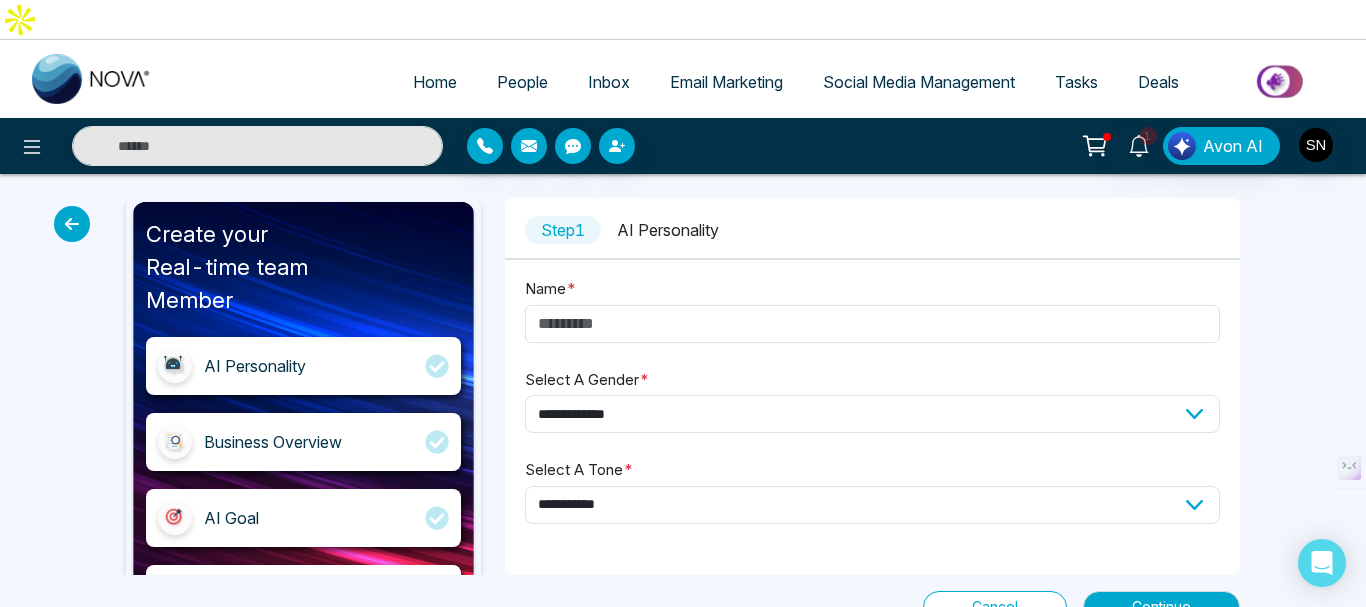 click on "AI Personality" at bounding box center (303, 366) 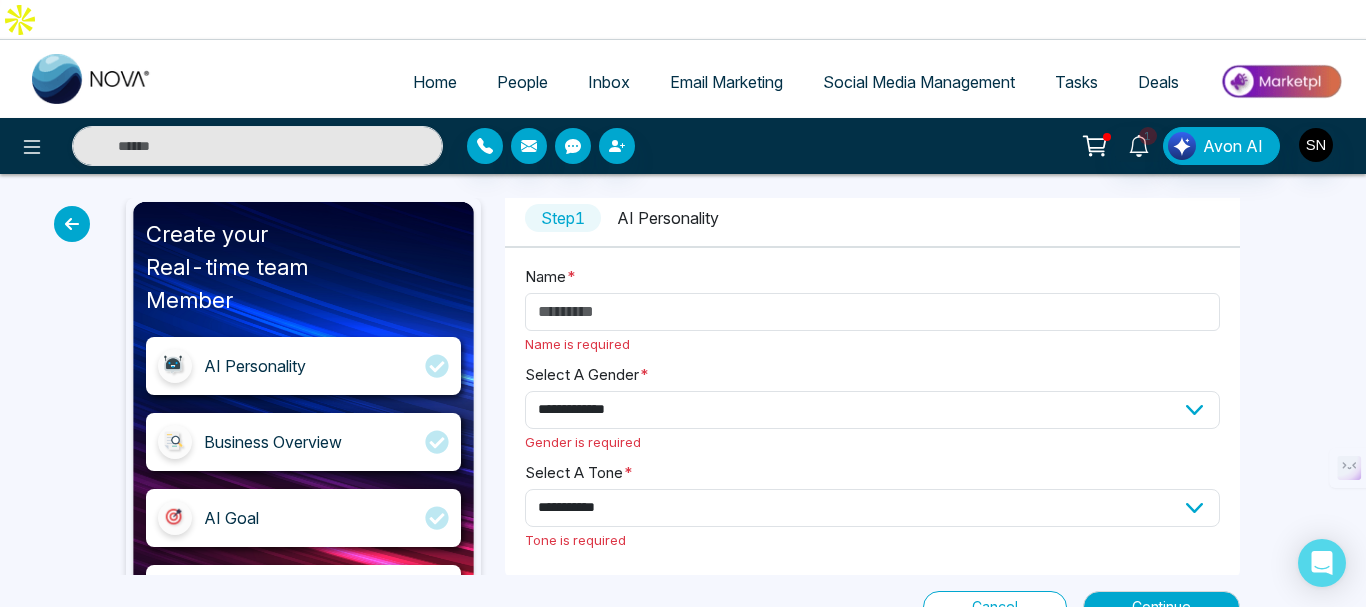 scroll, scrollTop: 15, scrollLeft: 0, axis: vertical 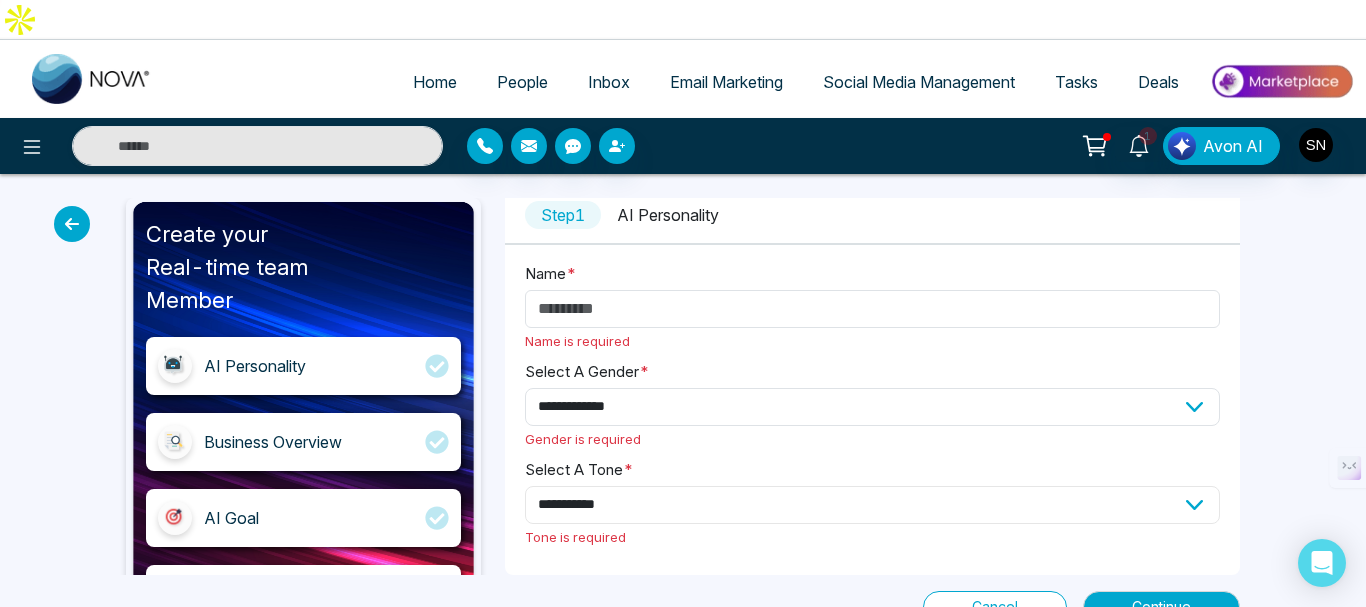 click on "**********" at bounding box center (872, 505) 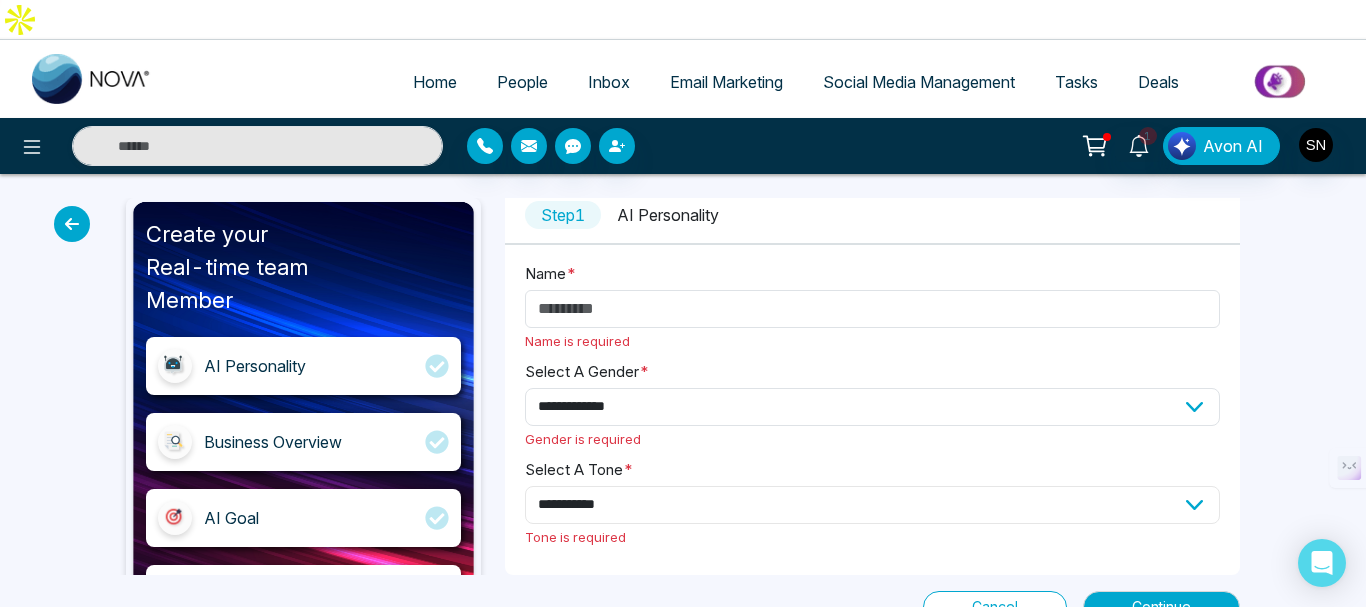 select on "**********" 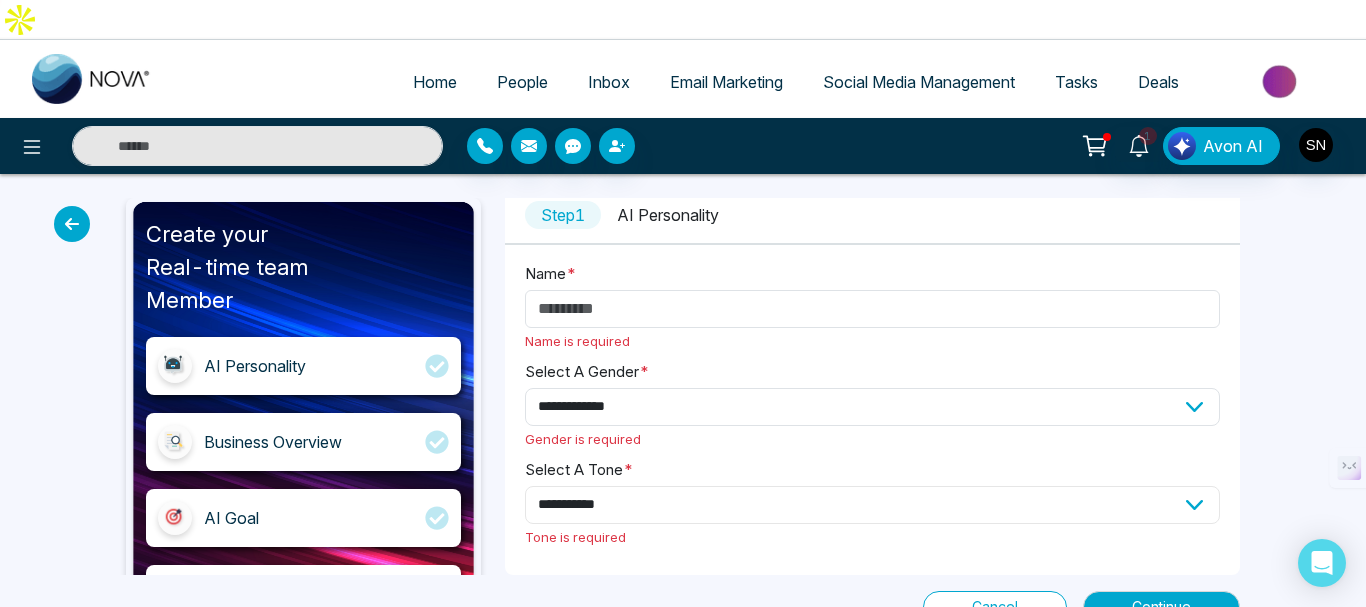 click on "**********" at bounding box center [872, 505] 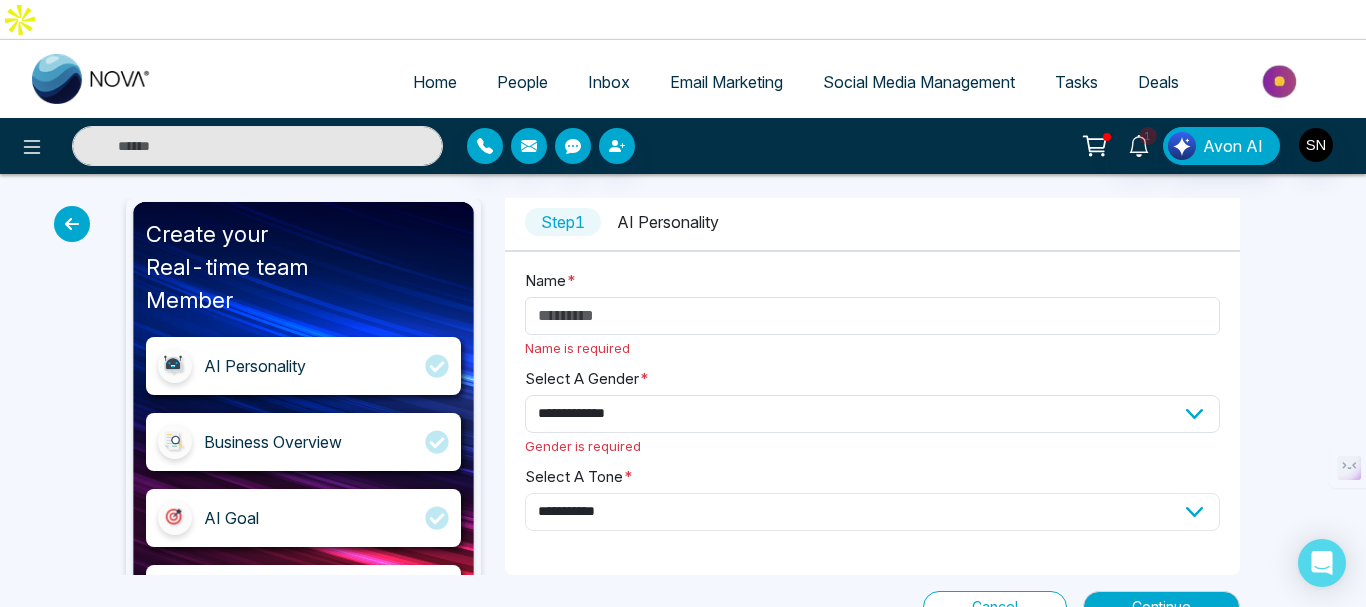 scroll, scrollTop: 8, scrollLeft: 0, axis: vertical 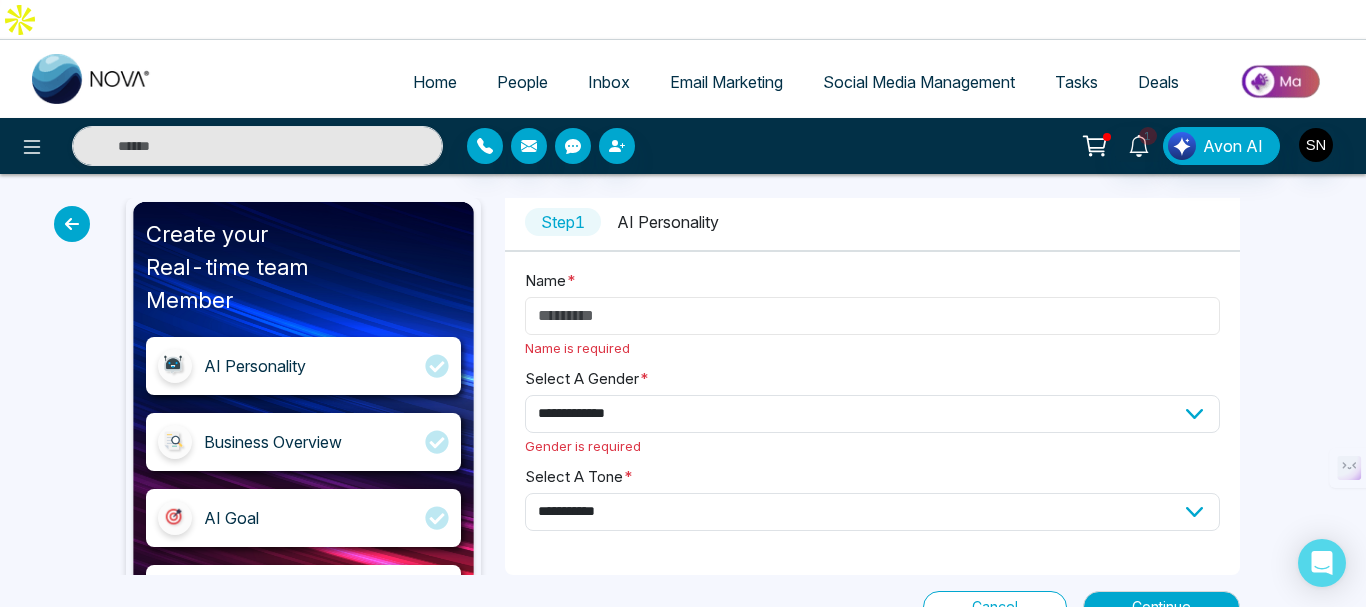 click on "Name  *" at bounding box center (872, 316) 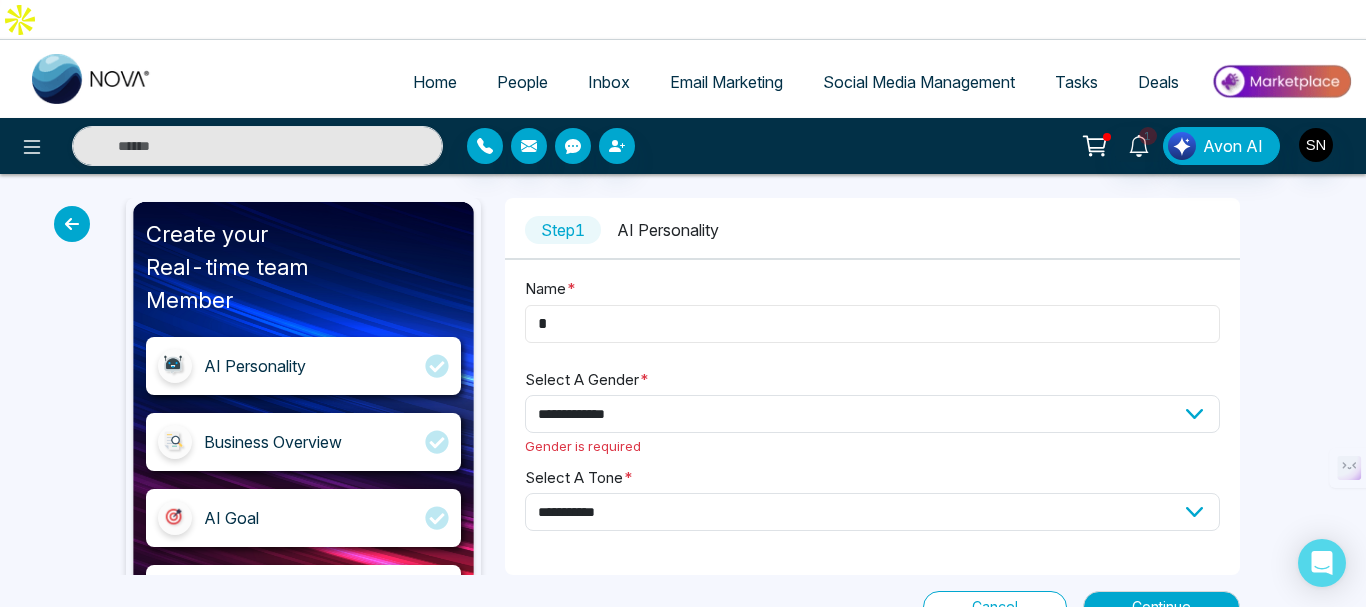 scroll, scrollTop: 0, scrollLeft: 0, axis: both 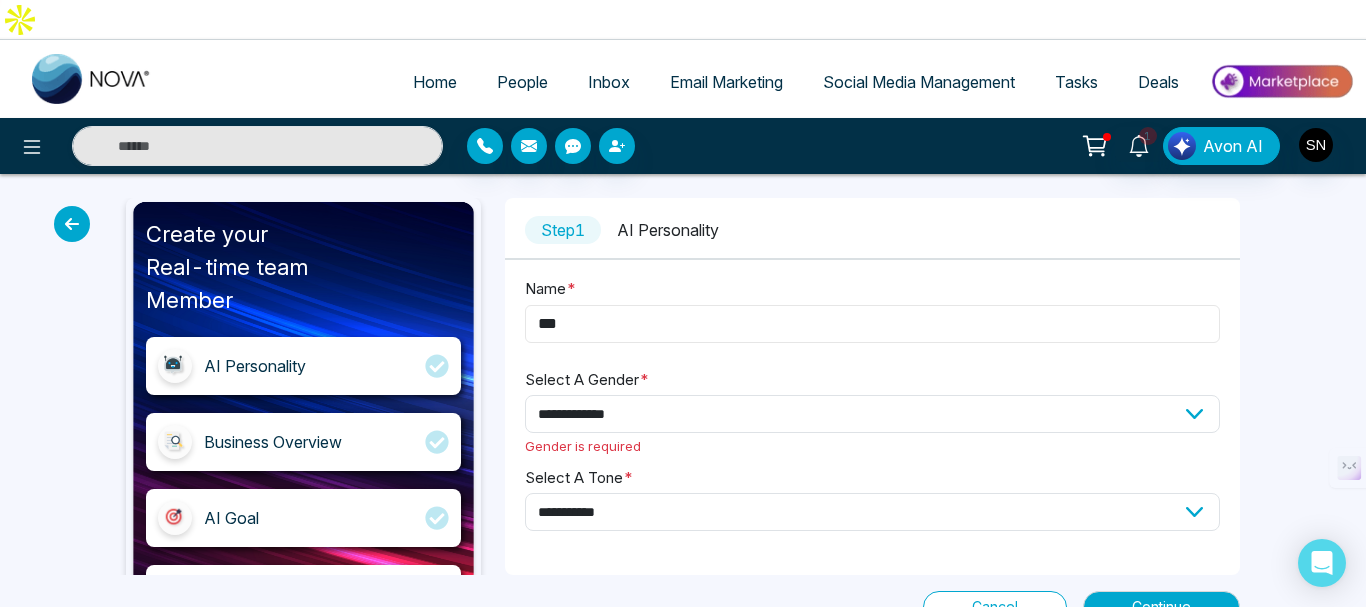 type on "***" 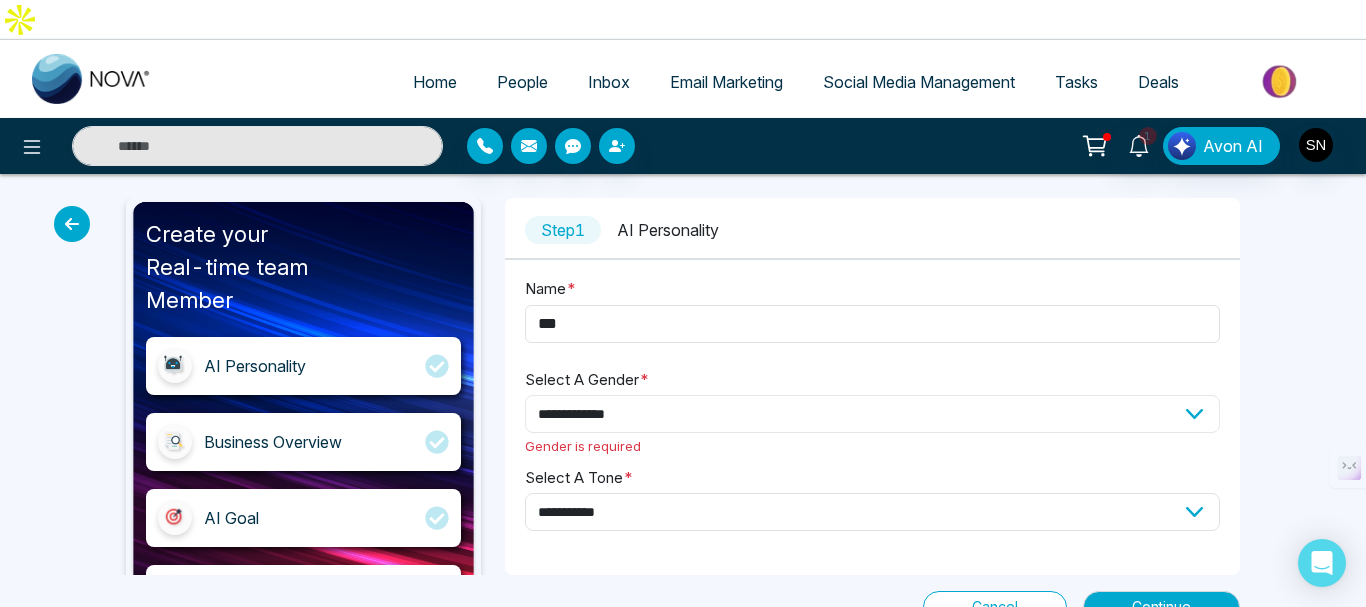 click on "**********" at bounding box center [872, 414] 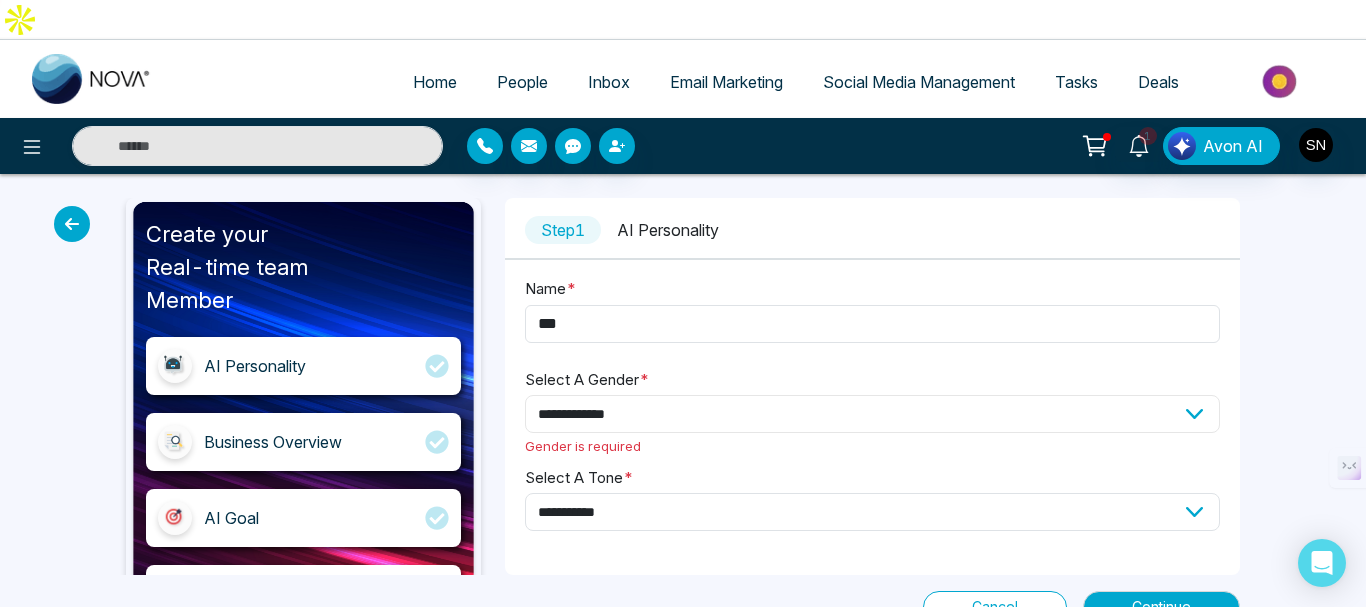 select on "****" 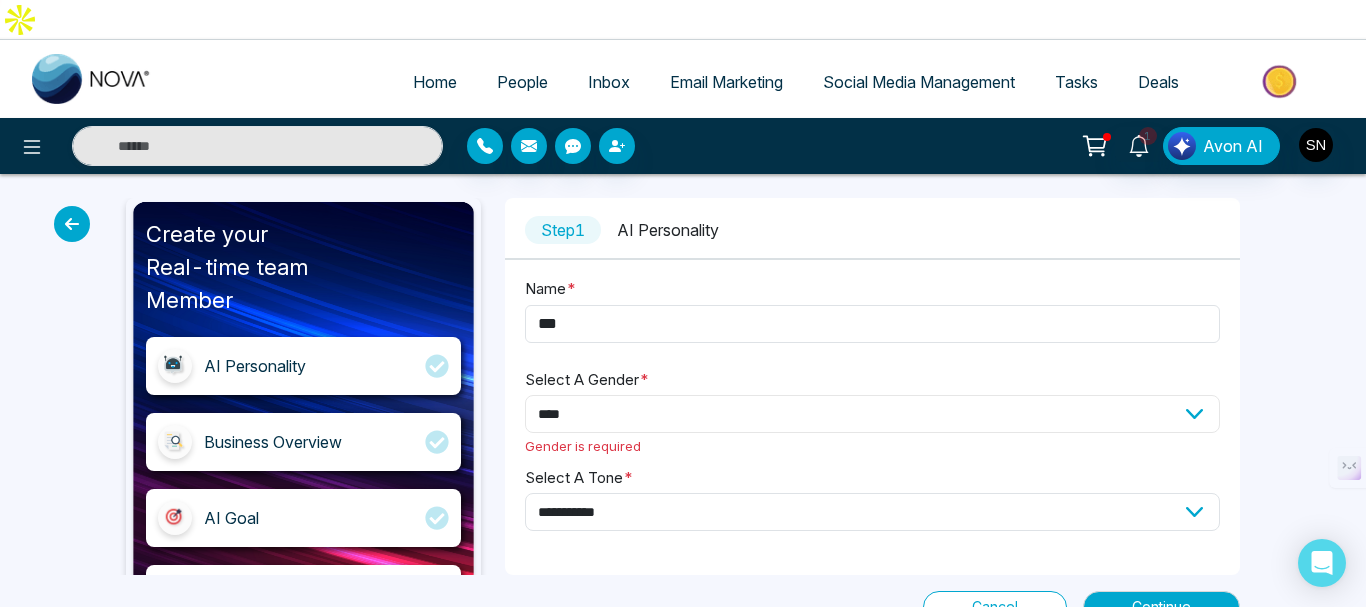 click on "**********" at bounding box center (872, 414) 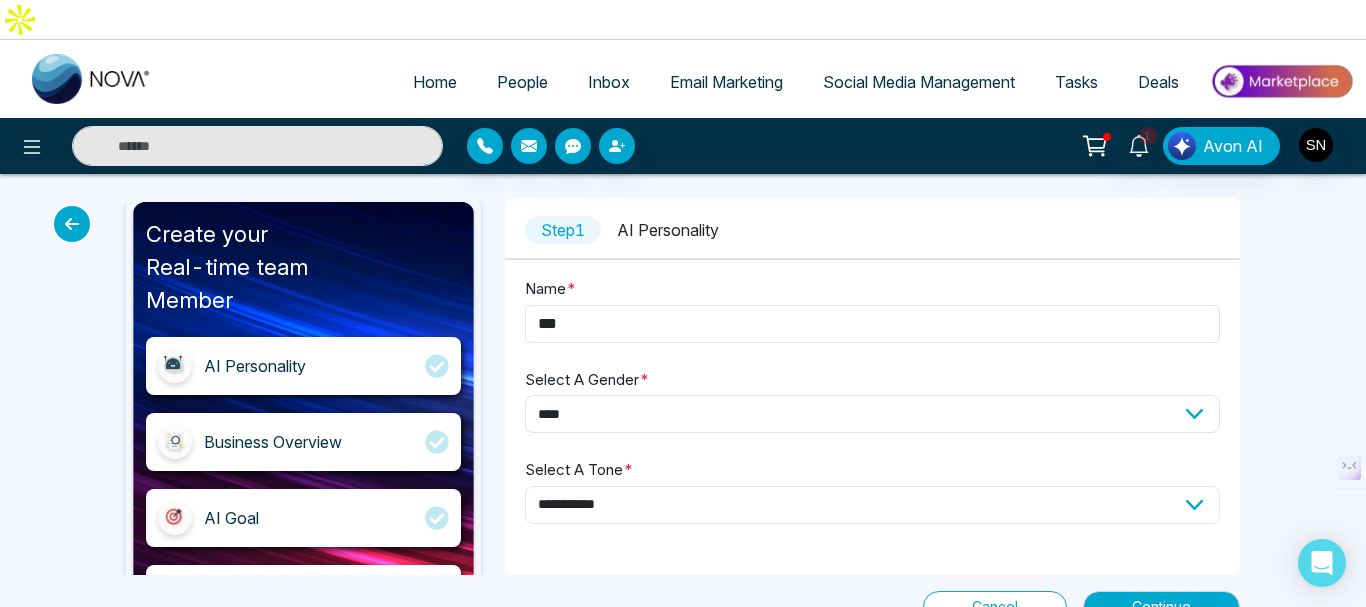 click on "**********" at bounding box center [872, 505] 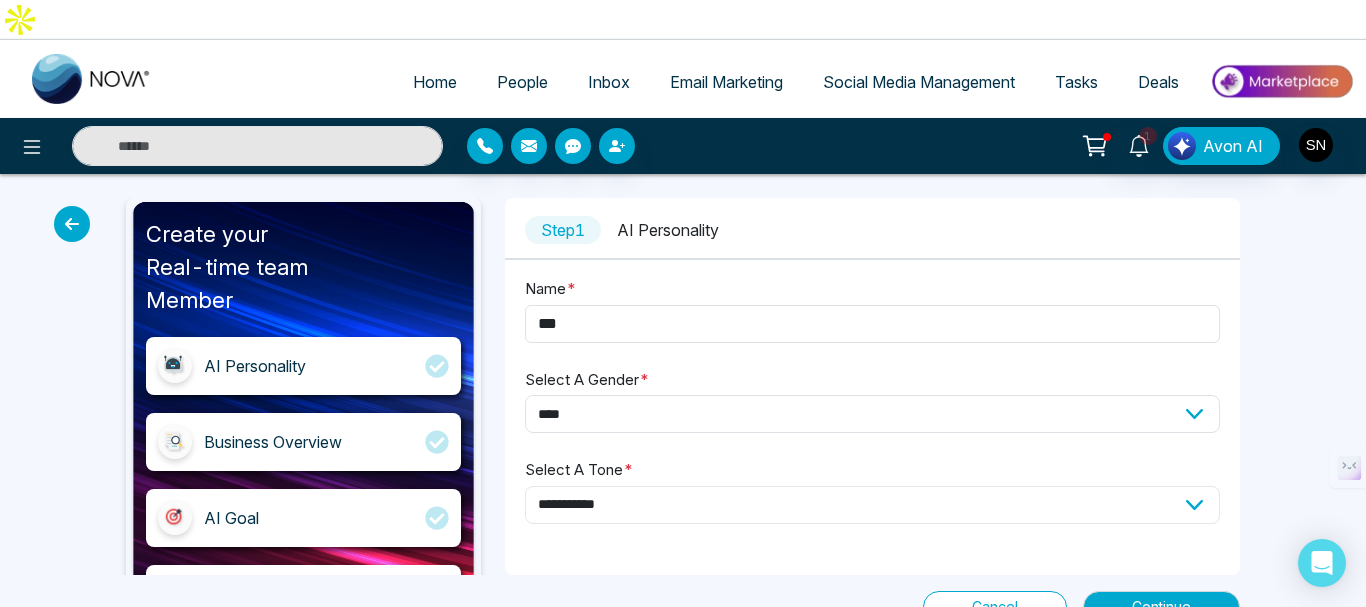 click on "**********" at bounding box center [872, 505] 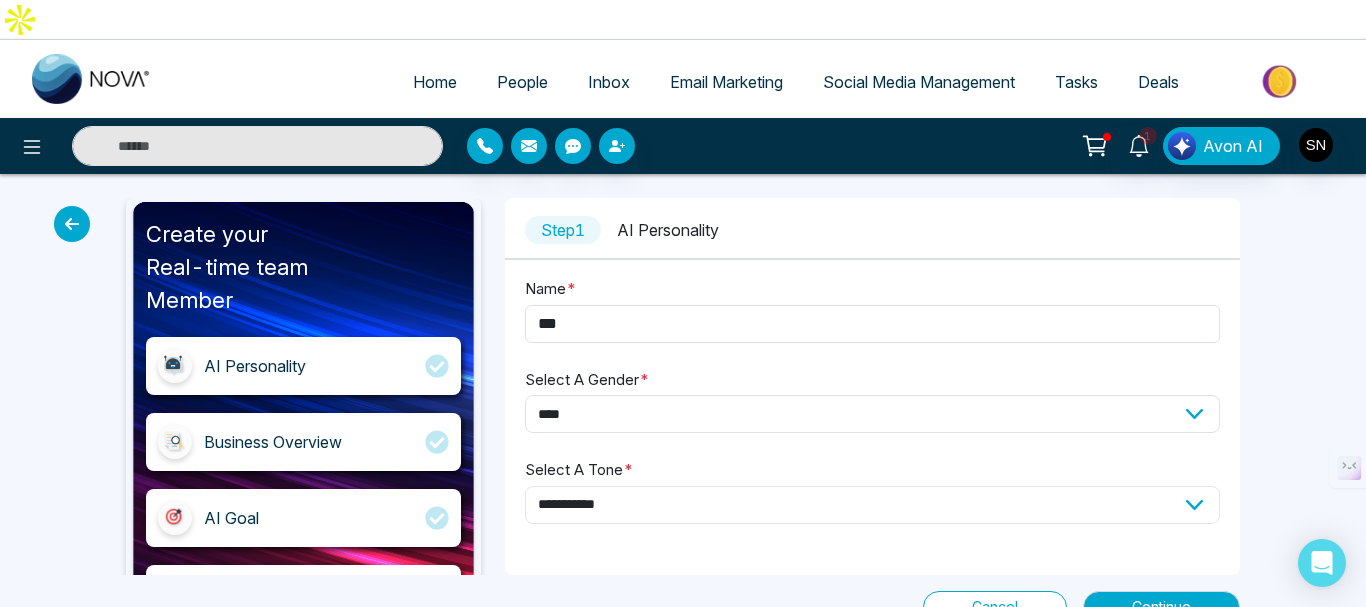 click on "**********" at bounding box center (872, 505) 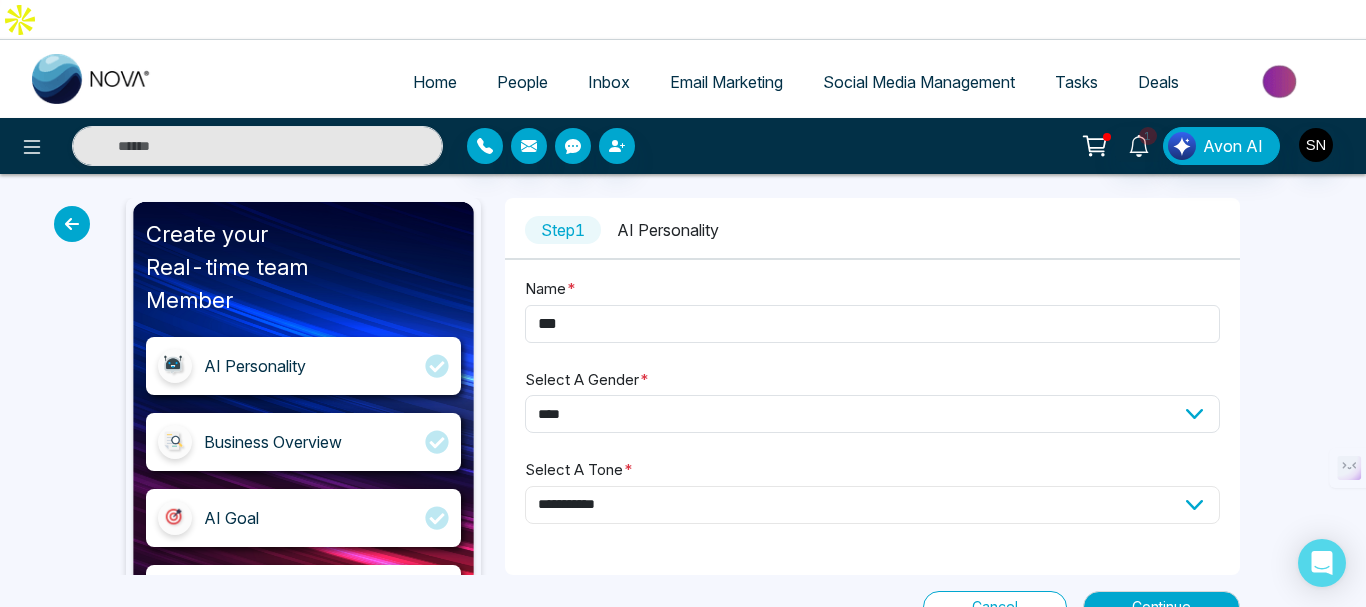 select on "**********" 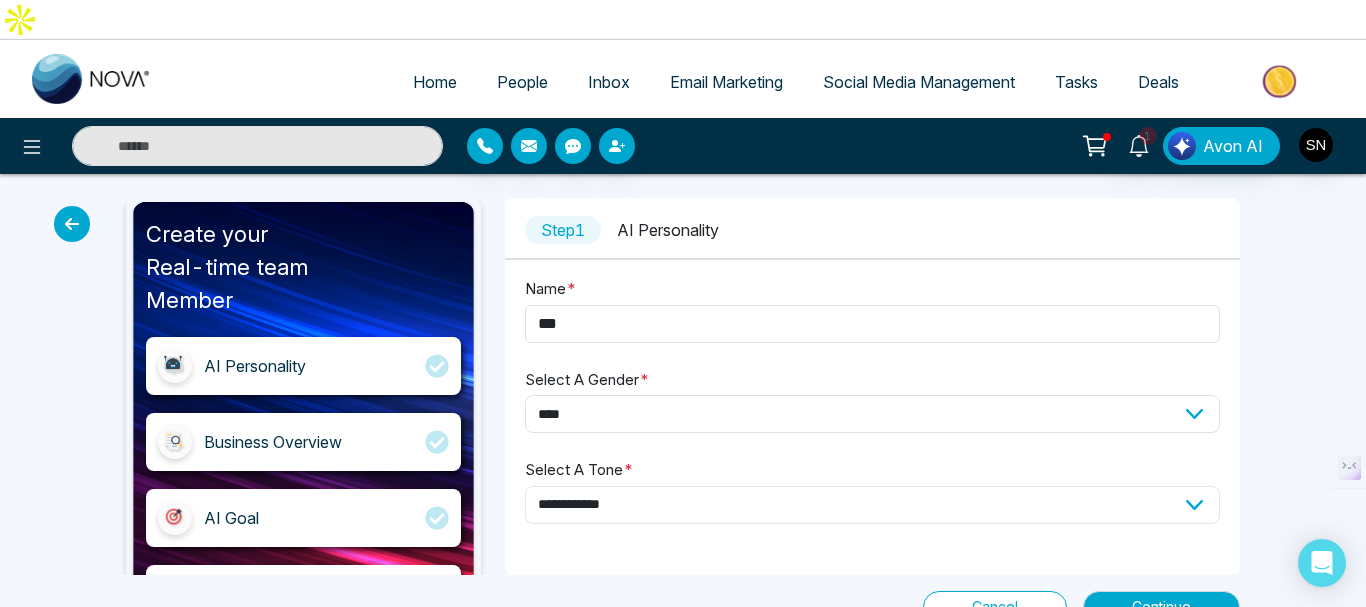 click on "**********" at bounding box center [872, 505] 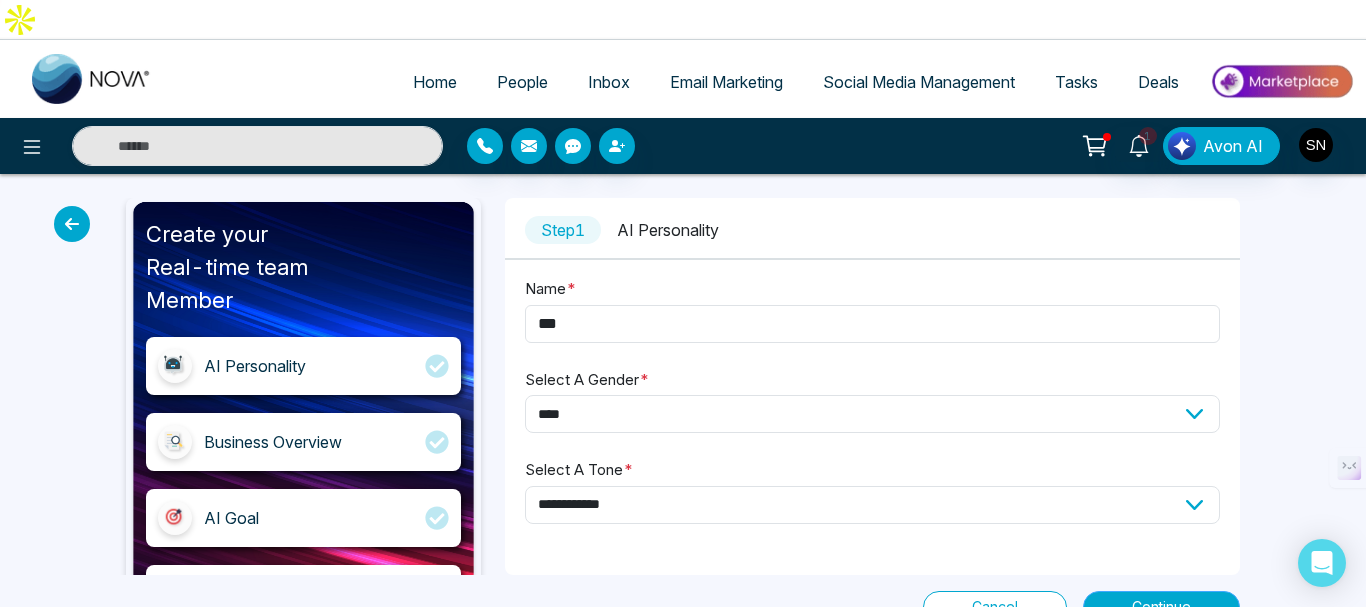 click on "Continue" at bounding box center (1161, 607) 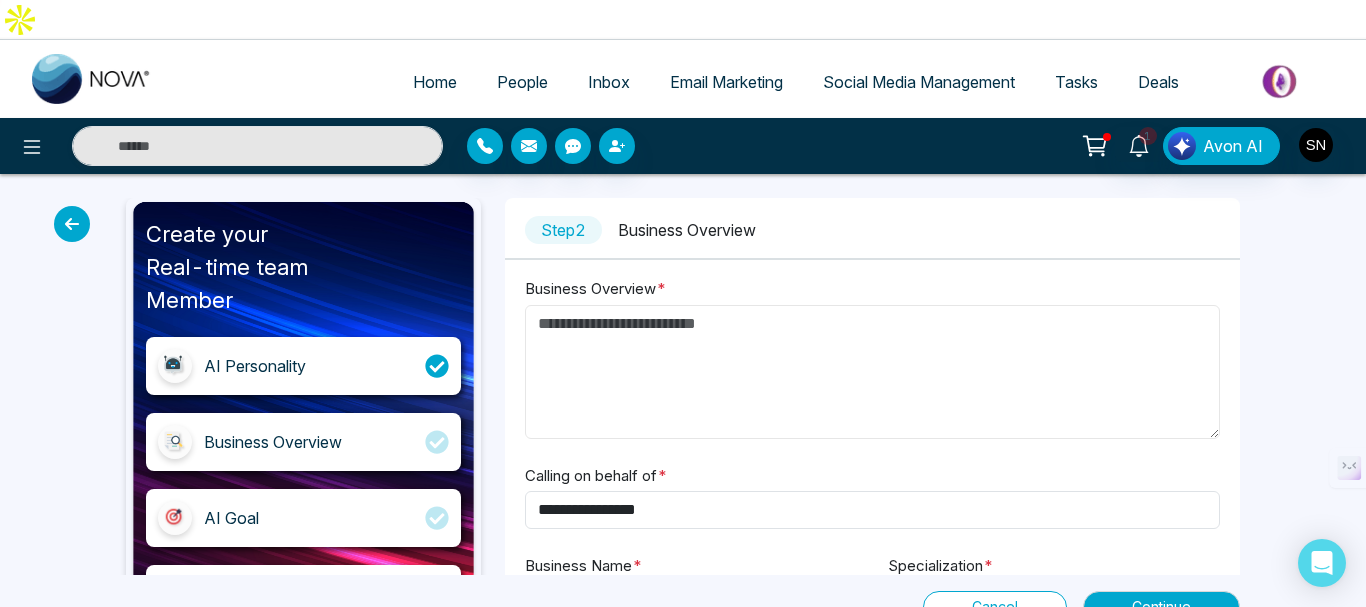 click on "Business Overview  *" at bounding box center [872, 372] 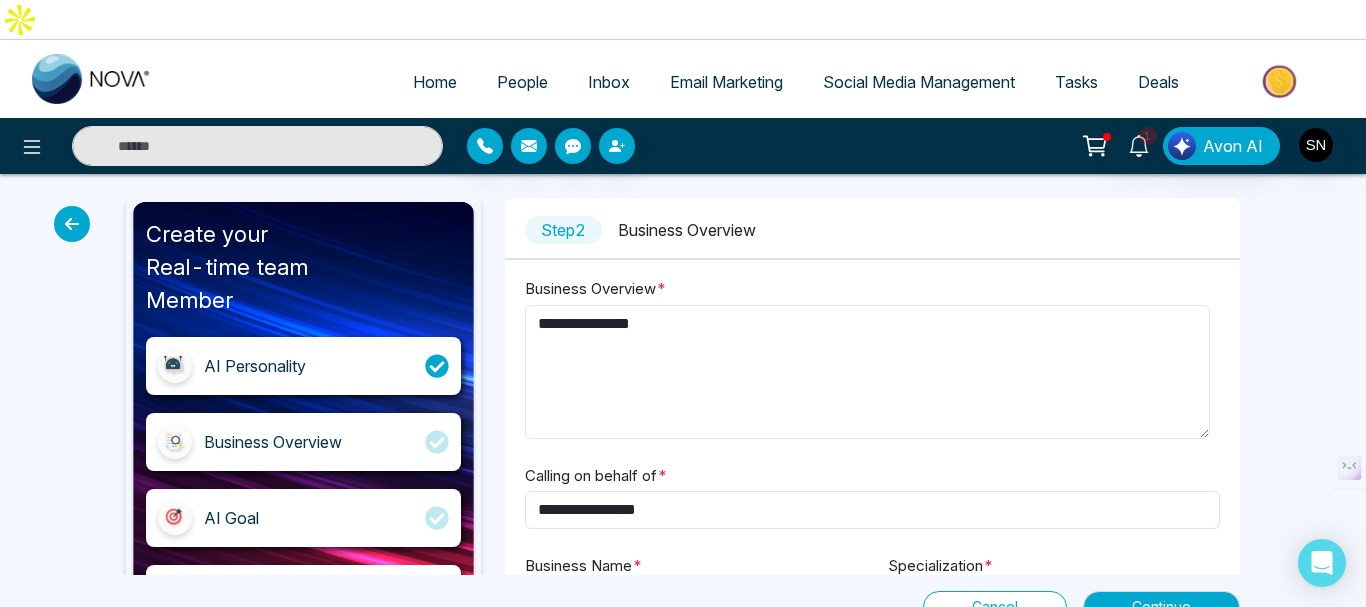 click on "**********" at bounding box center [867, 372] 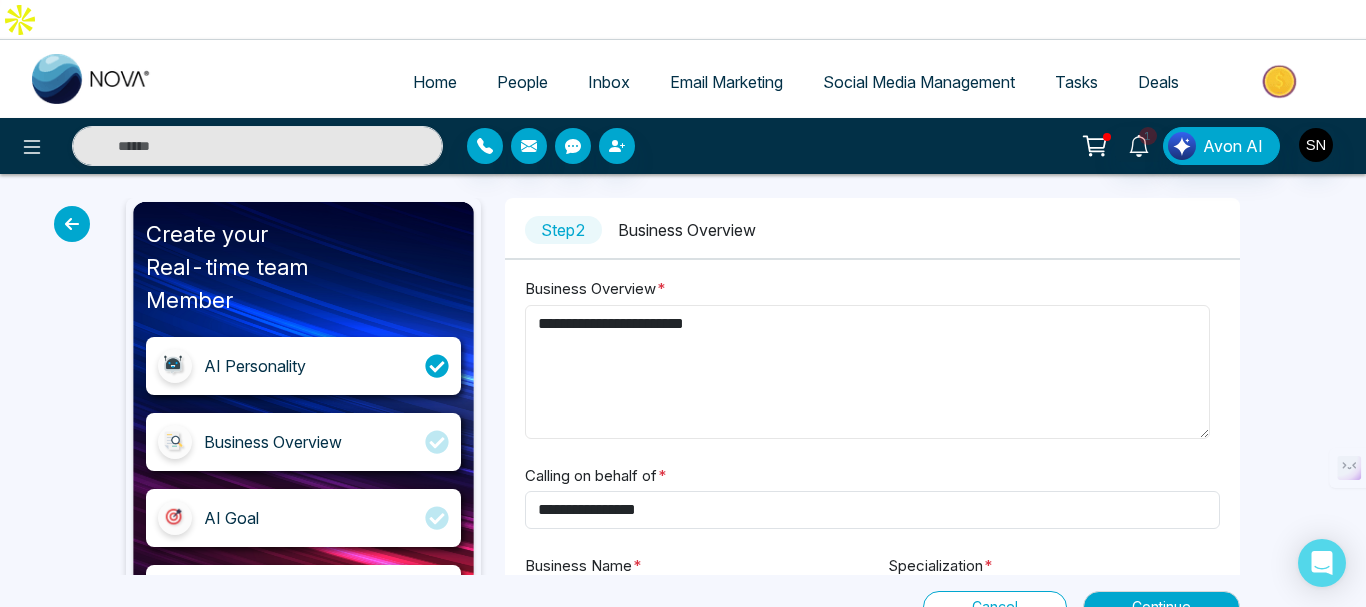 type on "**********" 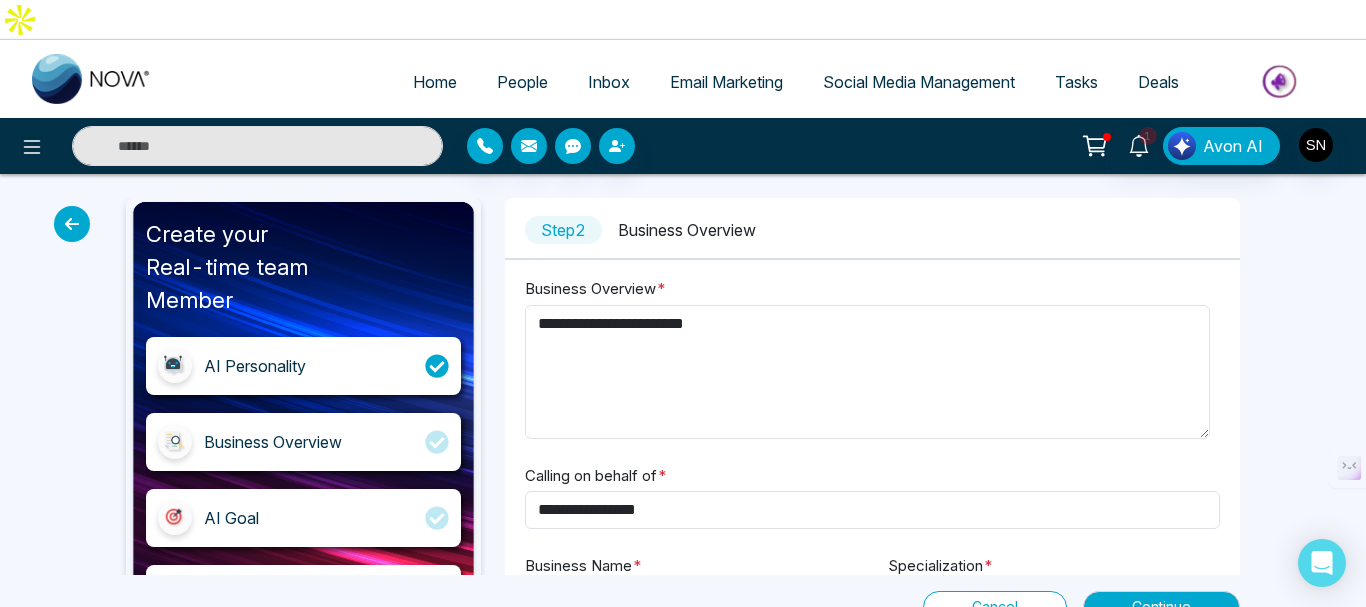 click on "Business Overview" at bounding box center [687, 230] 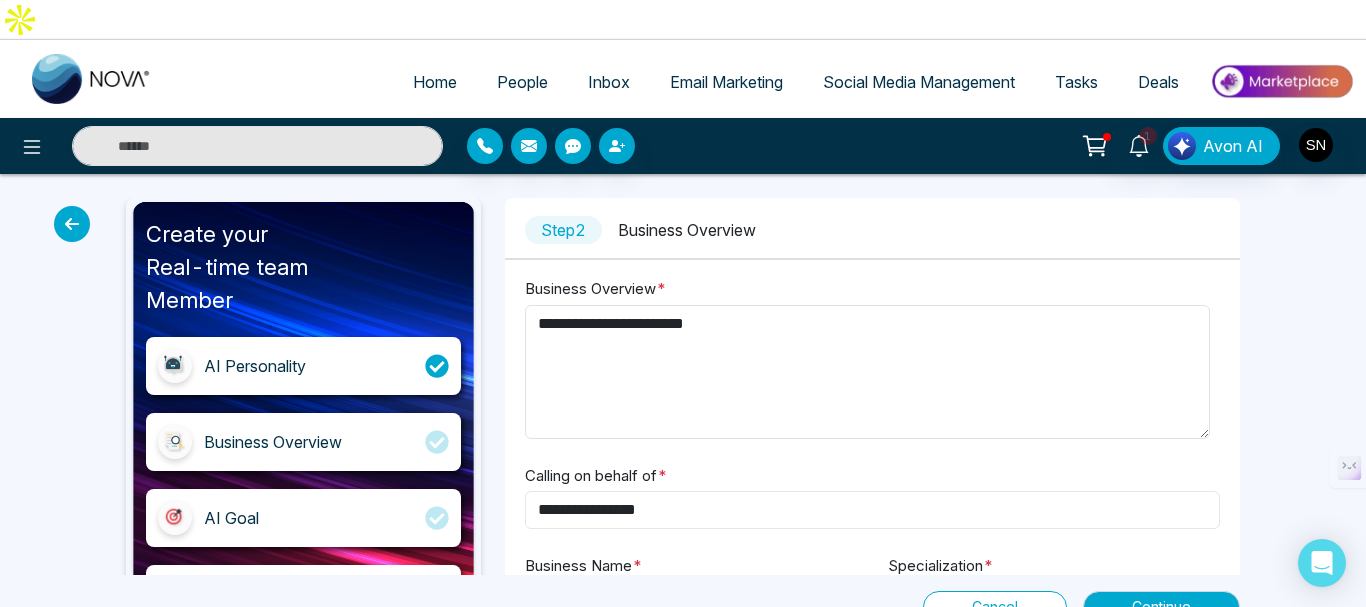 click on "**********" at bounding box center [872, 510] 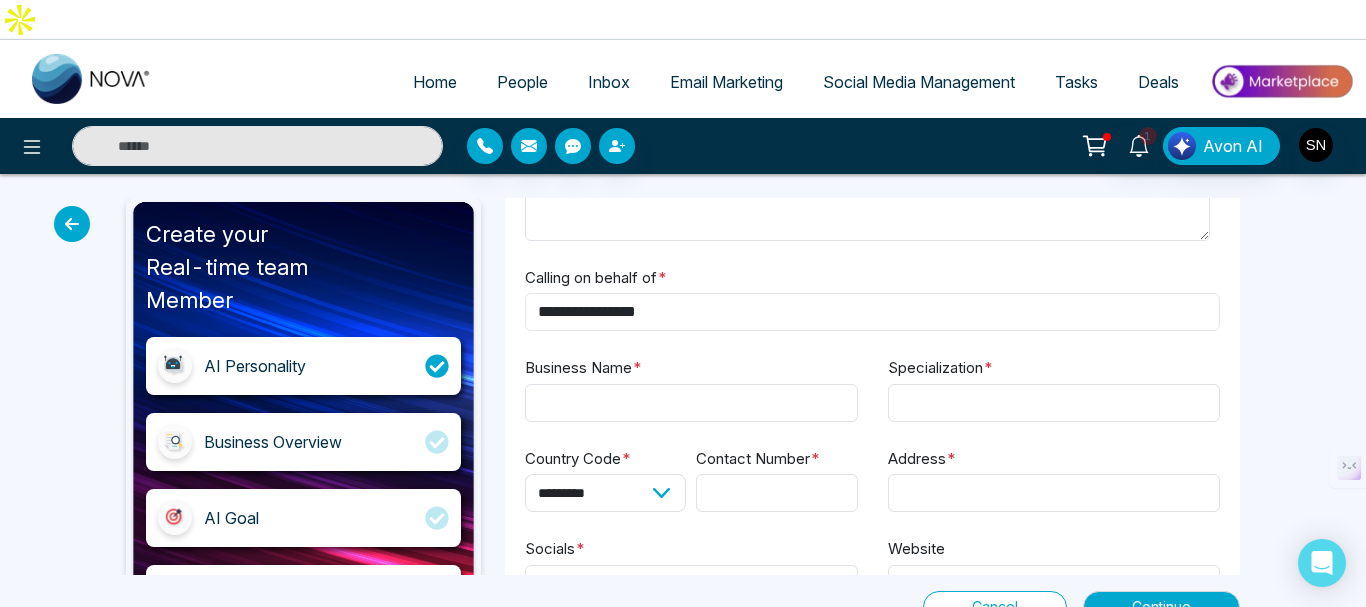 scroll, scrollTop: 200, scrollLeft: 0, axis: vertical 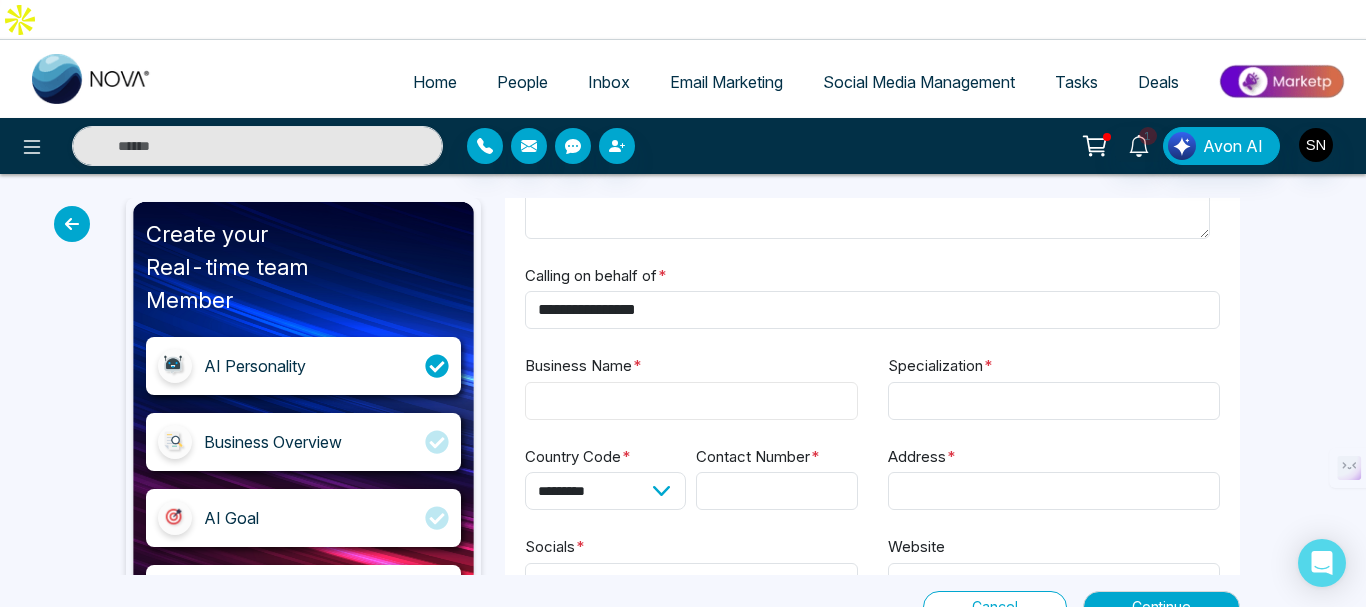 click on "Business Name  *" at bounding box center (691, 401) 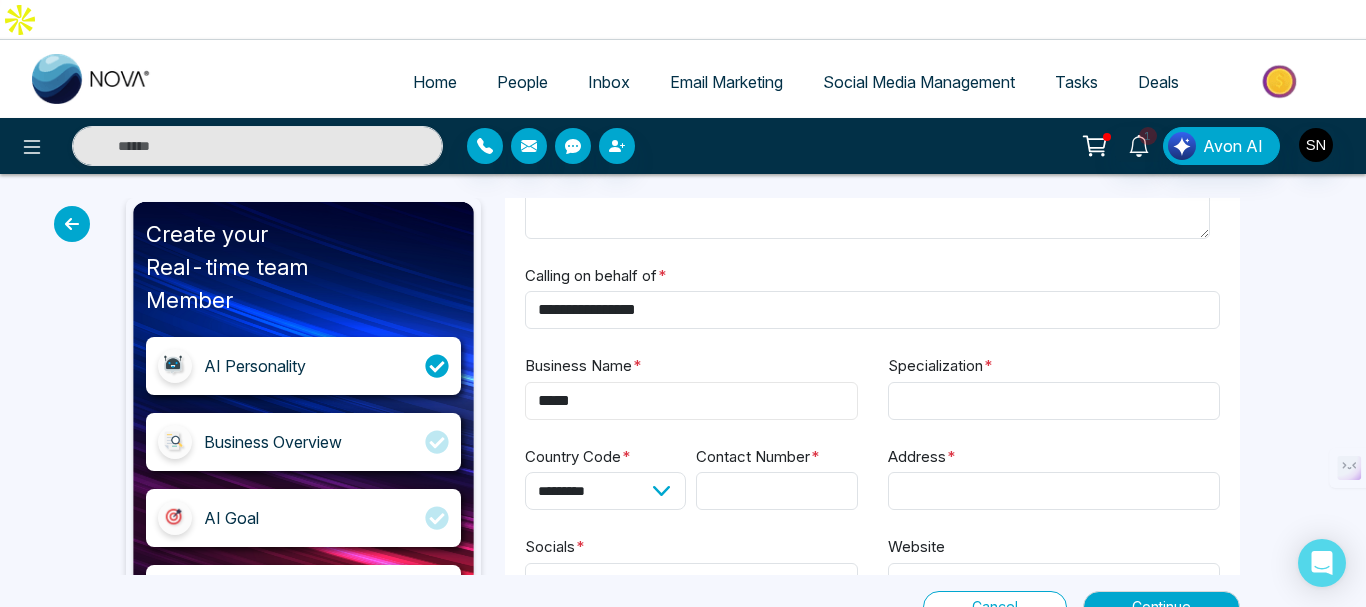 type on "****" 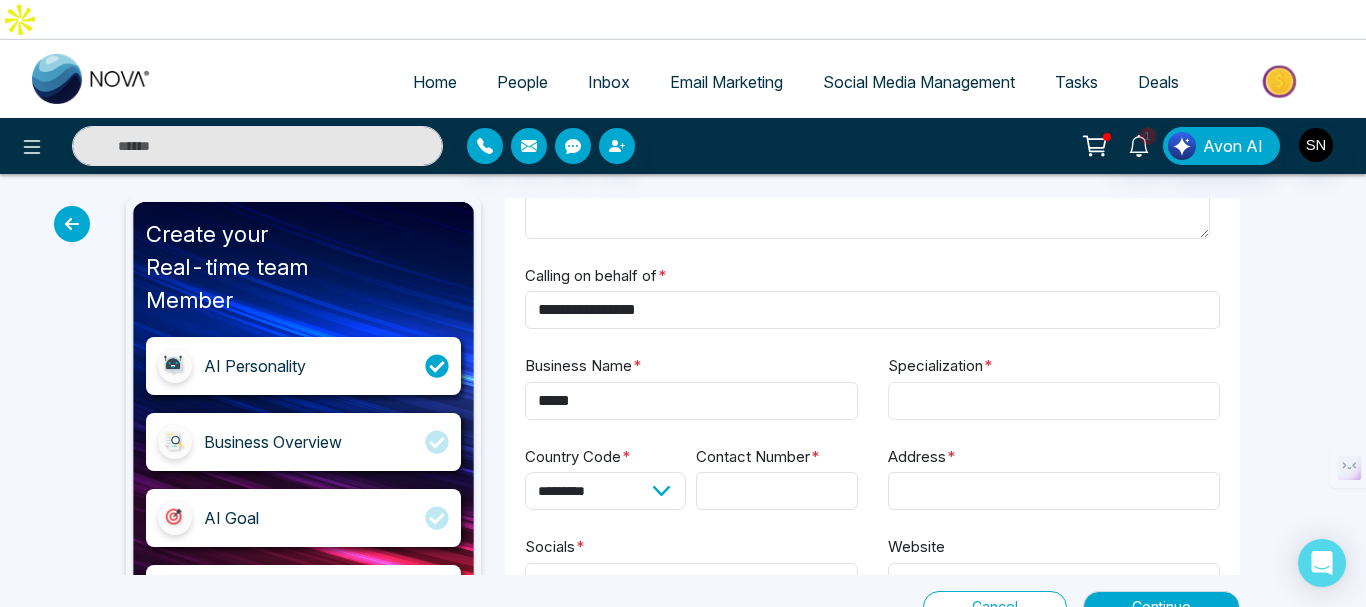 click on "Specialization  *" at bounding box center (1054, 401) 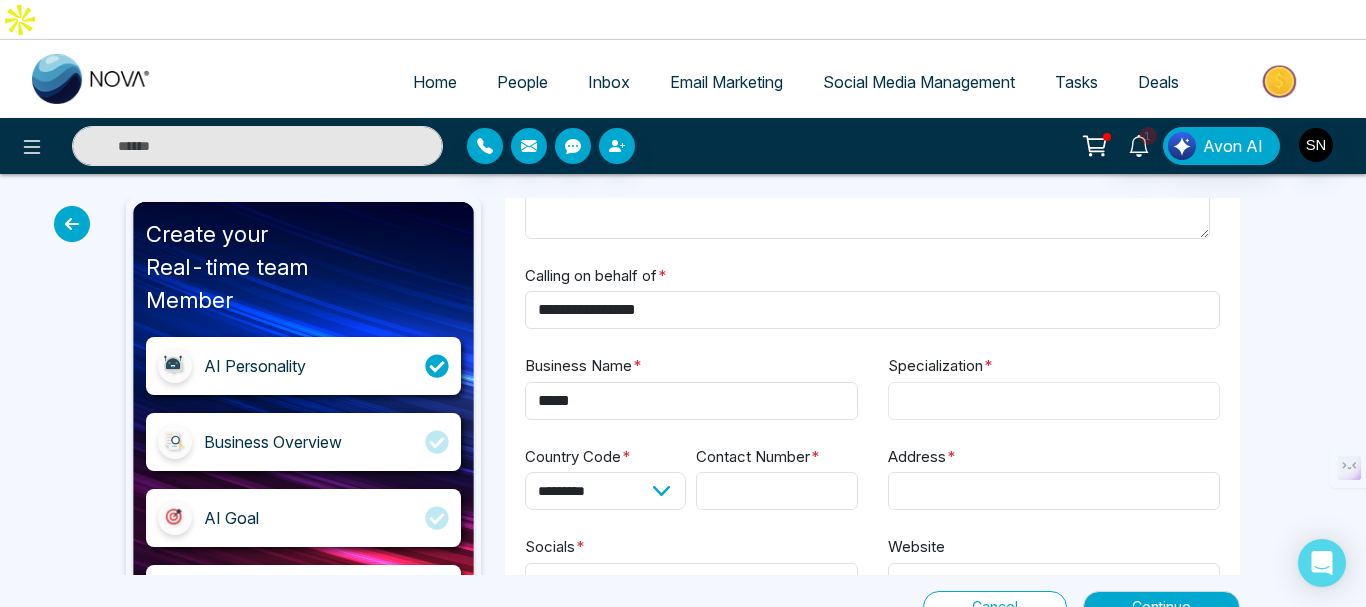 type on "*" 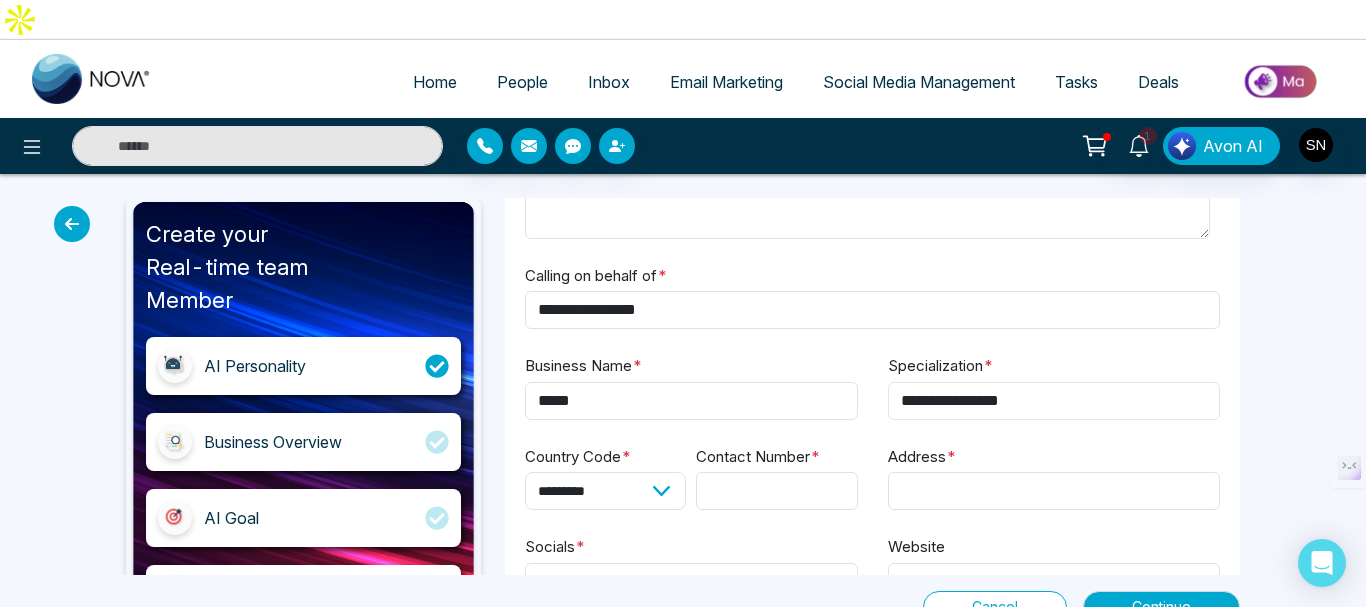 type on "**********" 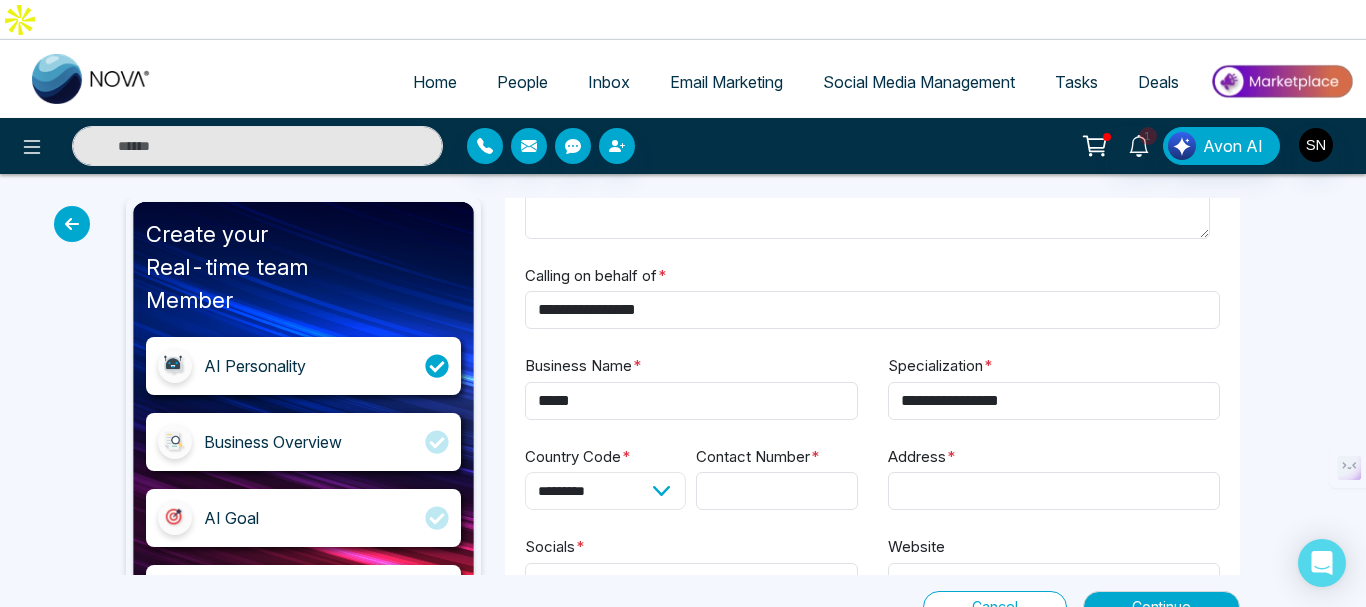 click on "**********" at bounding box center (605, 491) 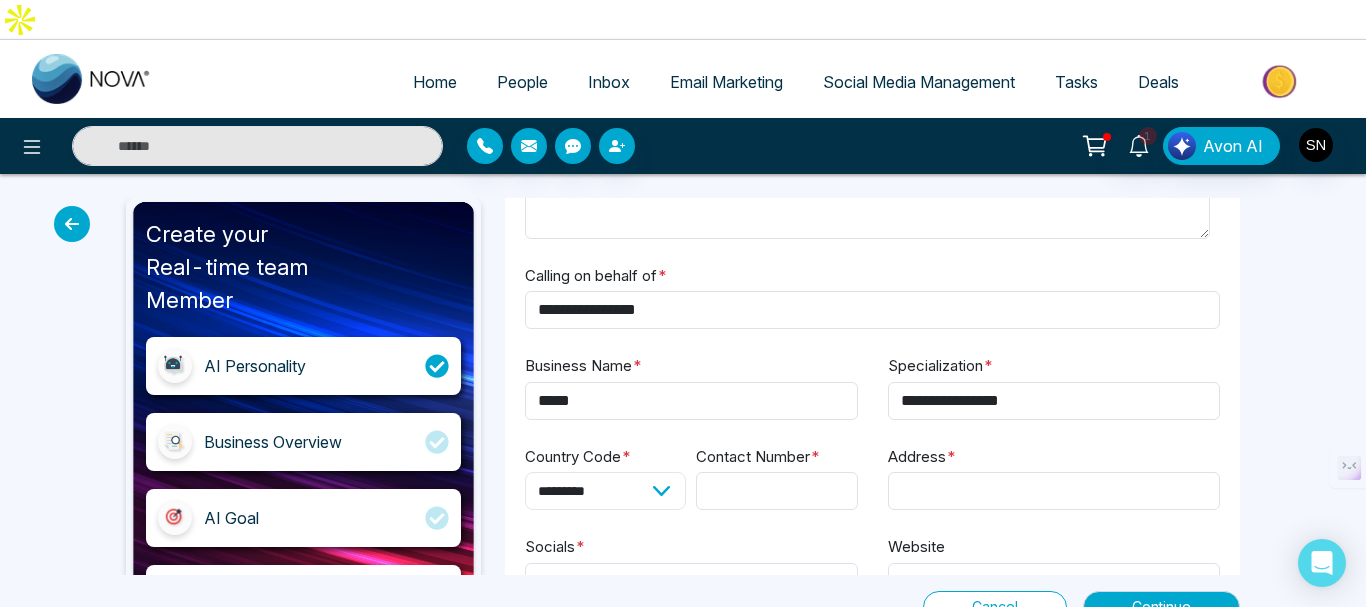 click on "**********" at bounding box center [605, 491] 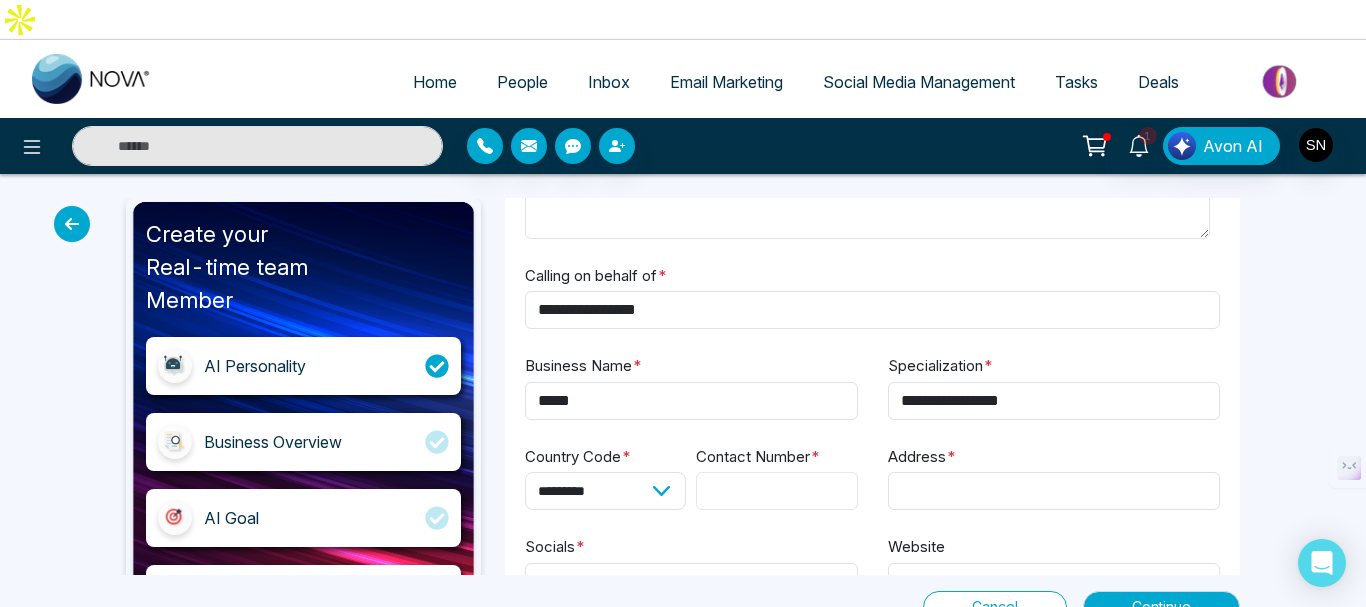 click on "Contact Number  *" at bounding box center (776, 491) 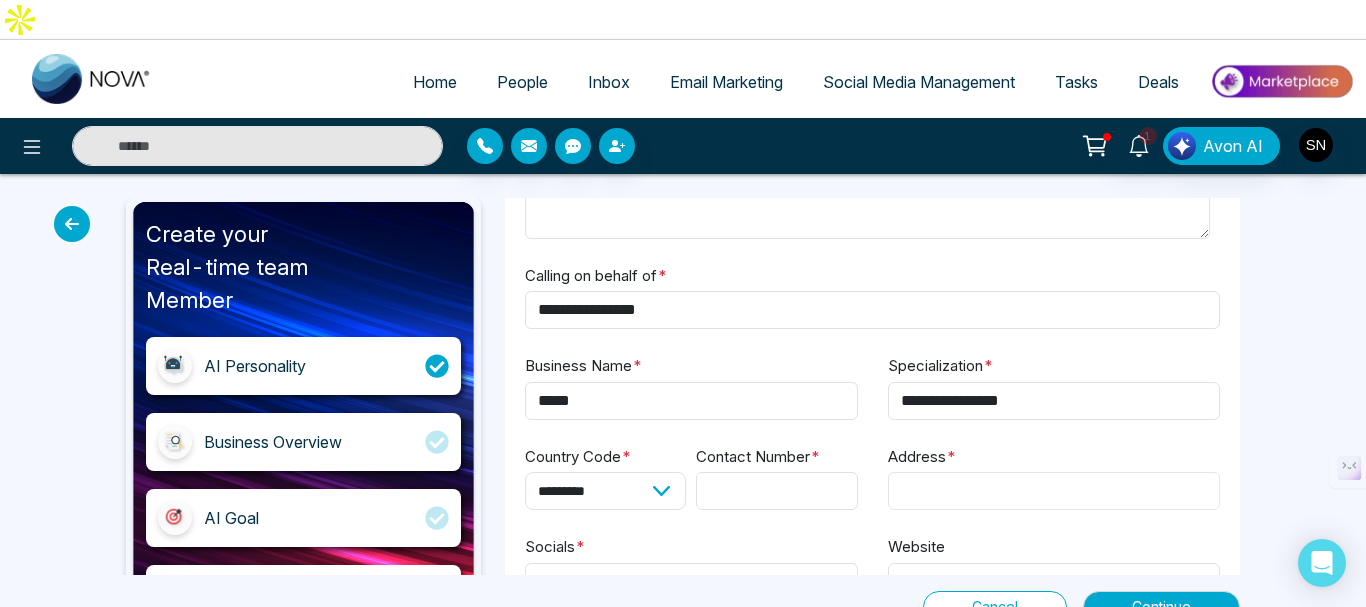 click on "Address  *" at bounding box center (1054, 491) 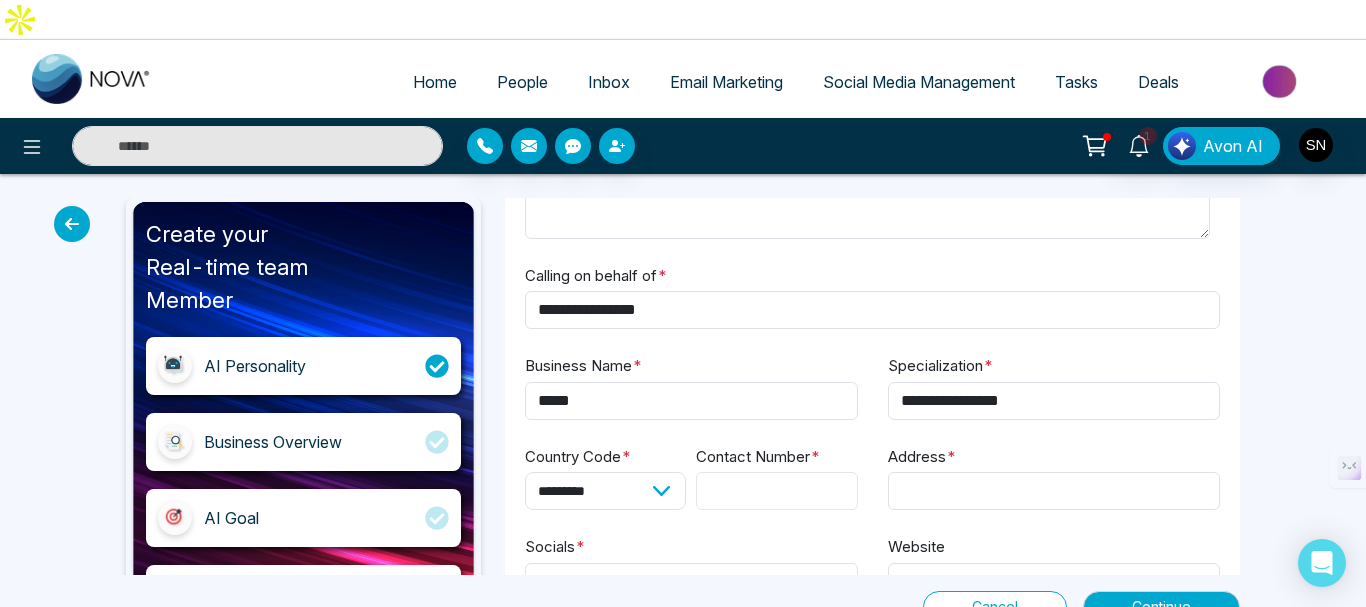 click on "Contact Number  *" at bounding box center (776, 491) 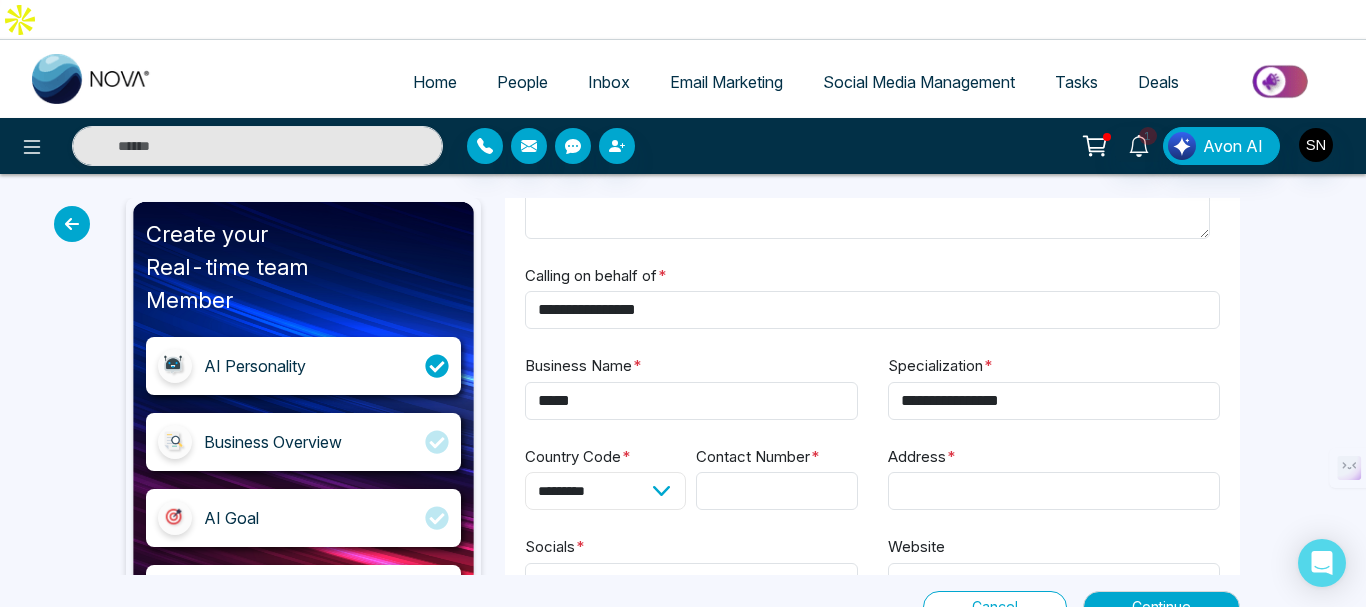 click on "**********" at bounding box center [605, 491] 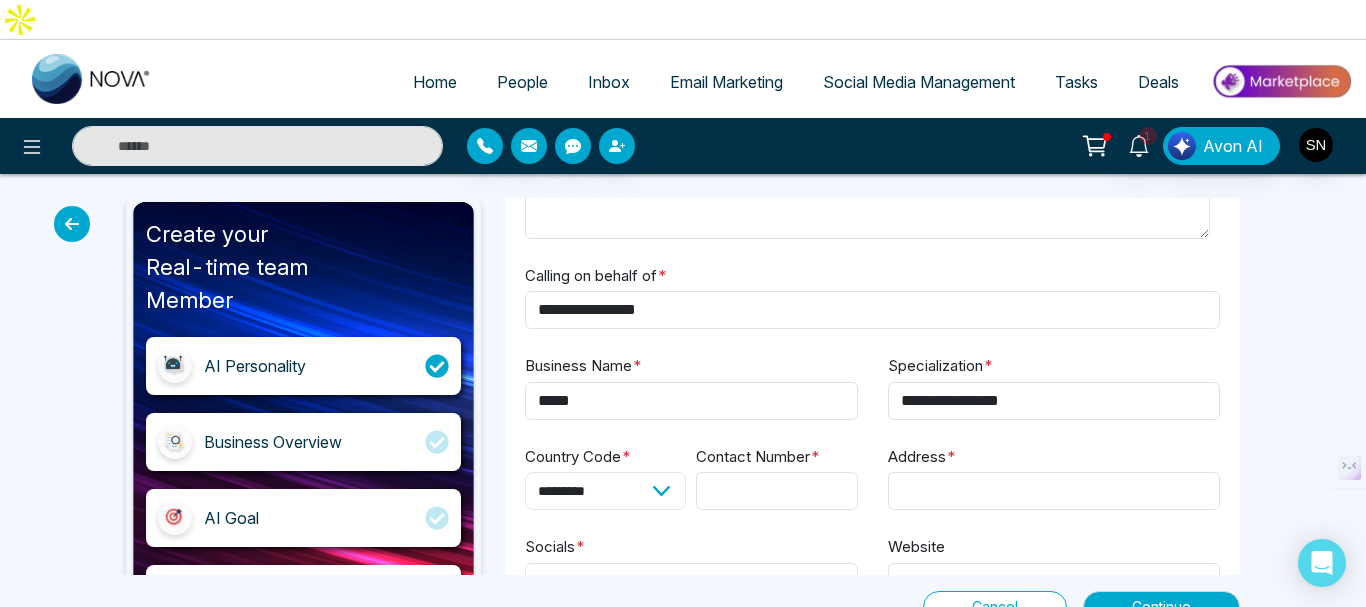 select on "*****" 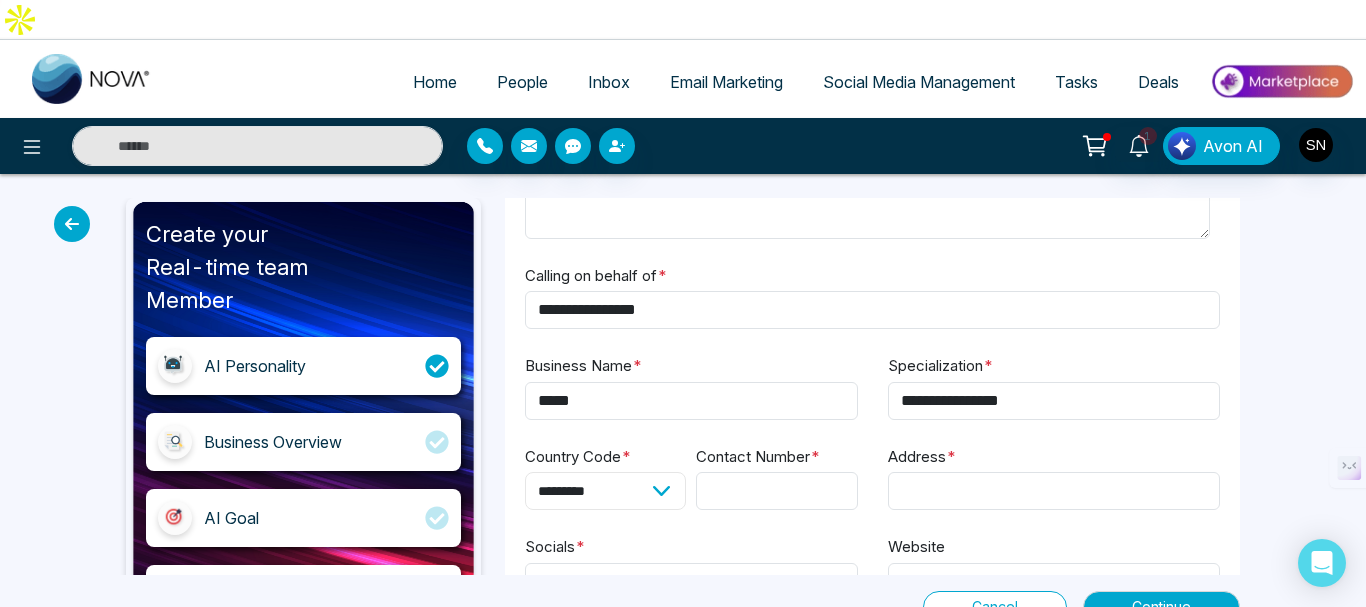 click on "**********" at bounding box center (605, 491) 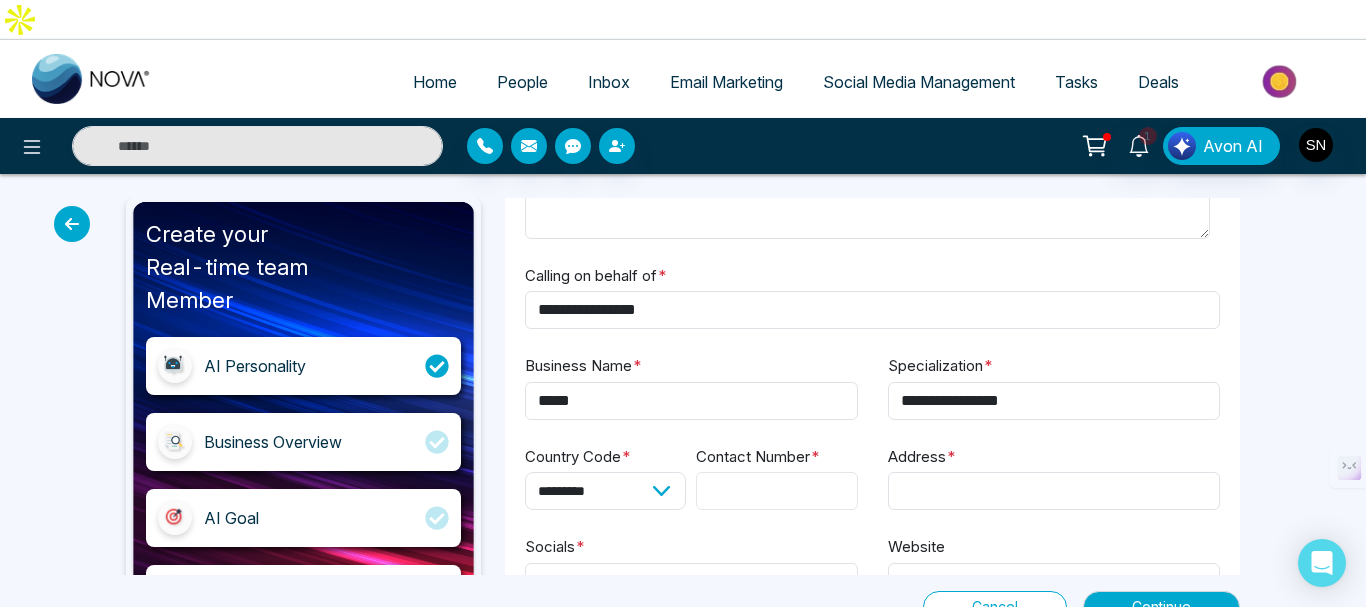 click on "Contact Number  *" at bounding box center [776, 491] 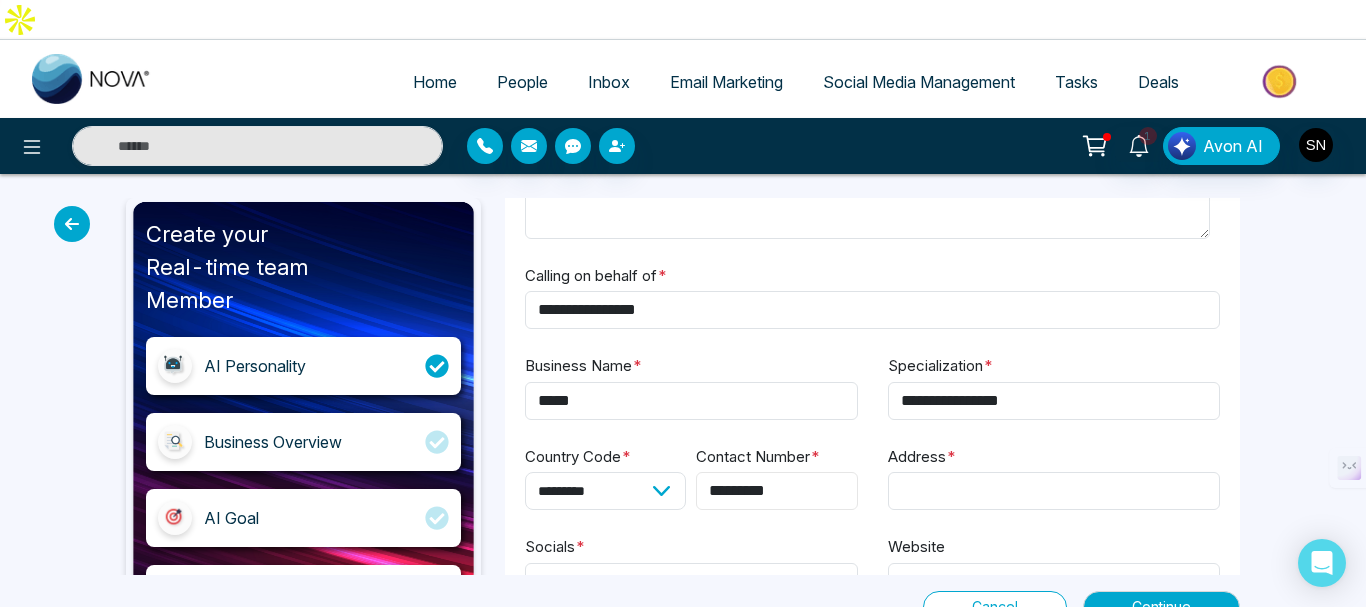 type on "*********" 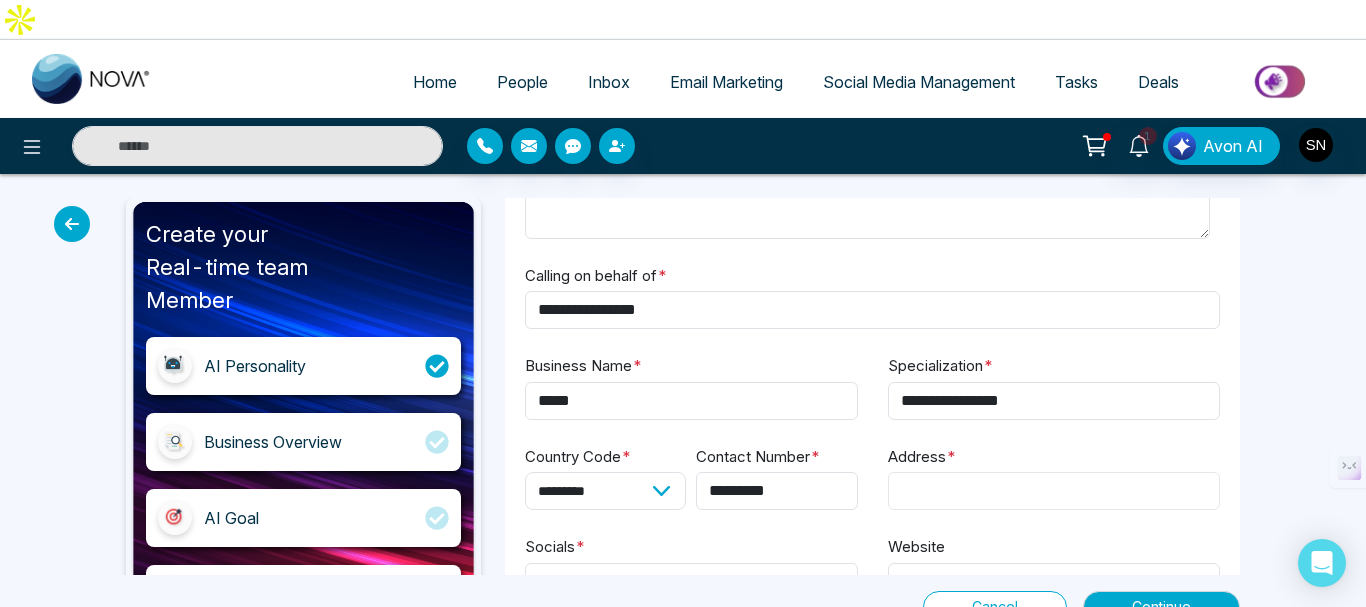 click on "Address  *" at bounding box center [1054, 491] 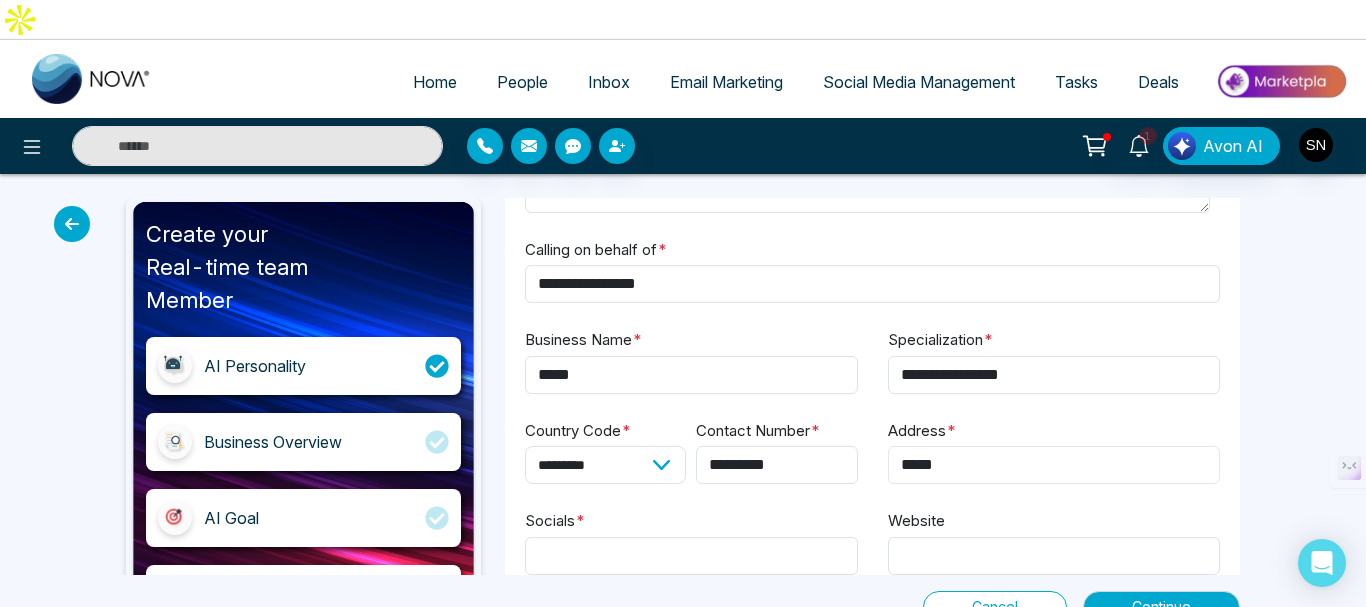 scroll, scrollTop: 270, scrollLeft: 0, axis: vertical 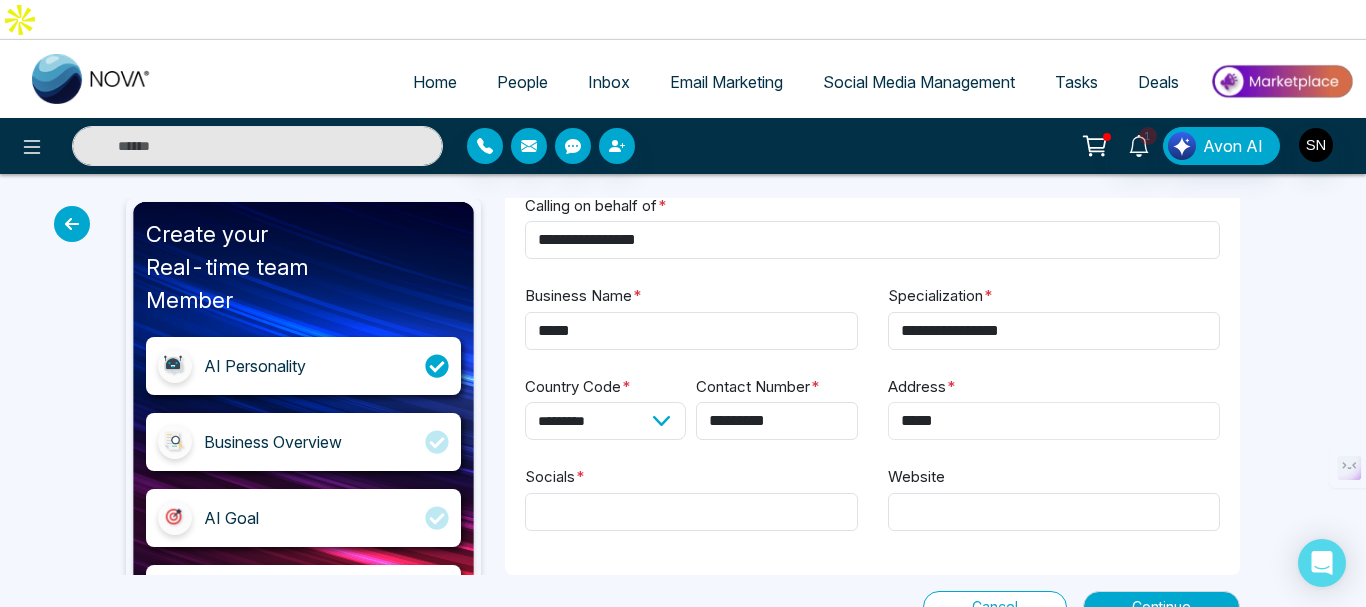 type on "*****" 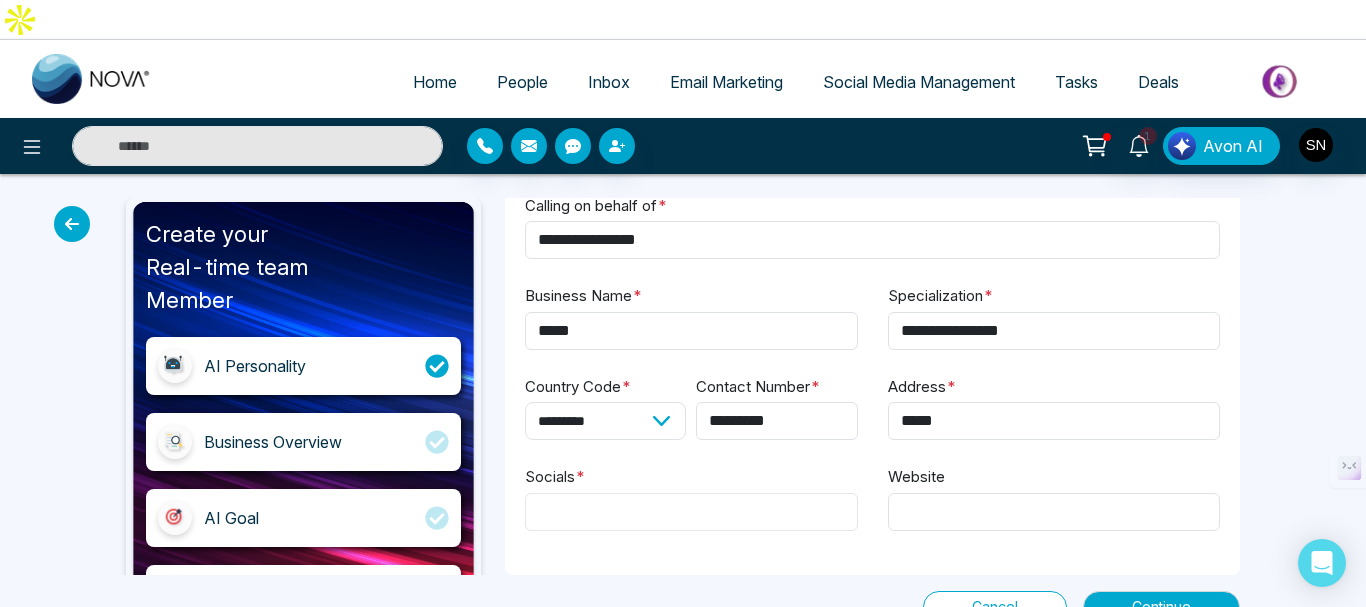 click on "Socials  *" at bounding box center [691, 512] 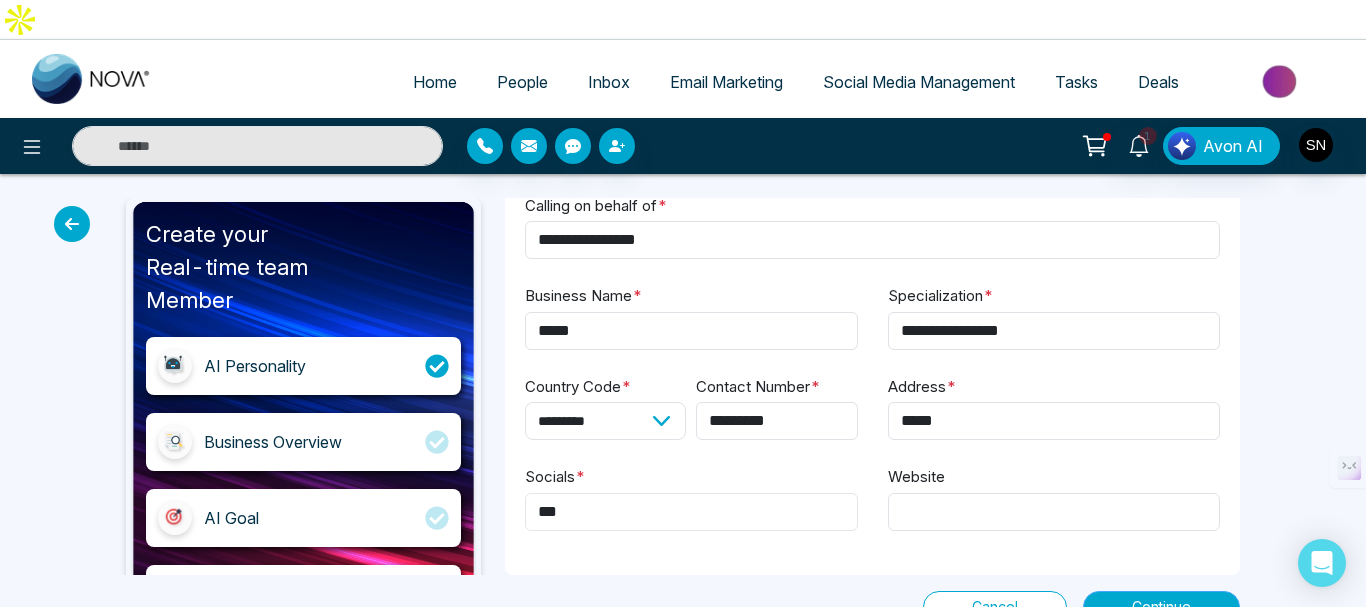 type on "***" 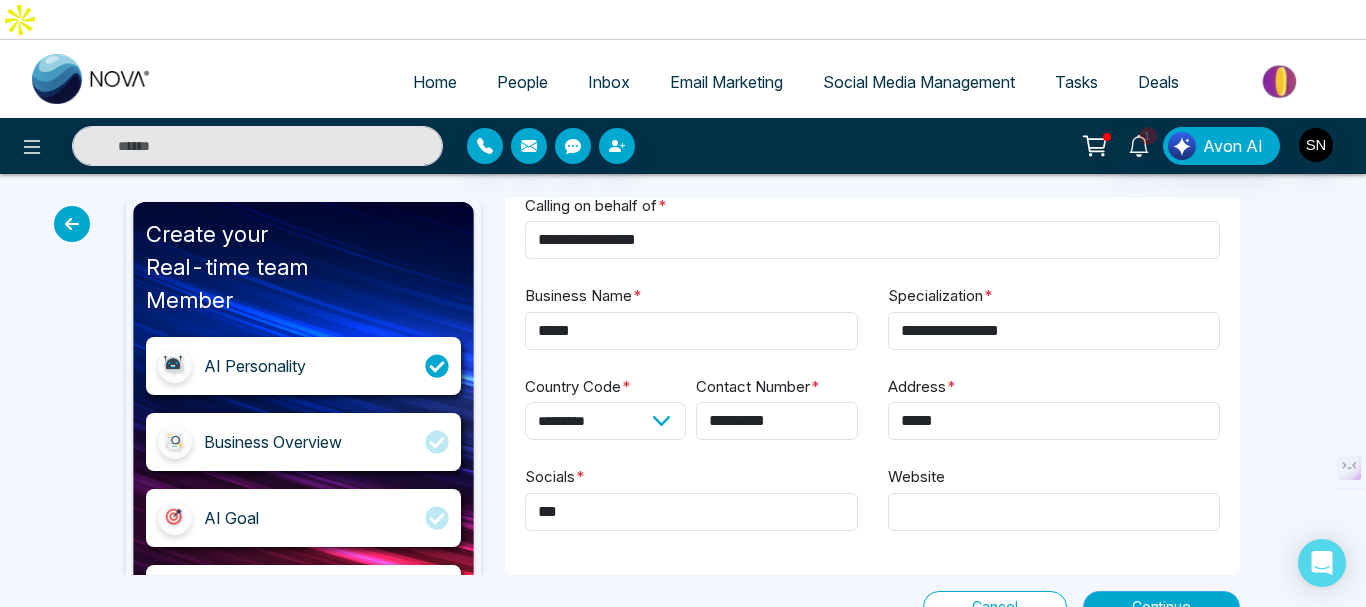 click on "Continue" at bounding box center (1161, 607) 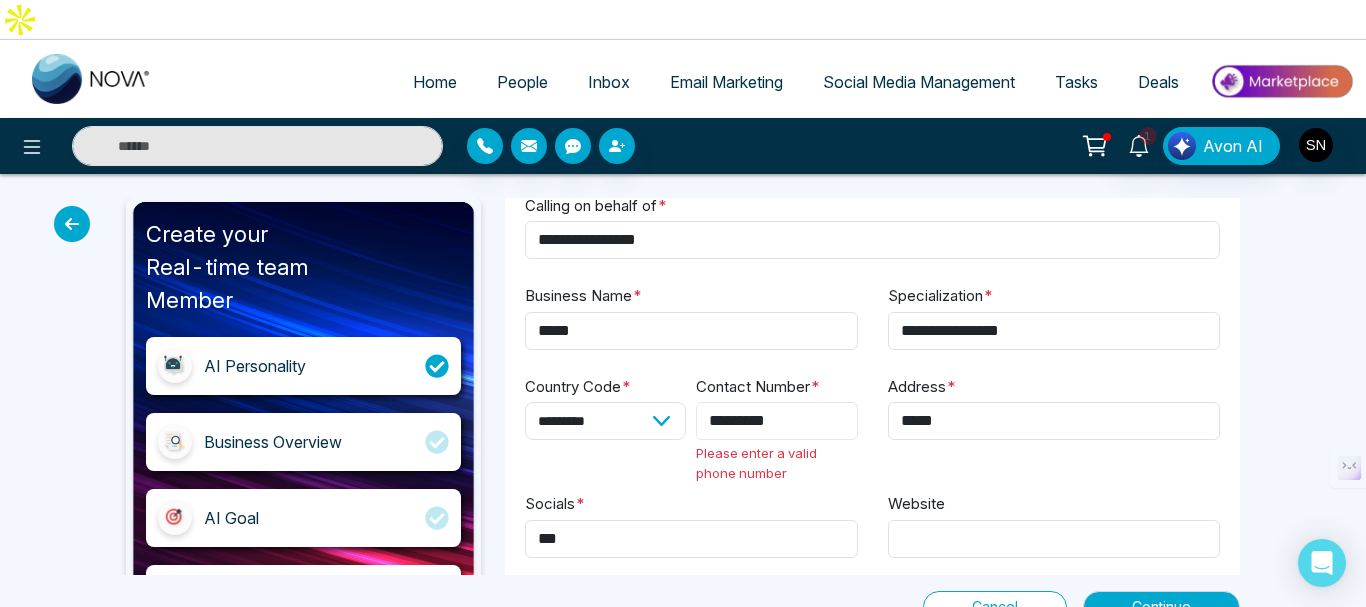 click on "*********" at bounding box center (776, 421) 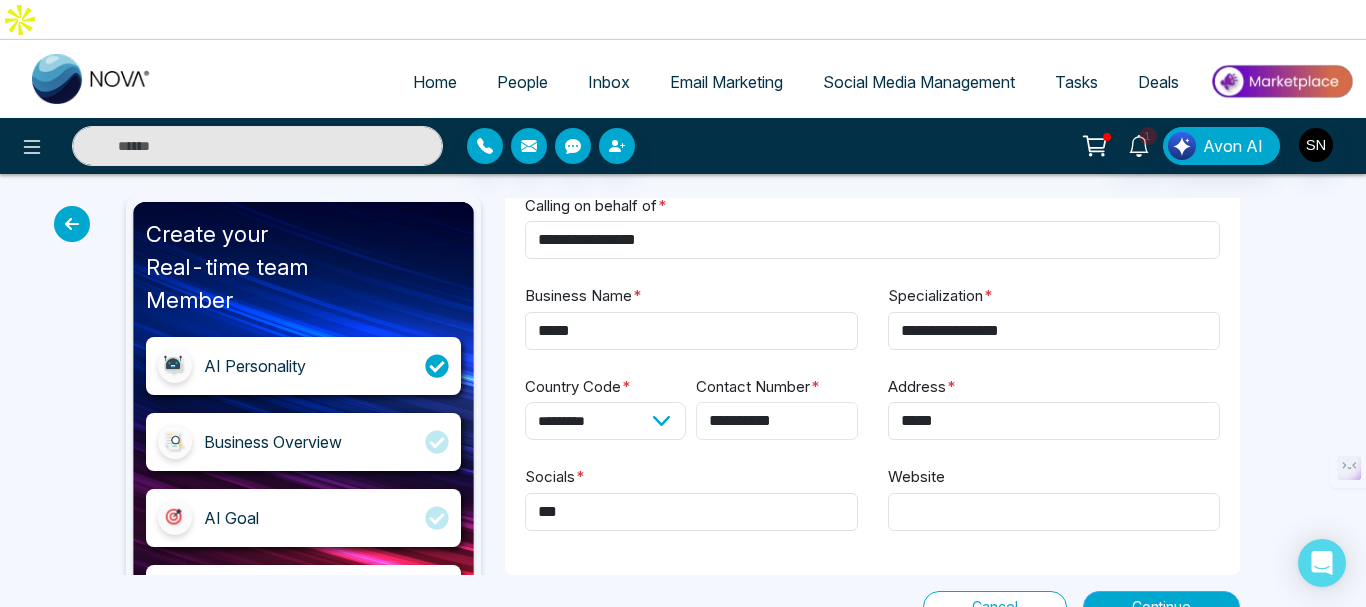 type on "**********" 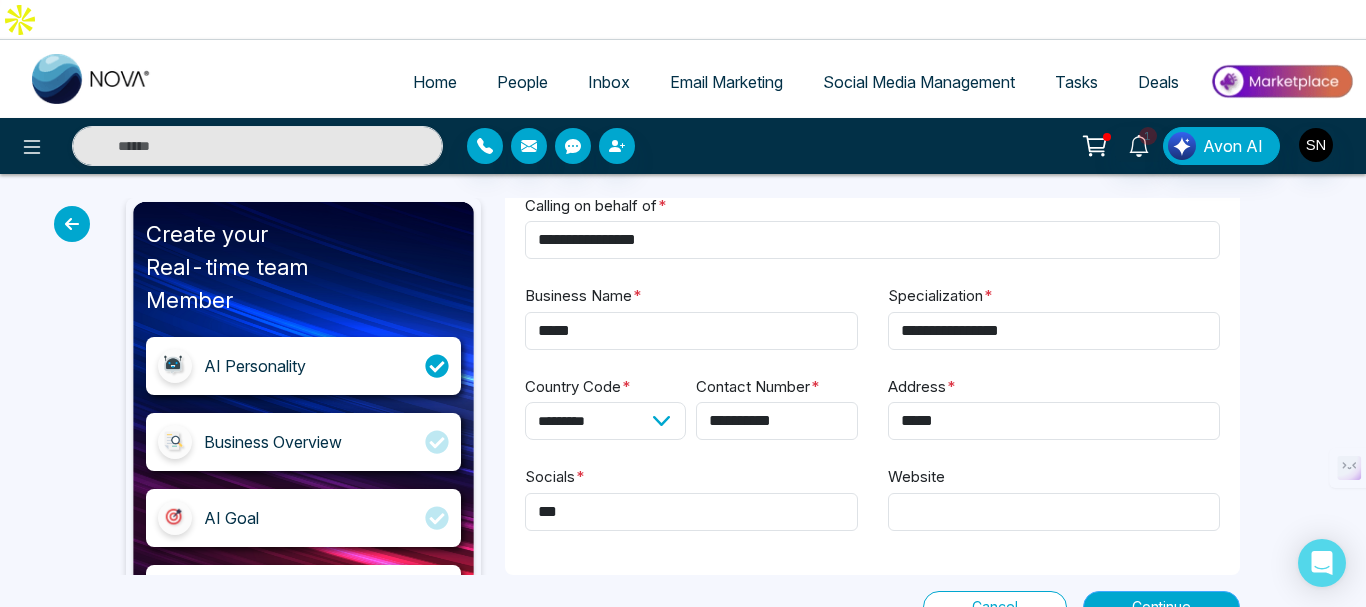 click on "Continue" at bounding box center [1161, 607] 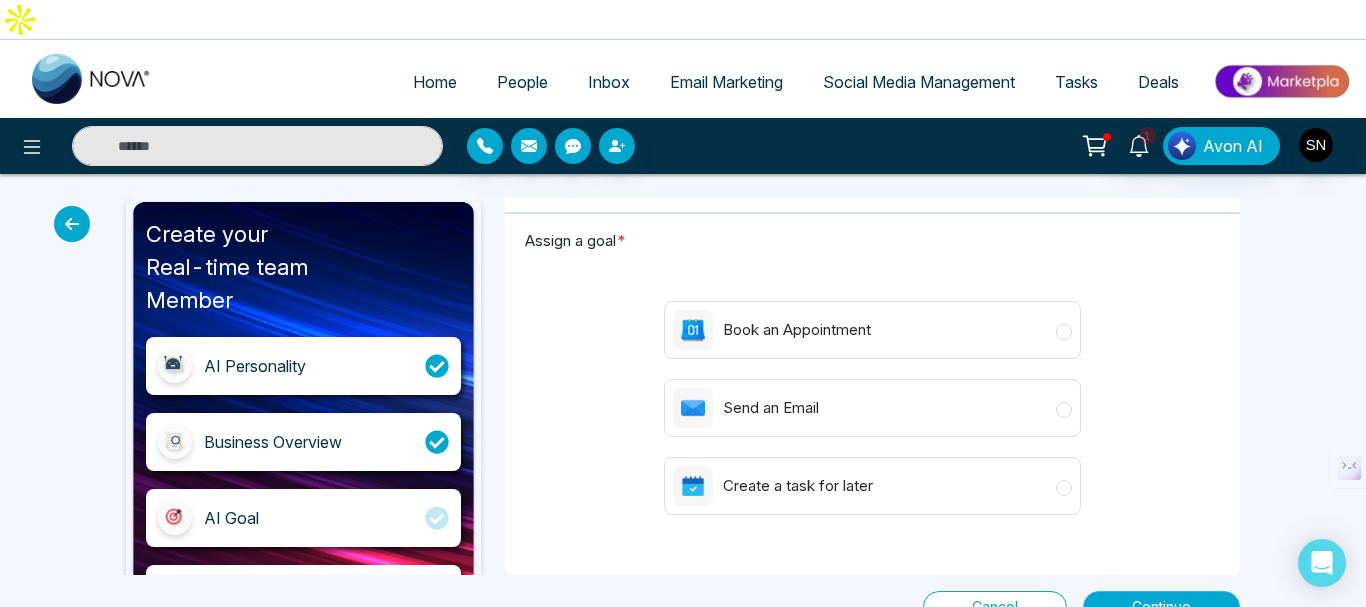 scroll, scrollTop: 46, scrollLeft: 0, axis: vertical 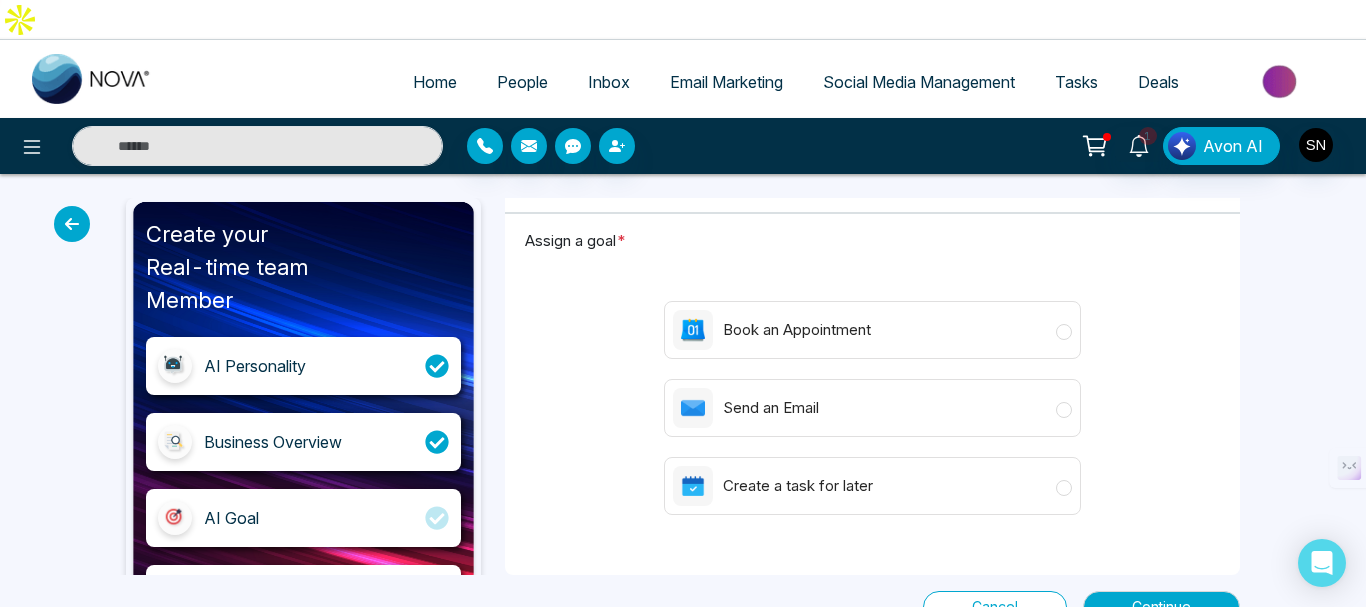 click on "Book an Appointment" at bounding box center (872, 330) 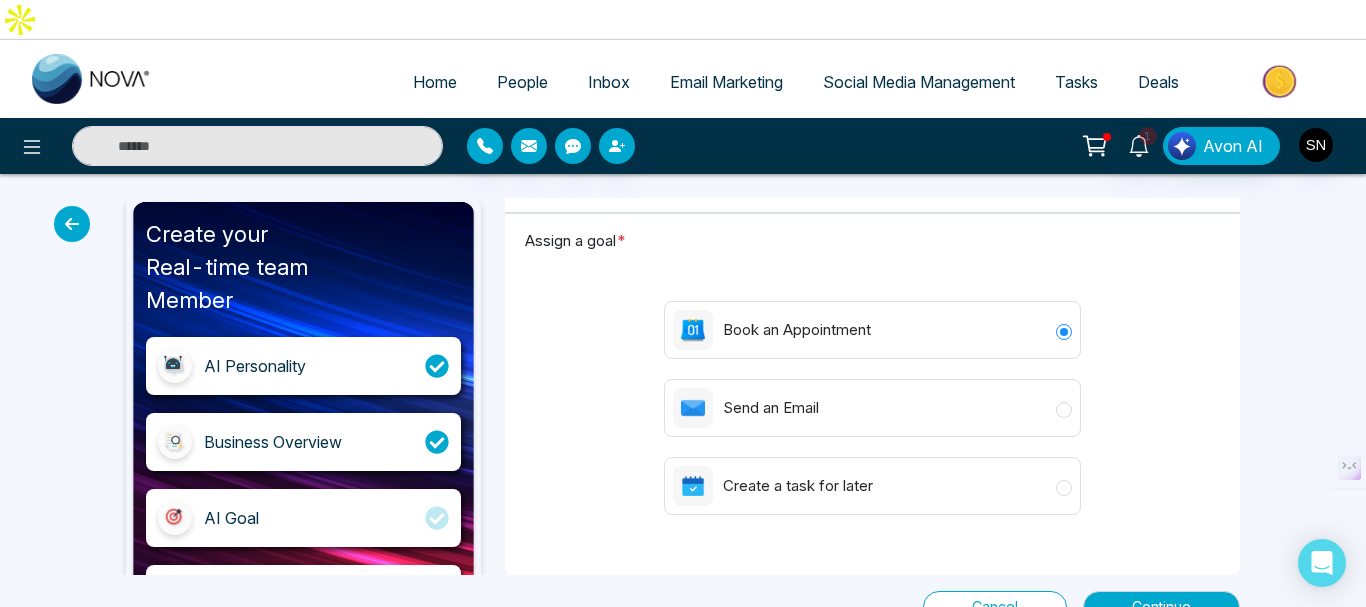 click on "Send an Email" at bounding box center [872, 408] 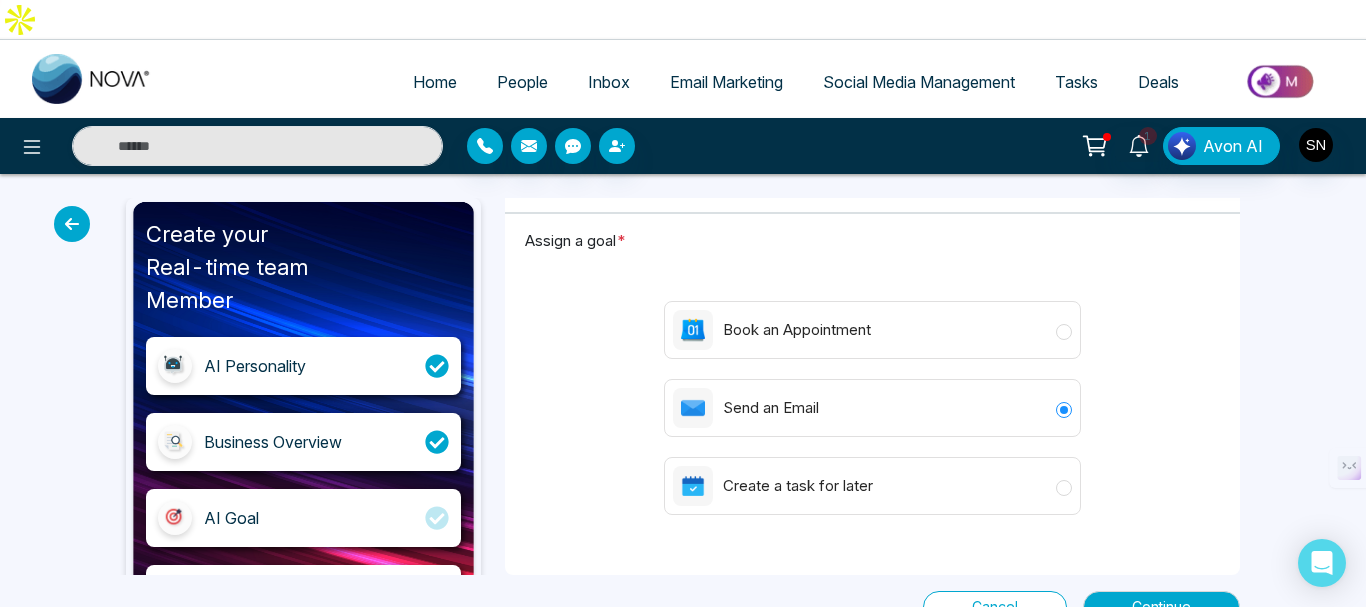 click on "Create a task for later" at bounding box center (872, 486) 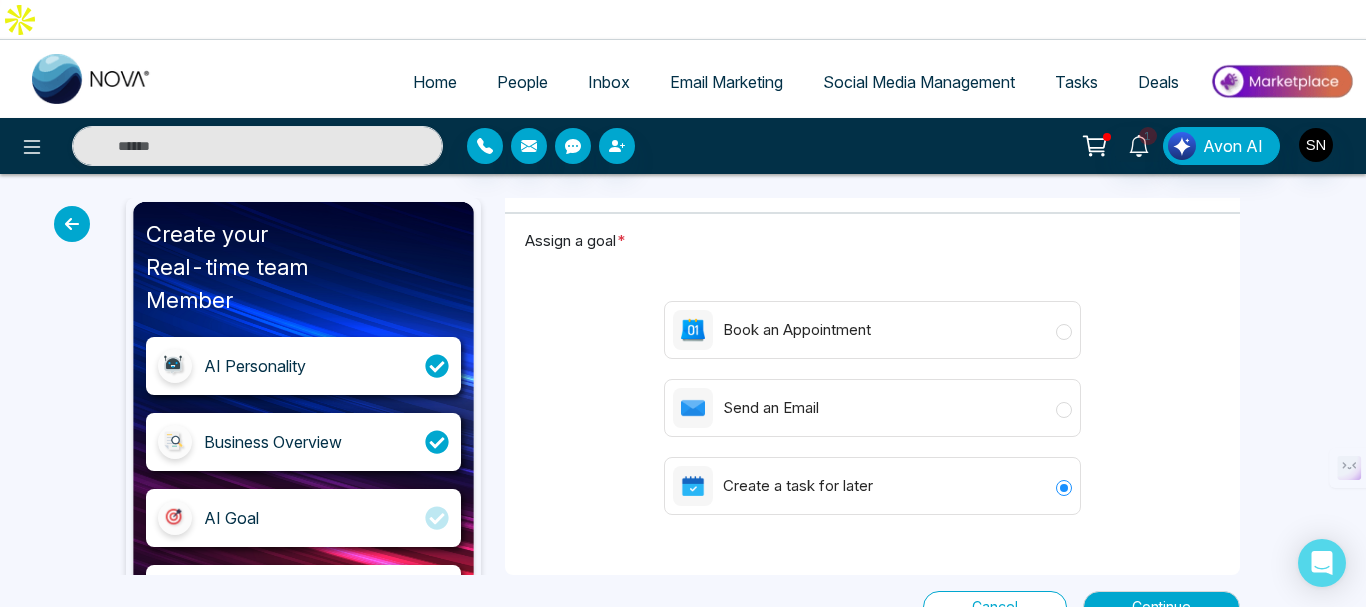 click on "Assign a goal  *  Book an Appointment Send an Email Create a task for later" at bounding box center [872, 392] 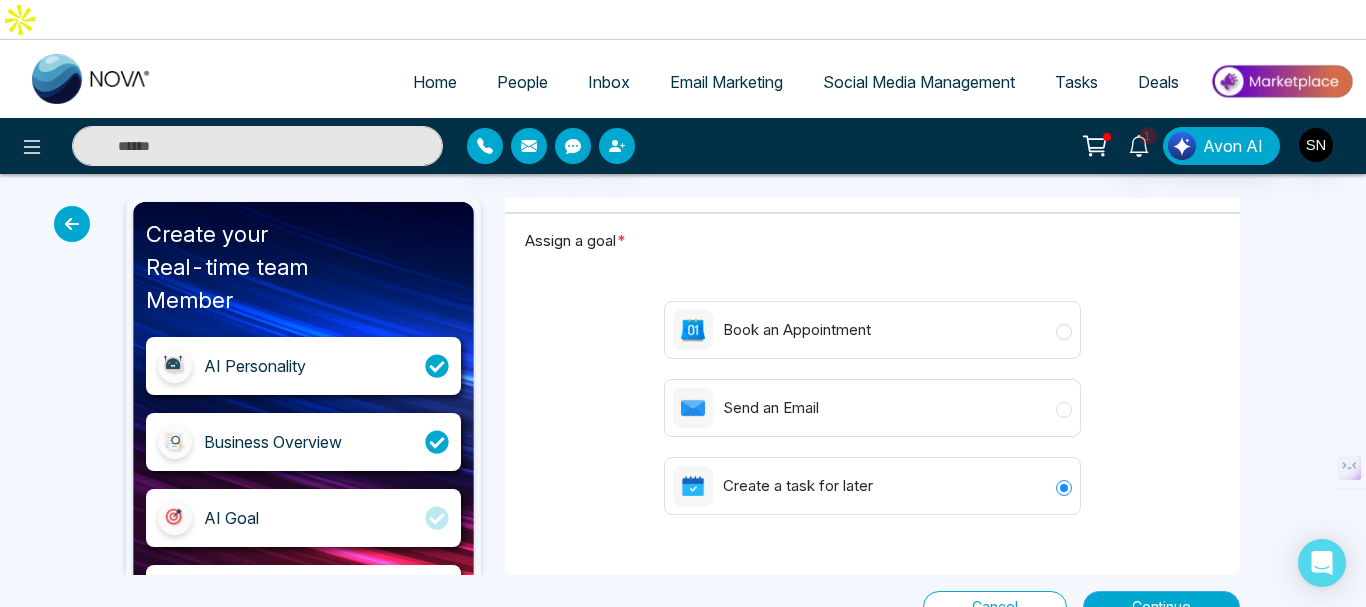click on "Continue" at bounding box center (1161, 607) 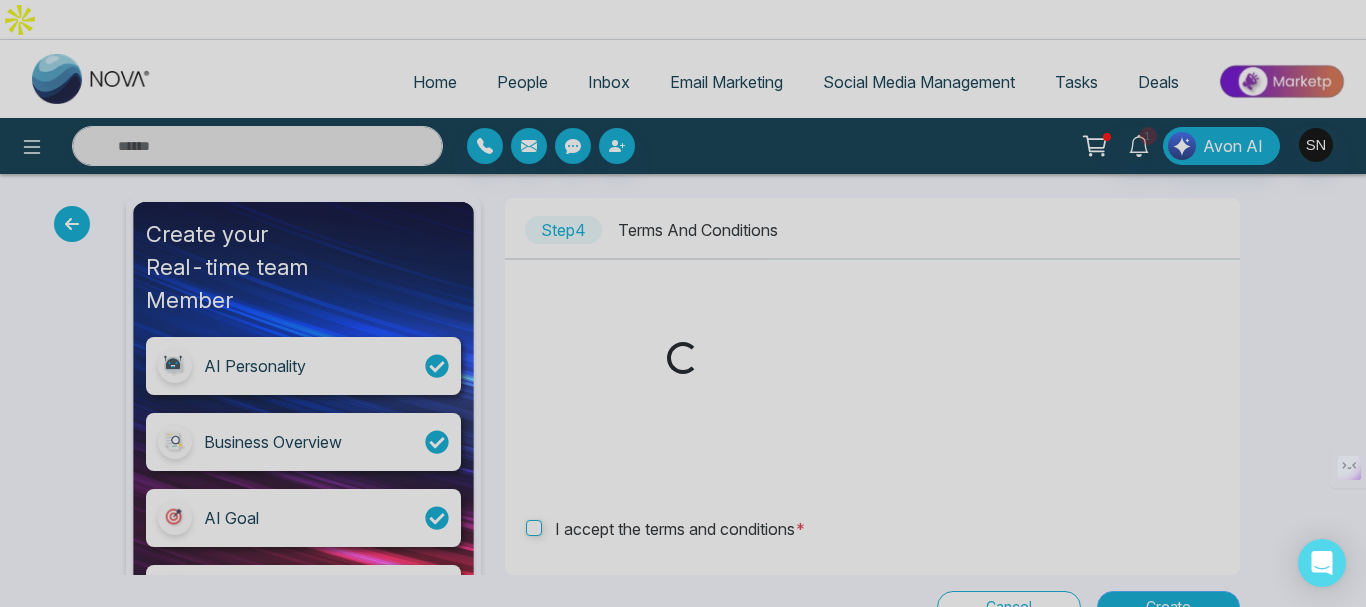 scroll, scrollTop: 0, scrollLeft: 0, axis: both 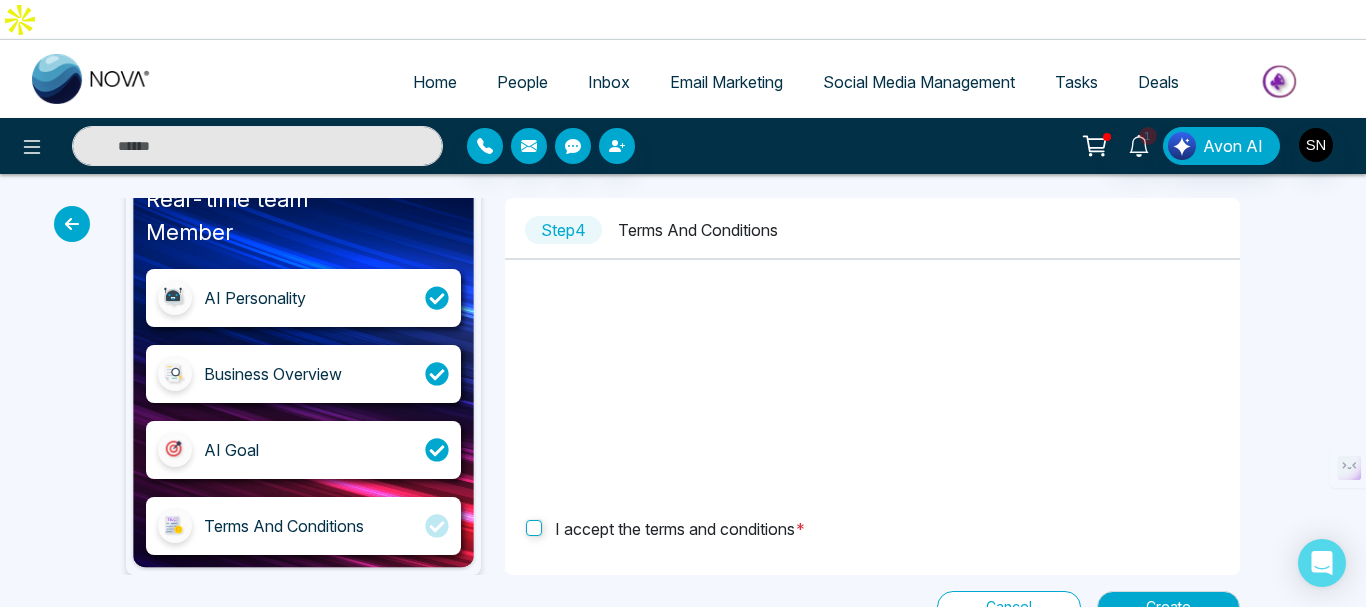 click on "Cancel" at bounding box center (1009, 607) 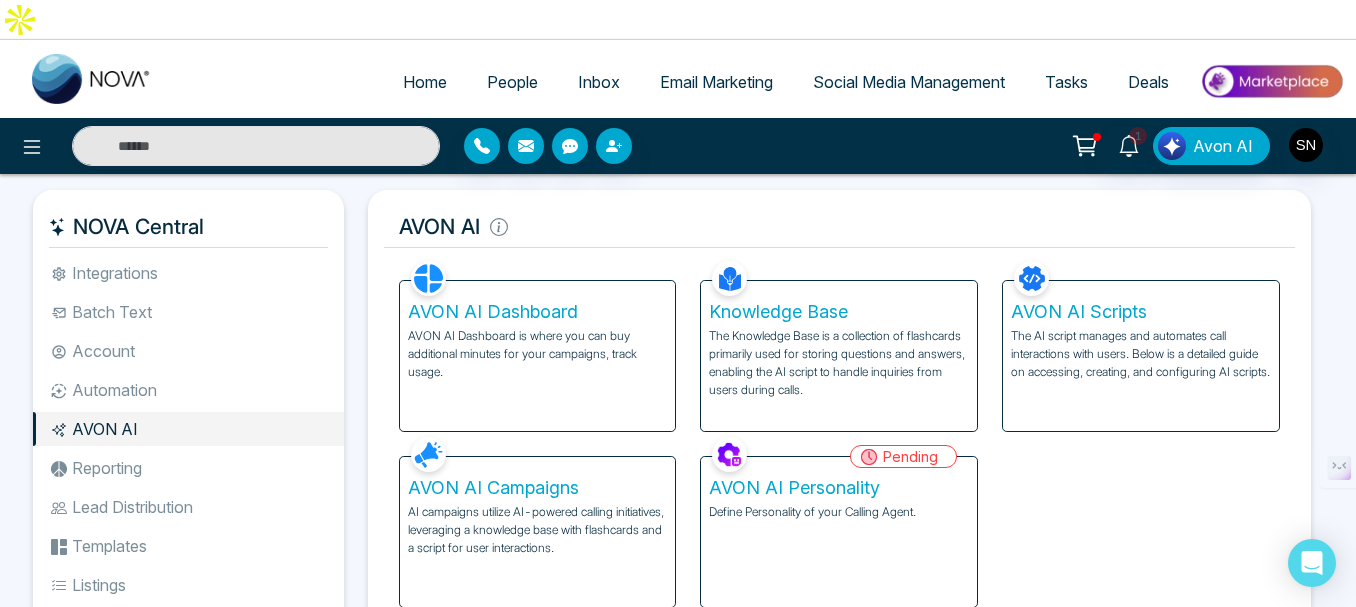 click on "Reporting" at bounding box center [188, 468] 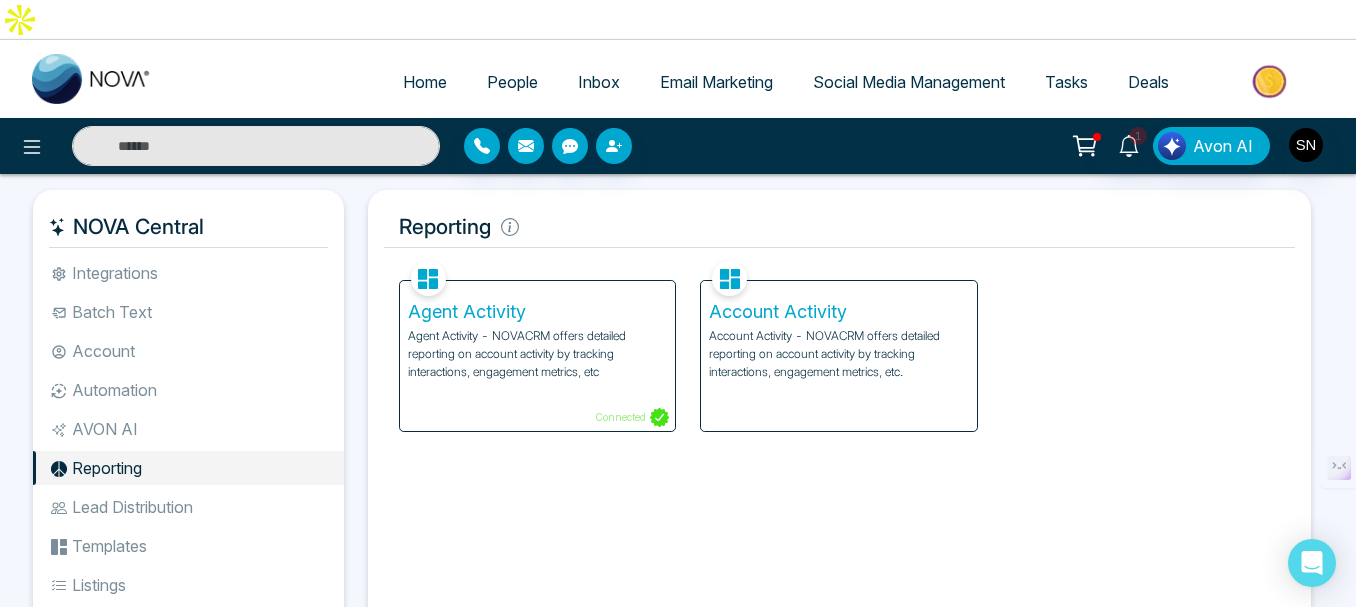 click on "Agent Activity" at bounding box center [538, 312] 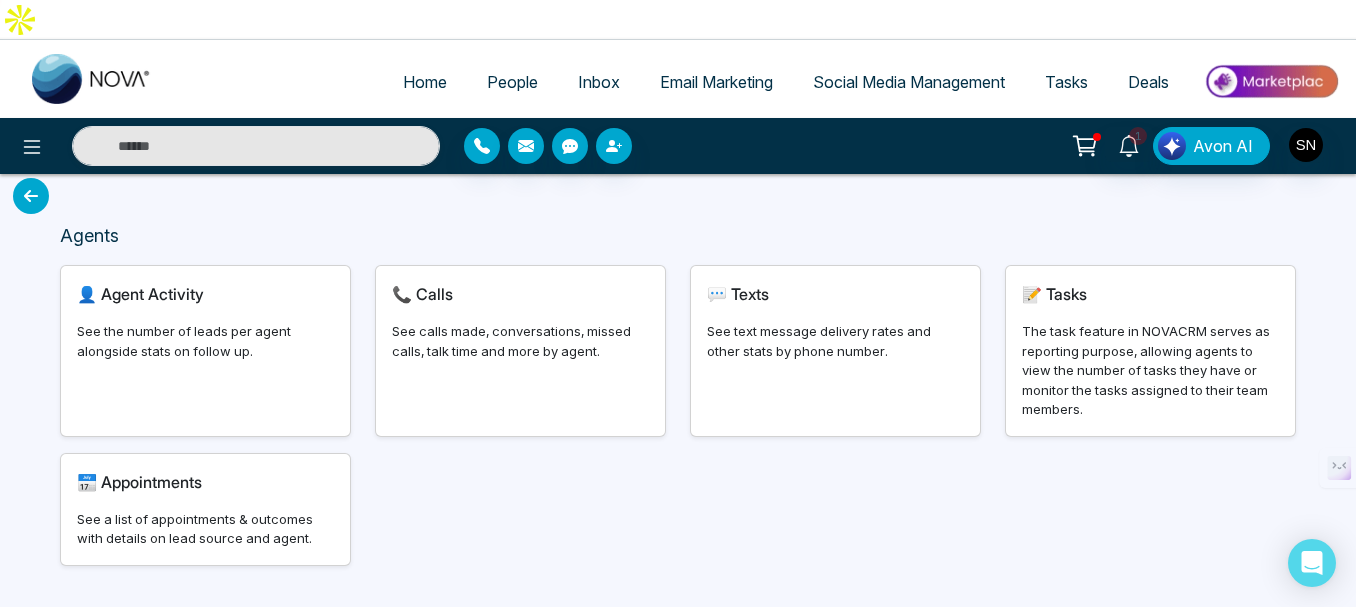 click on "Agent Activity" at bounding box center [152, 294] 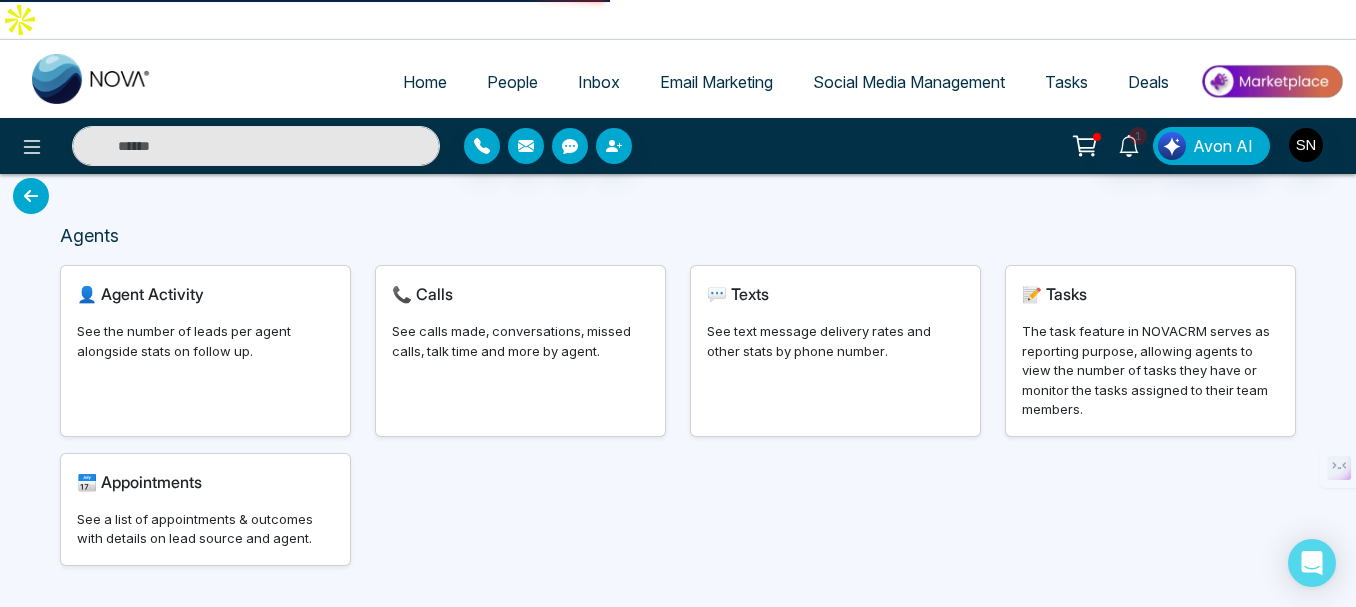 select on "***" 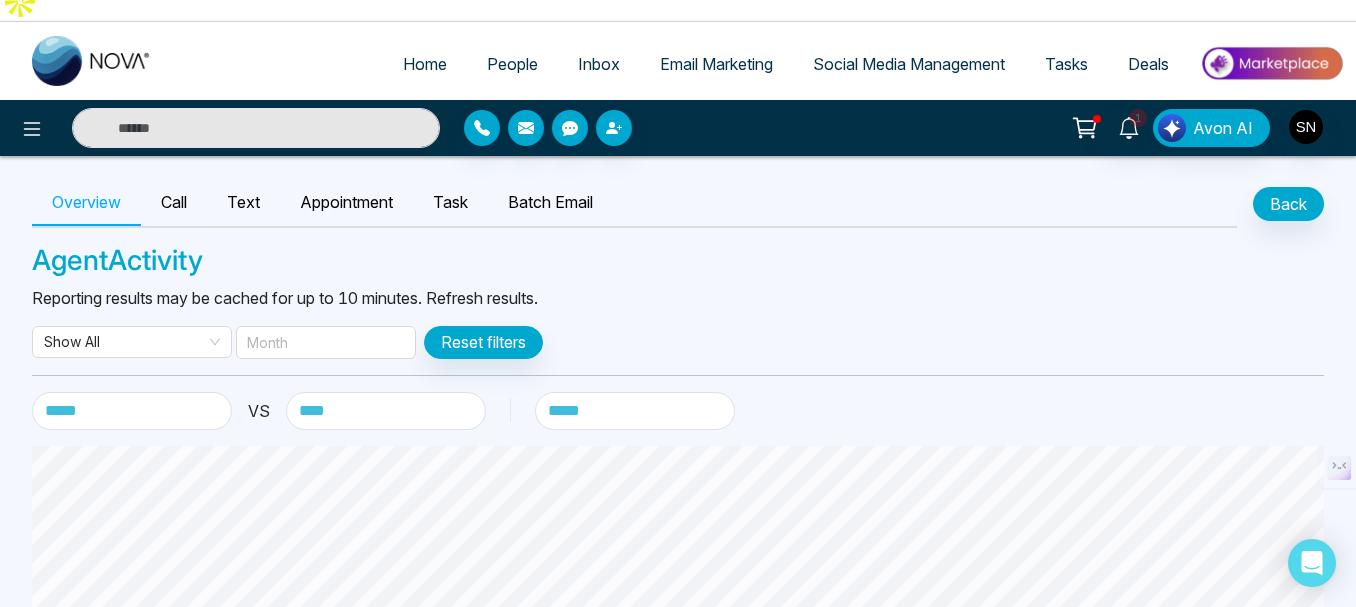 scroll, scrollTop: 0, scrollLeft: 0, axis: both 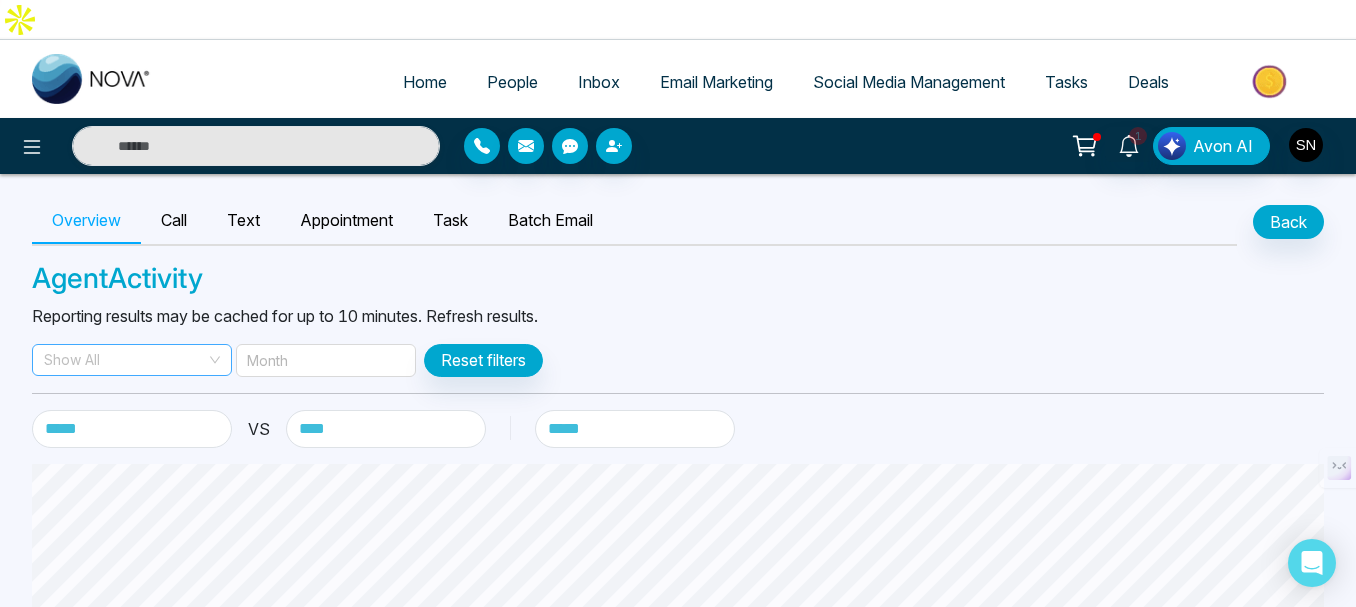 click on "Show All" at bounding box center [132, 360] 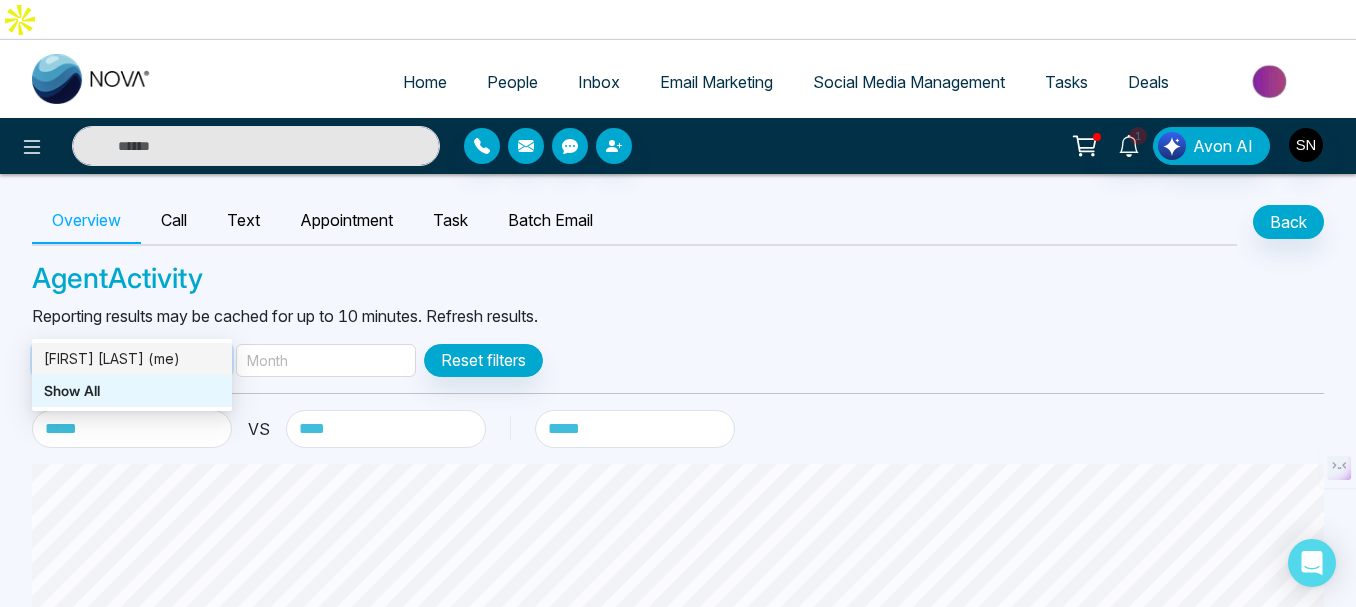 click on "Month" at bounding box center [326, 360] 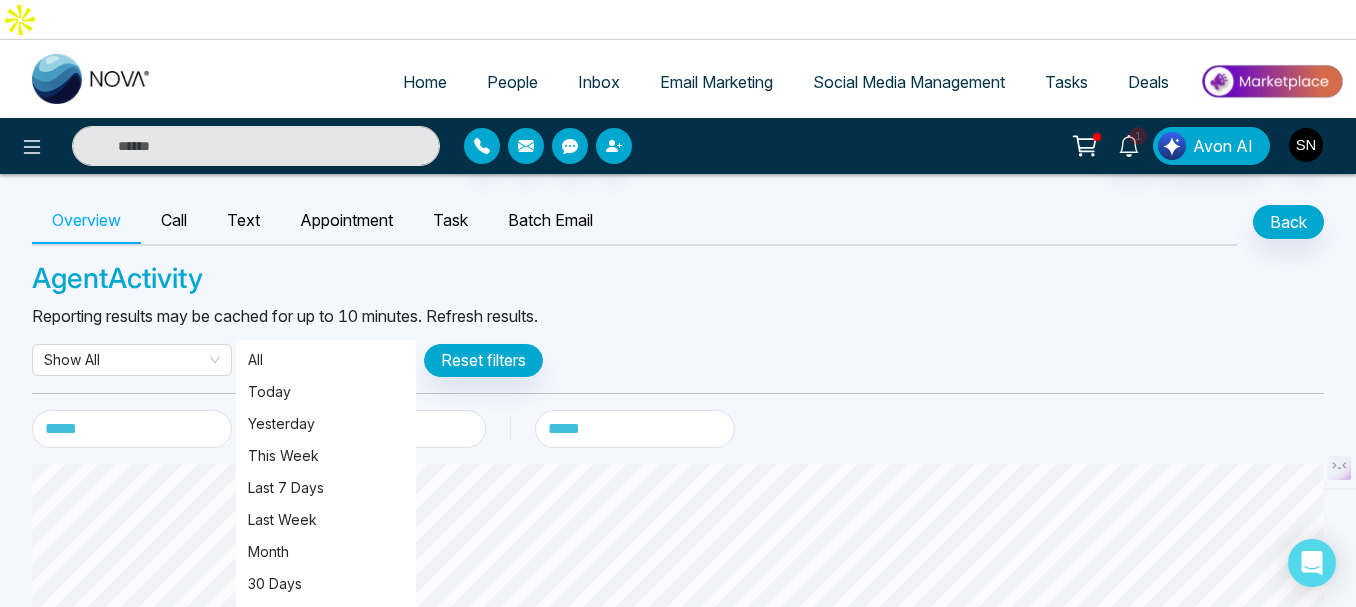 click on "Show All Month Reset filters" at bounding box center [678, 360] 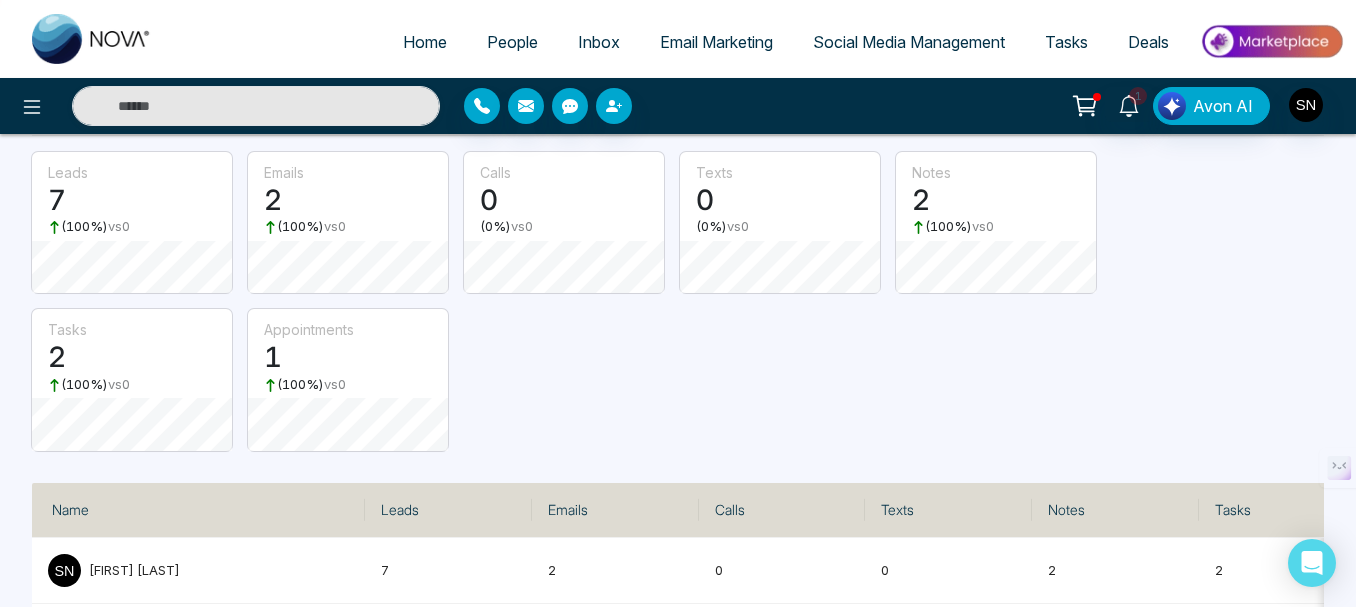 scroll, scrollTop: 0, scrollLeft: 0, axis: both 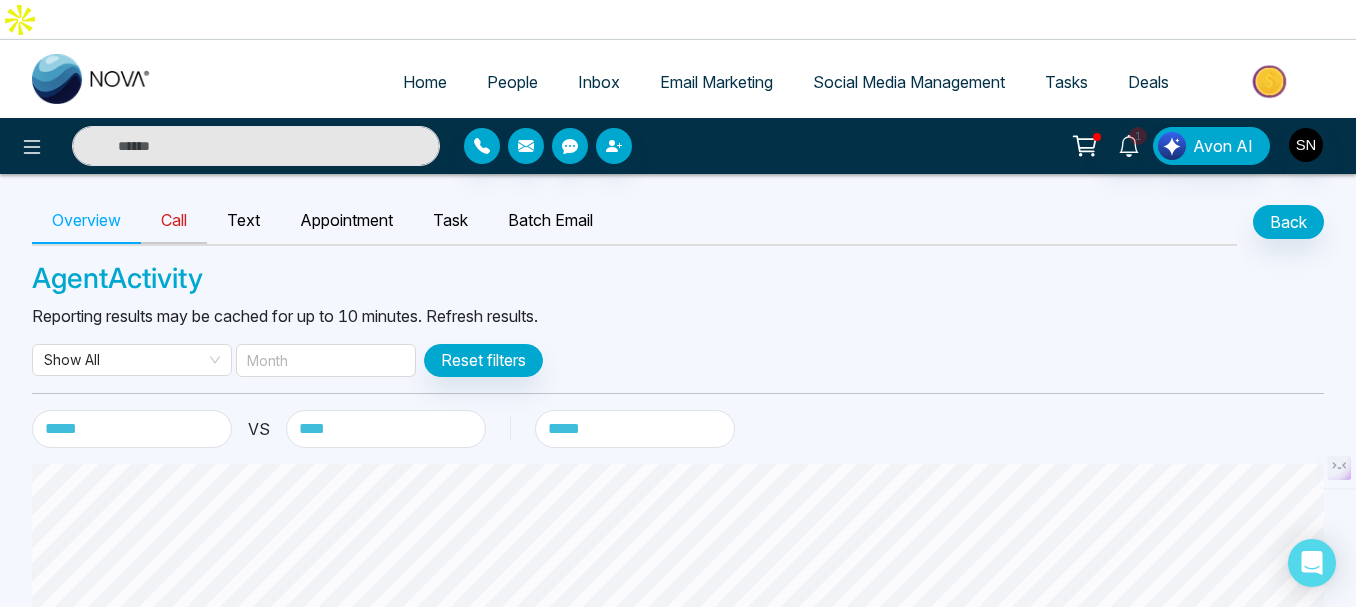 click on "Call" at bounding box center (174, 221) 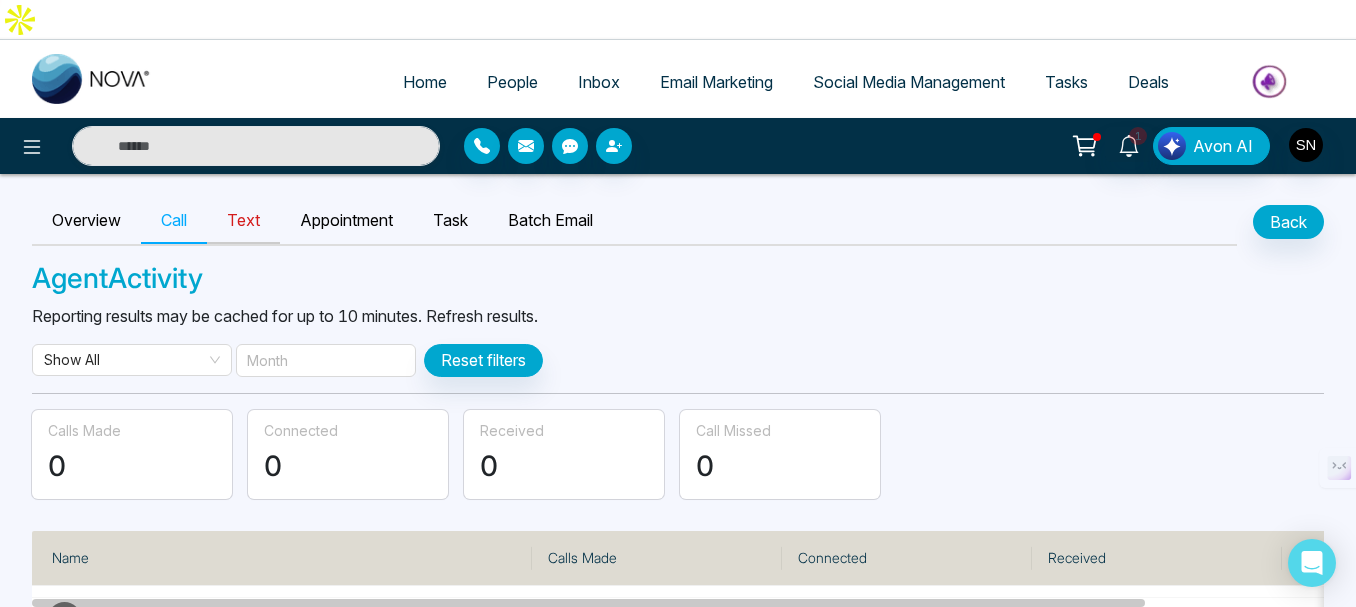 click on "Text" at bounding box center (243, 221) 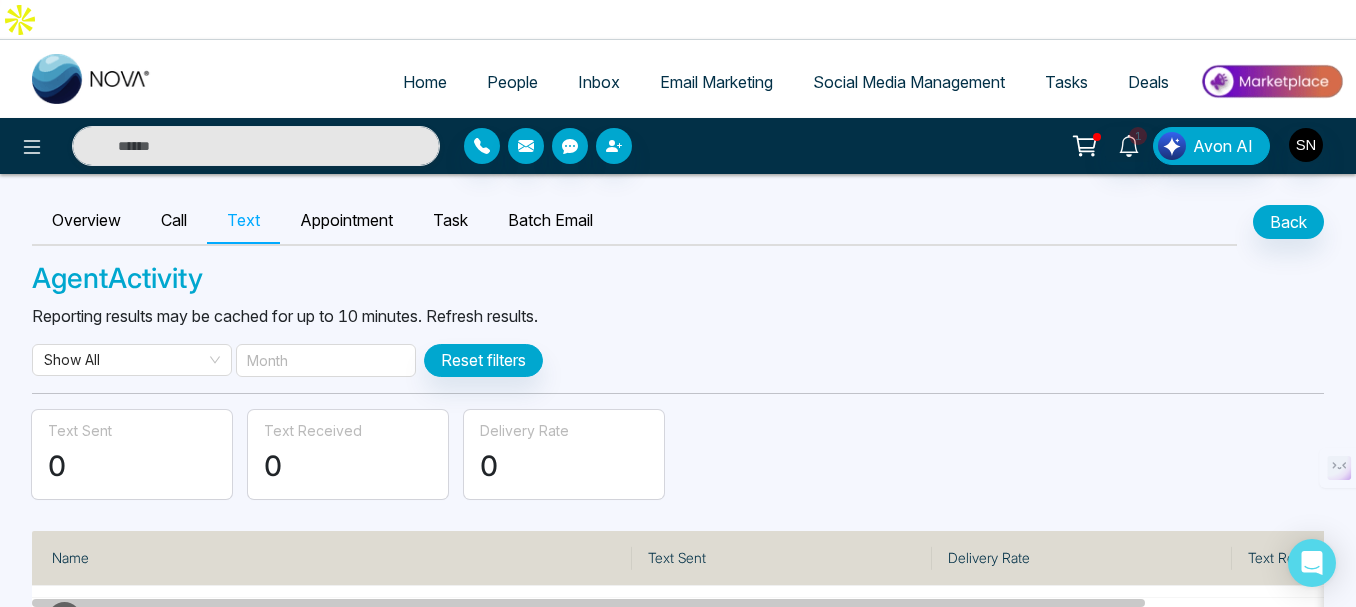 click on "Appointment" at bounding box center [346, 221] 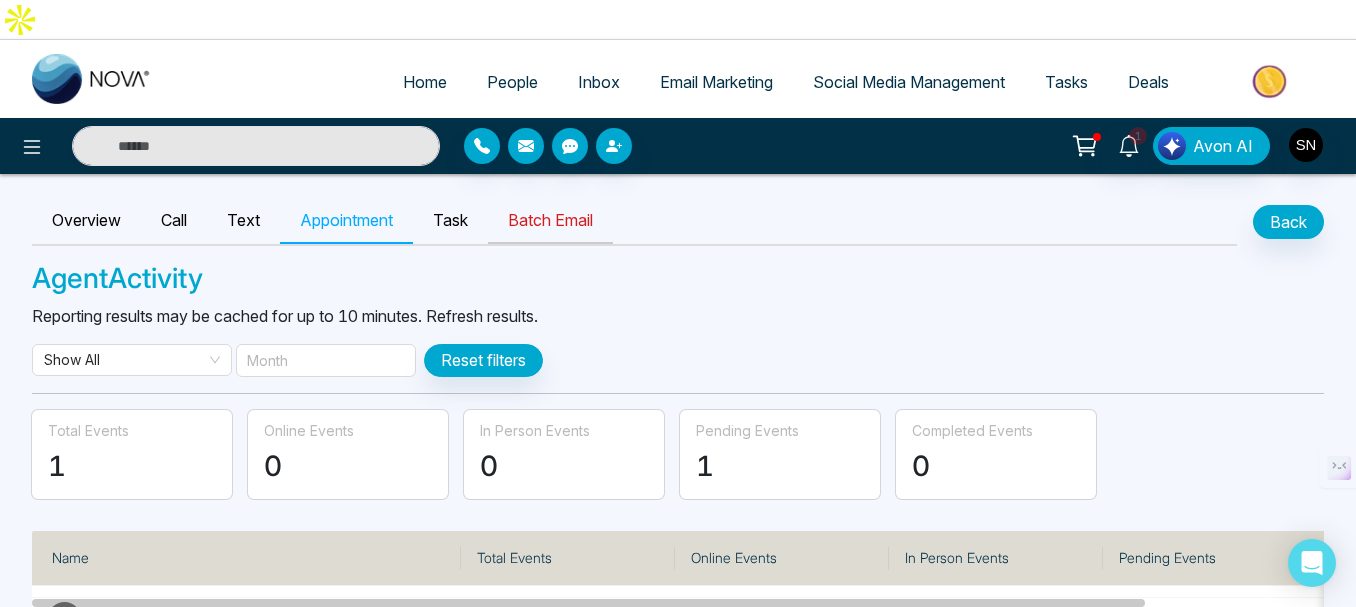 click on "Batch Email" at bounding box center (550, 221) 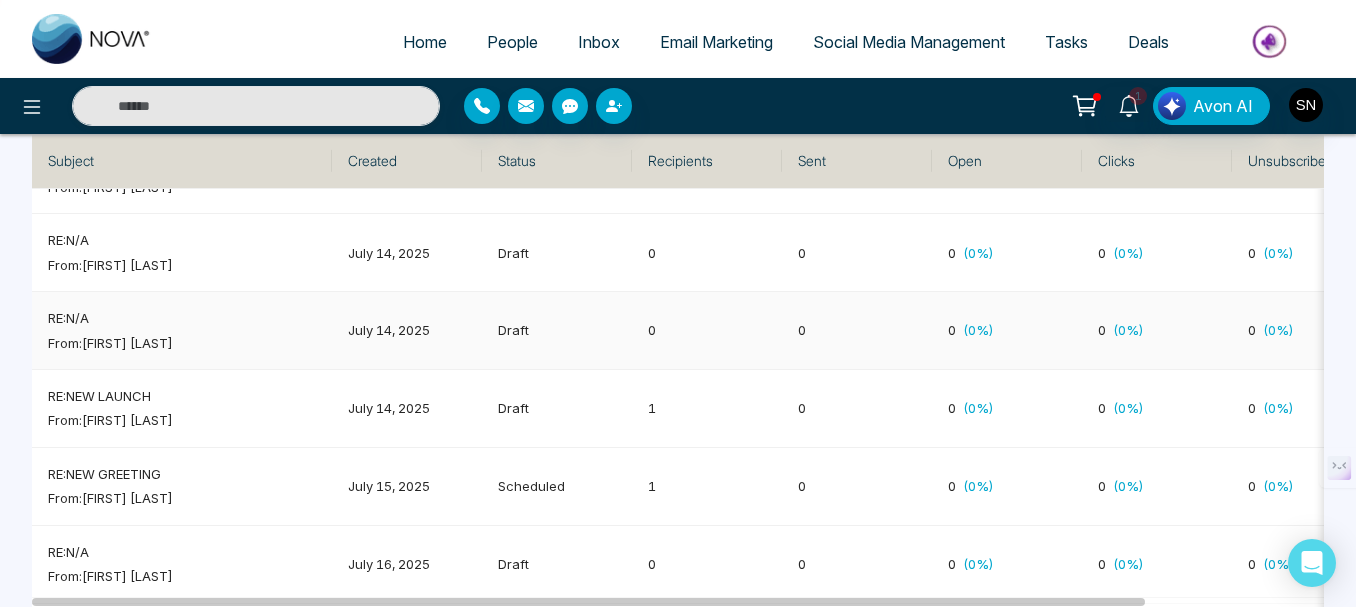 scroll, scrollTop: 389, scrollLeft: 0, axis: vertical 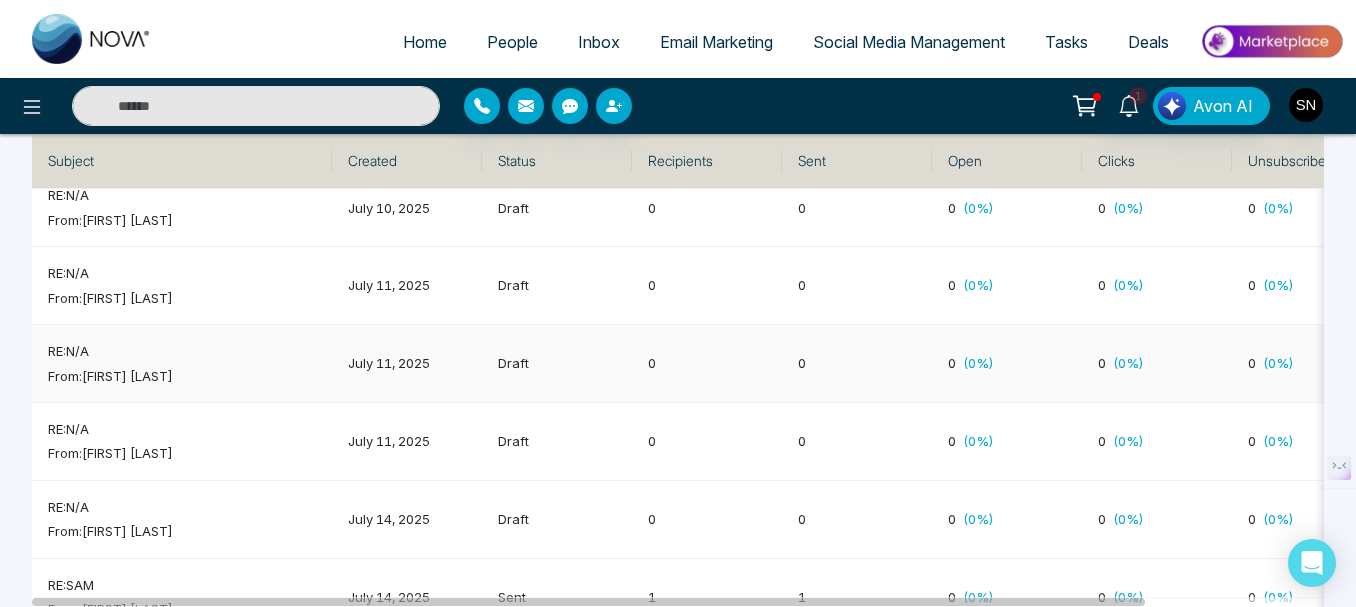 click on "From:  [FIRST] [LAST]" at bounding box center [182, 376] 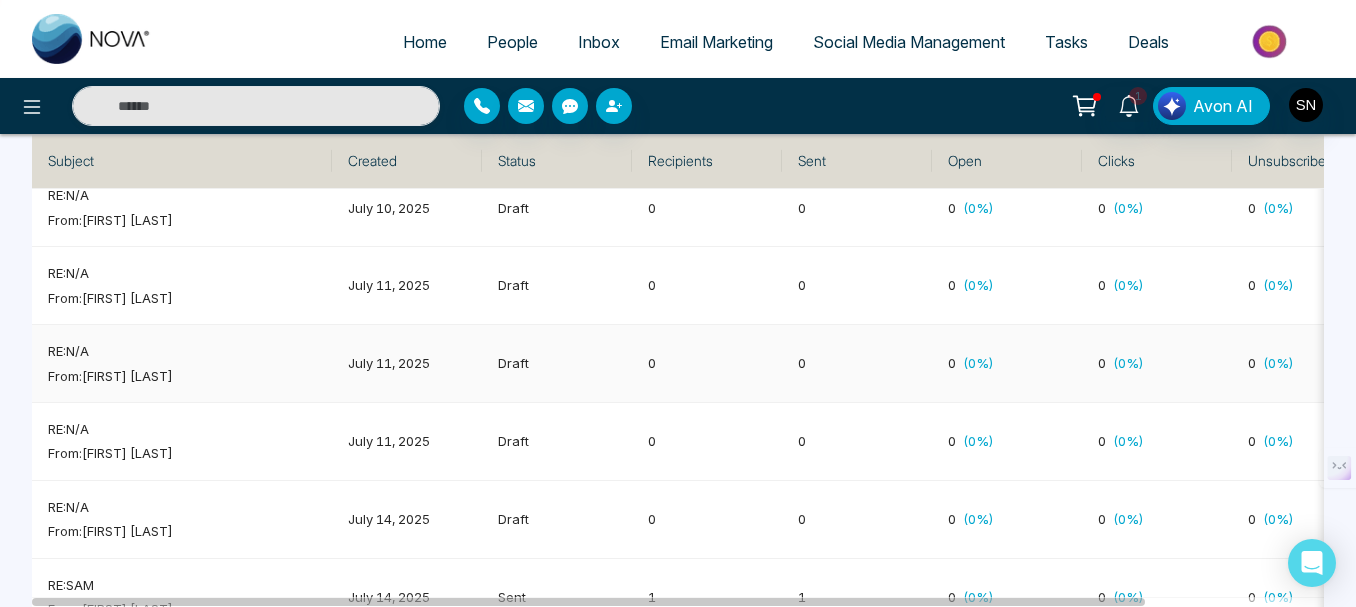 click on "From:  [FIRST] [LAST]" at bounding box center (182, 376) 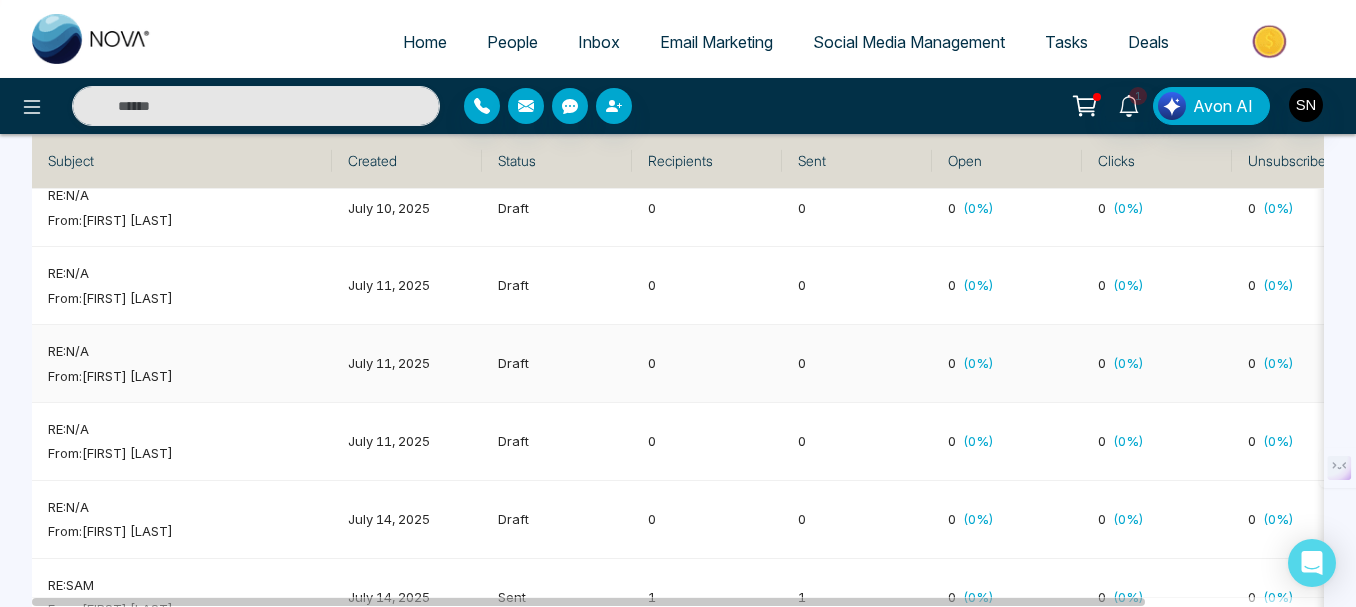 scroll, scrollTop: 0, scrollLeft: 0, axis: both 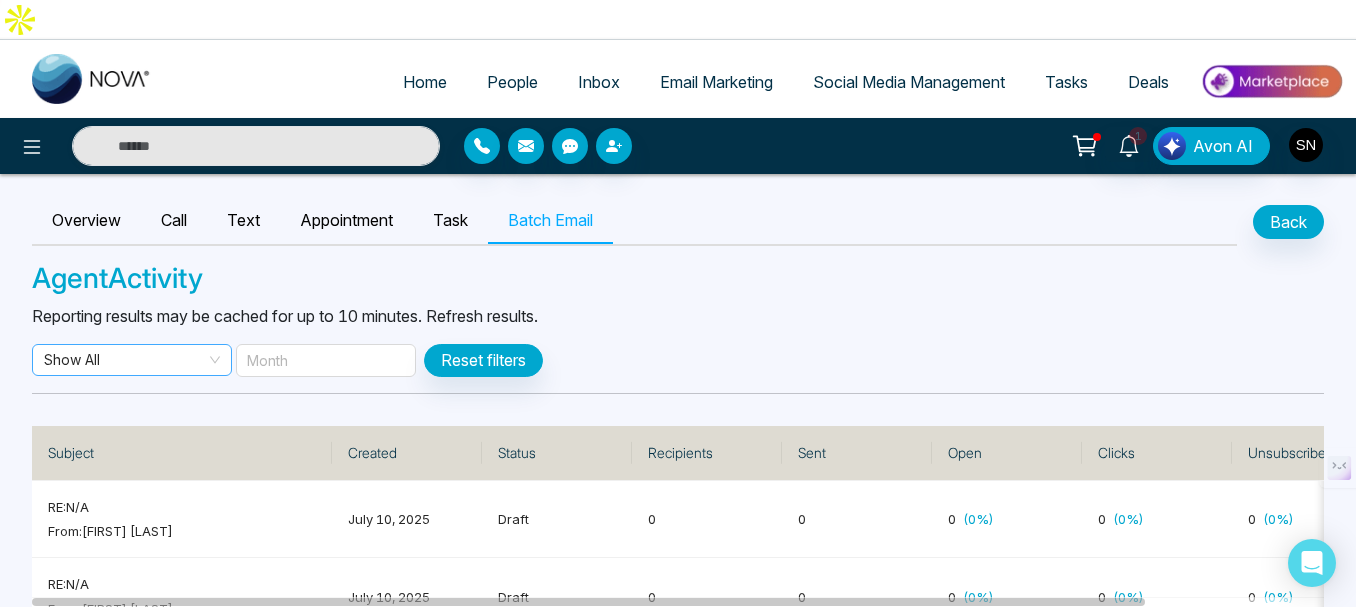 click on "Show All" at bounding box center [132, 360] 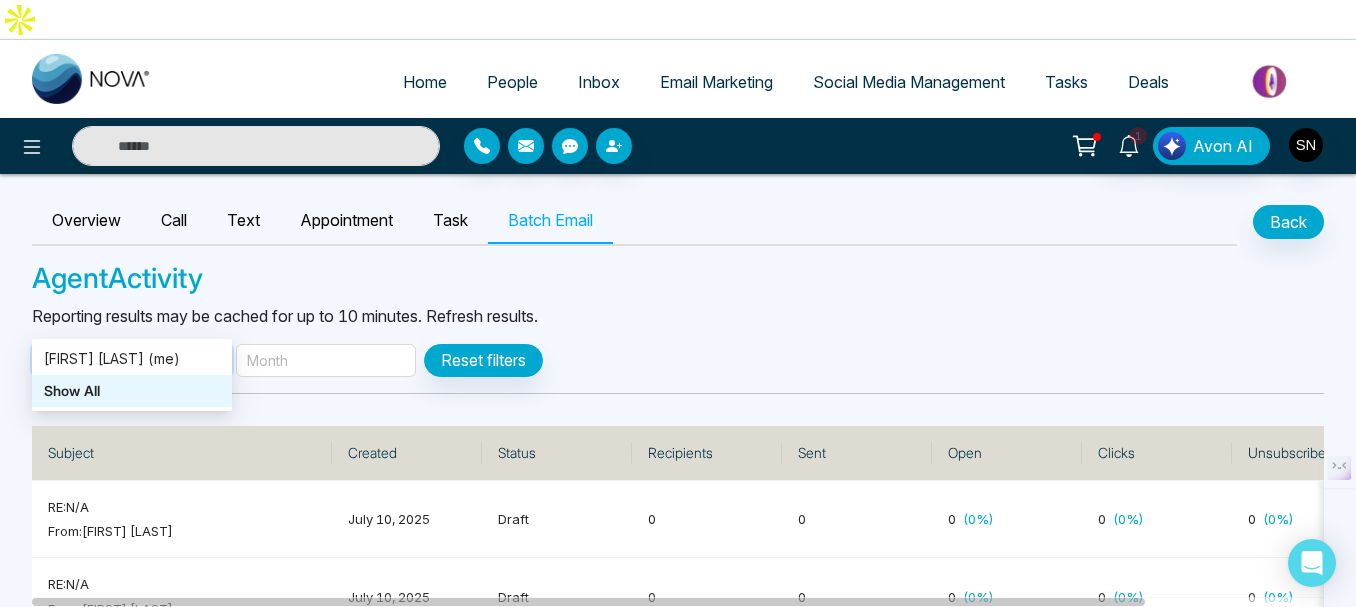 click on "Overview Call Text Appointment Task Batch Email Back Agent  Activity   Reporting results may be cached for up to 10 minutes. Refresh results. Show All Month Reset filters Subject Created Status Recipients Sent Open Clicks Unsubscribed Bounced                     RE:  N/A From:  [FIRST] [LAST] [MONTH] [DAY], [YEAR]     draft     0     0     0   ( 0 %)   0   ( 0 %)   0   ( 0 %)   0   ( 0 %)   RE:  N/A From:  [FIRST] [LAST] [MONTH] [DAY], [YEAR]     draft     0     0     0   ( 0 %)   0   ( 0 %)   0   ( 0 %)   0   ( 0 %)   RE:  N/A From:  [FIRST] [LAST] [MONTH] [DAY], [YEAR]     draft     0     0     0   ( 0 %)   0   ( 0 %)   0   ( 0 %)   0   ( 0 %)   RE:  N/A From:  [FIRST] [LAST] [MONTH] [DAY], [YEAR]     draft     0     0     0   ( 0 %)   0   ( 0 %)   0   ( 0 %)   0   ( 0 %)   RE:  N/A From:  [FIRST] [LAST] [MONTH] [DAY], [YEAR]     draft     0     0     0   ( 0 %)   0   ( 0 %)   0   ( 0 %)   0   ( 0 %)   RE:  N/A From:  [FIRST] [LAST] [MONTH] [DAY], [YEAR]     draft     0     0     0   ( 0" at bounding box center (678, 855) 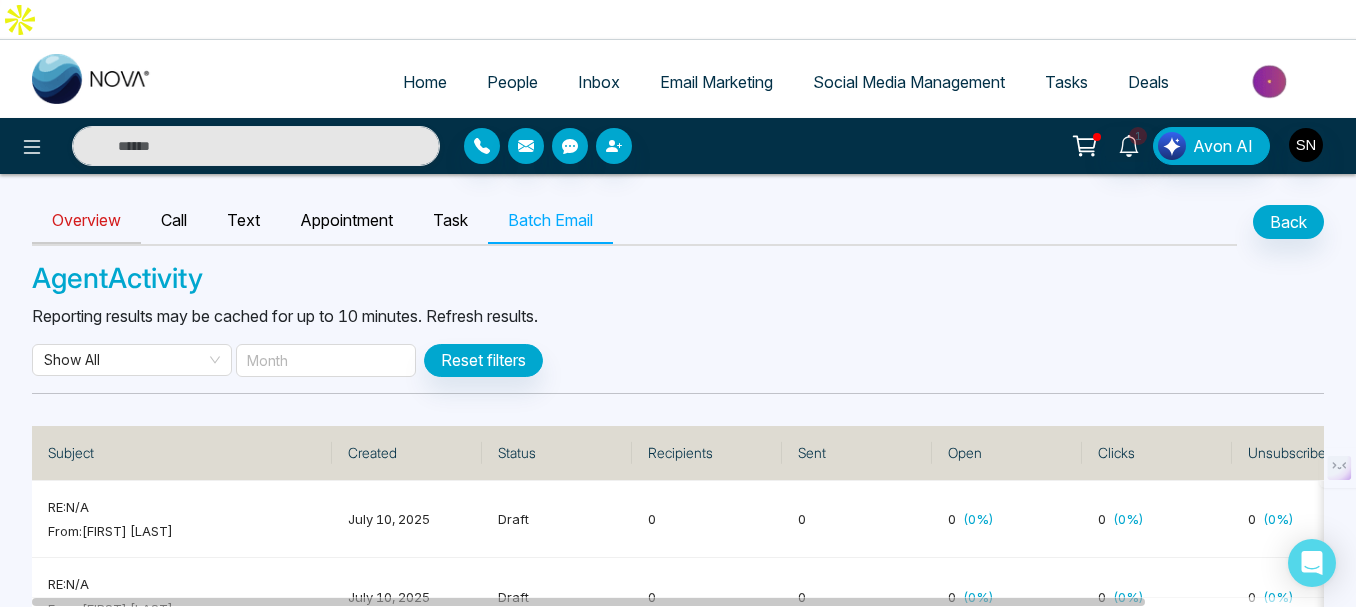 click on "Overview" at bounding box center (86, 221) 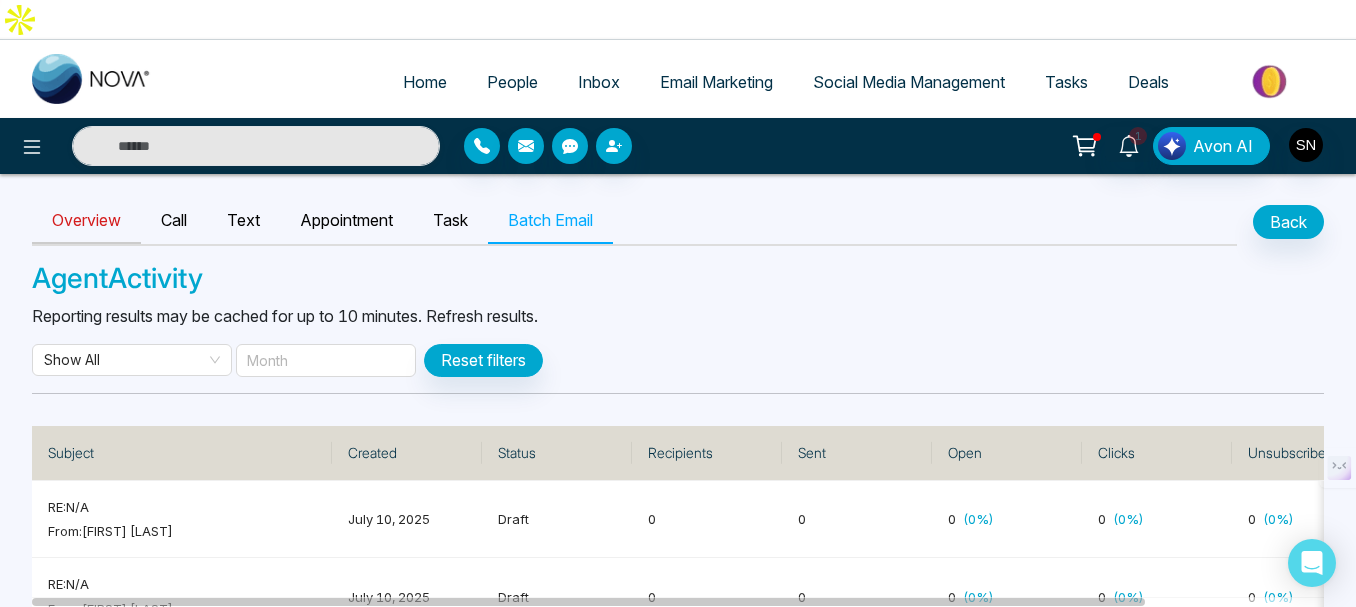 select on "***" 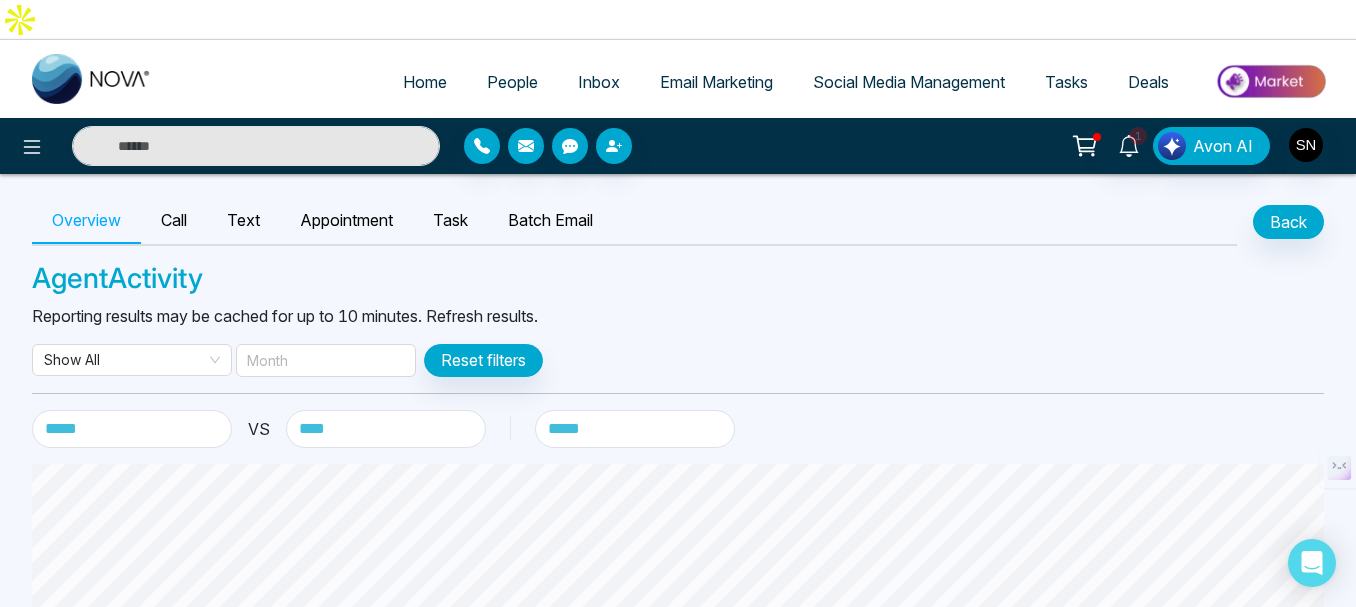 click 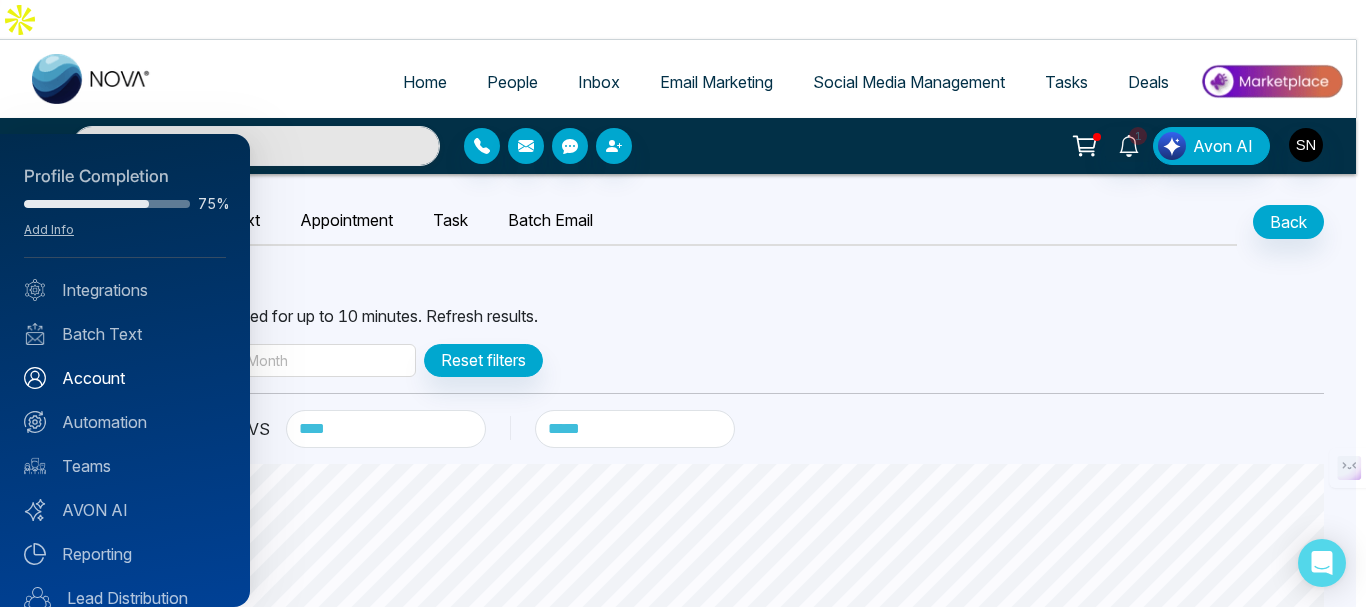 click on "Account" at bounding box center (125, 378) 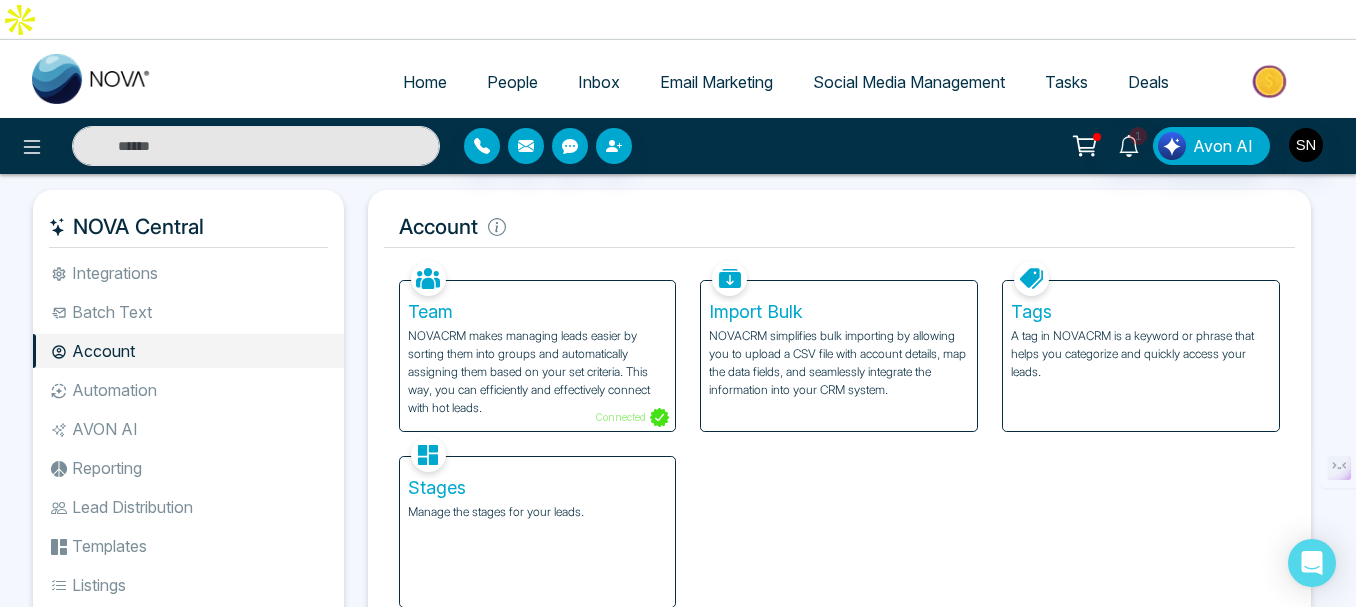 click on "Batch Text" at bounding box center (188, 312) 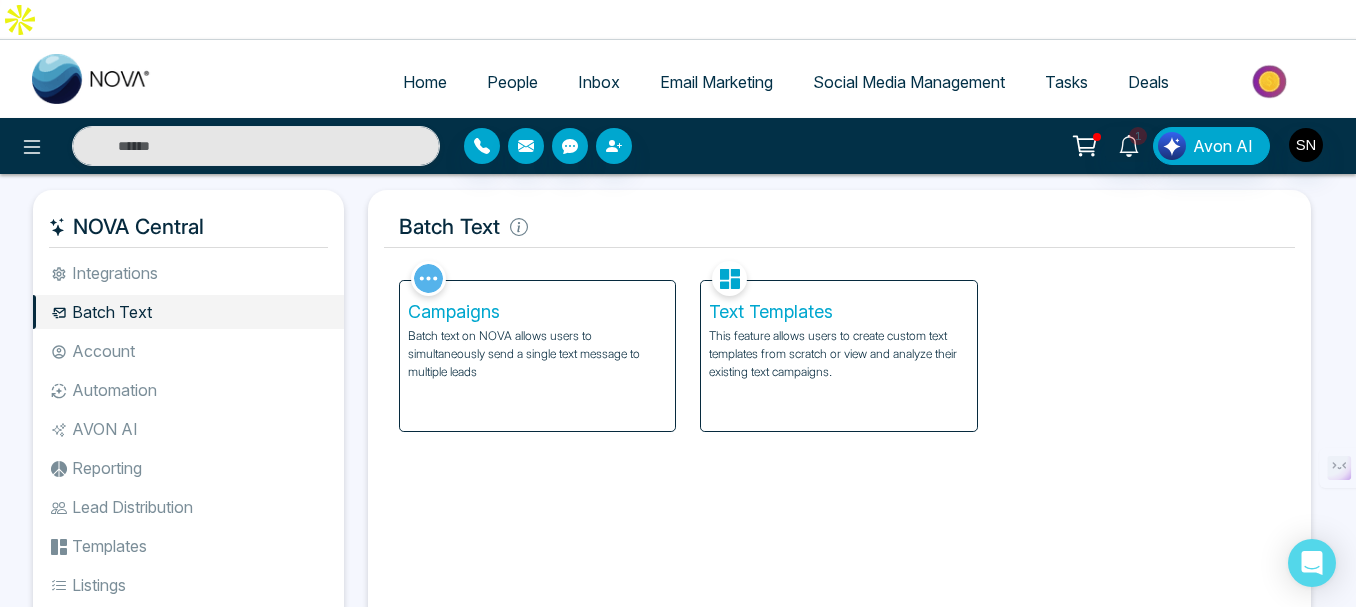 click on "AVON AI" at bounding box center (188, 429) 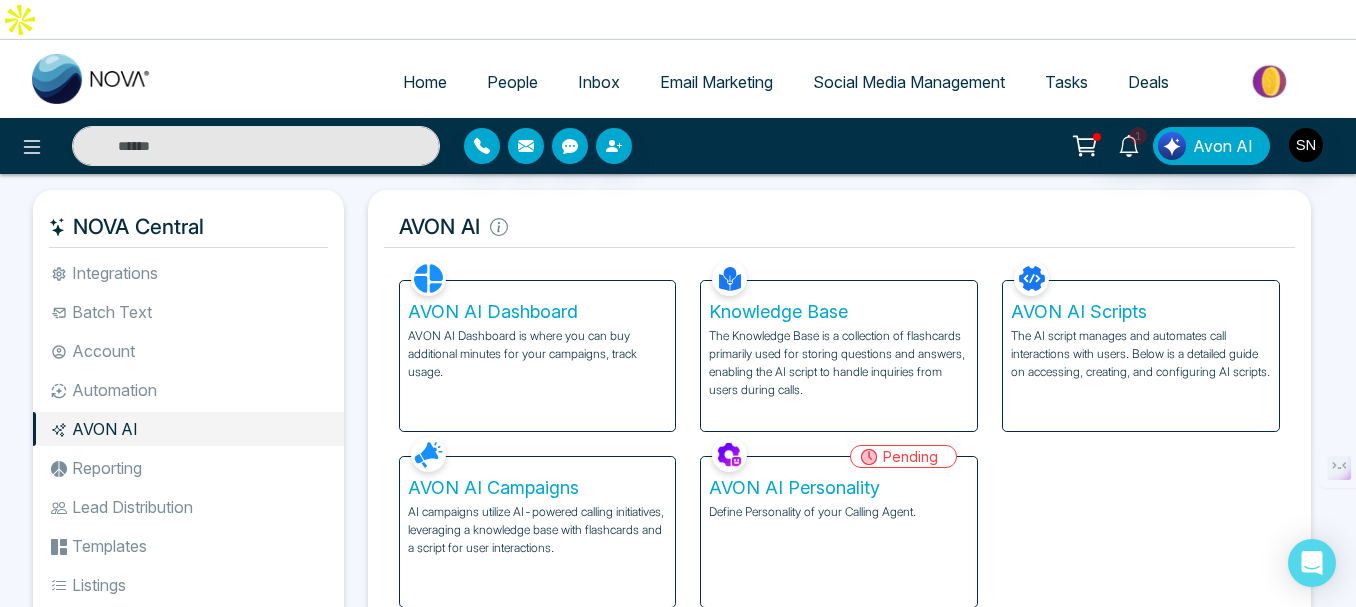 click on "Reporting" at bounding box center (188, 468) 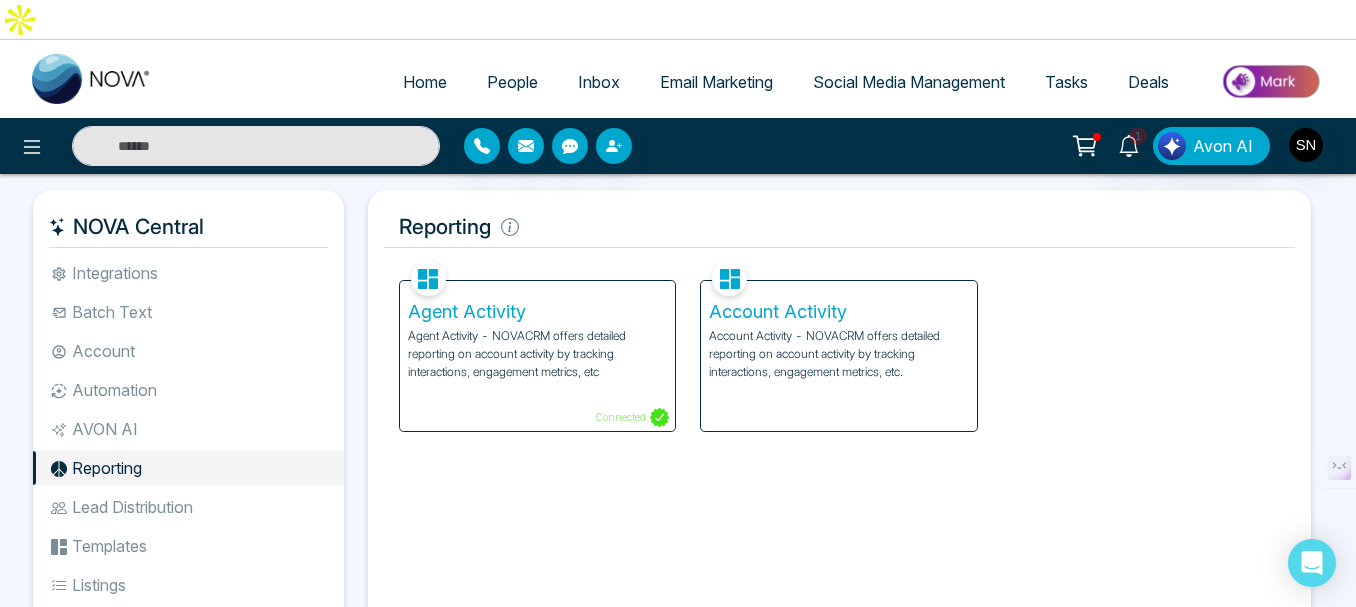 click on "Account Activity" at bounding box center (839, 312) 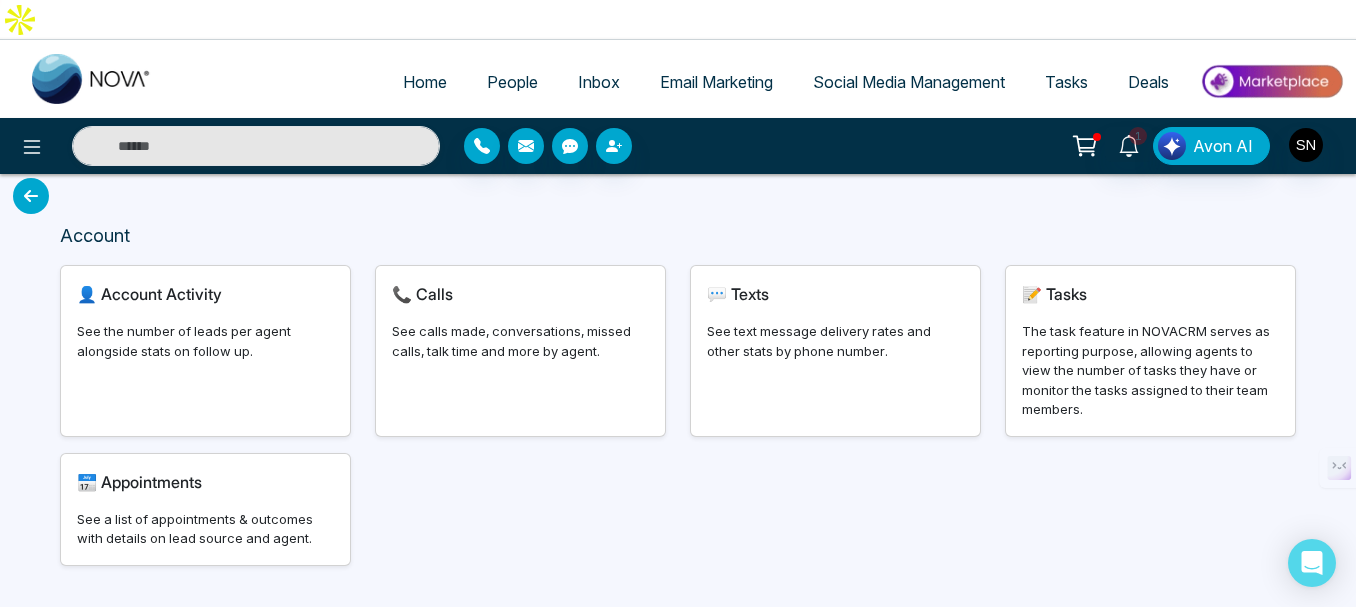 click on "Account Activity" at bounding box center (161, 294) 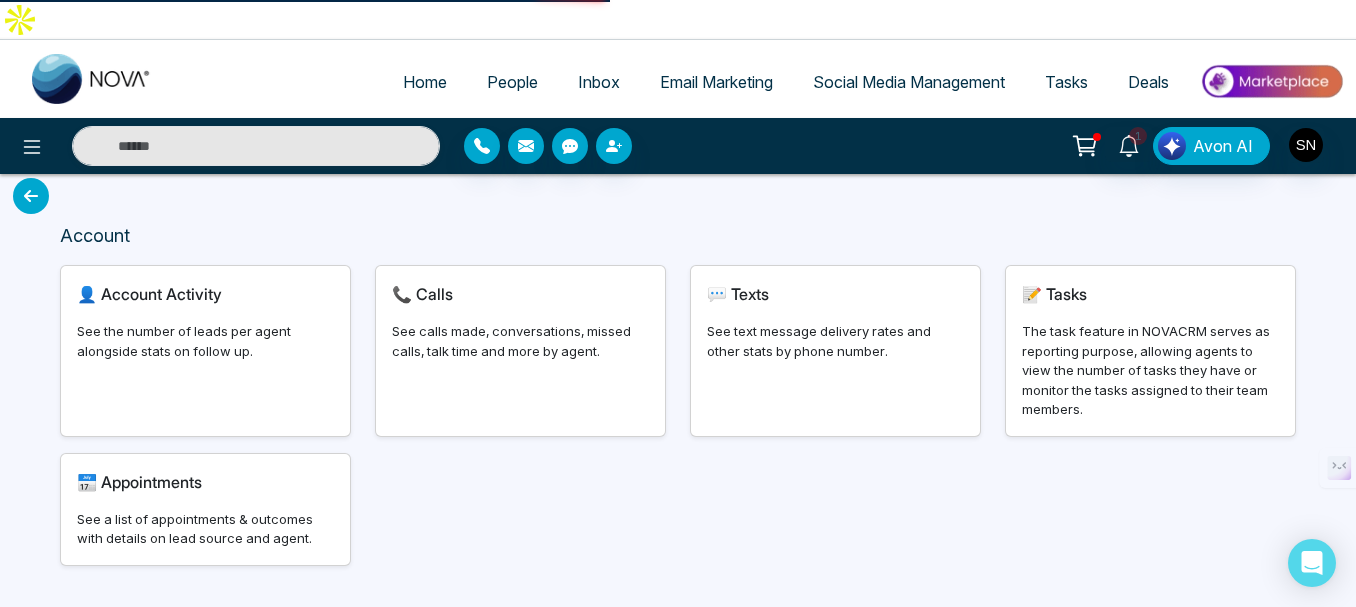 select on "***" 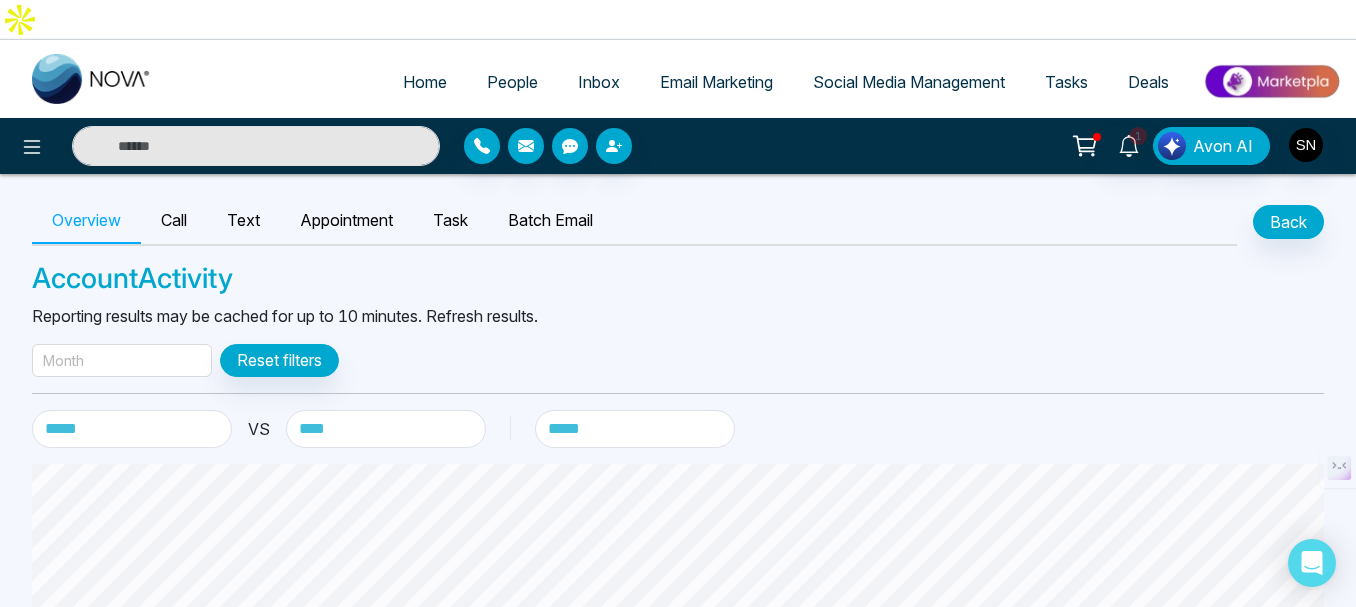 click on "Month" at bounding box center (122, 360) 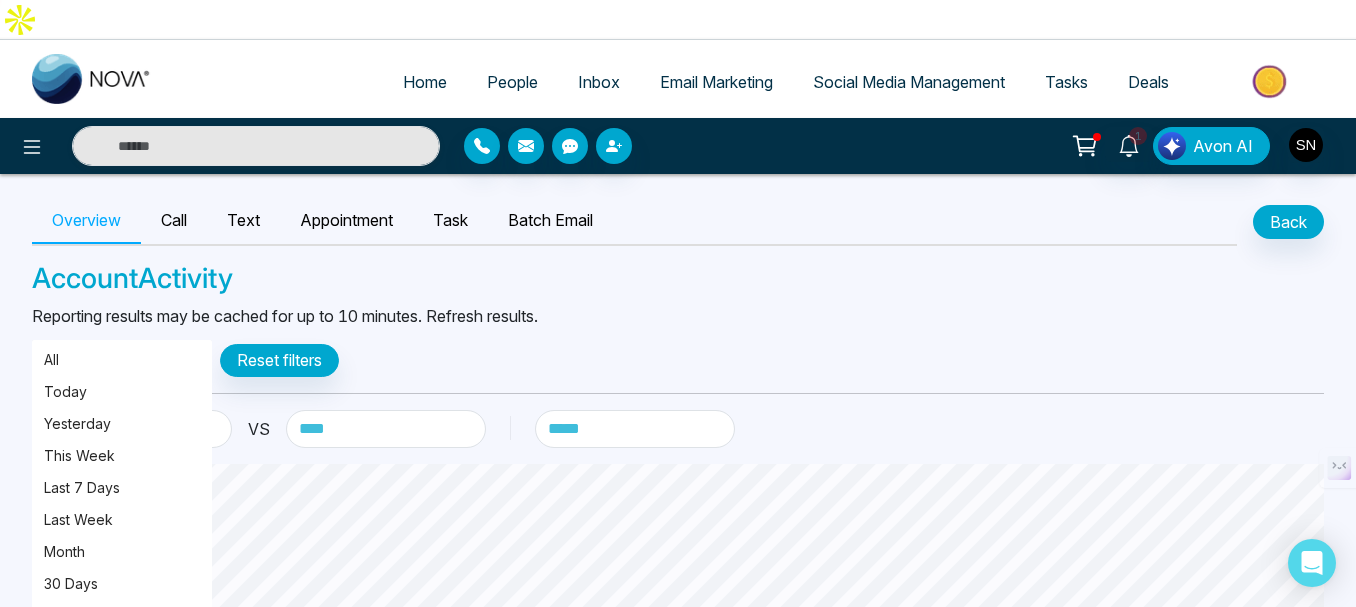 click on "Month Reset filters" at bounding box center [678, 360] 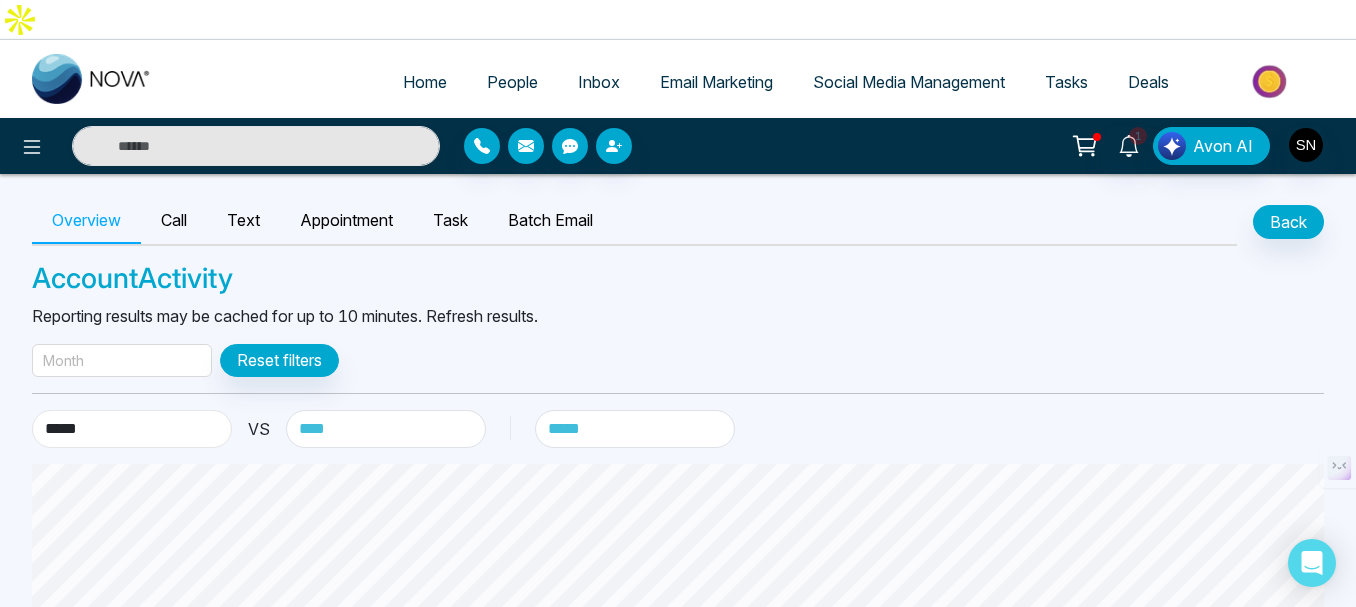 click on "**********" at bounding box center [132, 429] 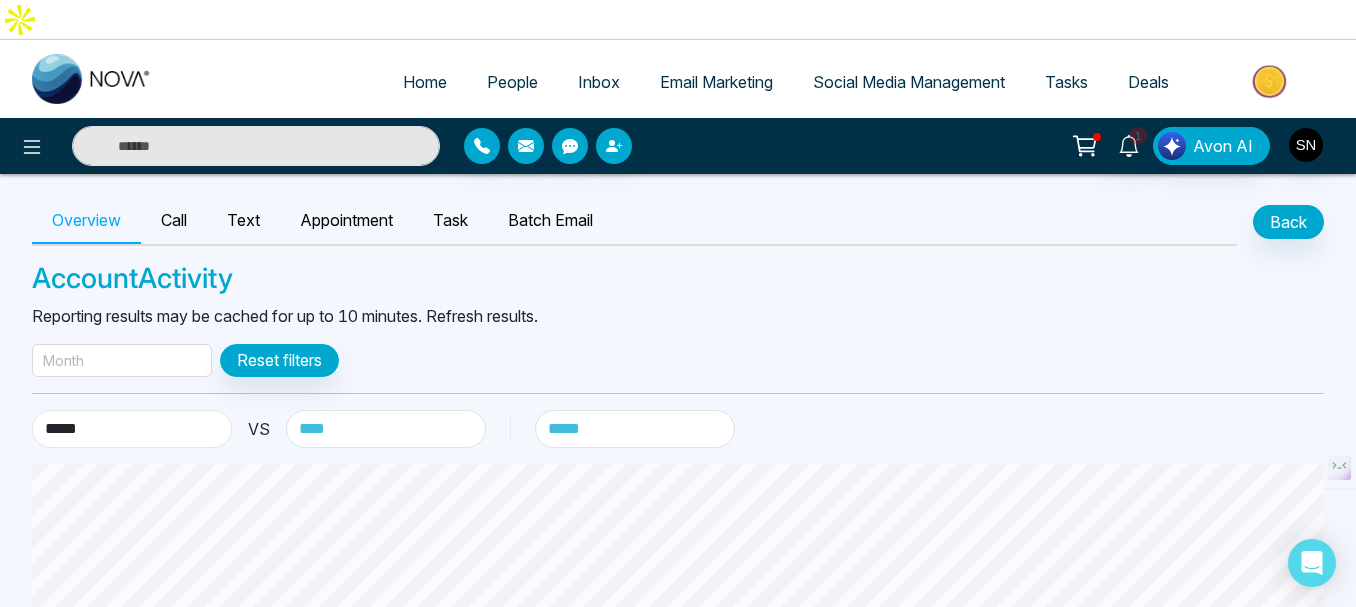 select on "*****" 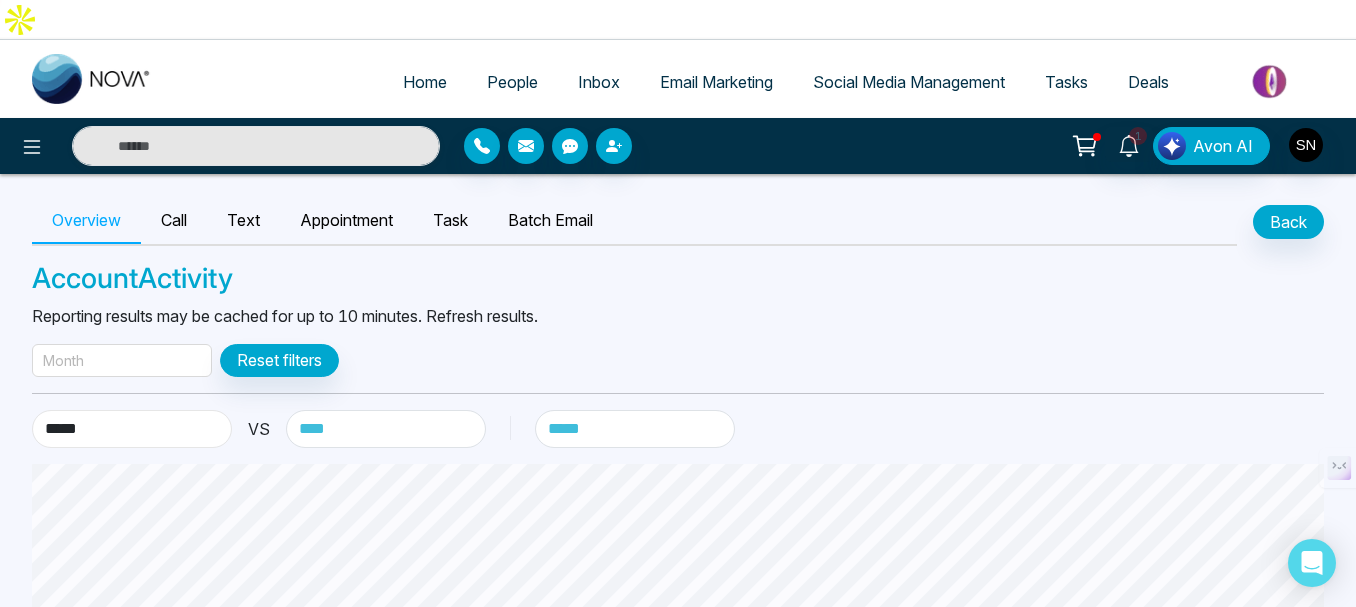 click on "**********" at bounding box center [132, 429] 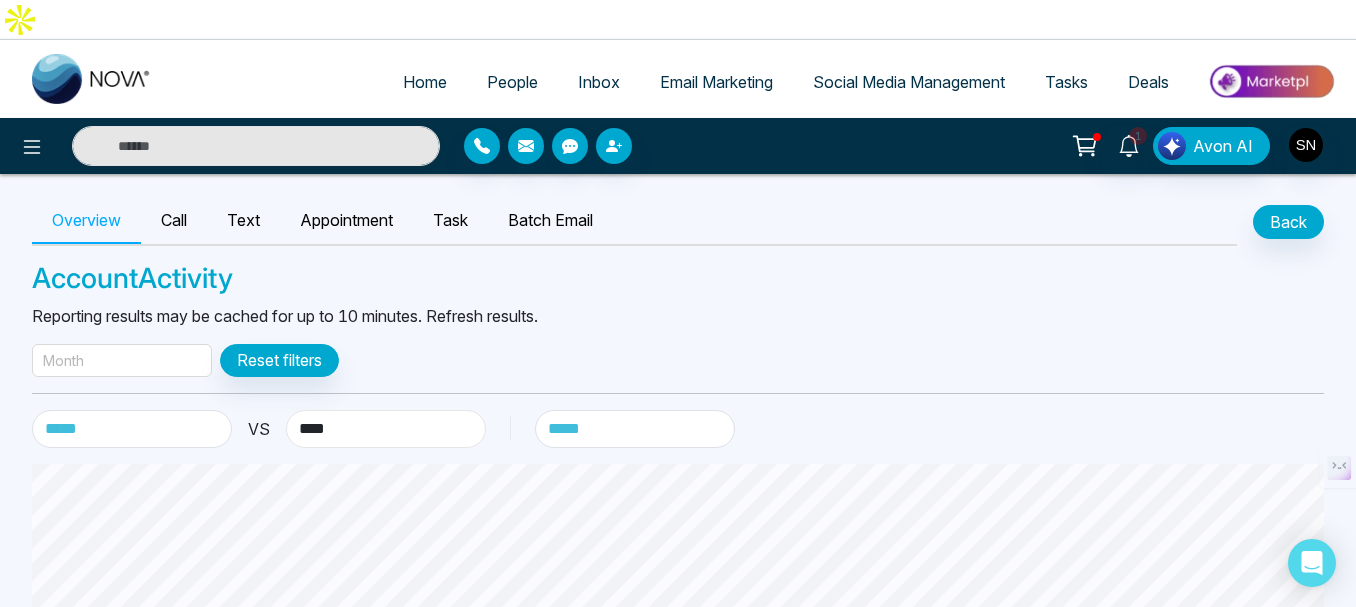 click on "**********" at bounding box center (386, 429) 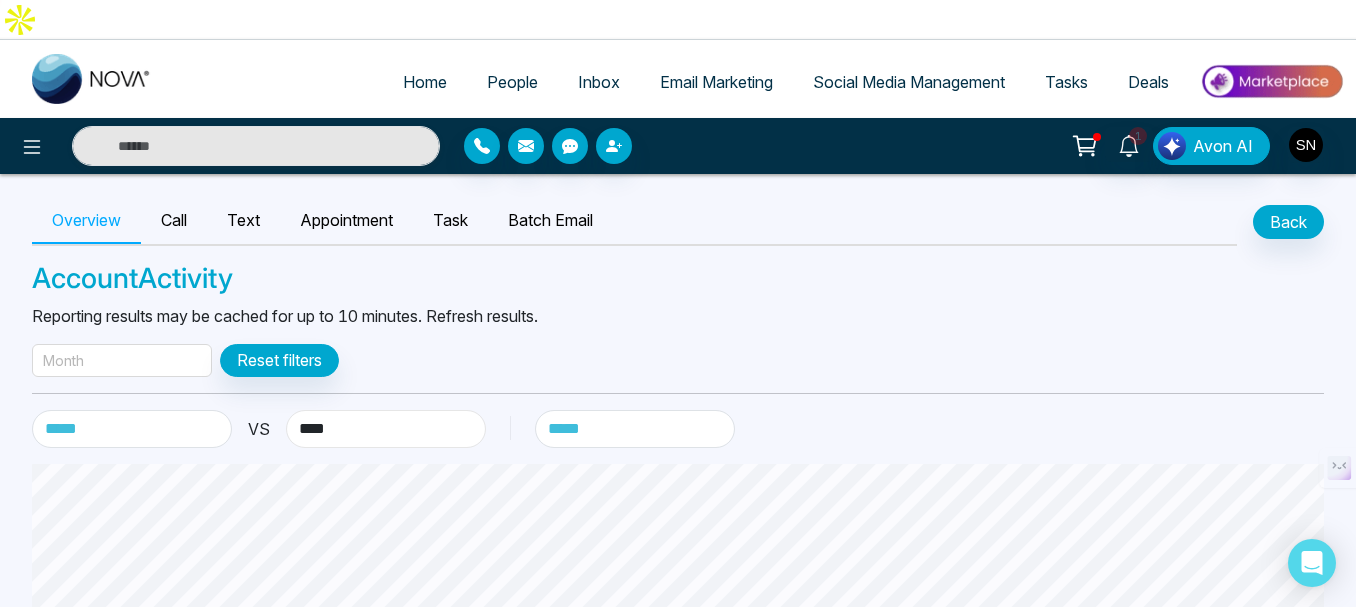 select on "******" 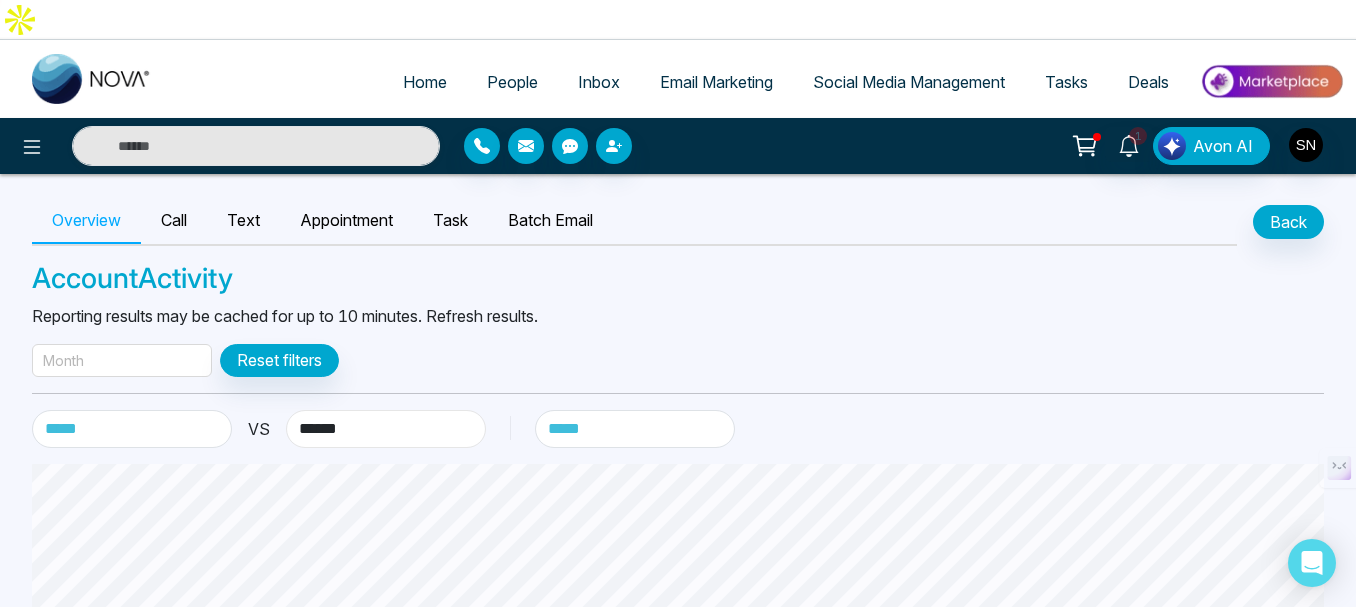 click on "**********" at bounding box center (386, 429) 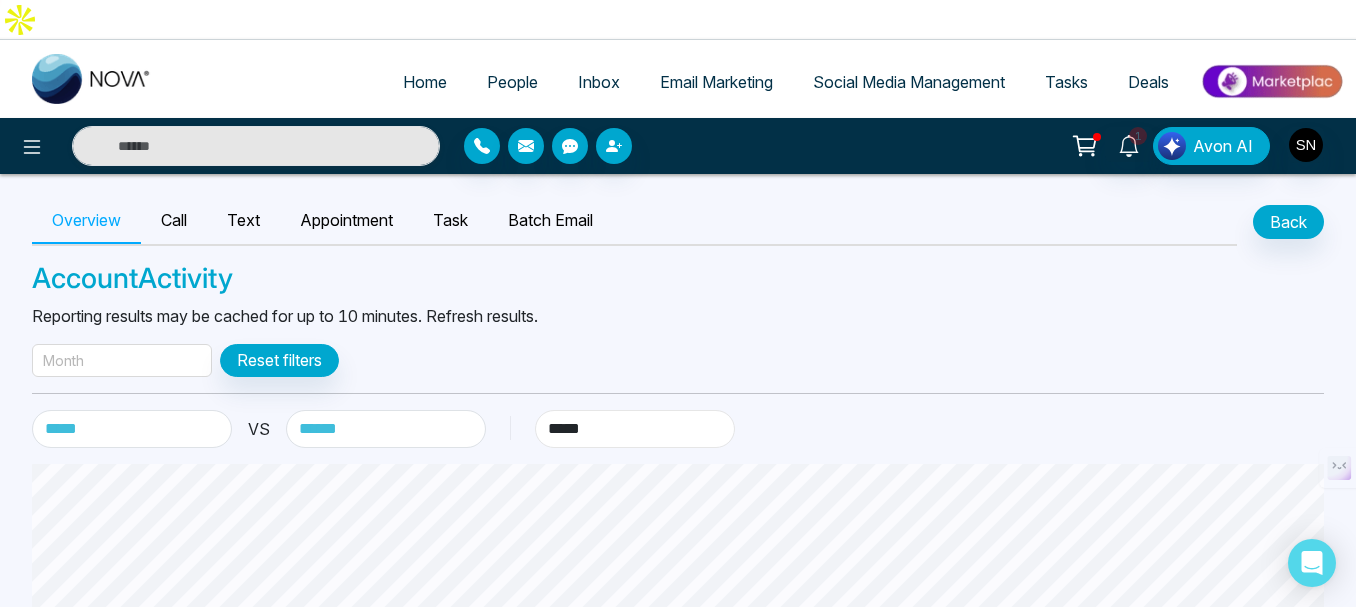 click on "******* ****** ***** ******" at bounding box center [635, 429] 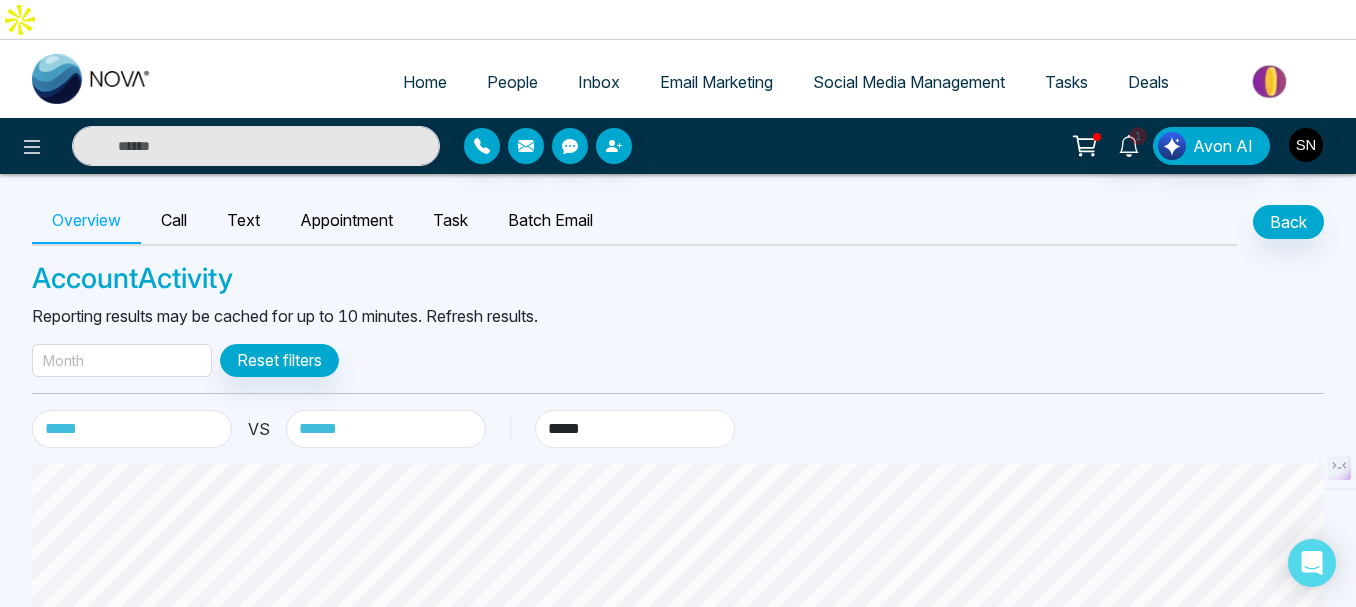 select on "****" 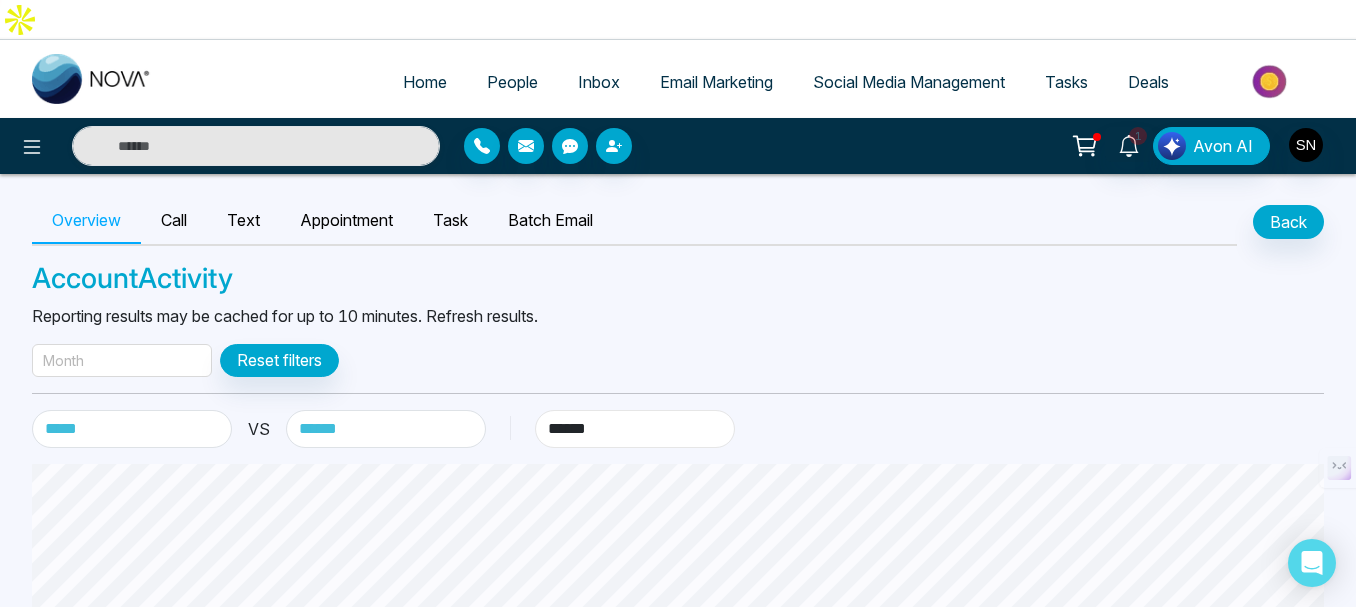 click on "******* ****** ***** ******" at bounding box center [635, 429] 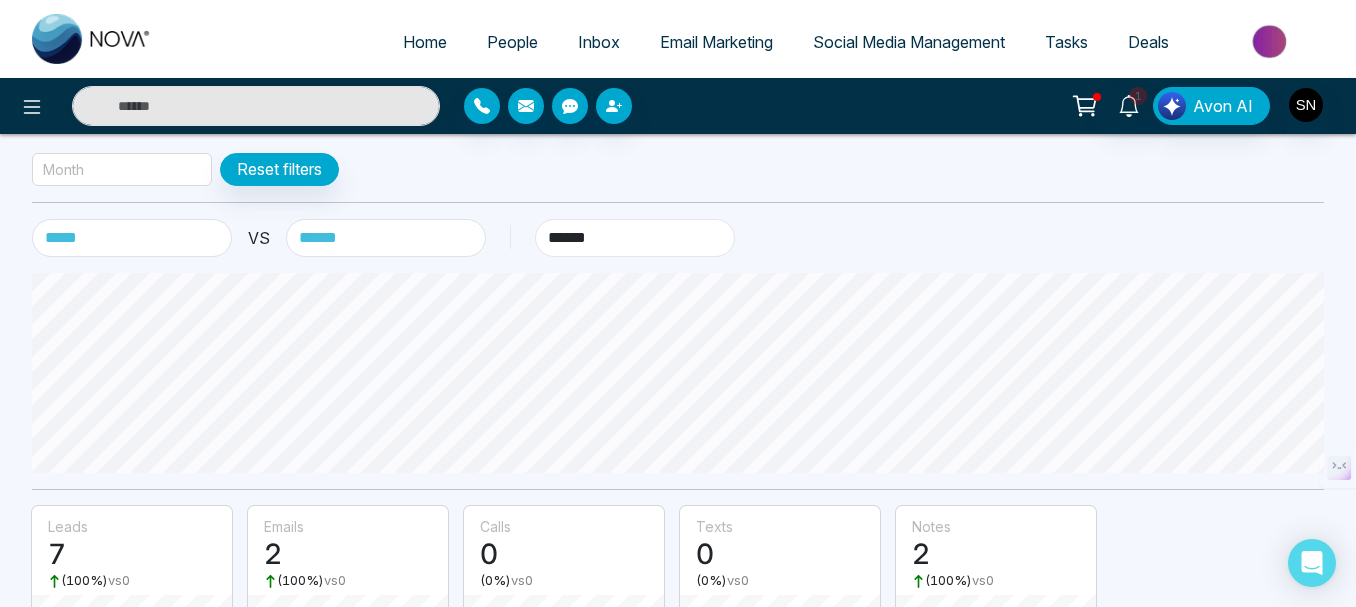 scroll, scrollTop: 0, scrollLeft: 0, axis: both 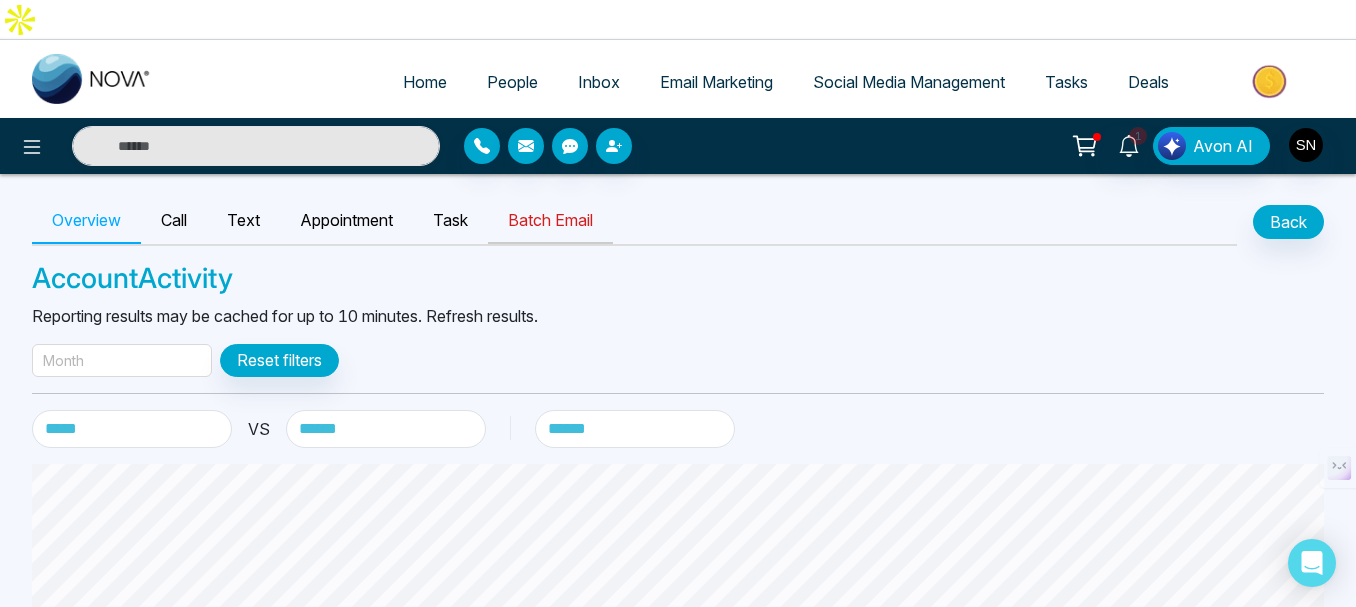 click on "Batch Email" at bounding box center [550, 221] 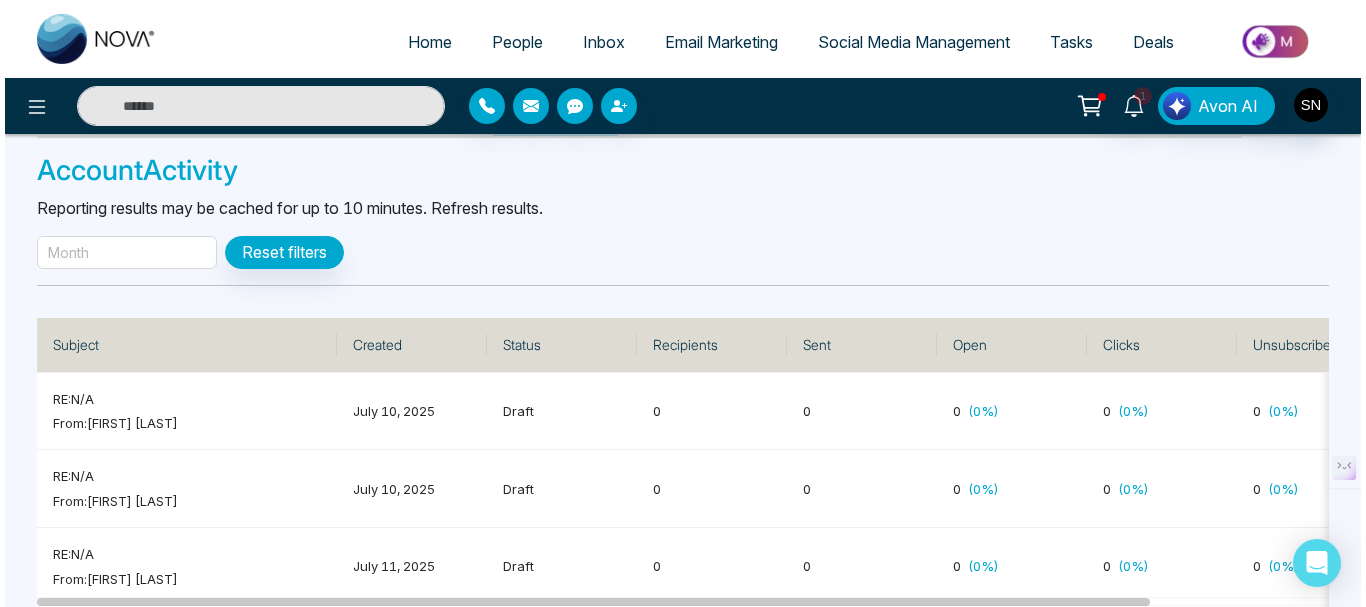 scroll, scrollTop: 0, scrollLeft: 0, axis: both 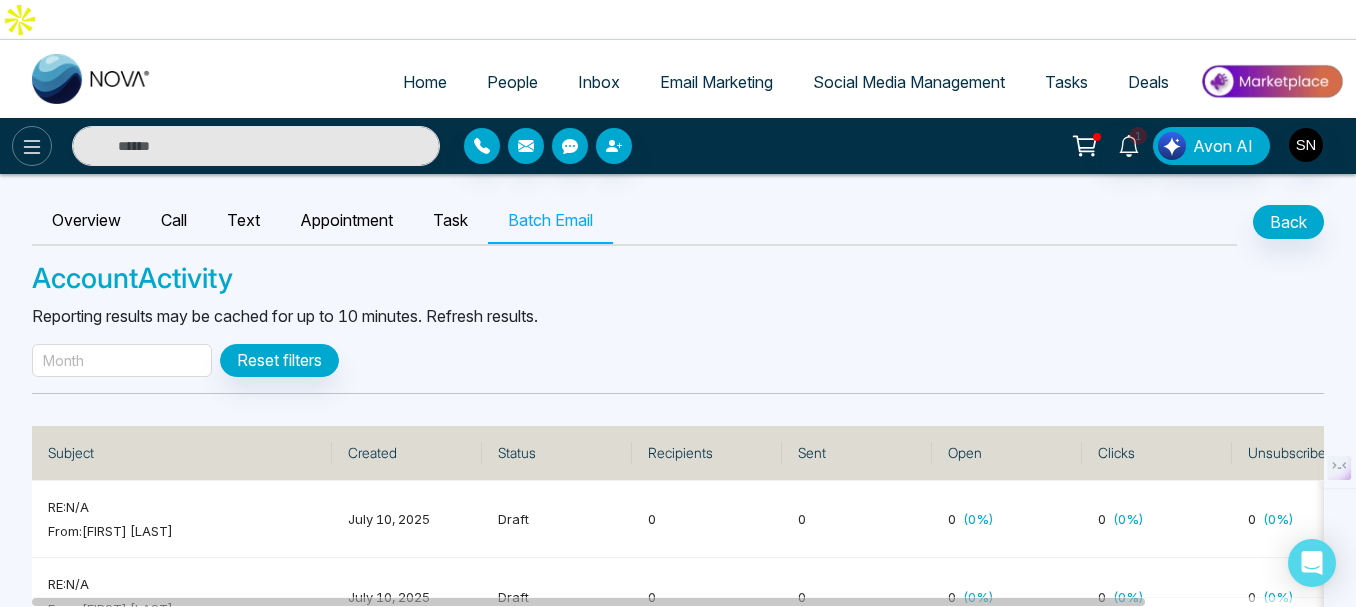 click 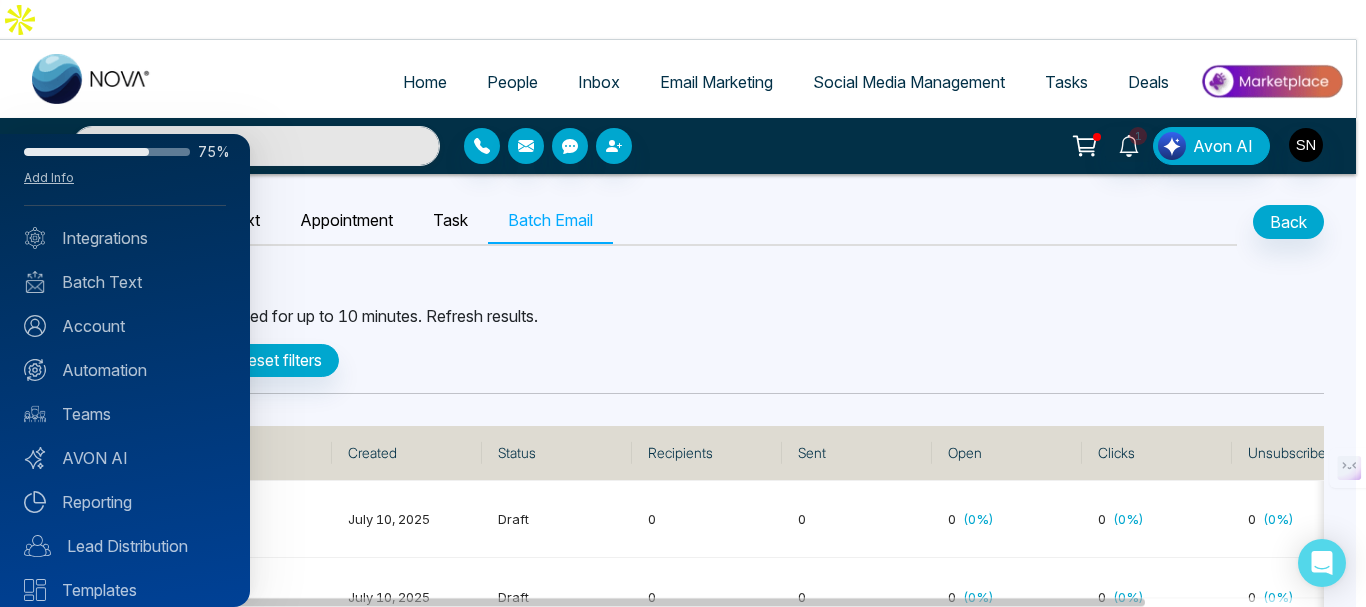 scroll, scrollTop: 100, scrollLeft: 0, axis: vertical 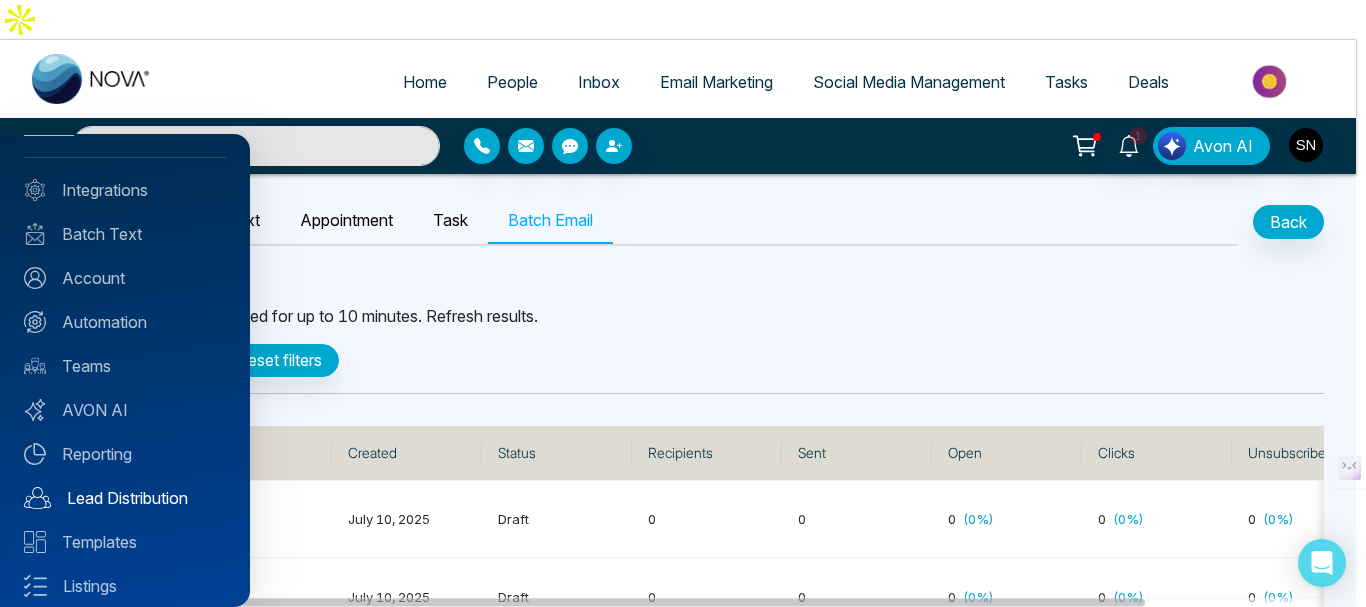 click on "Lead Distribution" at bounding box center [125, 498] 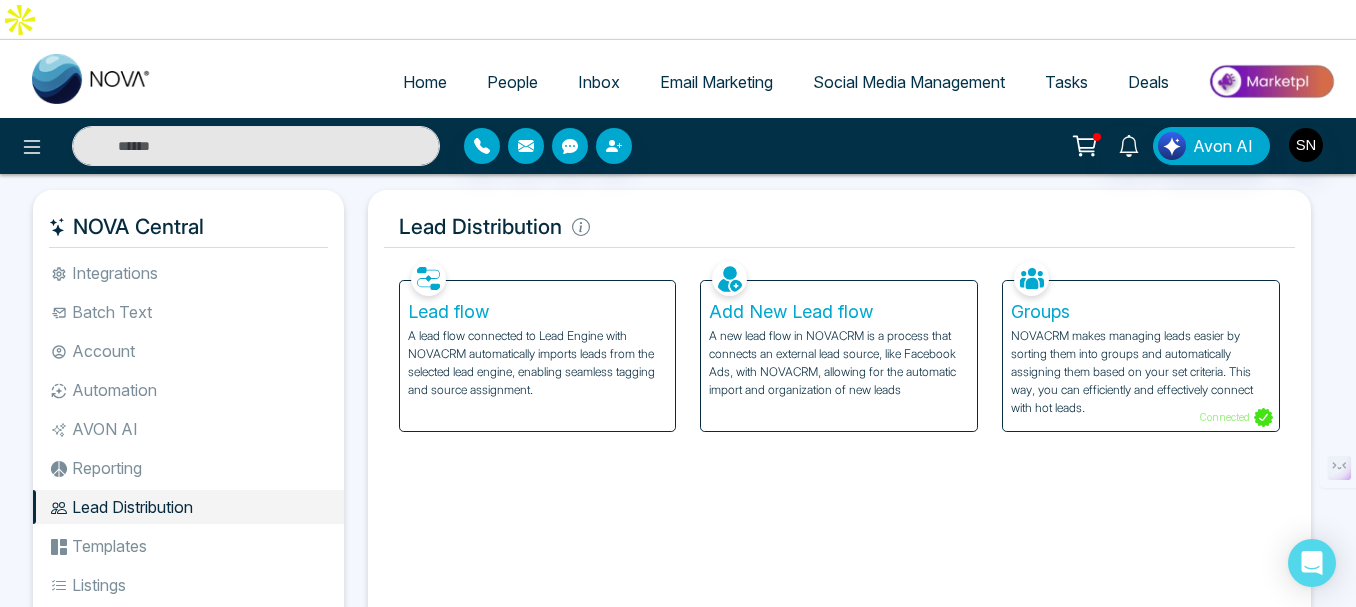 click on "Lead flow" at bounding box center [538, 312] 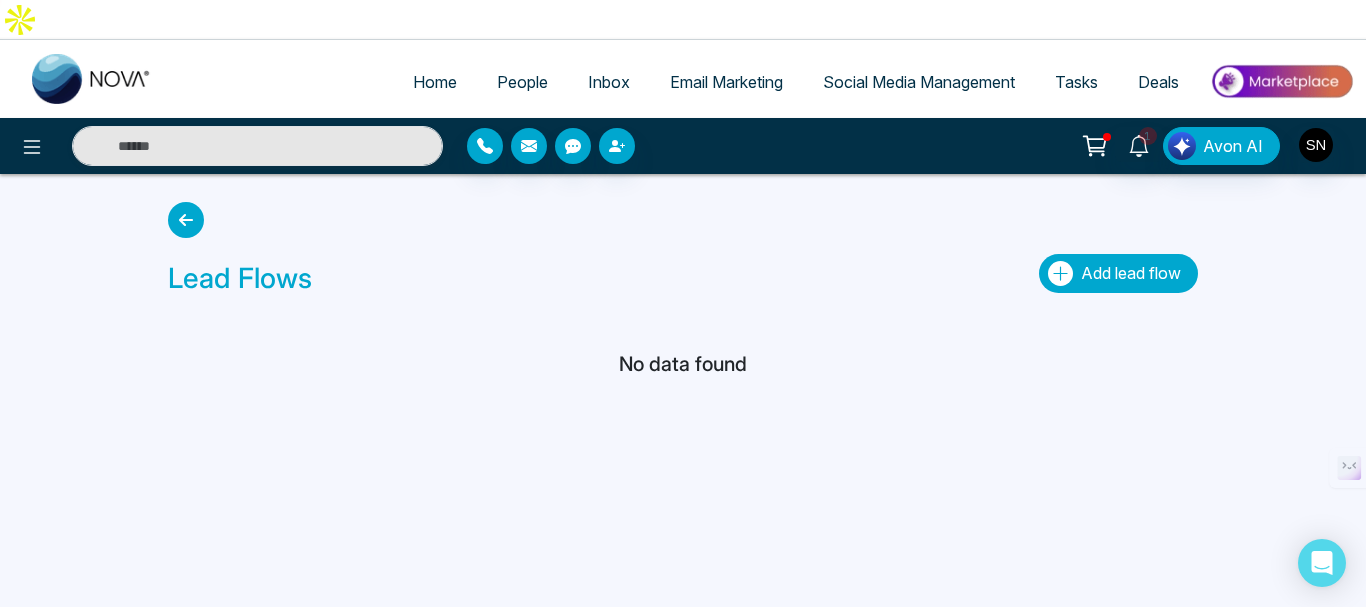 click 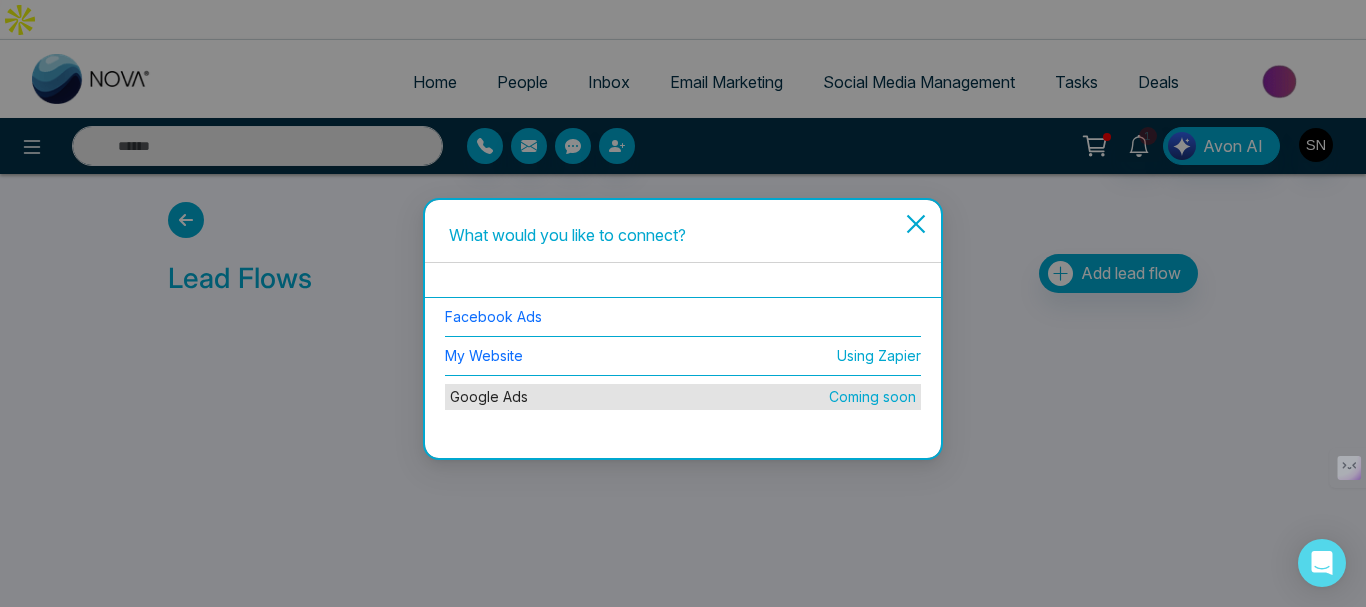 click 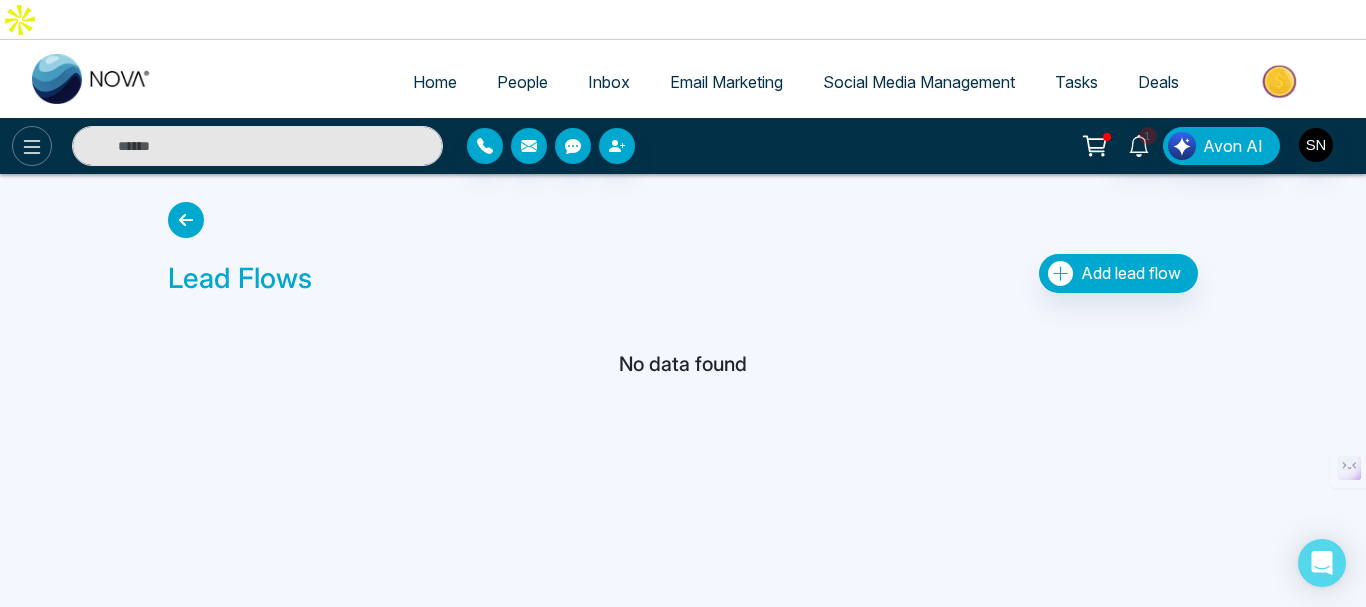 click 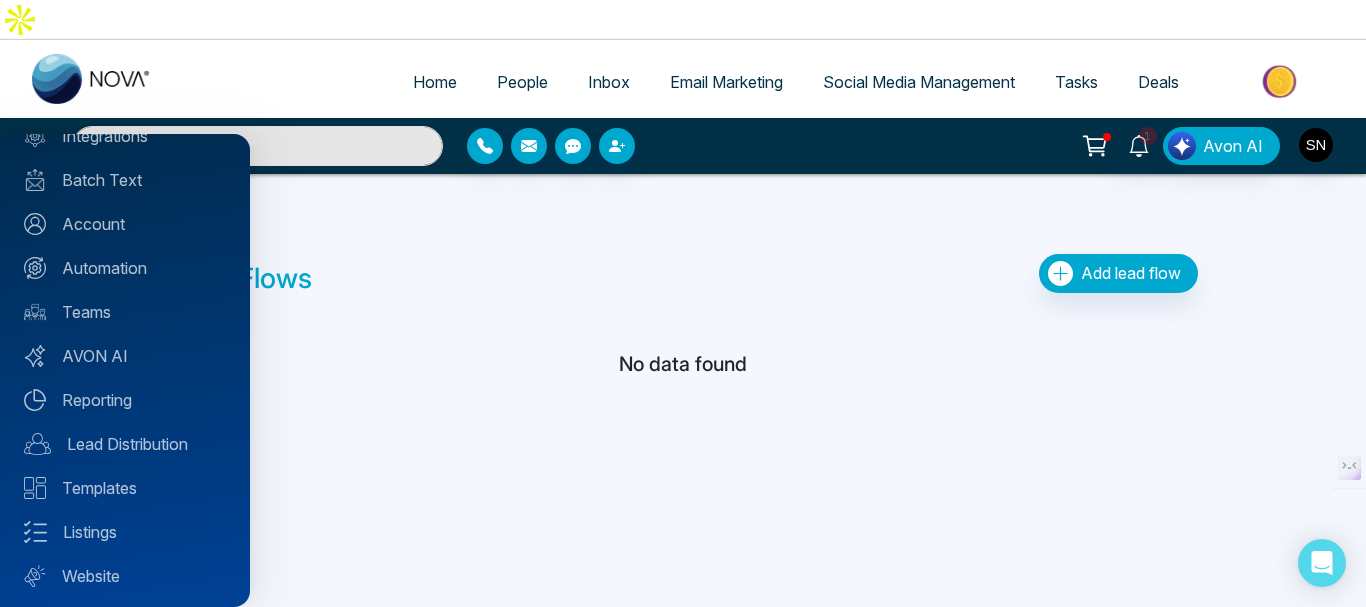 scroll, scrollTop: 200, scrollLeft: 0, axis: vertical 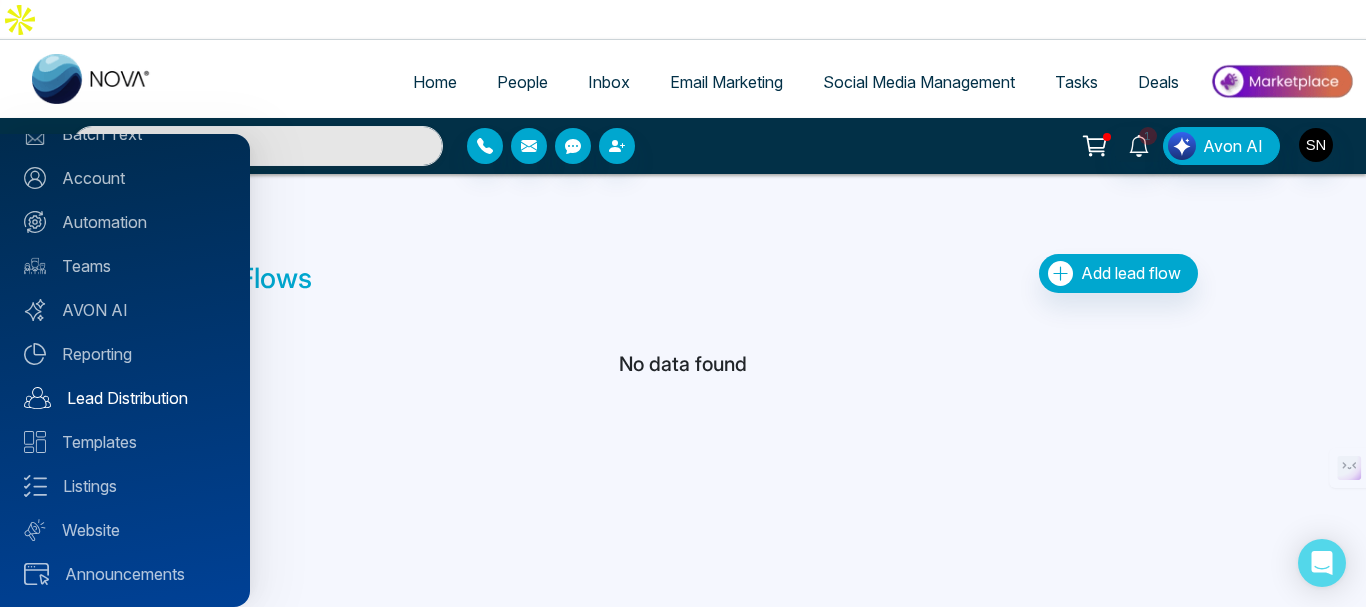 click on "Lead Distribution" at bounding box center (125, 398) 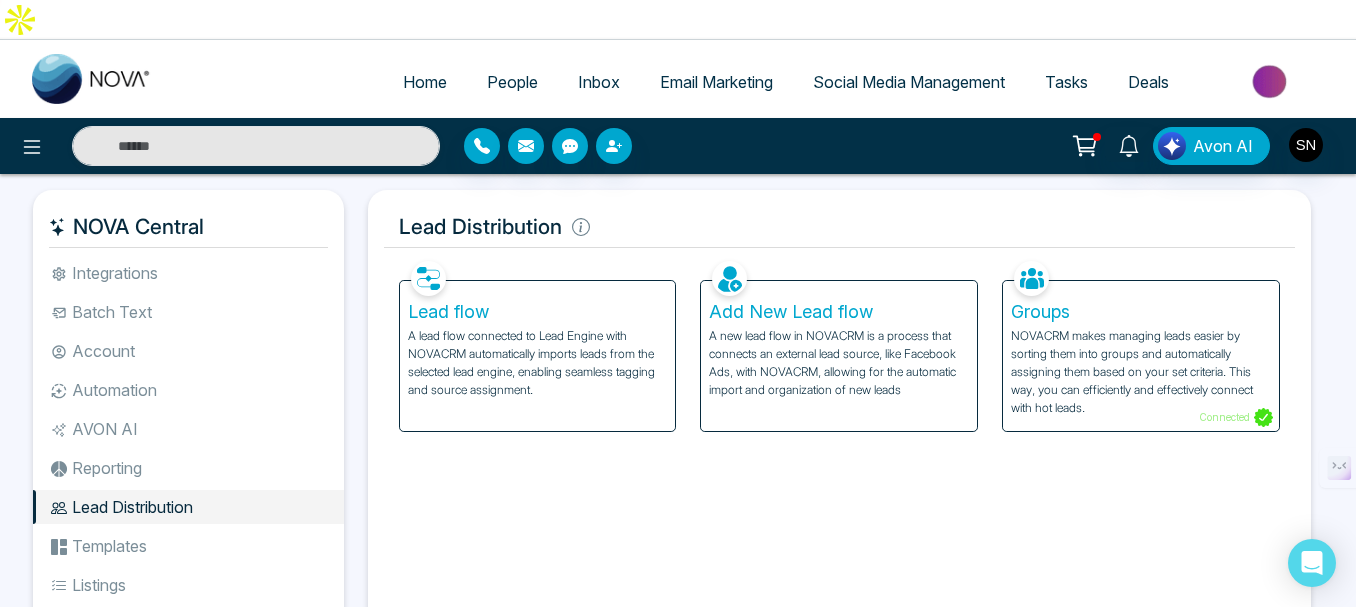 click on "Groups" at bounding box center (1141, 312) 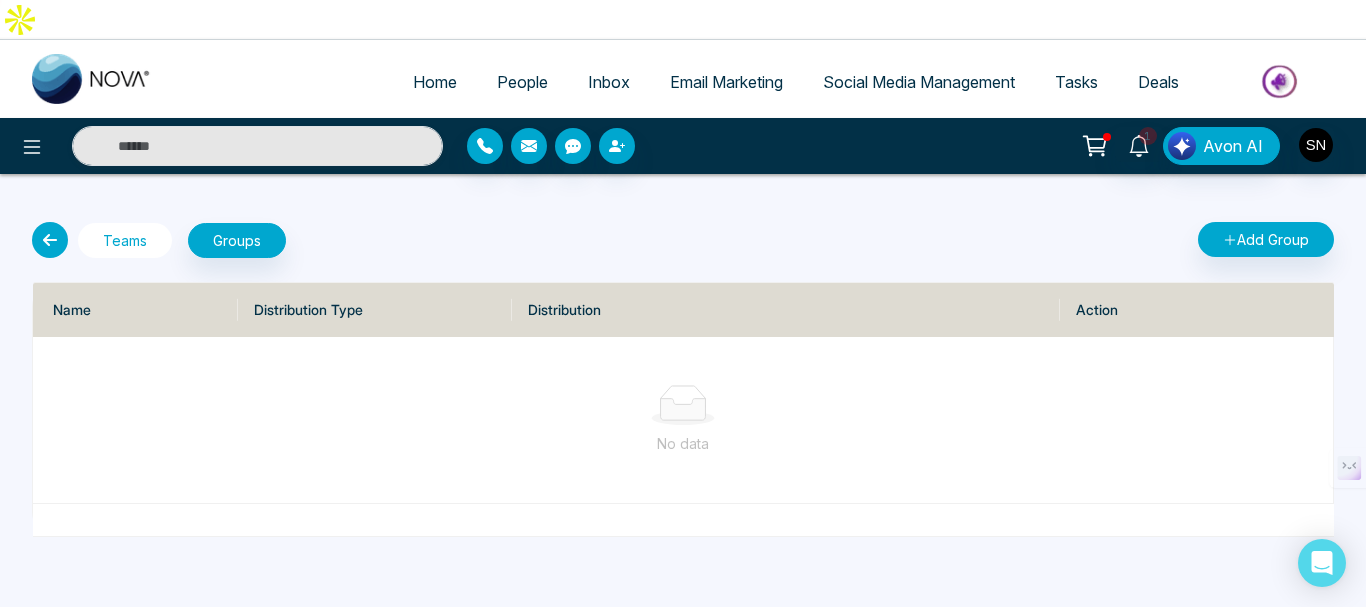 click on "Teams" at bounding box center [125, 240] 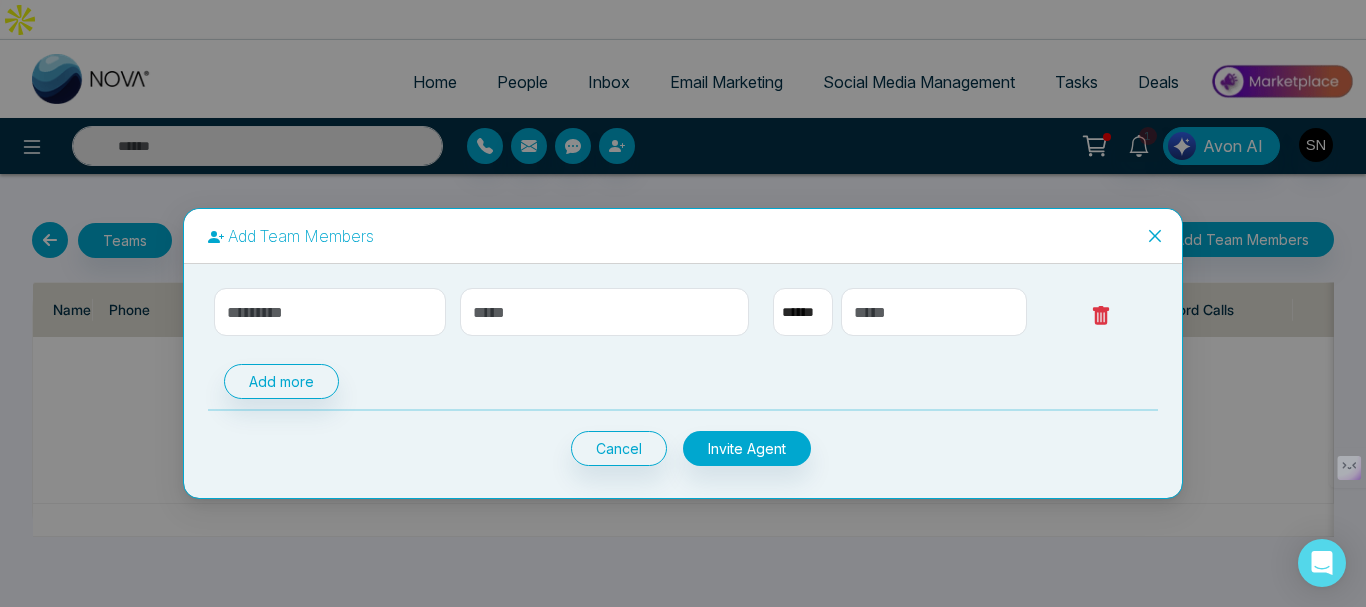 select on "**" 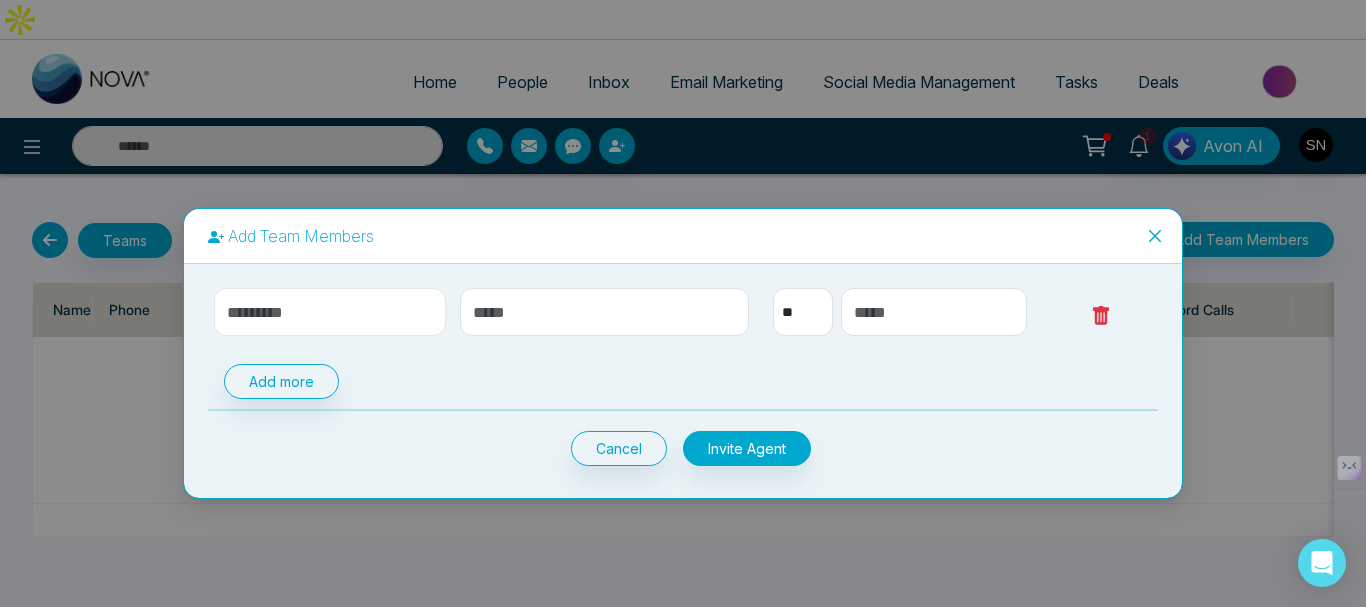 click at bounding box center [330, 312] 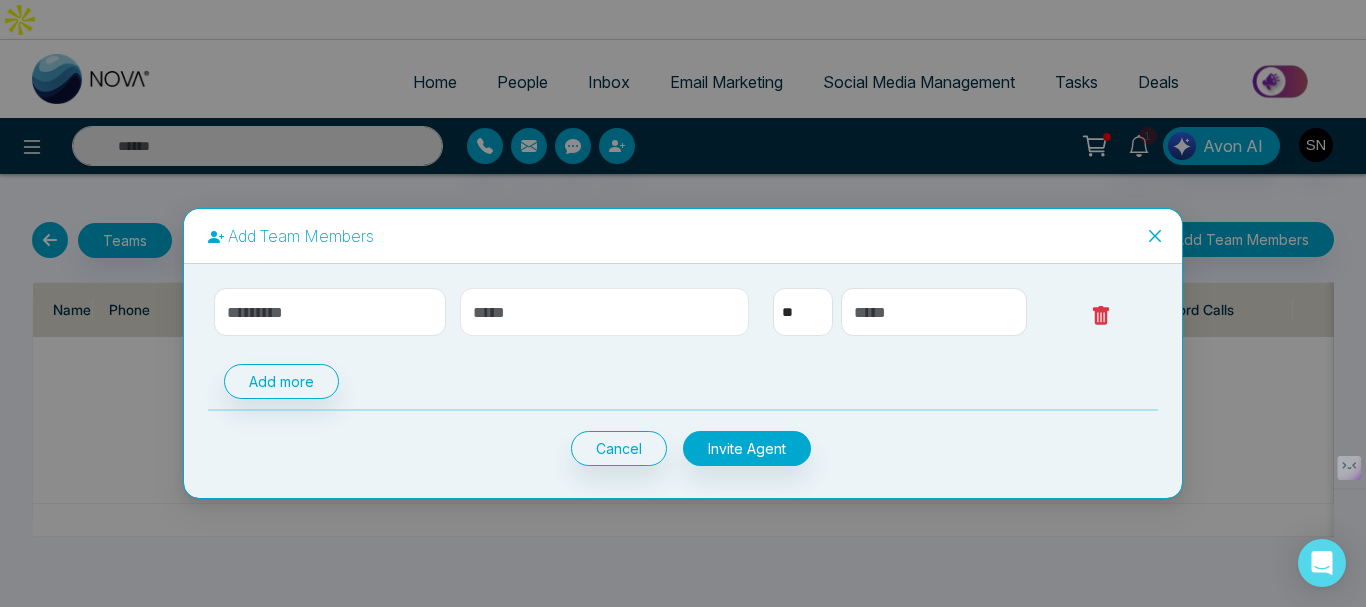 click at bounding box center [605, 312] 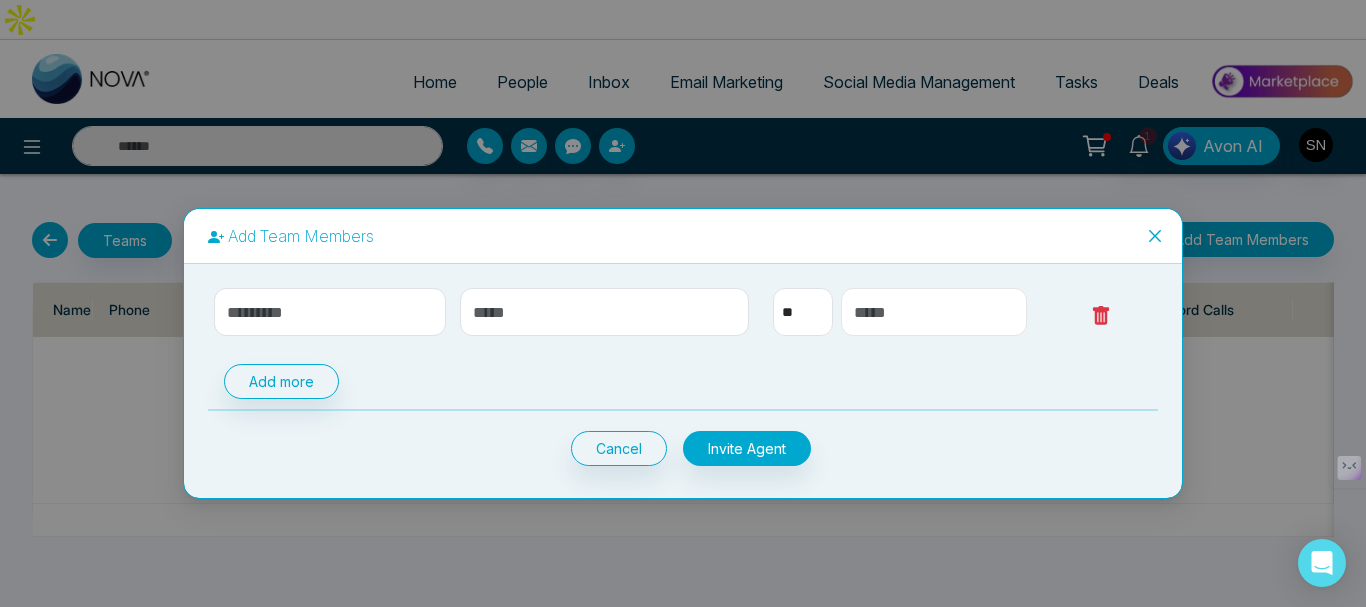 click at bounding box center [934, 312] 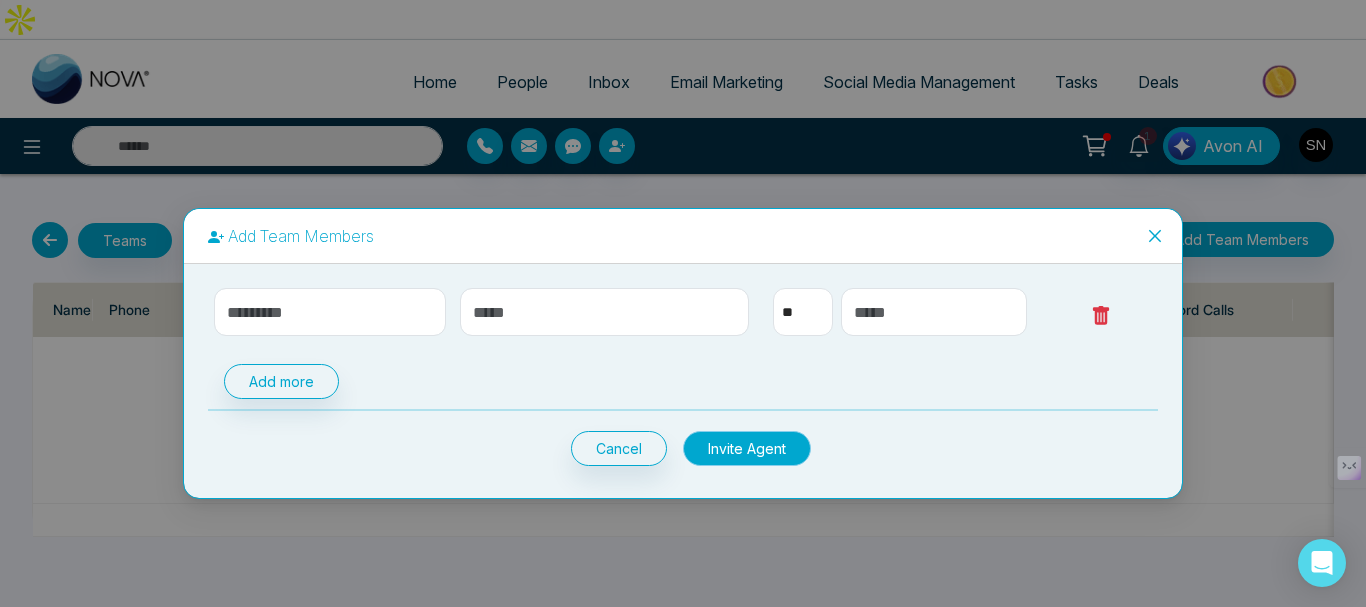 click on "Invite Agent" at bounding box center [747, 448] 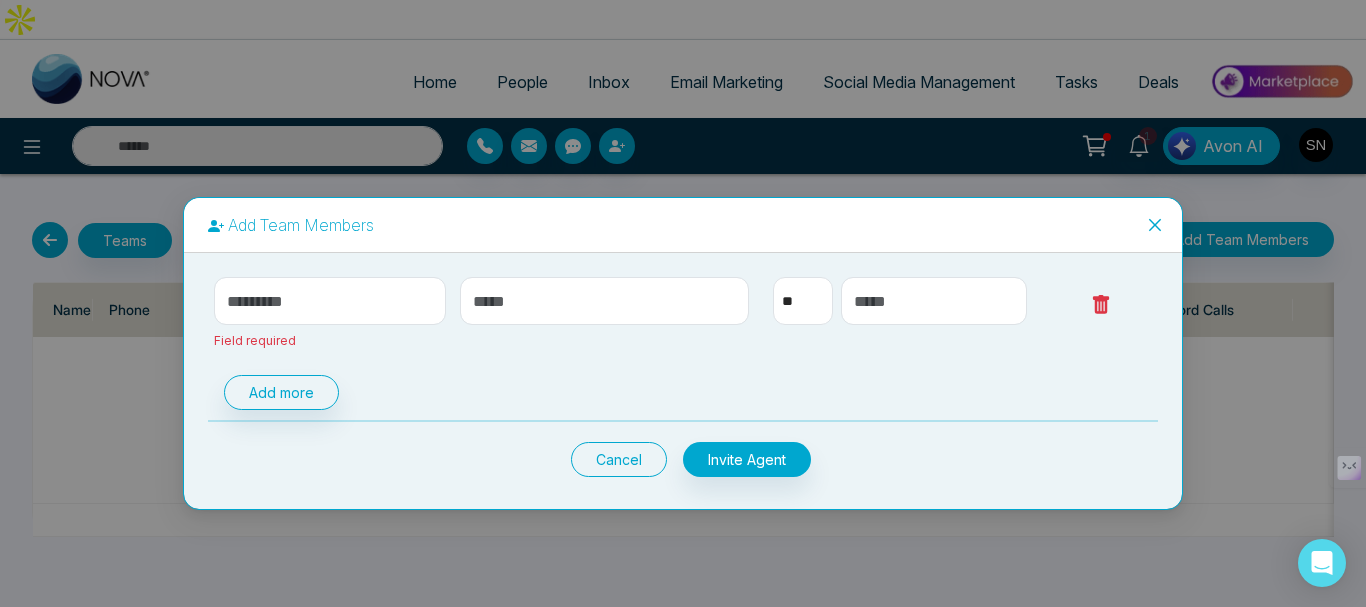click on "Cancel" at bounding box center (619, 459) 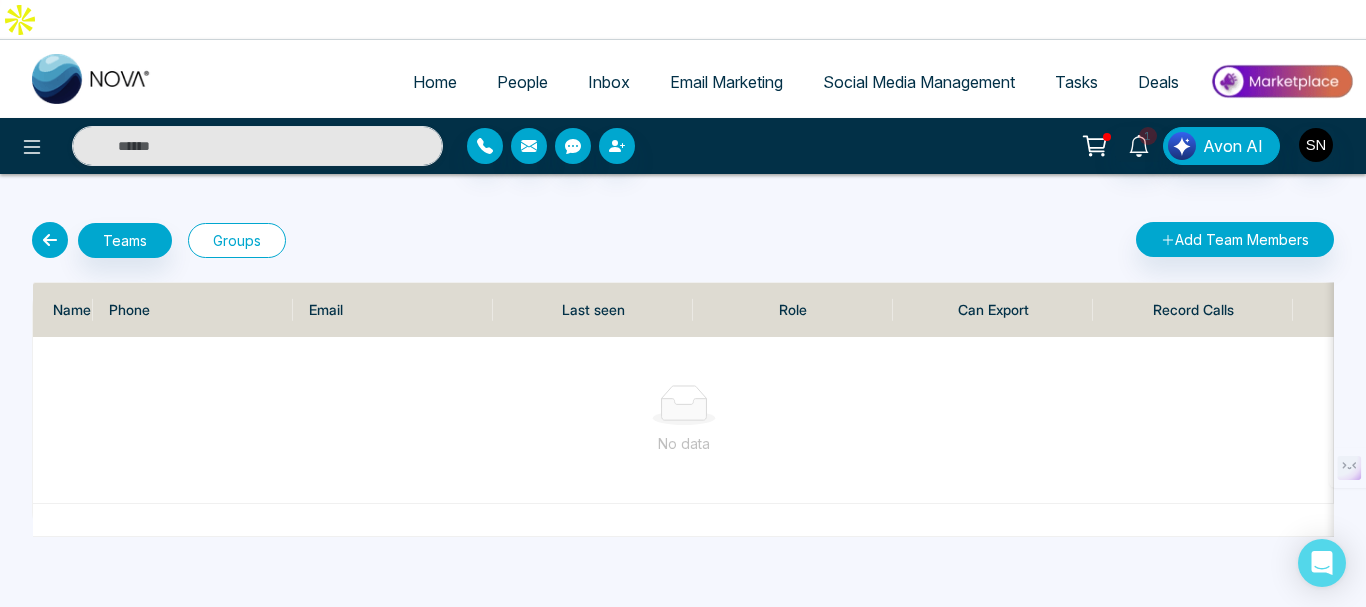 click on "Groups" at bounding box center (237, 240) 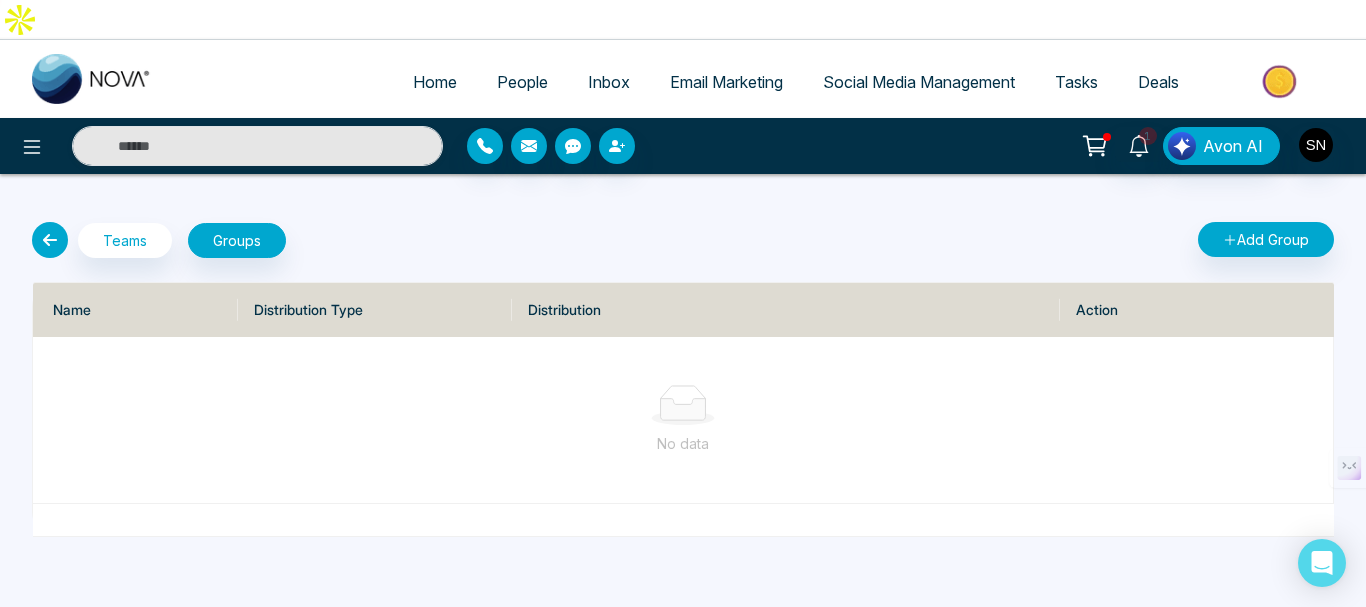 click at bounding box center [50, 240] 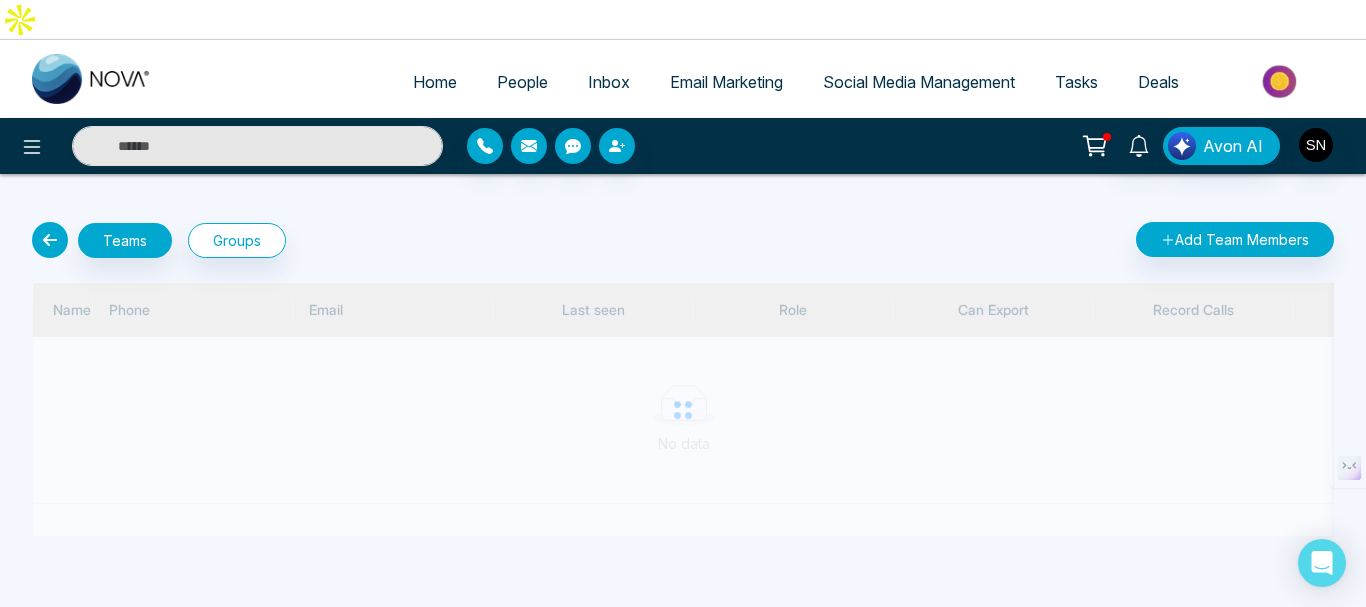 click at bounding box center [50, 240] 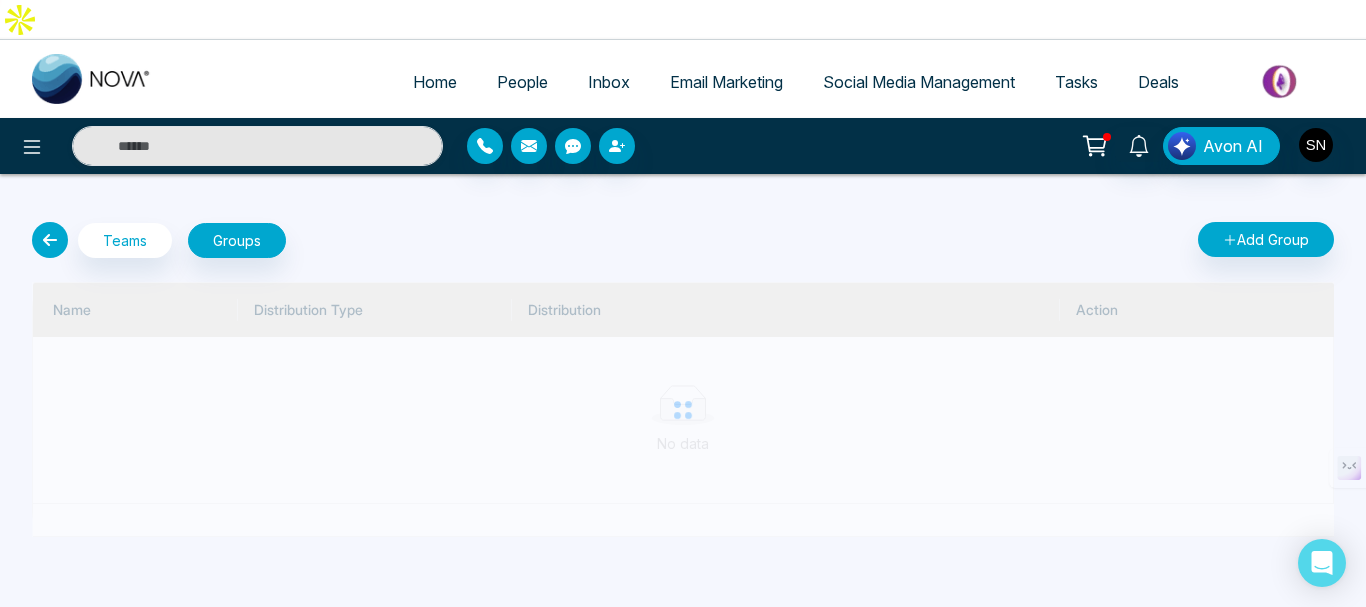click at bounding box center (50, 240) 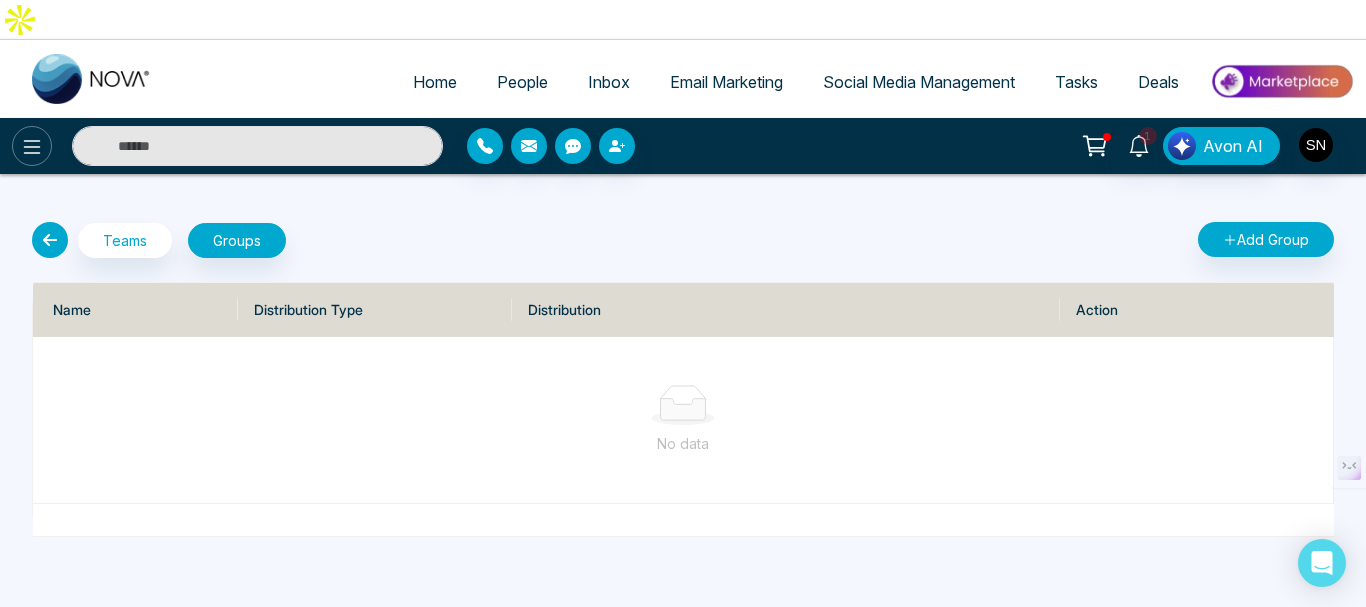 click 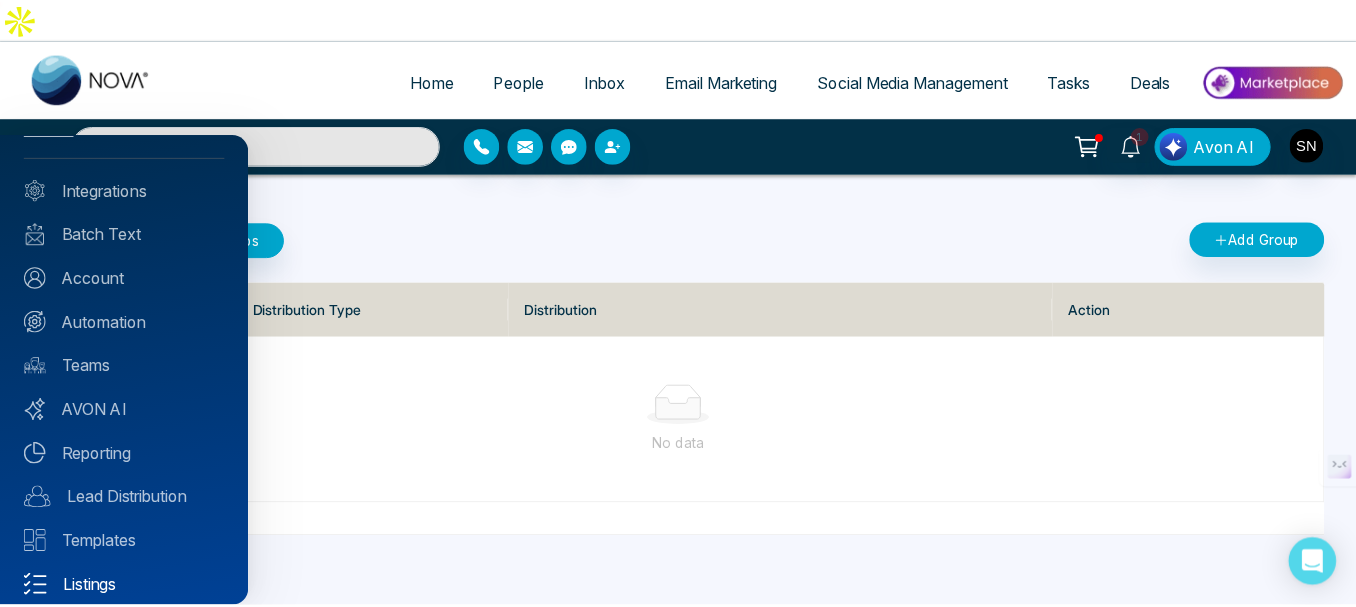 scroll, scrollTop: 203, scrollLeft: 0, axis: vertical 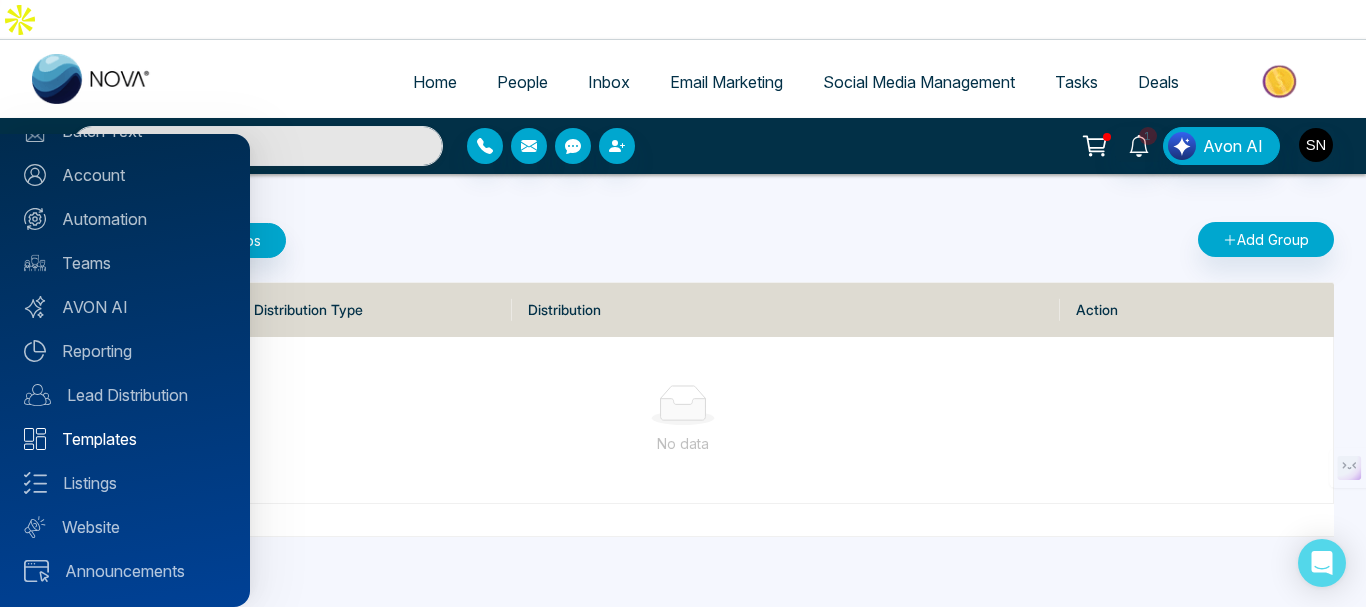 click on "Templates" at bounding box center [125, 439] 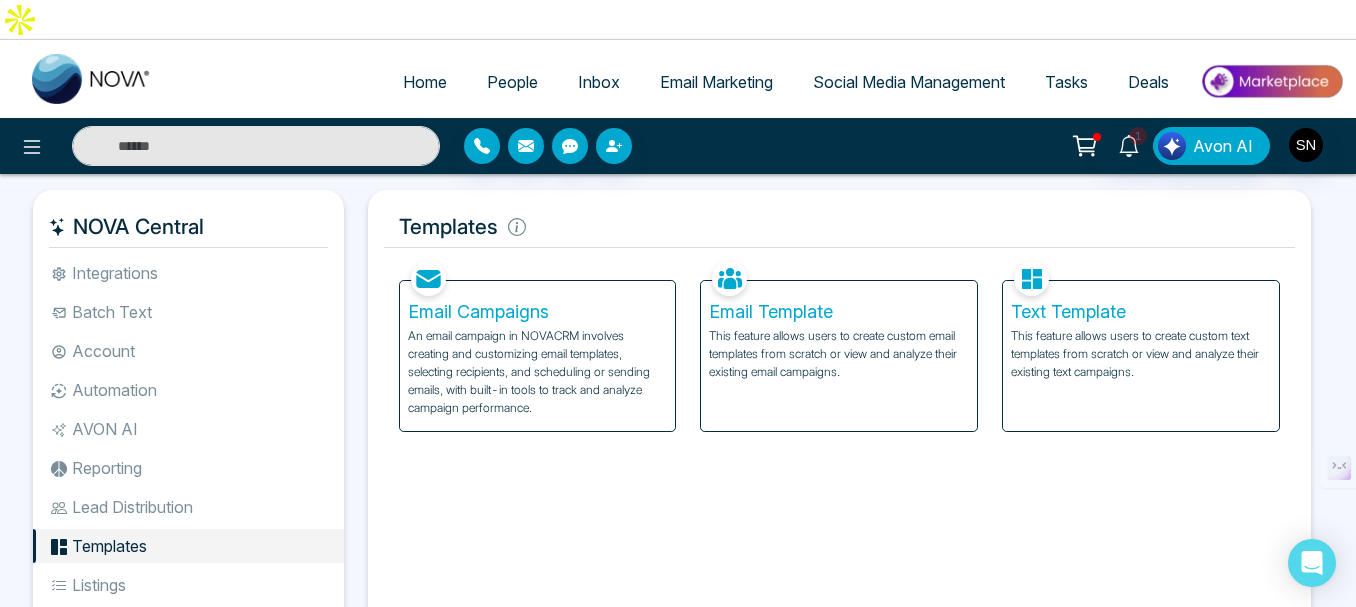 click on "Email Campaigns" at bounding box center (538, 312) 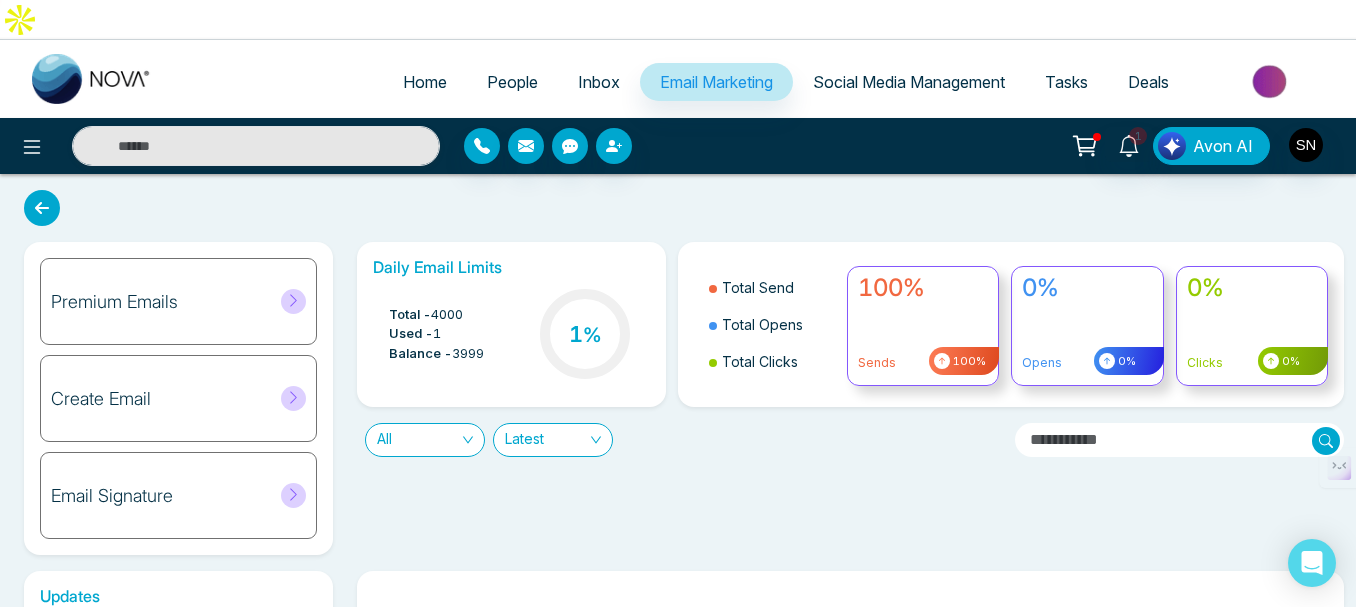 click at bounding box center [42, 208] 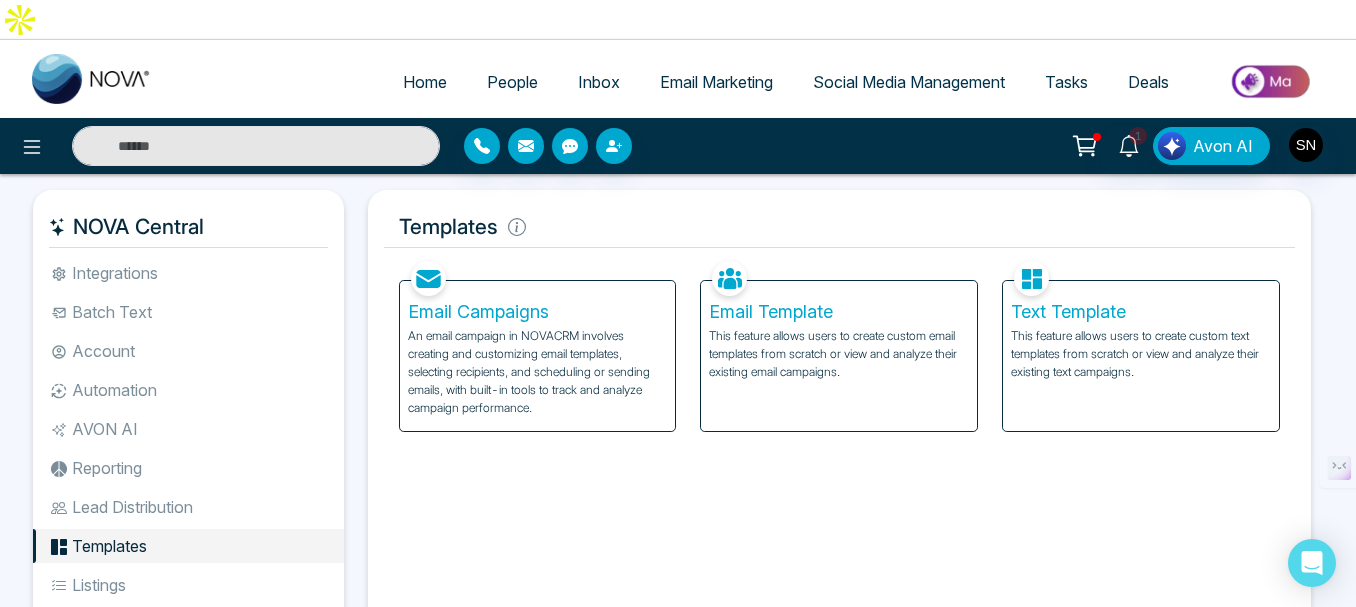 click on "Email Template" at bounding box center [839, 312] 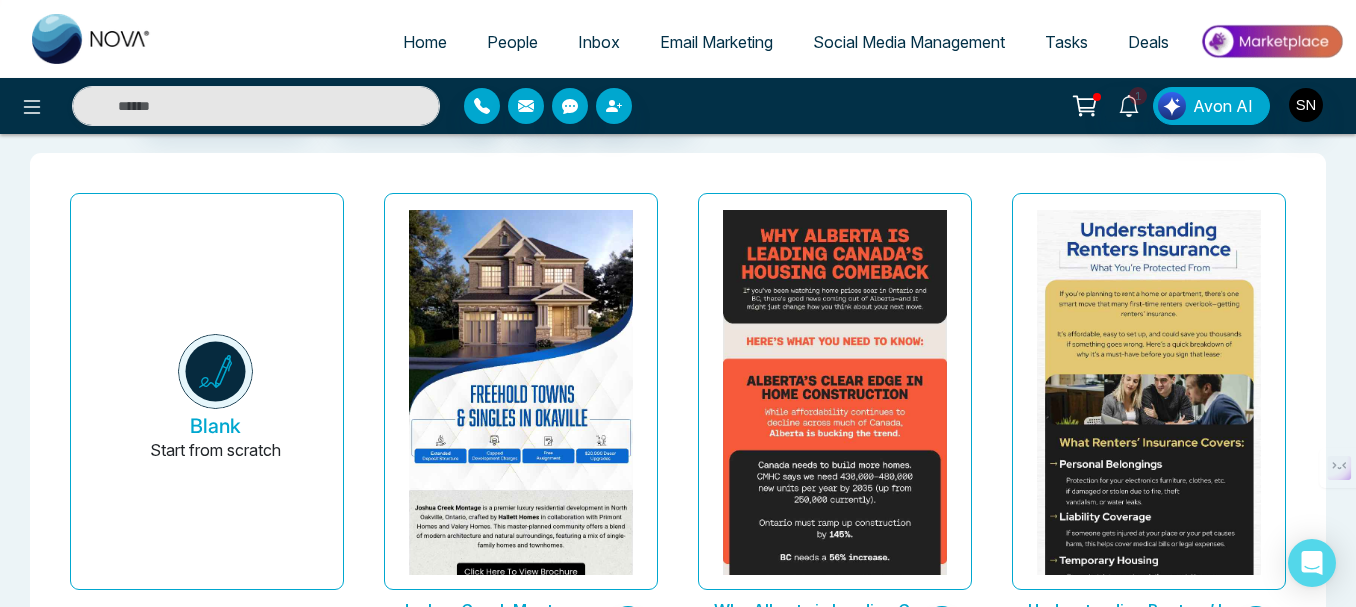 scroll, scrollTop: 0, scrollLeft: 0, axis: both 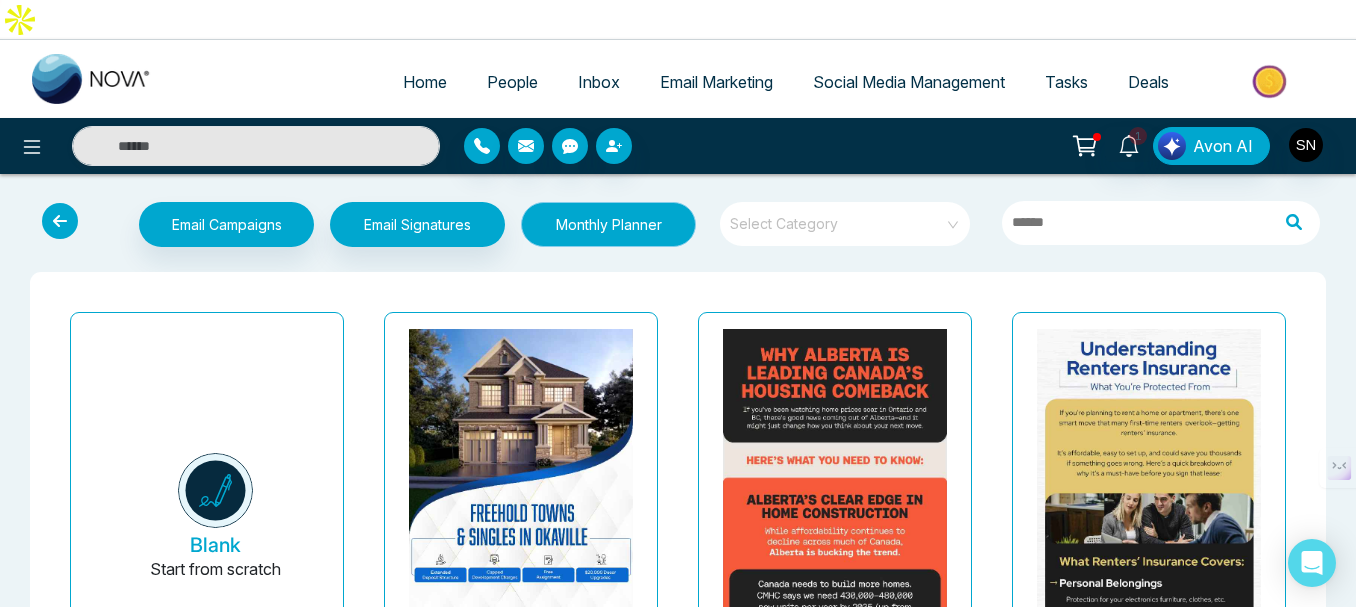 click on "Monthly Planner" at bounding box center [608, 224] 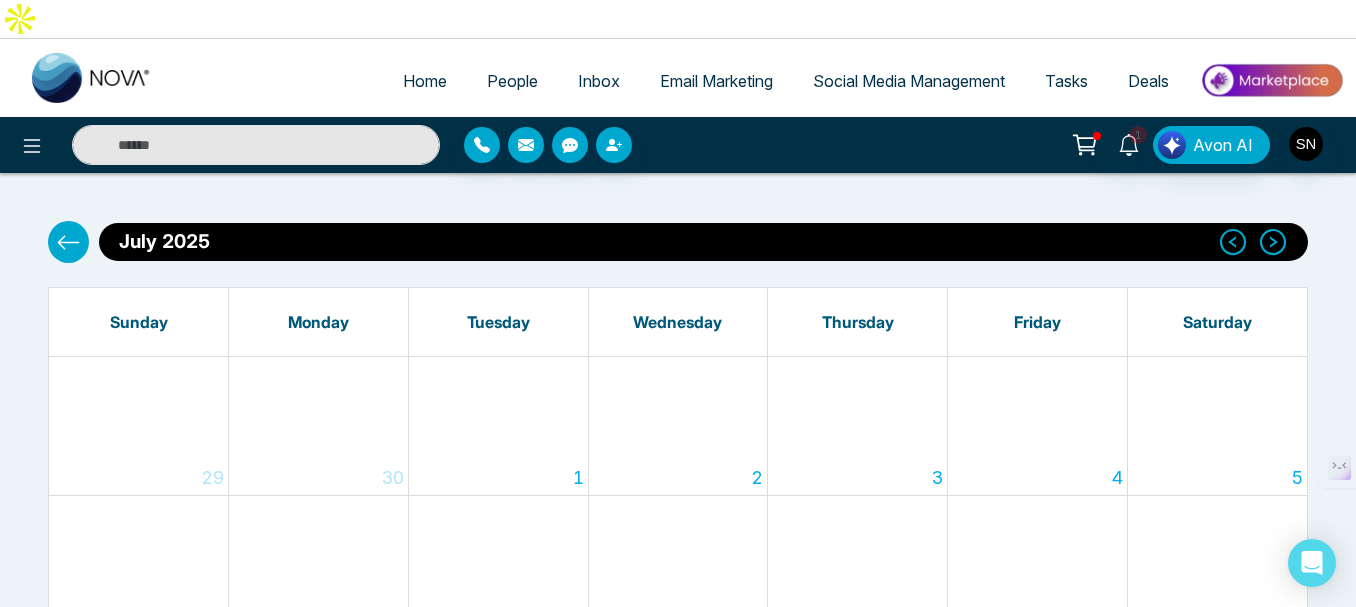 scroll, scrollTop: 0, scrollLeft: 0, axis: both 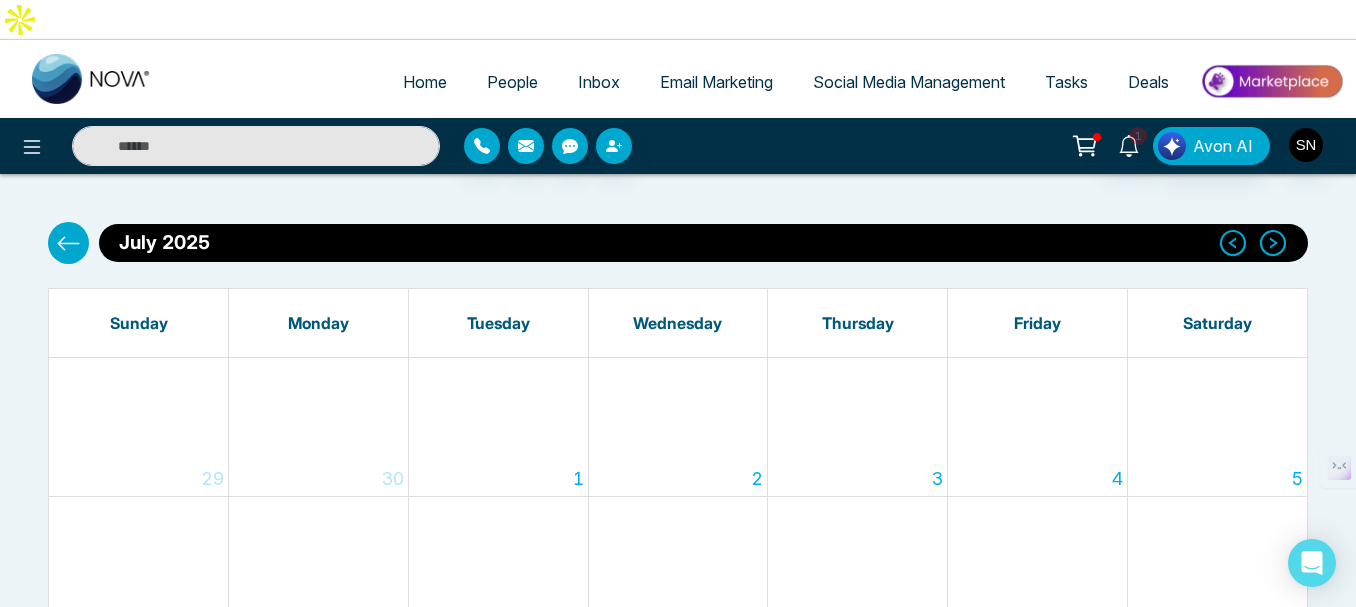 click 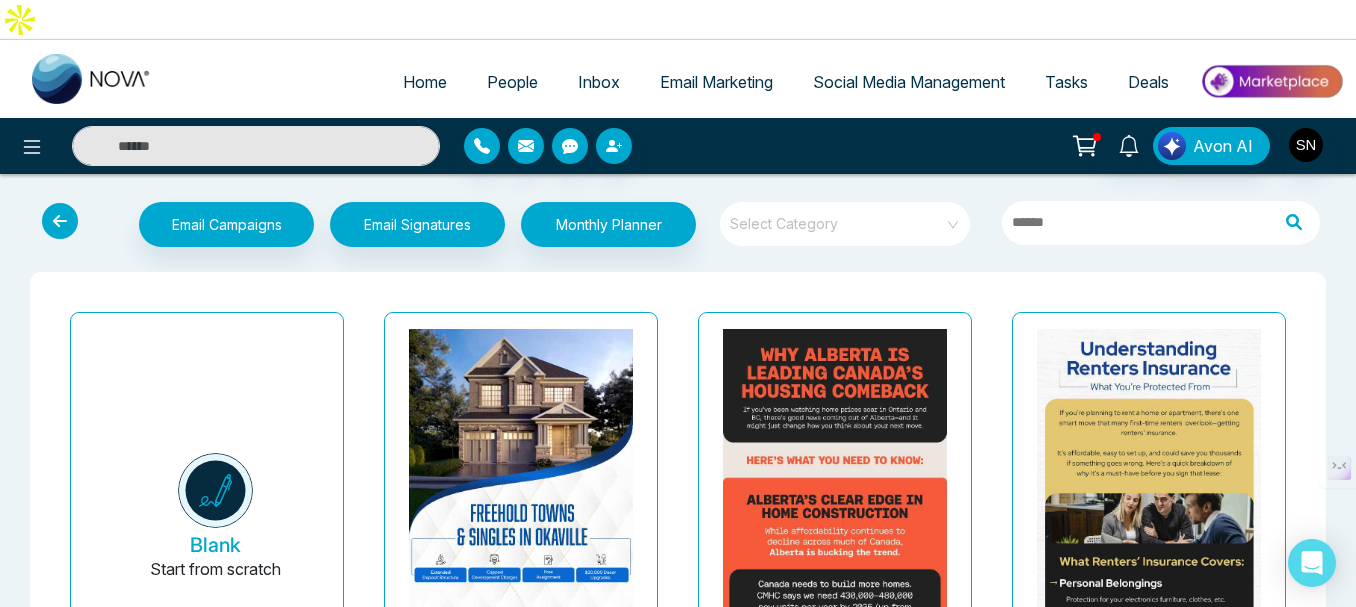 click at bounding box center (60, 221) 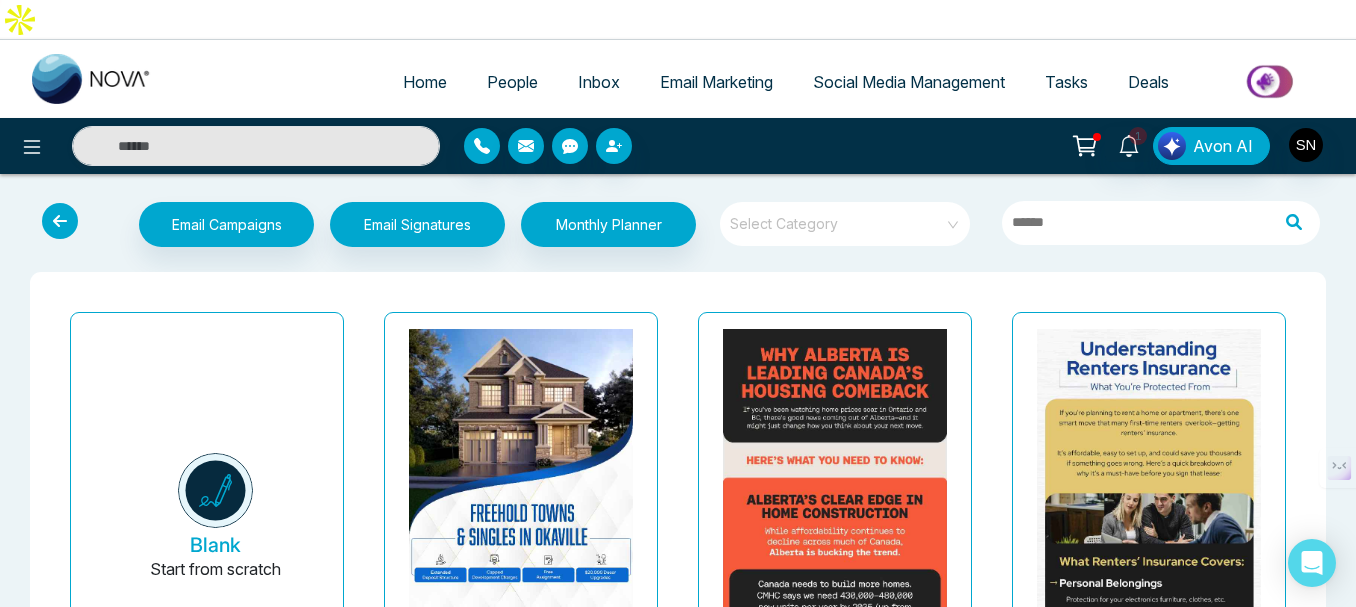 click at bounding box center (60, 221) 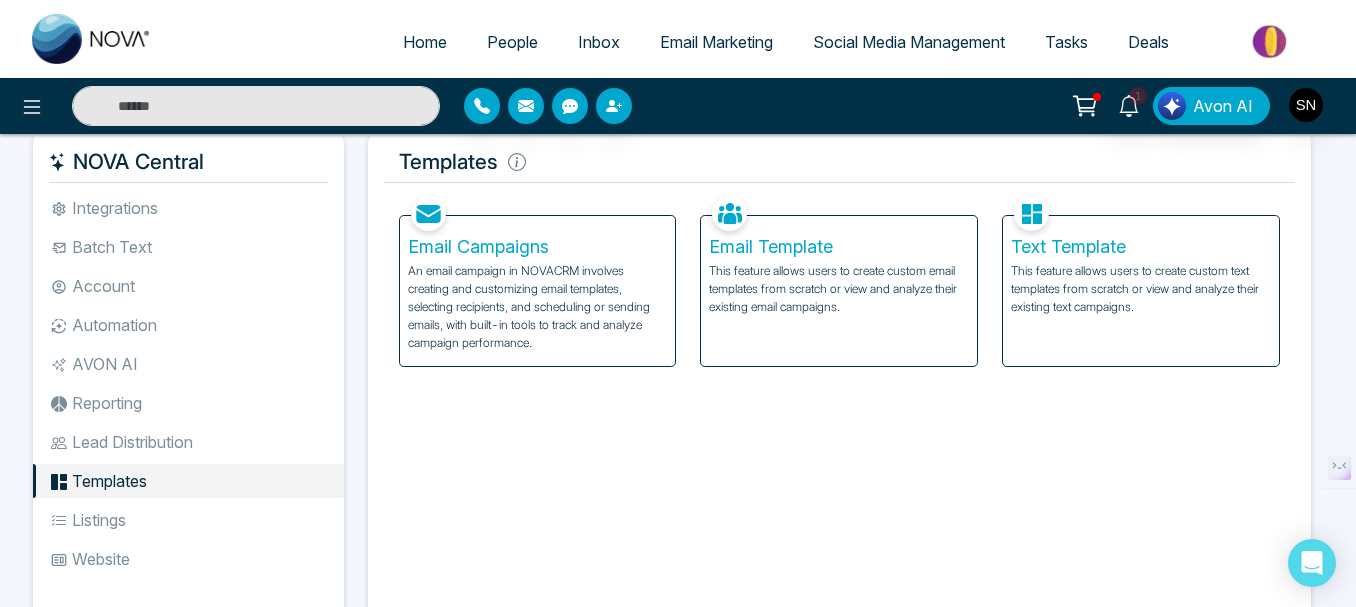 scroll, scrollTop: 100, scrollLeft: 0, axis: vertical 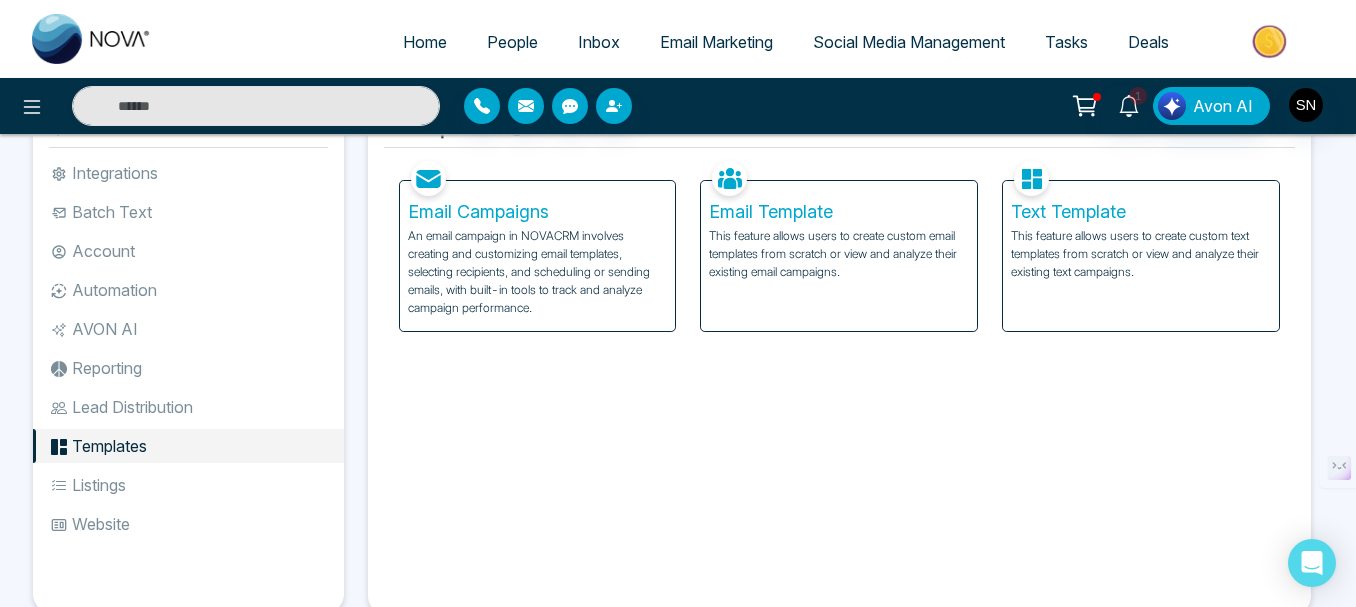click on "Listings" at bounding box center [188, 485] 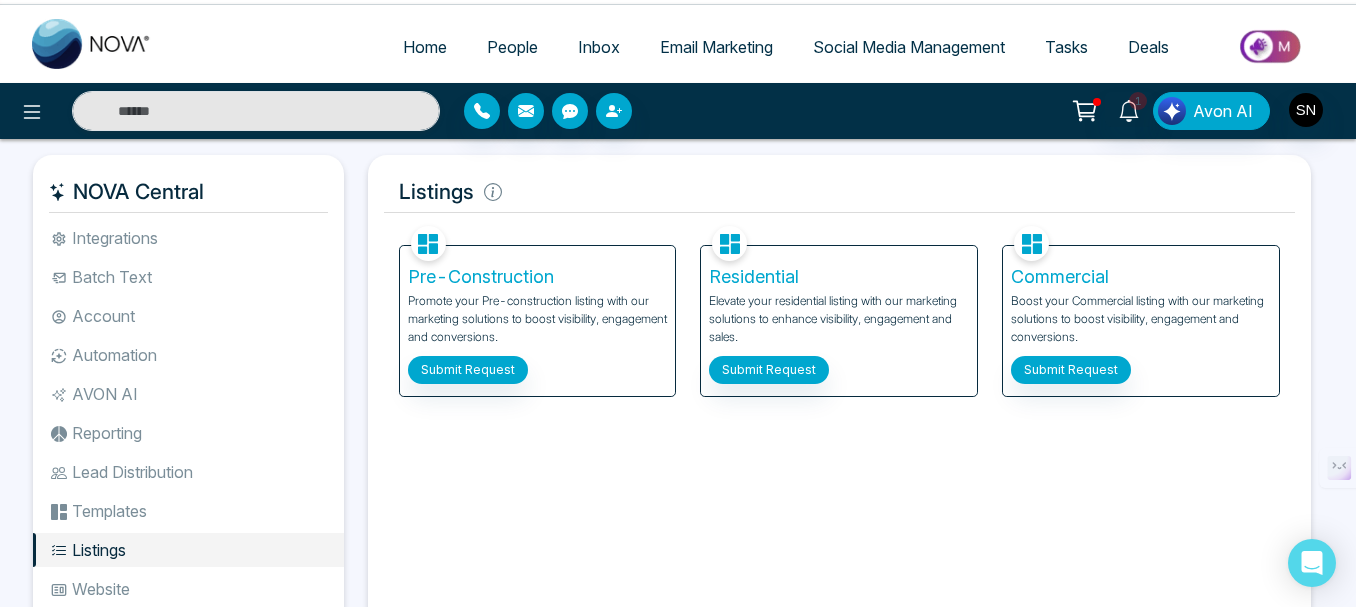 scroll, scrollTop: 0, scrollLeft: 0, axis: both 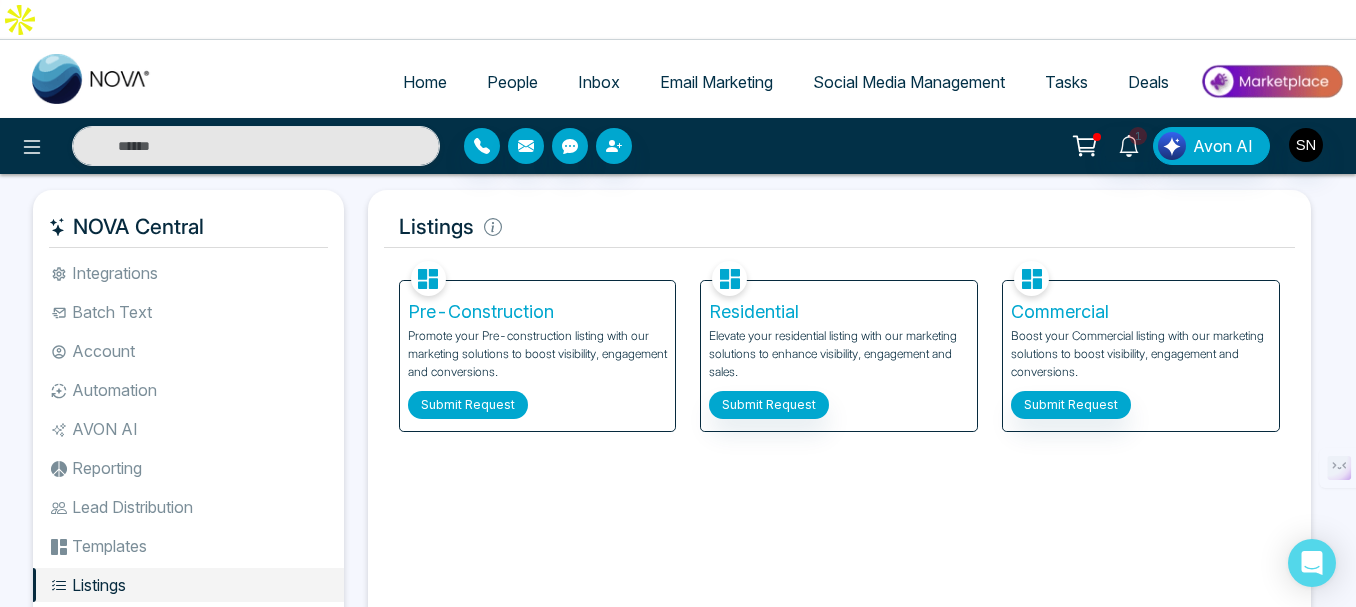 click on "Submit Request" at bounding box center (468, 405) 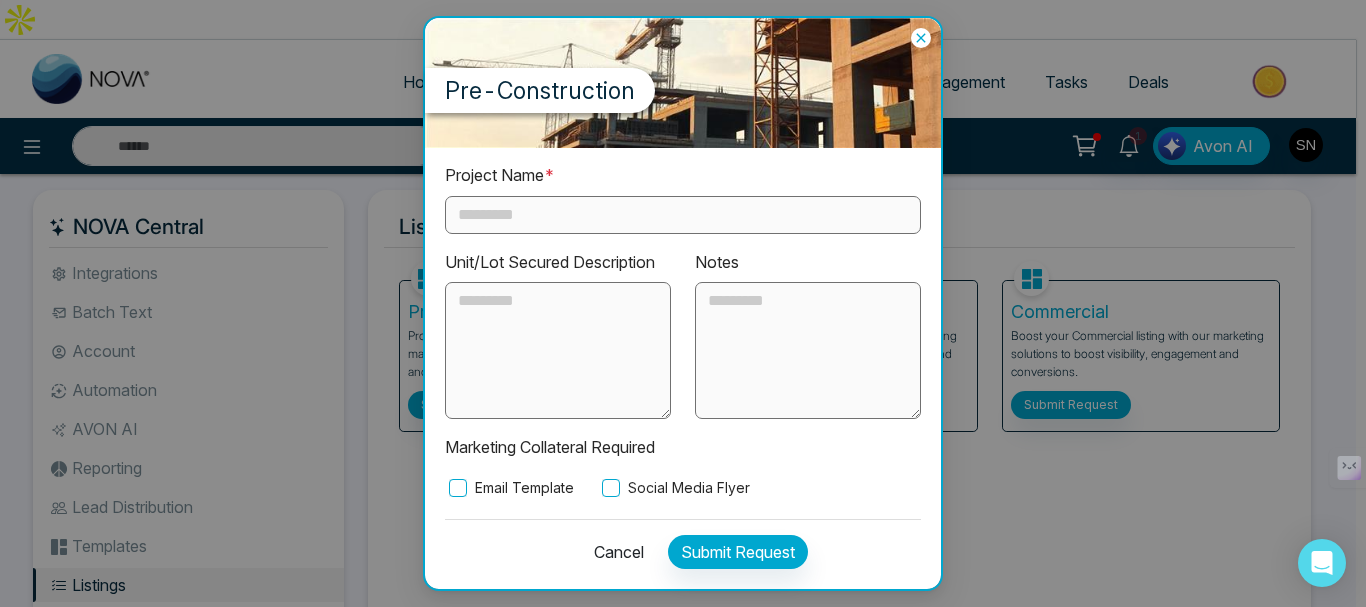 click at bounding box center (683, 215) 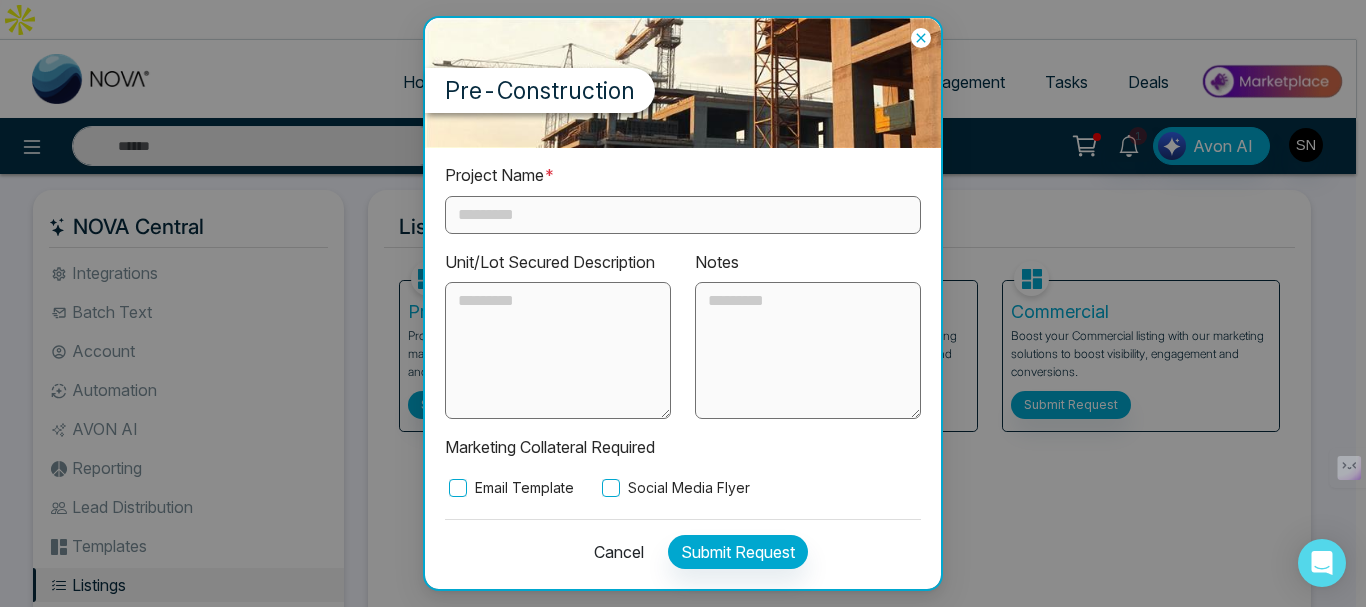 click at bounding box center [683, 215] 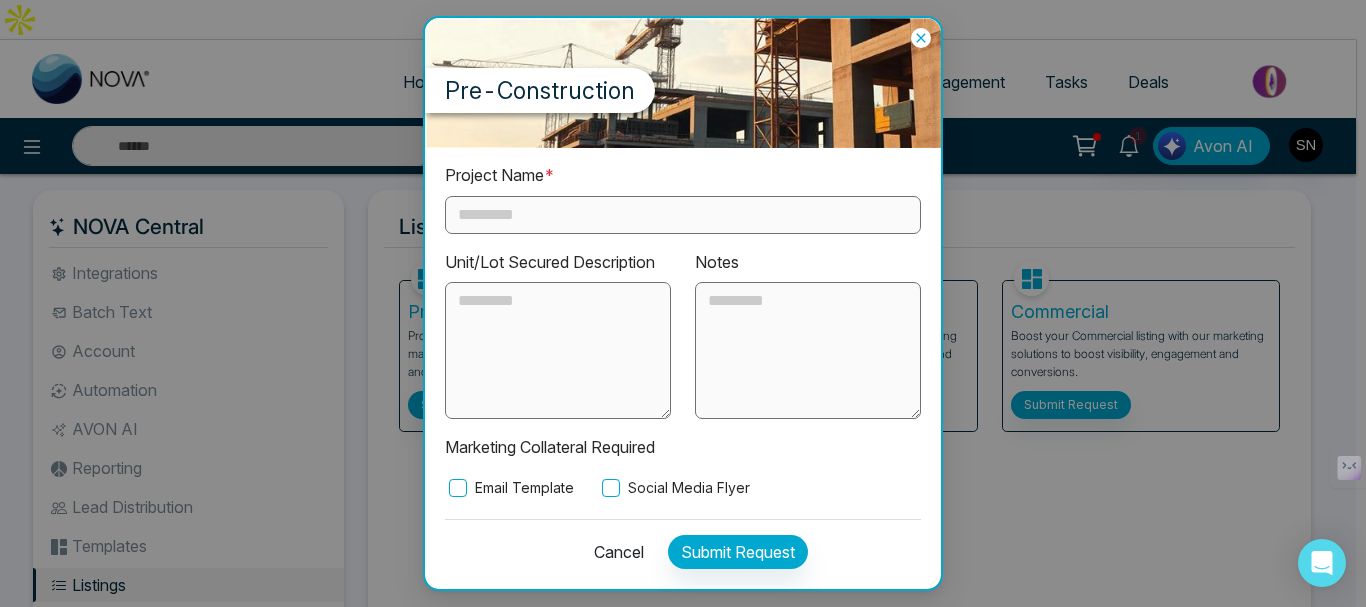 click at bounding box center (558, 351) 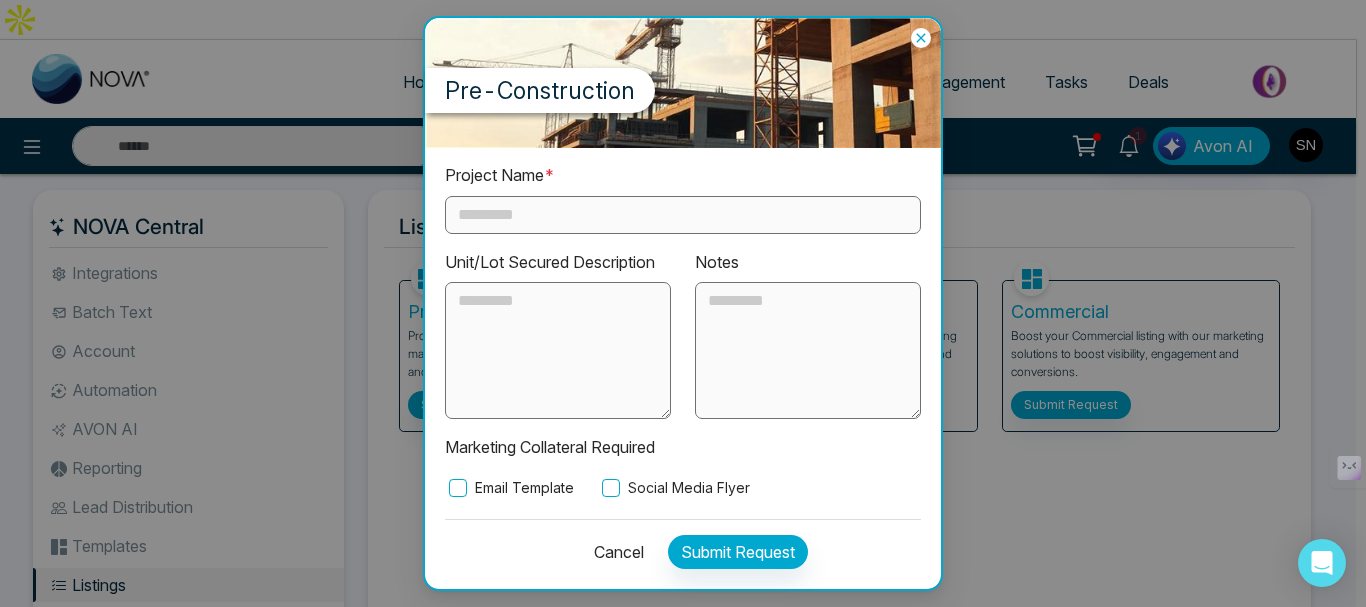 click on "Cancel" at bounding box center (613, 552) 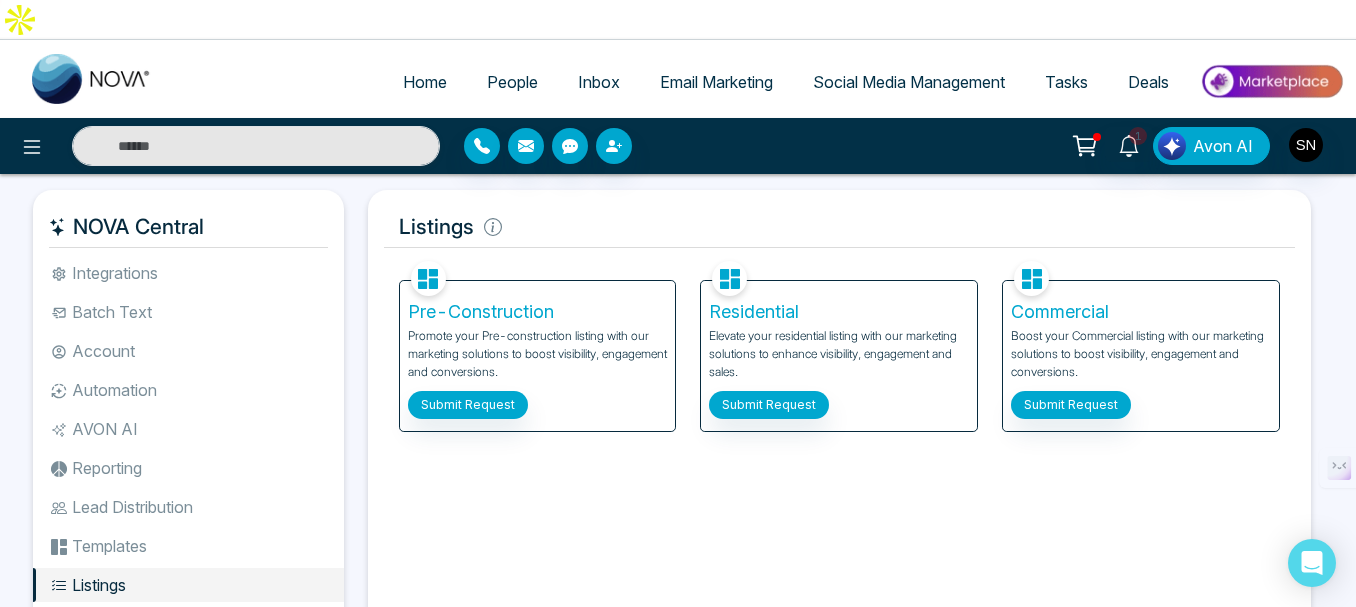 click on "Residential" at bounding box center (839, 312) 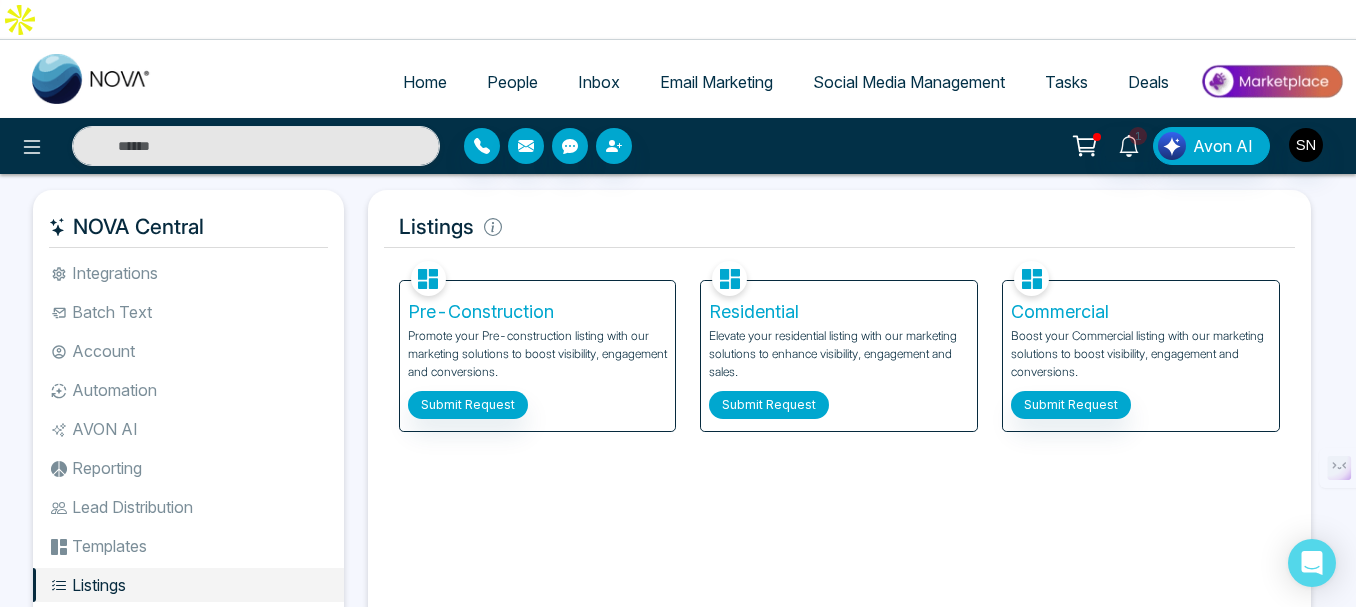click on "Submit Request" at bounding box center (769, 405) 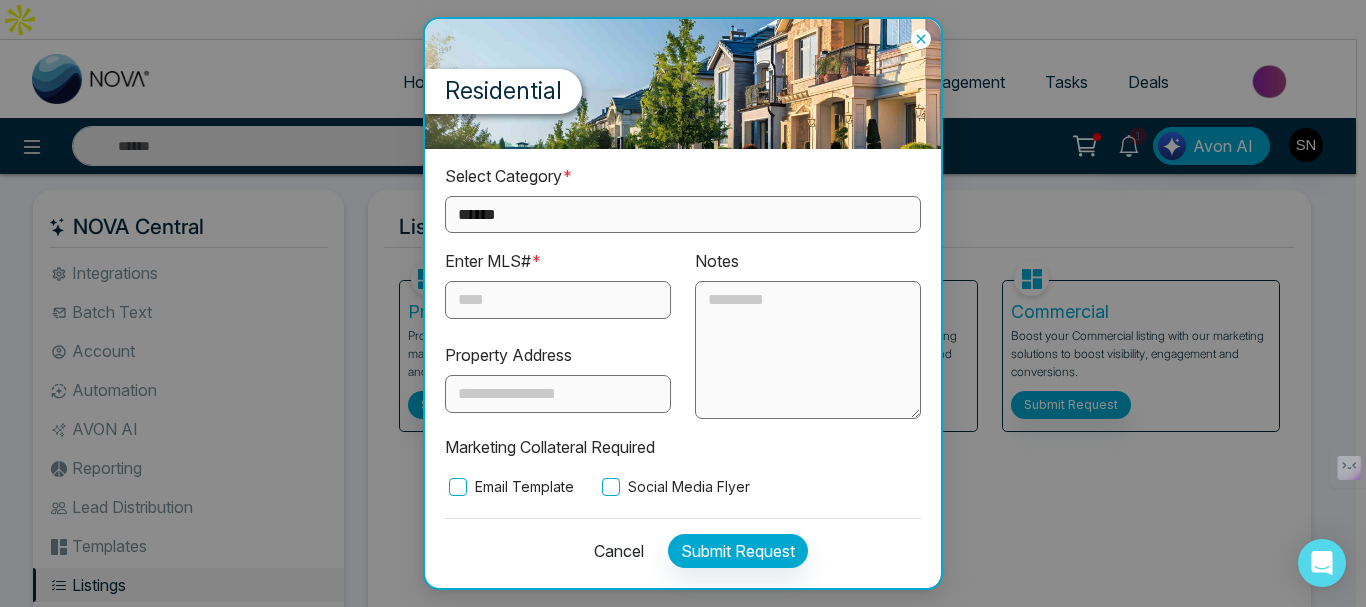 click on "**********" at bounding box center [683, 214] 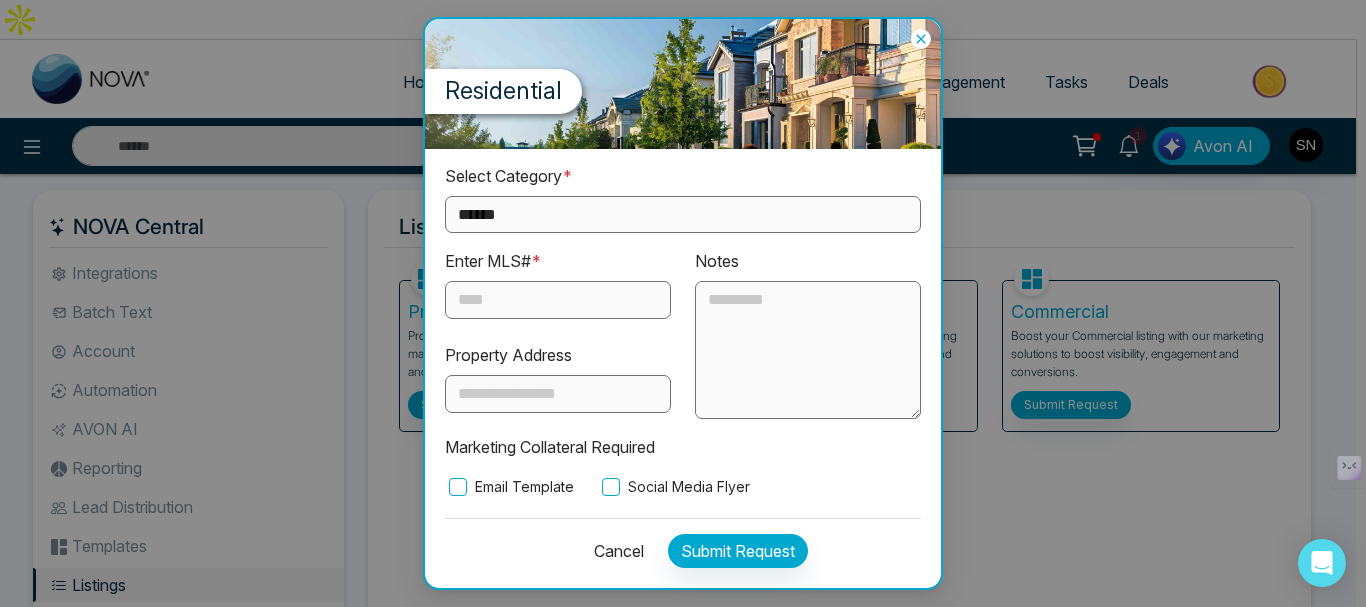 click on "Cancel" at bounding box center [613, 551] 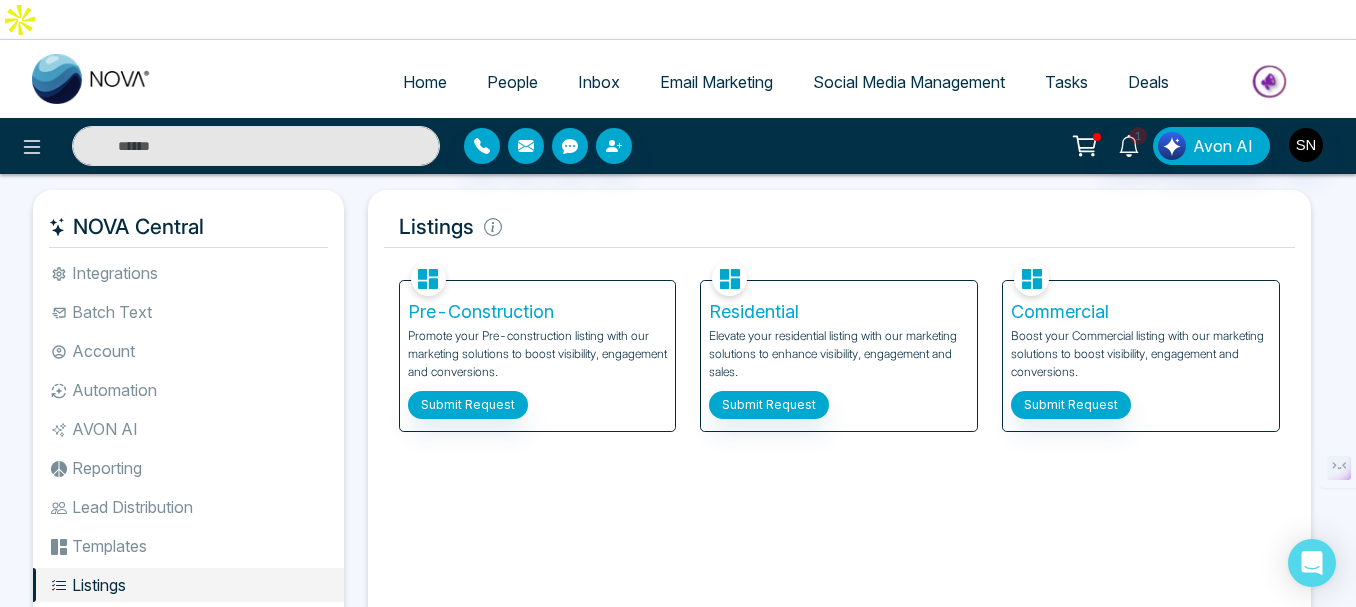 click on "Commercial" at bounding box center [1141, 312] 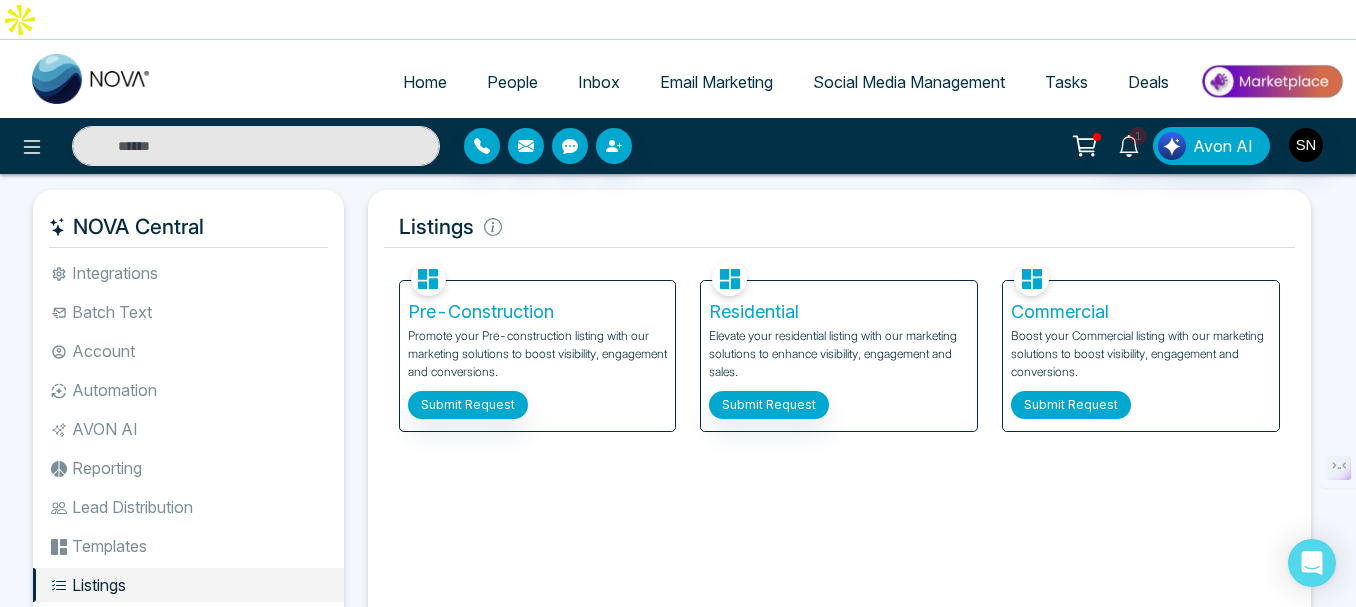 click on "Submit Request" at bounding box center (1071, 405) 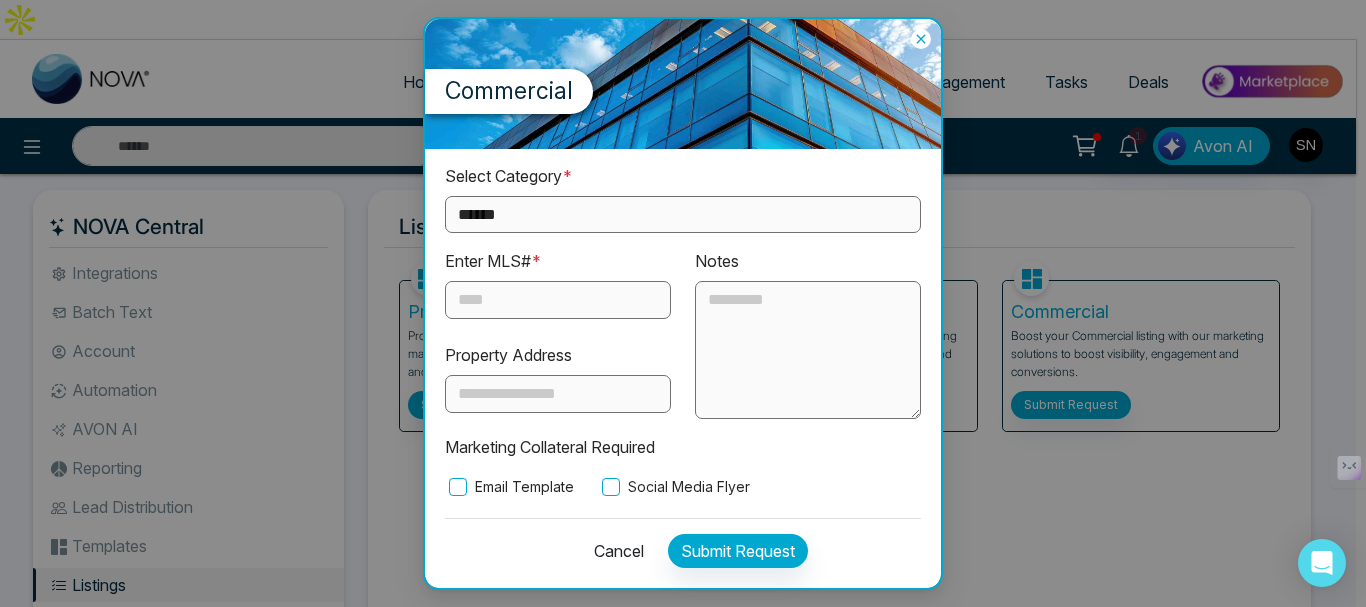 click on "**********" at bounding box center [683, 214] 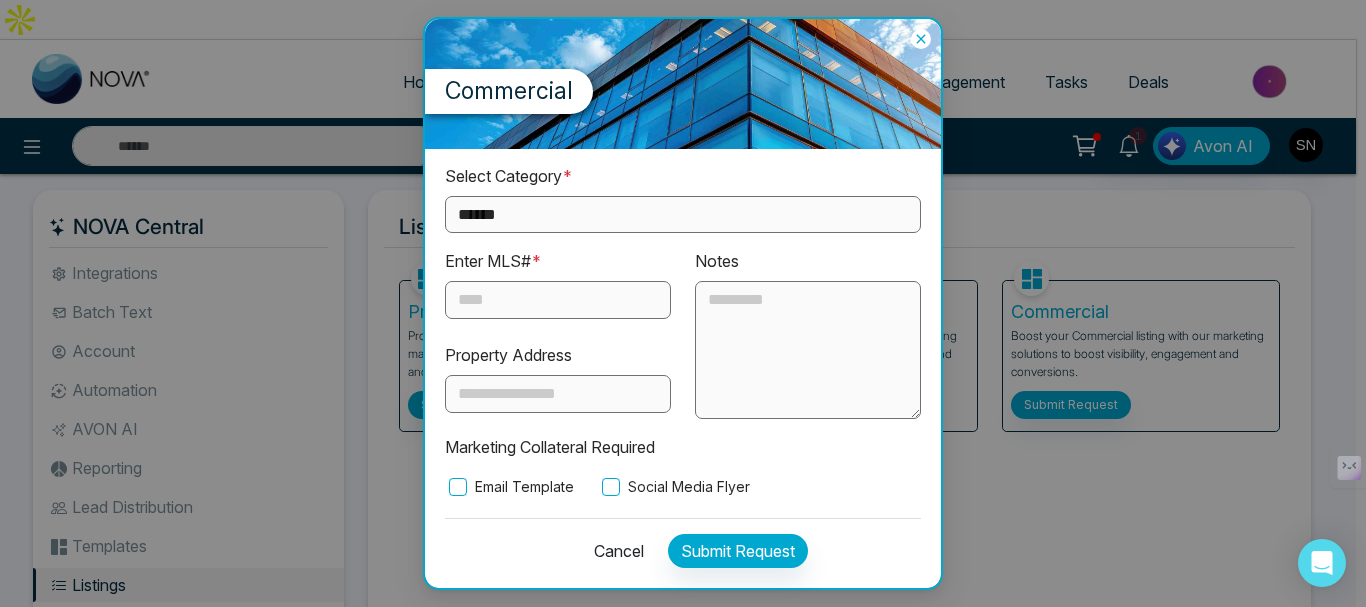 click on "**********" at bounding box center (683, 303) 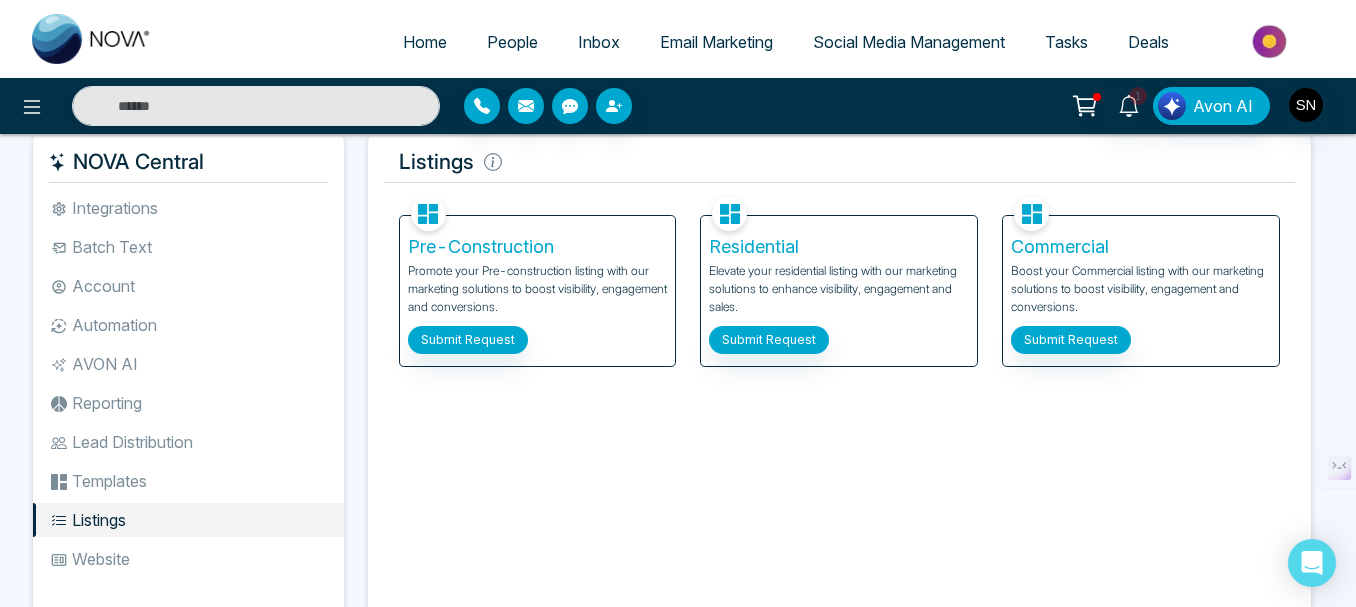 scroll, scrollTop: 100, scrollLeft: 0, axis: vertical 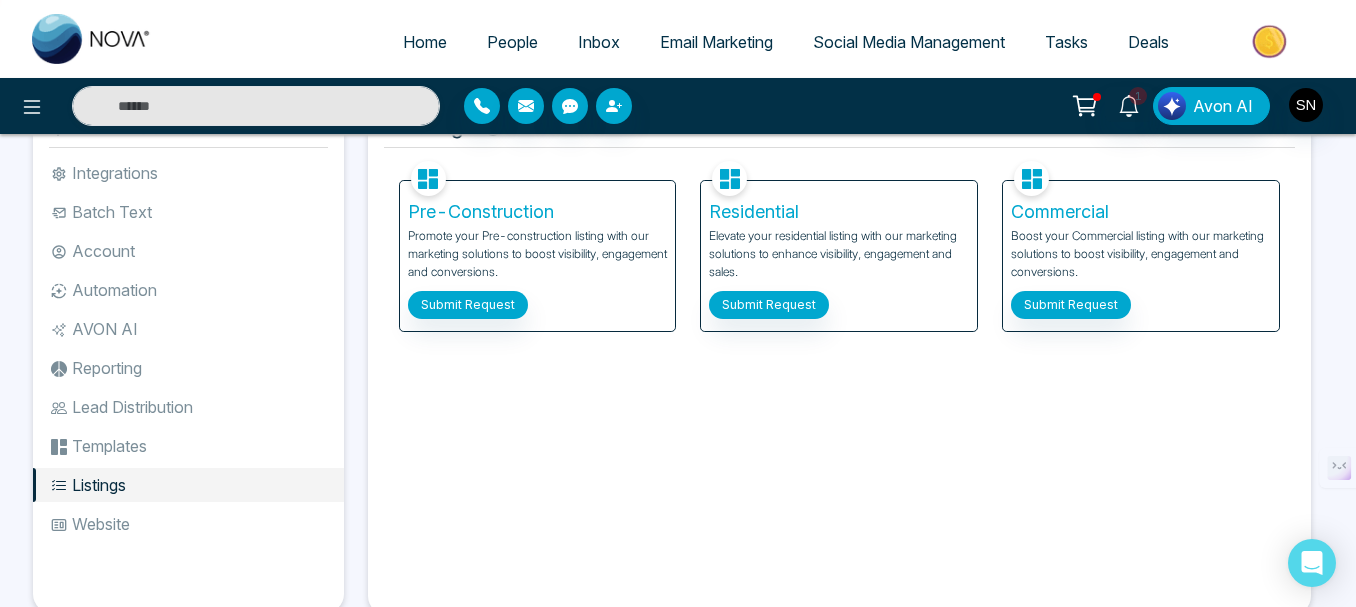 click on "Website" at bounding box center [188, 524] 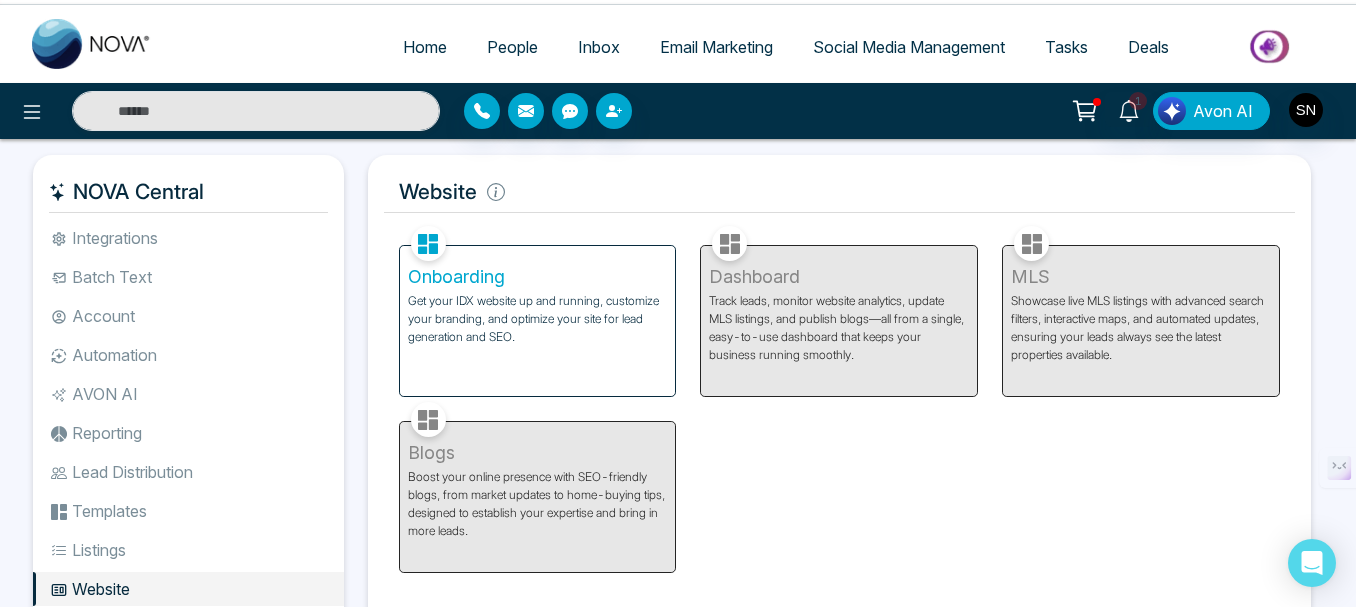 scroll, scrollTop: 0, scrollLeft: 0, axis: both 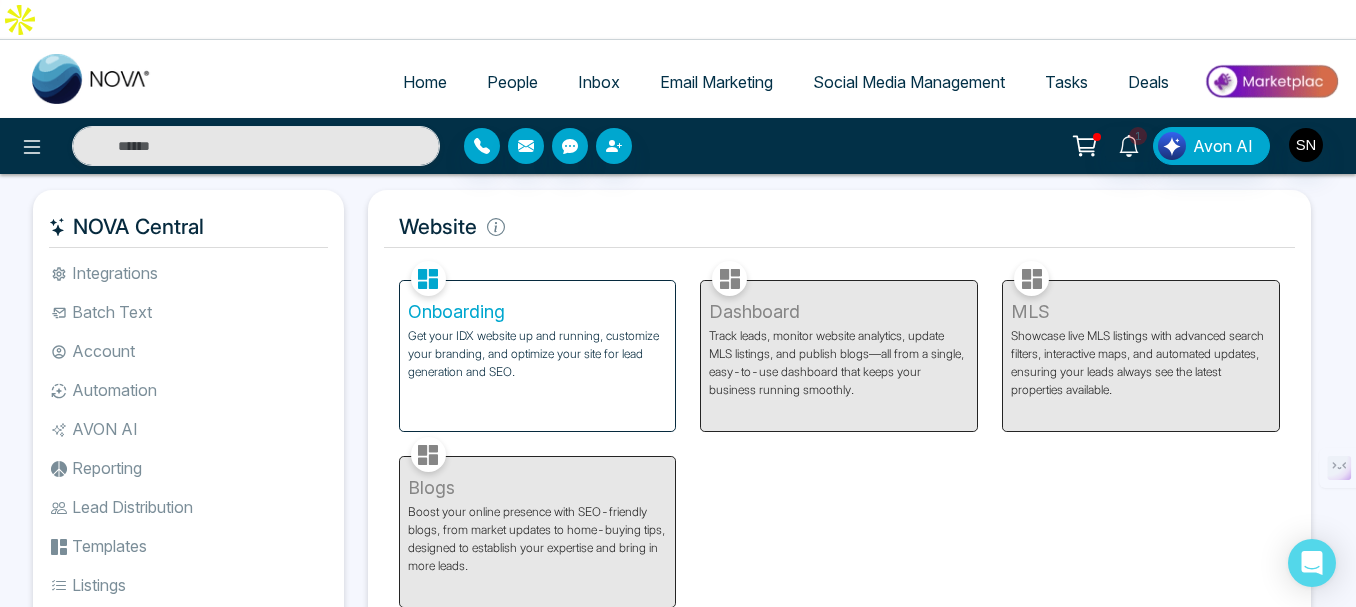 click on "Onboarding" at bounding box center (538, 312) 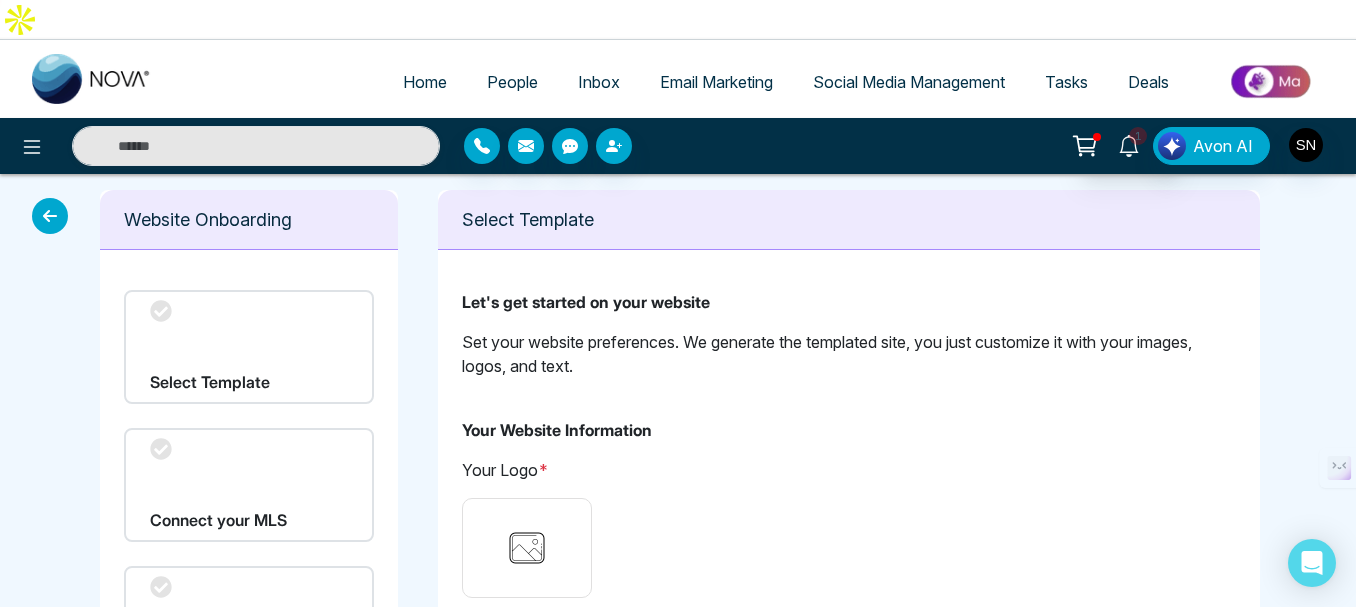 click on "1" at bounding box center (1138, 136) 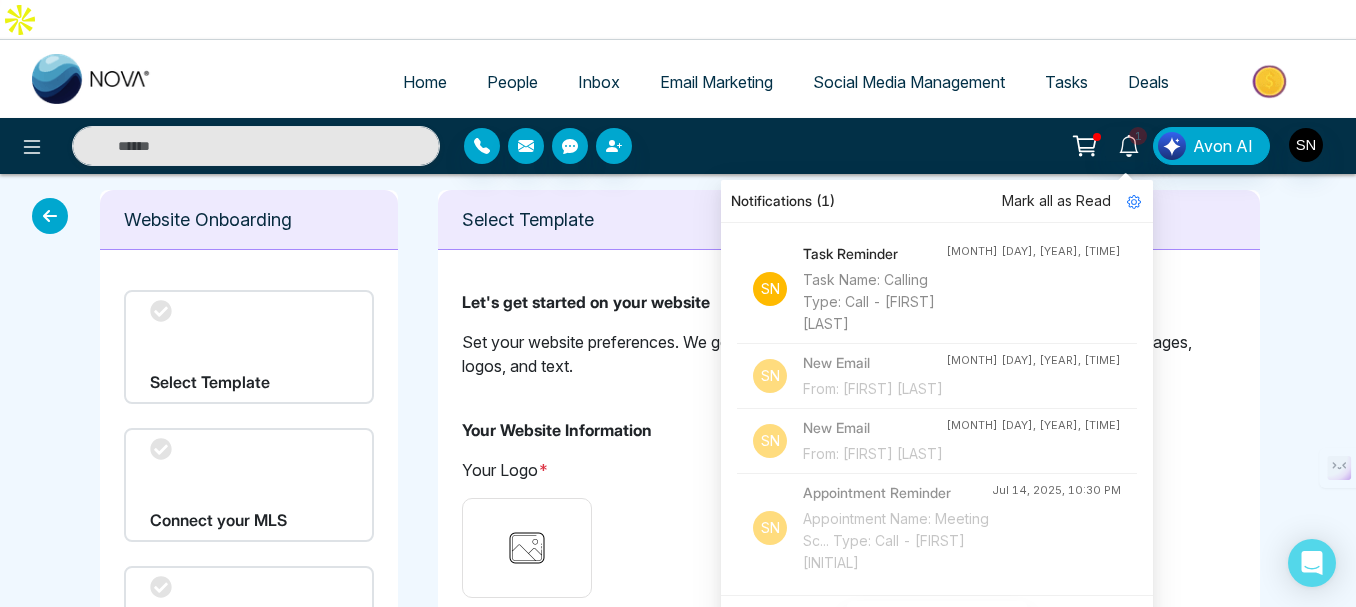 click on "Website Onboarding Select Template Connect your MLS Preview & Continue Select Template Let's get started on your website  Set your website preferences. We generate the templated site, you just customize it with your images, logos, and text. Your Website Information  Your Logo  * Please upload your logo with a maximum file size of 512 KB. For optimal display, the recommended dimensions are 105px (width) by 45px (height). Supported file formats include JPG, JPEG, and PNG. Website Domain  * https:// You should own the domain from domain provider. Select a Template  * All Template 1 Template 2 Template 3 Template 4 Next" at bounding box center [678, 762] 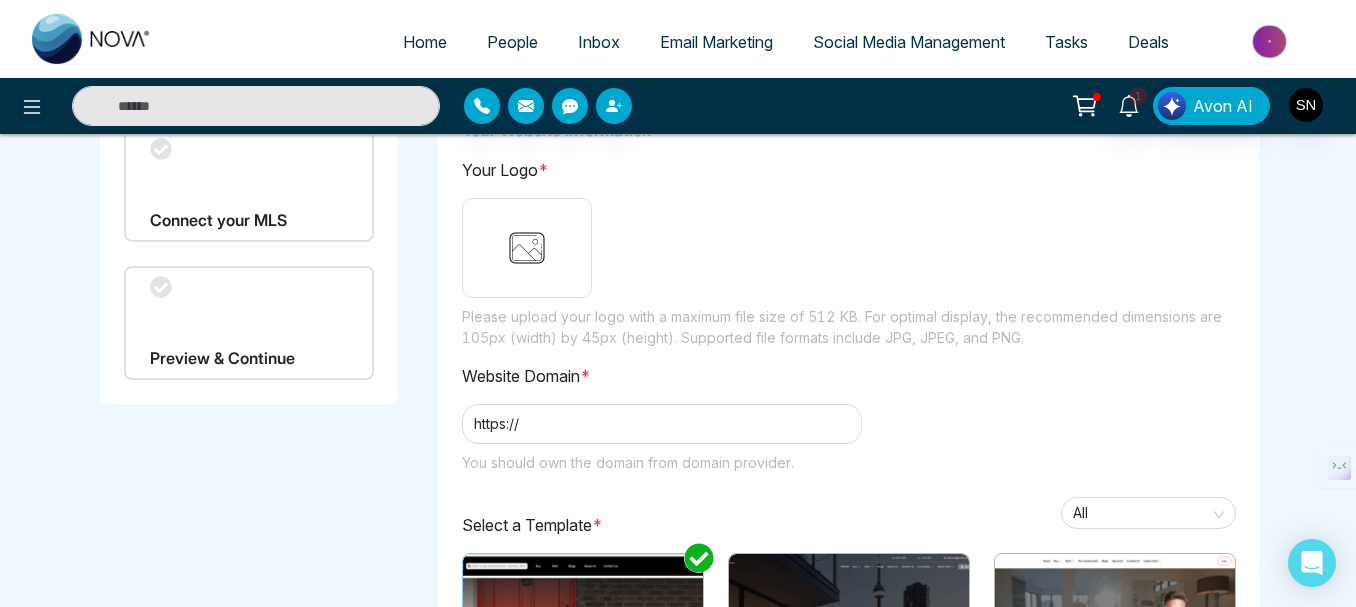 scroll, scrollTop: 0, scrollLeft: 0, axis: both 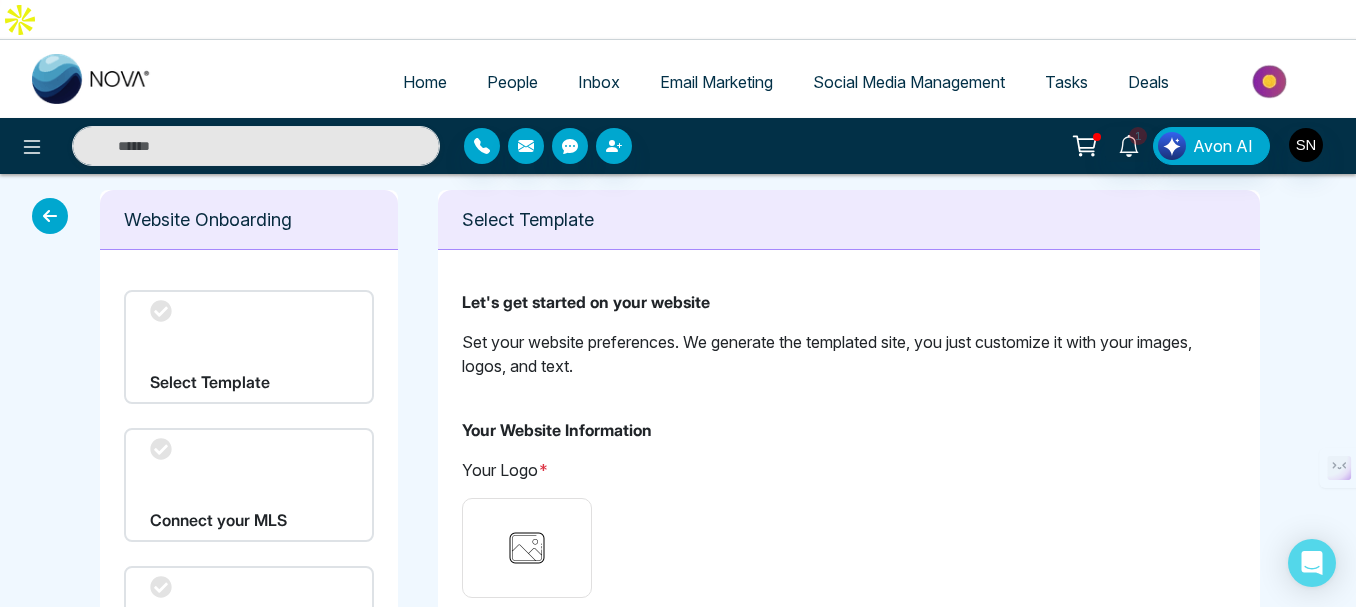 click at bounding box center [50, 216] 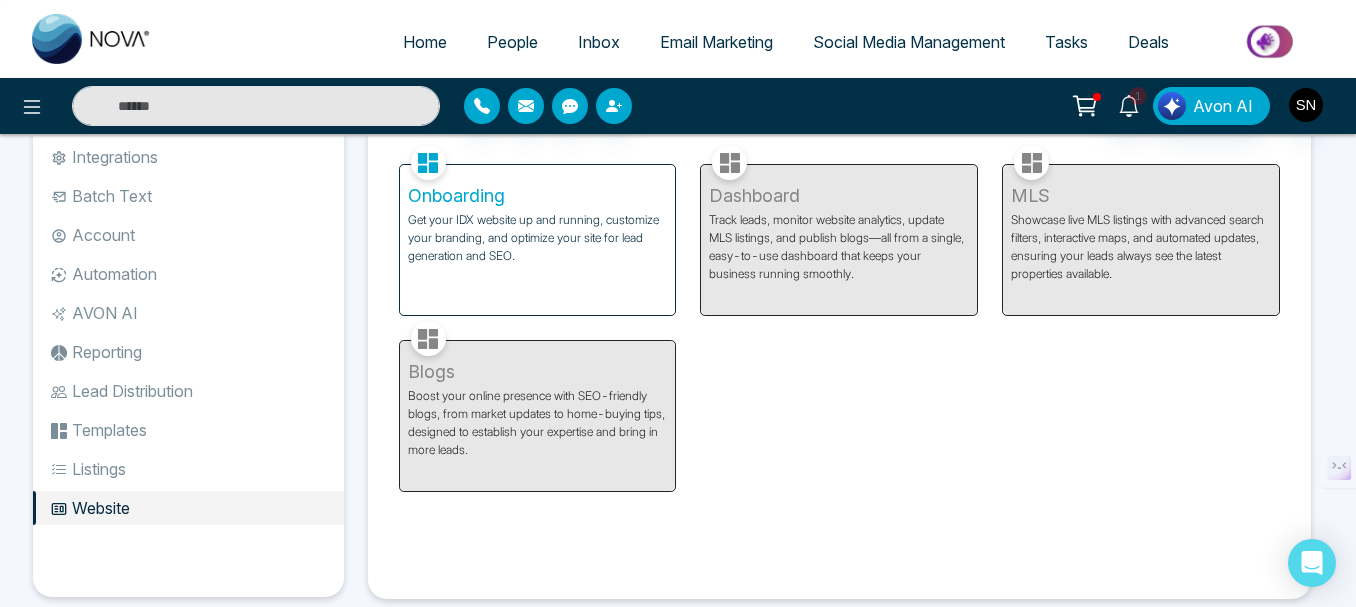 scroll, scrollTop: 0, scrollLeft: 0, axis: both 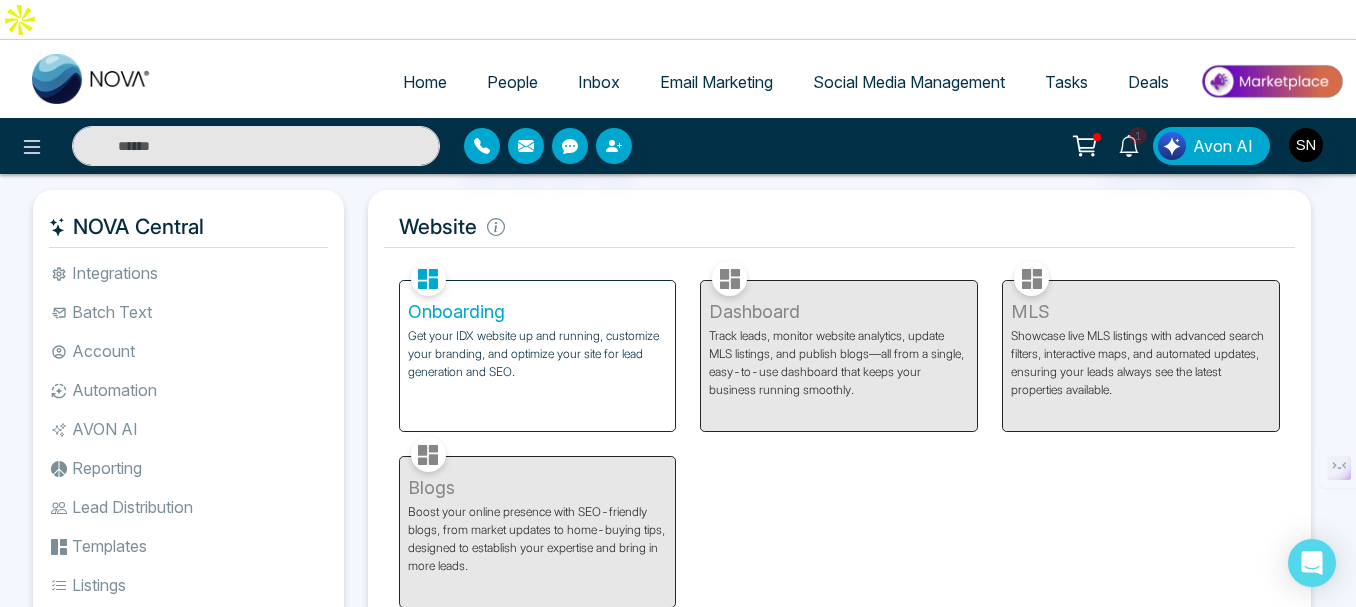 click on "Social Media Management" at bounding box center (909, 82) 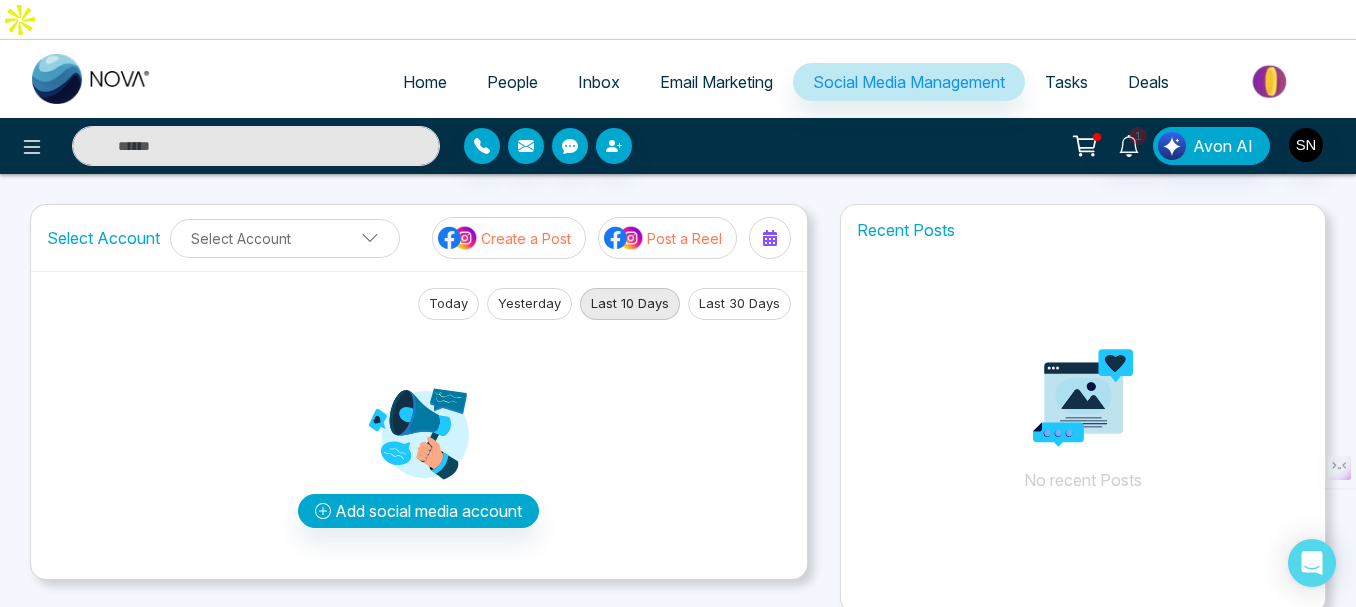 click on "Recent Posts" at bounding box center (1083, 230) 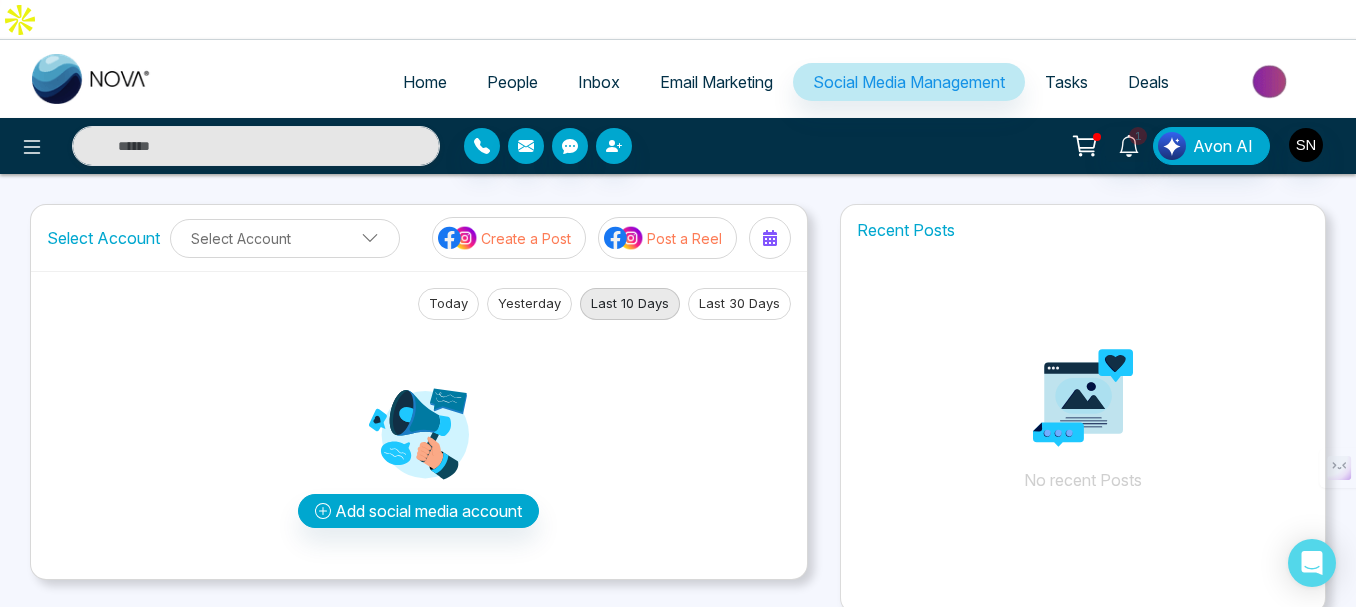 click on "Tasks" at bounding box center (1066, 82) 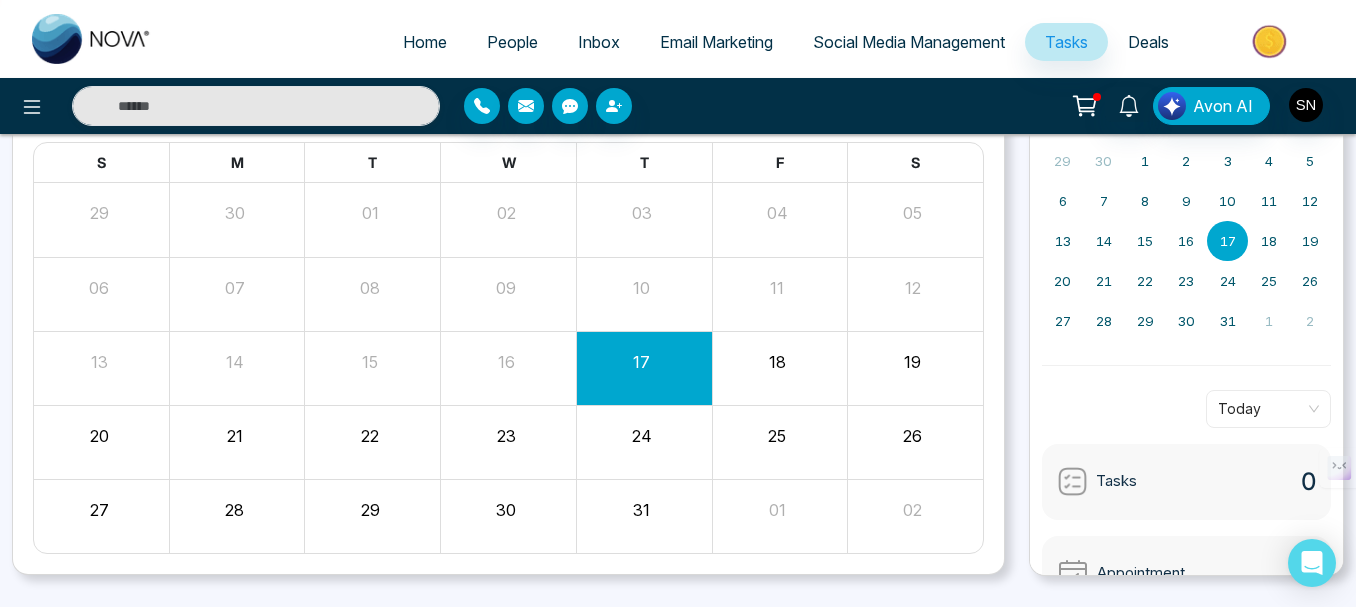 scroll, scrollTop: 209, scrollLeft: 0, axis: vertical 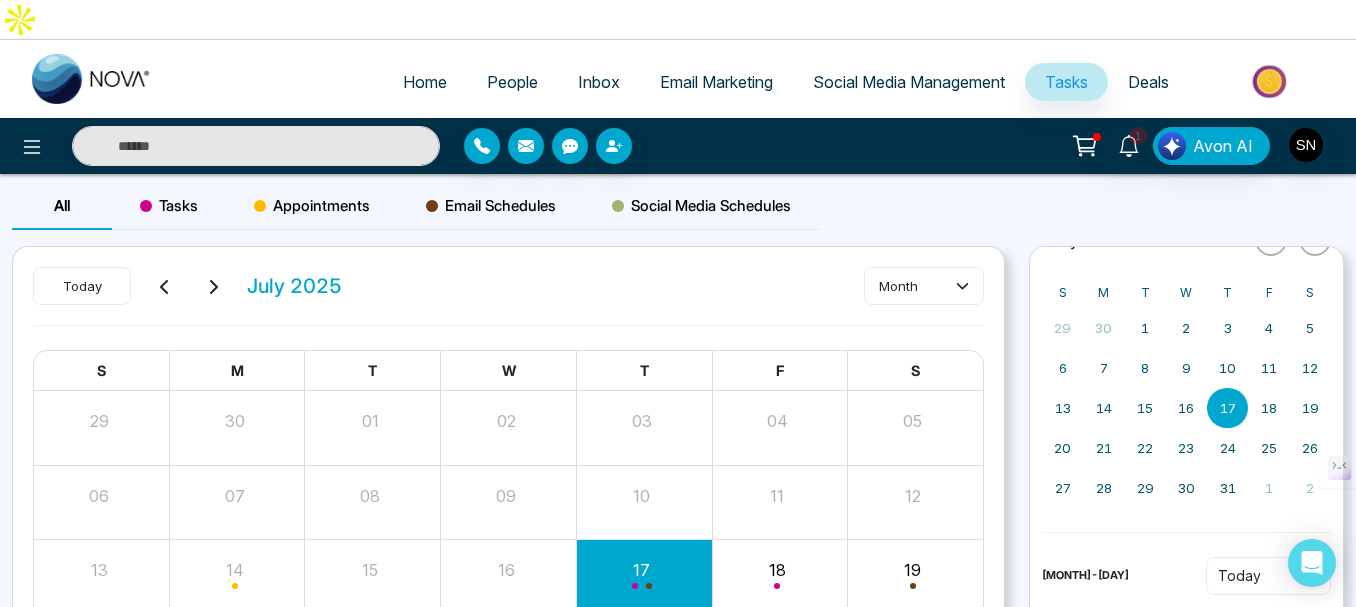 click on "Tasks" at bounding box center (169, 206) 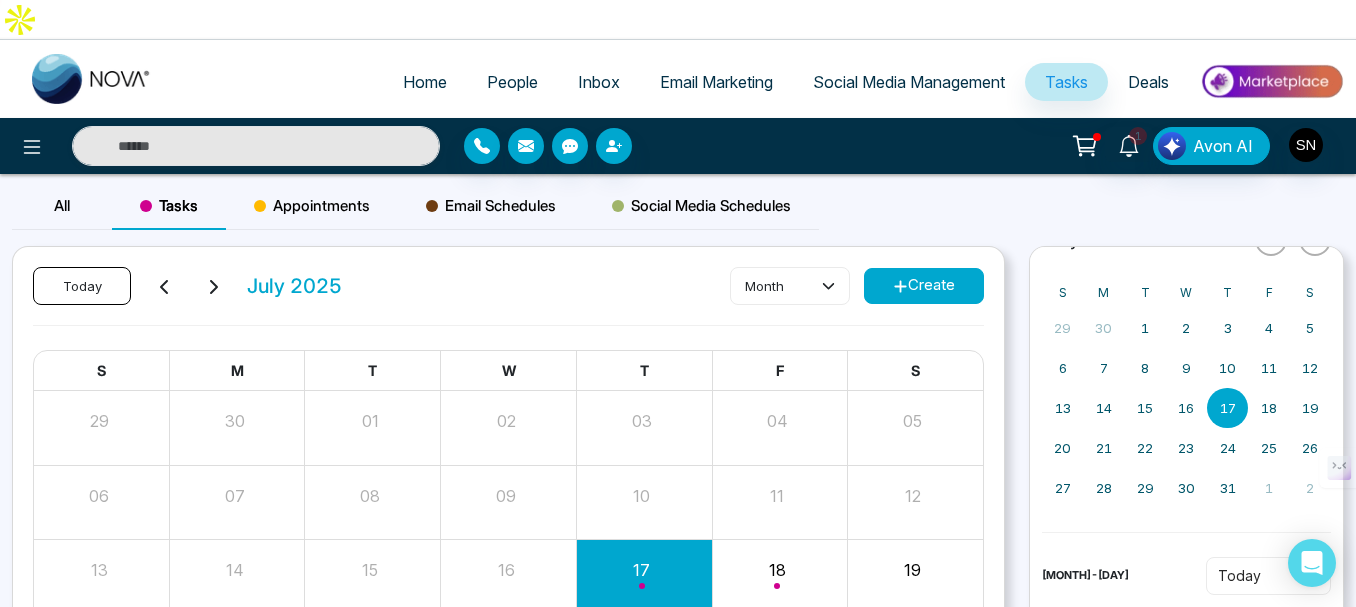 click on "Today" at bounding box center (82, 286) 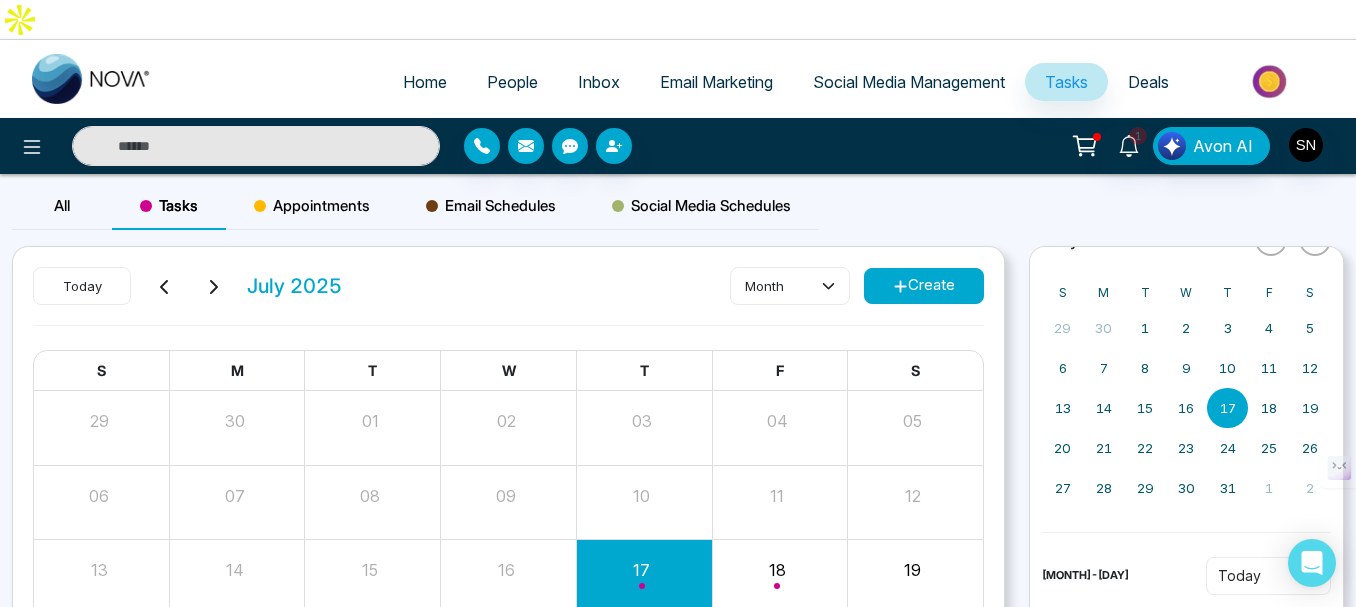 click on "Create" at bounding box center [924, 286] 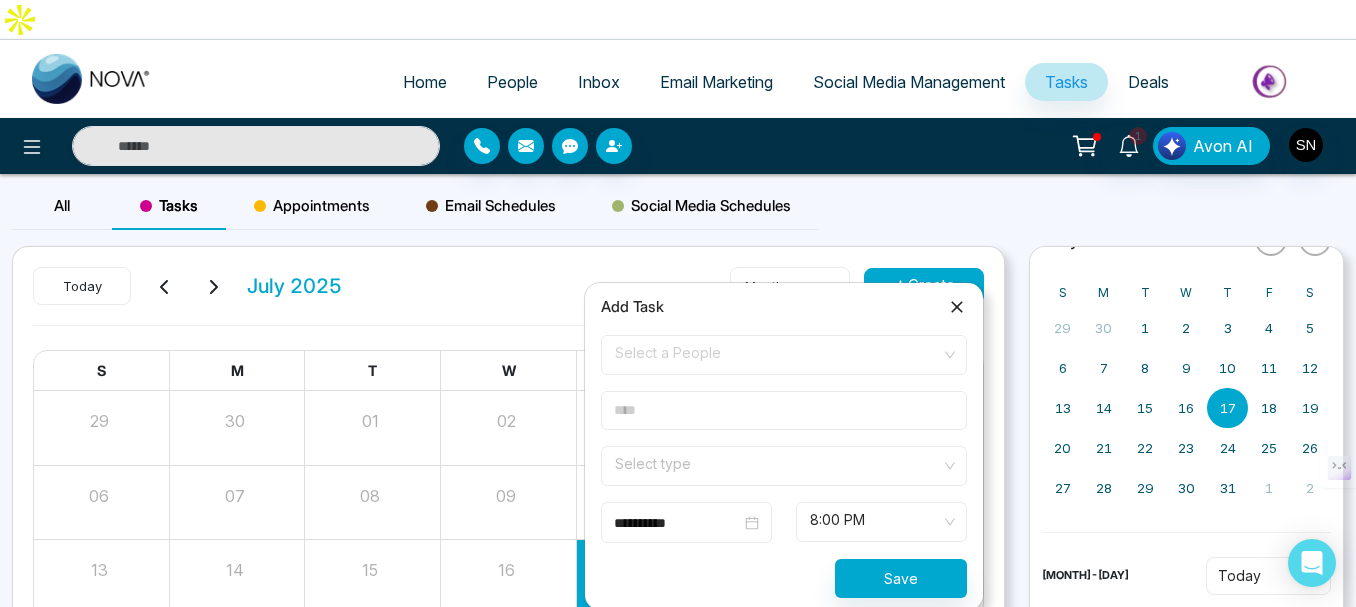 click 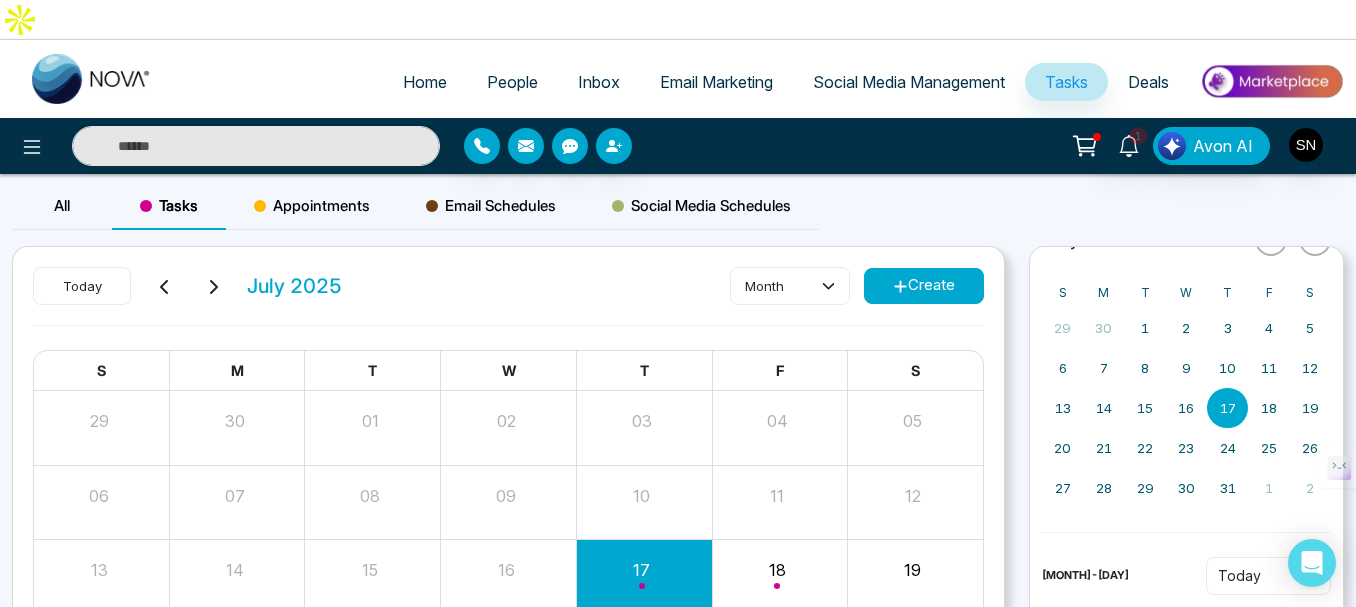 click on "Email Schedules" at bounding box center (491, 206) 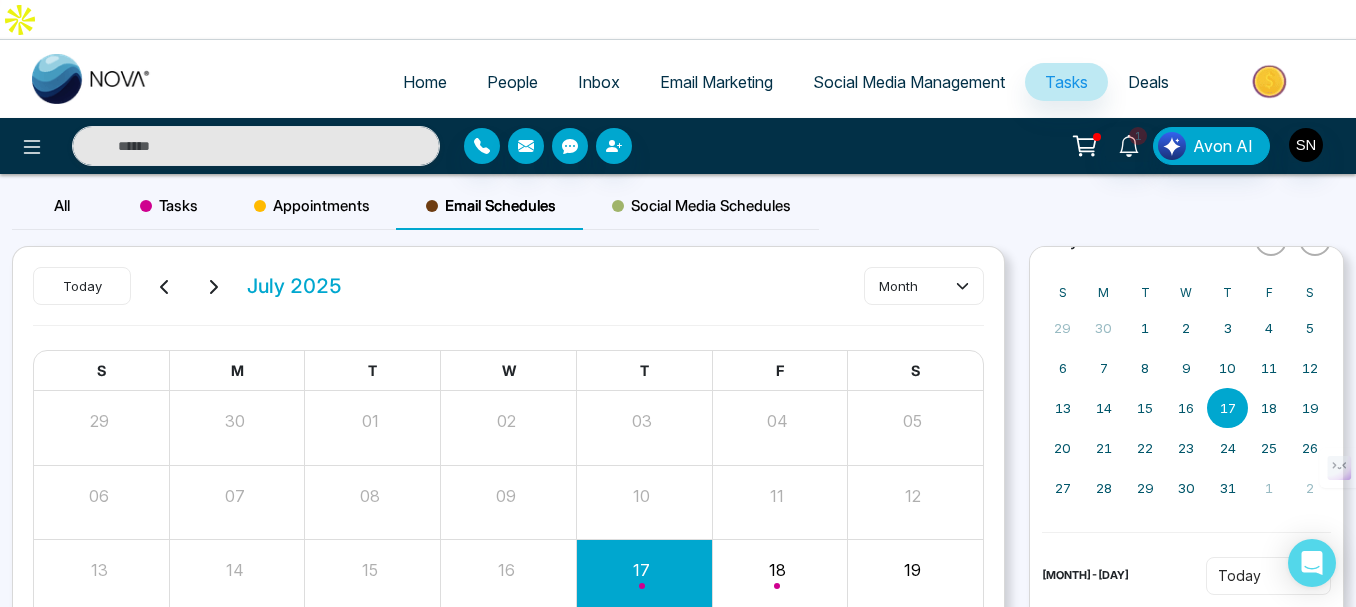click on "Social Media Schedules" at bounding box center (701, 206) 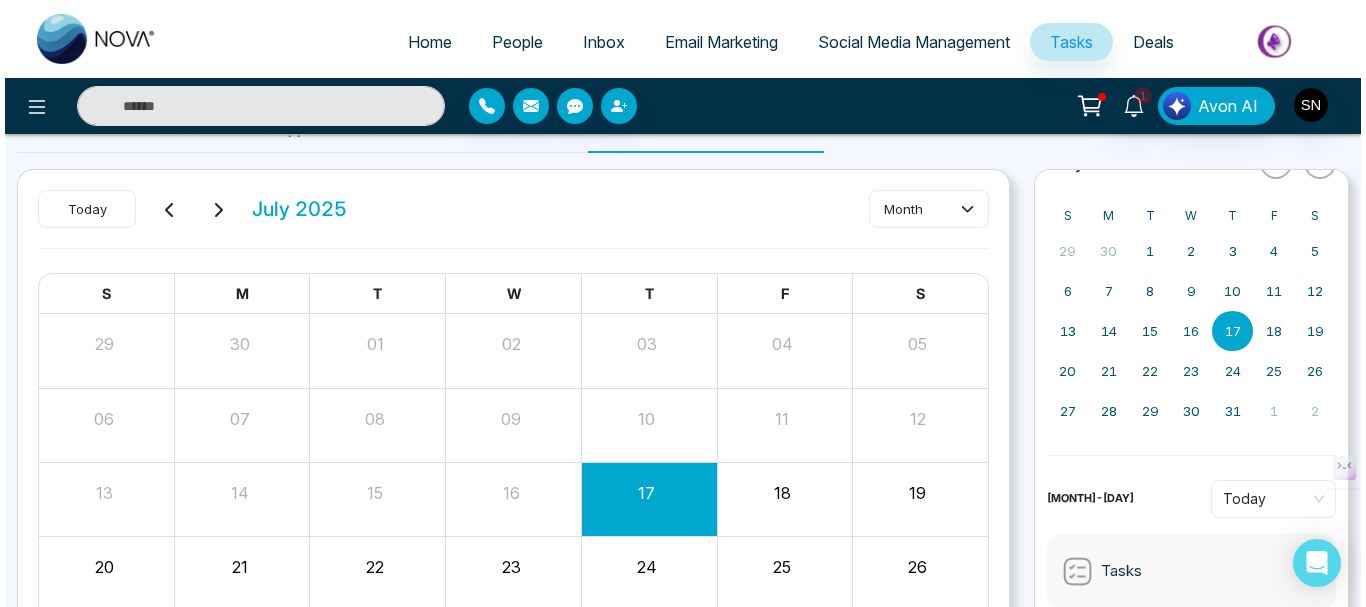 scroll, scrollTop: 0, scrollLeft: 0, axis: both 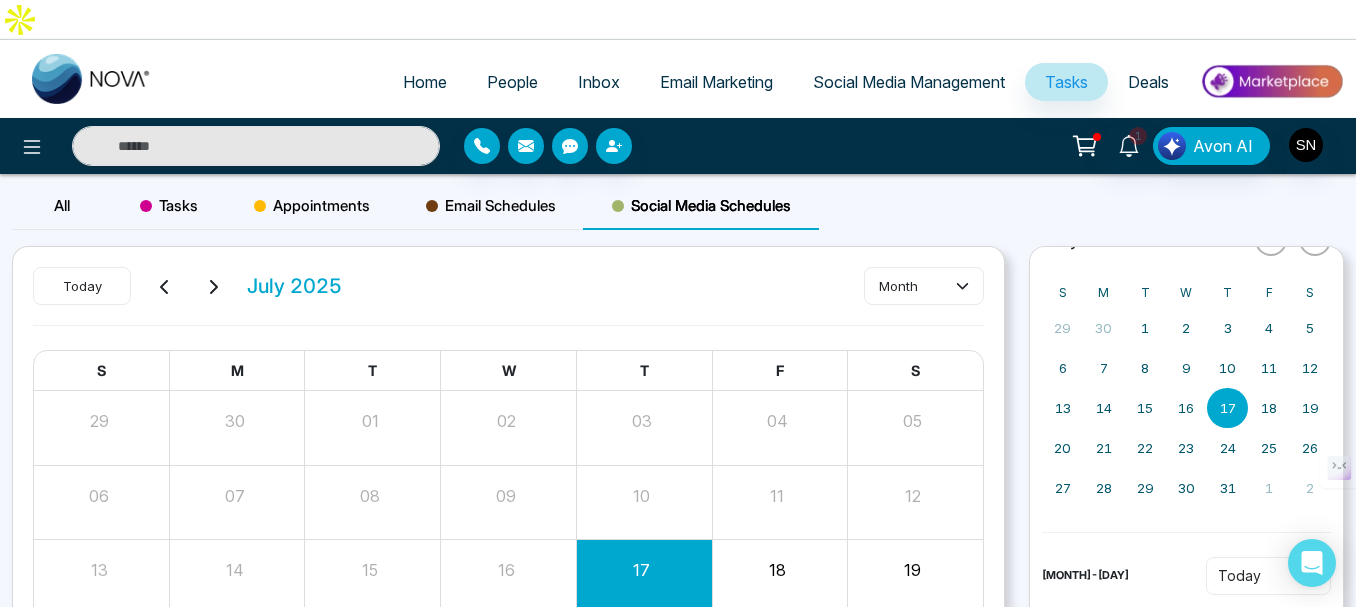 click on "Deals" at bounding box center [1148, 82] 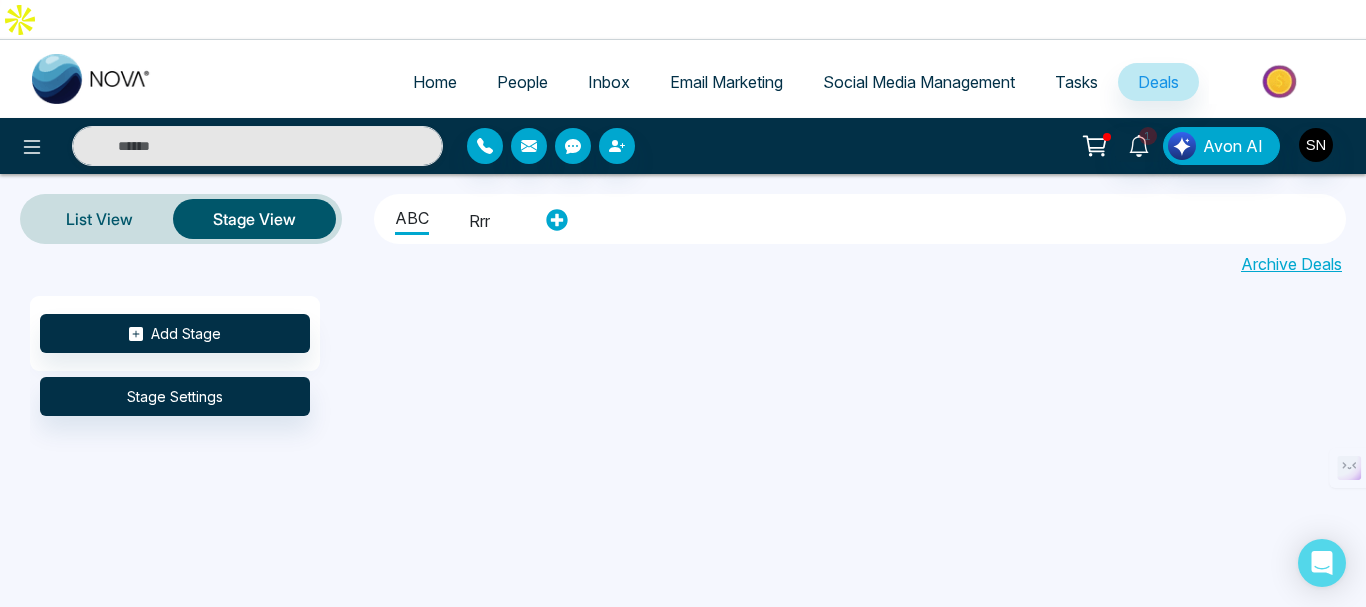 click on "List View" at bounding box center (99, 219) 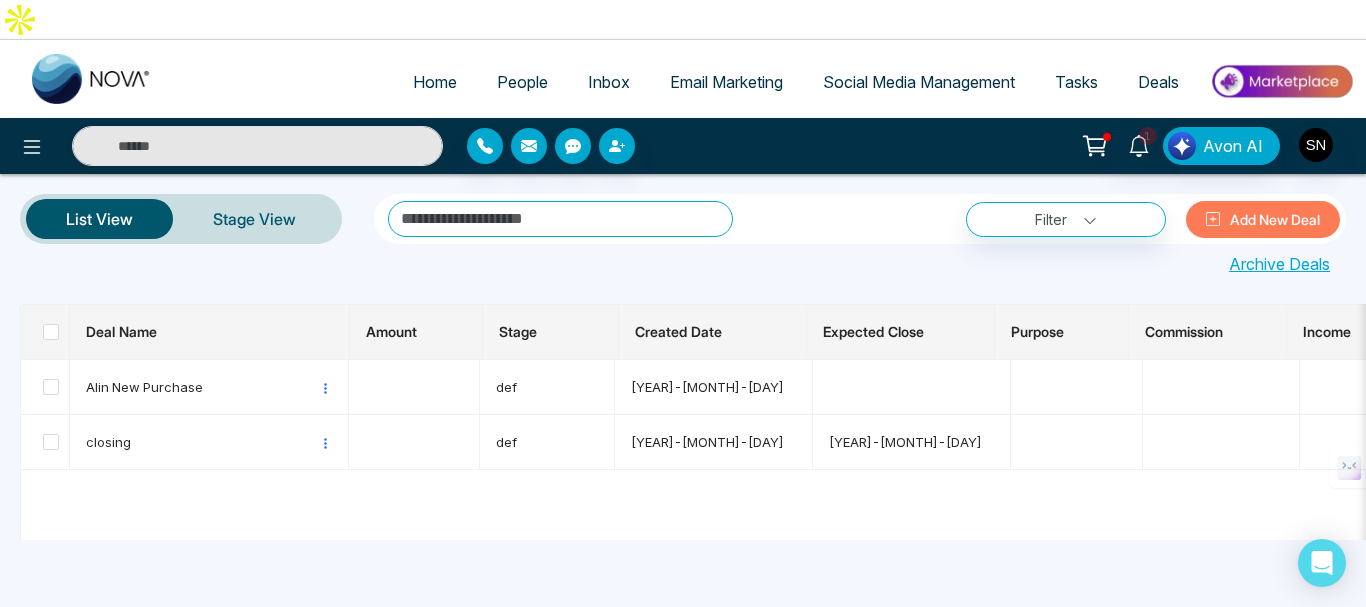 click on "Archive Deals" at bounding box center (1279, 264) 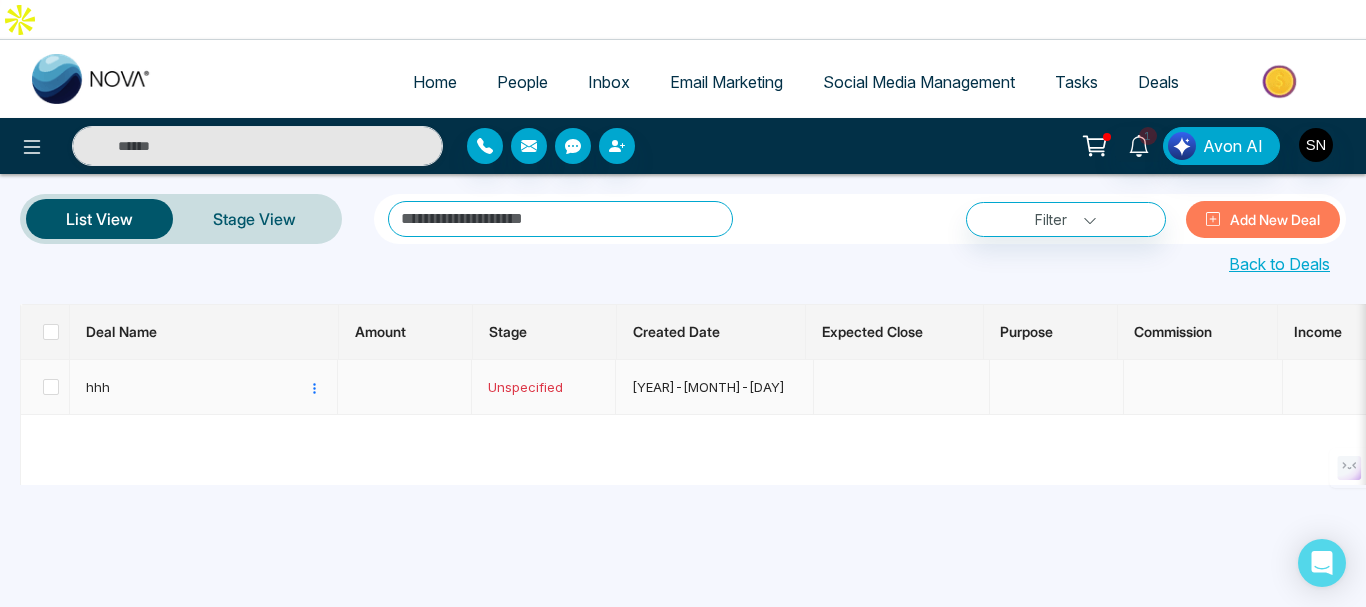click on "hhh" at bounding box center [197, 387] 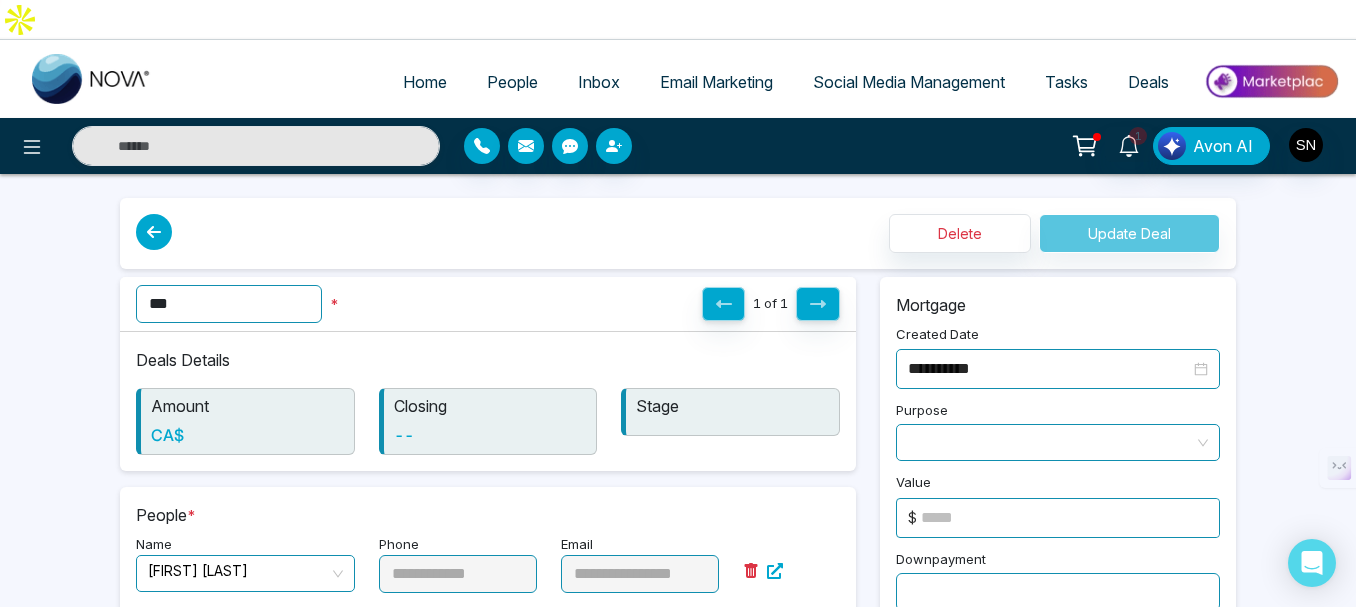 click at bounding box center (154, 232) 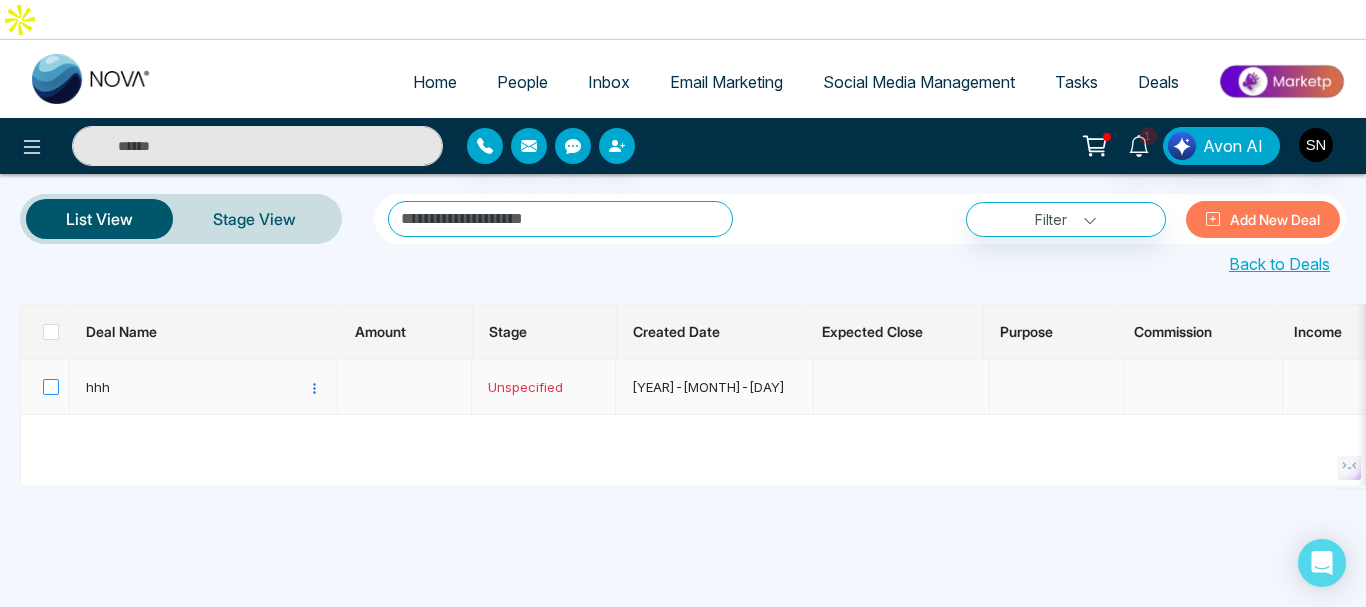 click at bounding box center [51, 387] 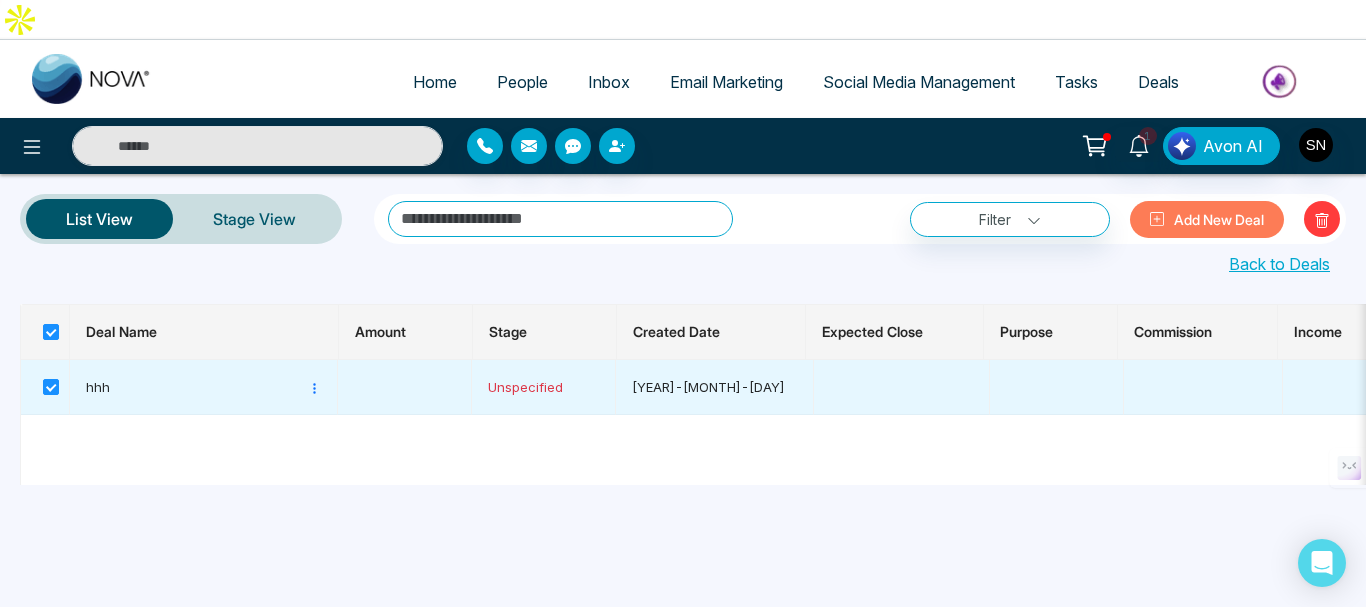 click on "Back to Deals" at bounding box center (1279, 264) 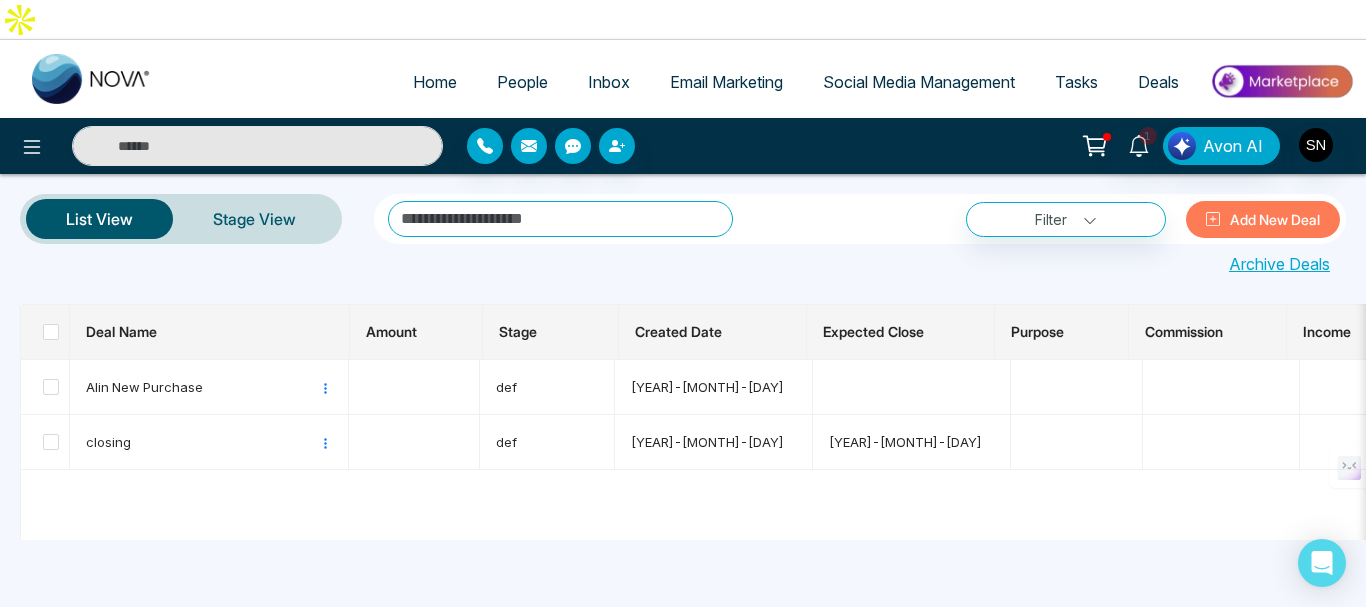 click on "Archive Deals" at bounding box center [1279, 264] 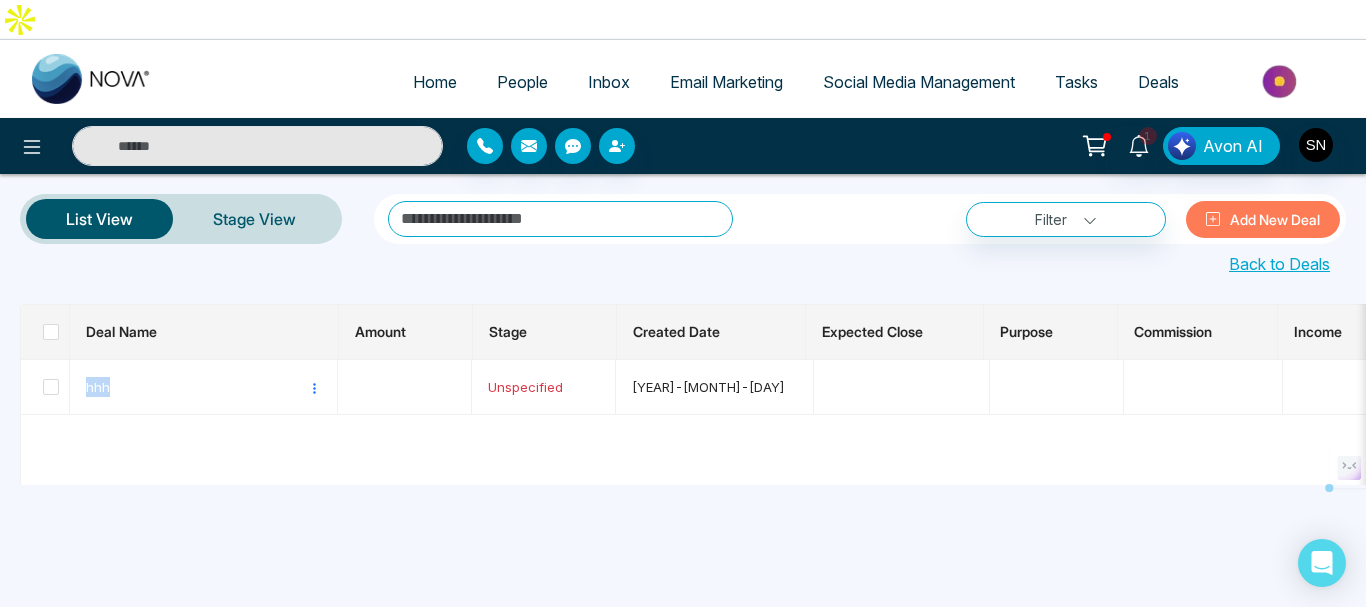 drag, startPoint x: 349, startPoint y: 444, endPoint x: 1018, endPoint y: 475, distance: 669.71783 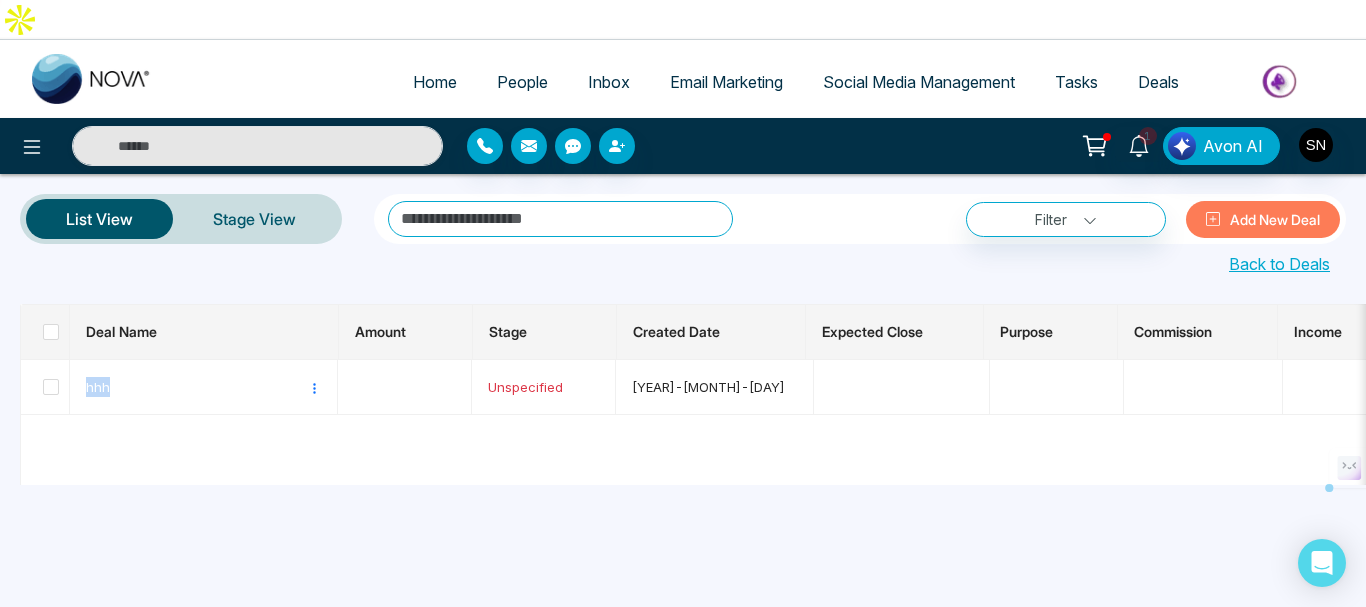click on "Deal Name Amount Stage Created Date Expected Close Purpose Commission Income Expenses Value Downpayment Lender Term/AM Rate Renewal Action                                   hhh Edit Move to Deal Unspecified [YEAR]-[MONTH]-[DAY]" at bounding box center (683, 404) 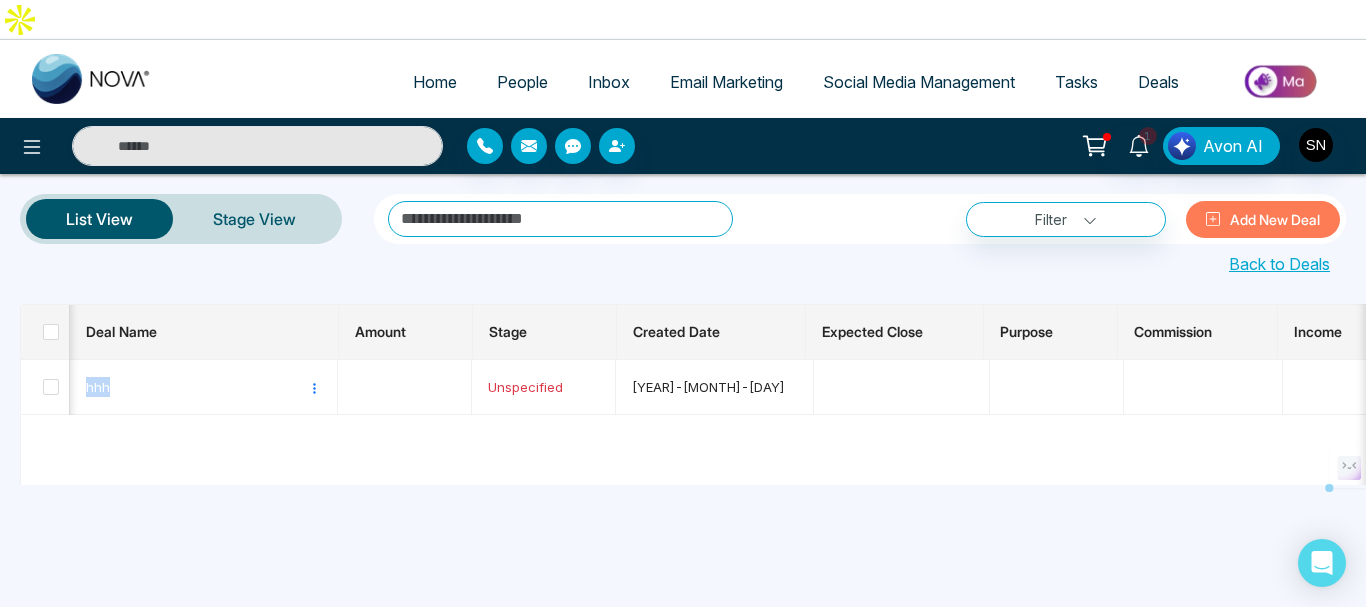 scroll, scrollTop: 0, scrollLeft: 770, axis: horizontal 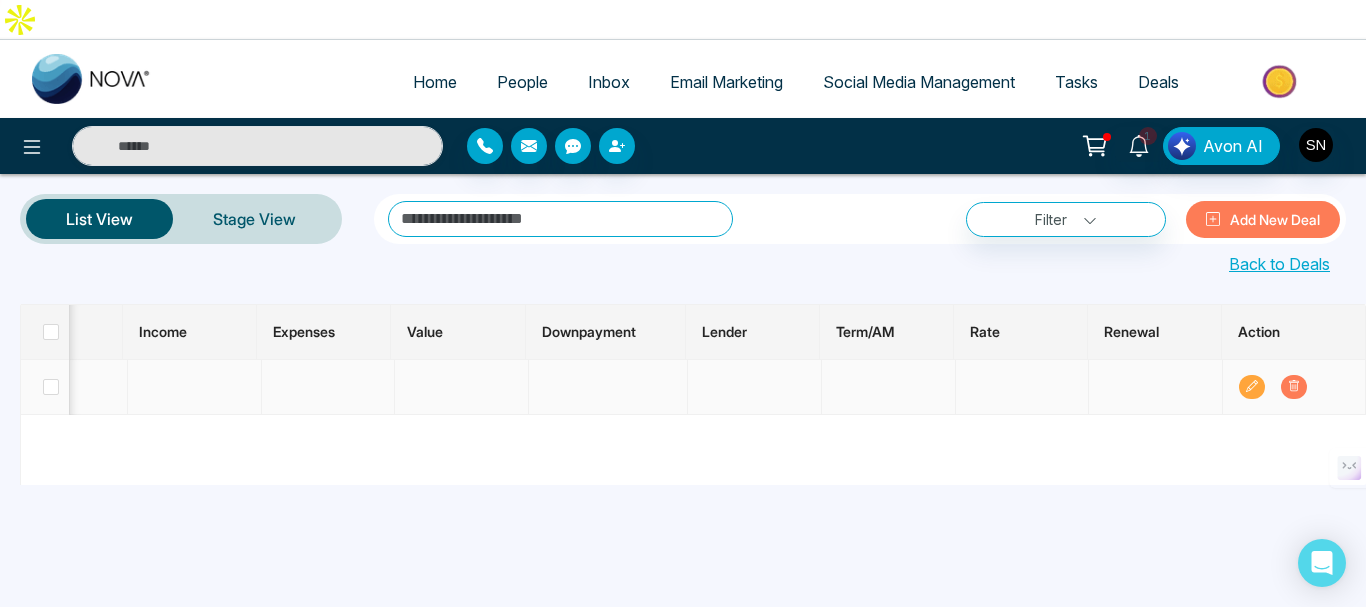 click 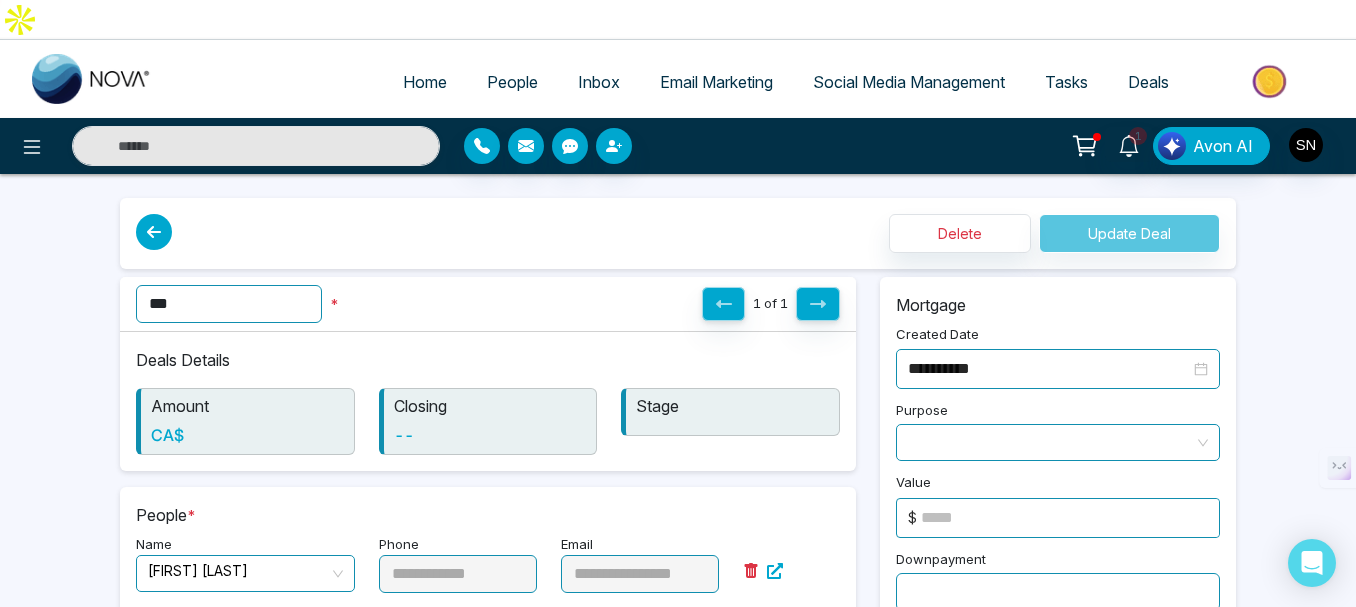 click on "Delete Update Deal" at bounding box center (1054, 233) 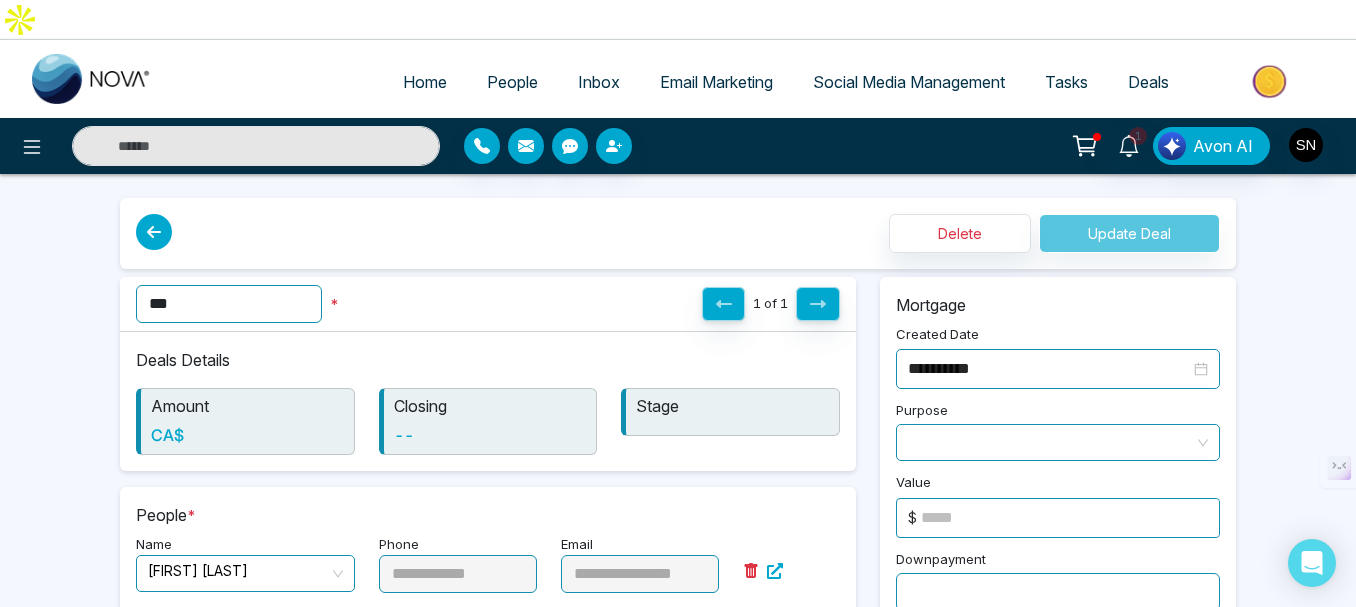 click on "Delete Update Deal" at bounding box center [1054, 233] 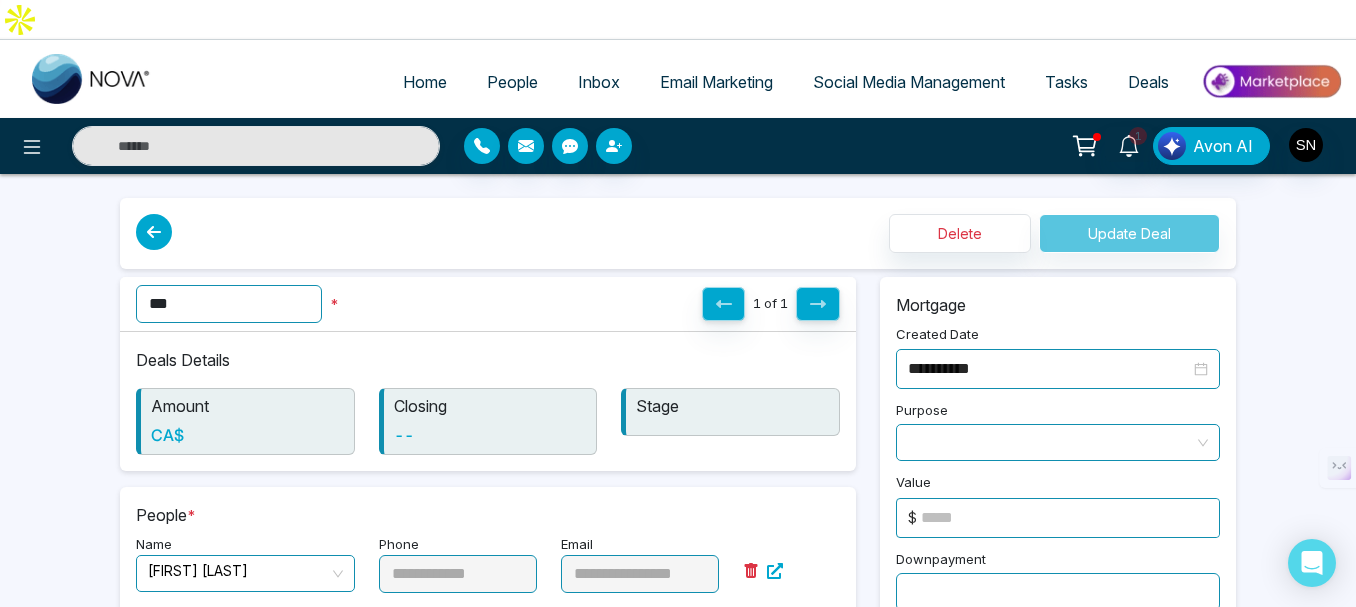click at bounding box center (154, 232) 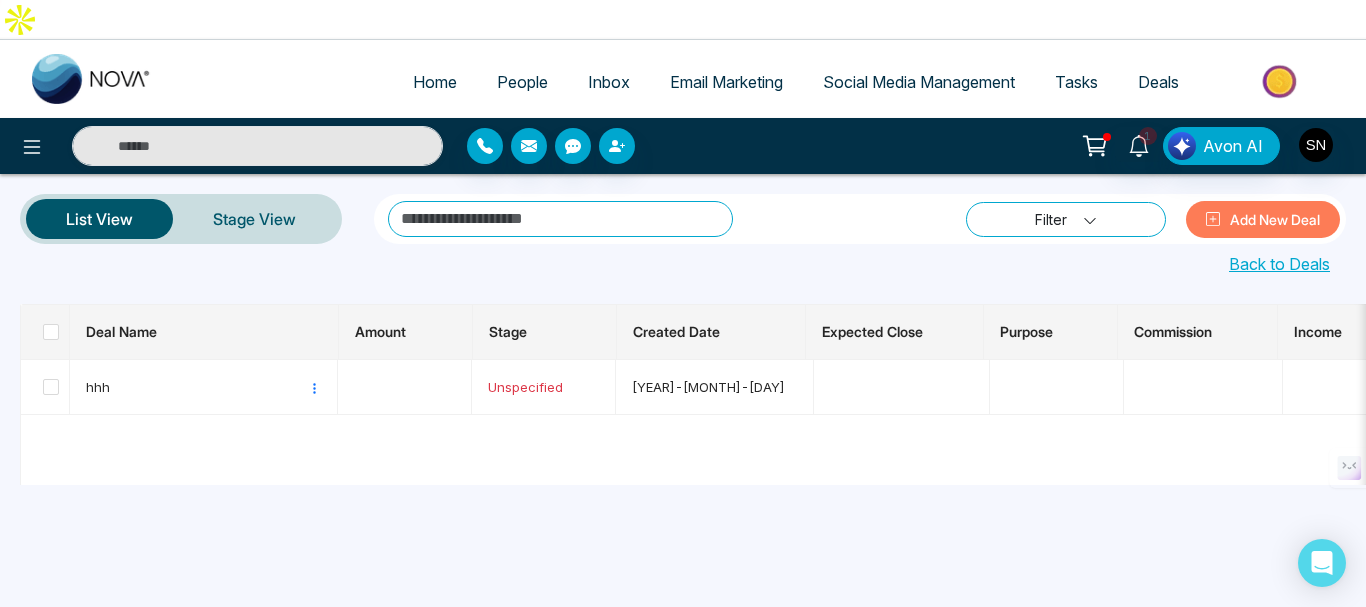 click on "Filter" at bounding box center (1066, 219) 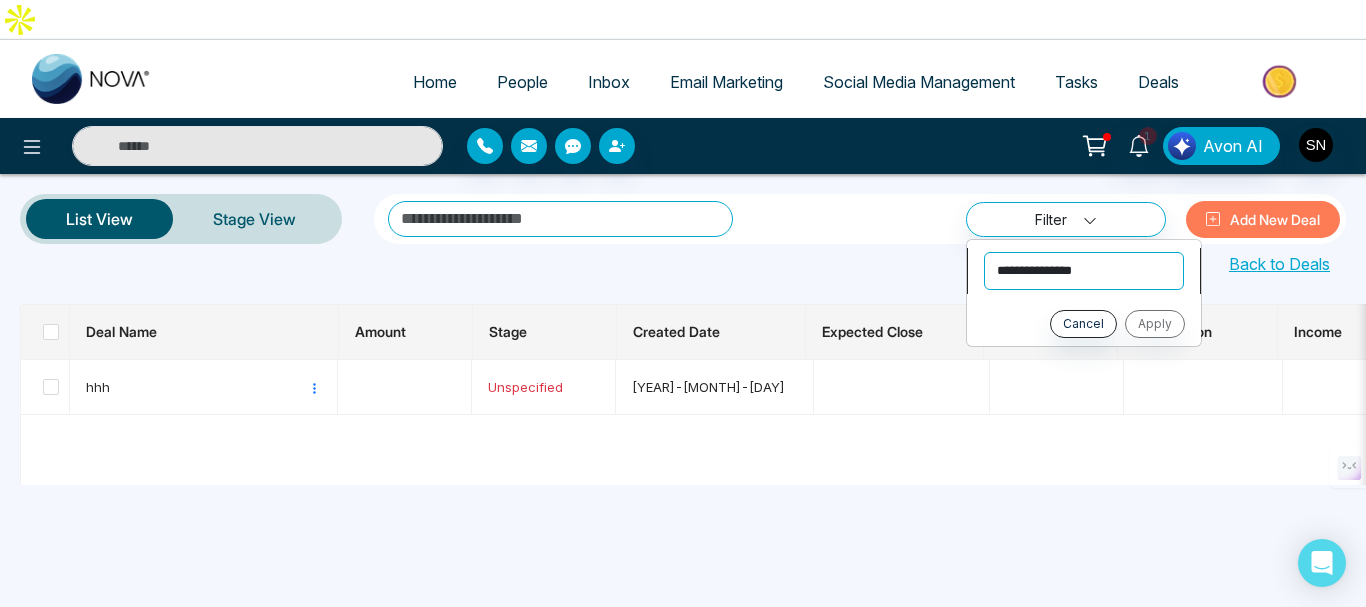 click on "**********" at bounding box center (1084, 271) 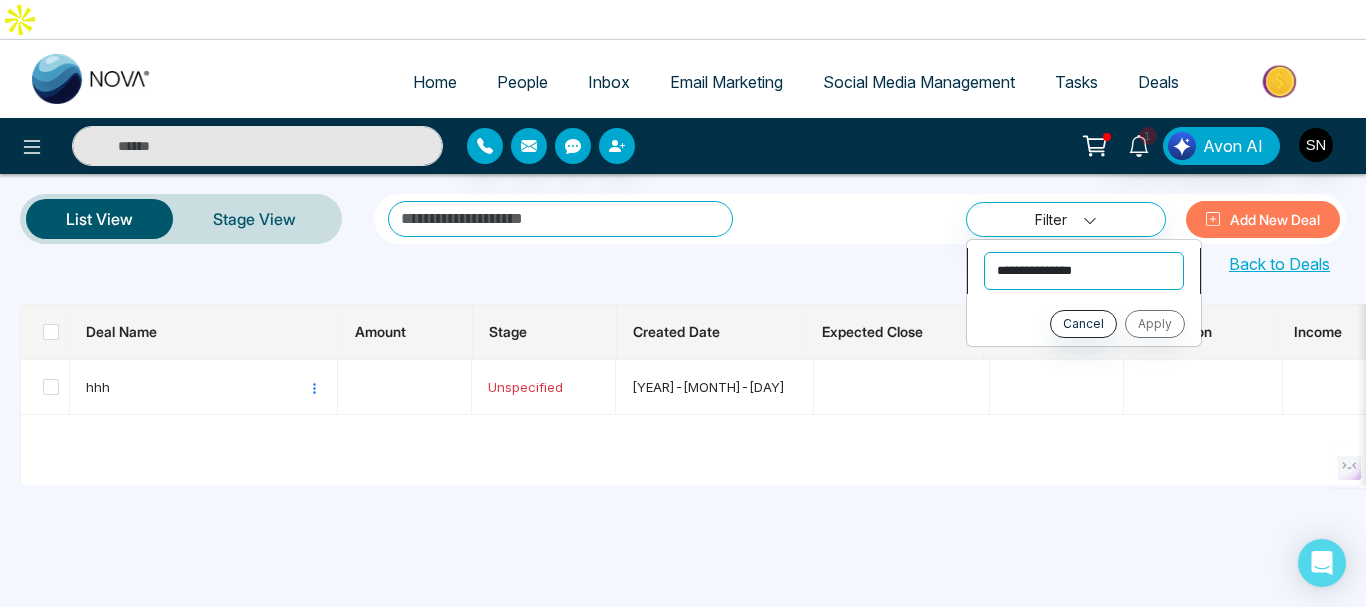 select on "*******" 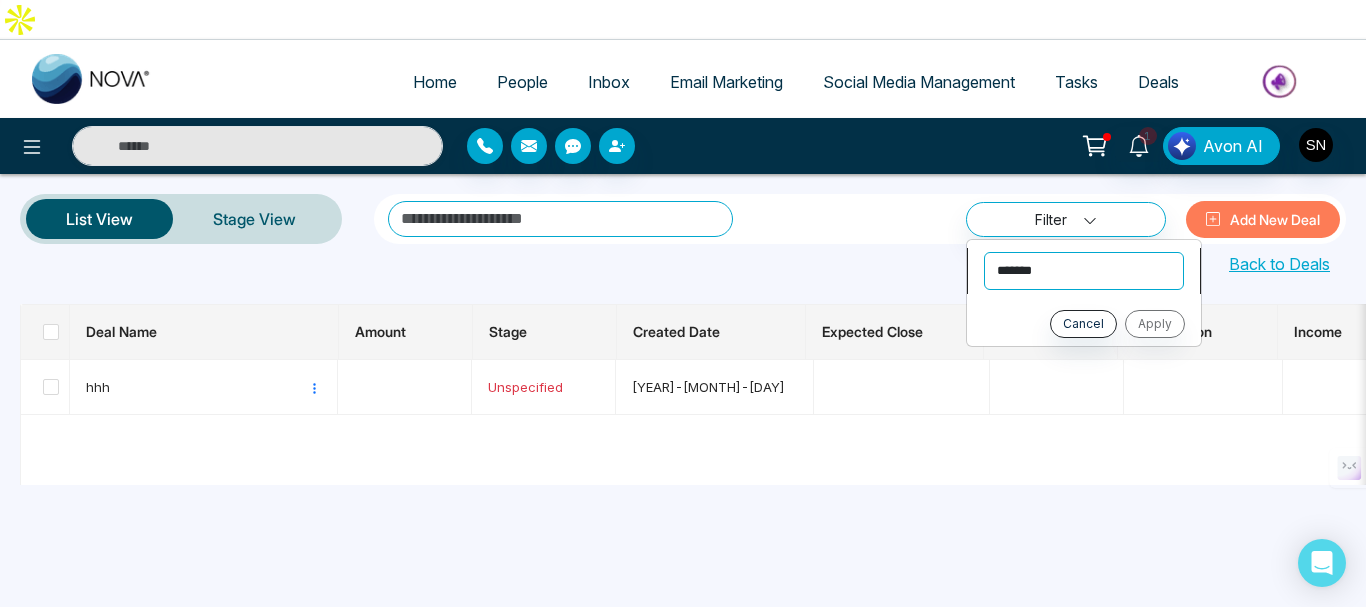 click on "**********" at bounding box center (1084, 271) 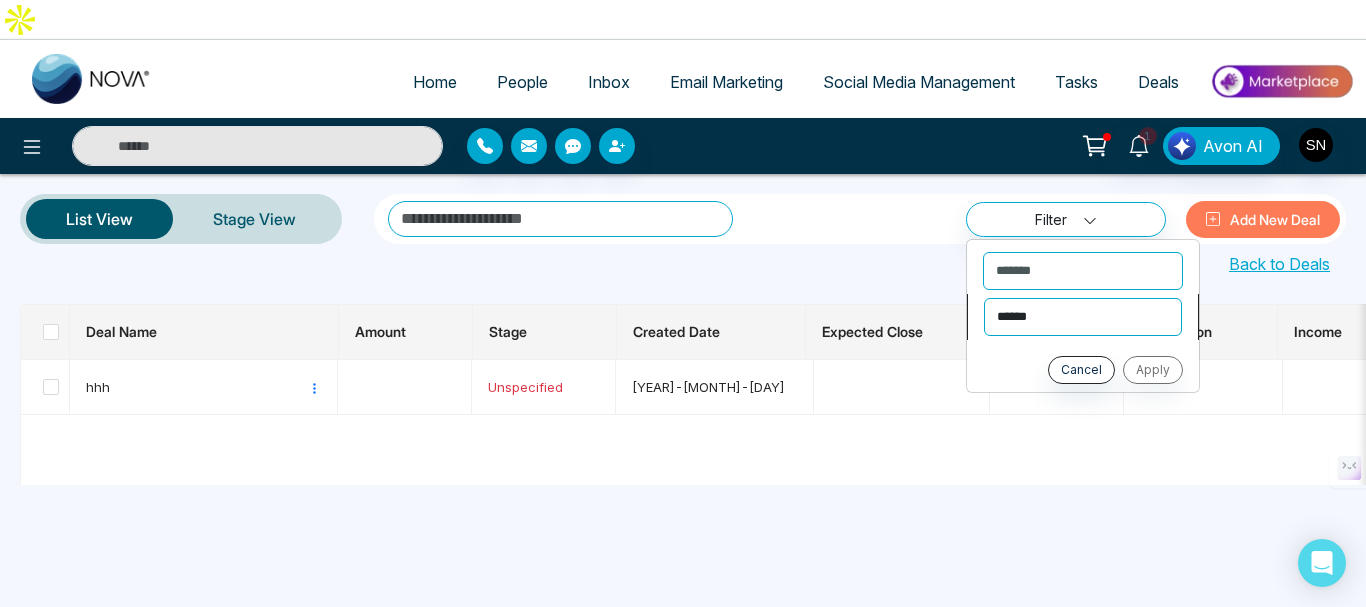click on "****** ******* *******" at bounding box center (1083, 317) 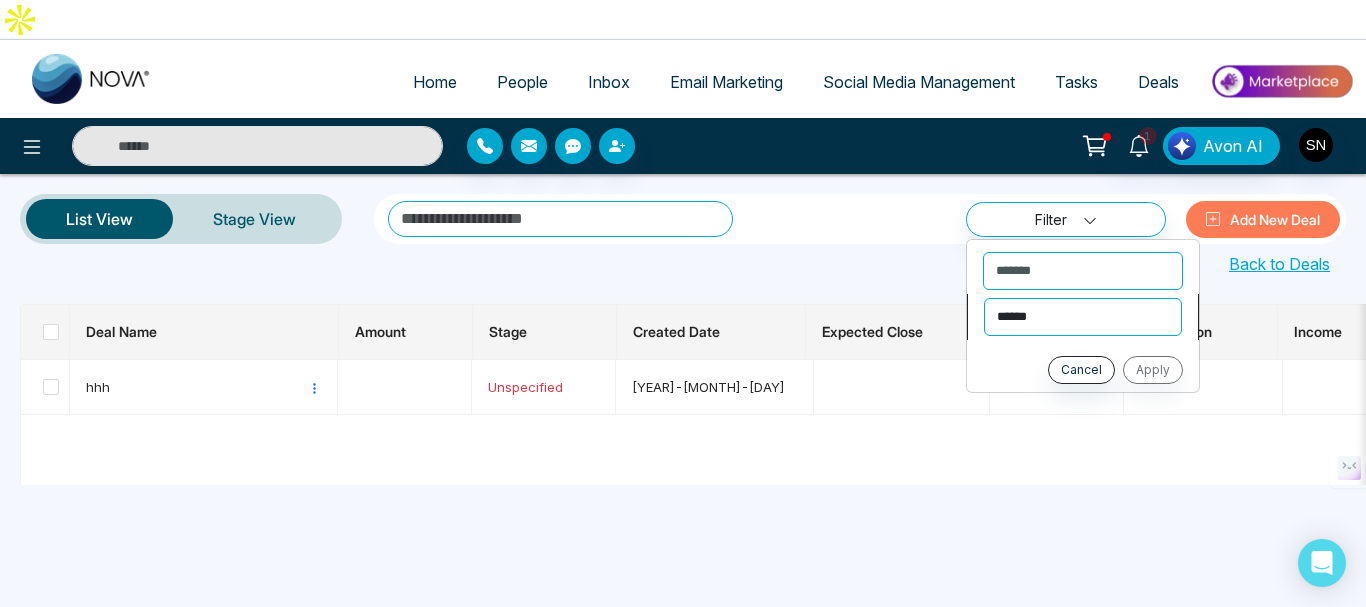 select on "*******" 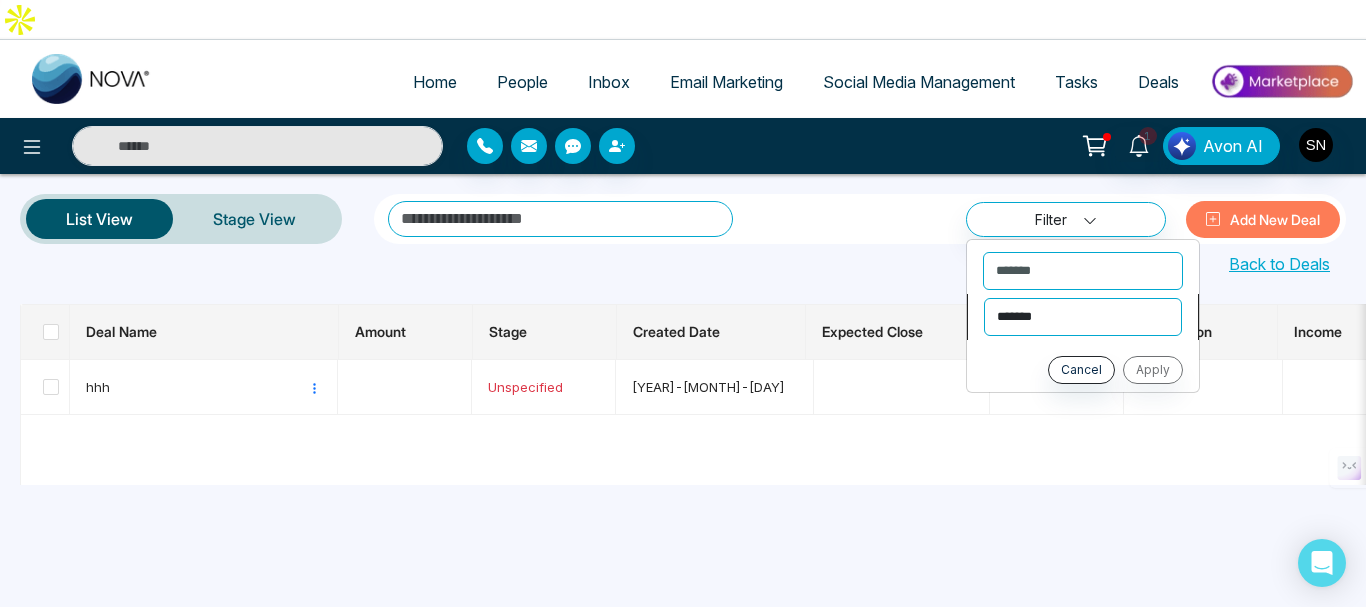 click on "****** ******* *******" at bounding box center [1083, 317] 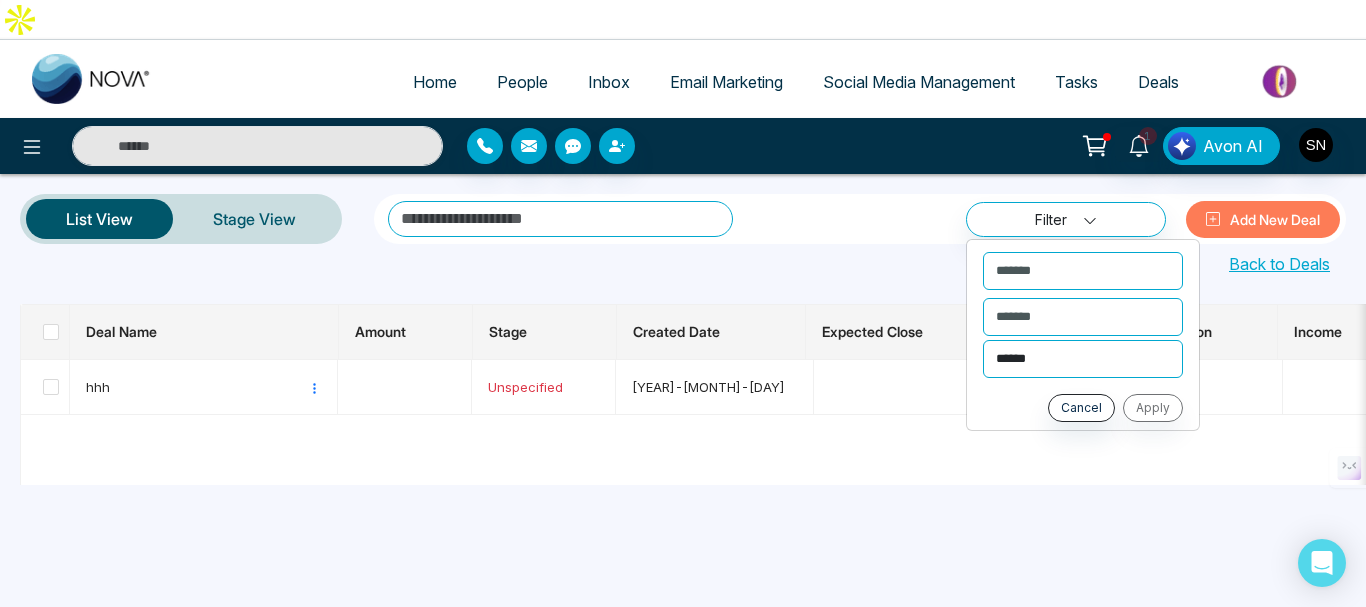 click on "**********" at bounding box center [1083, 359] 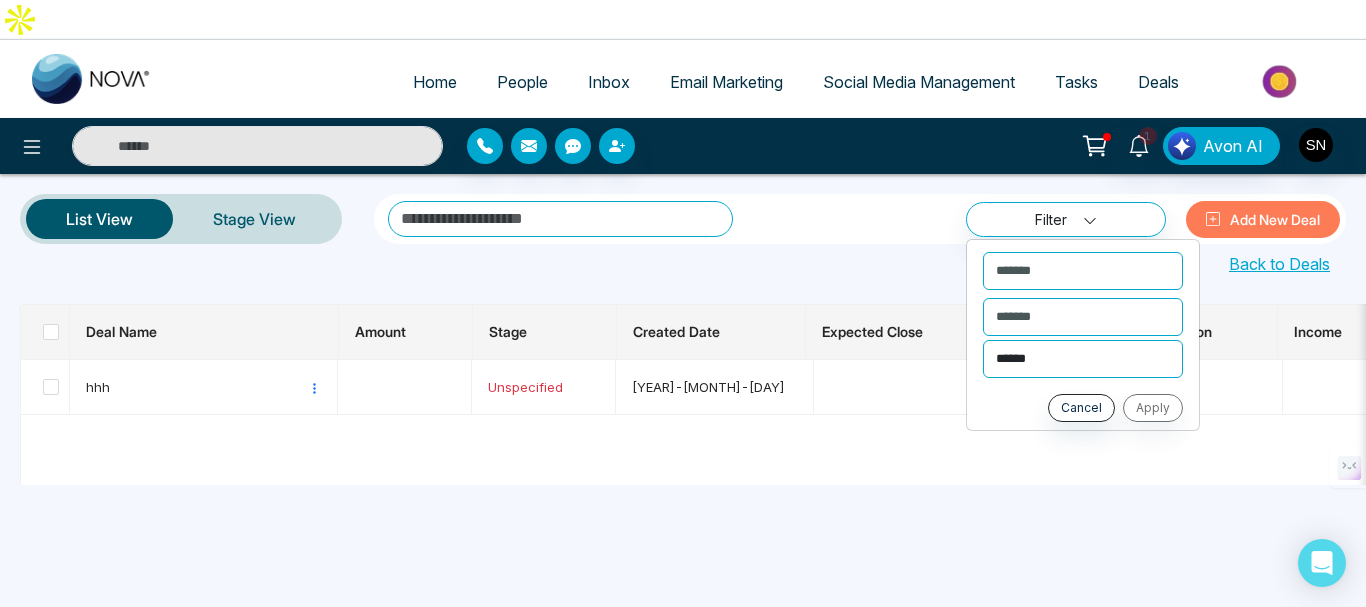 select on "********" 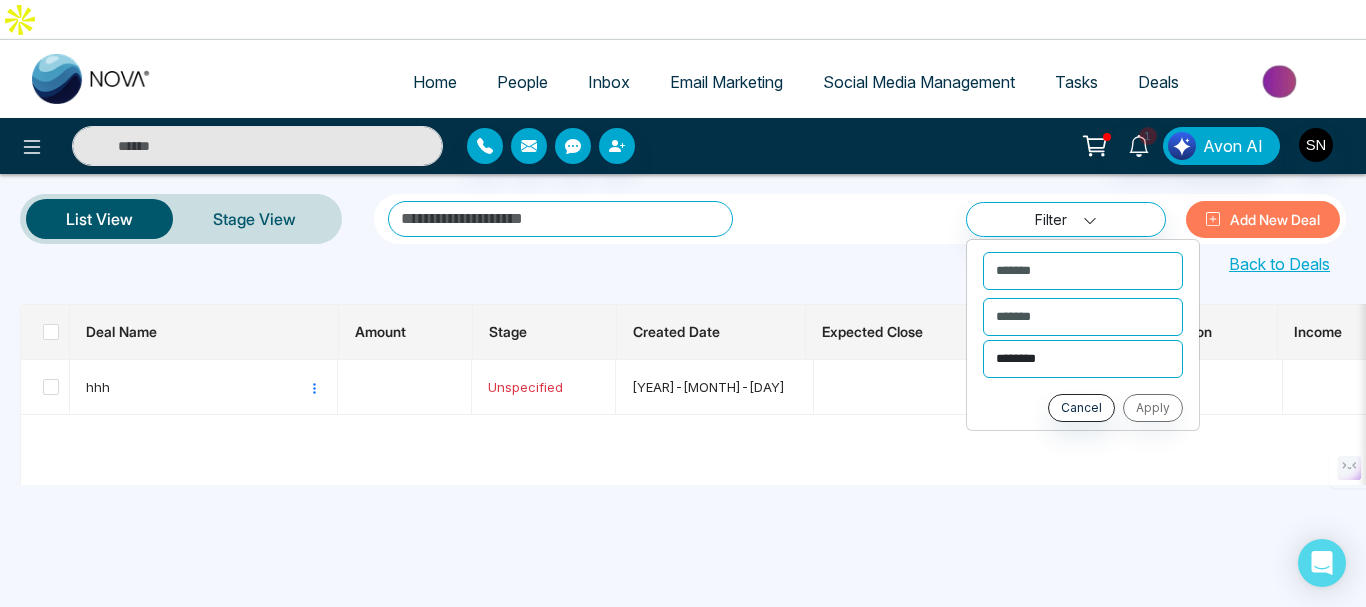 click on "**********" at bounding box center [1083, 359] 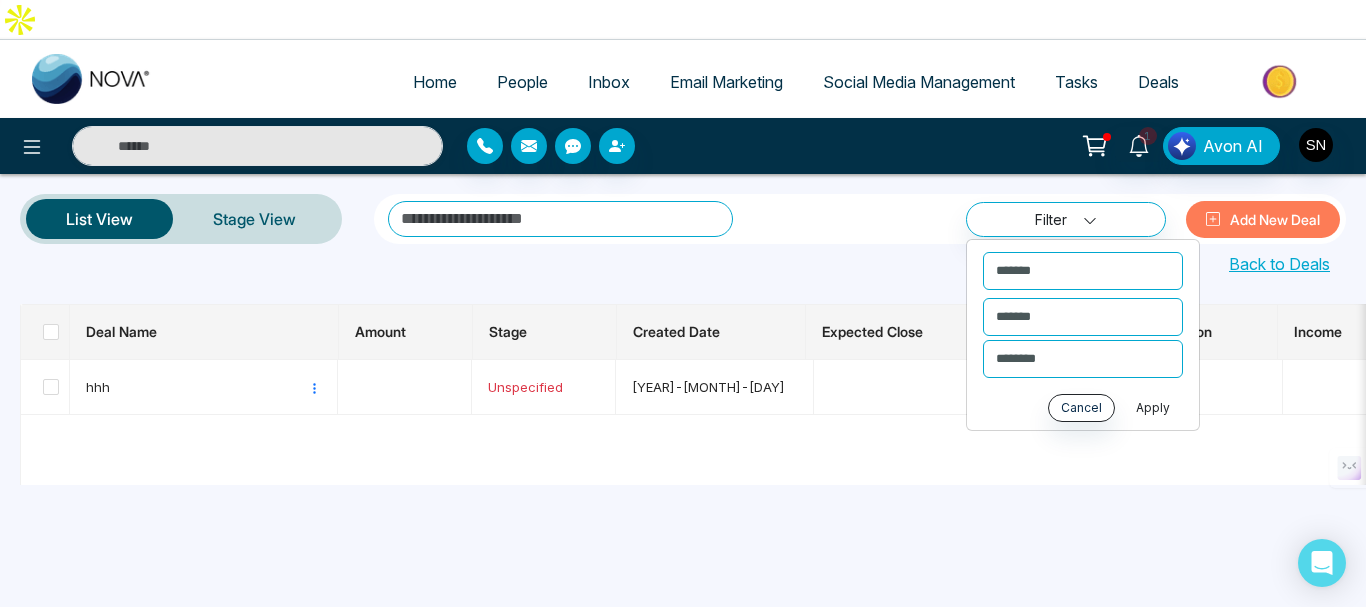 click on "Apply" at bounding box center (1153, 408) 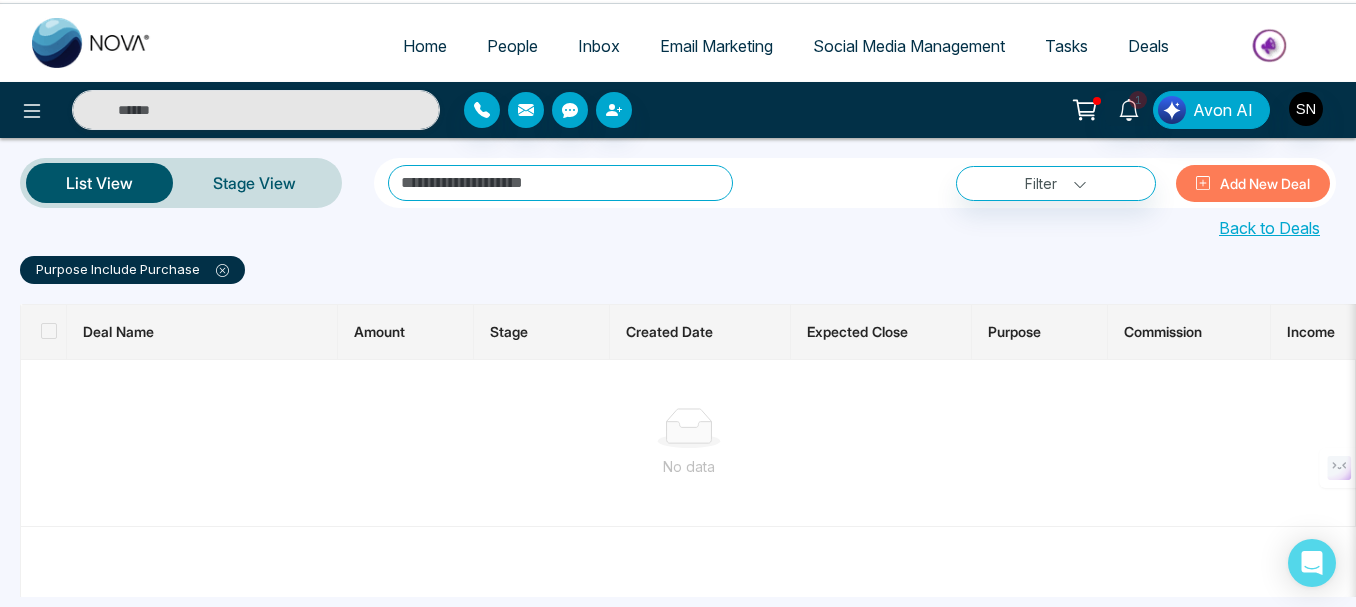 scroll, scrollTop: 56, scrollLeft: 0, axis: vertical 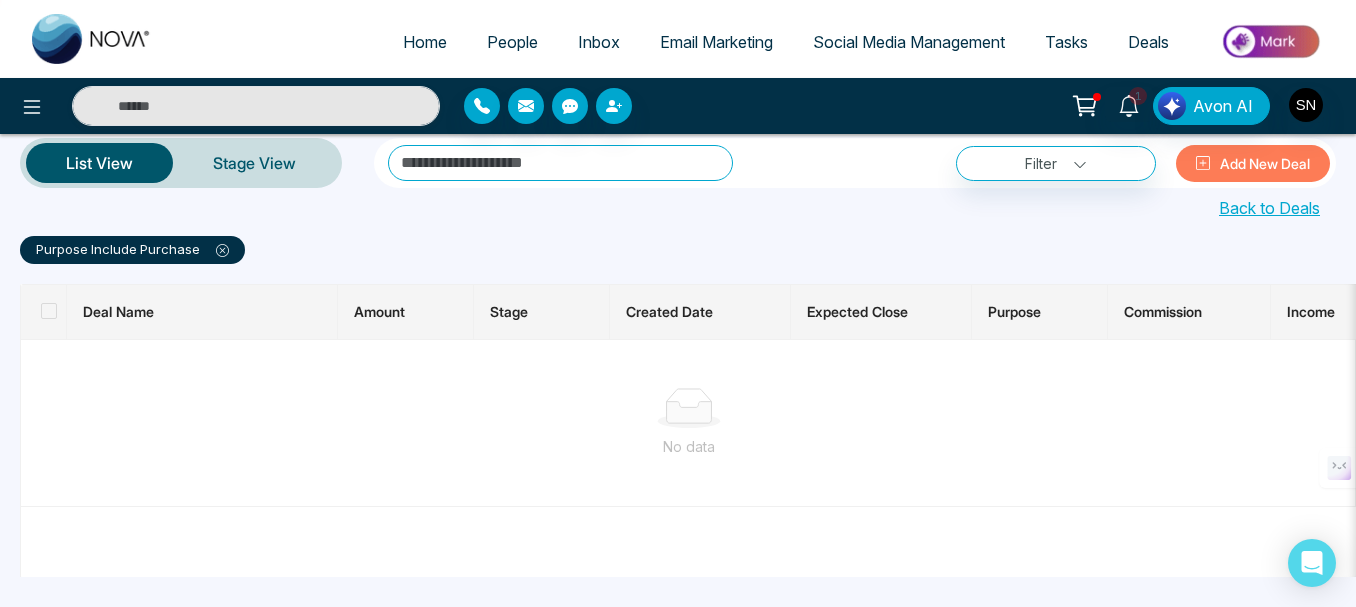 click 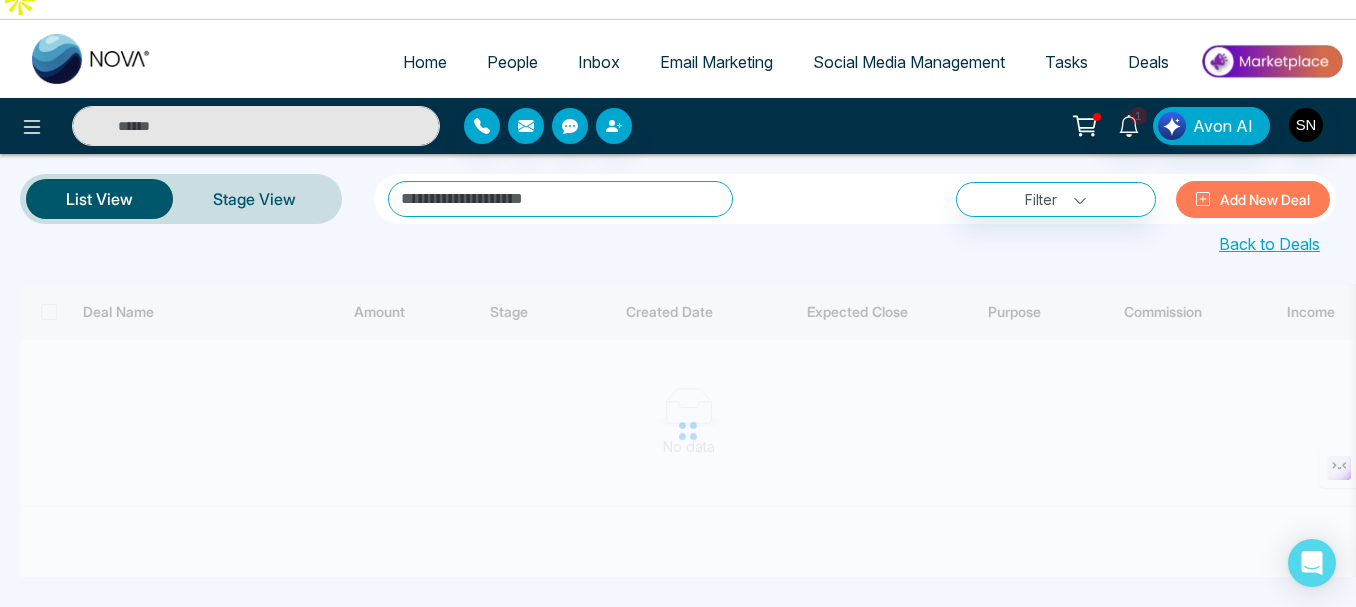 scroll, scrollTop: 0, scrollLeft: 0, axis: both 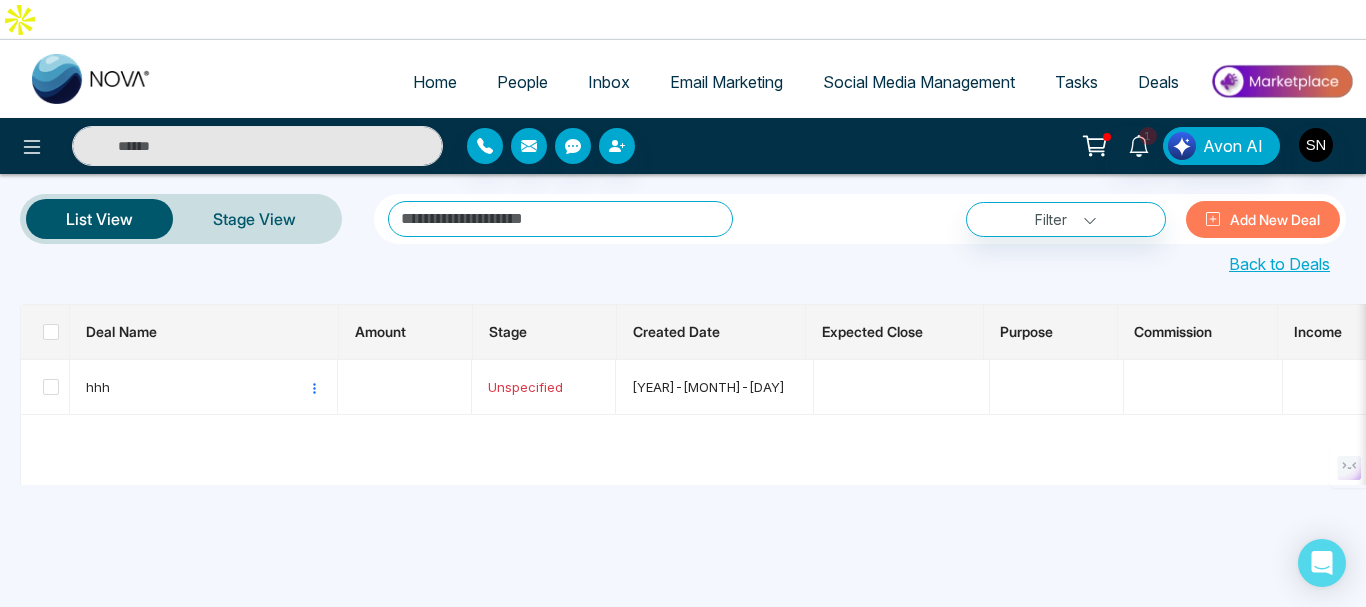 click on "Add New Deal" at bounding box center [1263, 219] 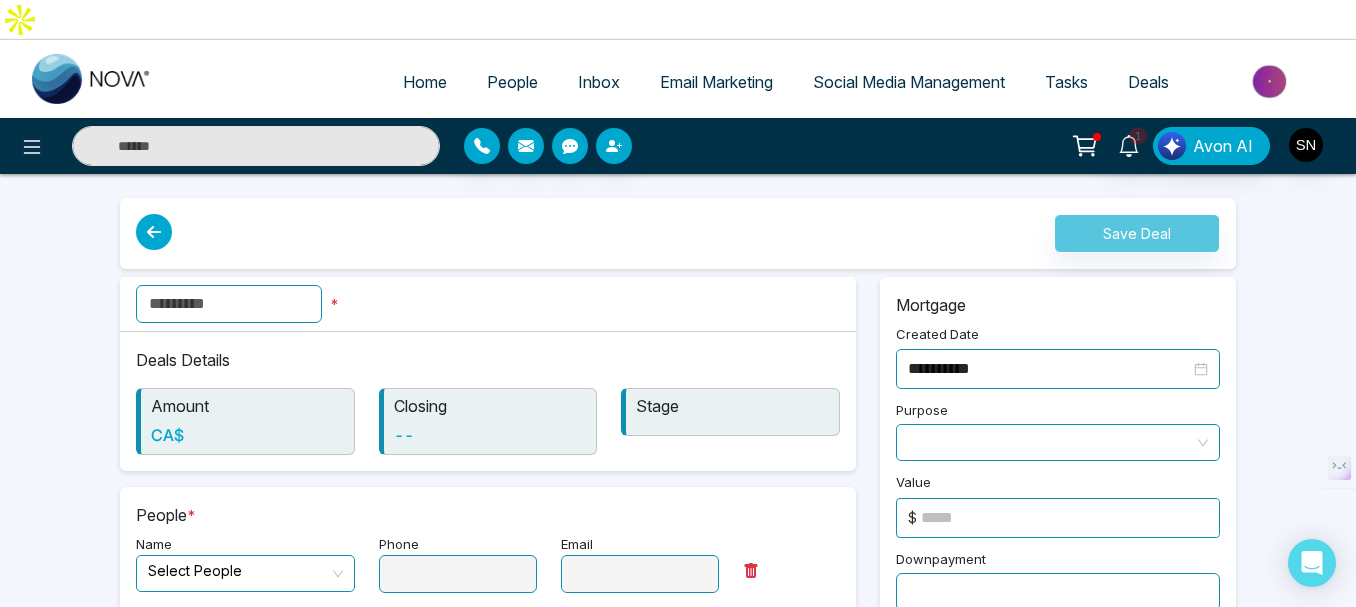 click at bounding box center [154, 232] 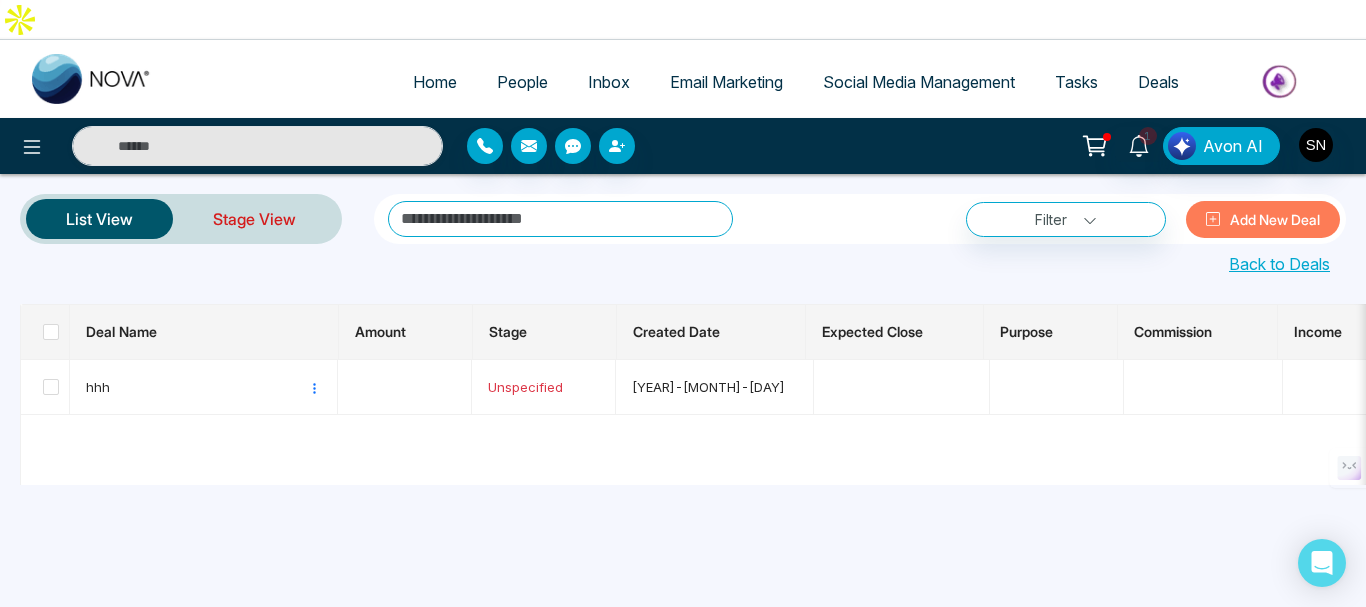 click on "Stage View" at bounding box center (254, 219) 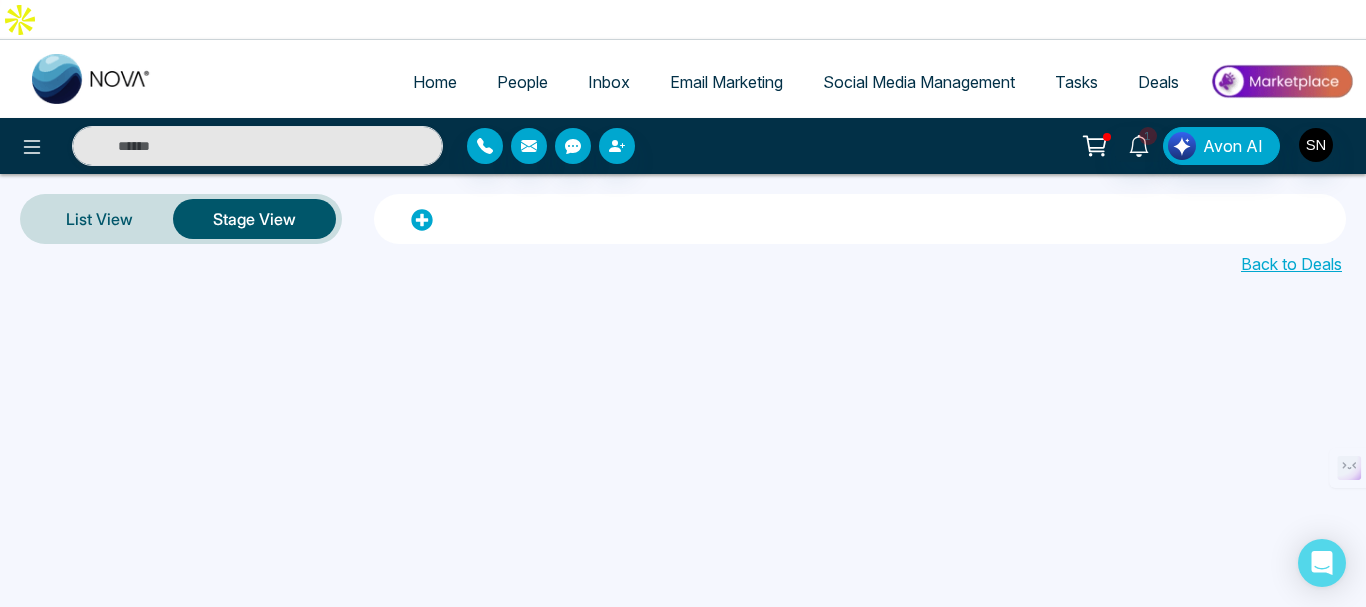 click on "People" at bounding box center [522, 82] 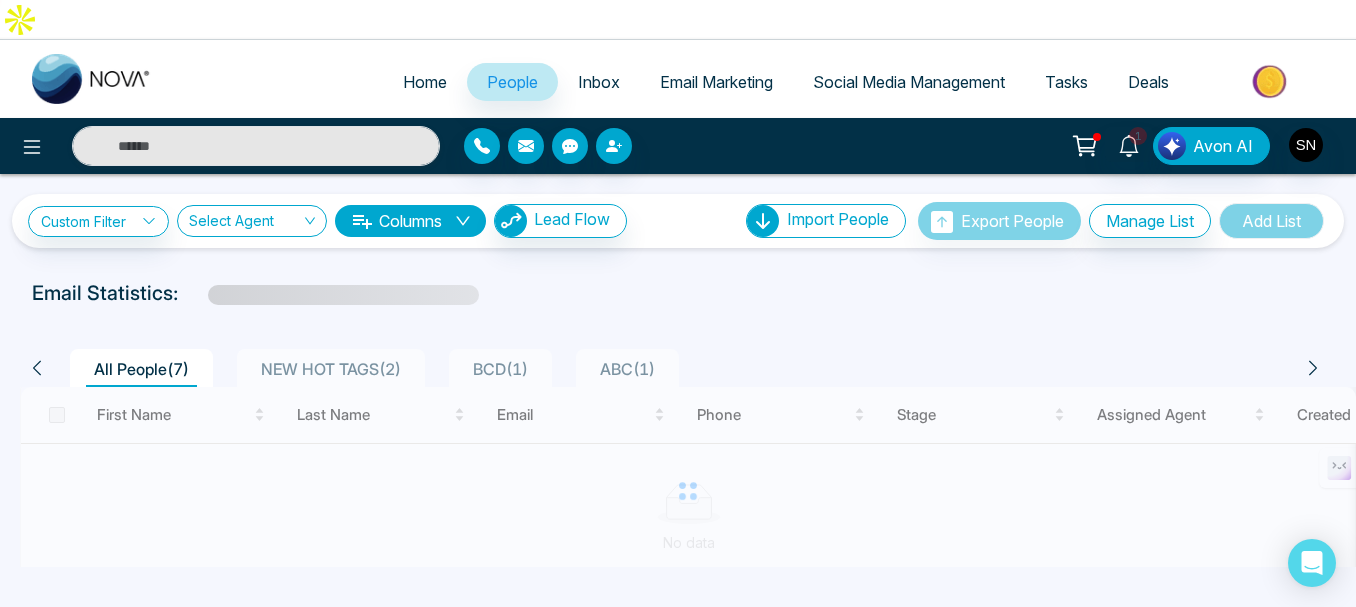 click at bounding box center [688, 491] 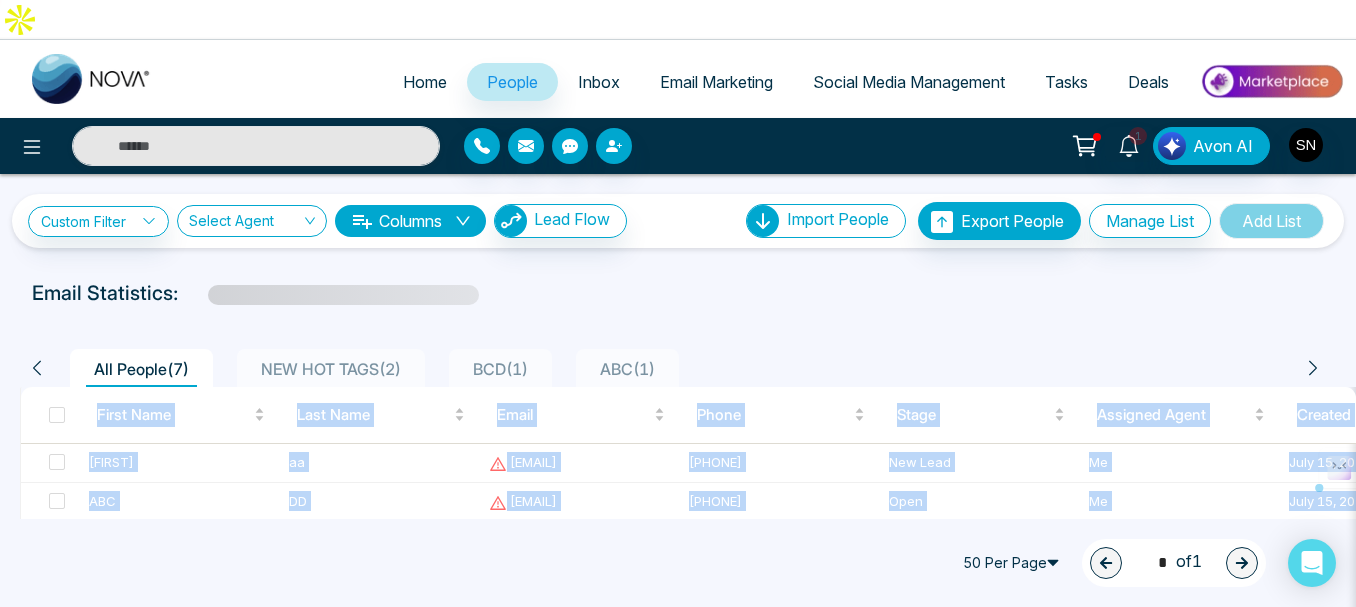 drag, startPoint x: 391, startPoint y: 521, endPoint x: 784, endPoint y: 520, distance: 393.00128 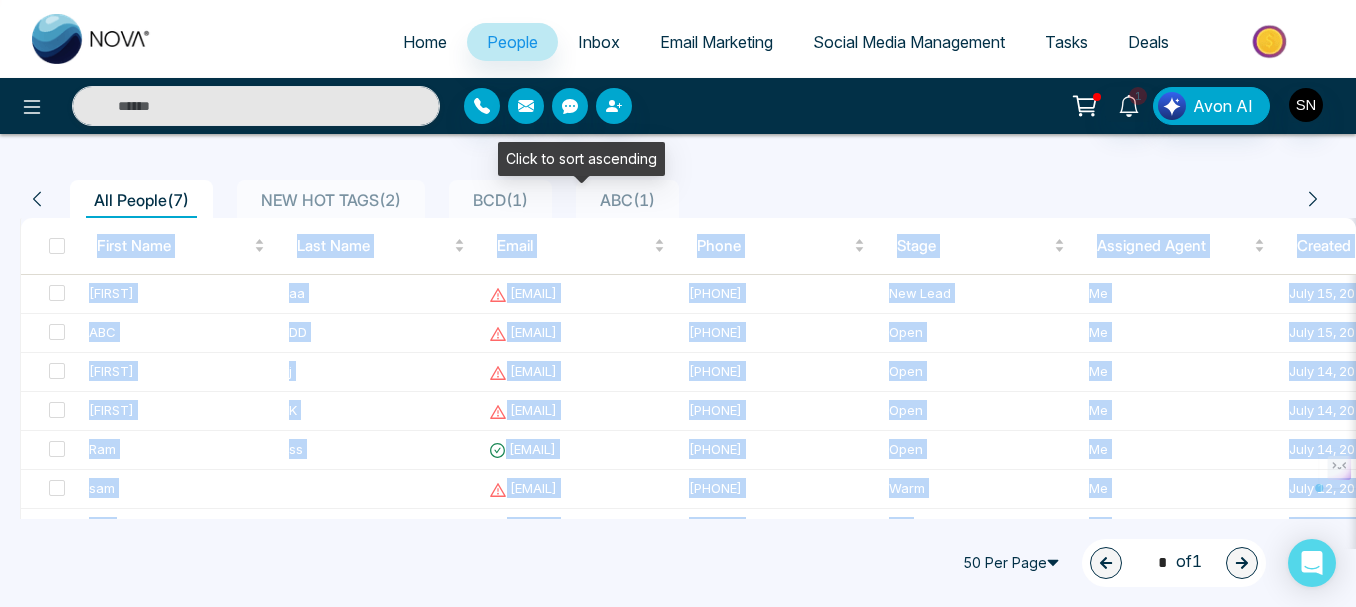 scroll, scrollTop: 0, scrollLeft: 0, axis: both 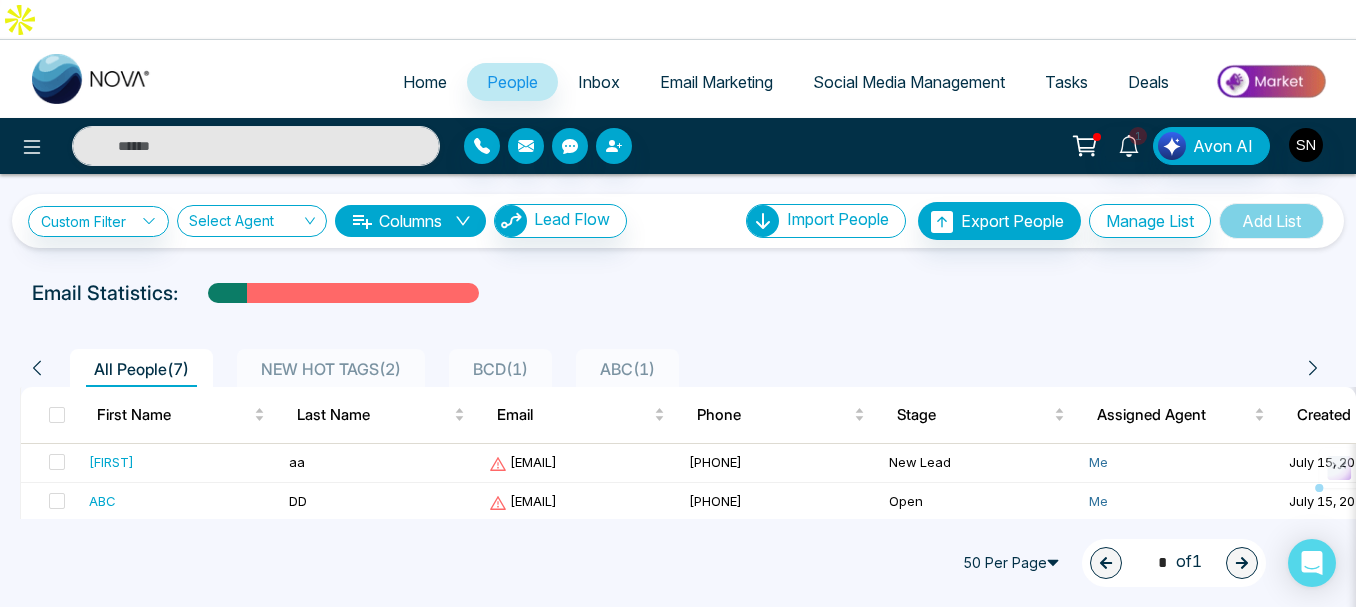 click on "Email Statistics:" at bounding box center (678, 293) 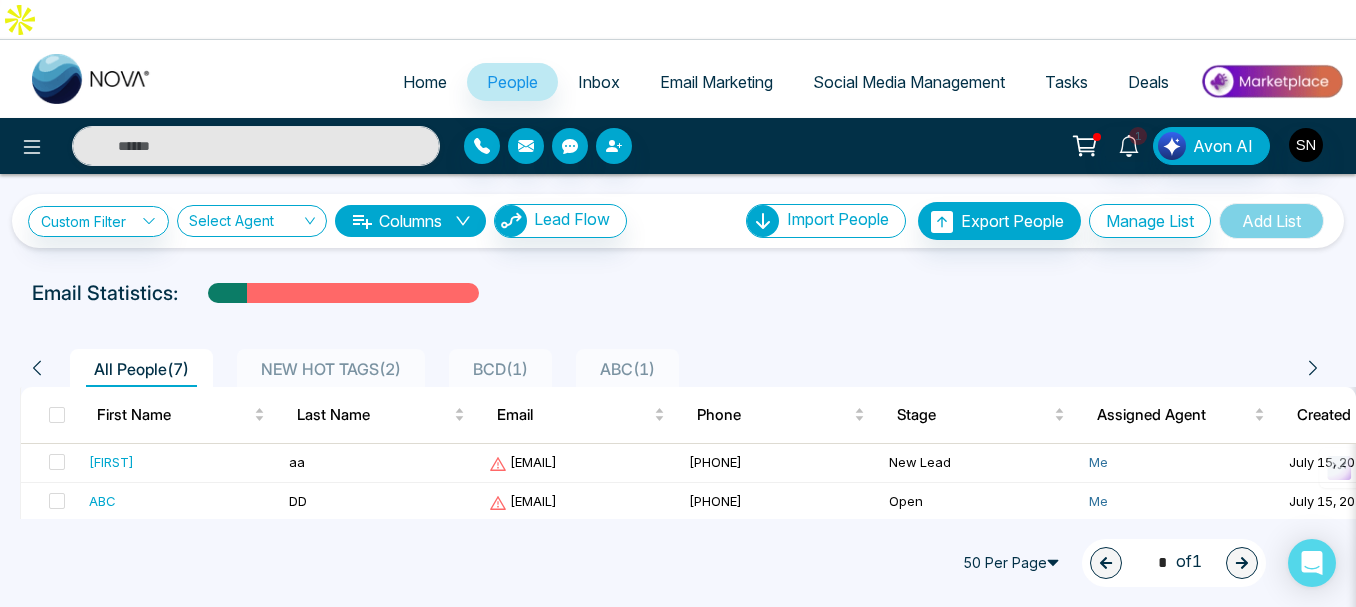 scroll, scrollTop: 169, scrollLeft: 0, axis: vertical 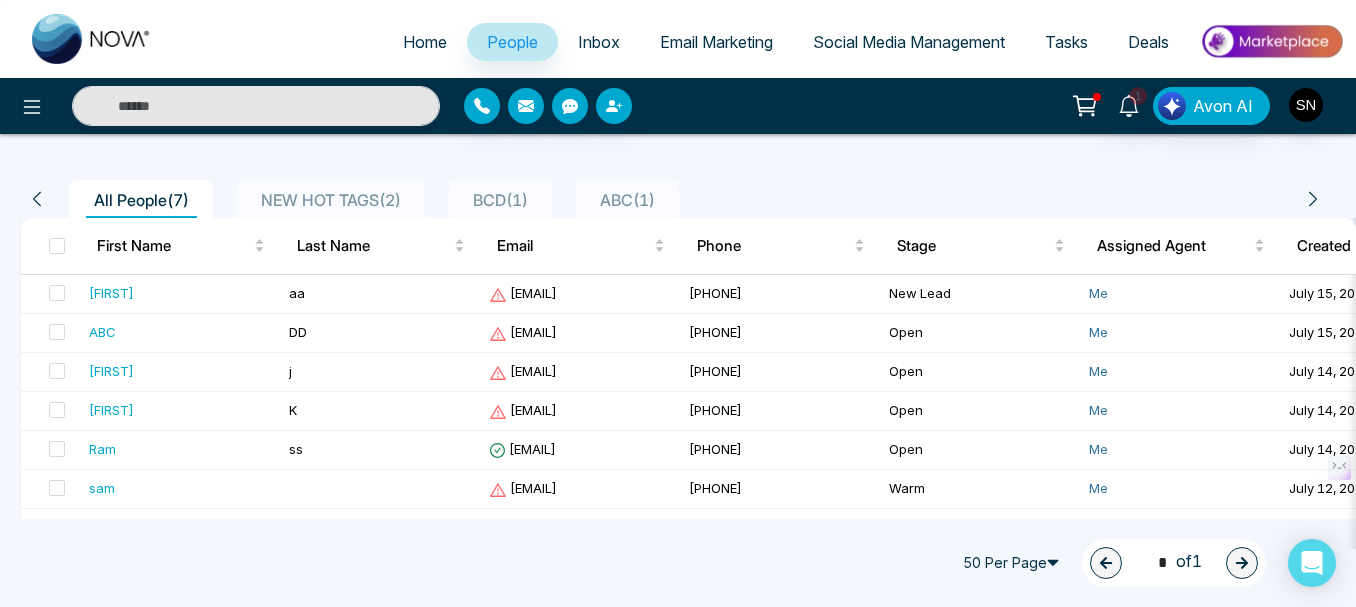click at bounding box center (1271, 41) 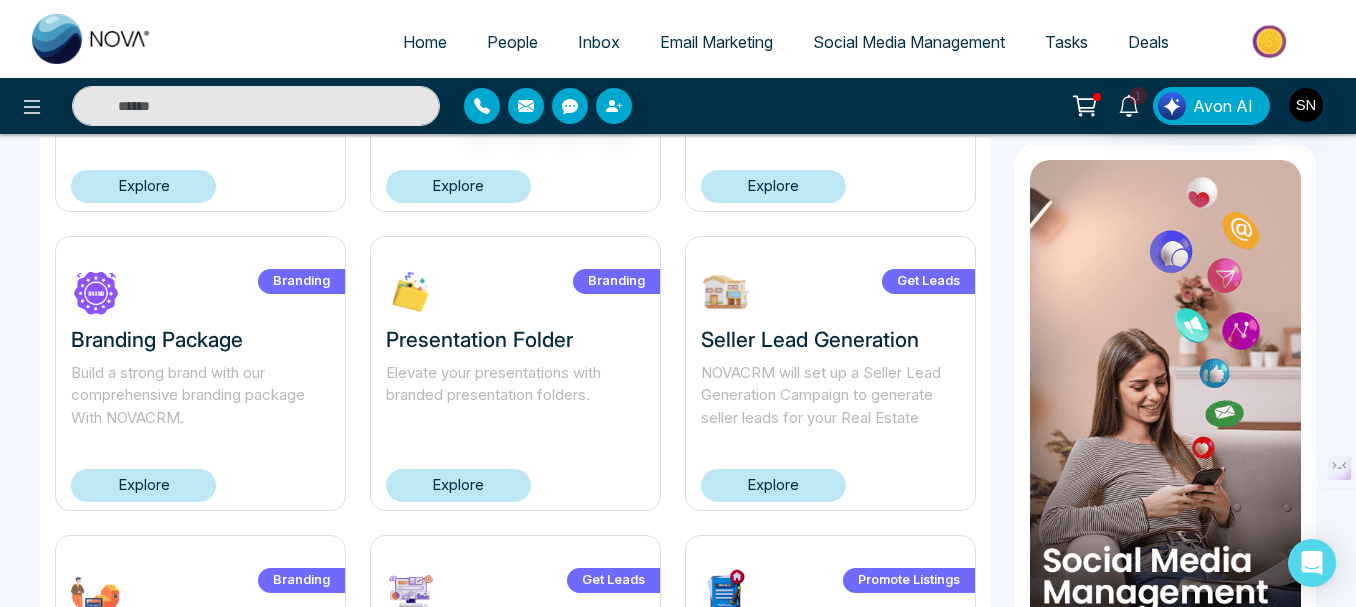 scroll, scrollTop: 0, scrollLeft: 0, axis: both 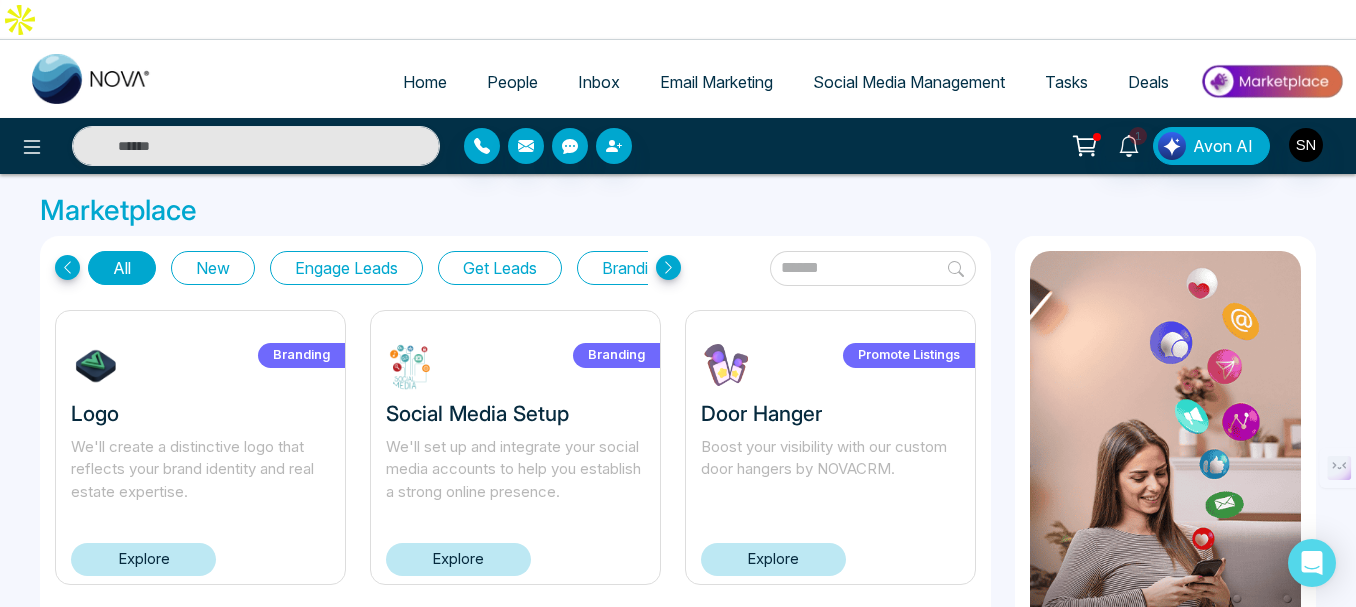click on "New" at bounding box center [213, 268] 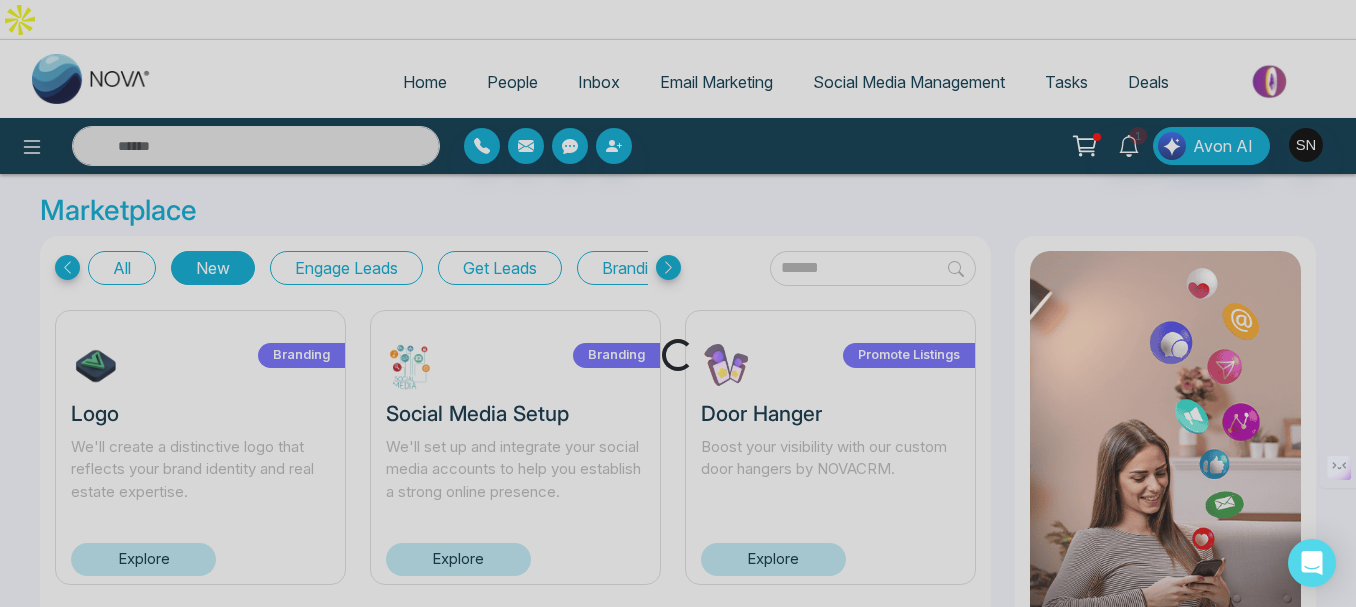 click on "Loading..." at bounding box center [678, 303] 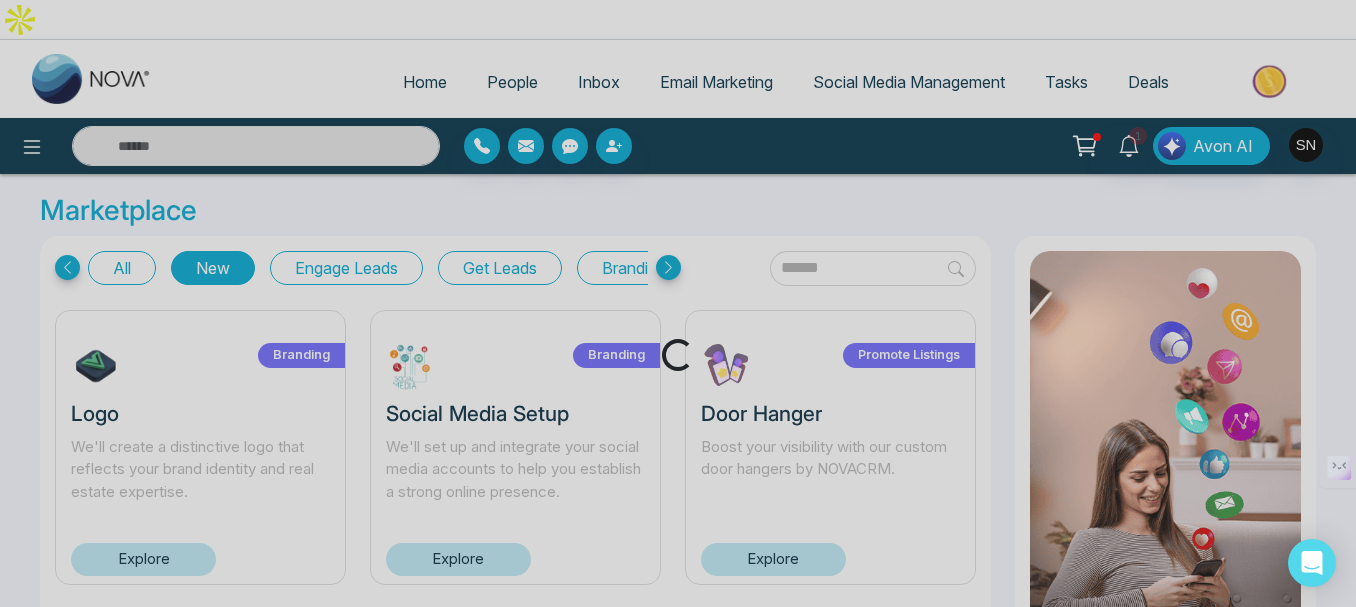 click on "Loading..." at bounding box center (678, 303) 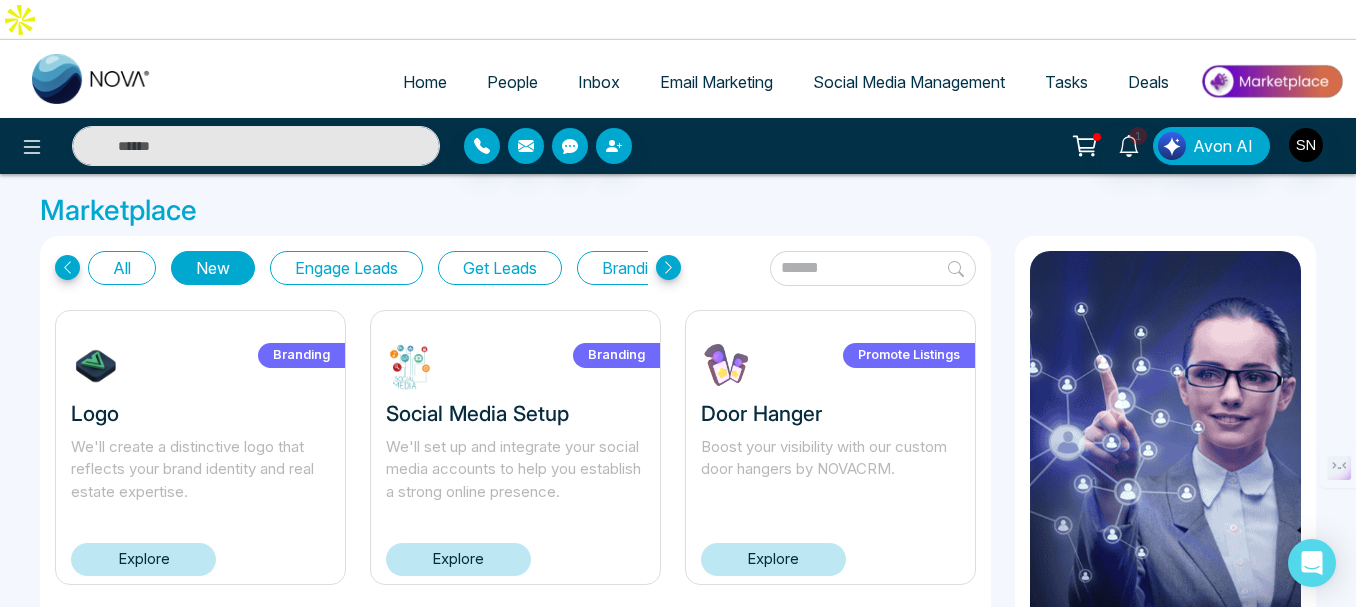 click on "Branding" at bounding box center [634, 268] 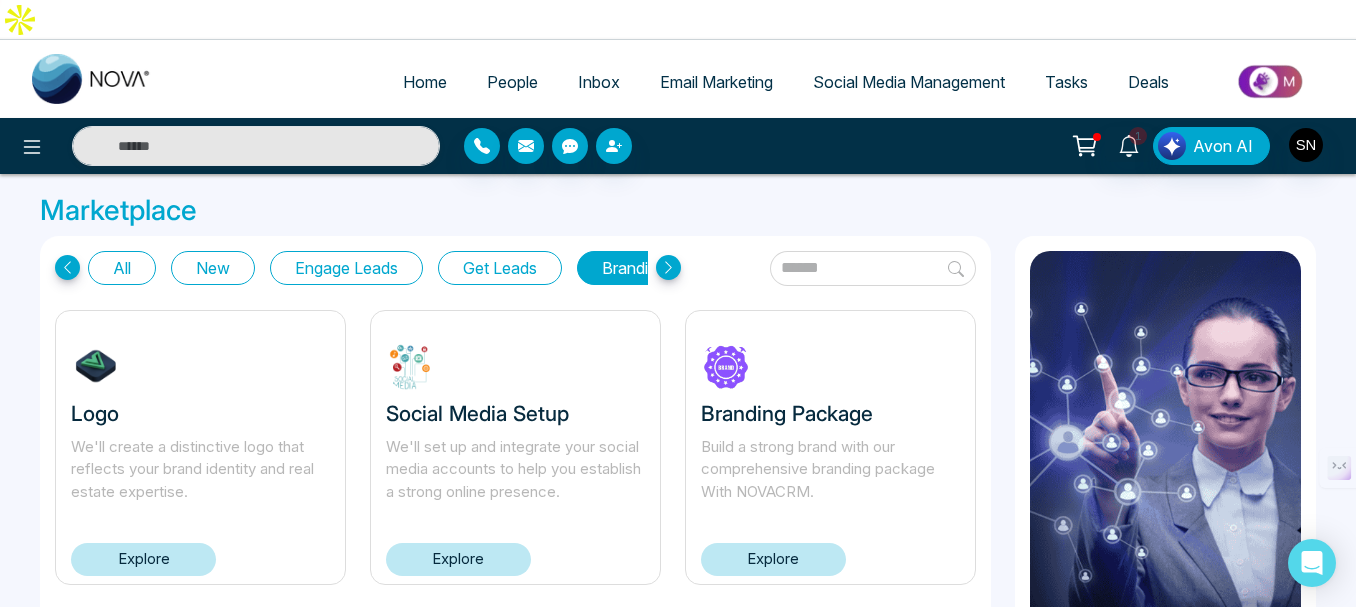 click 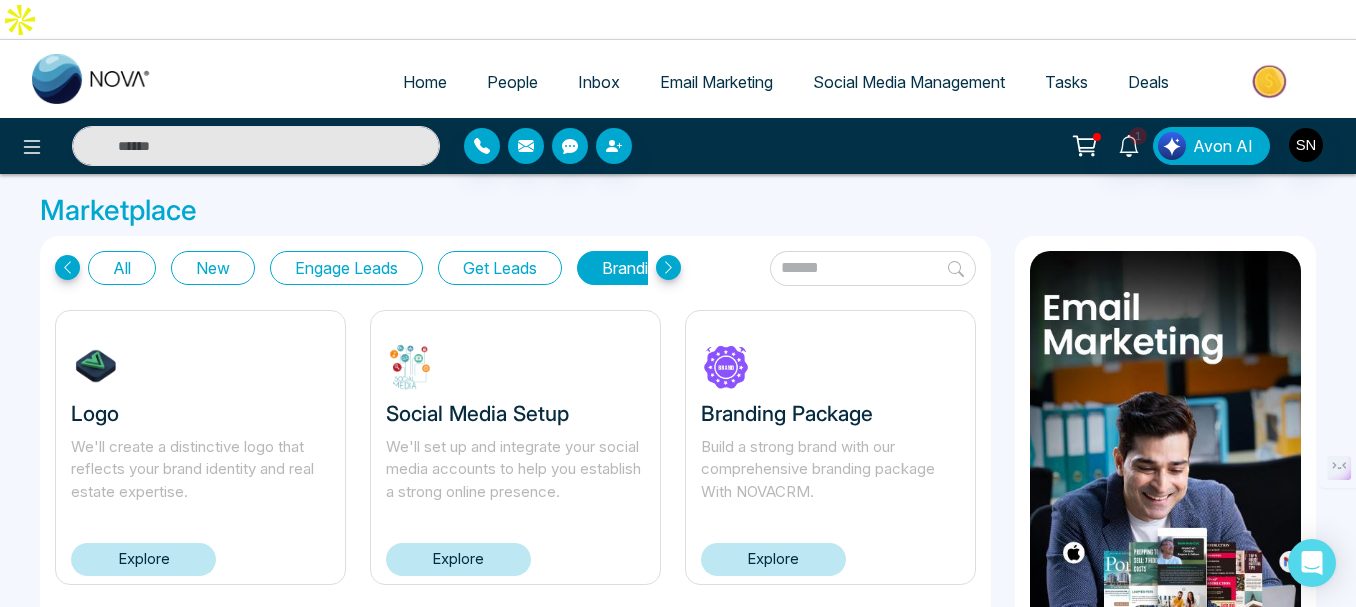 click 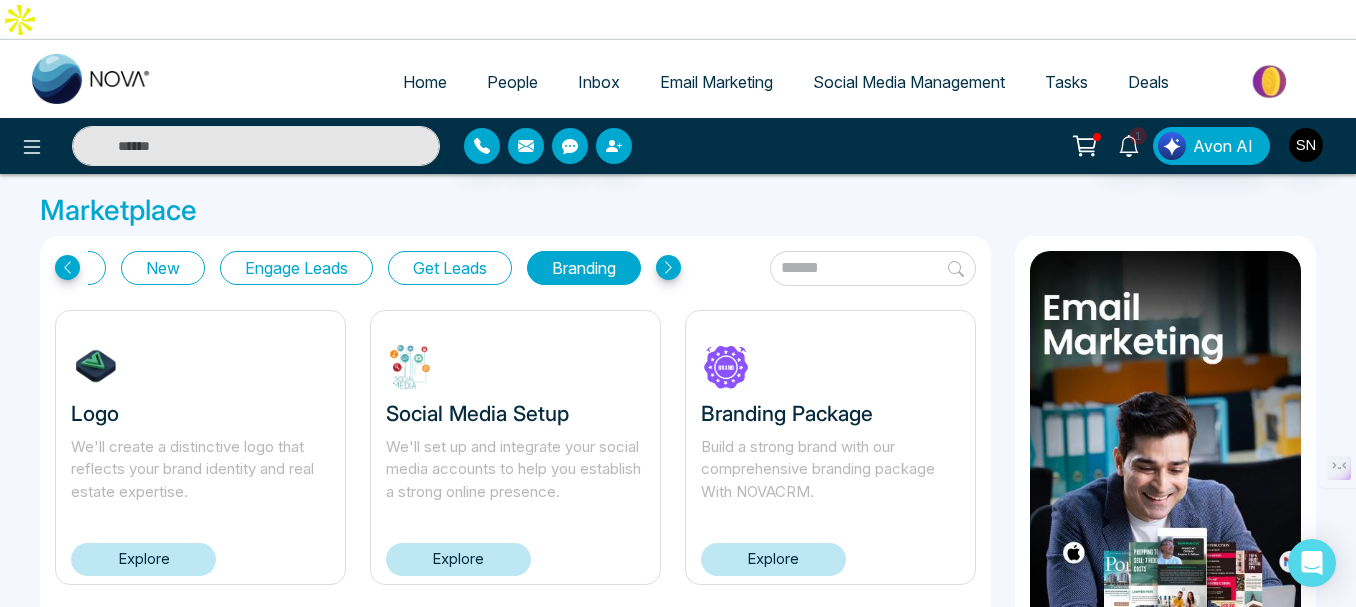 scroll, scrollTop: 0, scrollLeft: 100, axis: horizontal 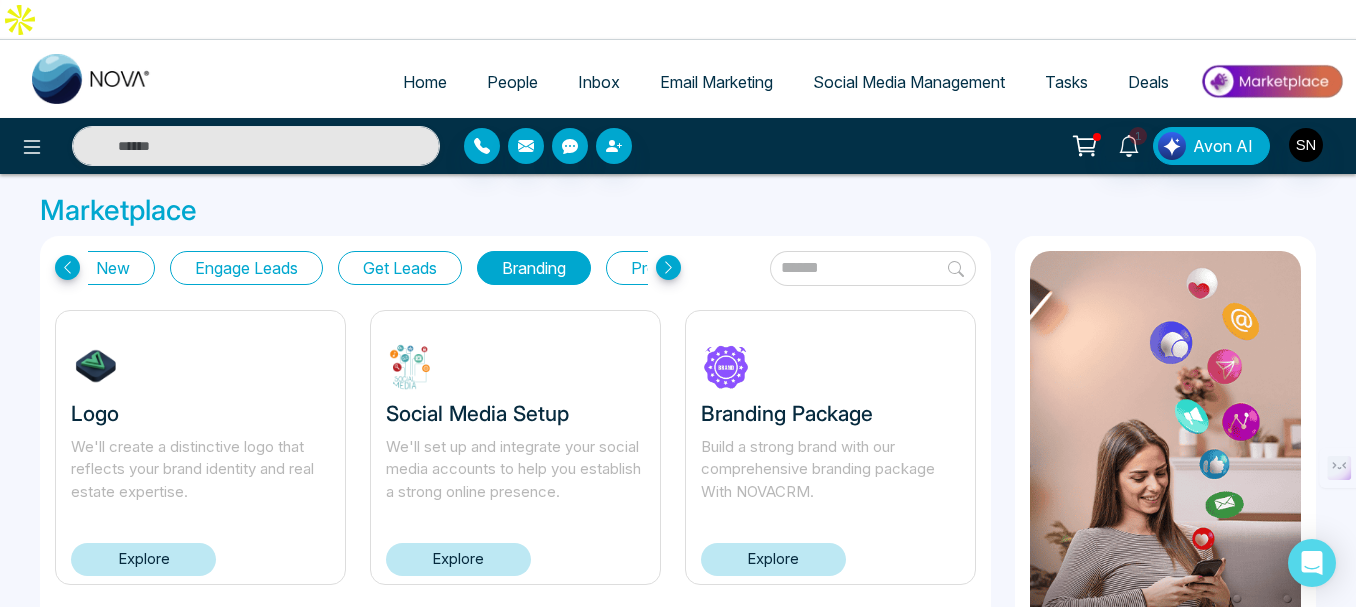 click 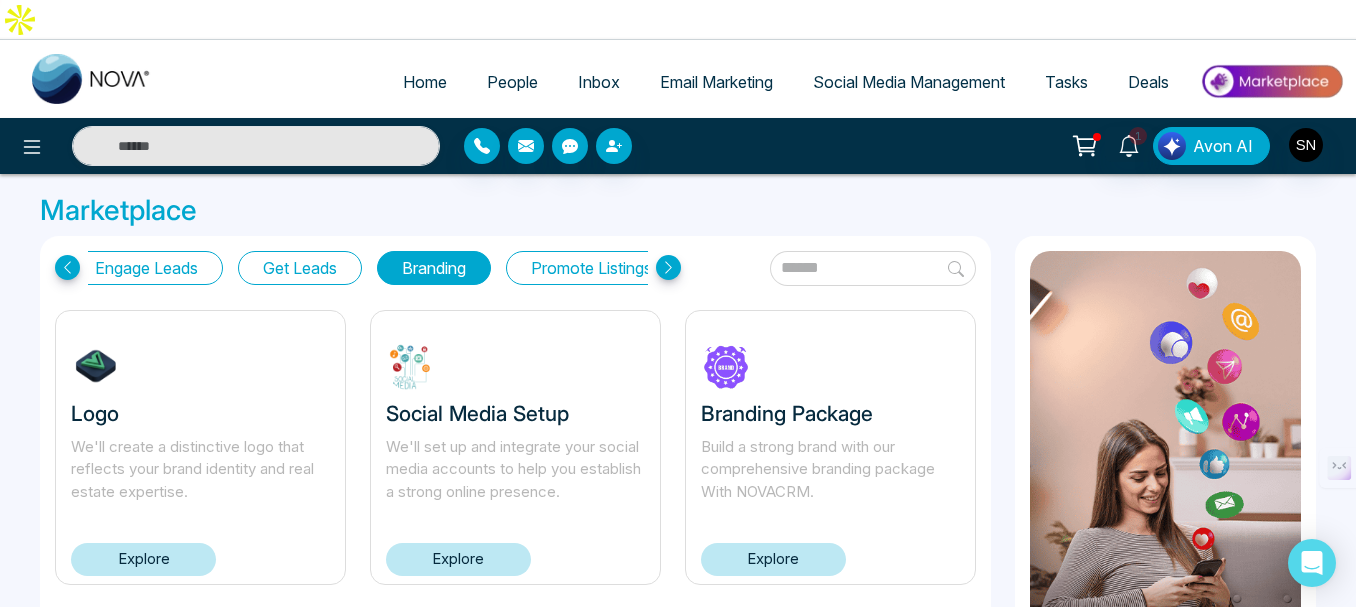 click 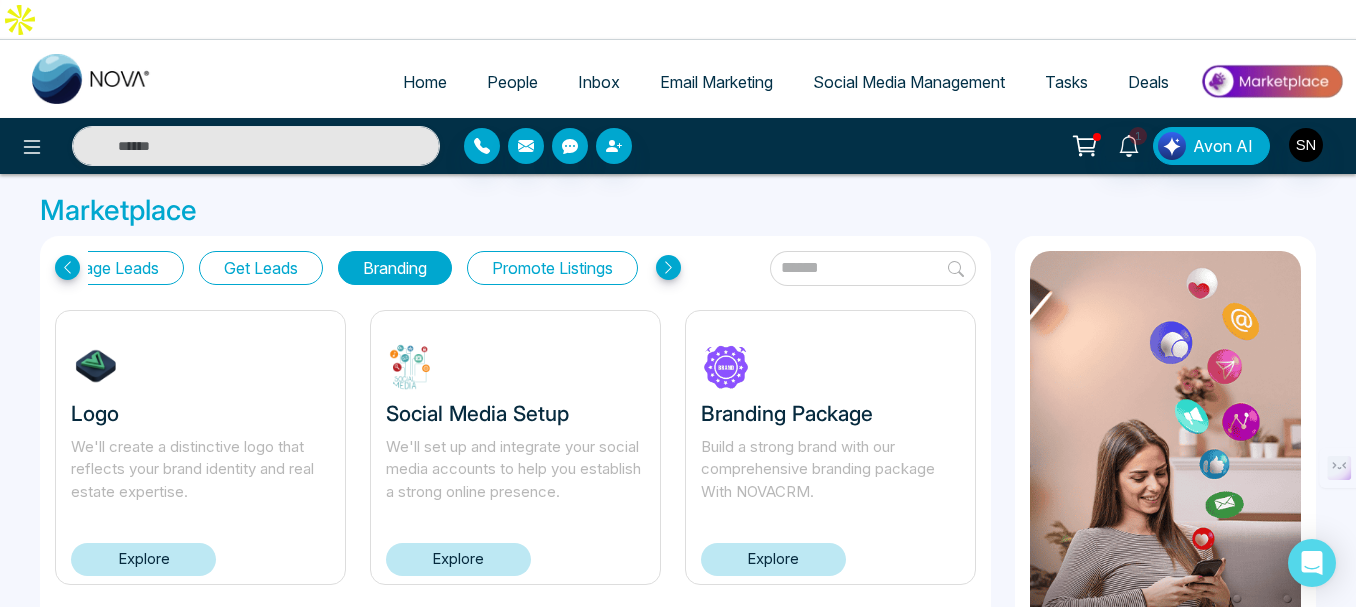 scroll, scrollTop: 0, scrollLeft: 252, axis: horizontal 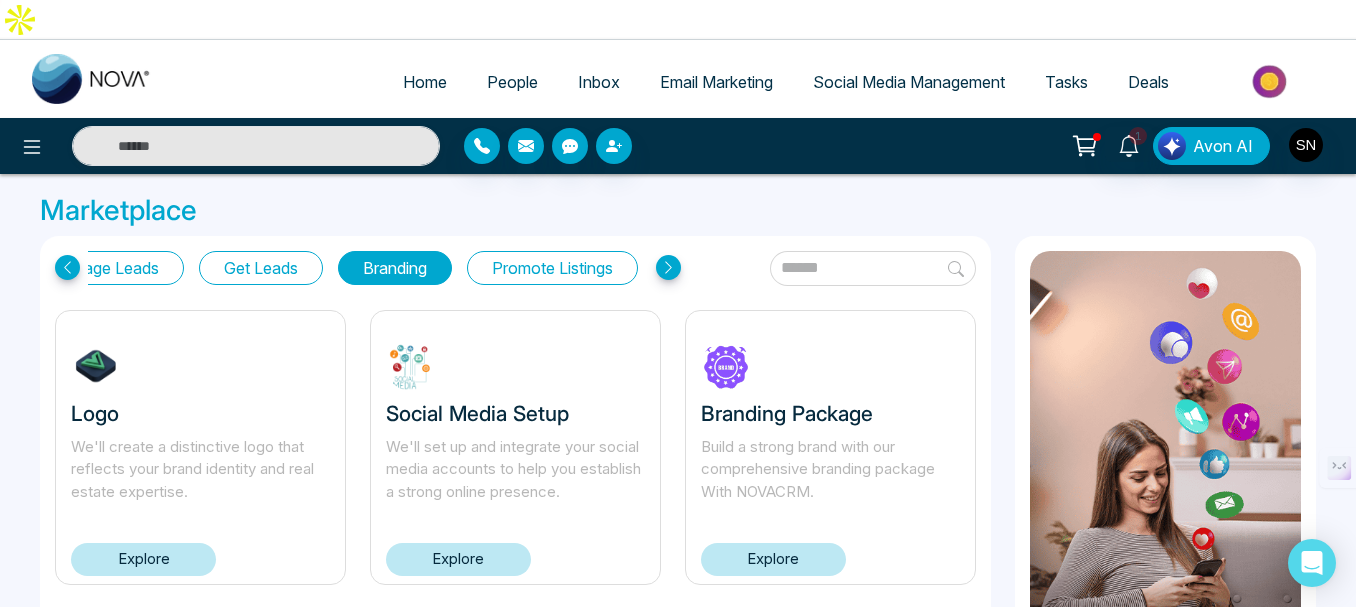 click on "Promote Listings" at bounding box center (552, 268) 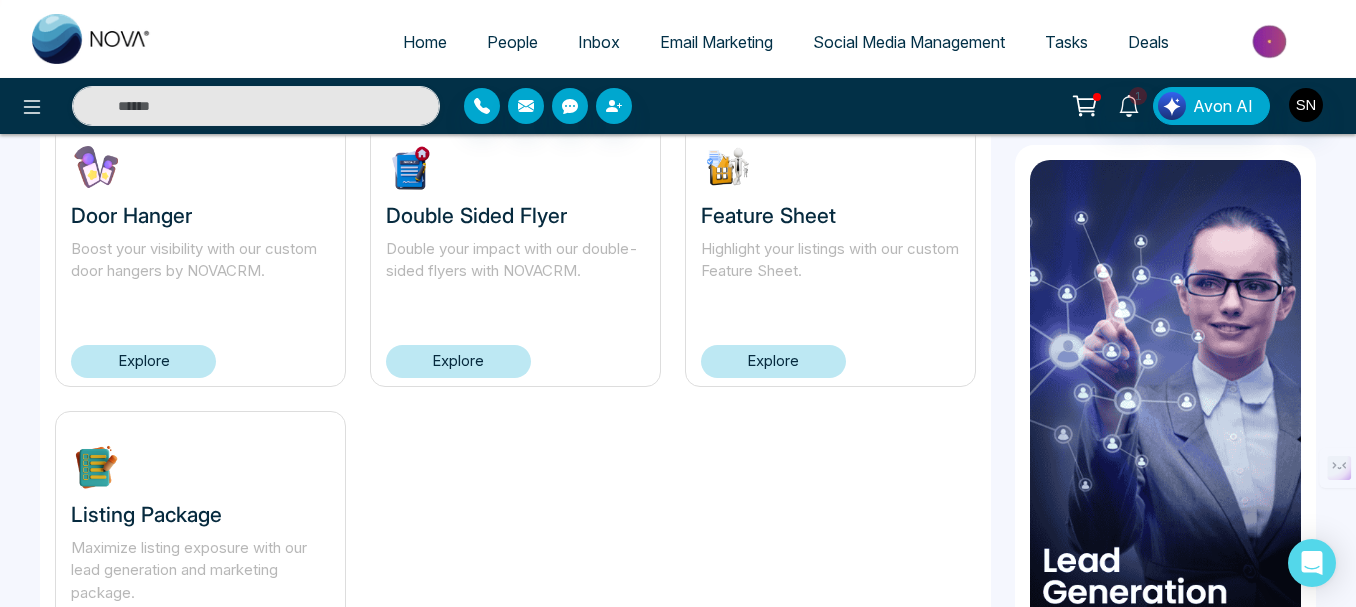 scroll, scrollTop: 200, scrollLeft: 0, axis: vertical 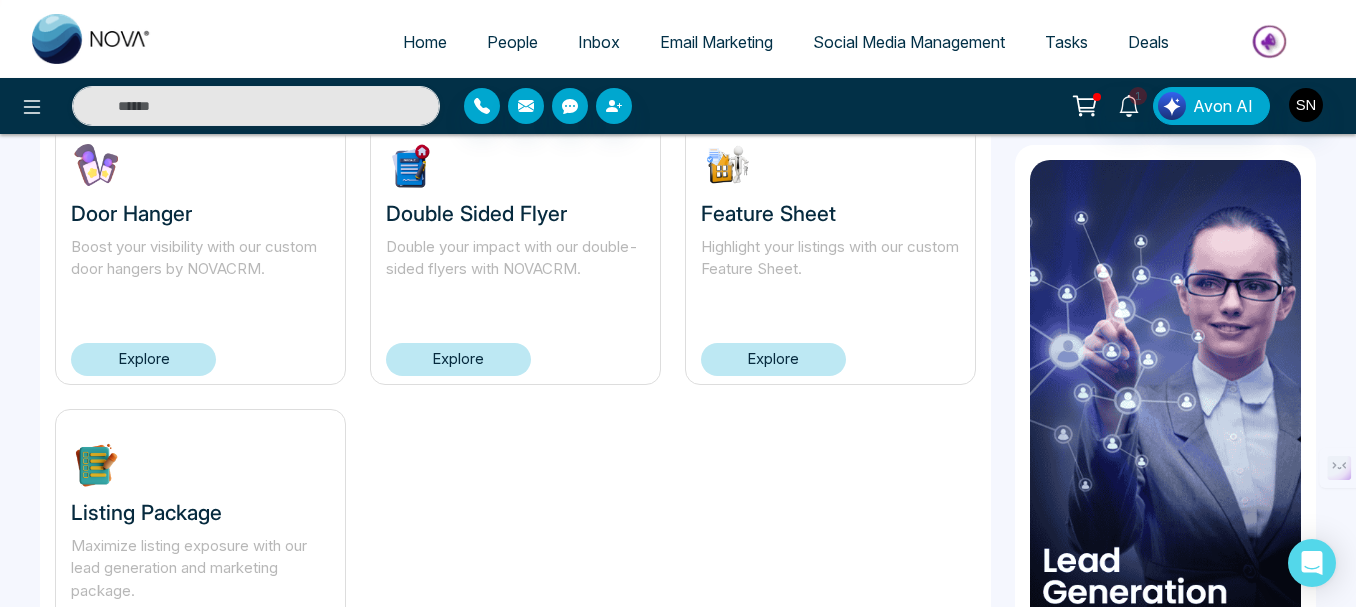 click on "Explore" at bounding box center (143, 359) 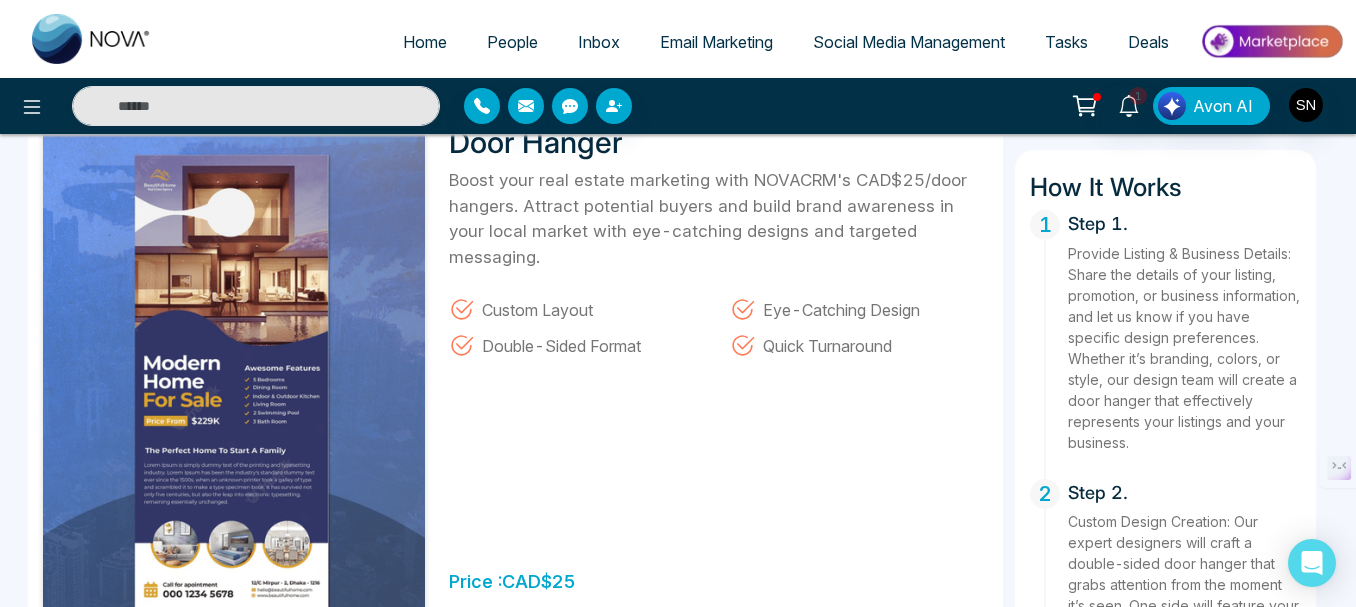 scroll, scrollTop: 0, scrollLeft: 0, axis: both 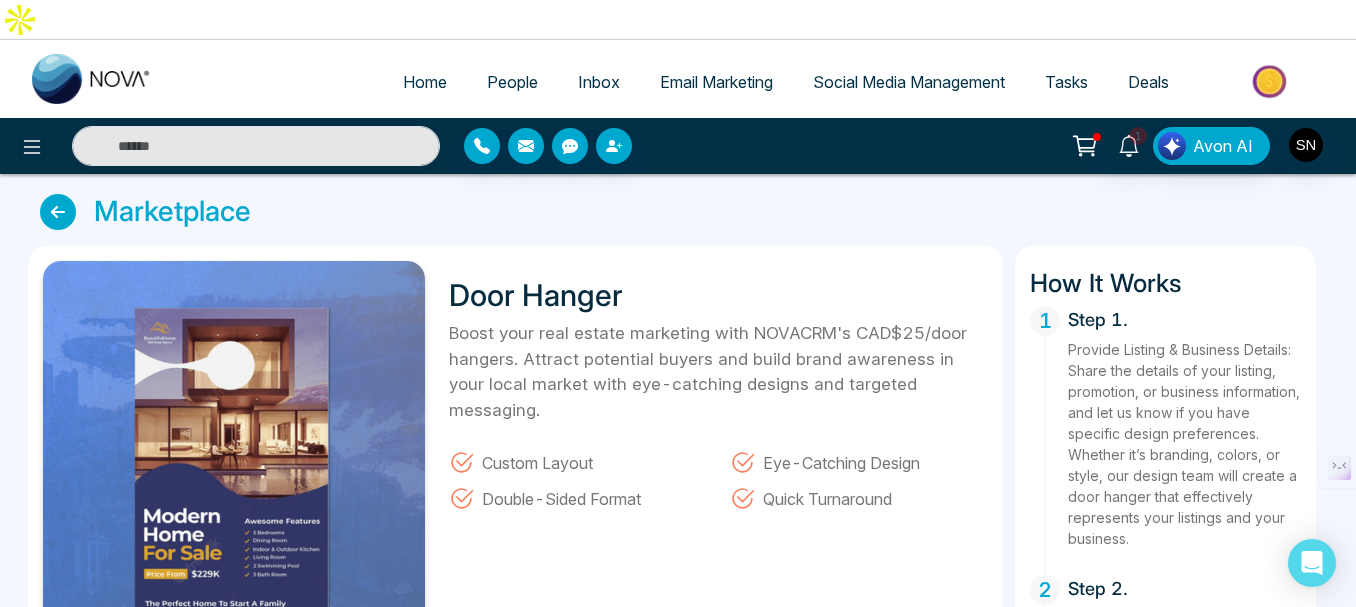 click at bounding box center [58, 212] 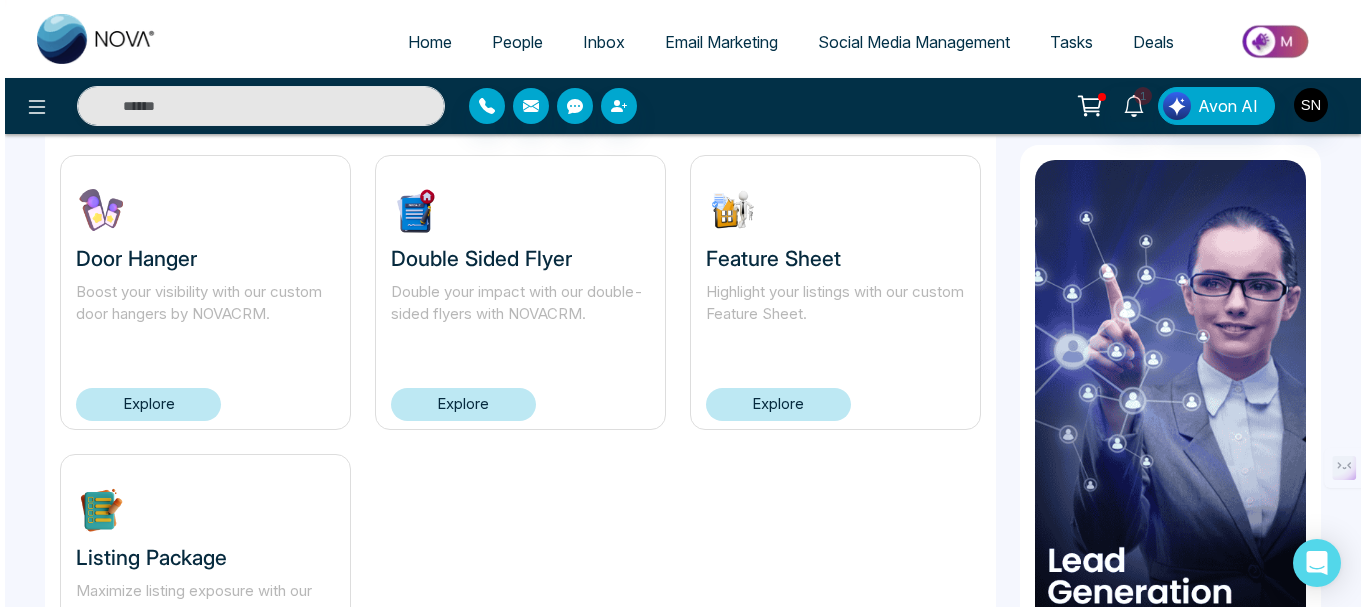 scroll, scrollTop: 0, scrollLeft: 0, axis: both 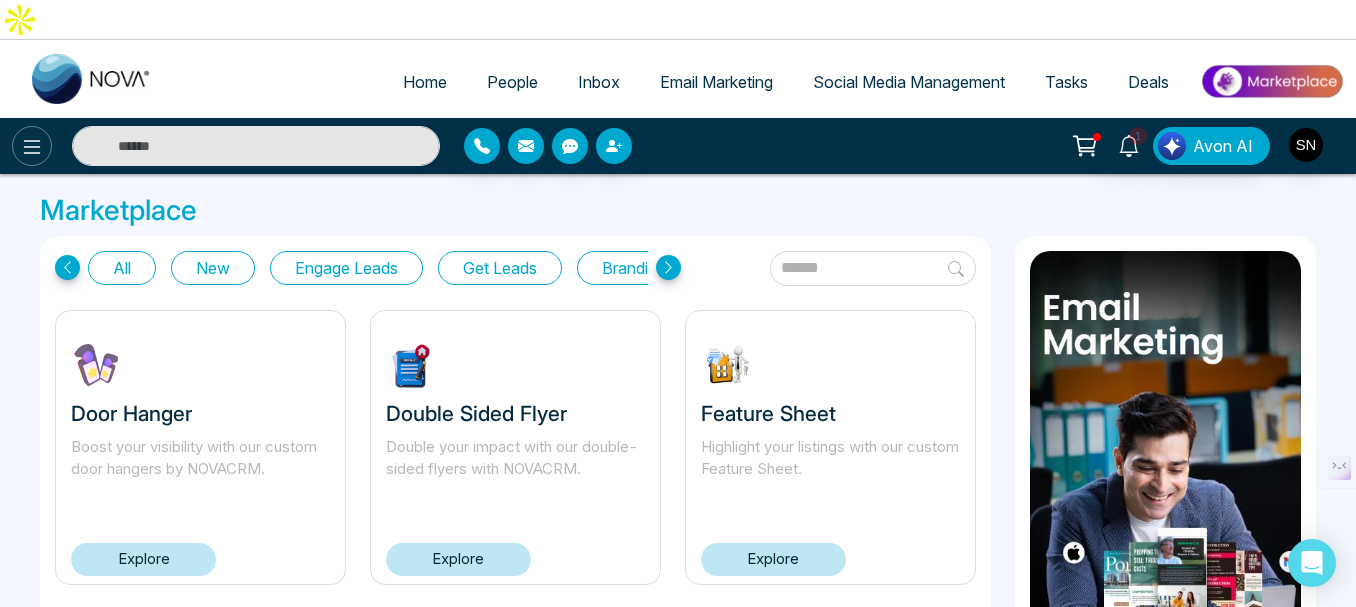 click 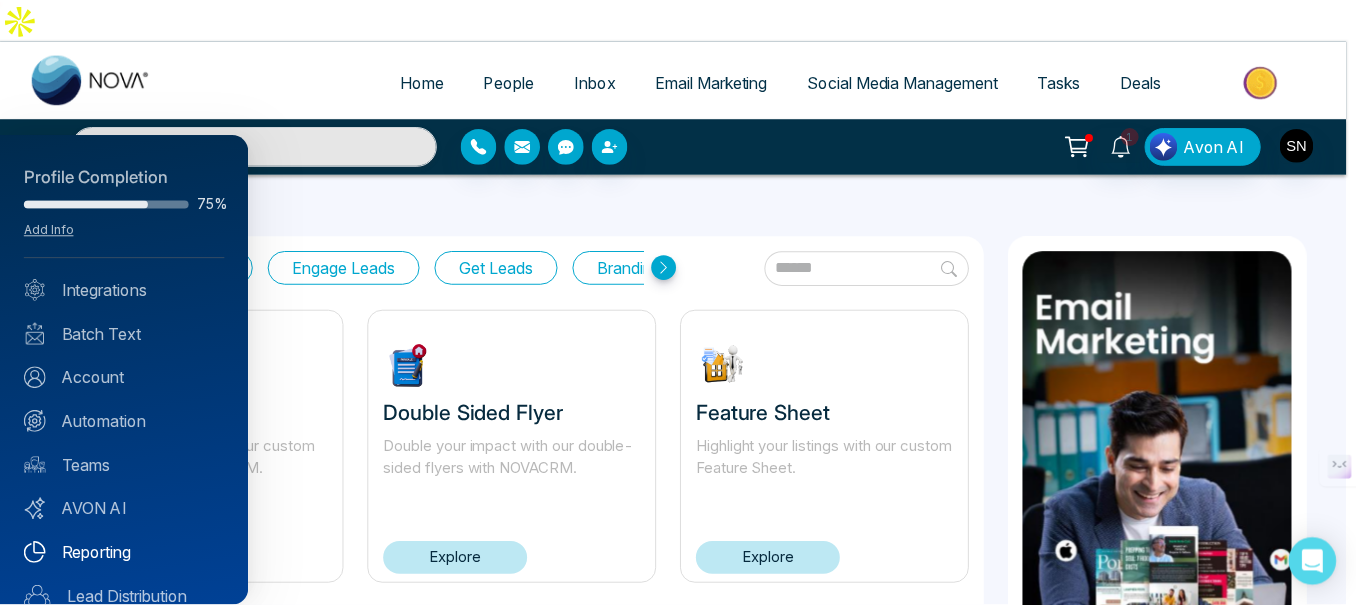 scroll, scrollTop: 203, scrollLeft: 0, axis: vertical 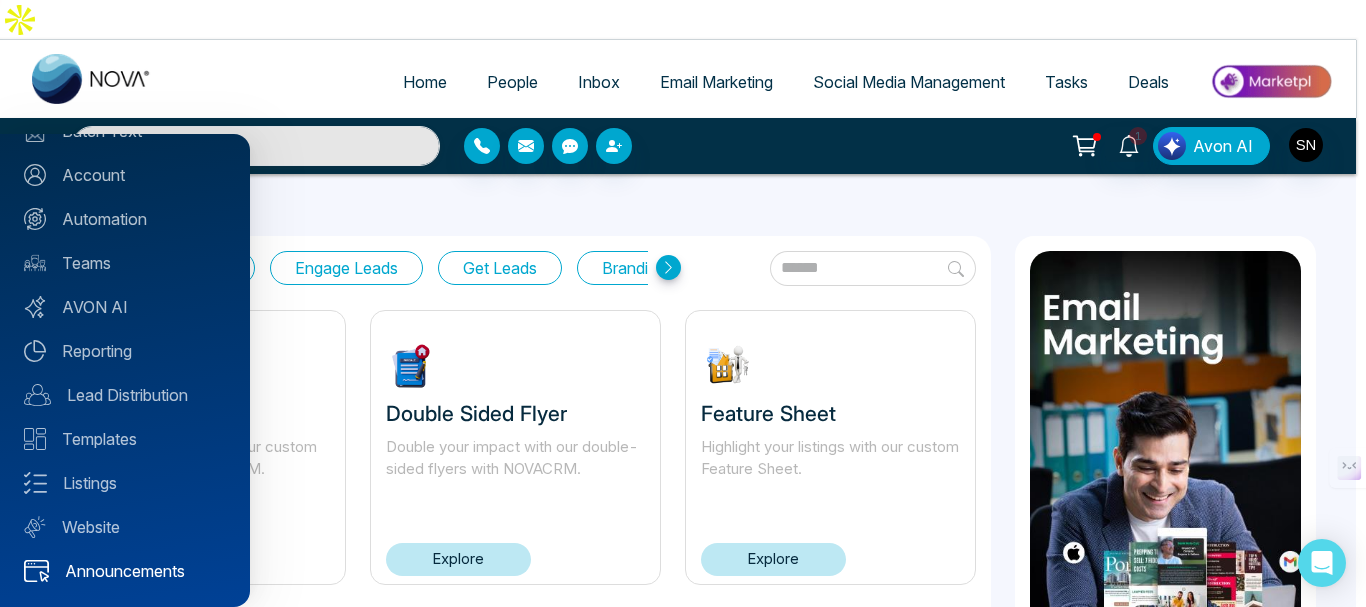 click on "Announcements" at bounding box center [125, 571] 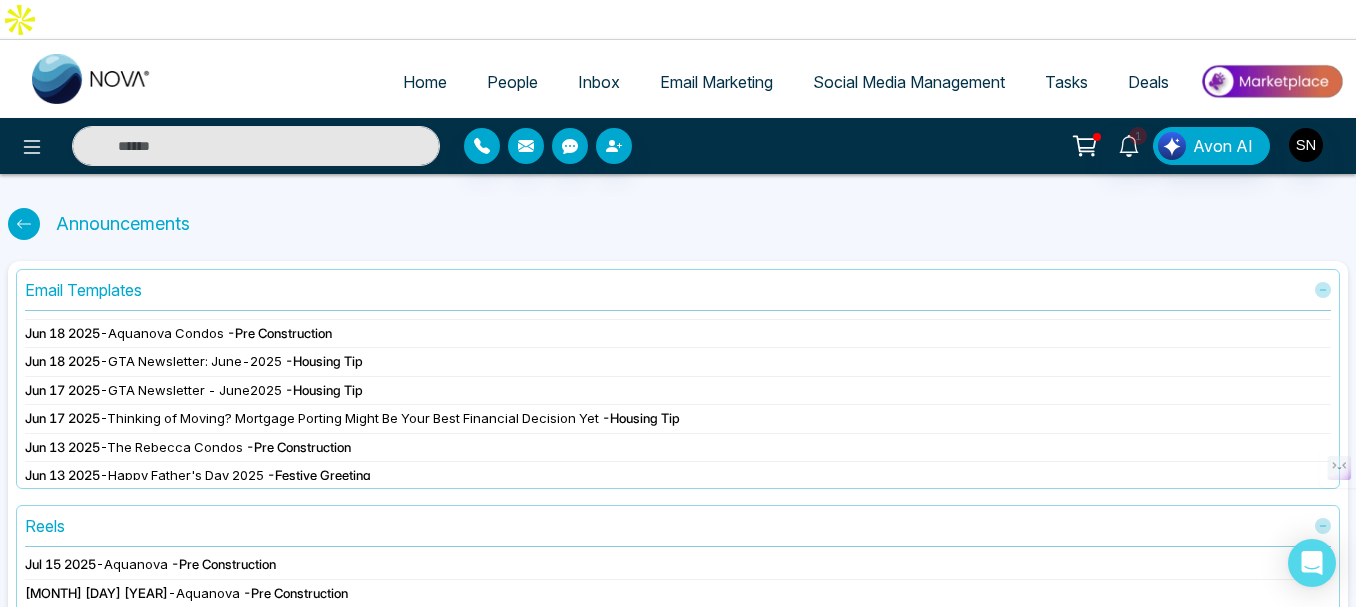 scroll, scrollTop: 600, scrollLeft: 0, axis: vertical 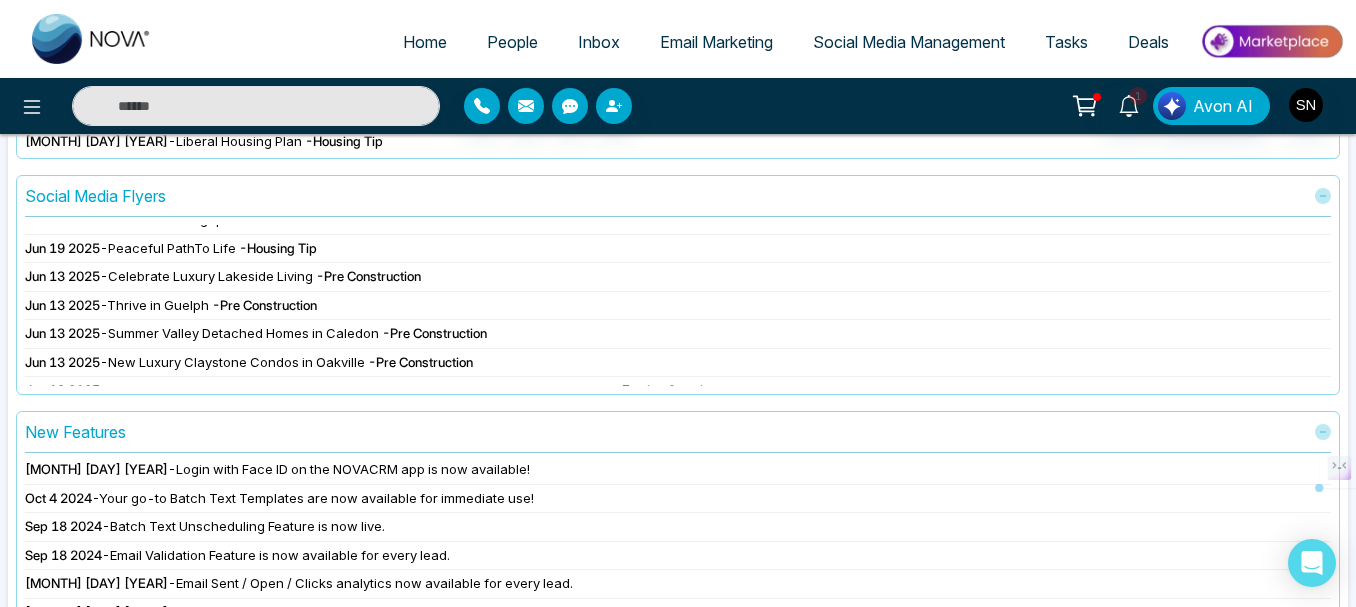 drag, startPoint x: 410, startPoint y: 489, endPoint x: 119, endPoint y: 476, distance: 291.29022 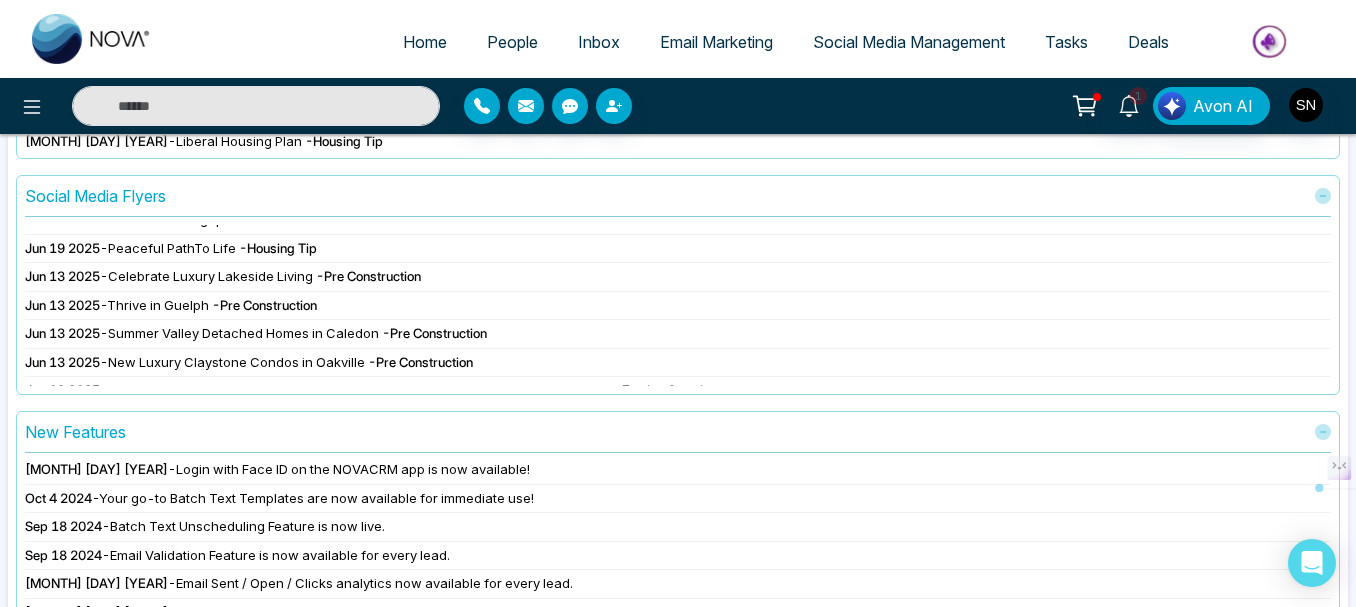 click on "[MONTH] [DAY] [YEAR]   -  Login with Face ID on the NOVACRM app is now available!   [MONTH] [DAY] [YEAR]   -  Your go-to Batch Text Templates are now available for immediate use!   [MONTH] [DAY] [YEAR]   -  Batch Text Unscheduling Feature is now live.   [MONTH] [DAY] [YEAR]   -  Email Validation Feature is now available for every lead.   [MONTH] [DAY] [YEAR]   -  Email Sent / Open / Clicks analytics now available for every lead.   [MONTH] [DAY] [YEAR]   -  Editing Notes is now available for every lead." at bounding box center (678, 541) 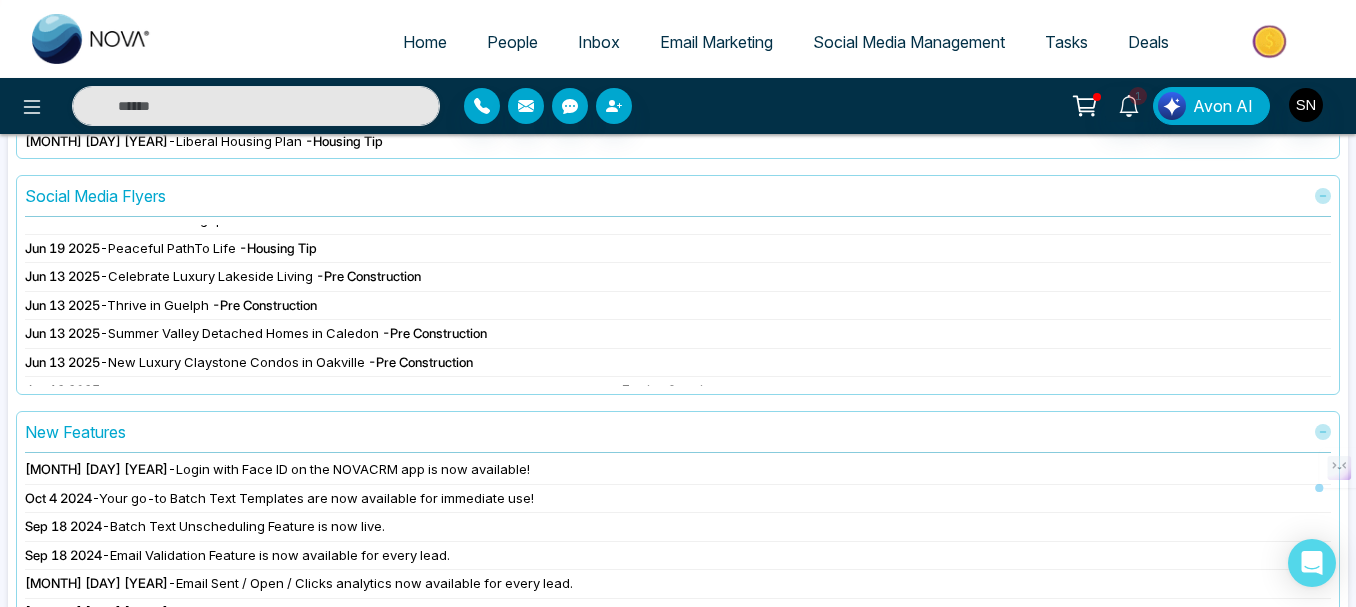 drag, startPoint x: 457, startPoint y: 510, endPoint x: 117, endPoint y: 512, distance: 340.0059 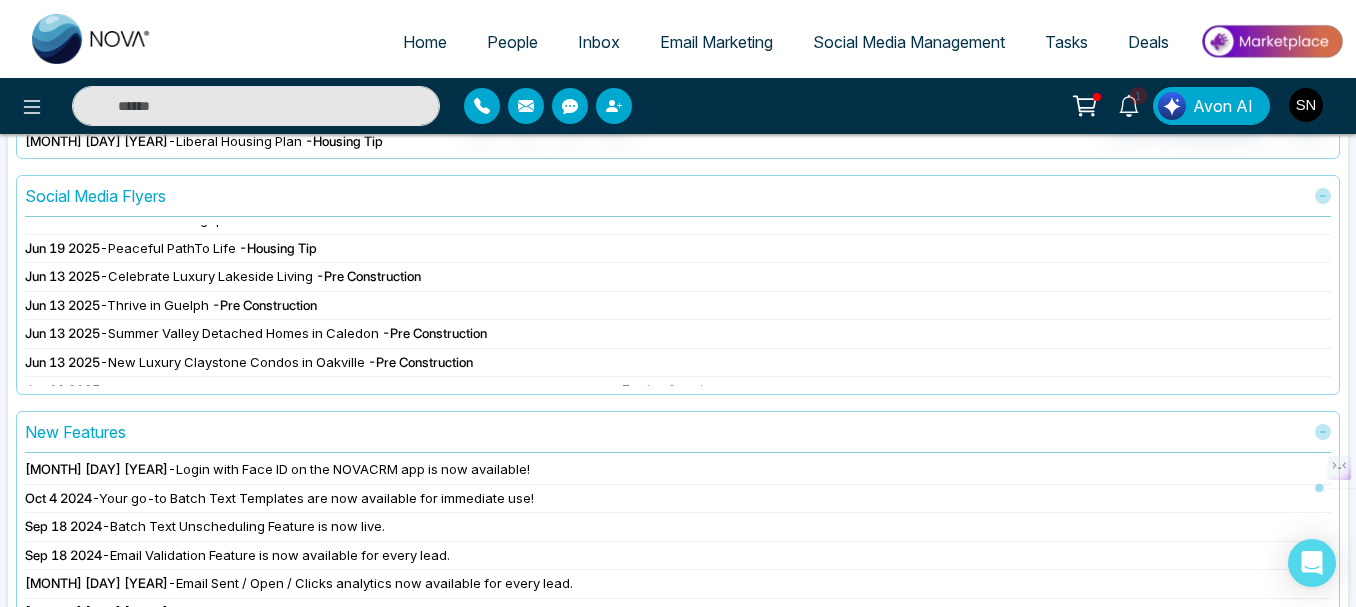 click on "[MONTH] [DAY] [YEAR]   -  Email Validation Feature is now available for every lead." at bounding box center [678, 556] 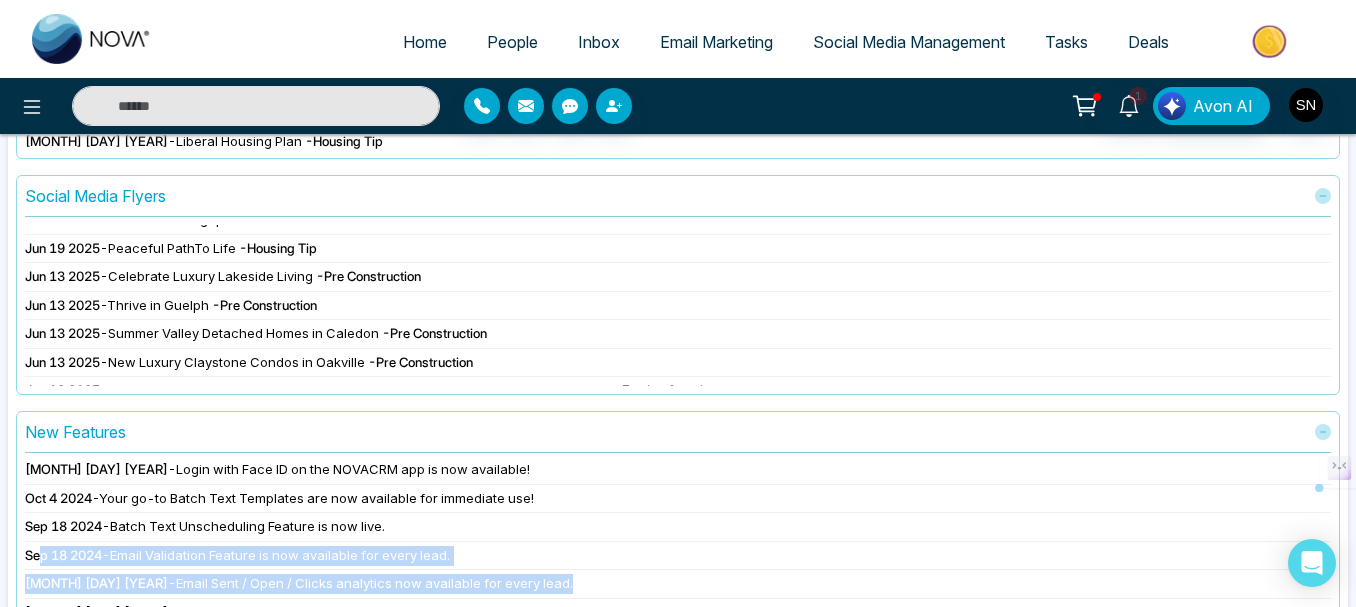 drag, startPoint x: 510, startPoint y: 543, endPoint x: 42, endPoint y: 511, distance: 469.09274 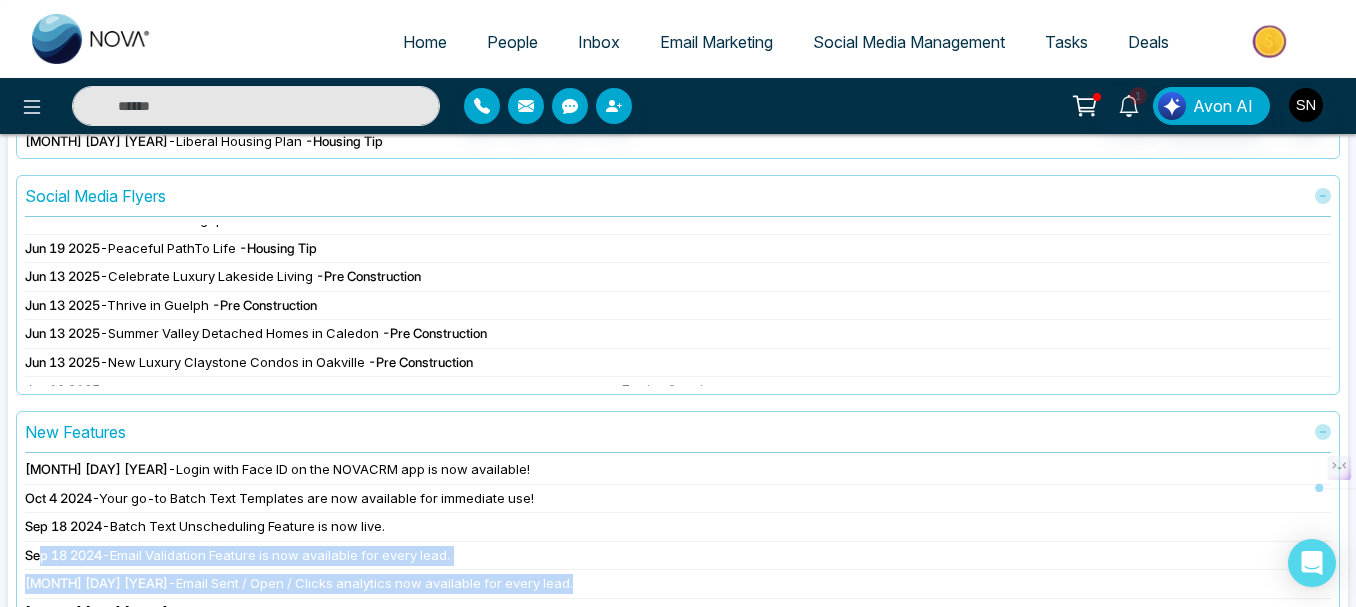 click on "[MONTH] [DAY] [YEAR]   -  Login with Face ID on the NOVACRM app is now available!   [MONTH] [DAY] [YEAR]   -  Your go-to Batch Text Templates are now available for immediate use!   [MONTH] [DAY] [YEAR]   -  Batch Text Unscheduling Feature is now live.   [MONTH] [DAY] [YEAR]   -  Email Validation Feature is now available for every lead.   [MONTH] [DAY] [YEAR]   -  Email Sent / Open / Clicks analytics now available for every lead.   [MONTH] [DAY] [YEAR]   -  Editing Notes is now available for every lead." at bounding box center (678, 541) 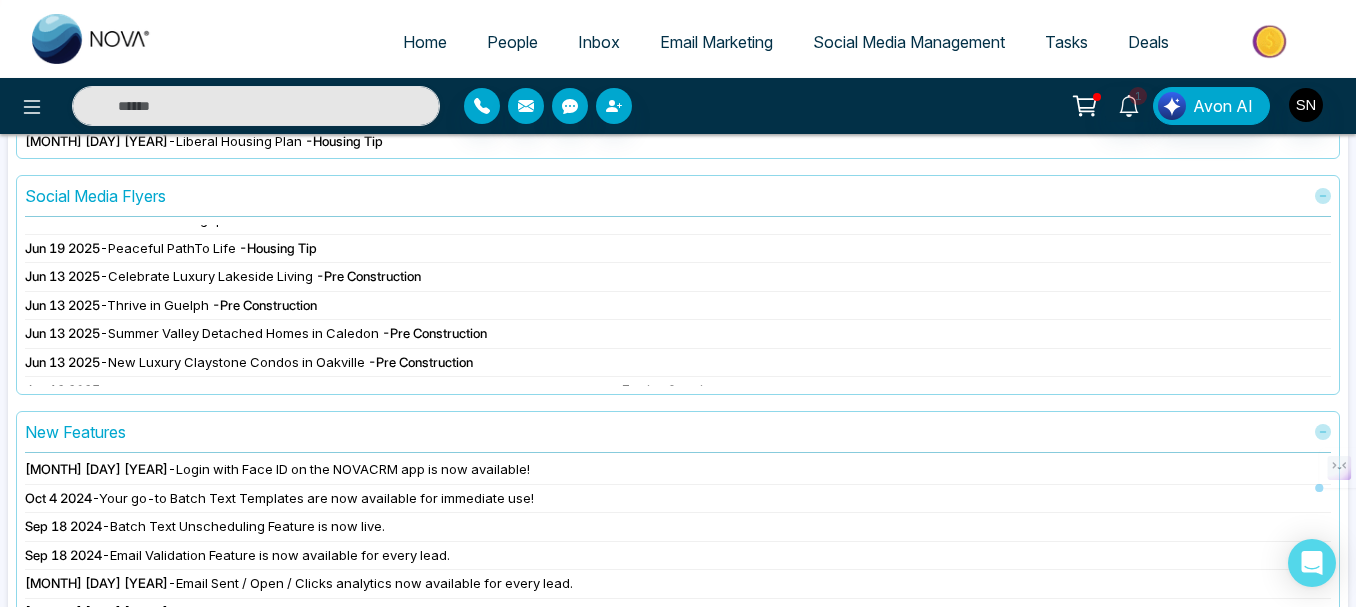 click on "Editing Notes is now available for every lead." at bounding box center [313, 612] 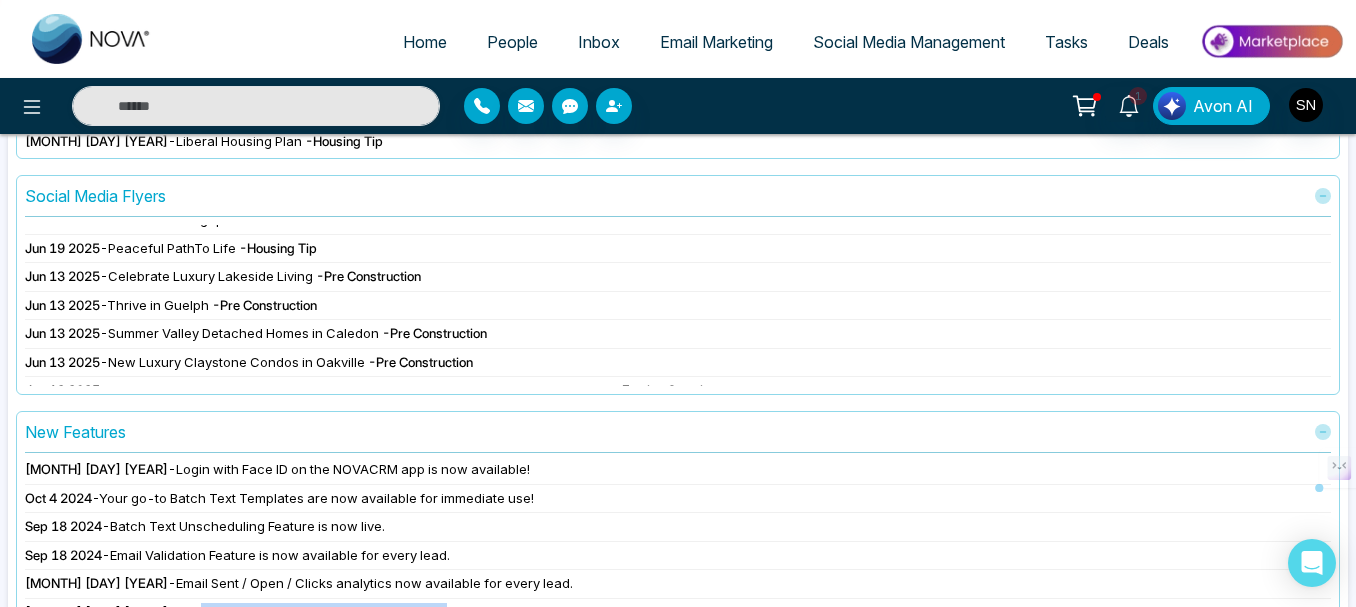 drag, startPoint x: 380, startPoint y: 581, endPoint x: 140, endPoint y: 583, distance: 240.00833 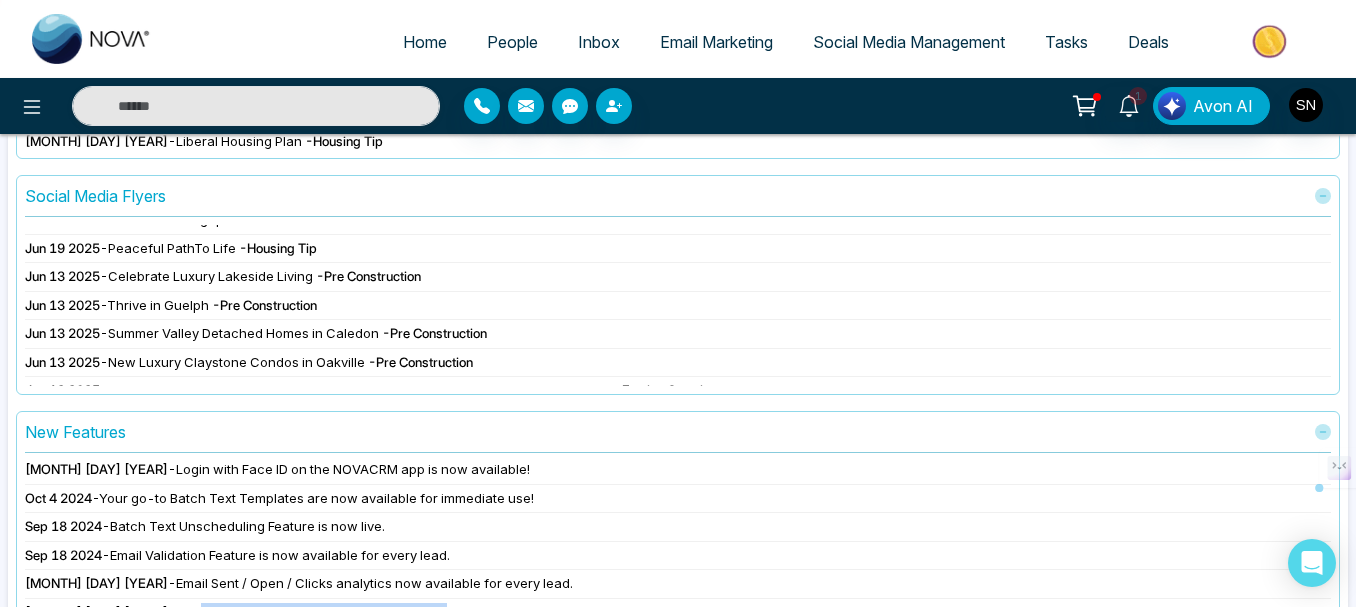 click on "[MONTH] [DAY] [YEAR]   -  Login with Face ID on the NOVACRM app is now available!   [MONTH] [DAY] [YEAR]   -  Your go-to Batch Text Templates are now available for immediate use!   [MONTH] [DAY] [YEAR]   -  Batch Text Unscheduling Feature is now live.   [MONTH] [DAY] [YEAR]   -  Email Validation Feature is now available for every lead.   [MONTH] [DAY] [YEAR]   -  Email Sent / Open / Clicks analytics now available for every lead.   [MONTH] [DAY] [YEAR]   -  Editing Notes is now available for every lead." at bounding box center (678, 521) 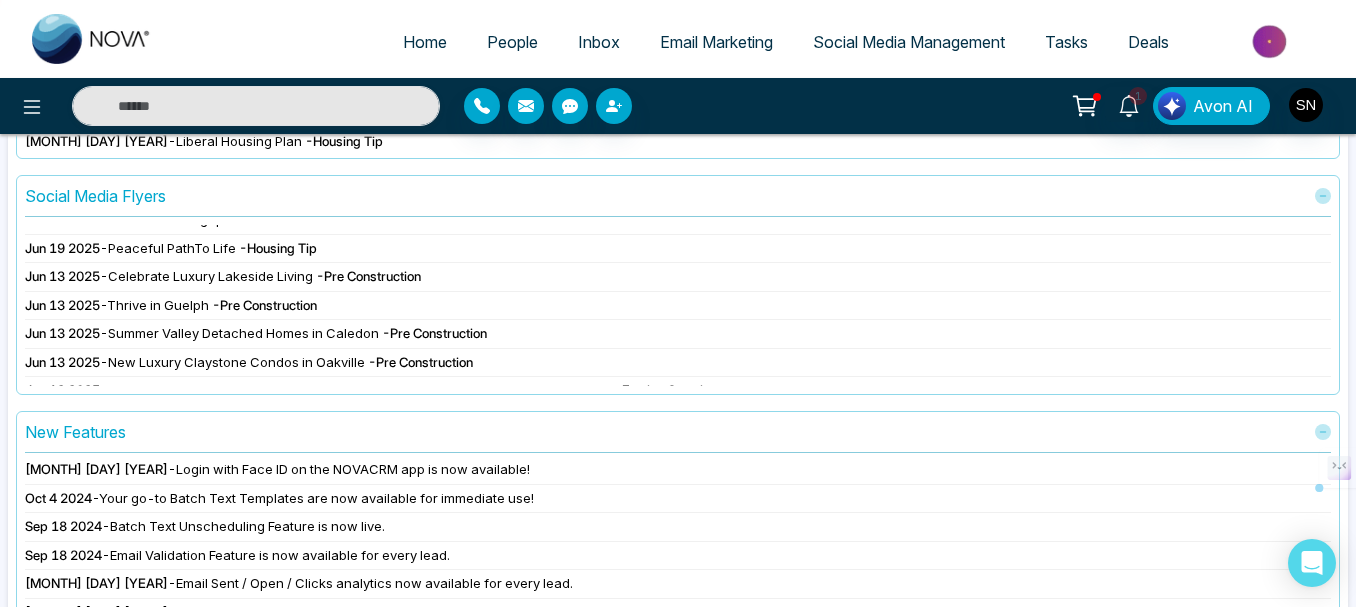 click on "[MONTH] [DAY] [YEAR]   -  Editing Notes is now available for every lead." at bounding box center (678, 613) 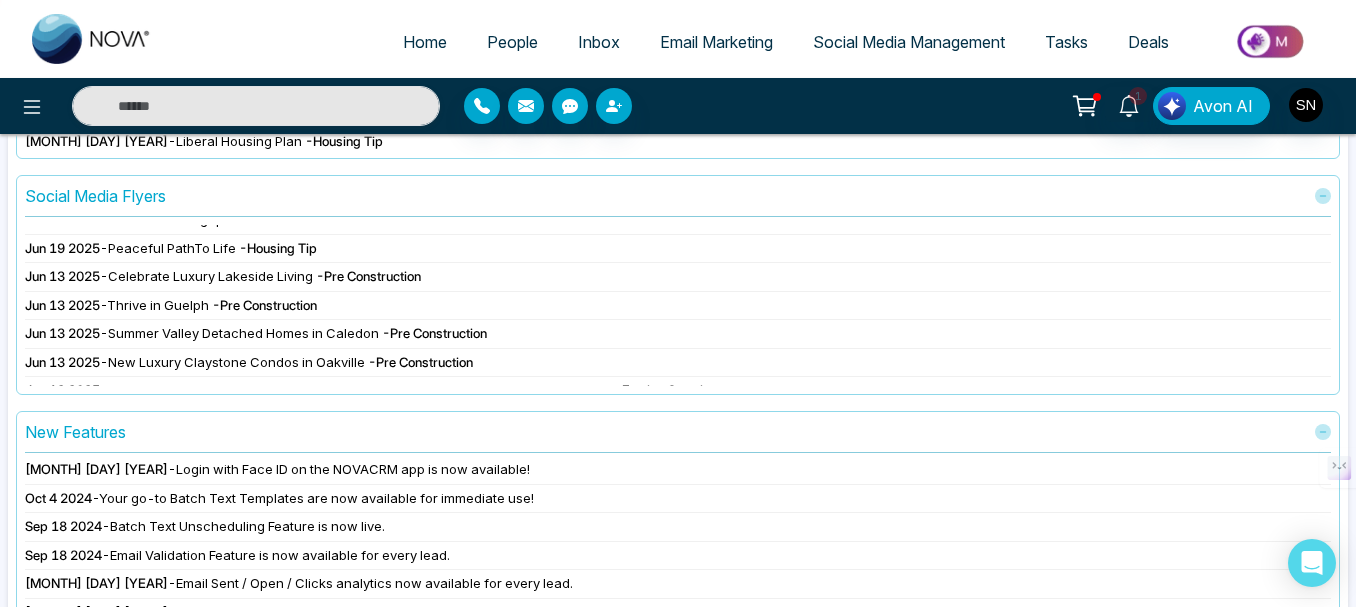 scroll, scrollTop: 0, scrollLeft: 0, axis: both 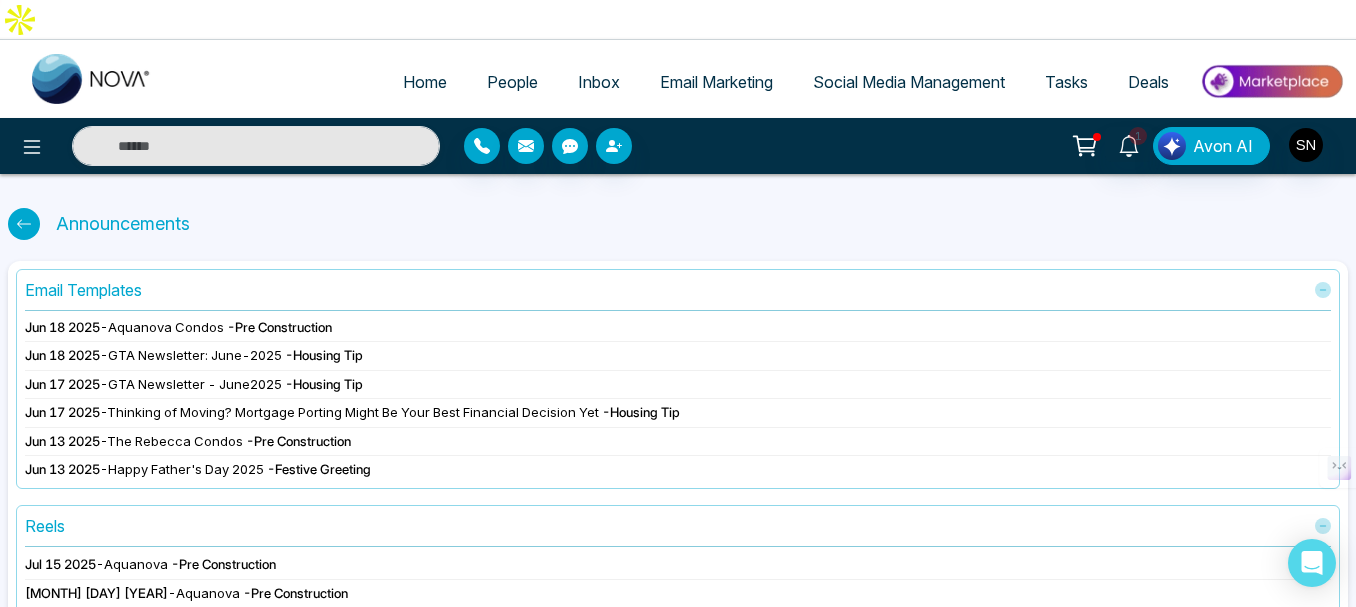 click 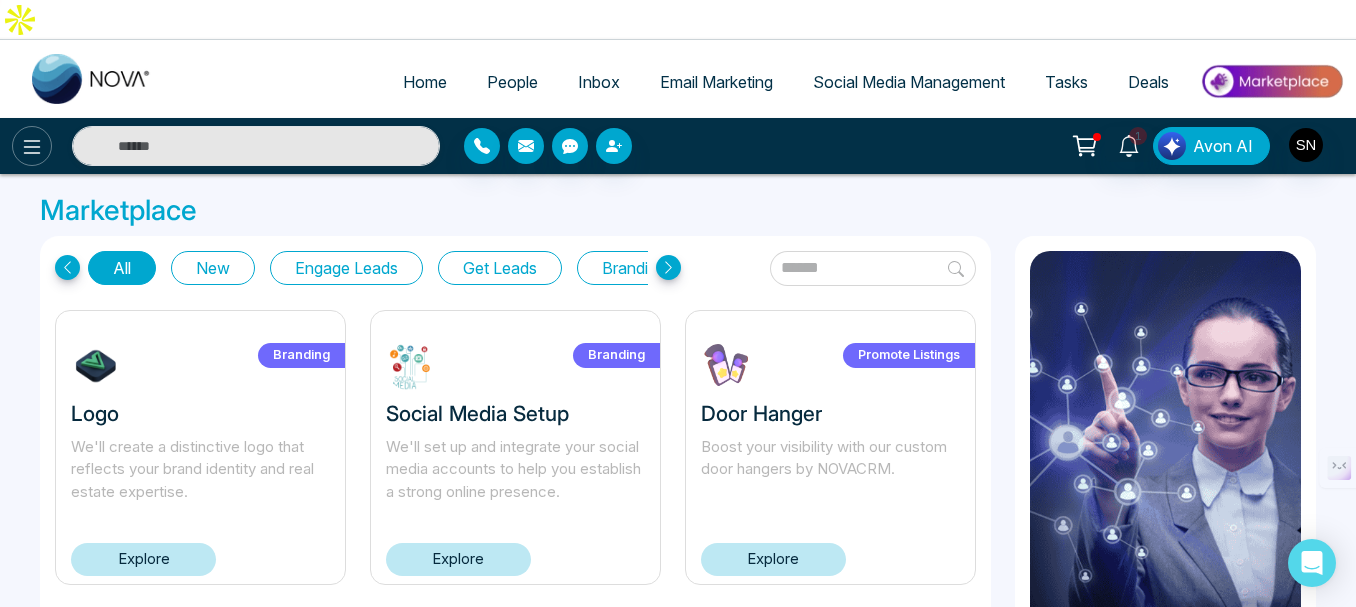 click 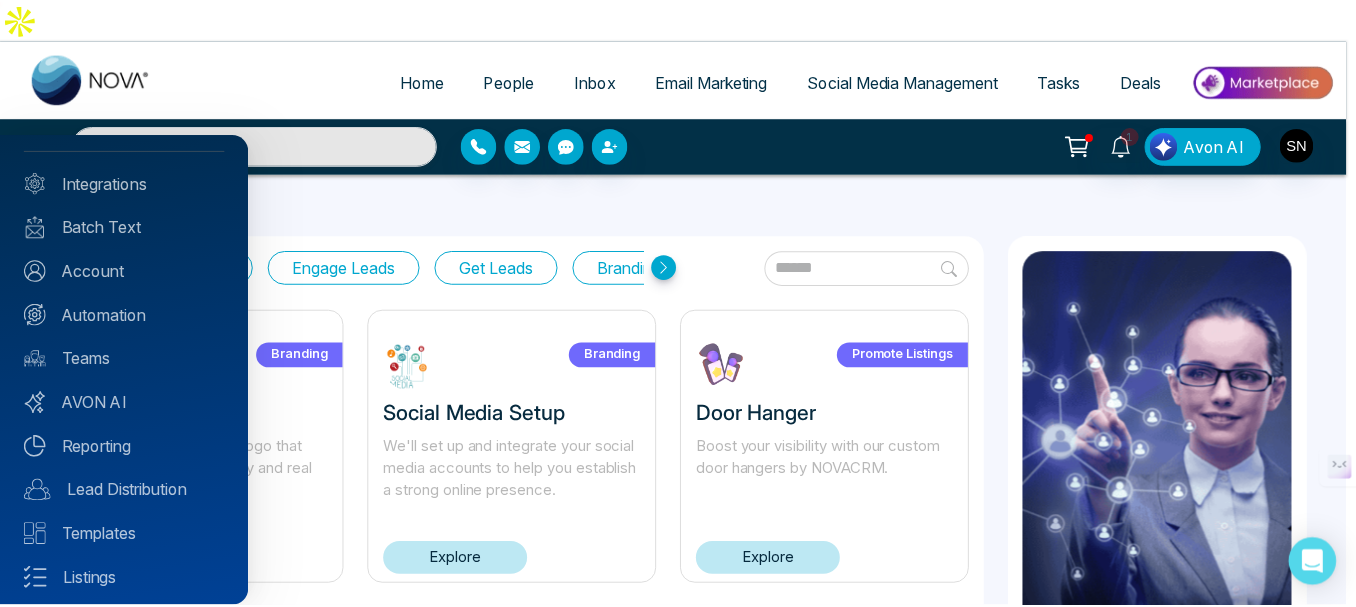 scroll, scrollTop: 203, scrollLeft: 0, axis: vertical 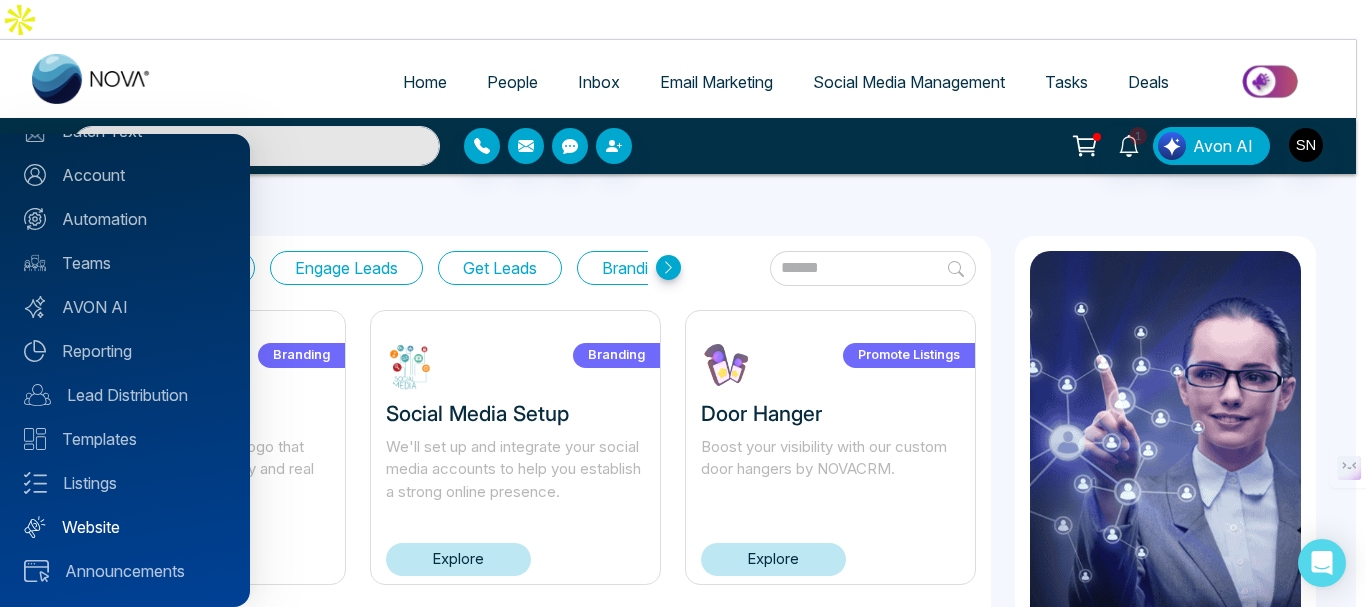 click on "Website" at bounding box center (125, 527) 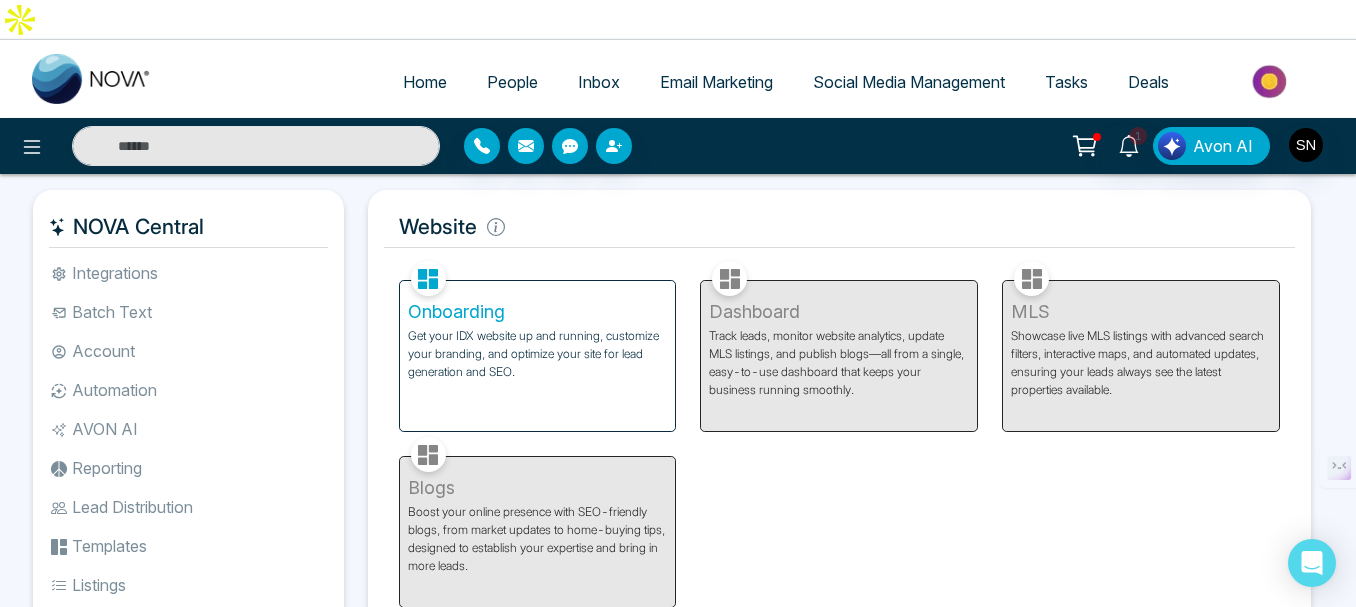 click on "Onboarding" at bounding box center (538, 312) 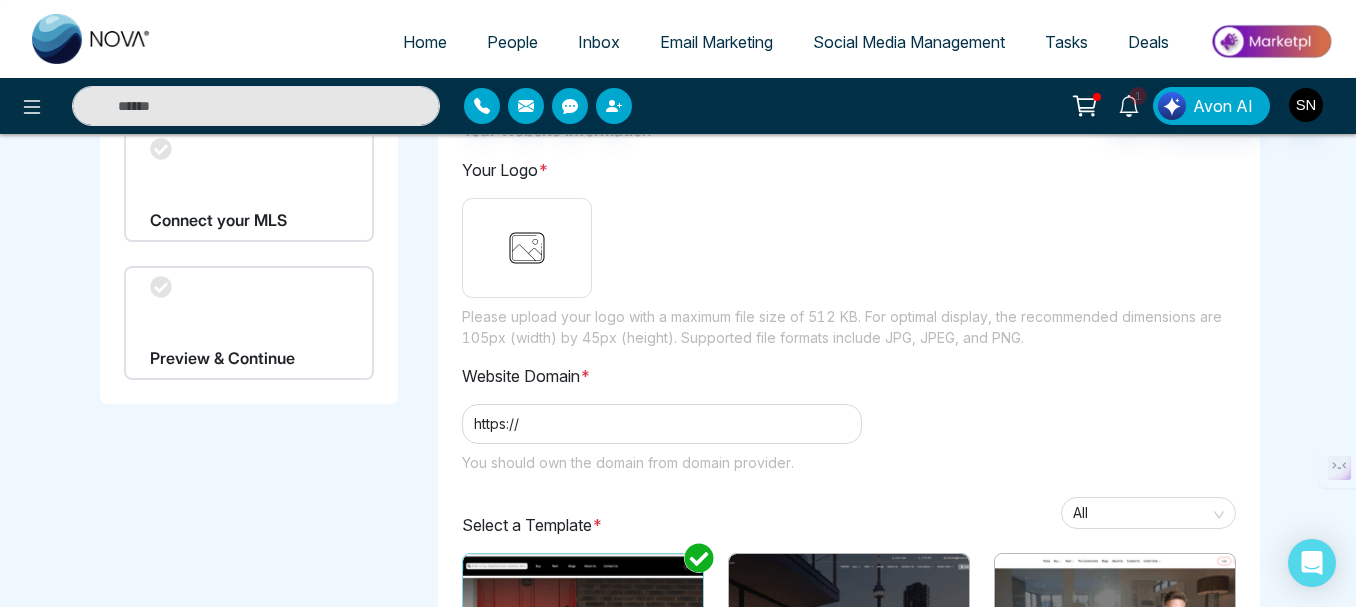 scroll, scrollTop: 0, scrollLeft: 0, axis: both 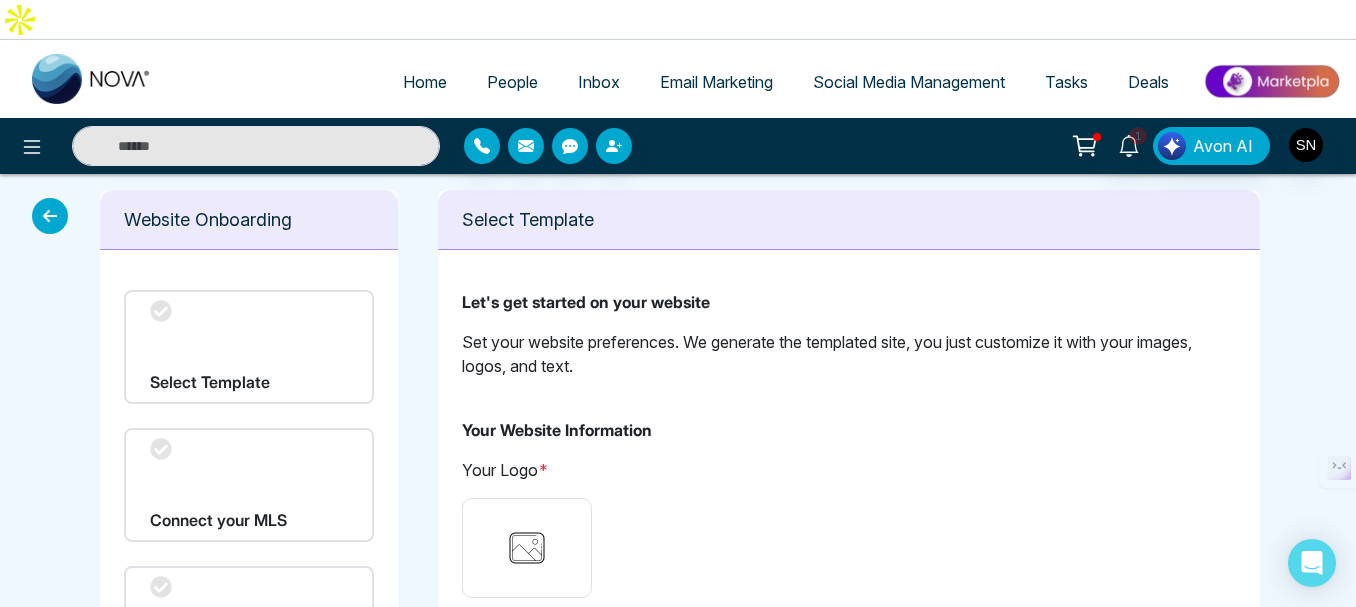 click at bounding box center (50, 216) 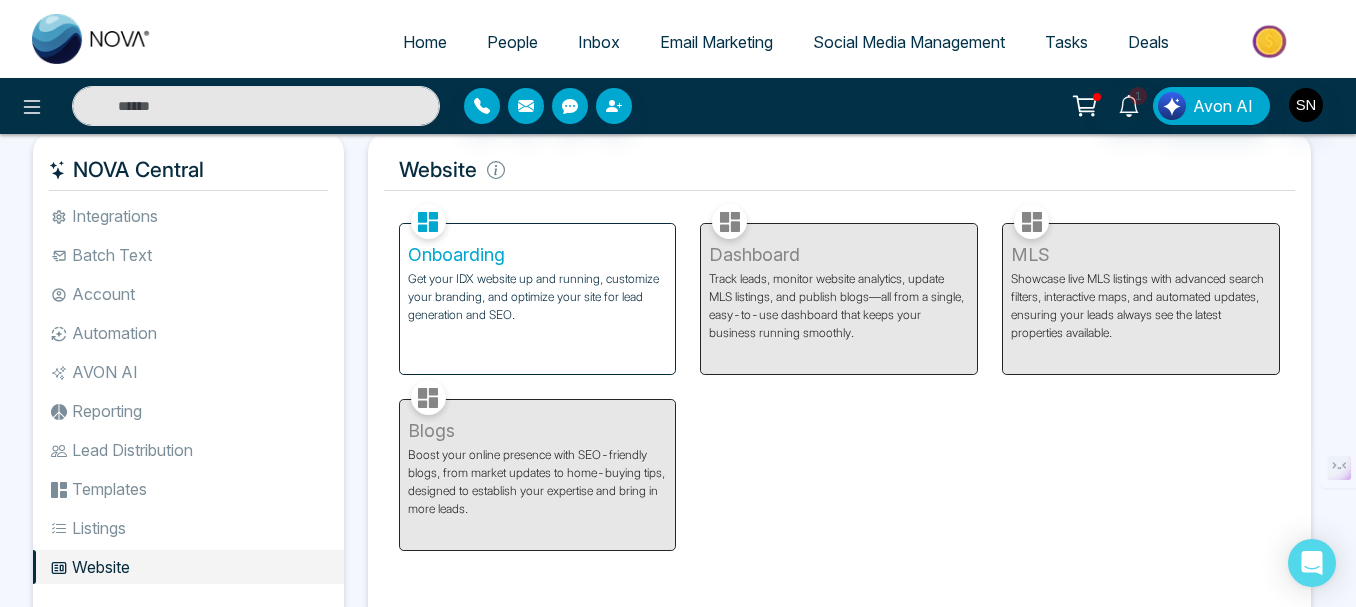 scroll, scrollTop: 116, scrollLeft: 0, axis: vertical 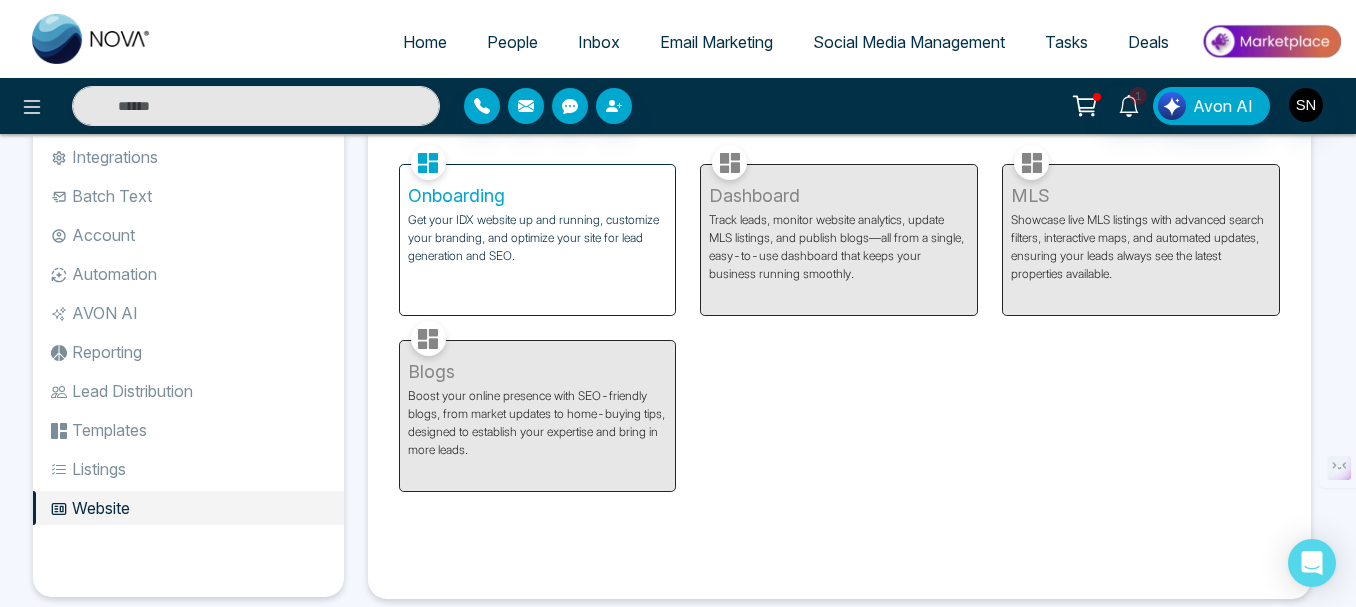 click on "Listings" at bounding box center (188, 469) 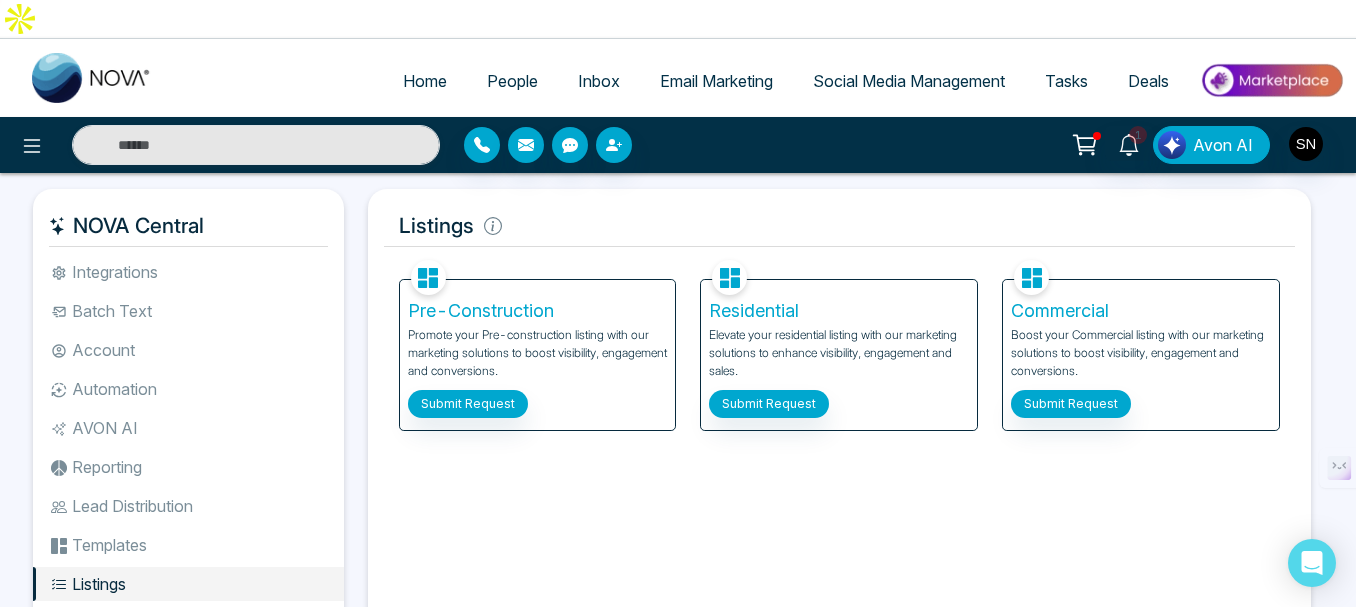 scroll, scrollTop: 0, scrollLeft: 0, axis: both 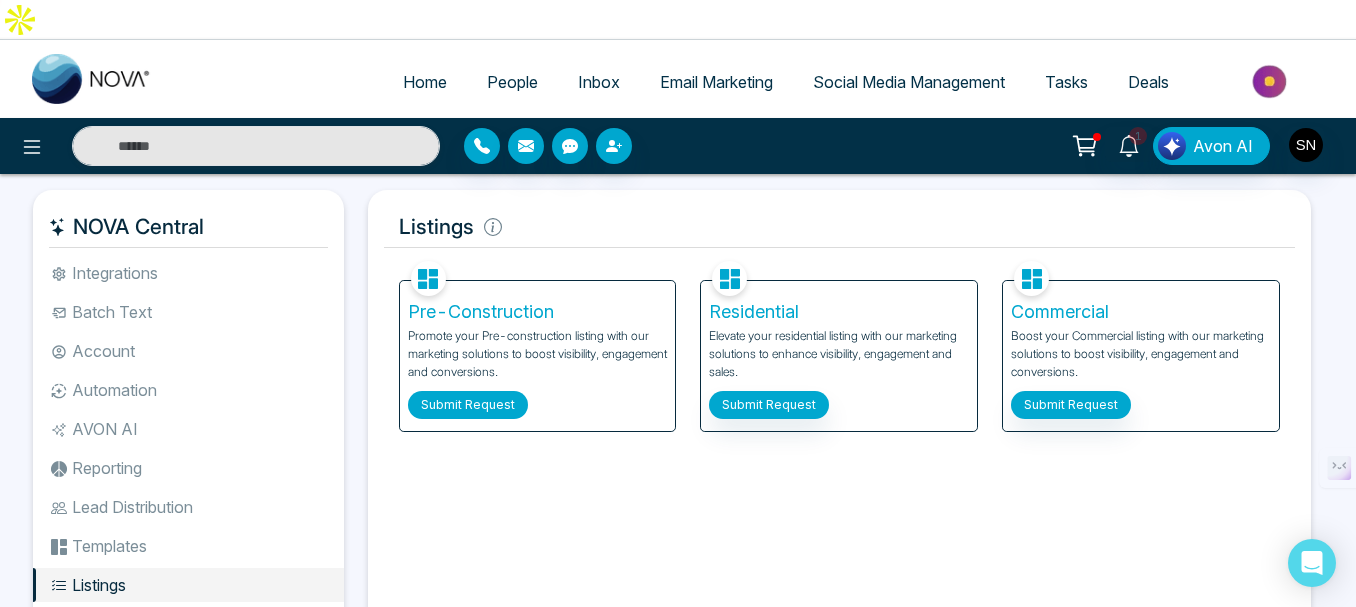 click on "Submit Request" at bounding box center (468, 405) 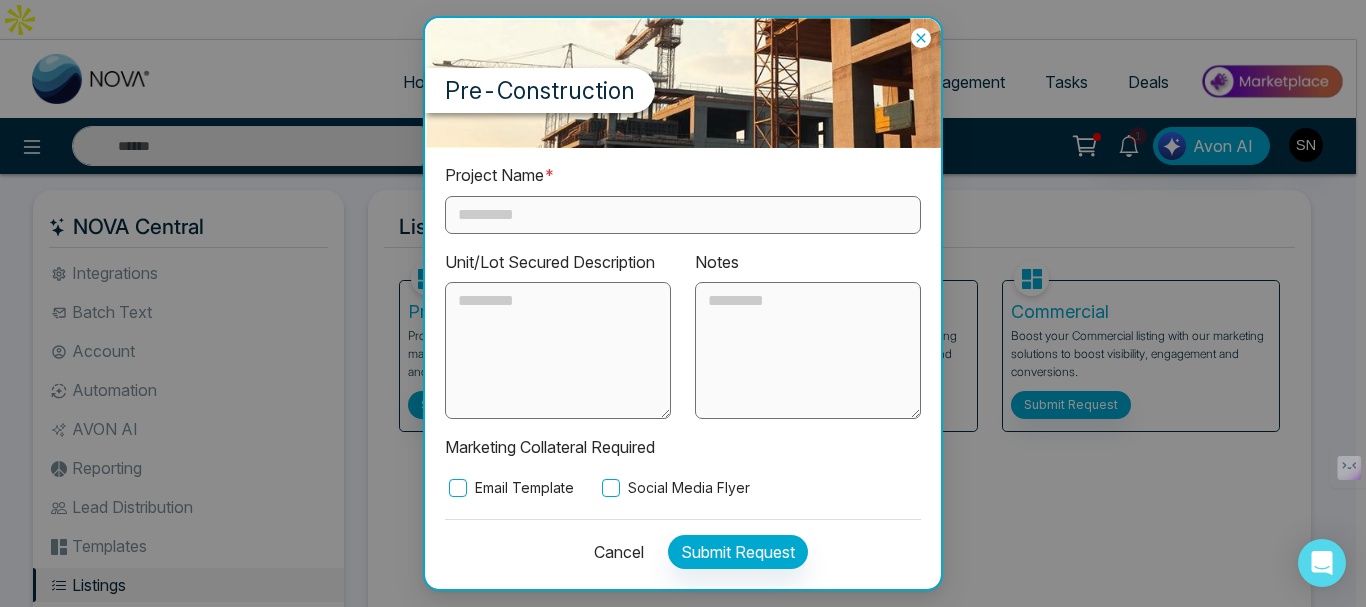 click on "Cancel" at bounding box center (613, 552) 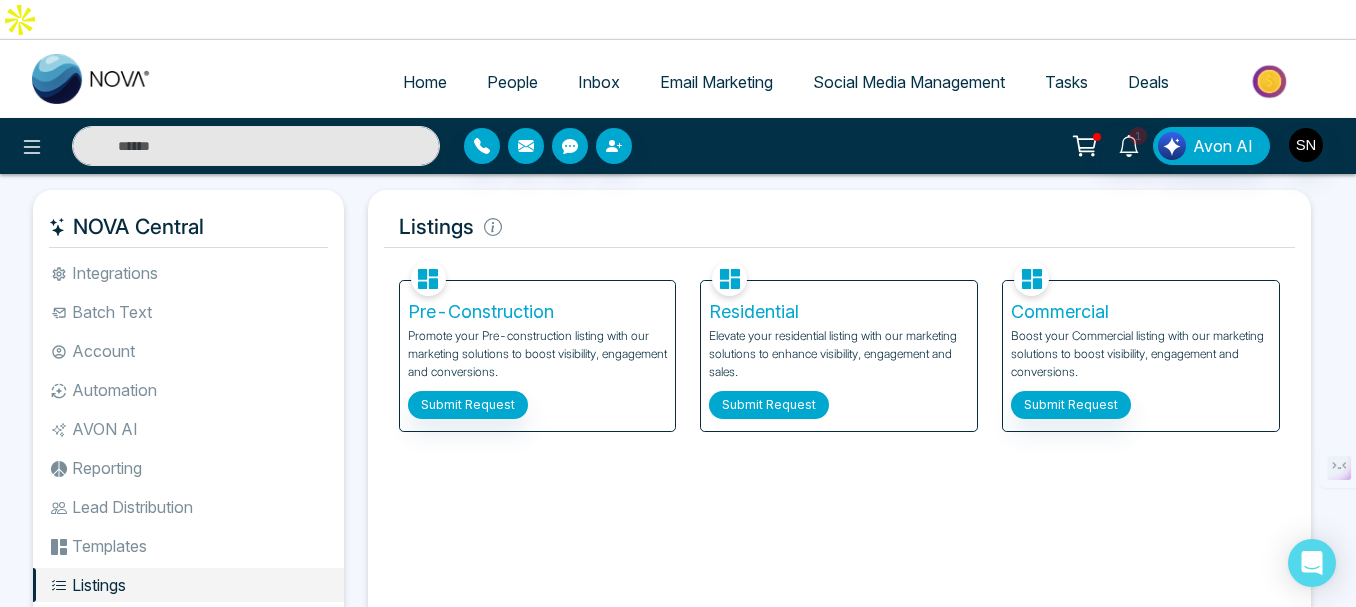 click on "Submit Request" at bounding box center (769, 405) 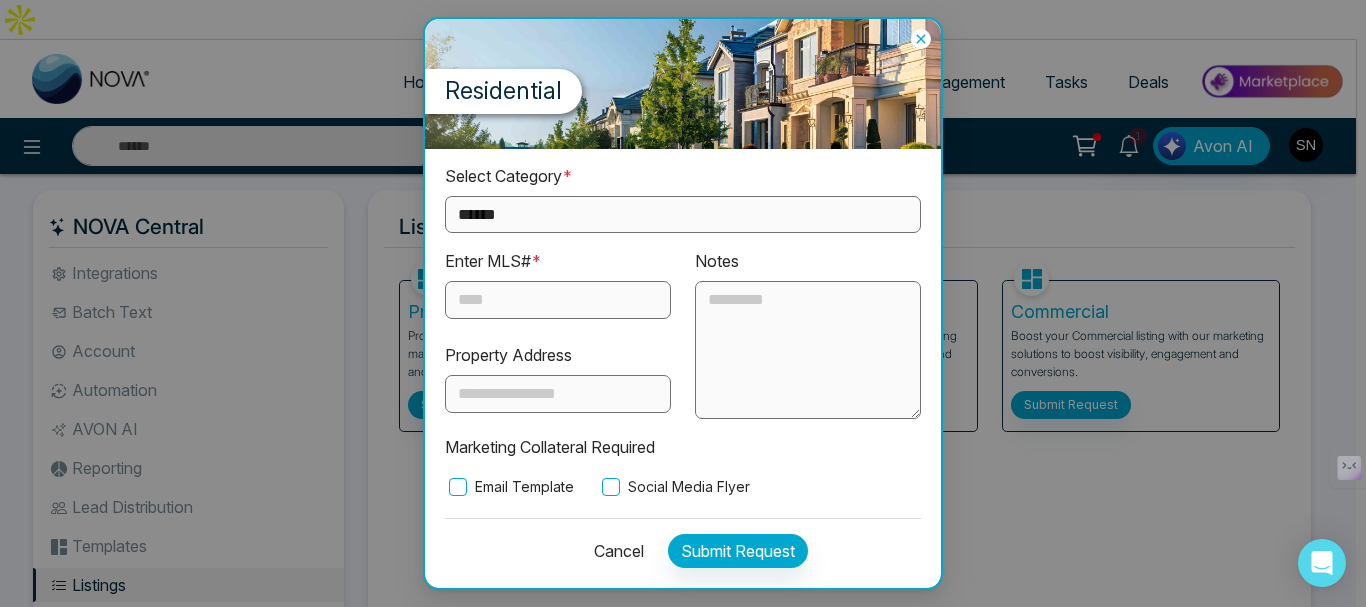 click on "Cancel" at bounding box center (613, 551) 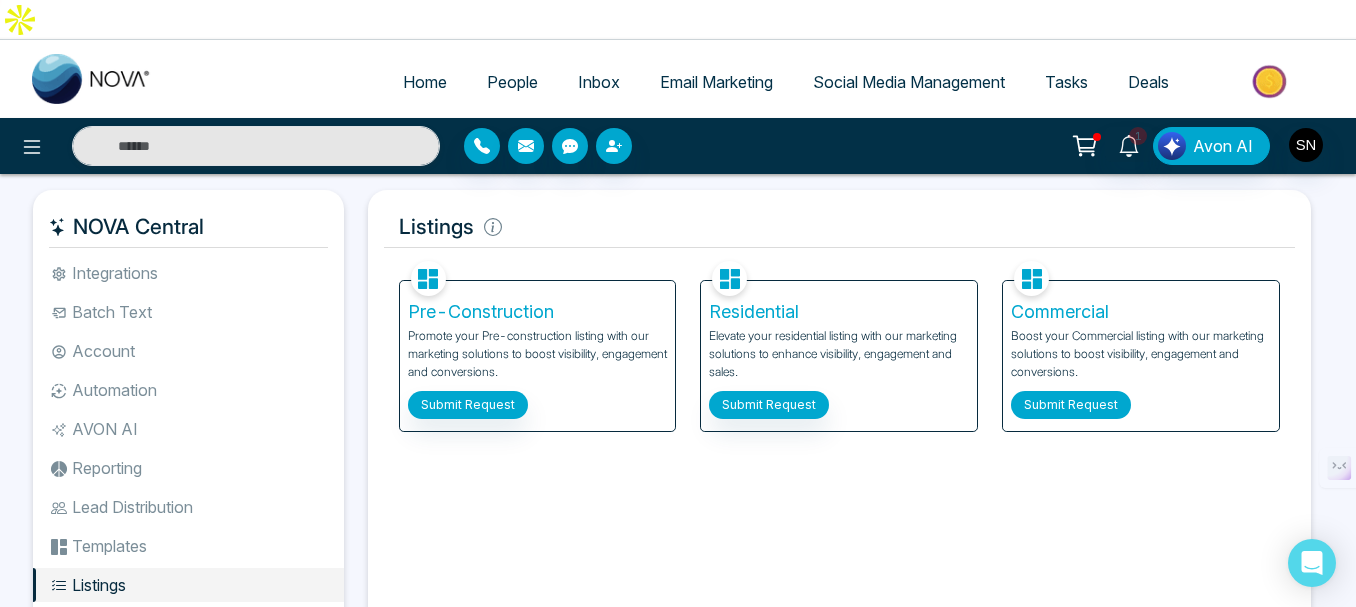 click on "Submit Request" at bounding box center (1071, 405) 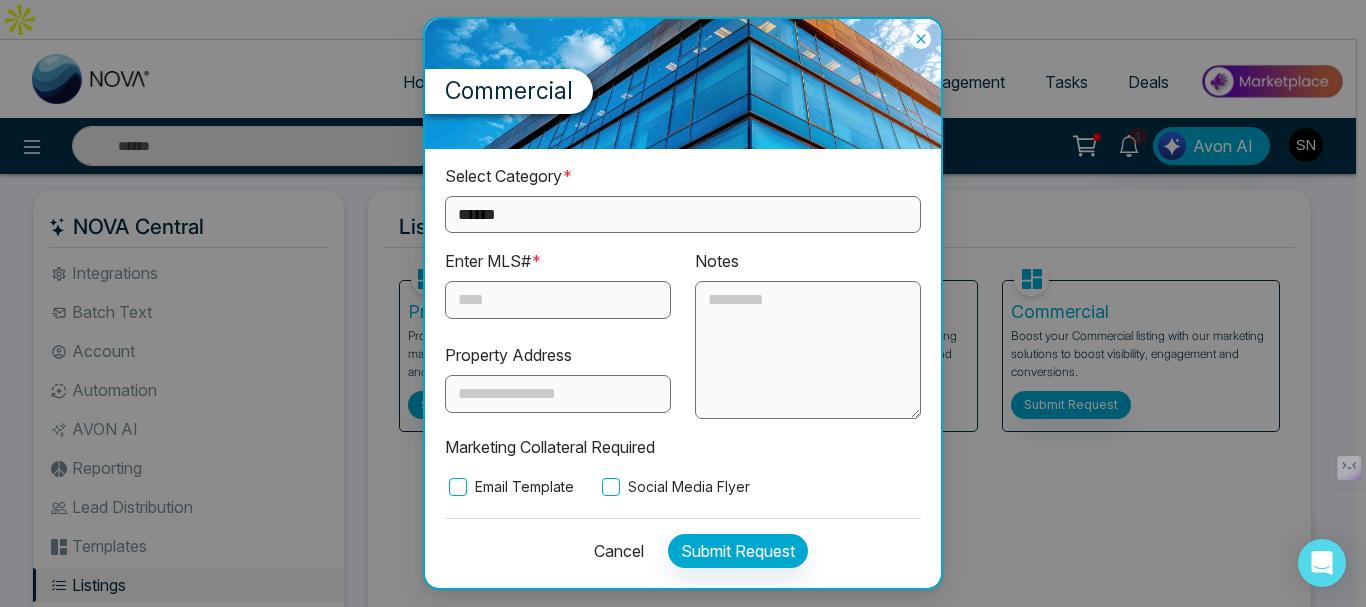 click on "Cancel" at bounding box center (613, 551) 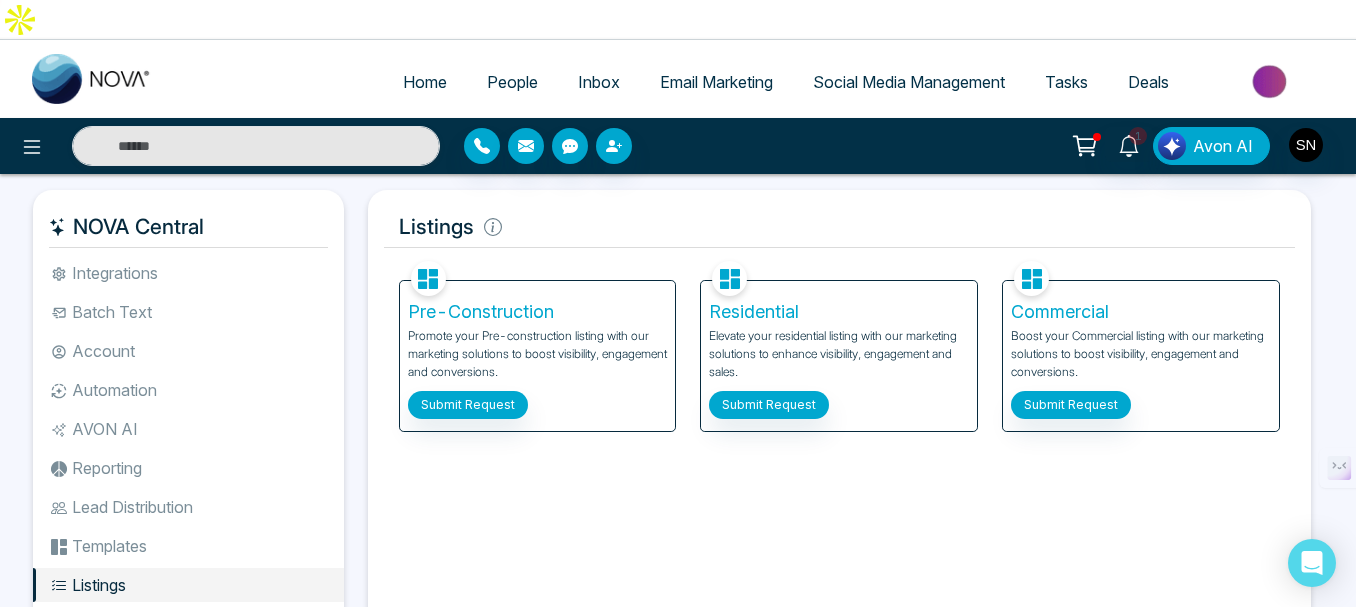 click on "Templates" at bounding box center [188, 546] 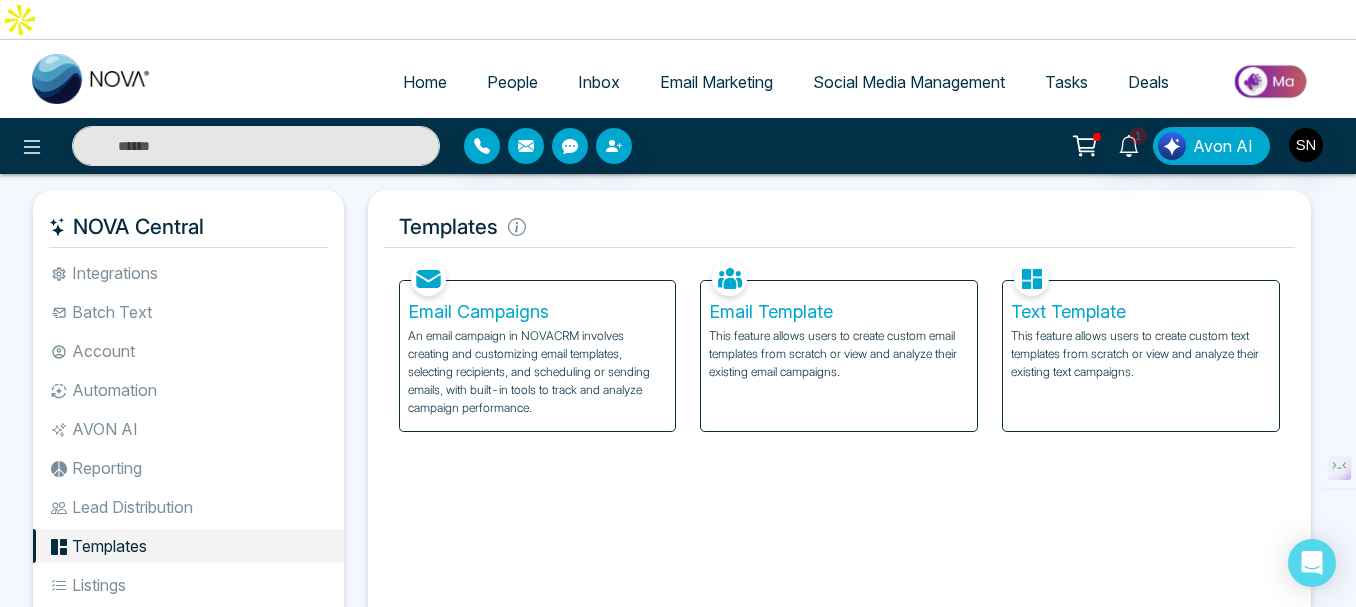 click on "Email Campaigns" at bounding box center [538, 312] 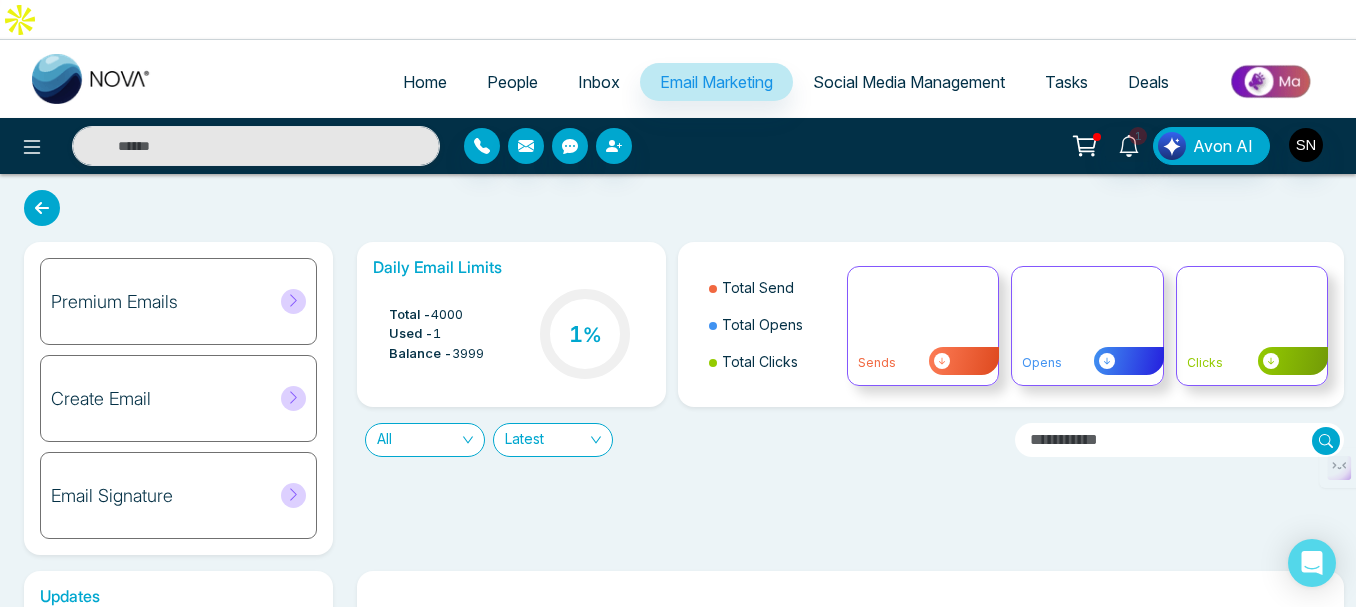 click 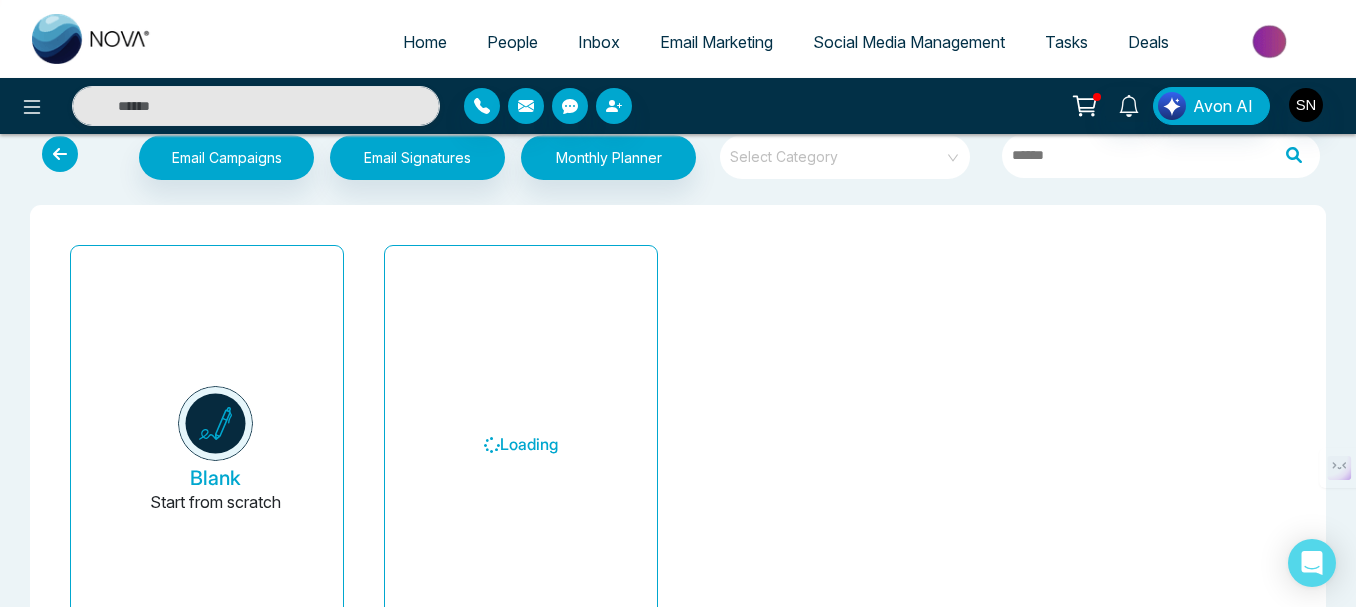 scroll, scrollTop: 0, scrollLeft: 0, axis: both 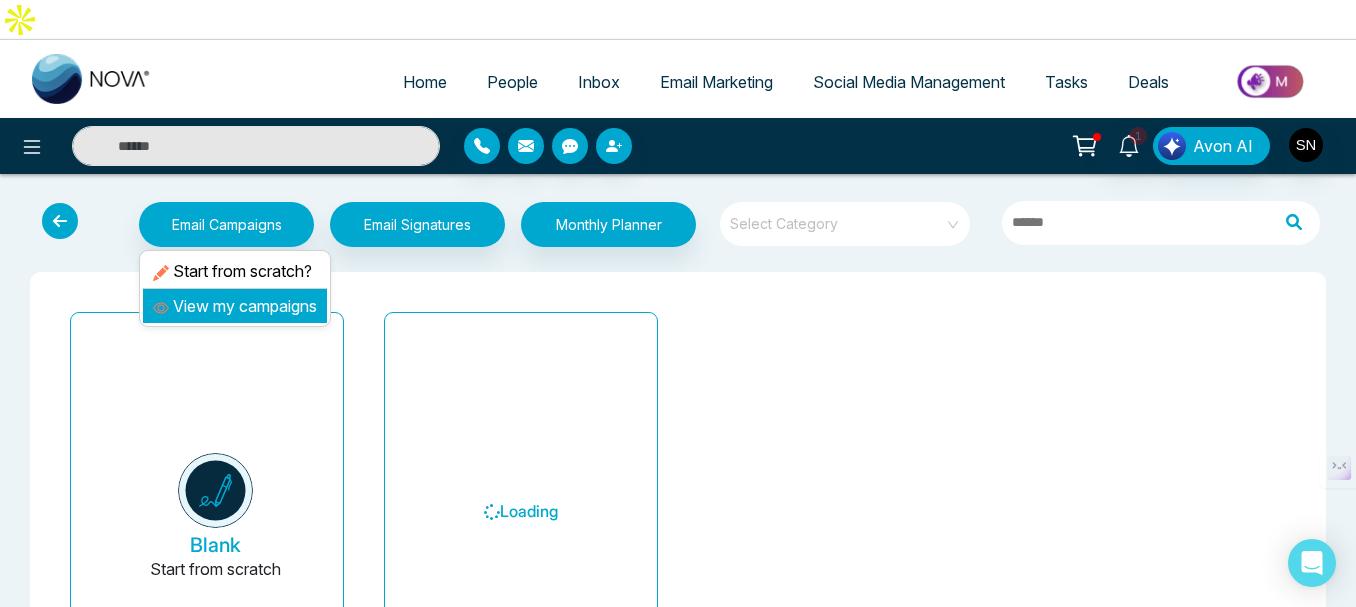 click on "View my campaigns" at bounding box center (235, 306) 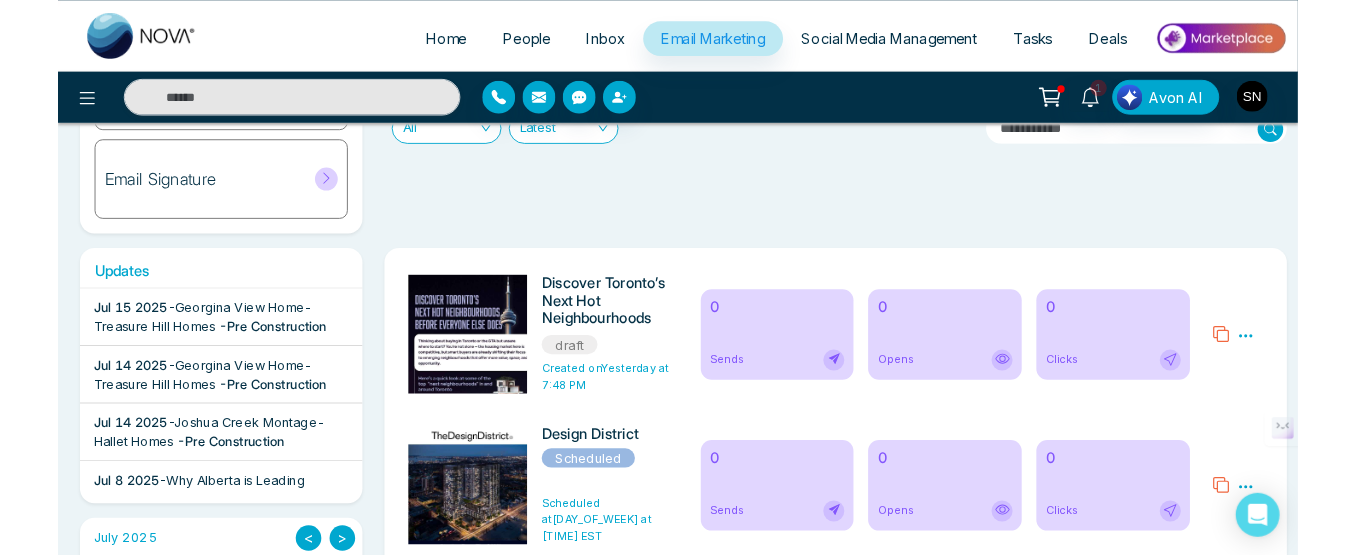 scroll, scrollTop: 0, scrollLeft: 0, axis: both 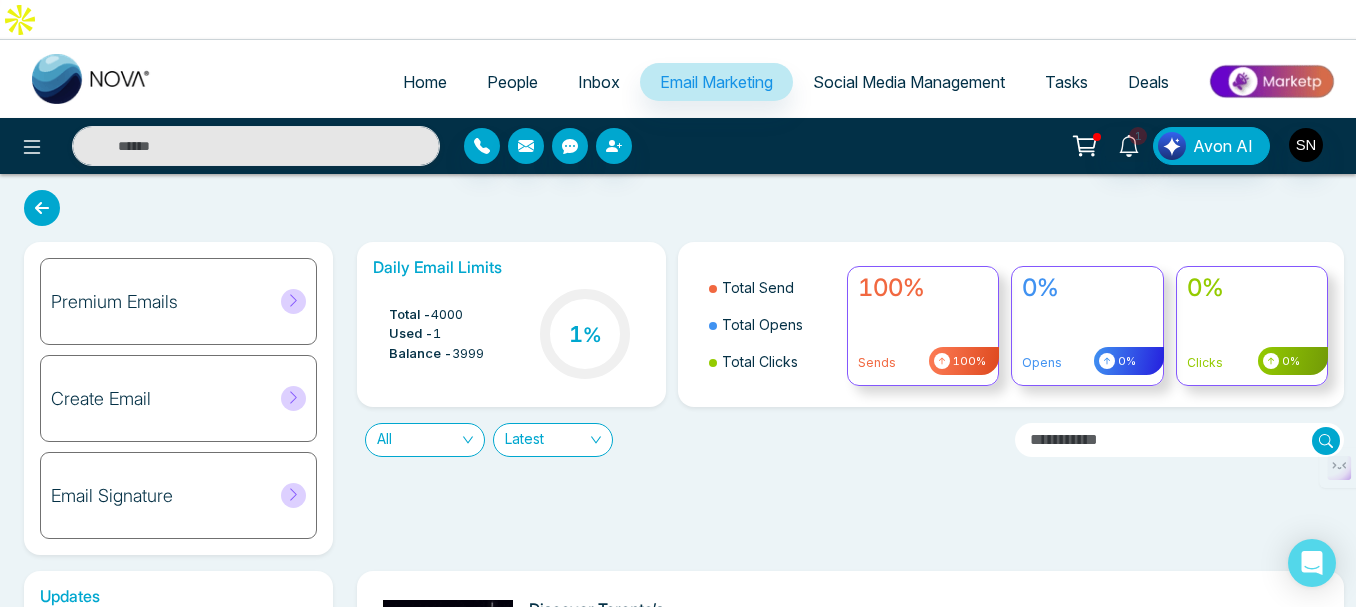 click on "Social Media Management" at bounding box center [909, 82] 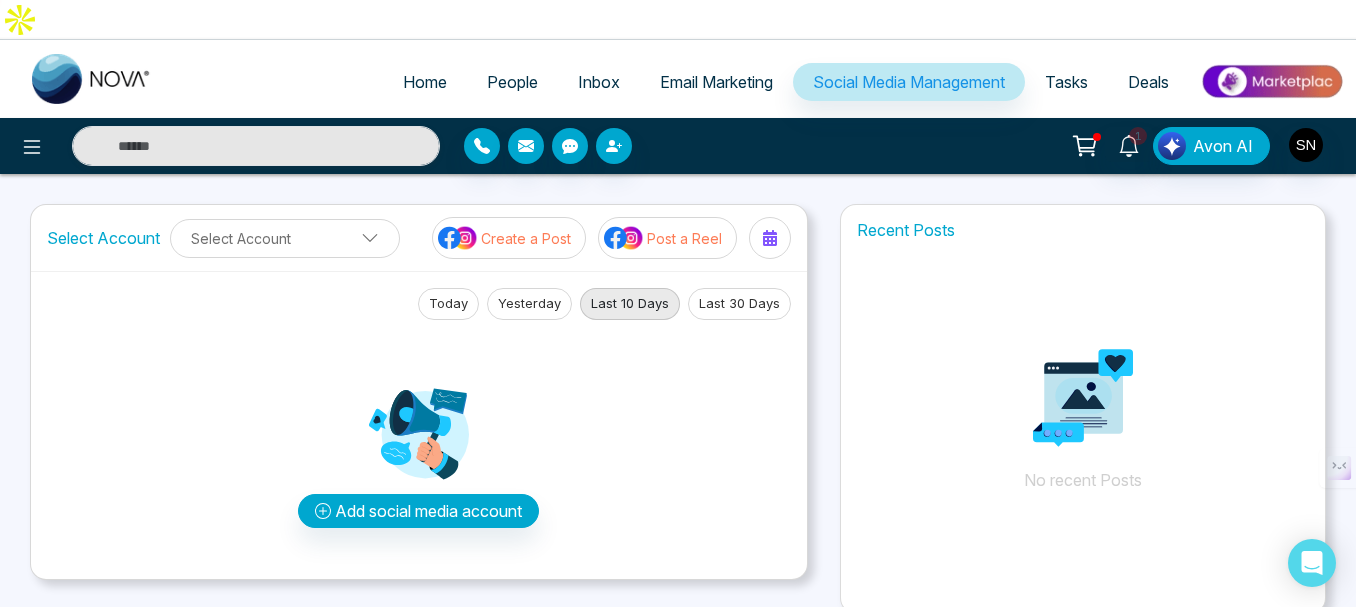 click on "Tasks" at bounding box center (1066, 82) 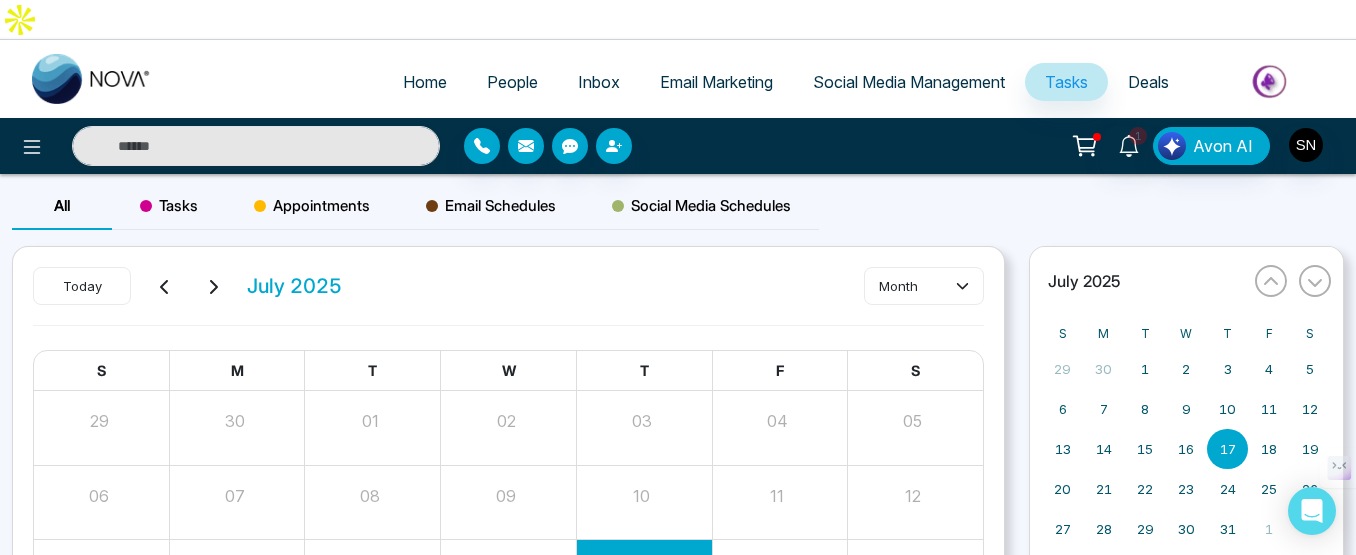 click on "Home" at bounding box center (425, 82) 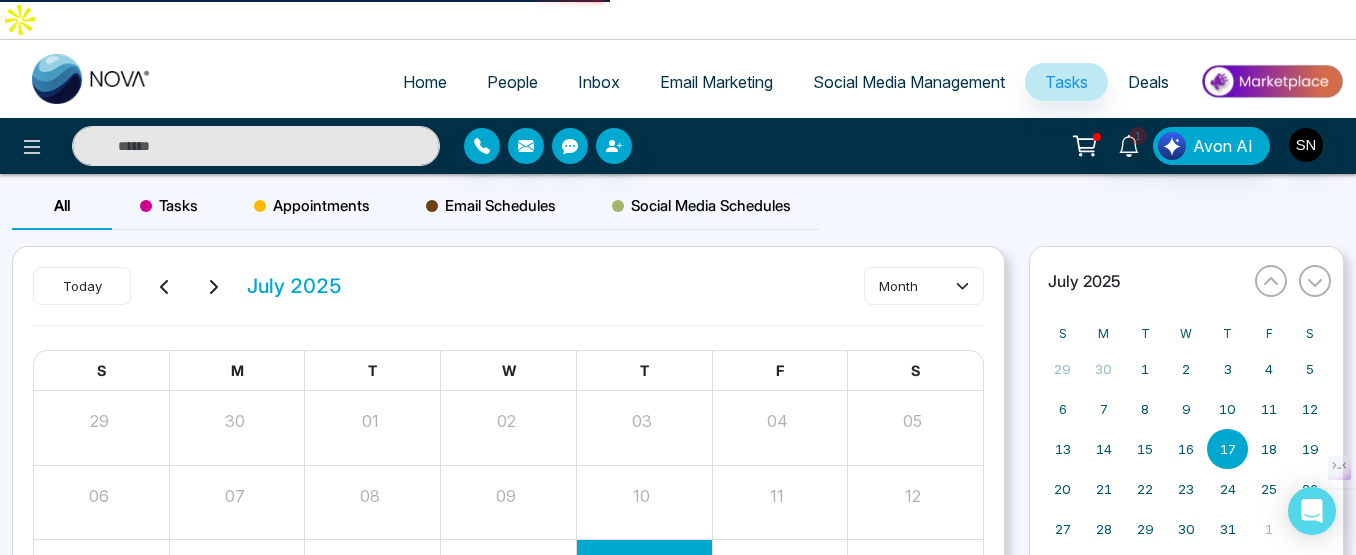 select on "*" 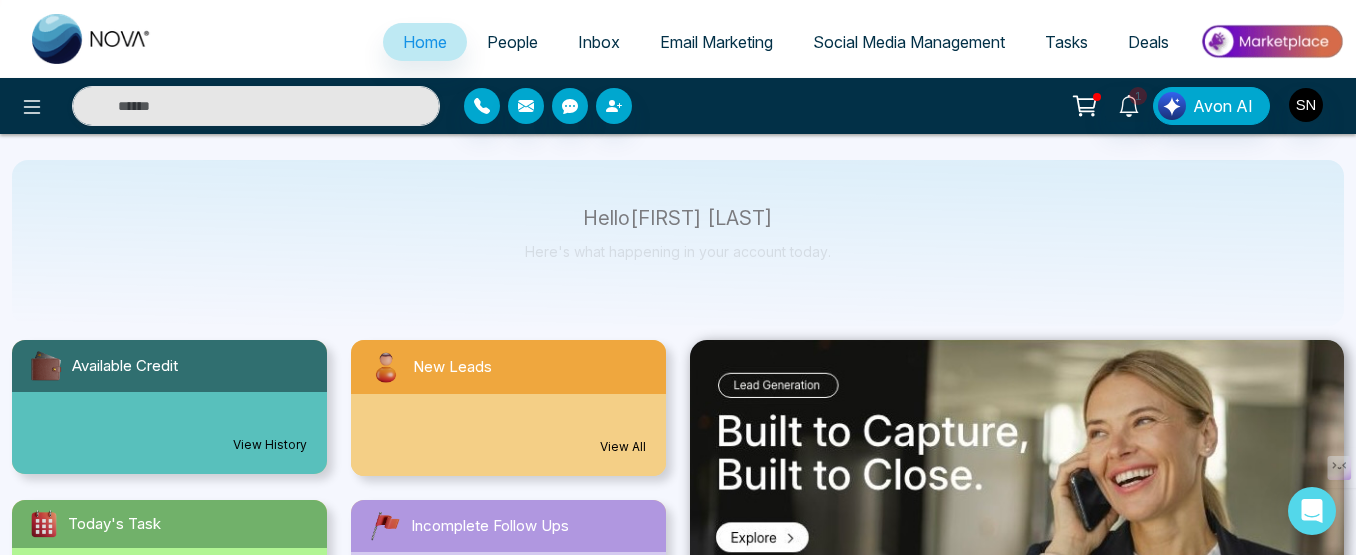 scroll, scrollTop: 100, scrollLeft: 0, axis: vertical 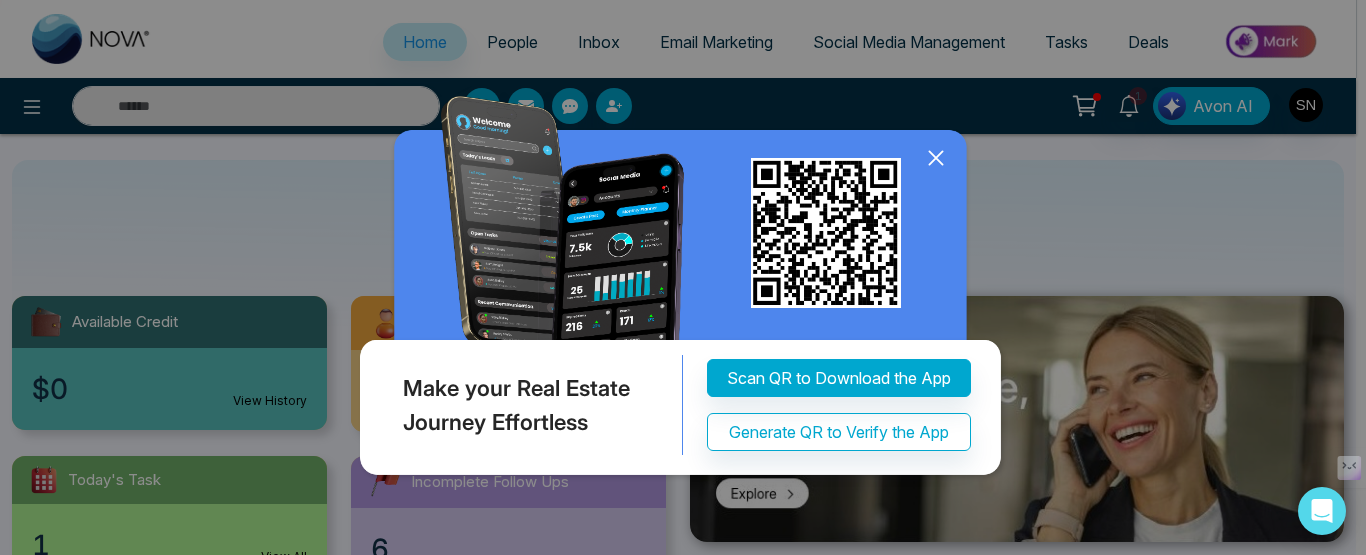 click 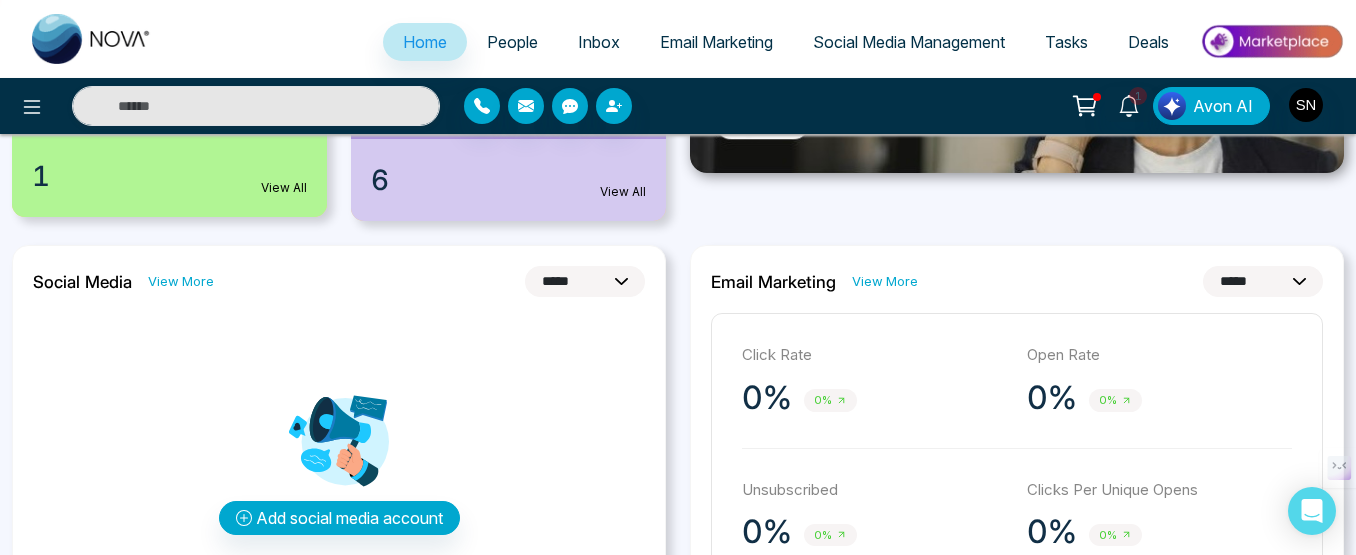 scroll, scrollTop: 500, scrollLeft: 0, axis: vertical 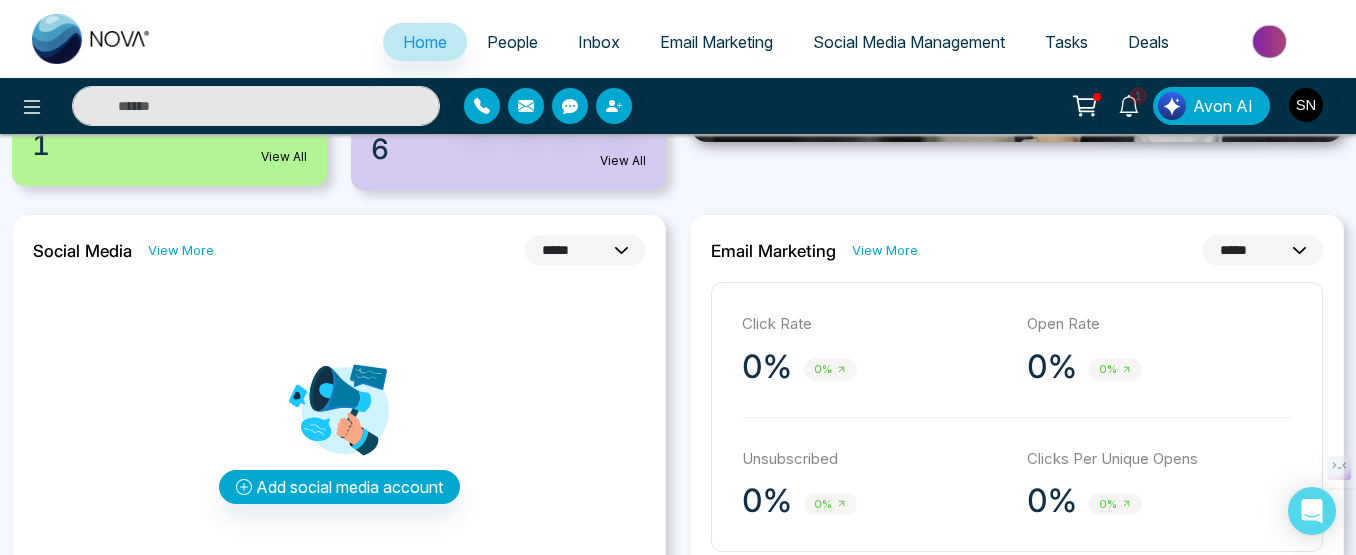 click on "**********" at bounding box center (1263, 250) 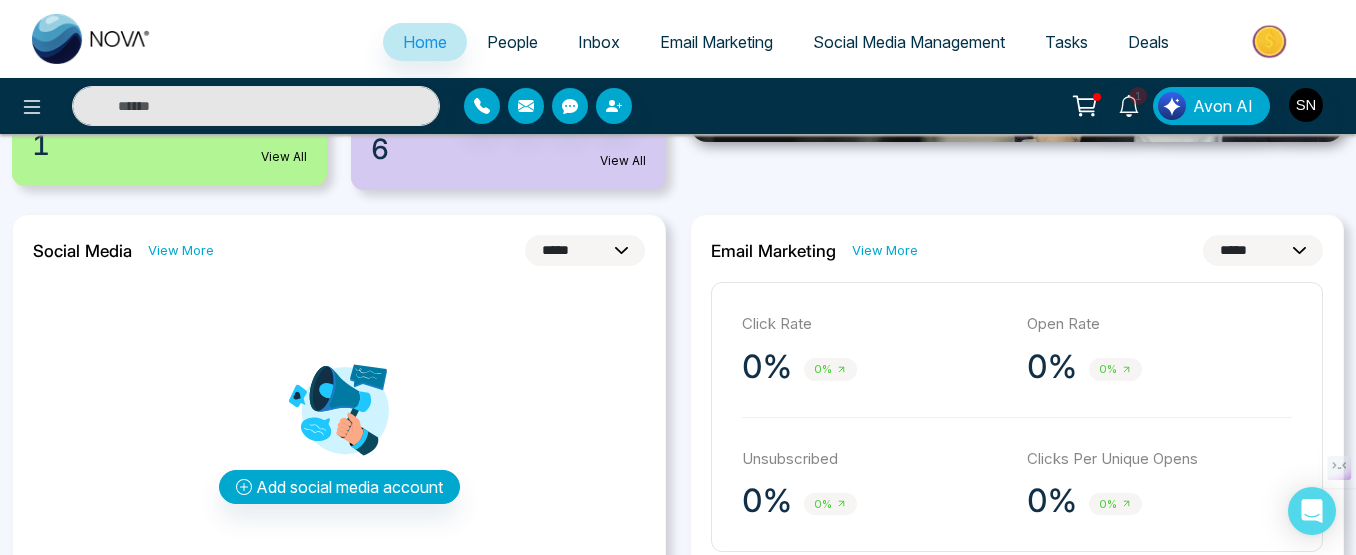 select on "*" 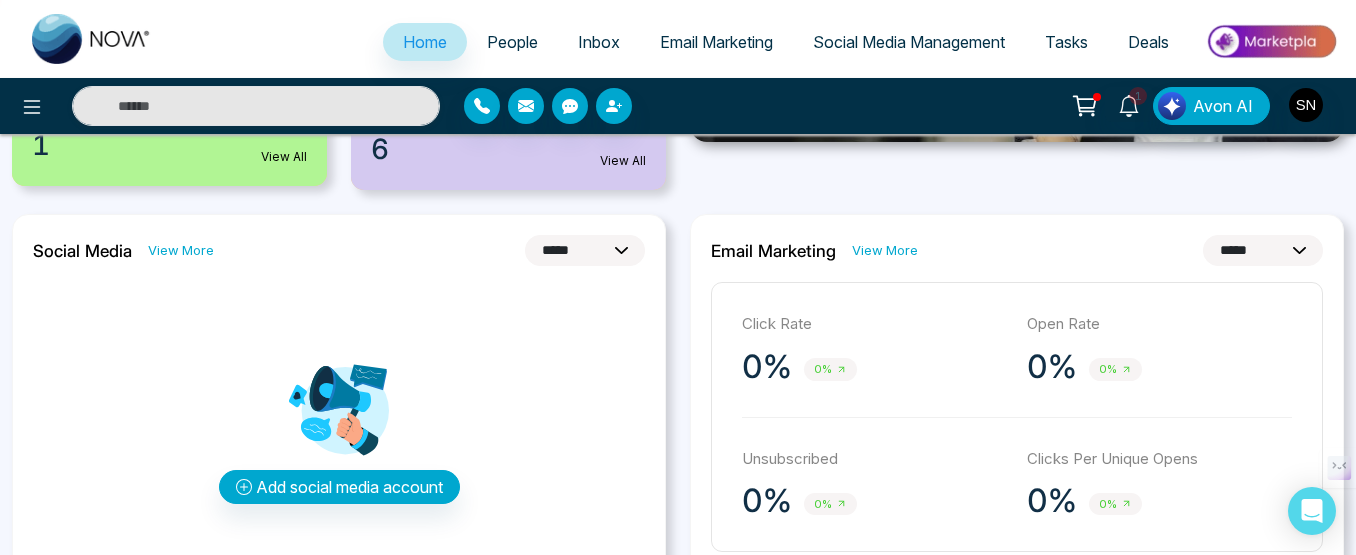 click on "**********" at bounding box center (1263, 250) 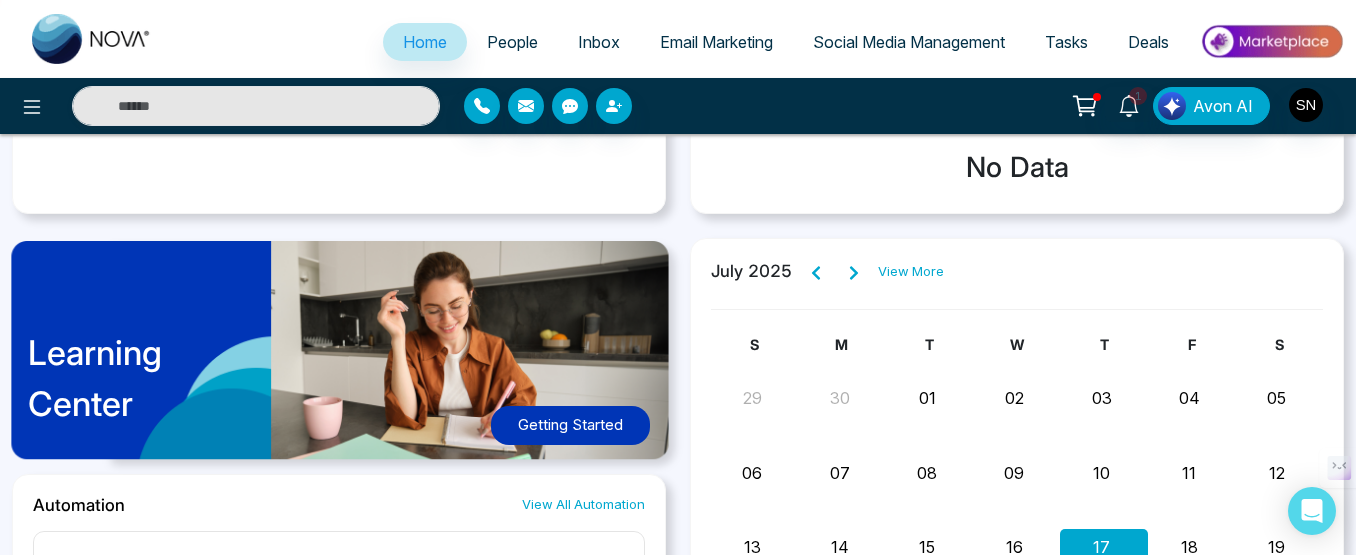 scroll, scrollTop: 1000, scrollLeft: 0, axis: vertical 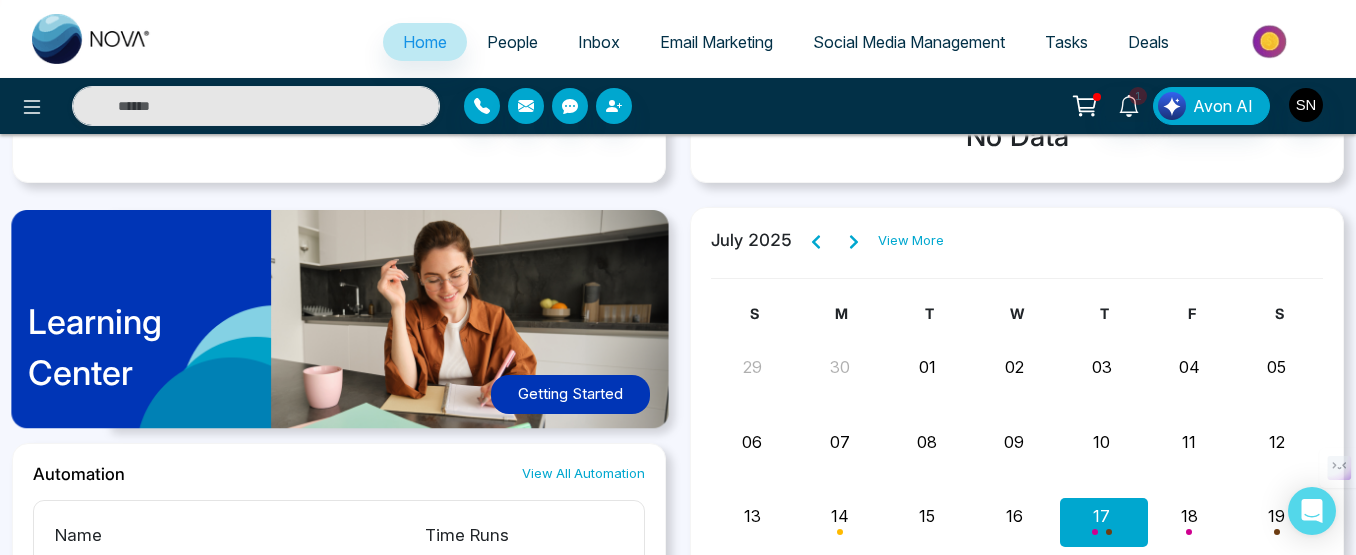 click on "Getting Started" at bounding box center [570, 394] 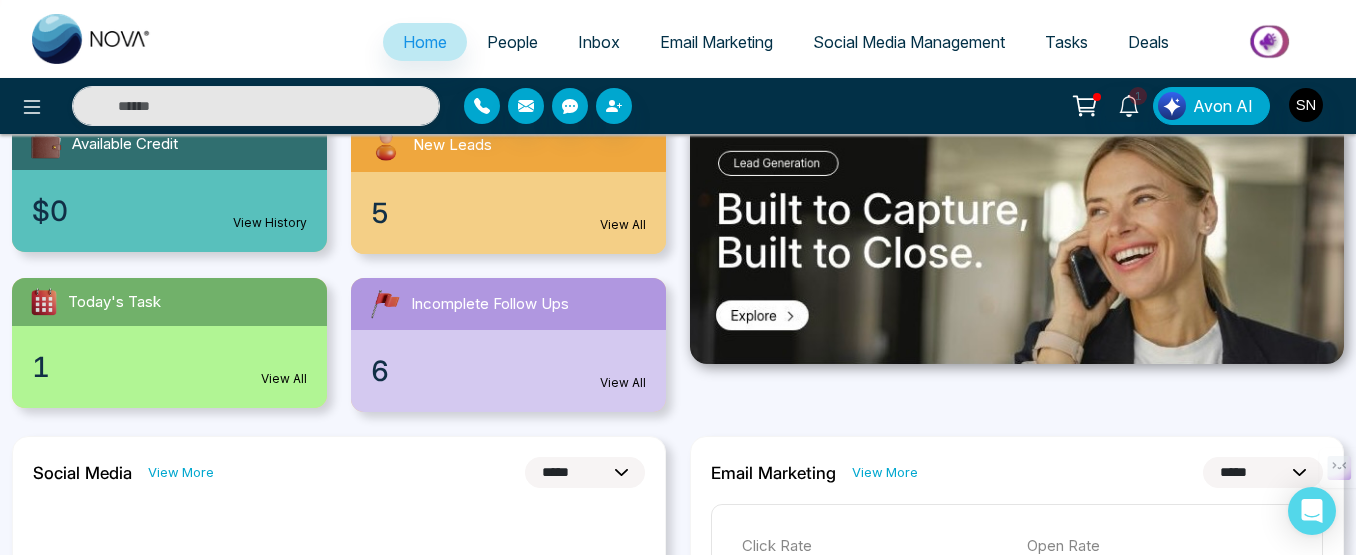 scroll, scrollTop: 0, scrollLeft: 0, axis: both 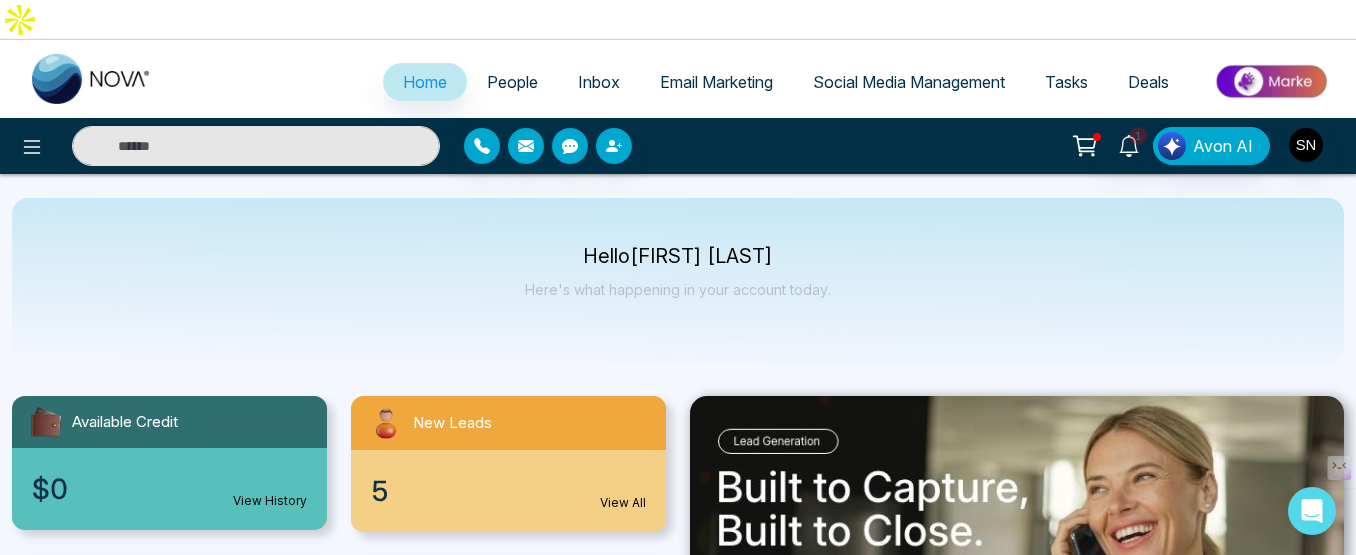 click on "People" at bounding box center [512, 82] 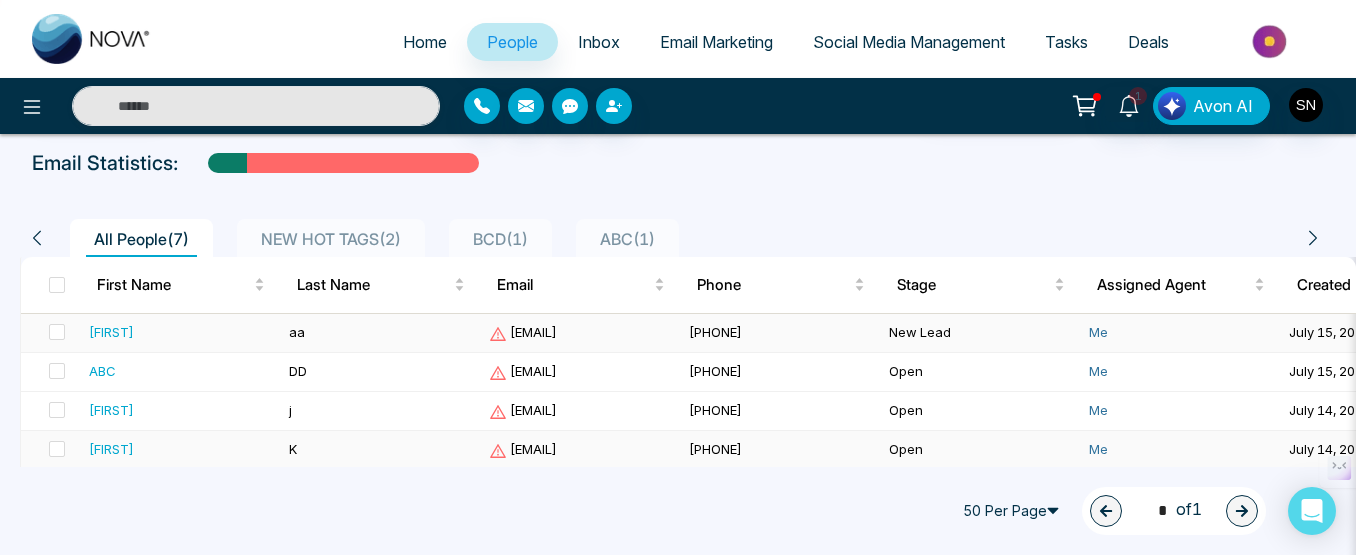 scroll, scrollTop: 0, scrollLeft: 0, axis: both 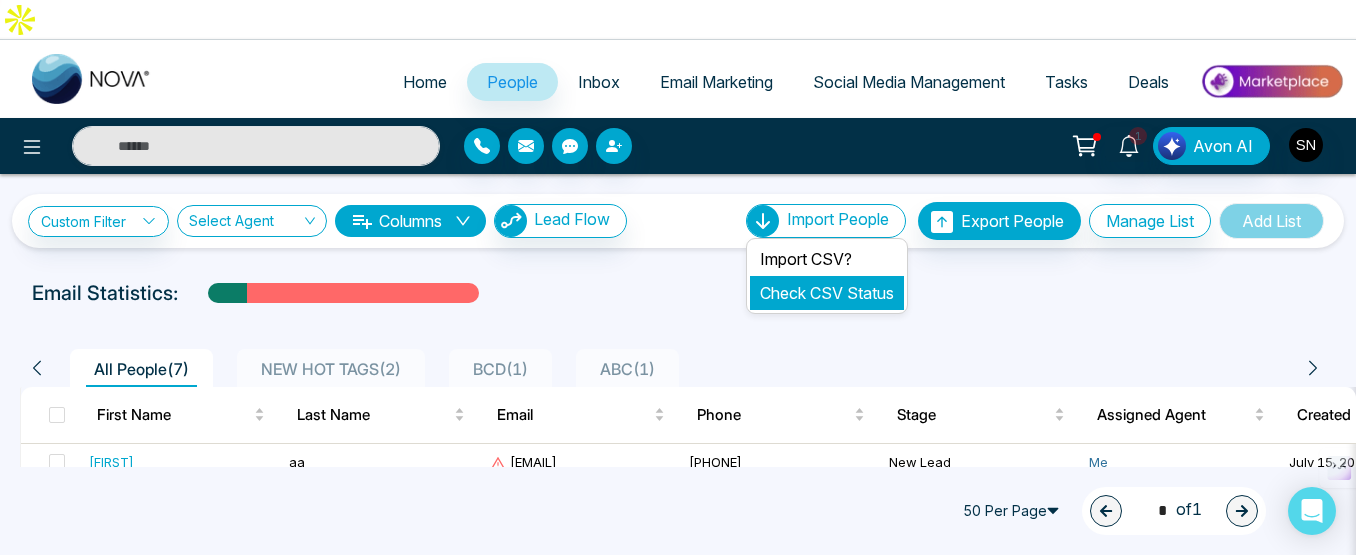click on "Check CSV Status" at bounding box center (827, 293) 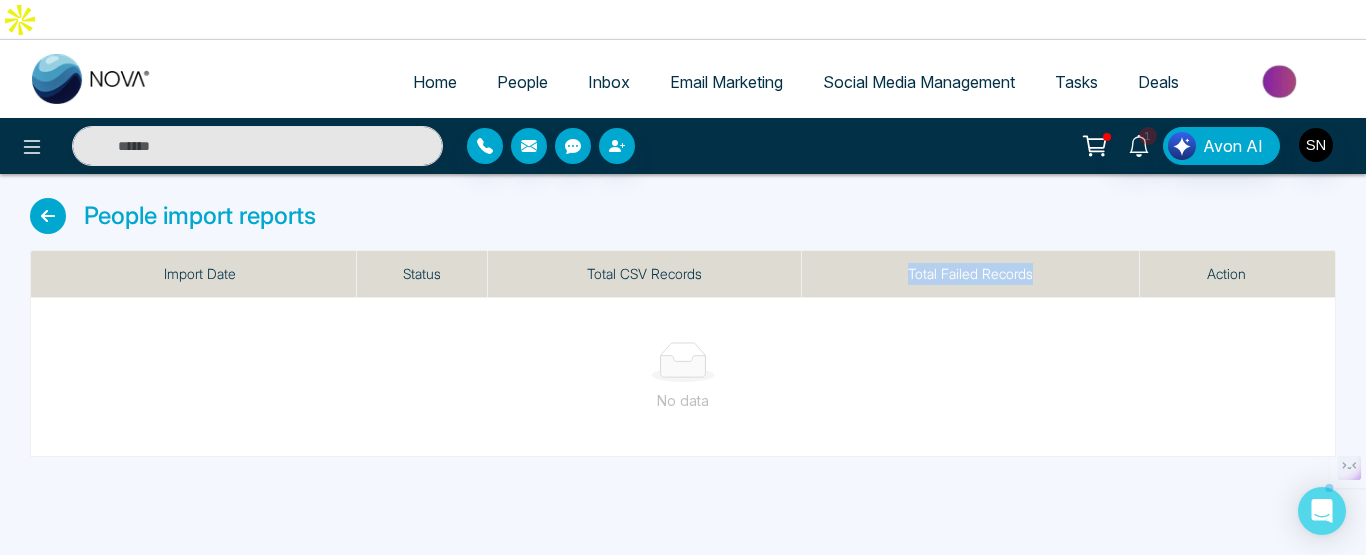 drag, startPoint x: 912, startPoint y: 237, endPoint x: 1039, endPoint y: 227, distance: 127.39309 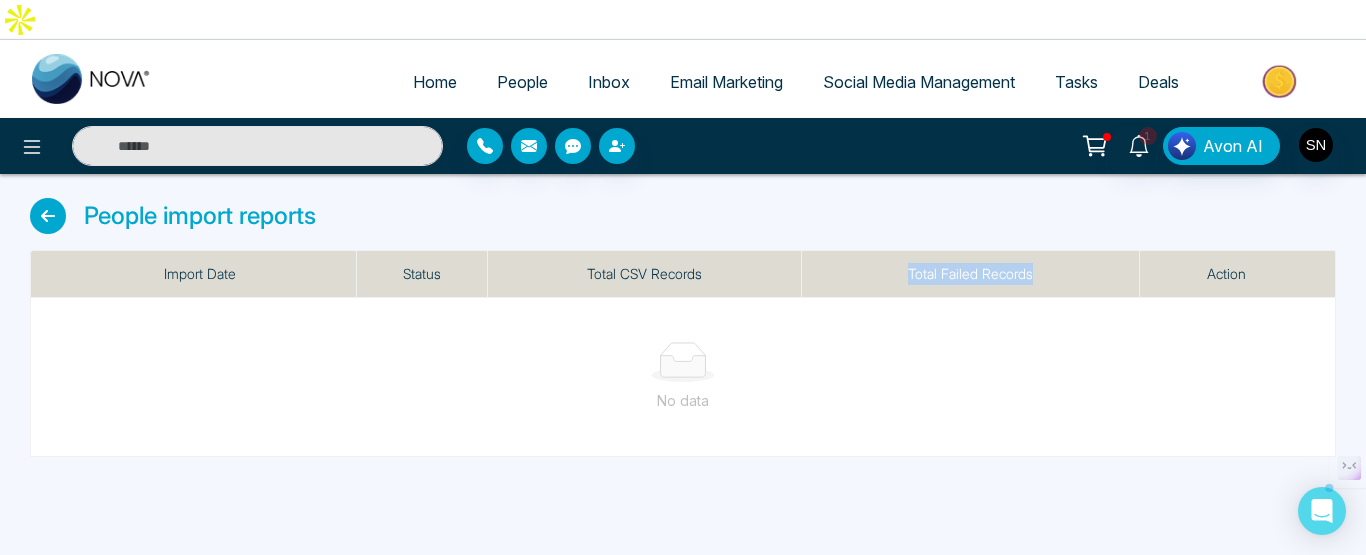 click on "Total Failed Records" at bounding box center (971, 274) 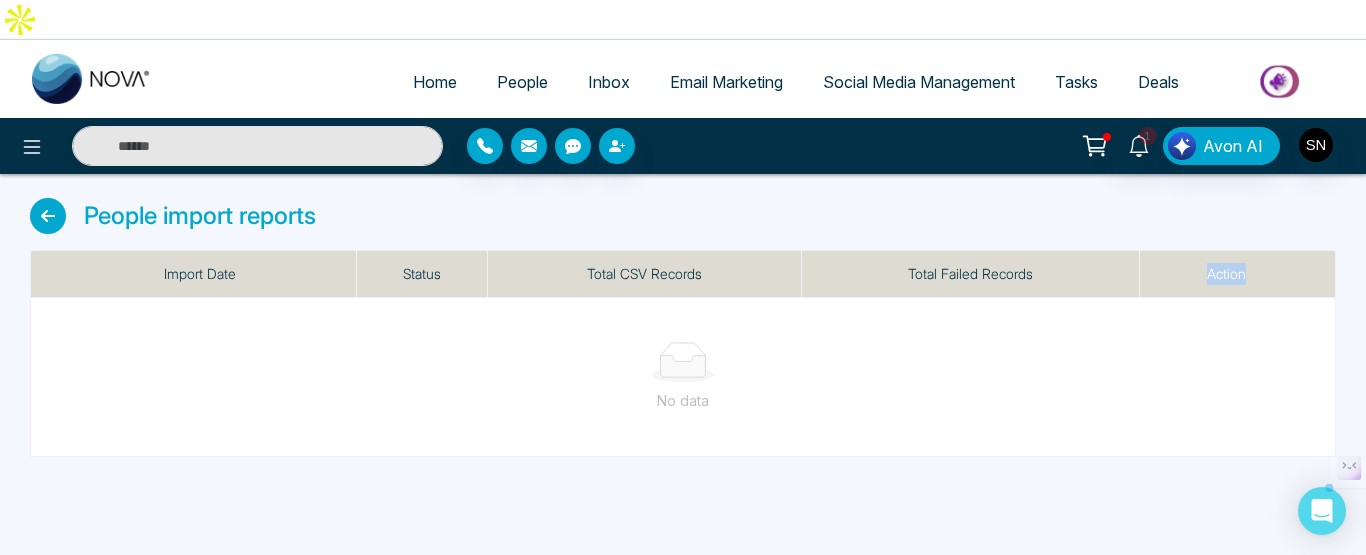 drag, startPoint x: 1304, startPoint y: 234, endPoint x: 1199, endPoint y: 237, distance: 105.04285 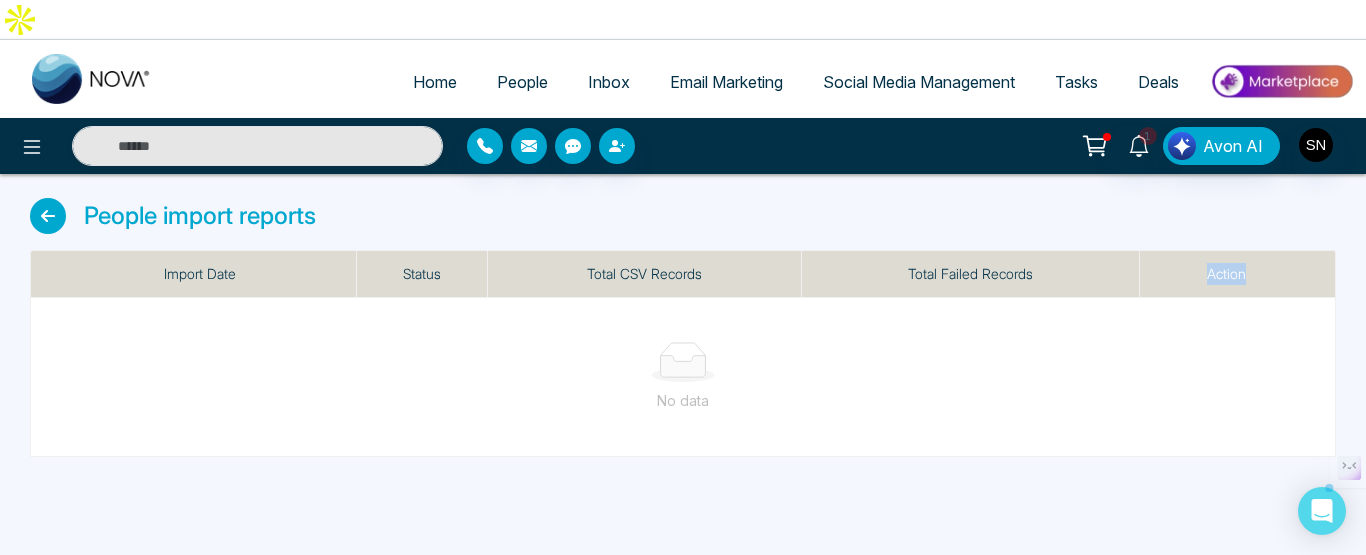 click on "Action" at bounding box center (1238, 274) 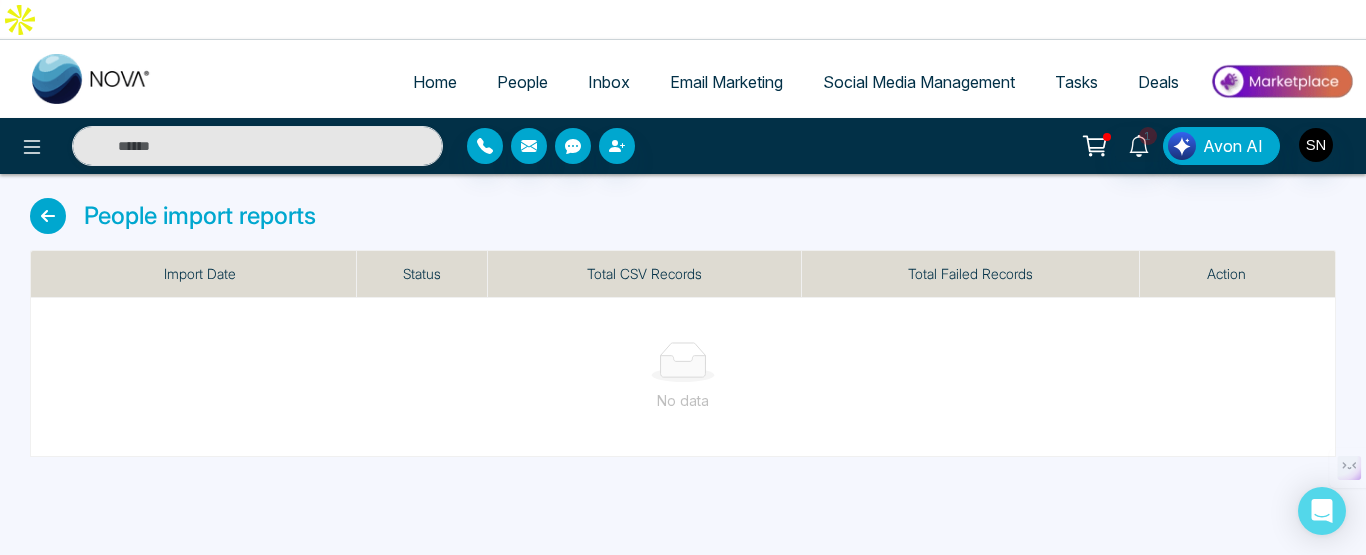 click on "No data" at bounding box center (683, 377) 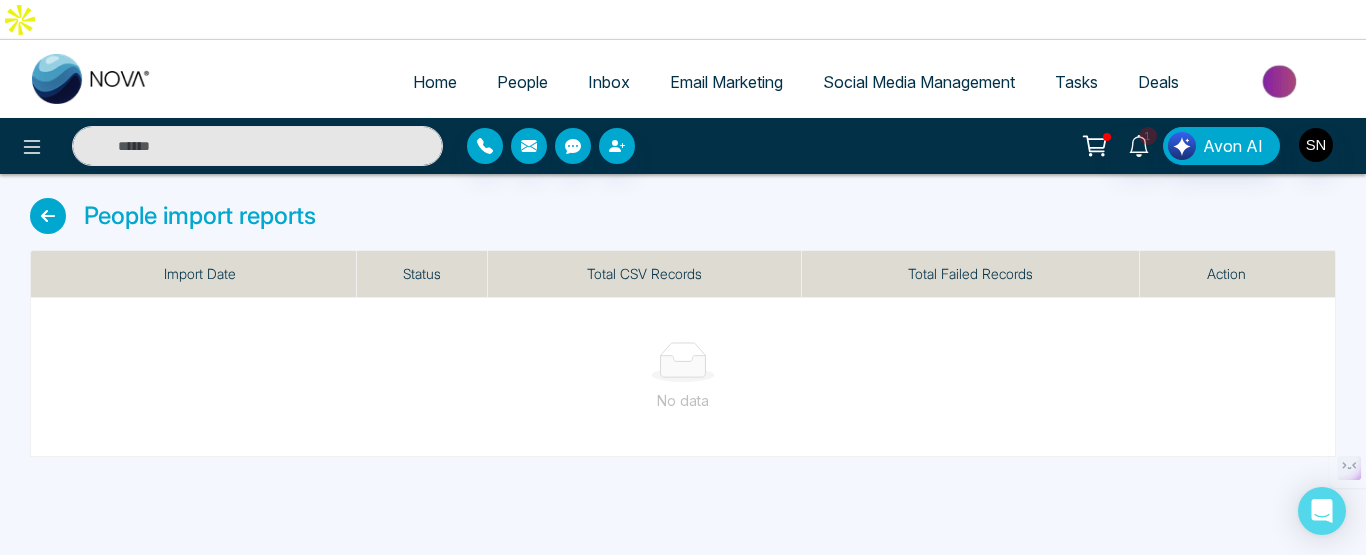 click at bounding box center (48, 216) 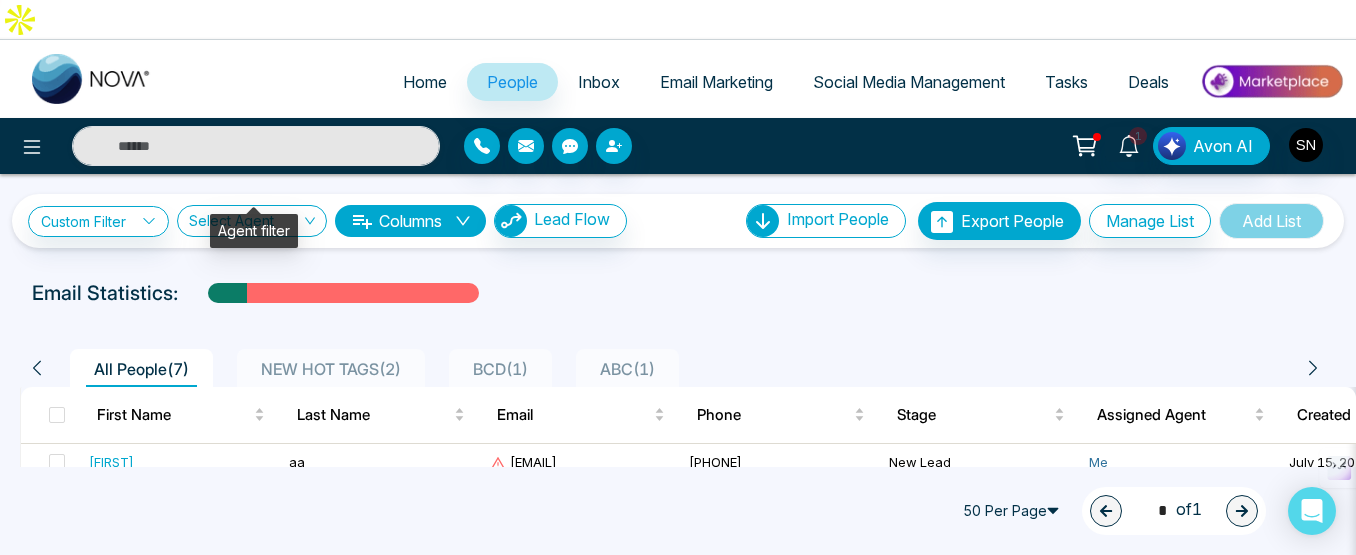click at bounding box center [245, 225] 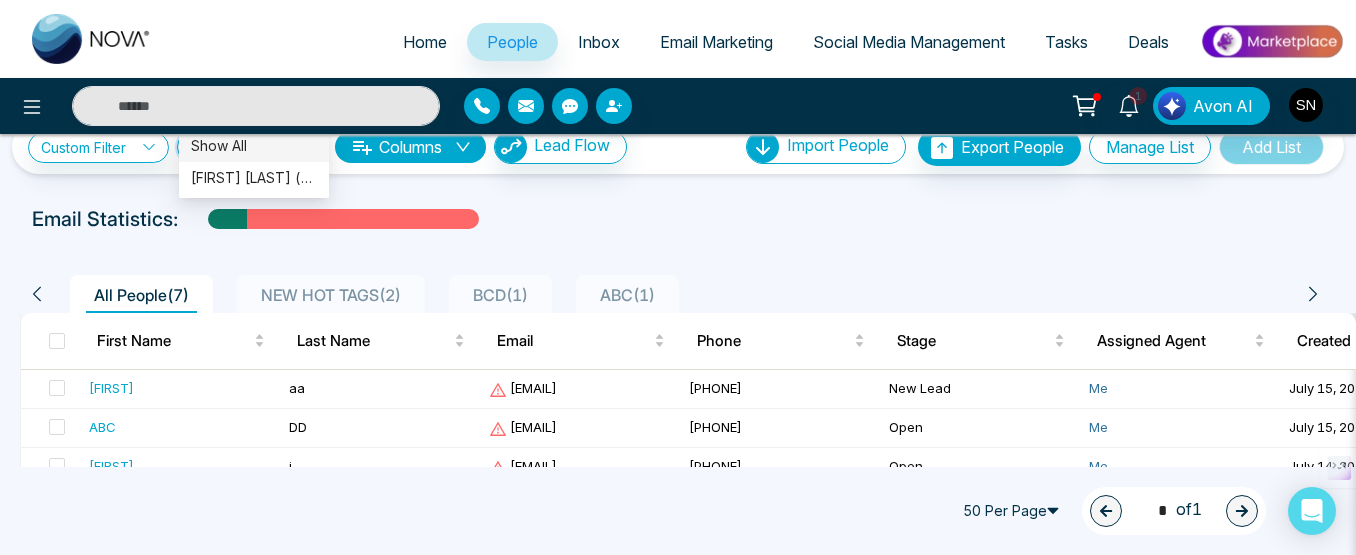 scroll, scrollTop: 0, scrollLeft: 0, axis: both 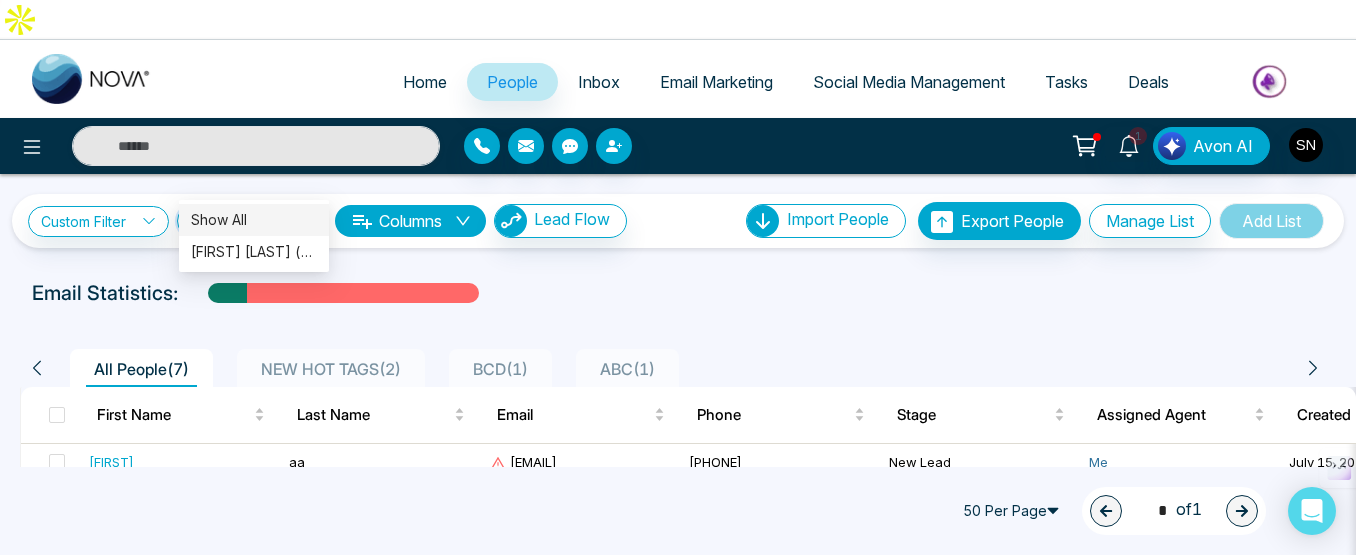 click on "Email Statistics:" at bounding box center (678, 293) 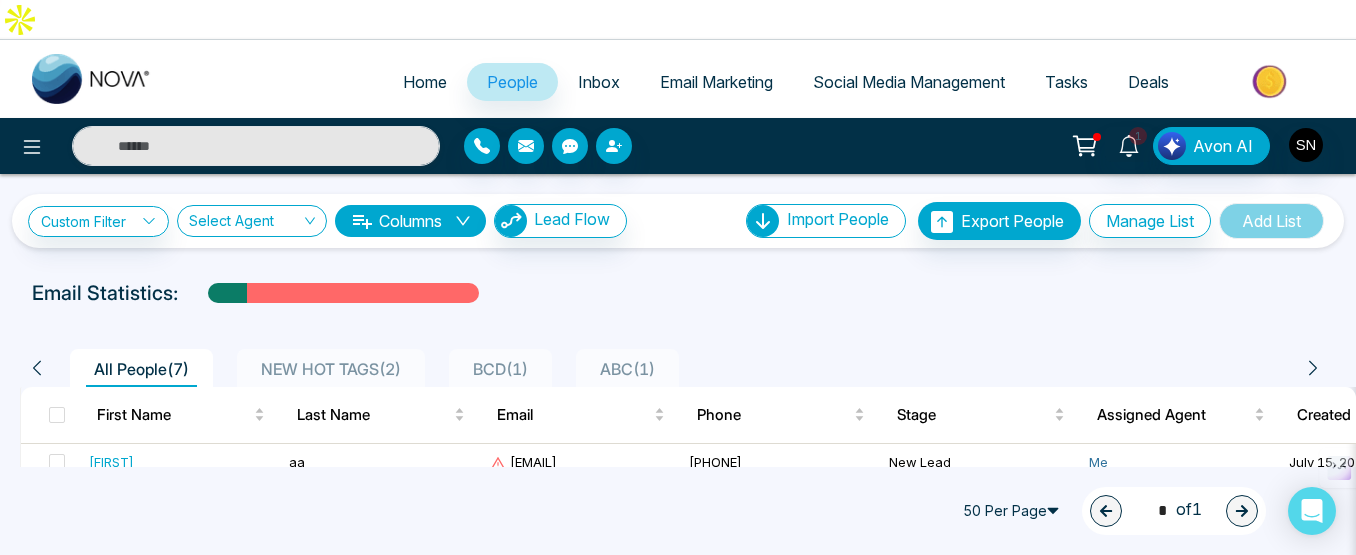 click 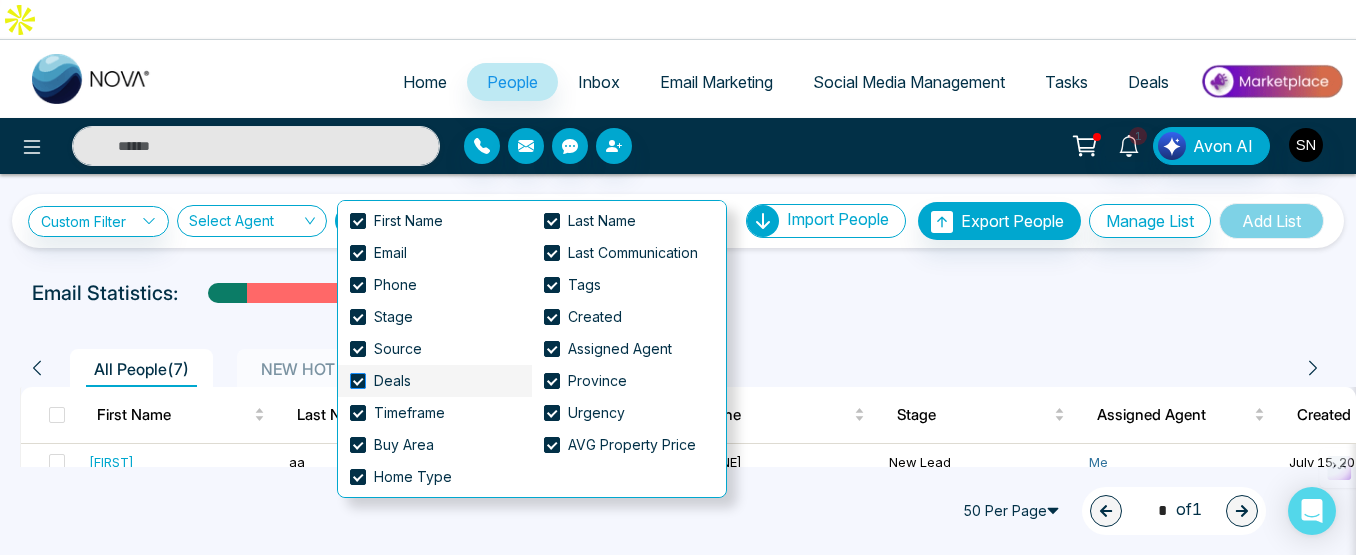 click at bounding box center (358, 381) 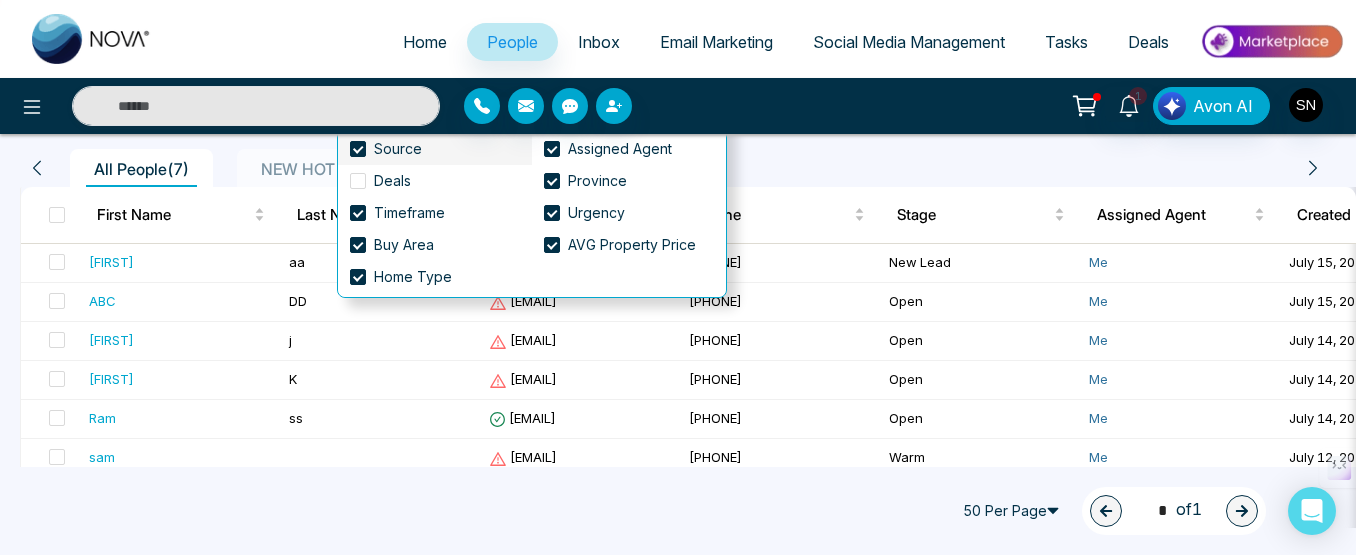scroll, scrollTop: 0, scrollLeft: 0, axis: both 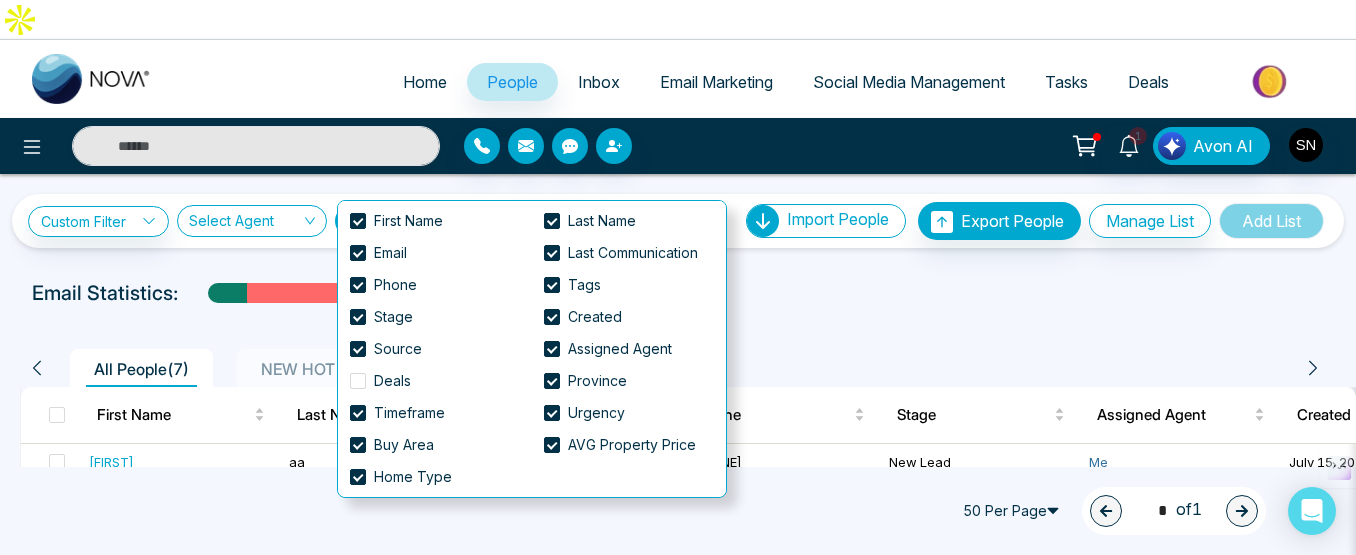 click on "All People  ( 7 ) NEW HOT TAGS  ( 2 ) BCD  ( 1 ) ABC  ( 1 )" at bounding box center [675, 368] 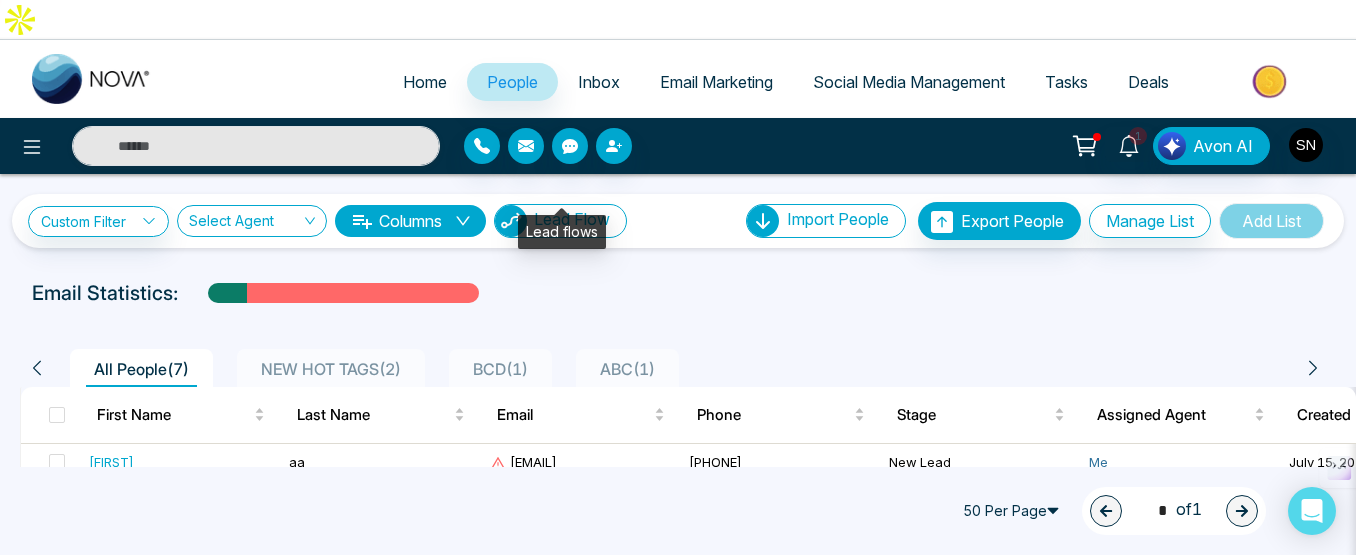 click on "Lead Flow" at bounding box center (572, 219) 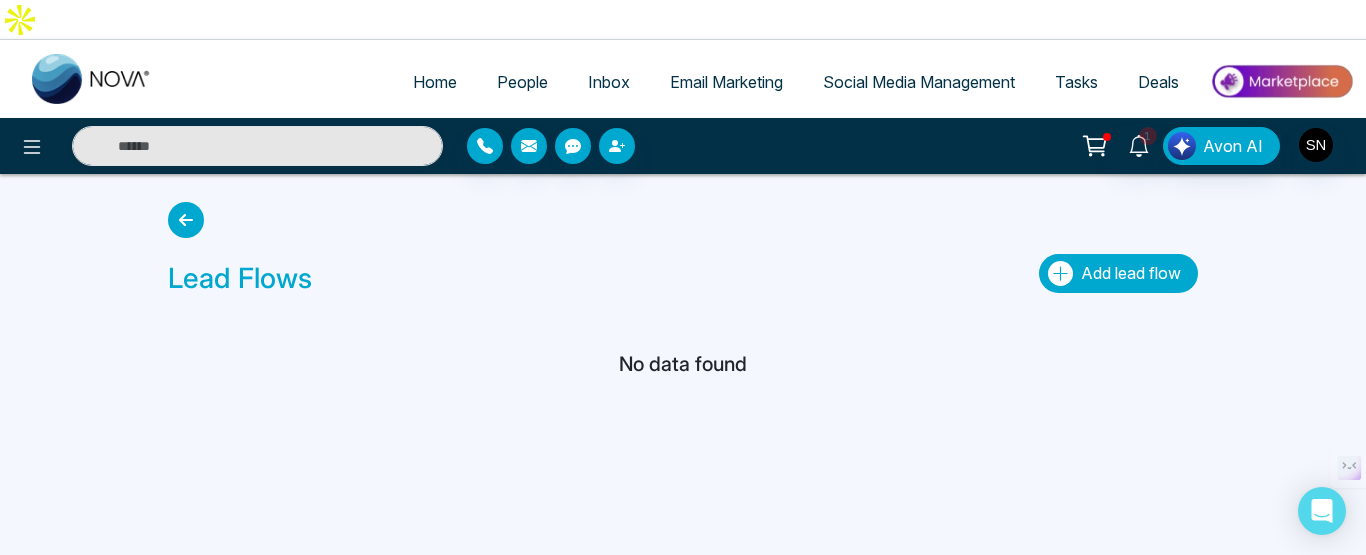 click 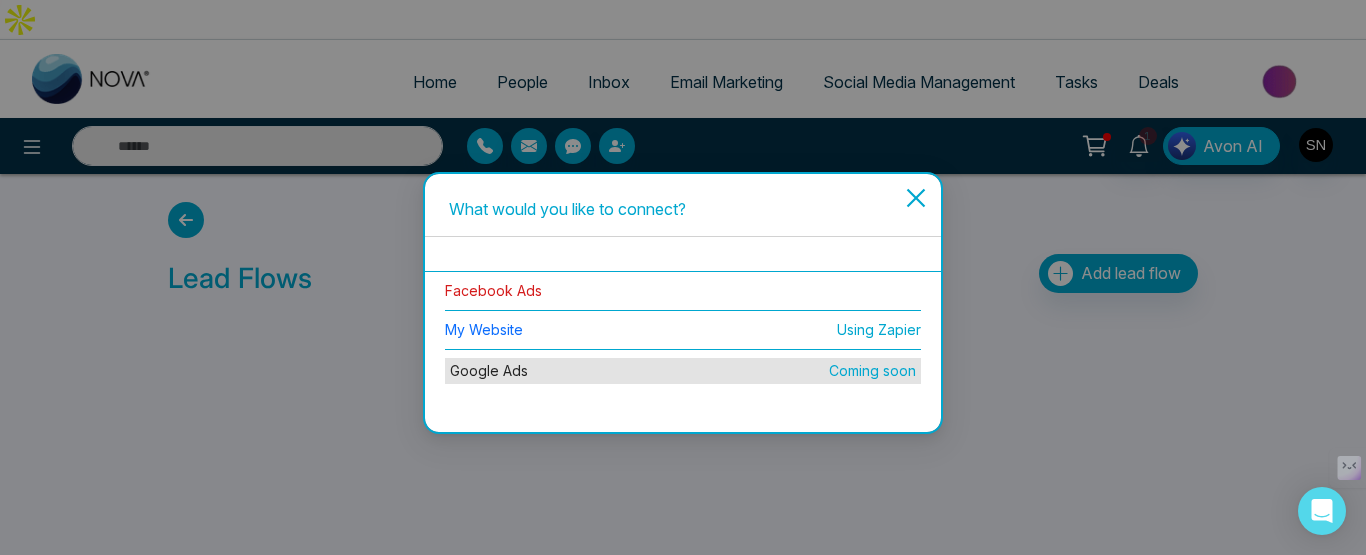 click on "Facebook Ads" at bounding box center (493, 290) 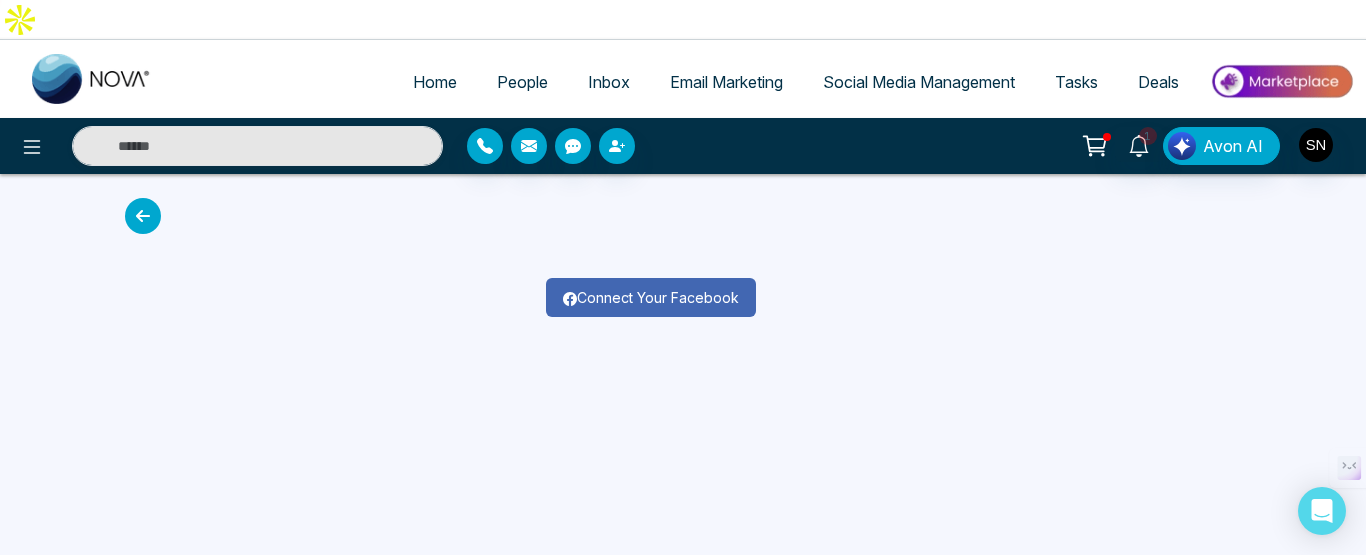 click on "Connect Your Facebook" at bounding box center (651, 297) 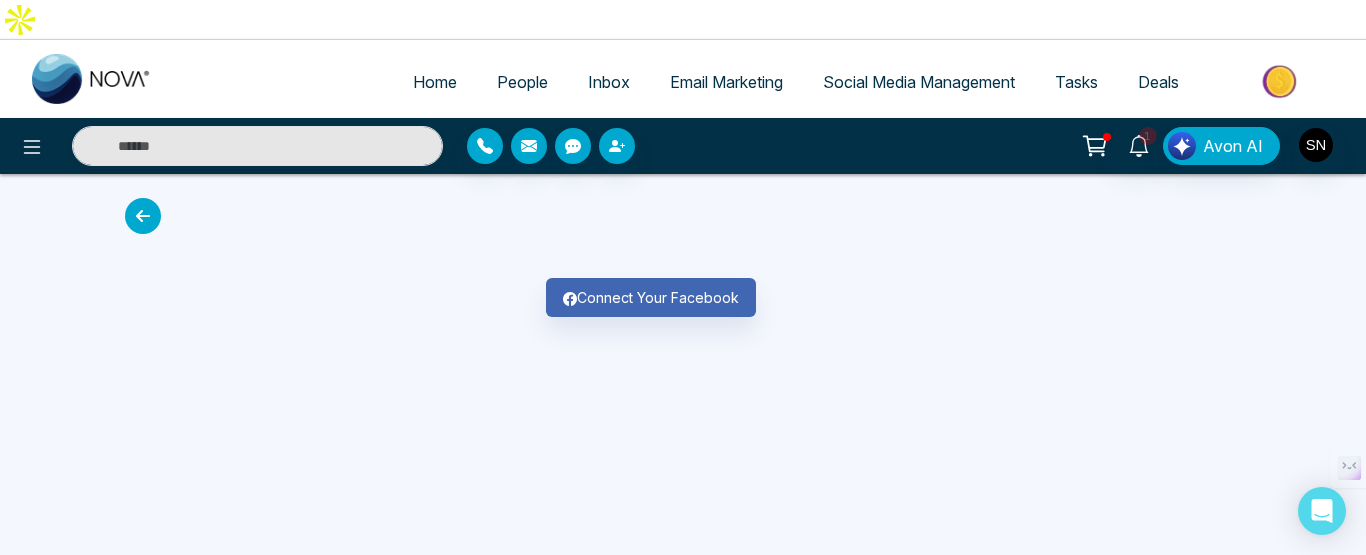 click at bounding box center (143, 216) 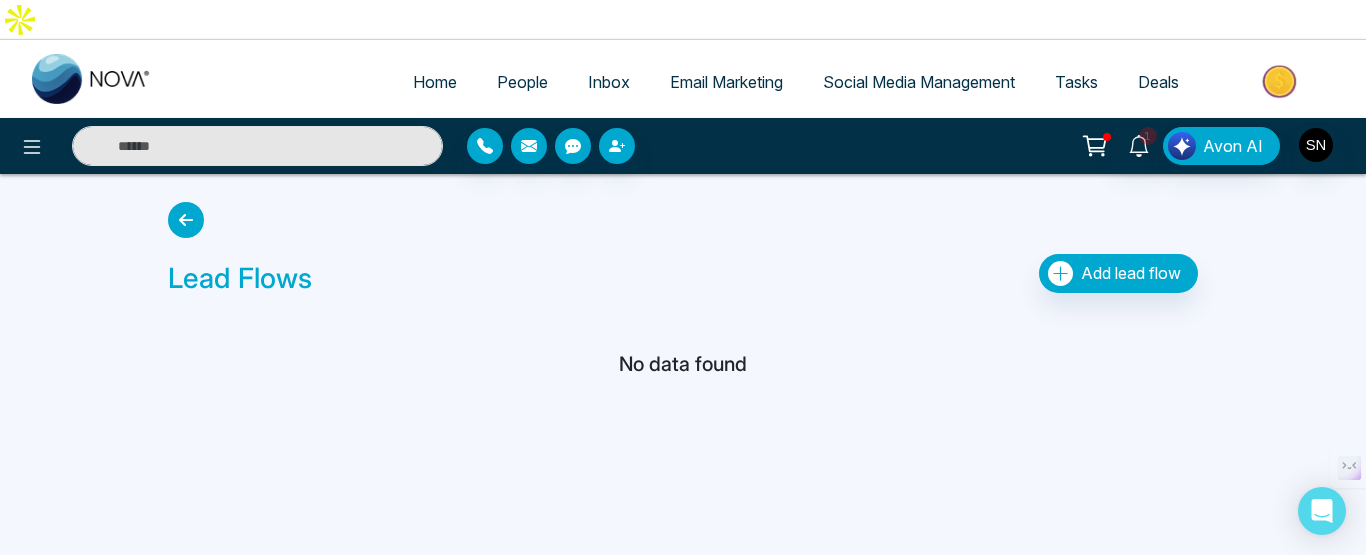 click at bounding box center [186, 220] 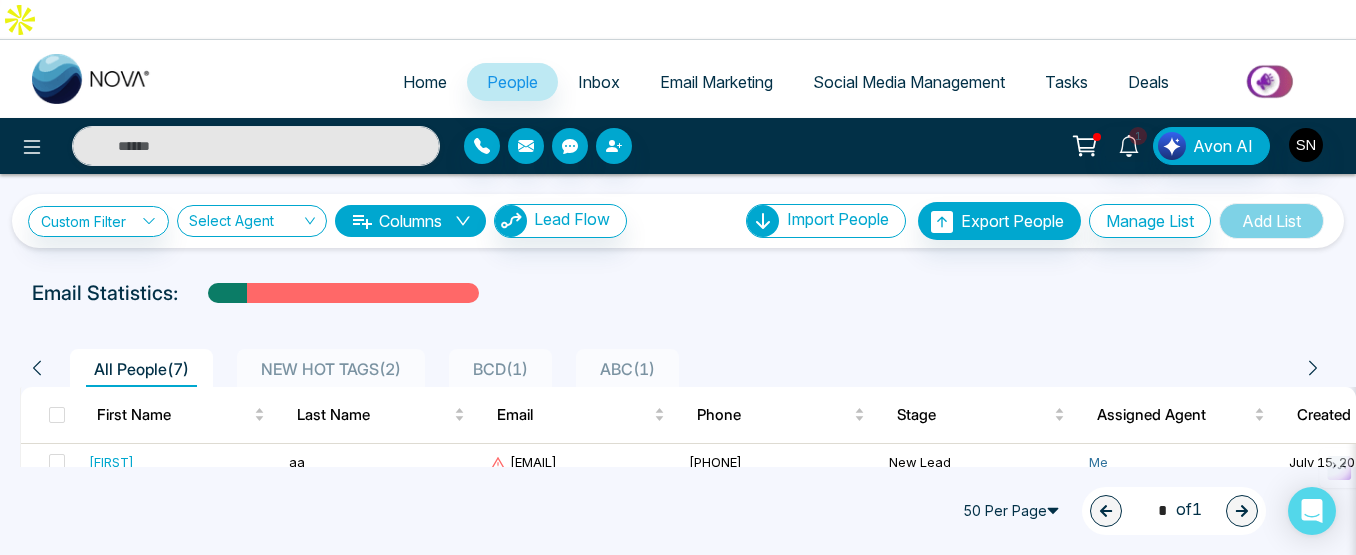 scroll, scrollTop: 216, scrollLeft: 0, axis: vertical 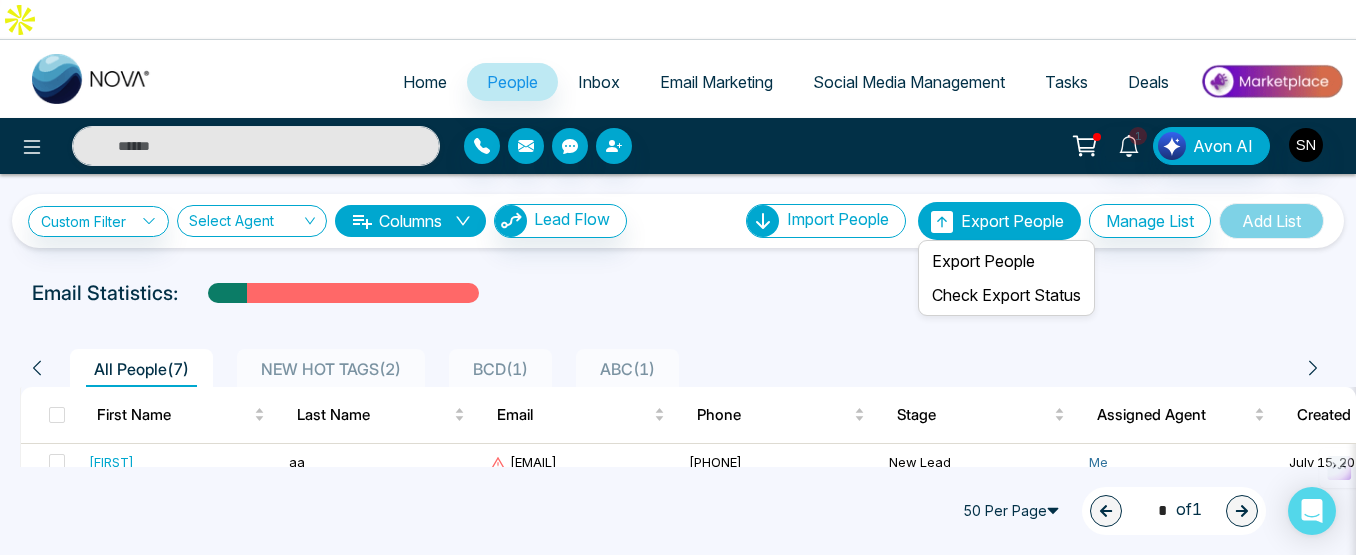 click on "Export People" at bounding box center [1012, 221] 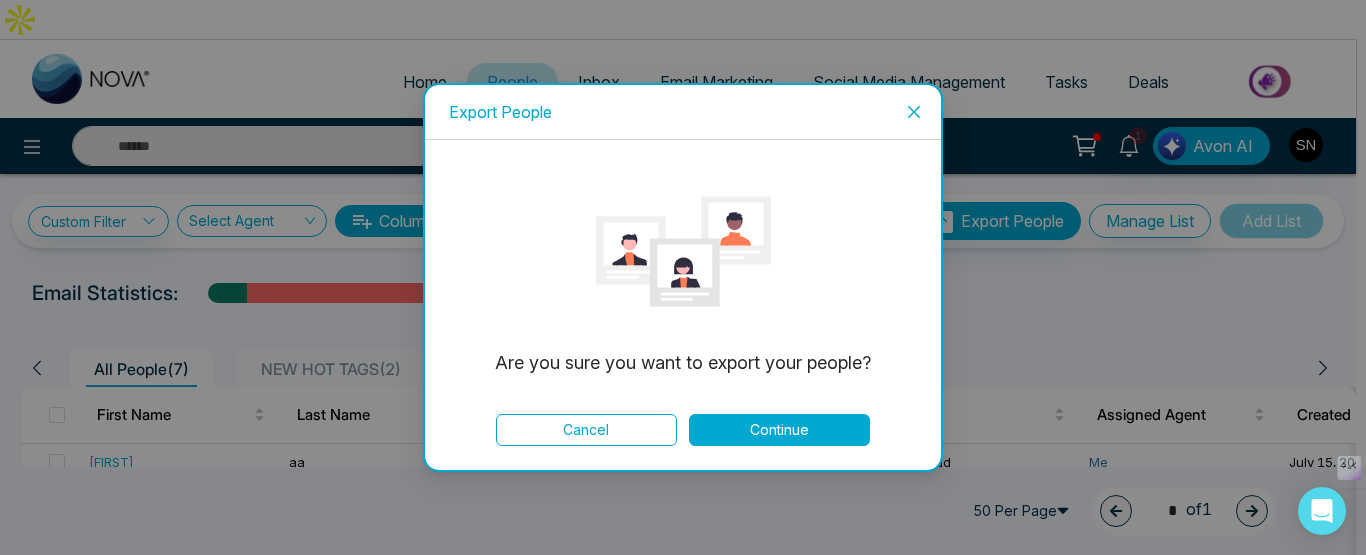 click on "Continue" at bounding box center (779, 430) 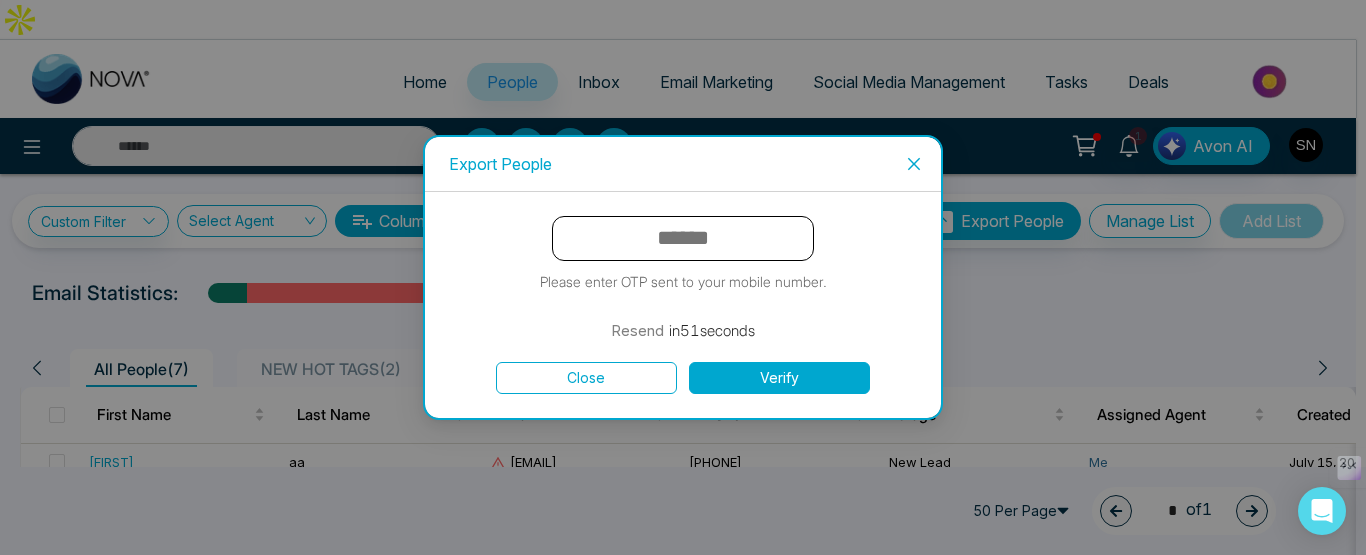 click on "Close" at bounding box center [586, 378] 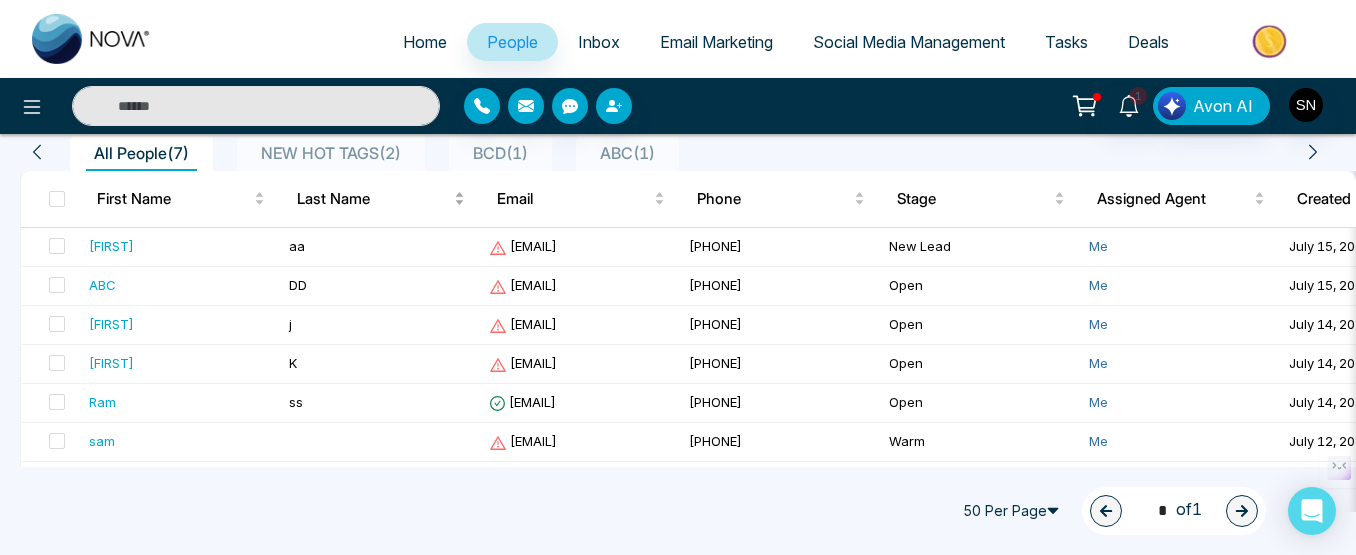 scroll, scrollTop: 0, scrollLeft: 0, axis: both 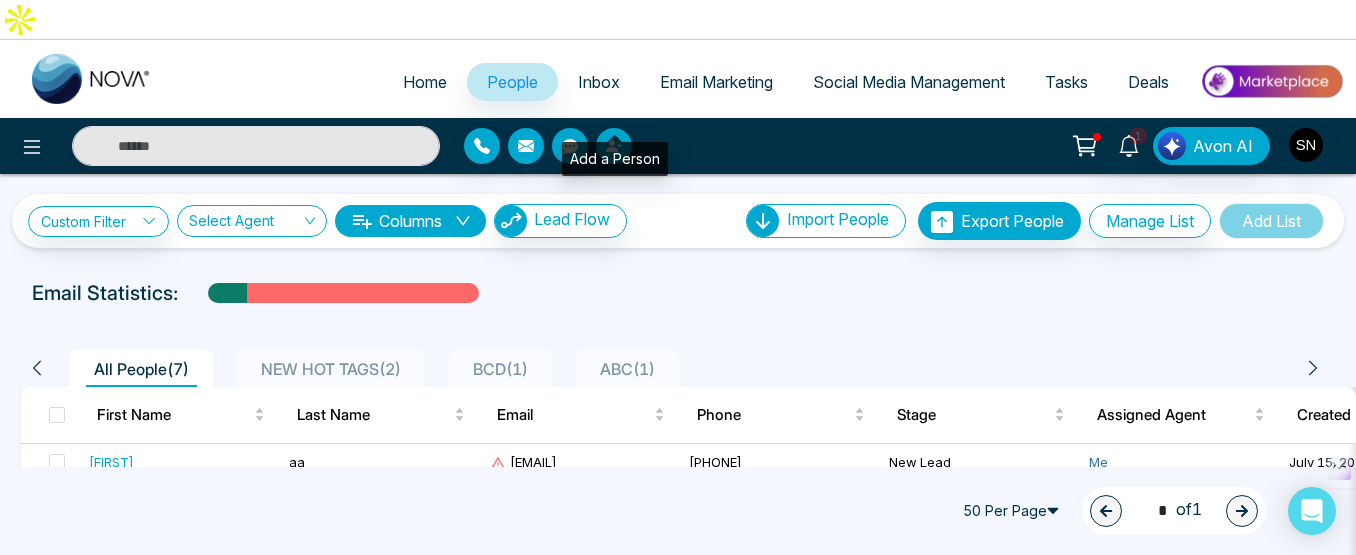 click 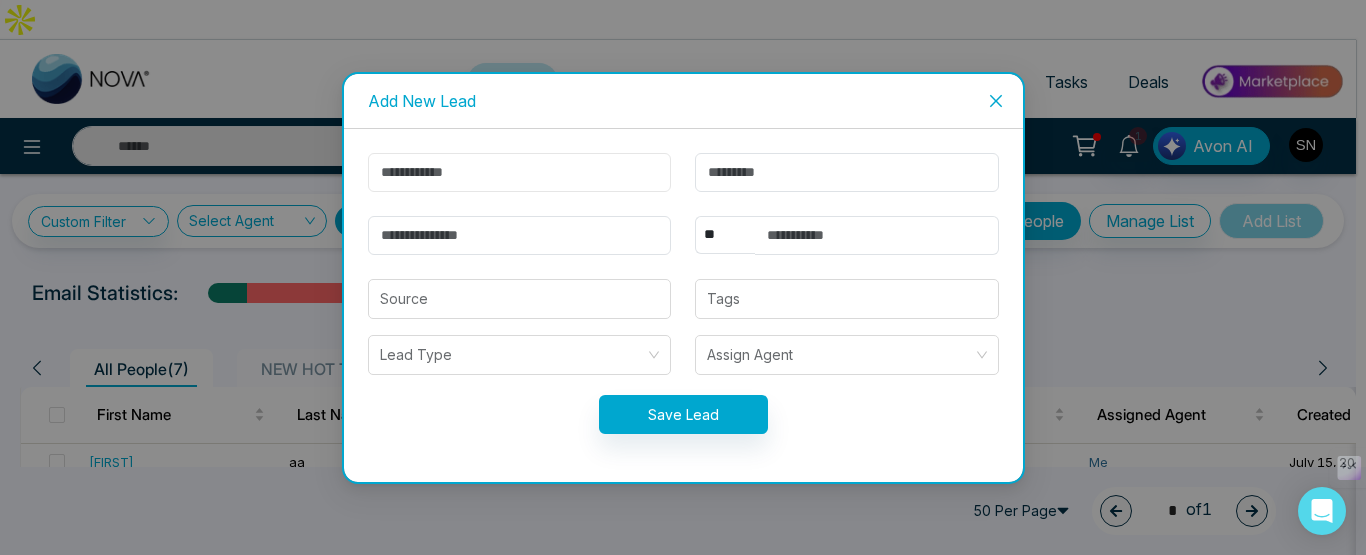 click at bounding box center [520, 172] 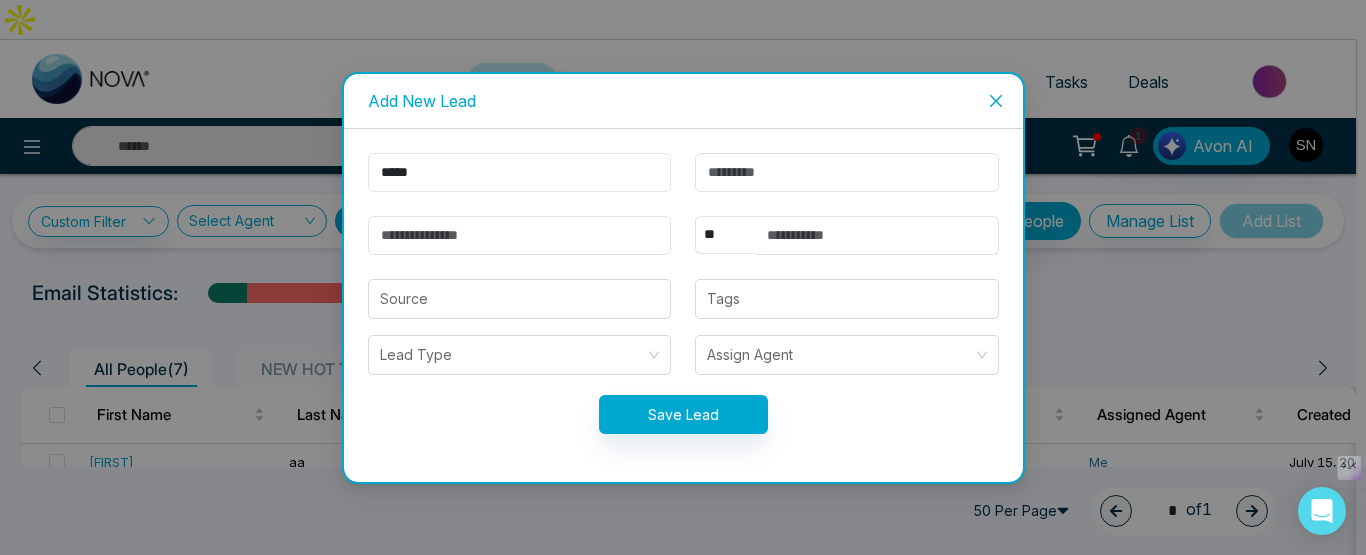 type on "*****" 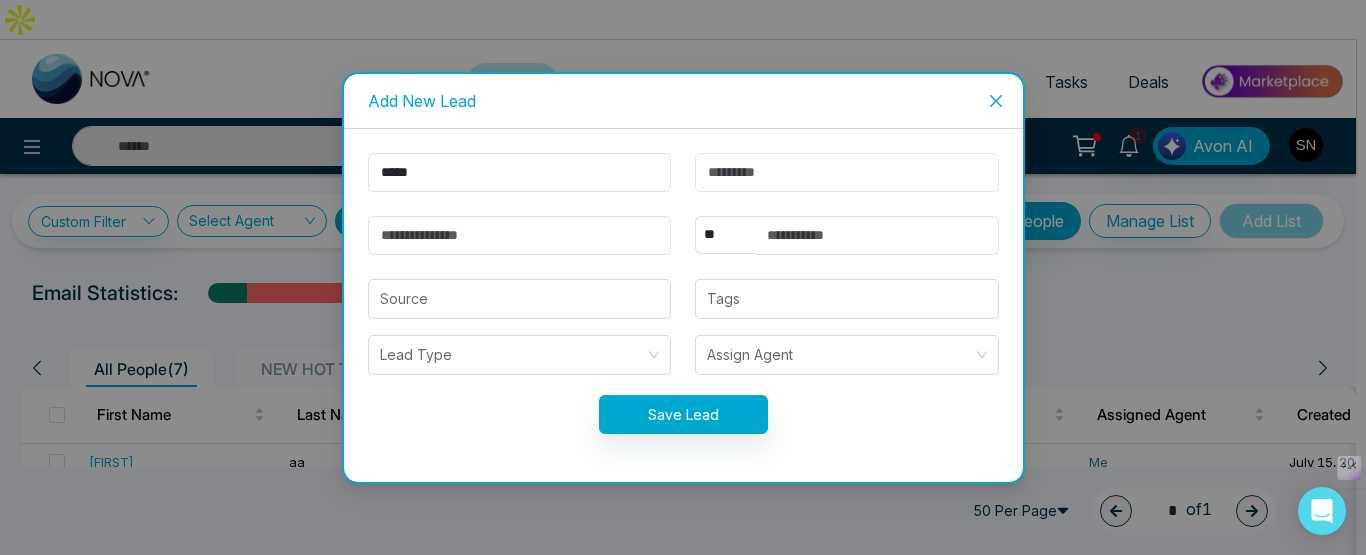 click at bounding box center [847, 172] 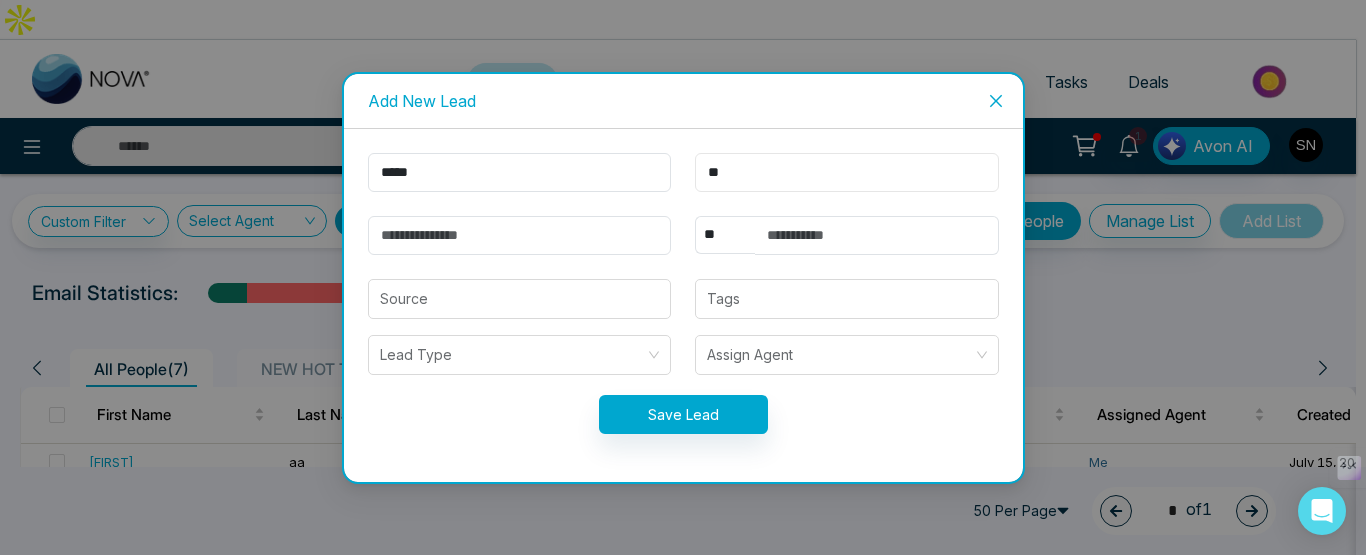 type on "**" 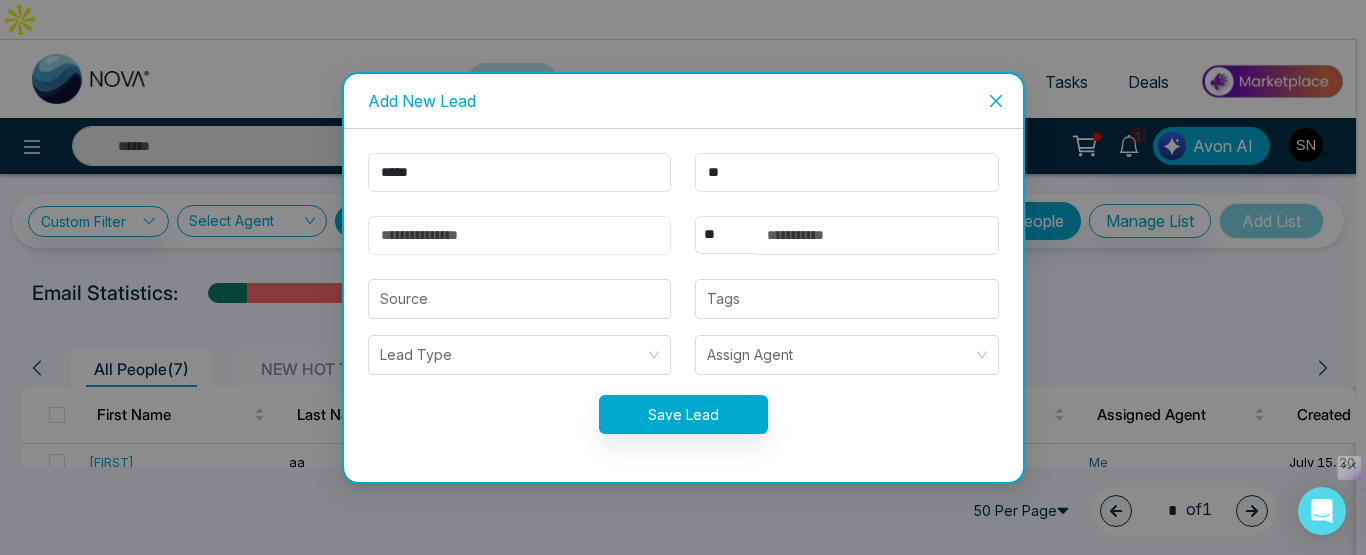 click at bounding box center (520, 235) 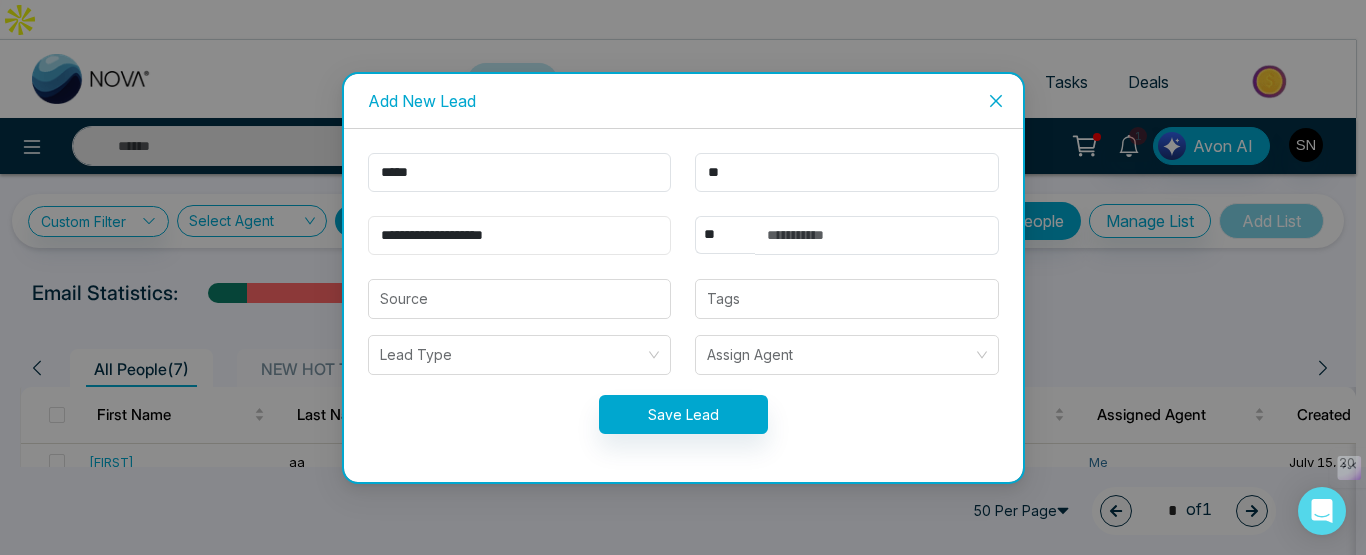 type on "**********" 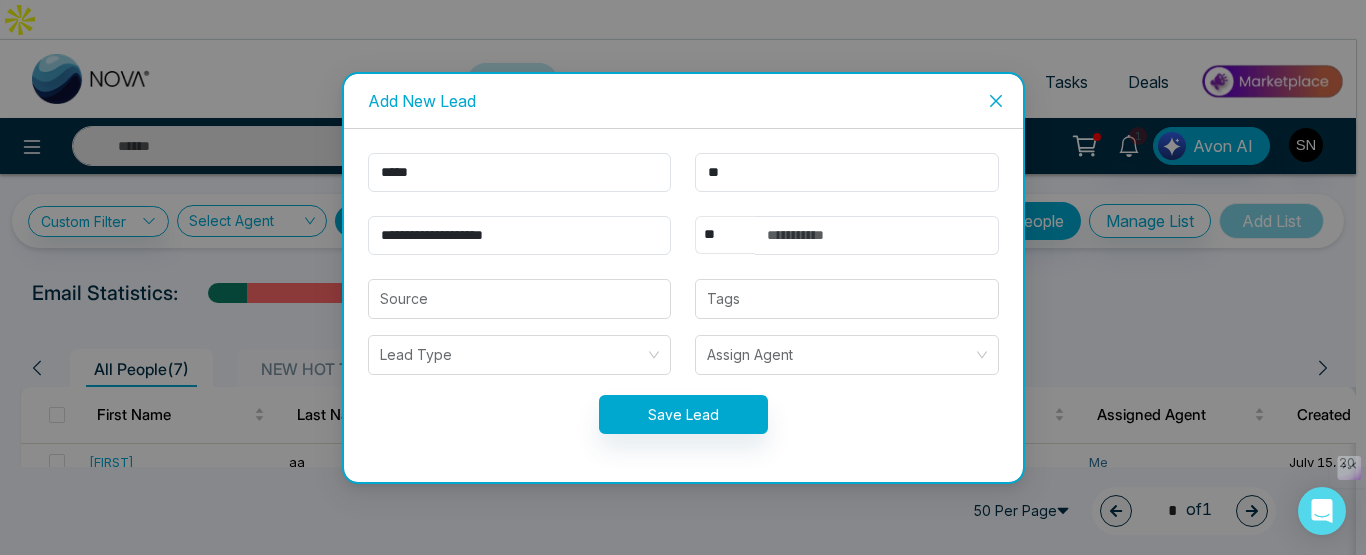 click on "** **** *** *** *** **** ***" at bounding box center [725, 235] 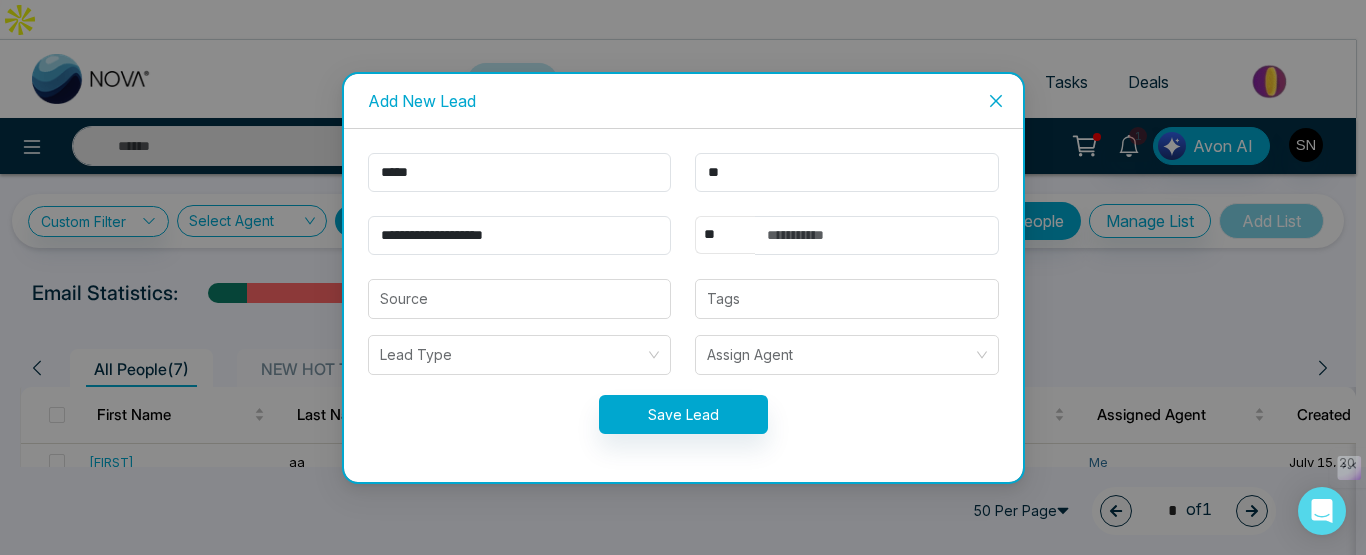 select on "***" 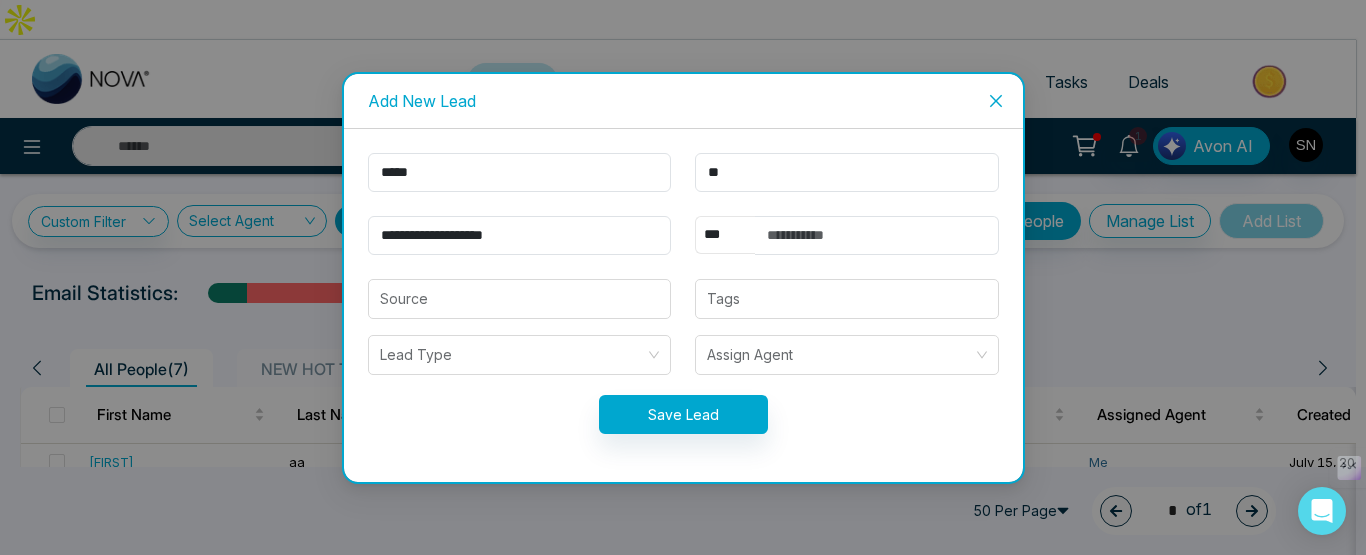 click on "** **** *** *** *** **** ***" at bounding box center (725, 235) 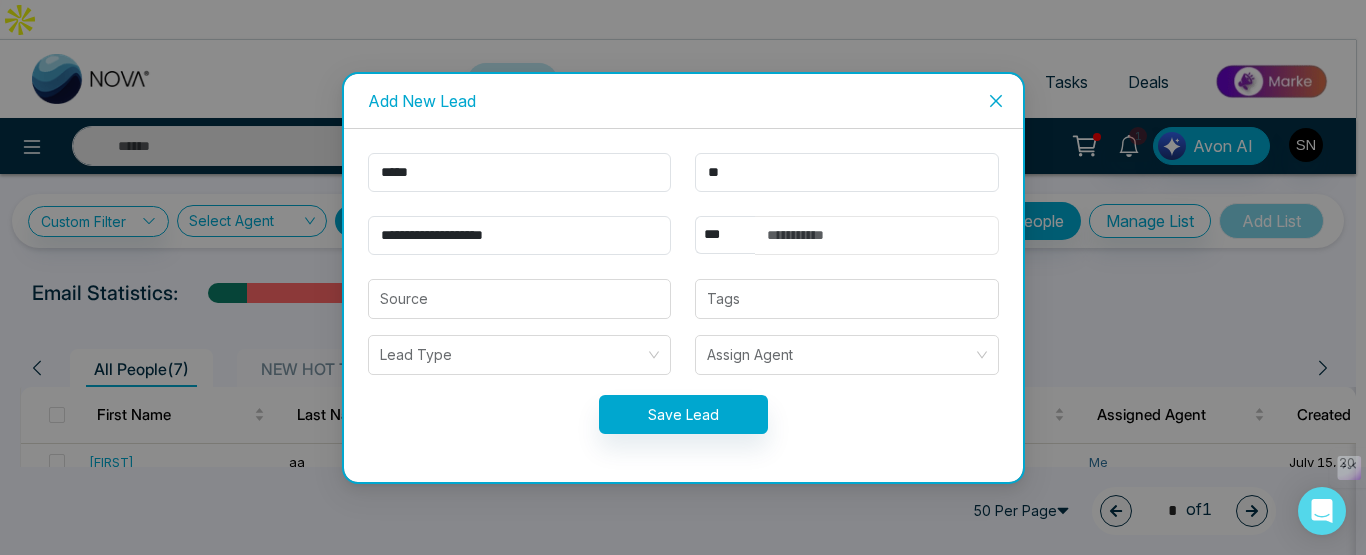 click at bounding box center [877, 235] 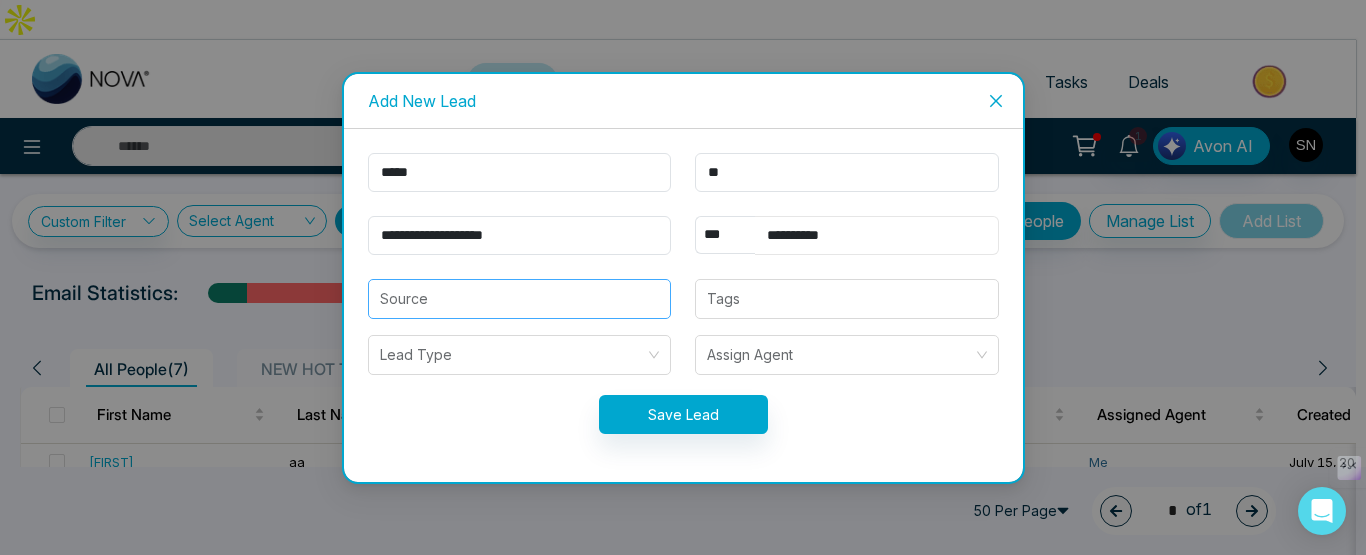 type on "**********" 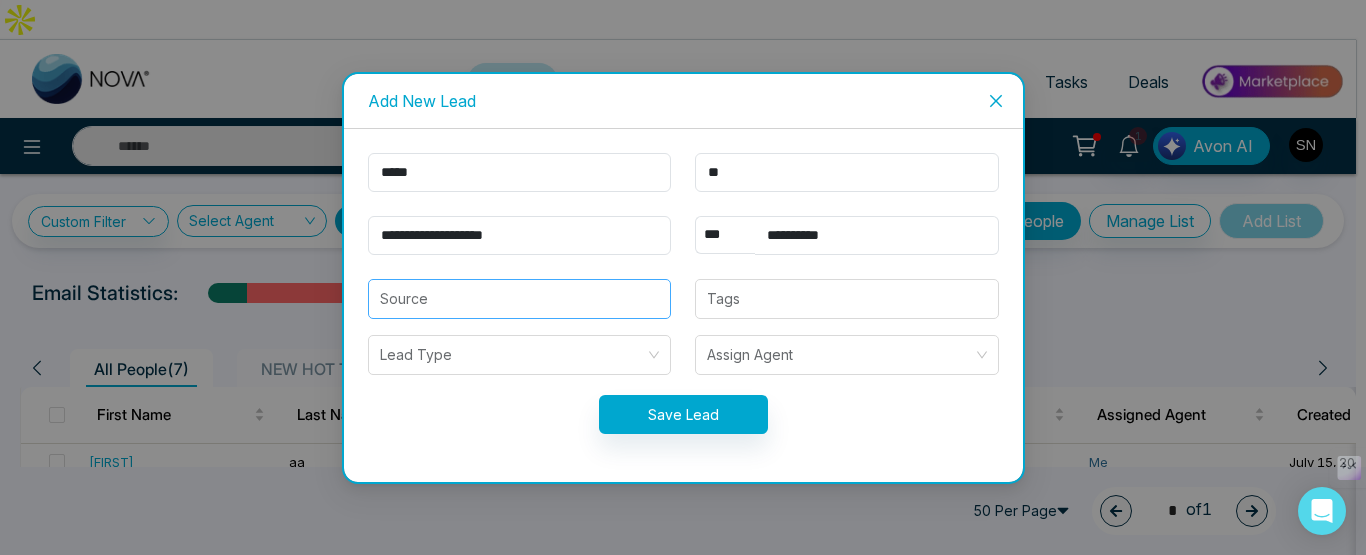 click at bounding box center [520, 299] 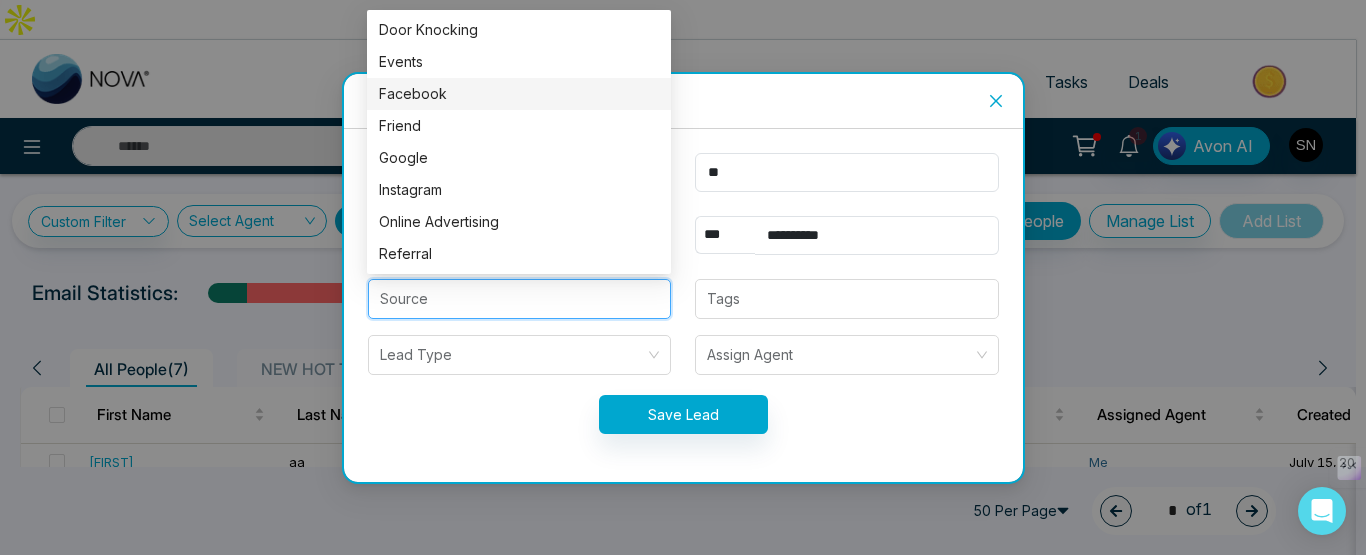 click on "Facebook" at bounding box center [519, 94] 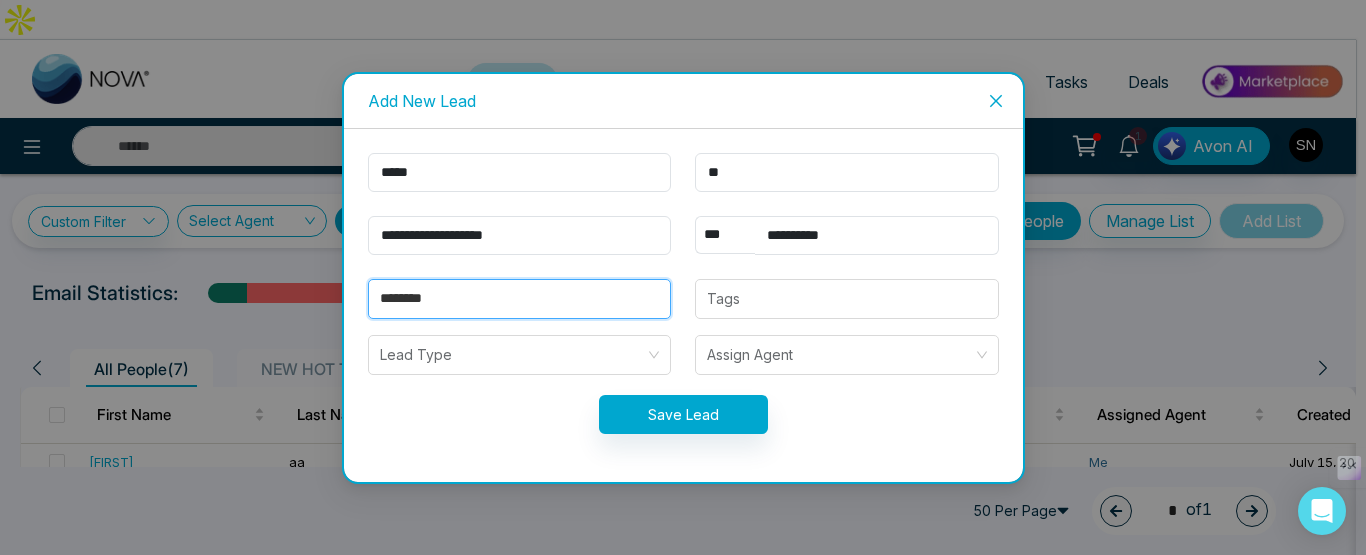 click on "********" at bounding box center [520, 299] 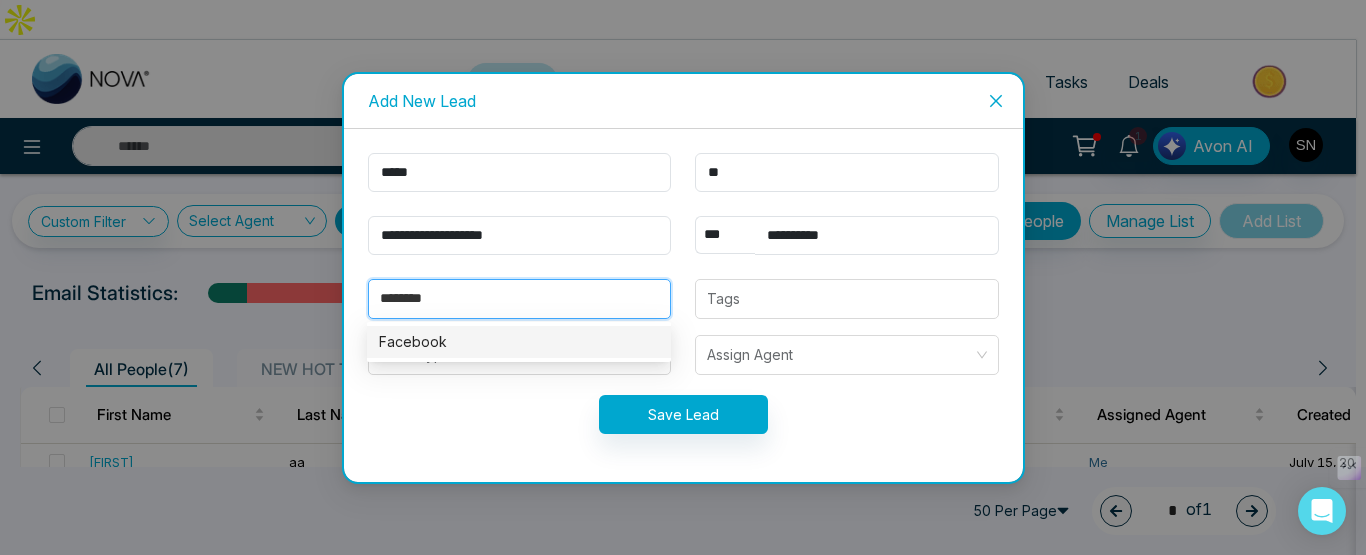 click on "********" at bounding box center [520, 299] 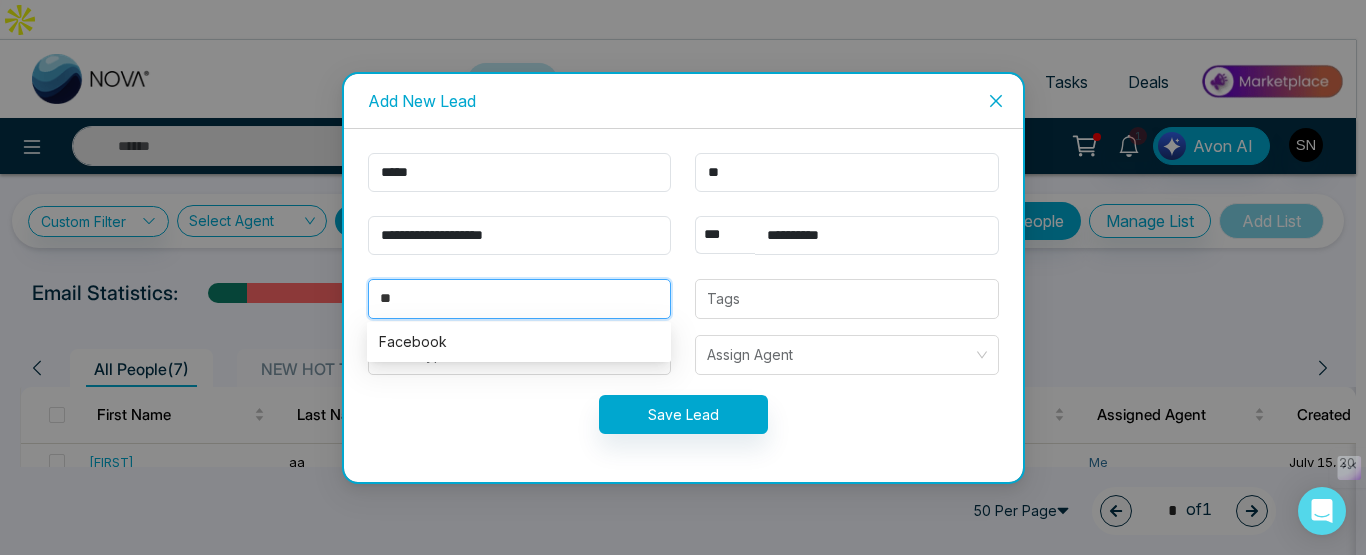 click on "**" at bounding box center (520, 299) 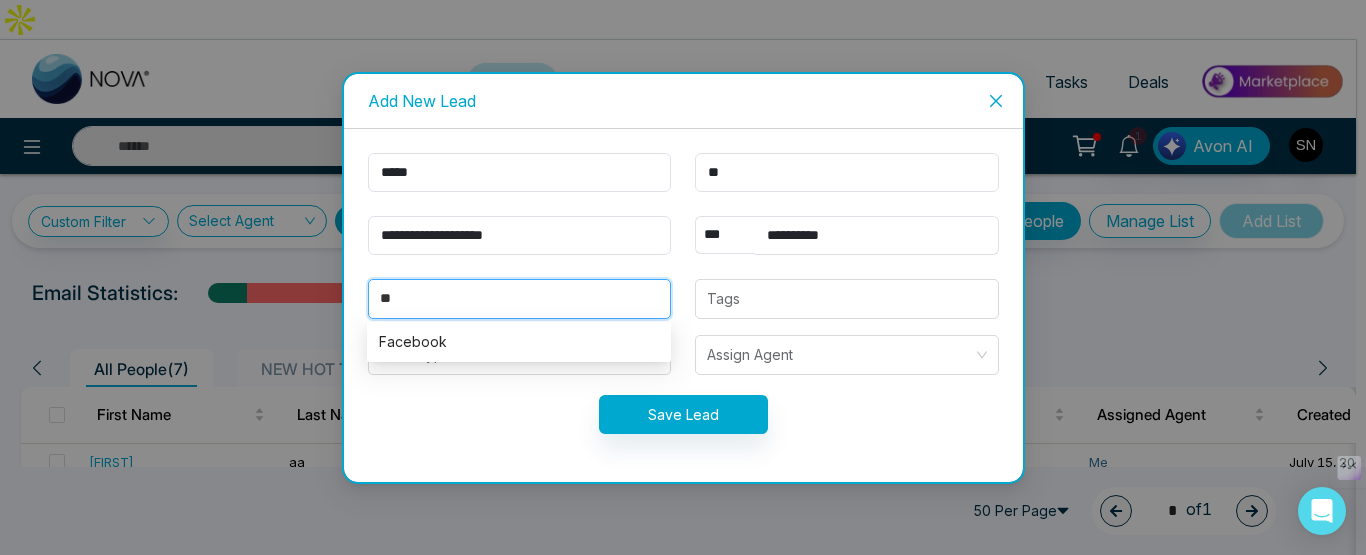 type on "*" 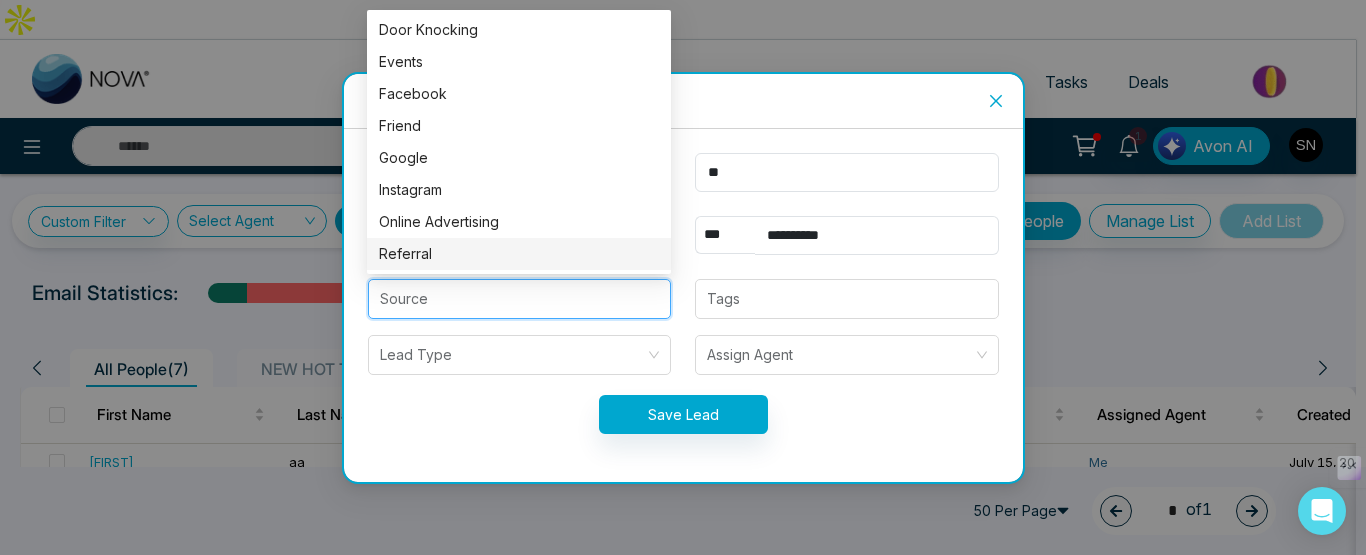 click on "Referral" at bounding box center [519, 254] 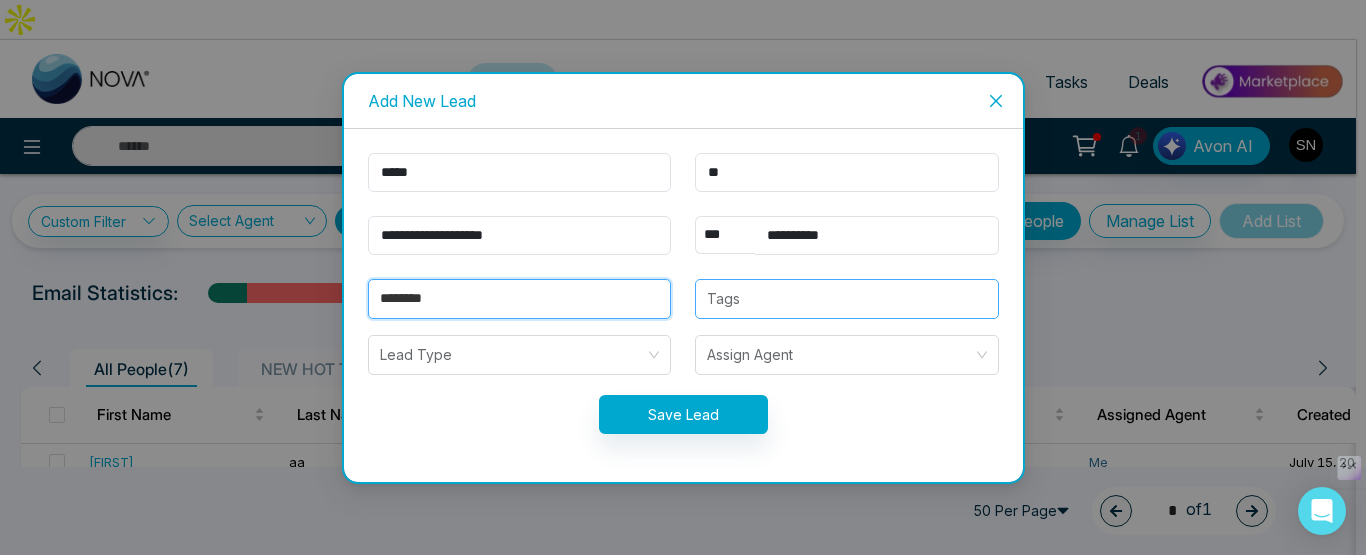 click at bounding box center (847, 299) 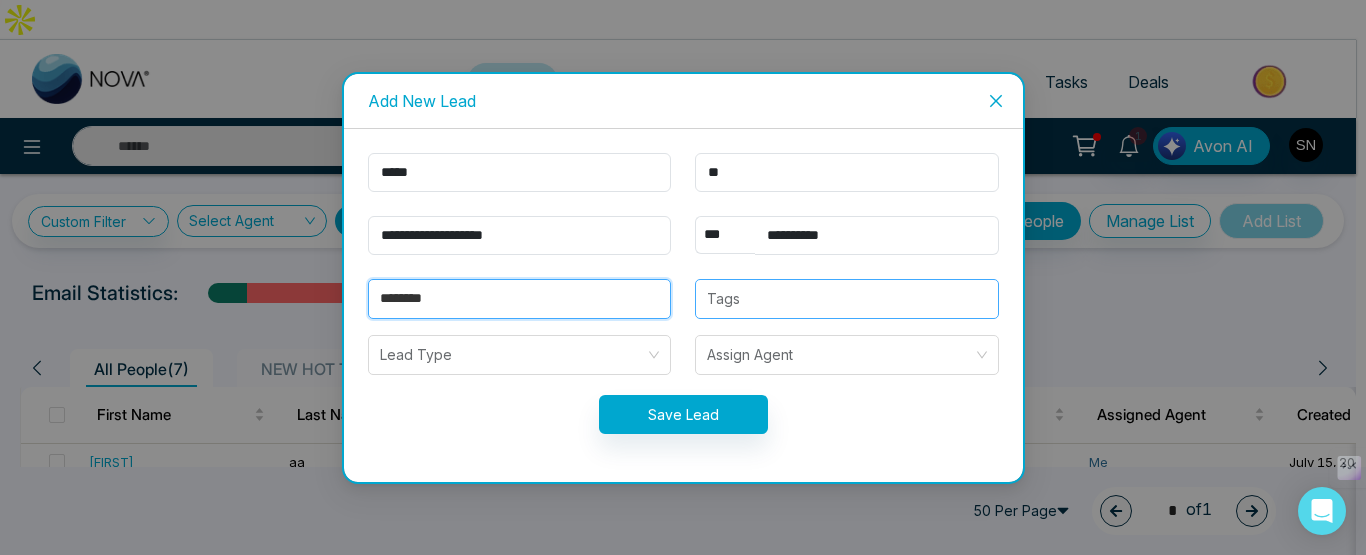 type on "********" 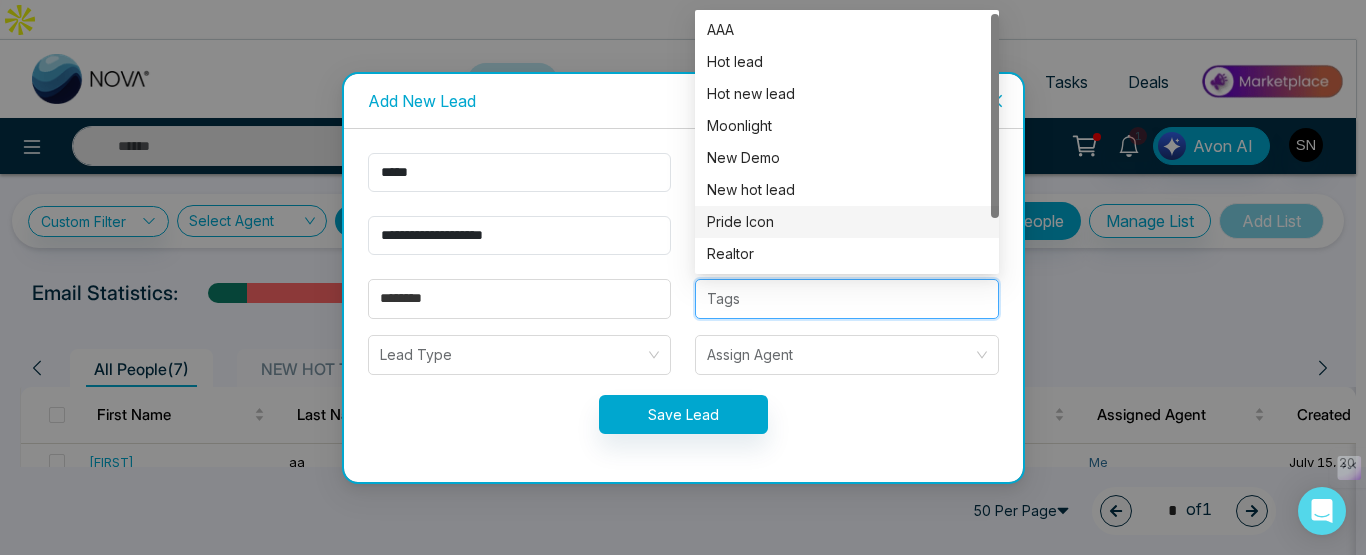 click on "Pride Icon" at bounding box center (847, 222) 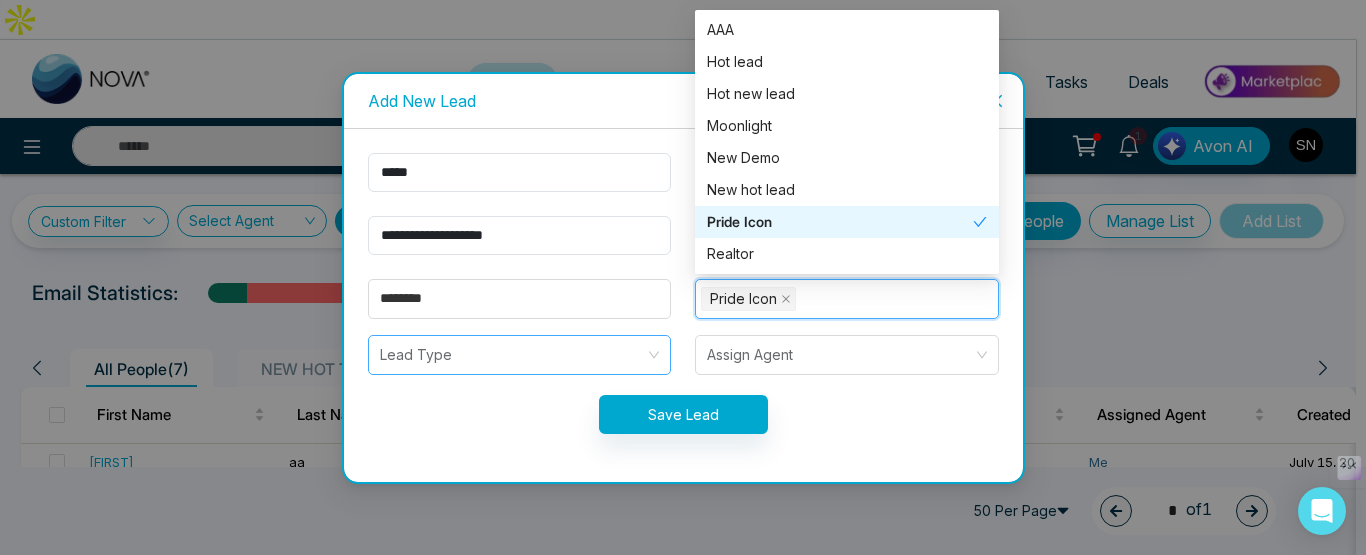 click at bounding box center (513, 355) 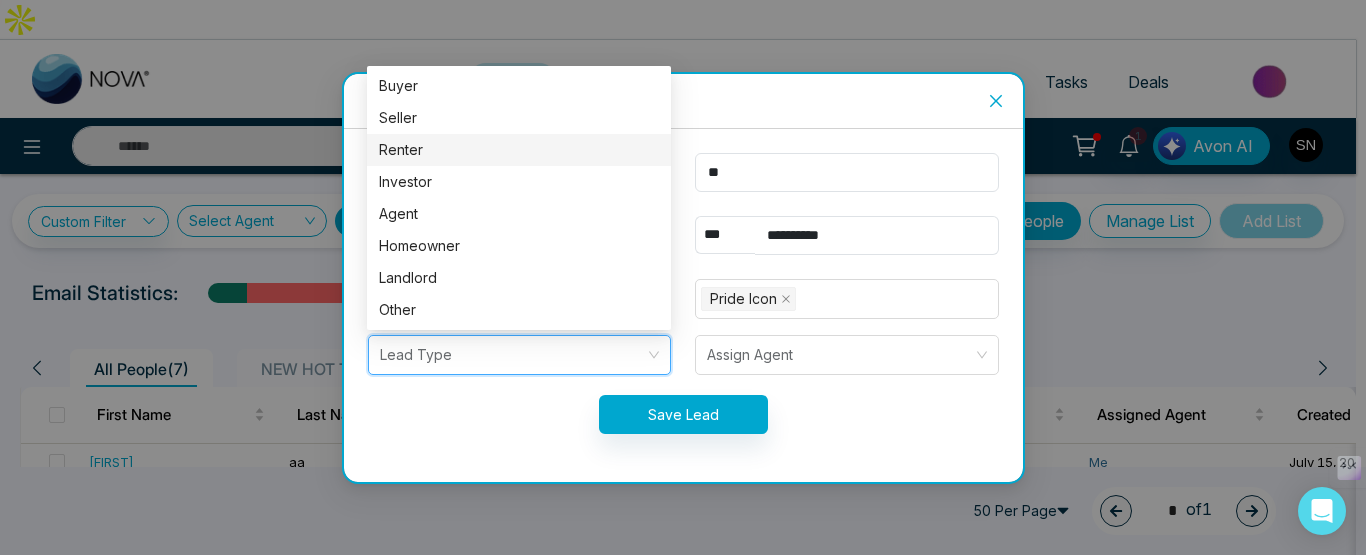 click on "Renter" at bounding box center [519, 150] 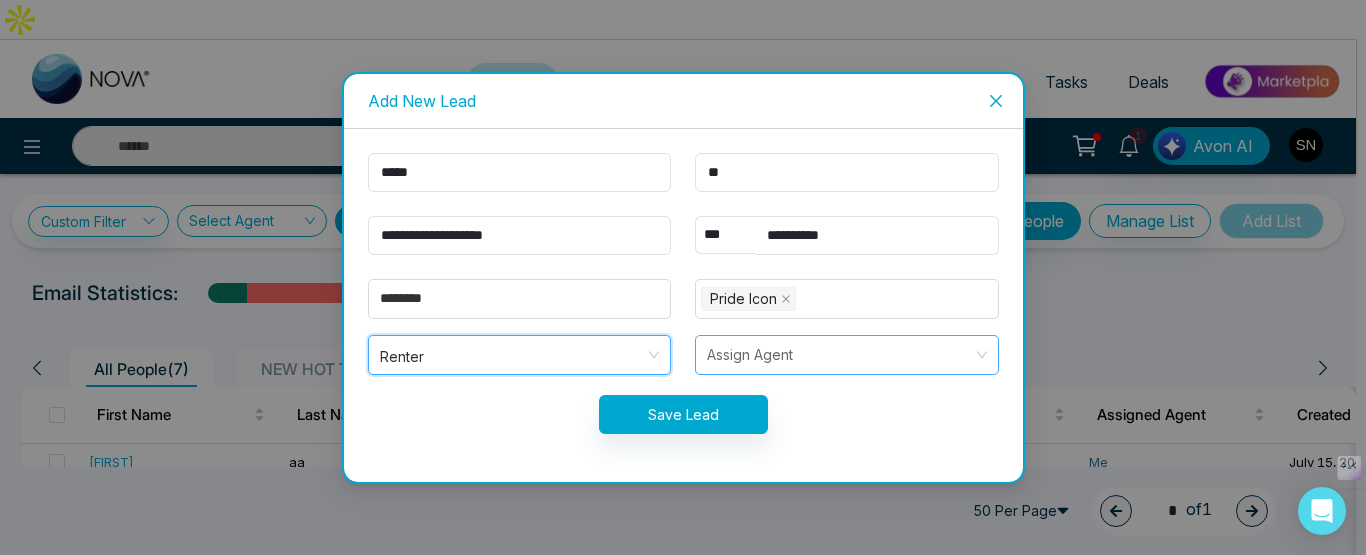 click at bounding box center (840, 355) 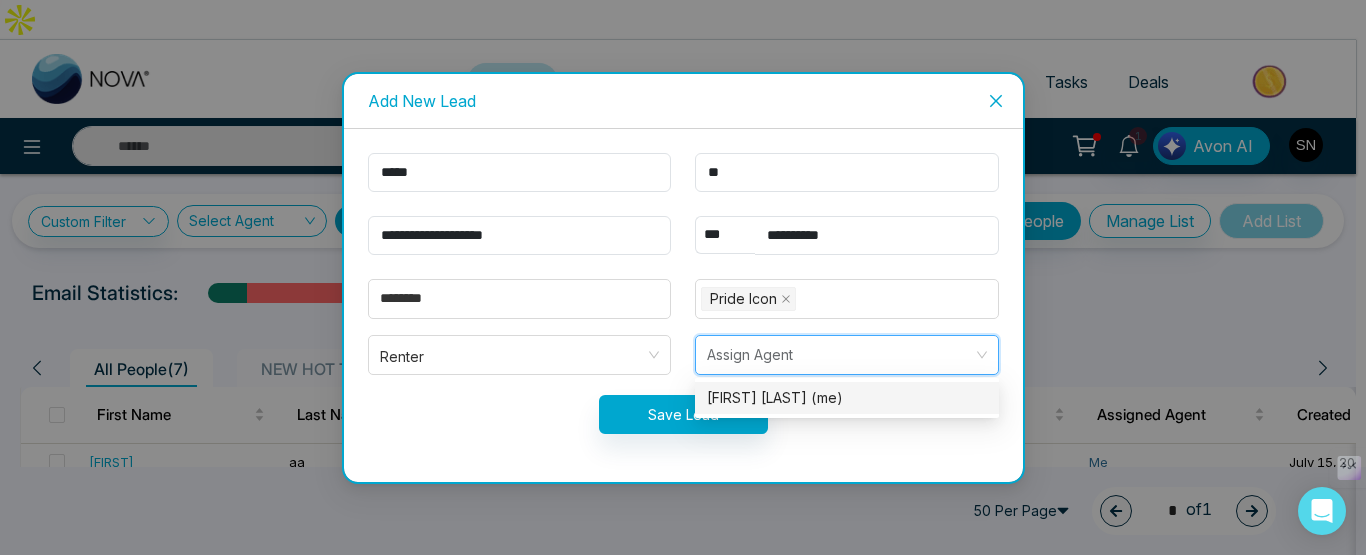 click on "[FIRST] [LAST] (me)" at bounding box center [847, 398] 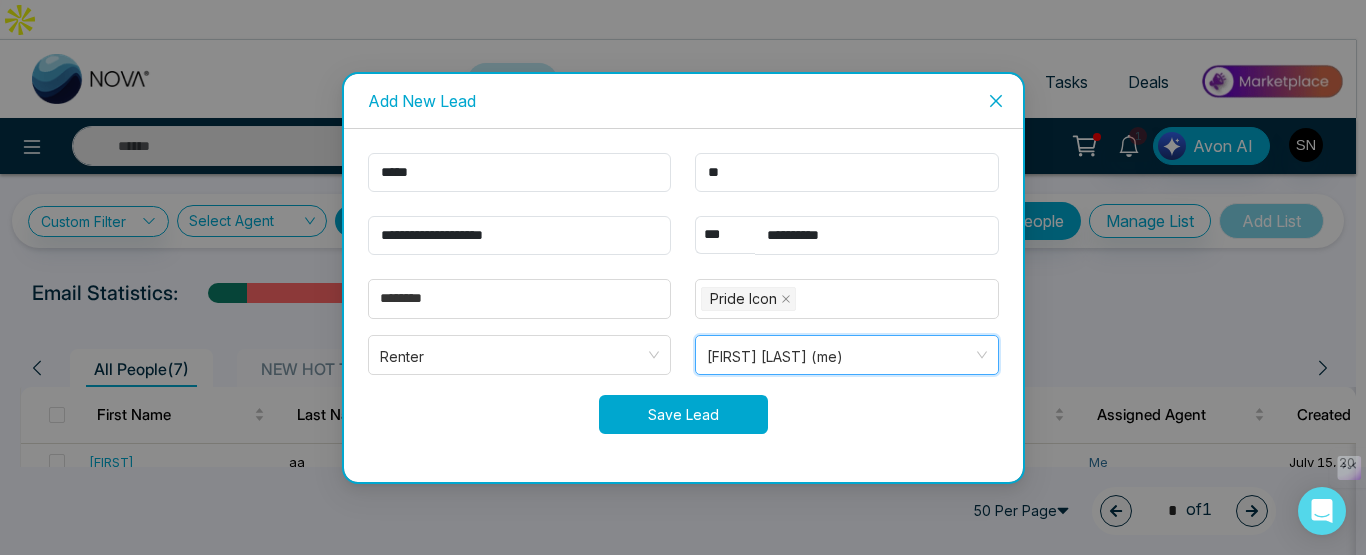 click on "Save Lead" at bounding box center [683, 414] 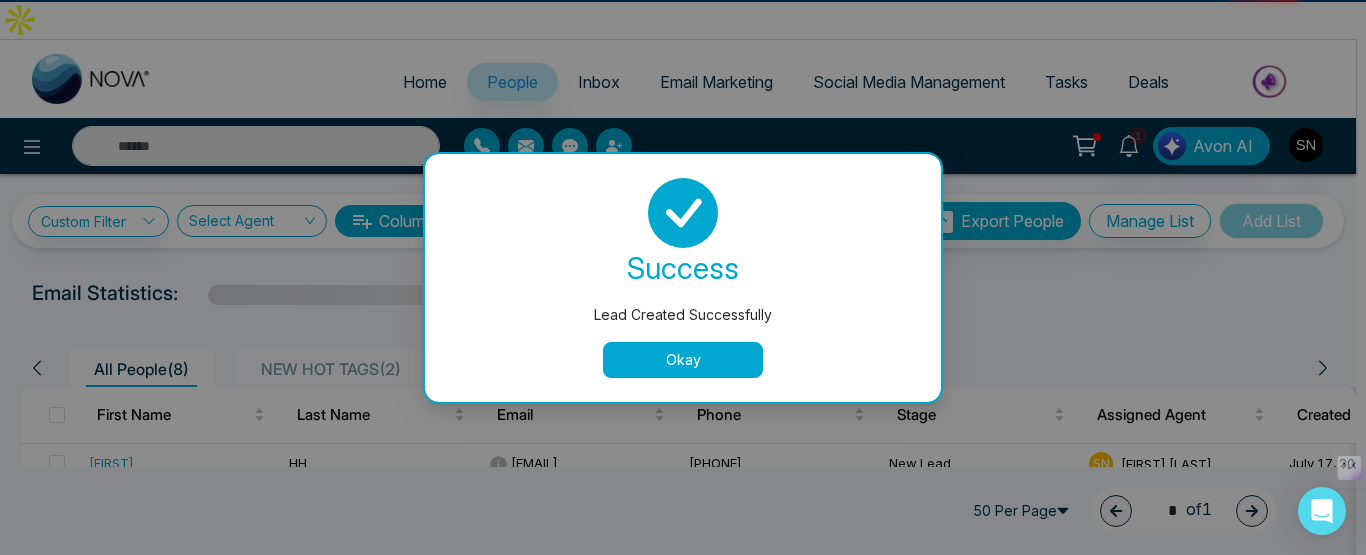 click on "Okay" at bounding box center [683, 360] 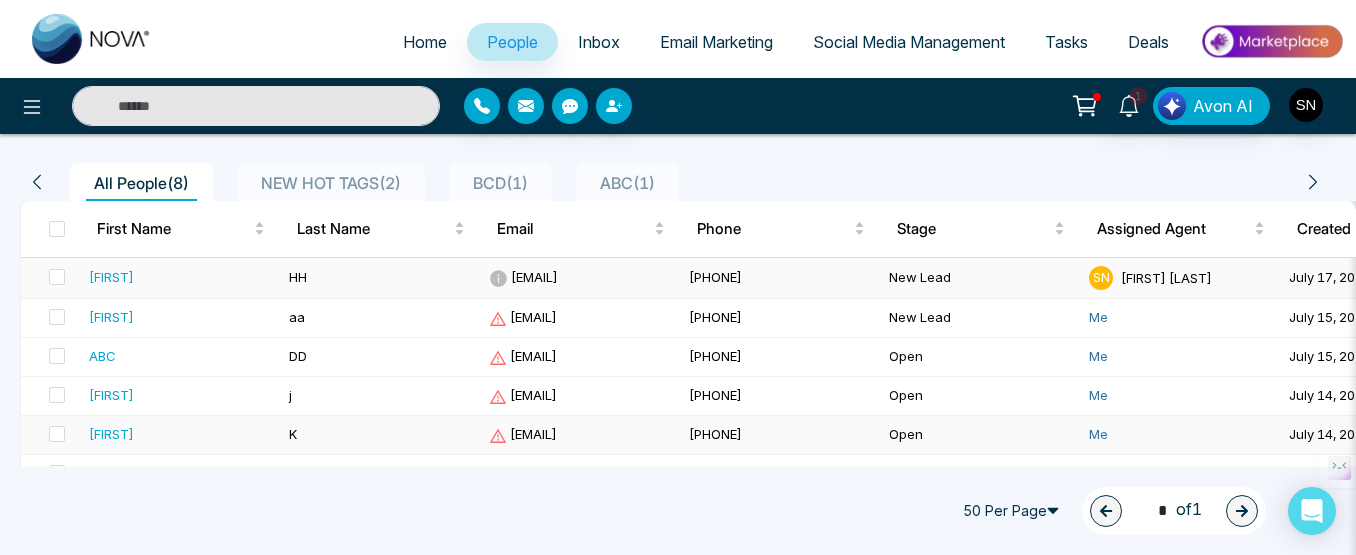 scroll, scrollTop: 157, scrollLeft: 0, axis: vertical 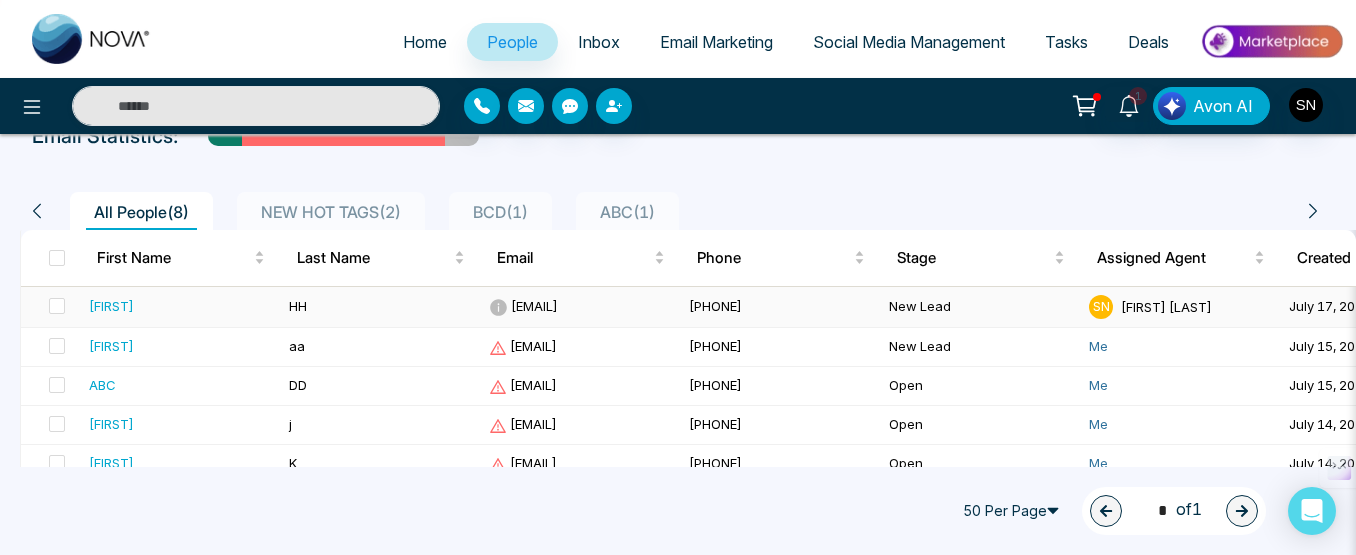 click on "[FIRST]" at bounding box center (111, 306) 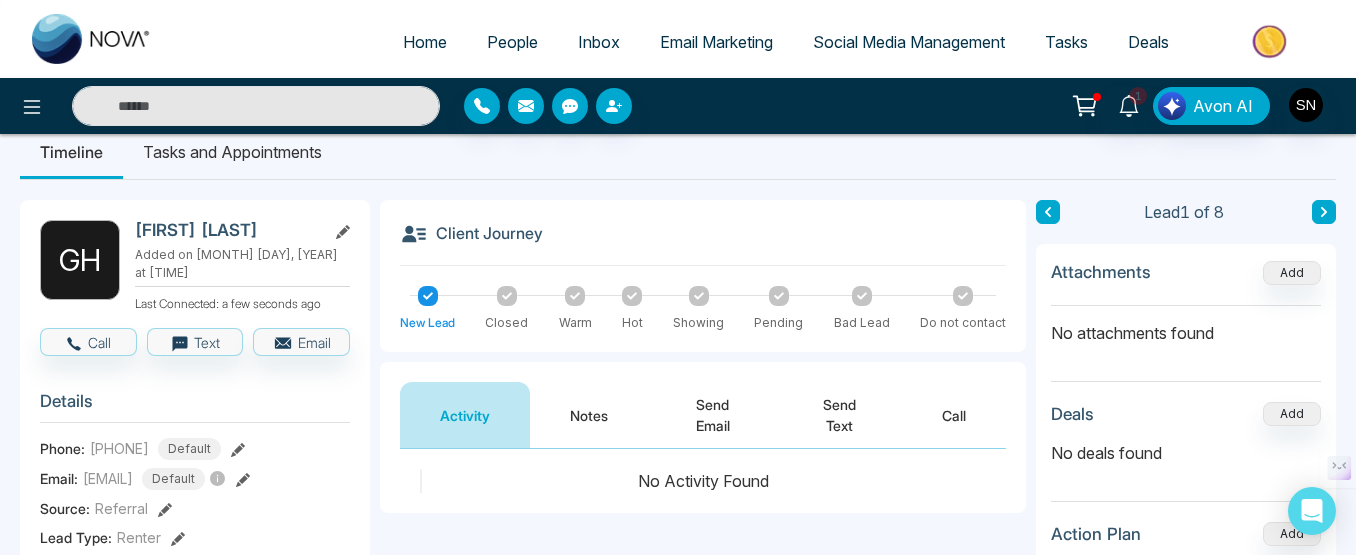 scroll, scrollTop: 100, scrollLeft: 0, axis: vertical 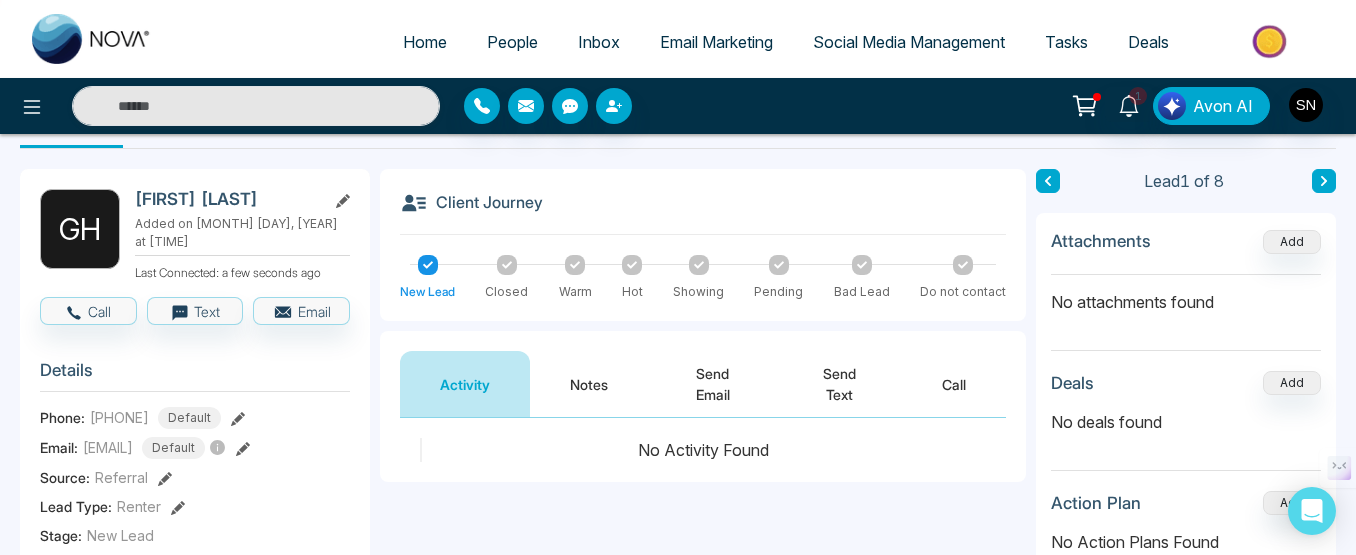 click 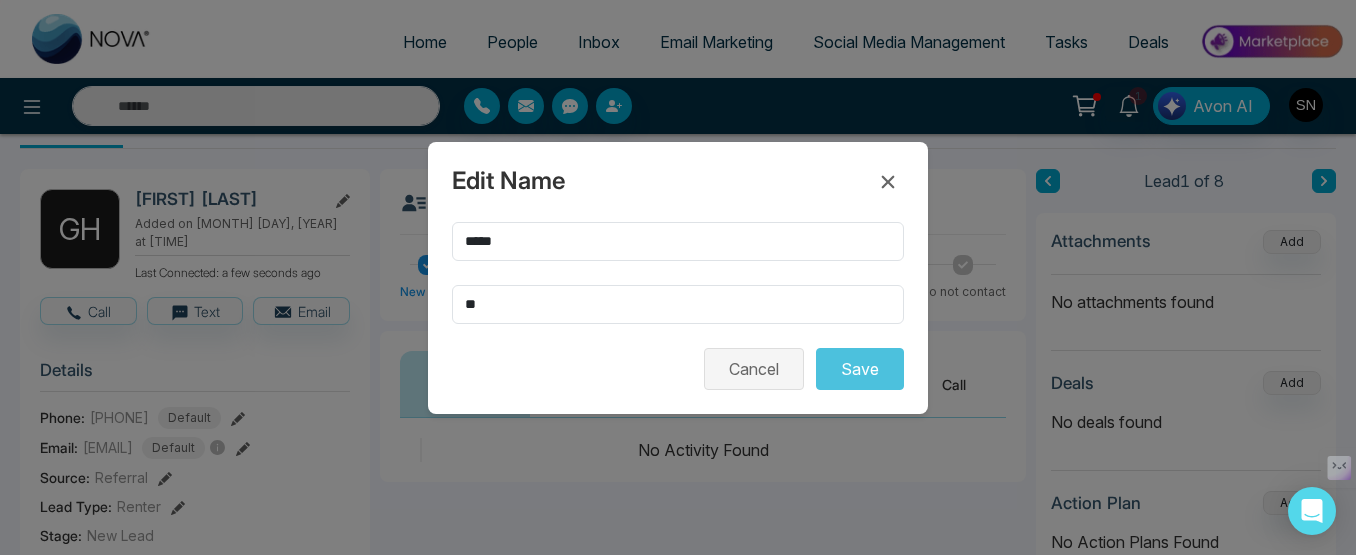 click on "Cancel" at bounding box center [754, 369] 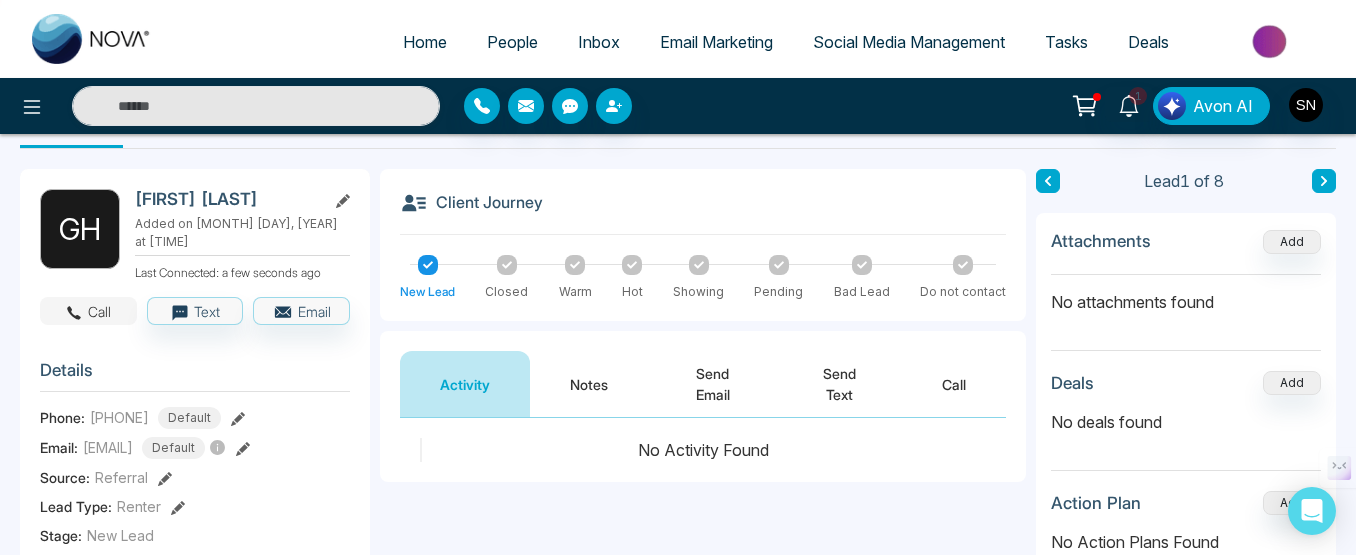 click on "Call" at bounding box center [88, 311] 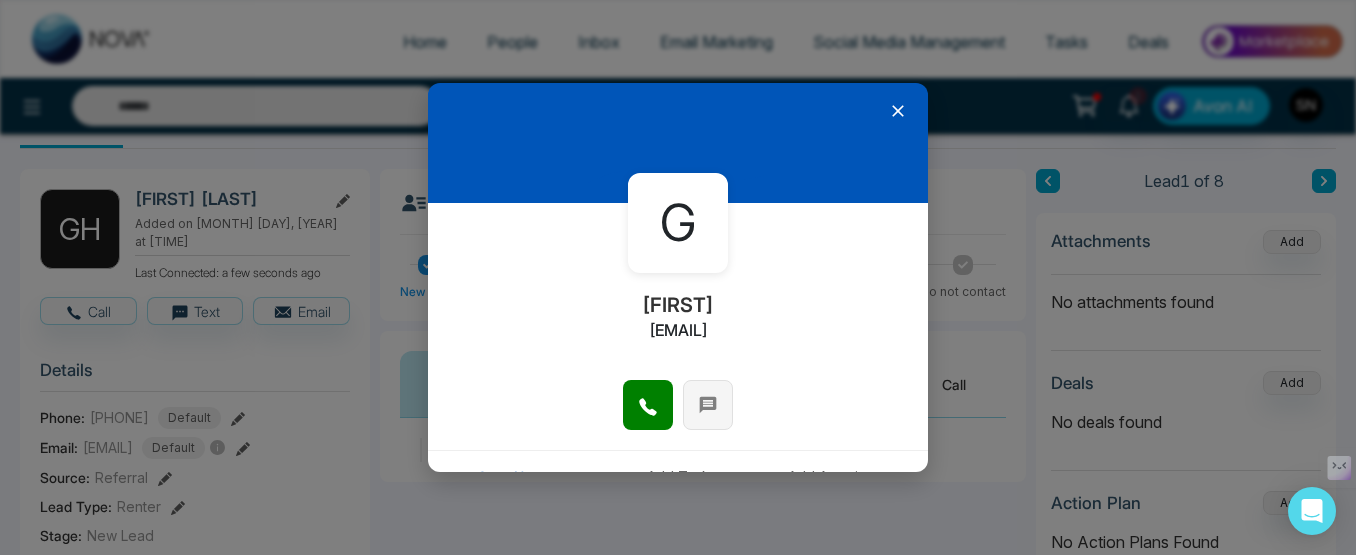 click 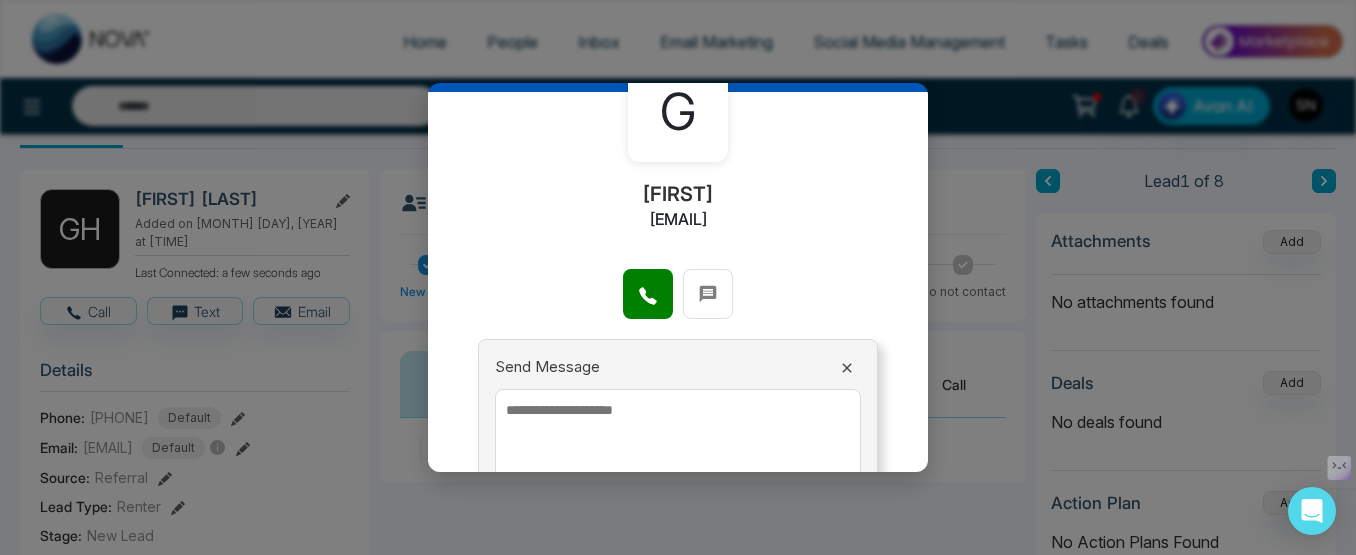 scroll, scrollTop: 200, scrollLeft: 0, axis: vertical 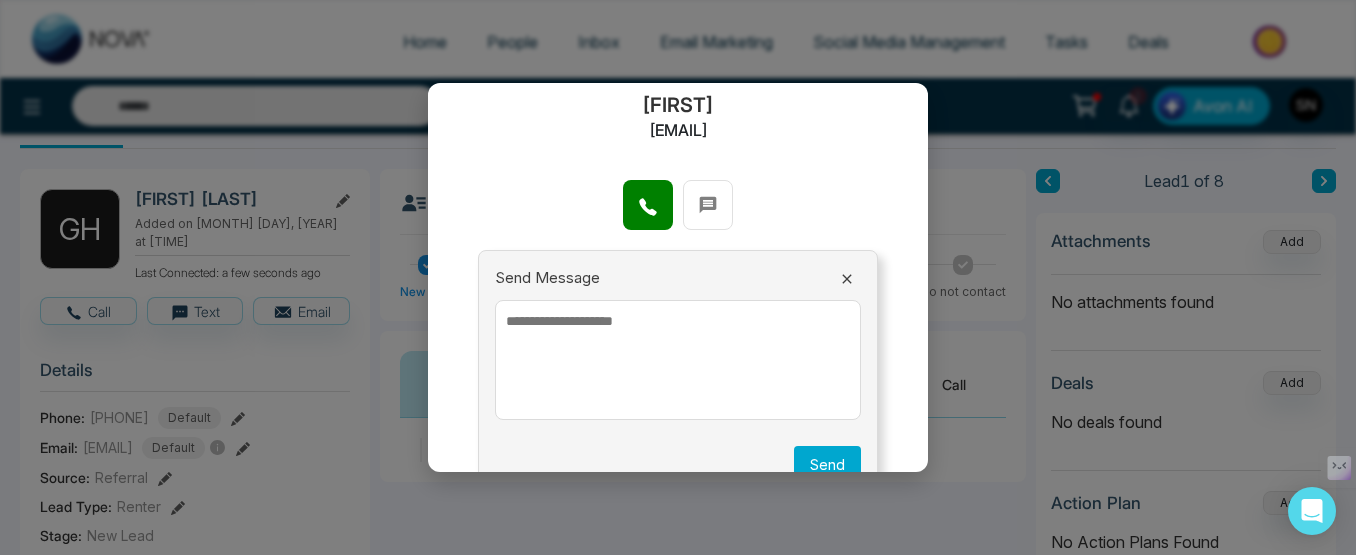 click at bounding box center (678, 360) 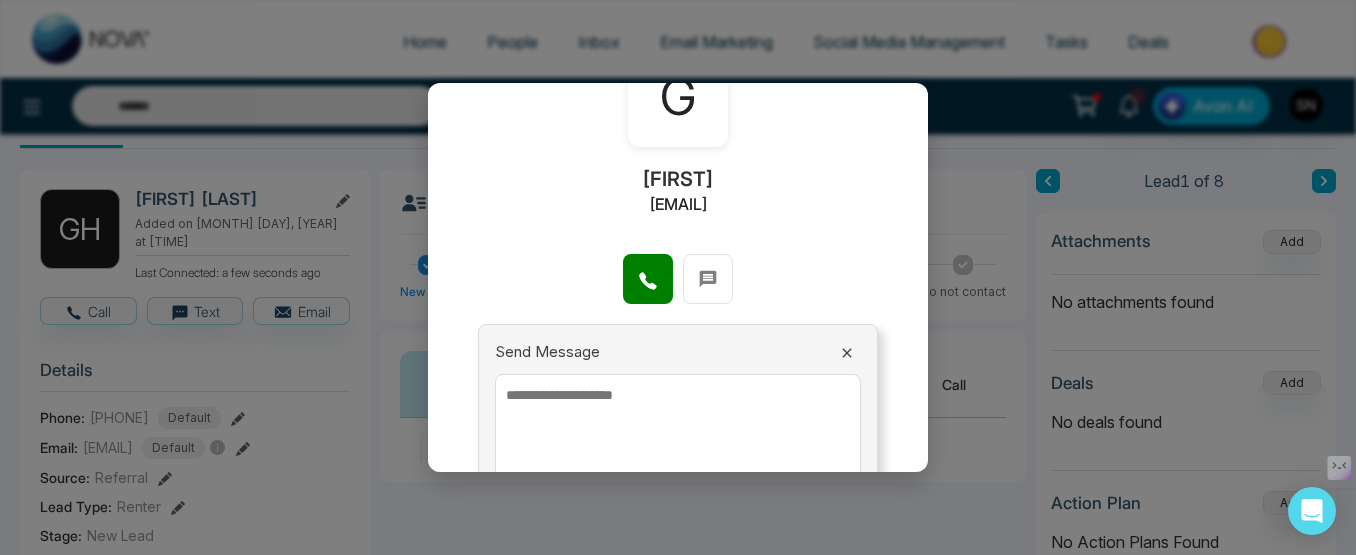 scroll, scrollTop: 0, scrollLeft: 0, axis: both 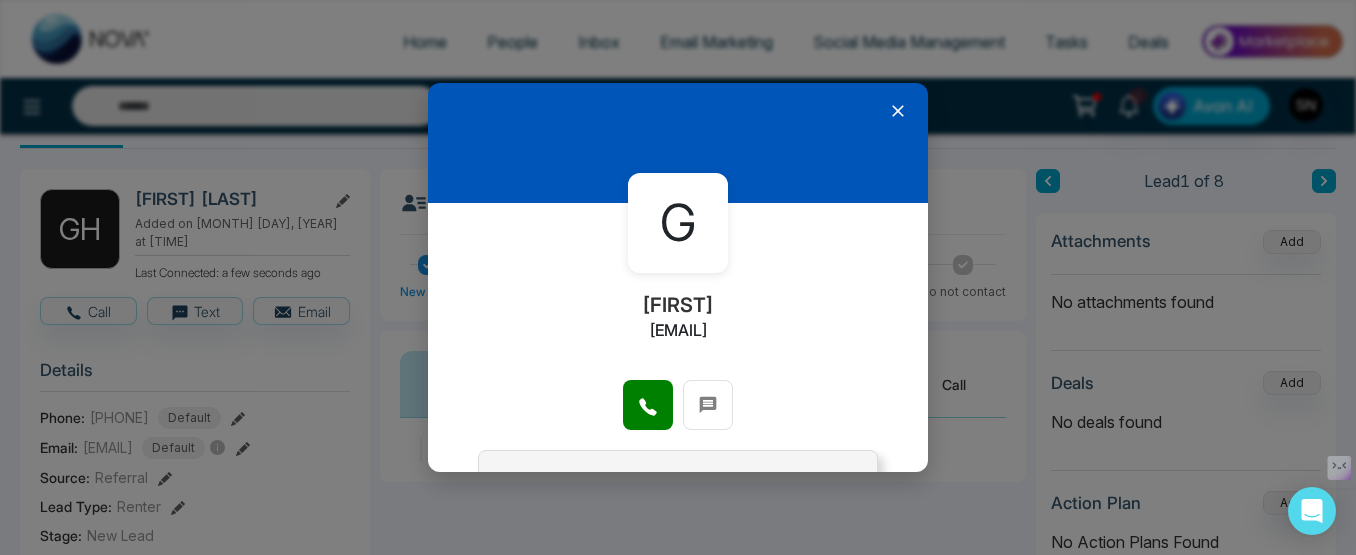 click 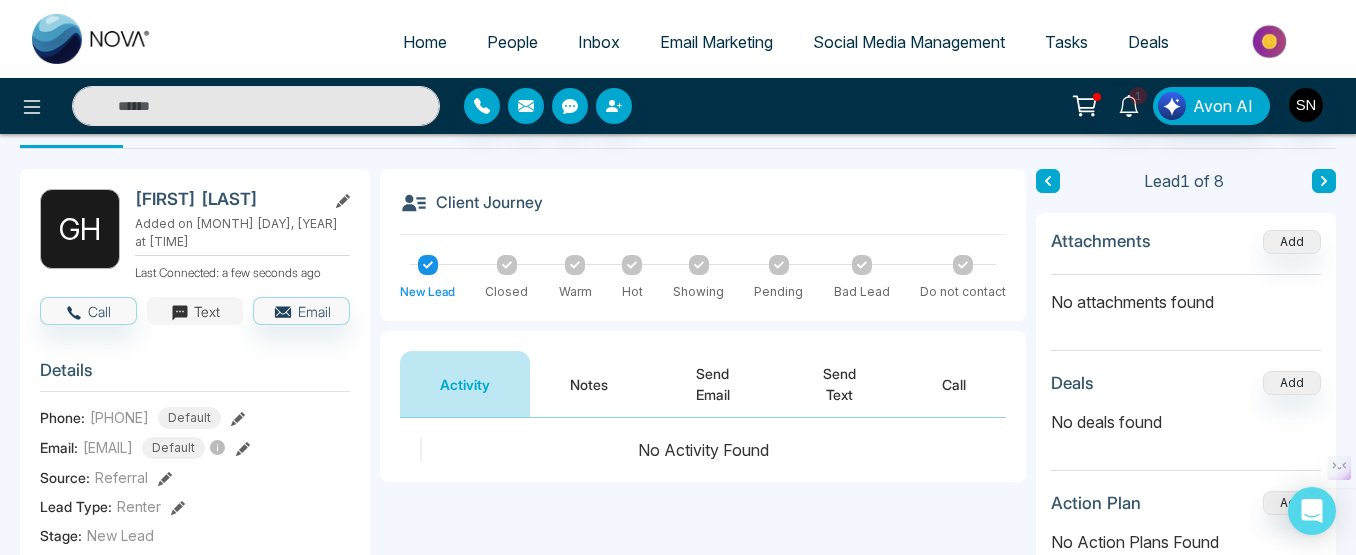 click 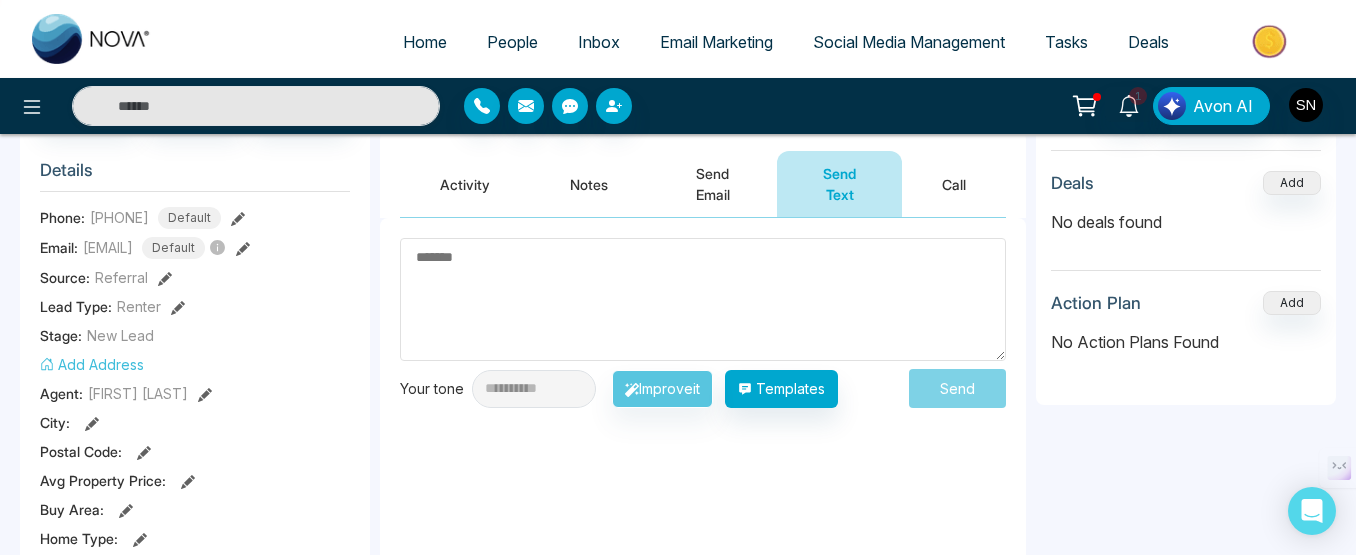 scroll, scrollTop: 200, scrollLeft: 0, axis: vertical 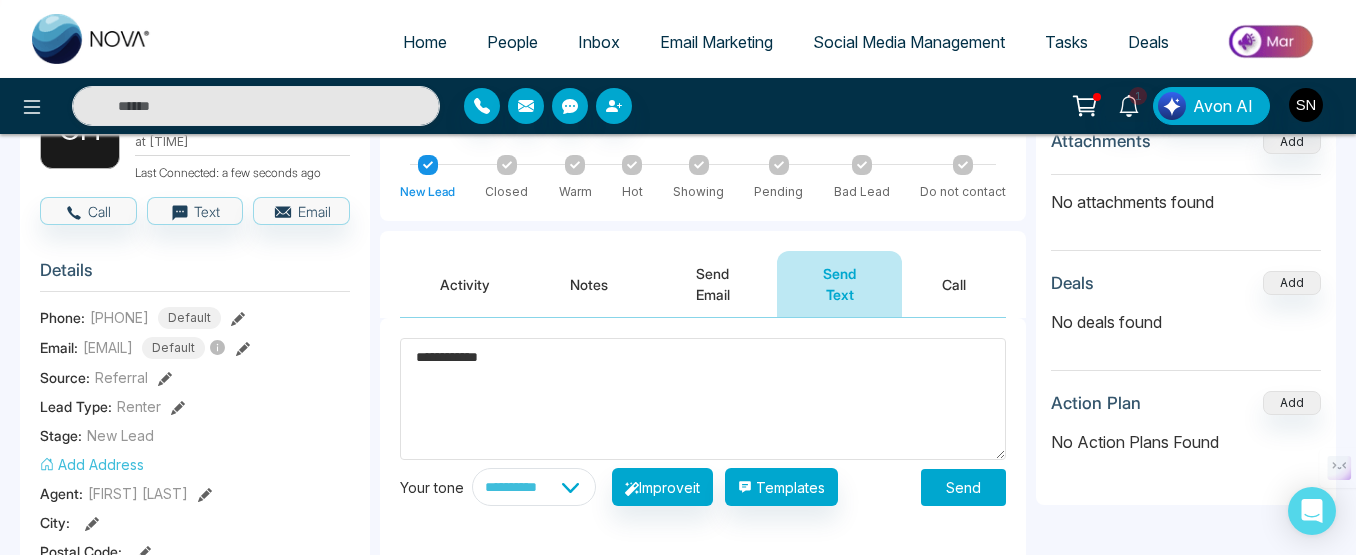 type on "**********" 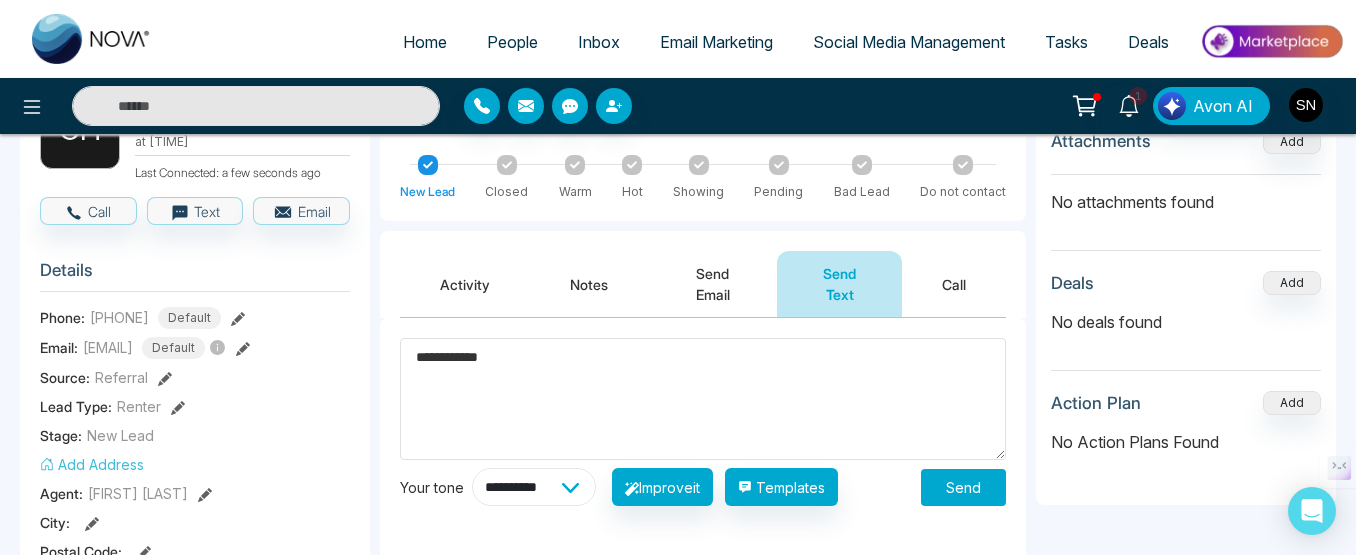 click on "**********" at bounding box center (534, 487) 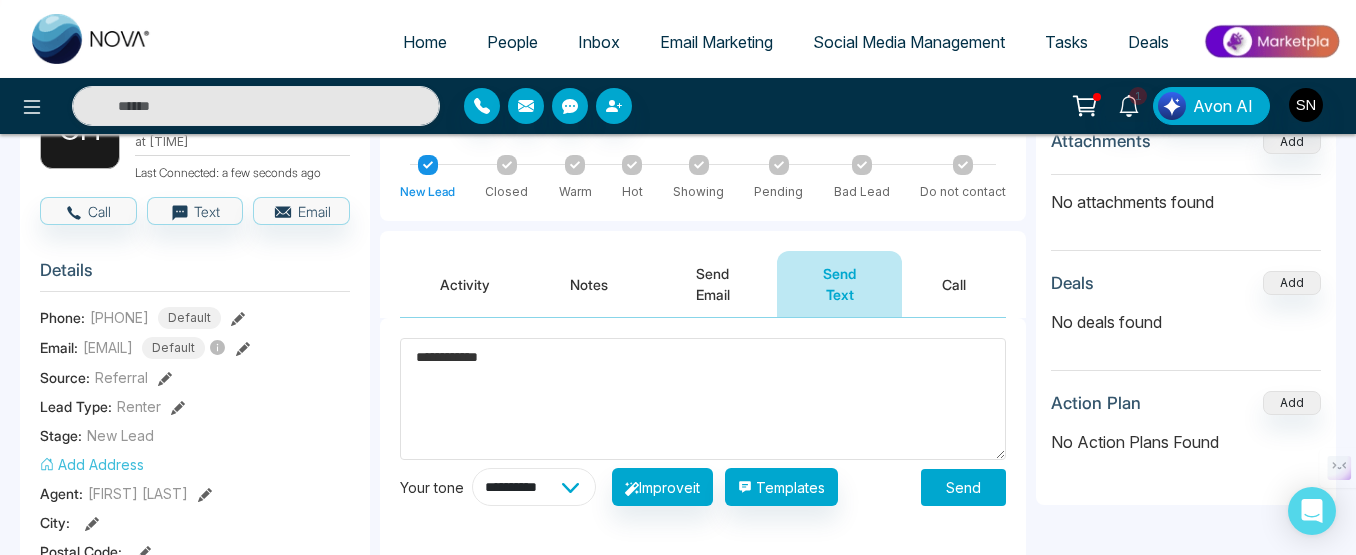select on "******" 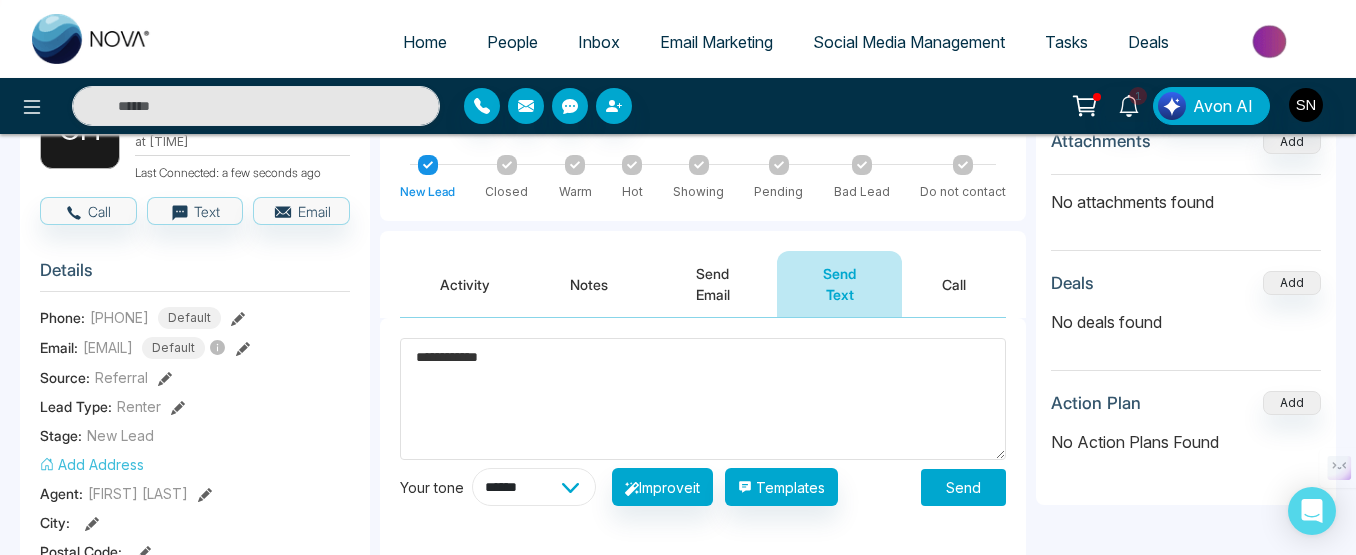 click on "**********" at bounding box center [534, 487] 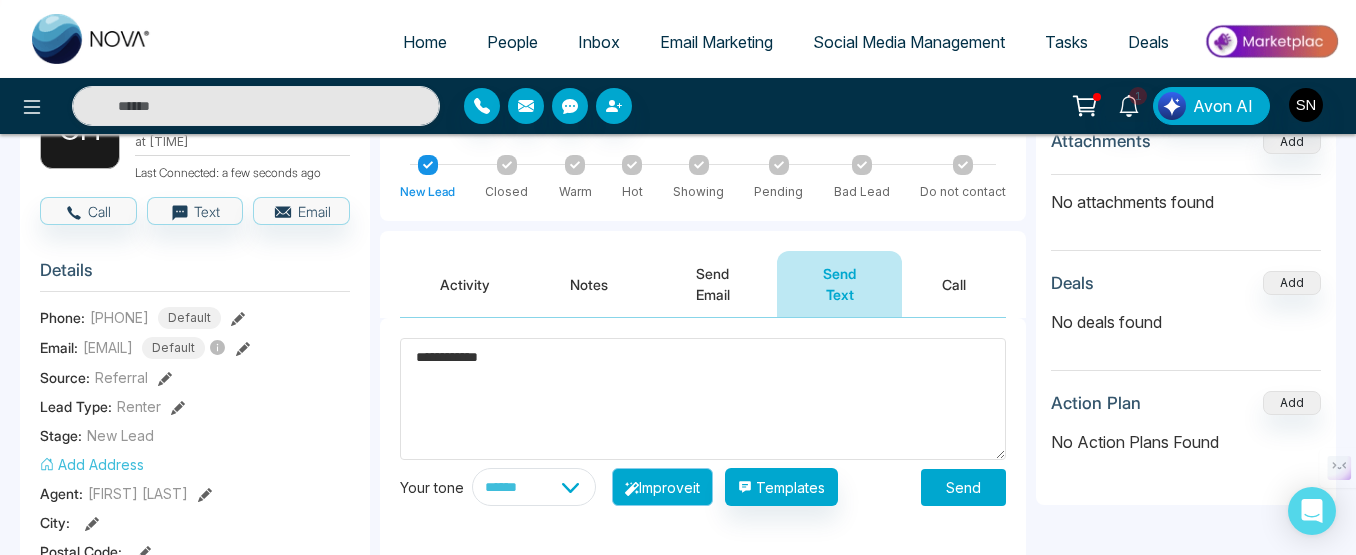 click on "Improve  it" at bounding box center [662, 487] 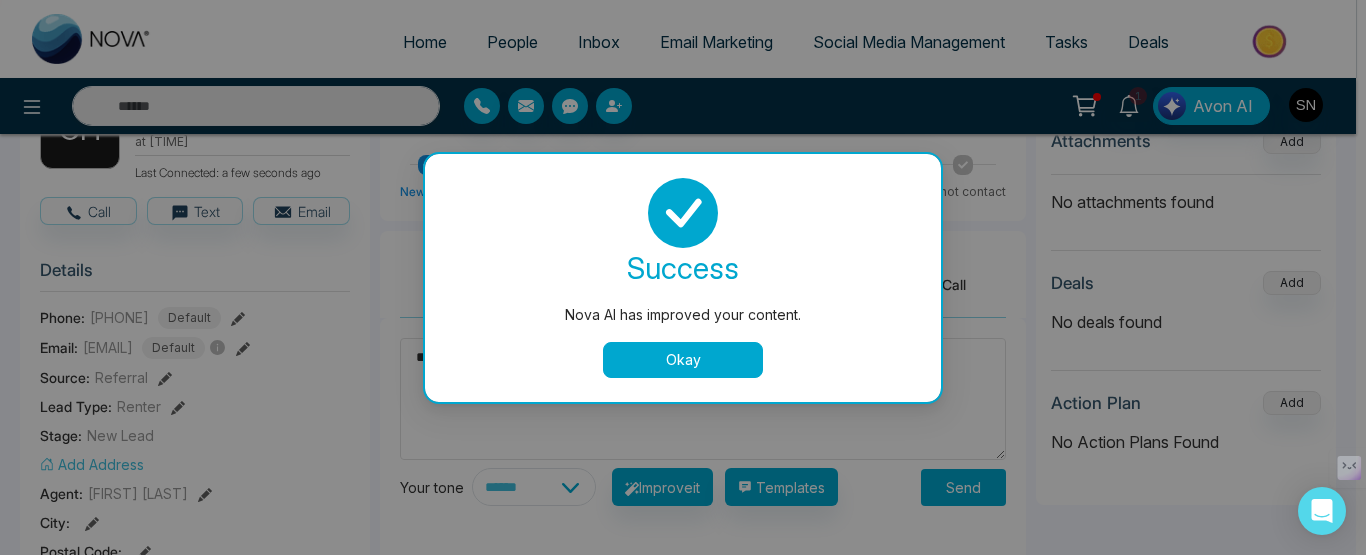 click on "Okay" at bounding box center (683, 360) 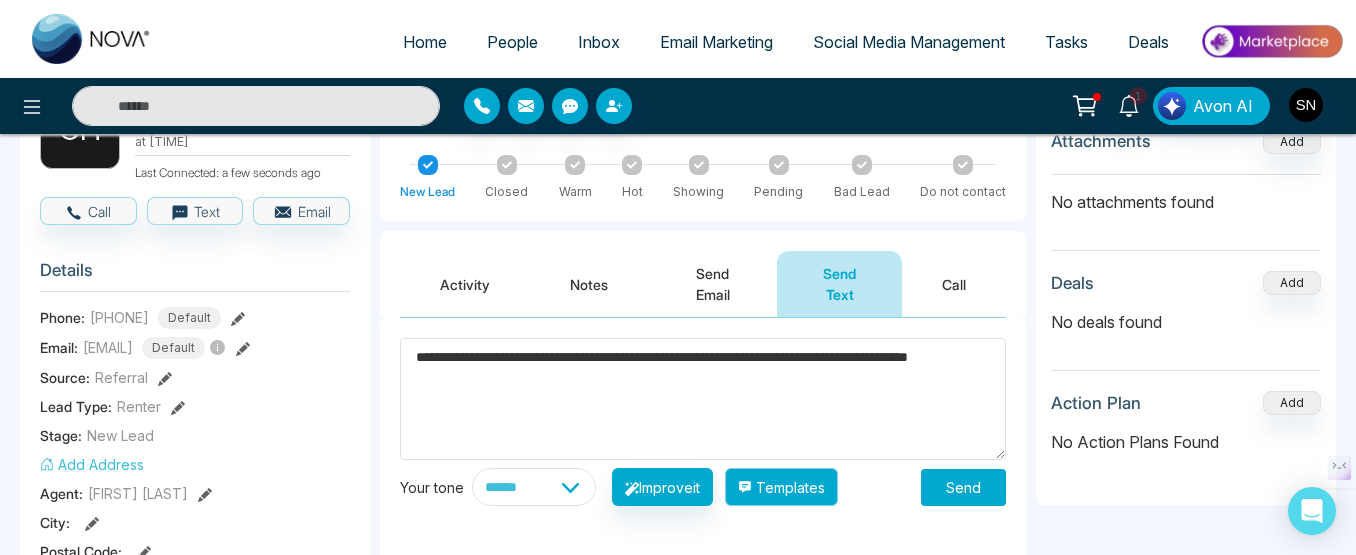 click on "Templates" at bounding box center [781, 487] 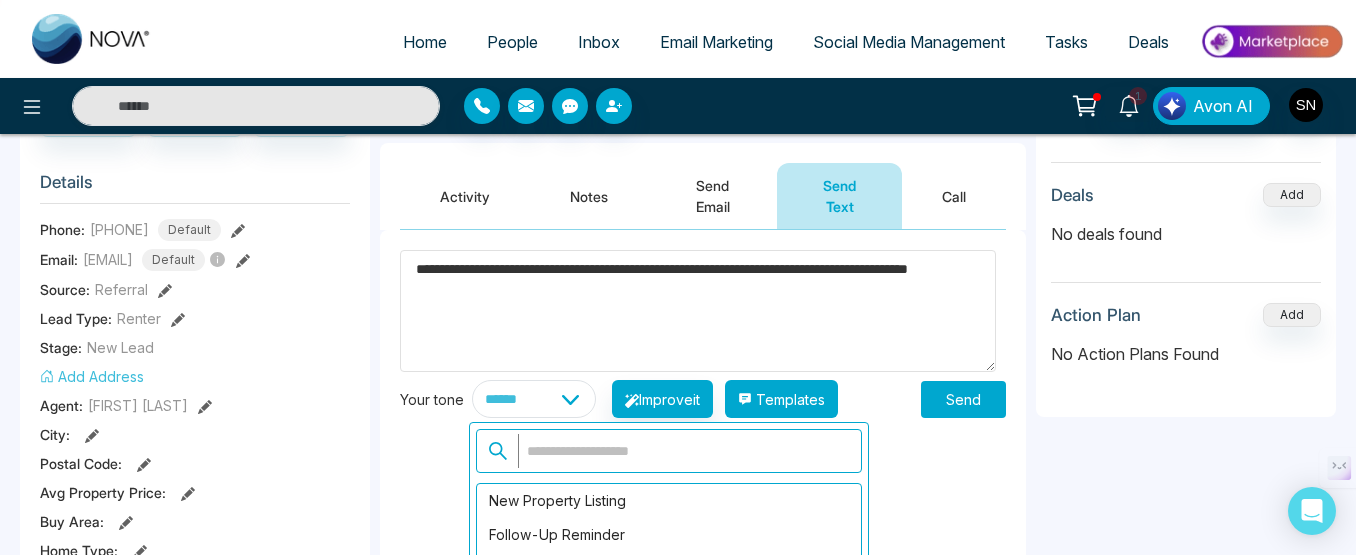 scroll, scrollTop: 400, scrollLeft: 0, axis: vertical 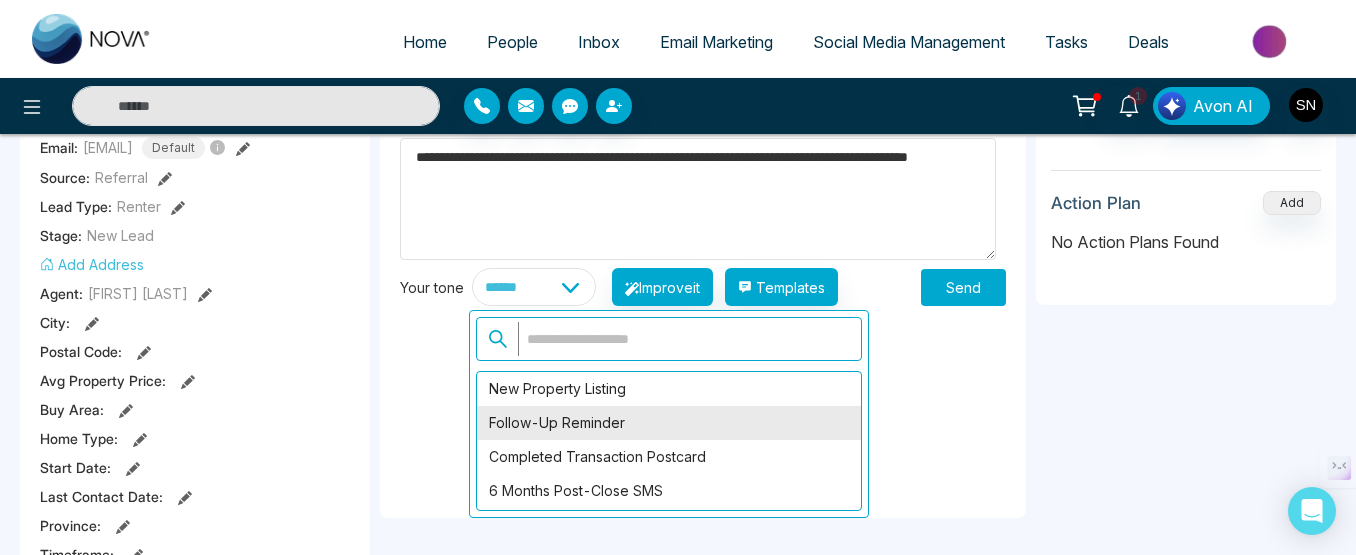 click on "Follow-Up Reminder" at bounding box center [669, 423] 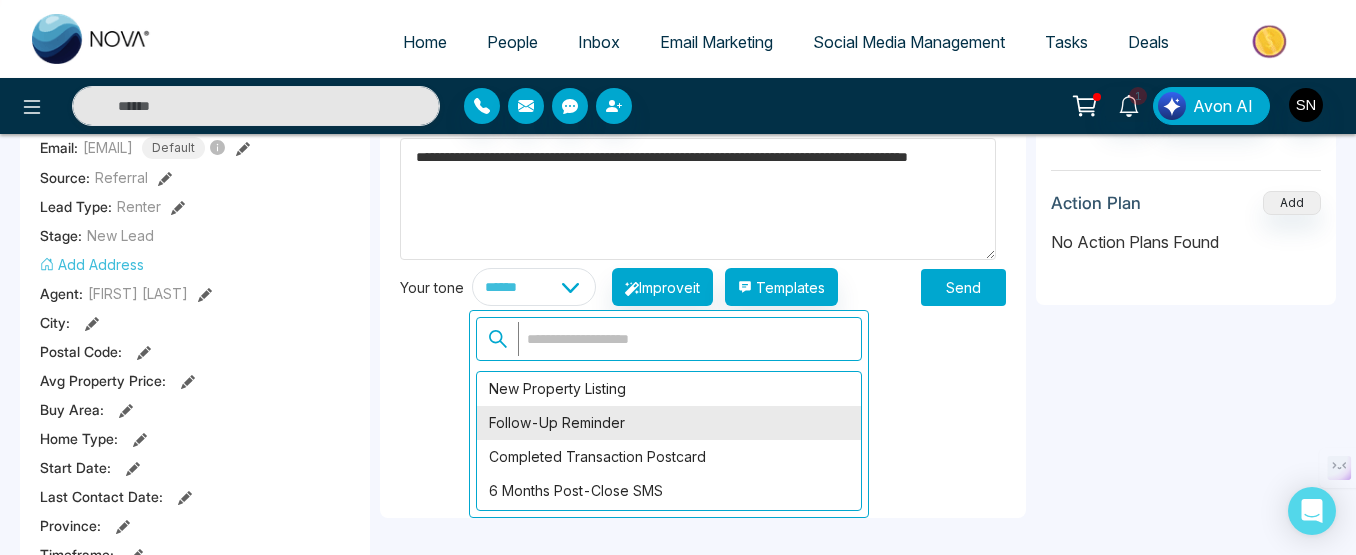 type on "**********" 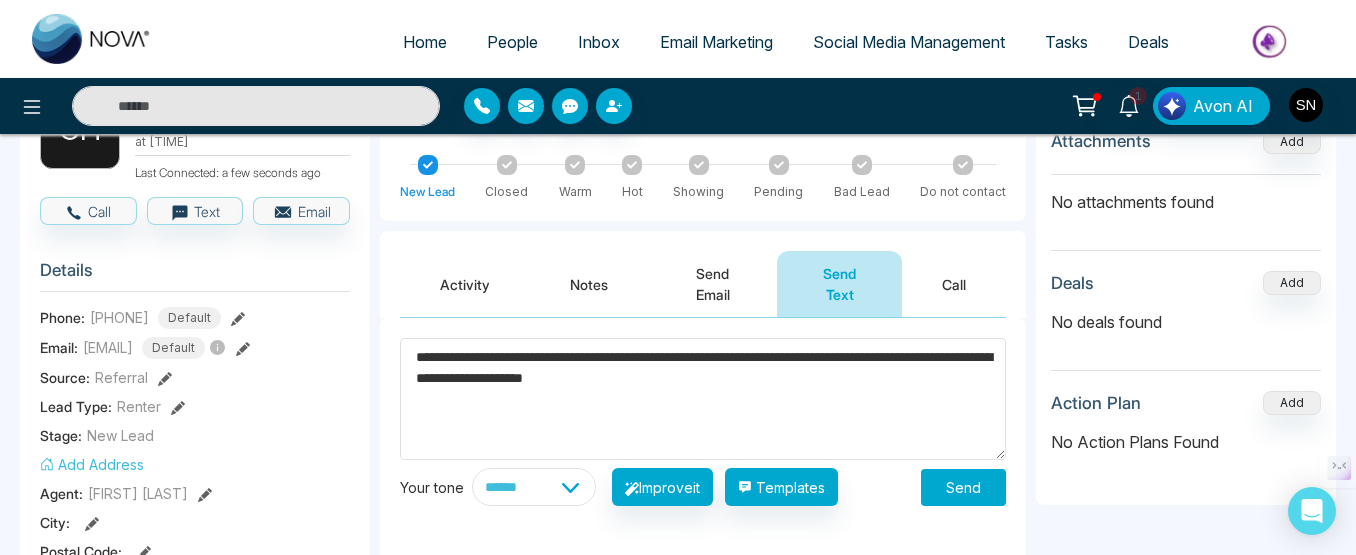 scroll, scrollTop: 100, scrollLeft: 0, axis: vertical 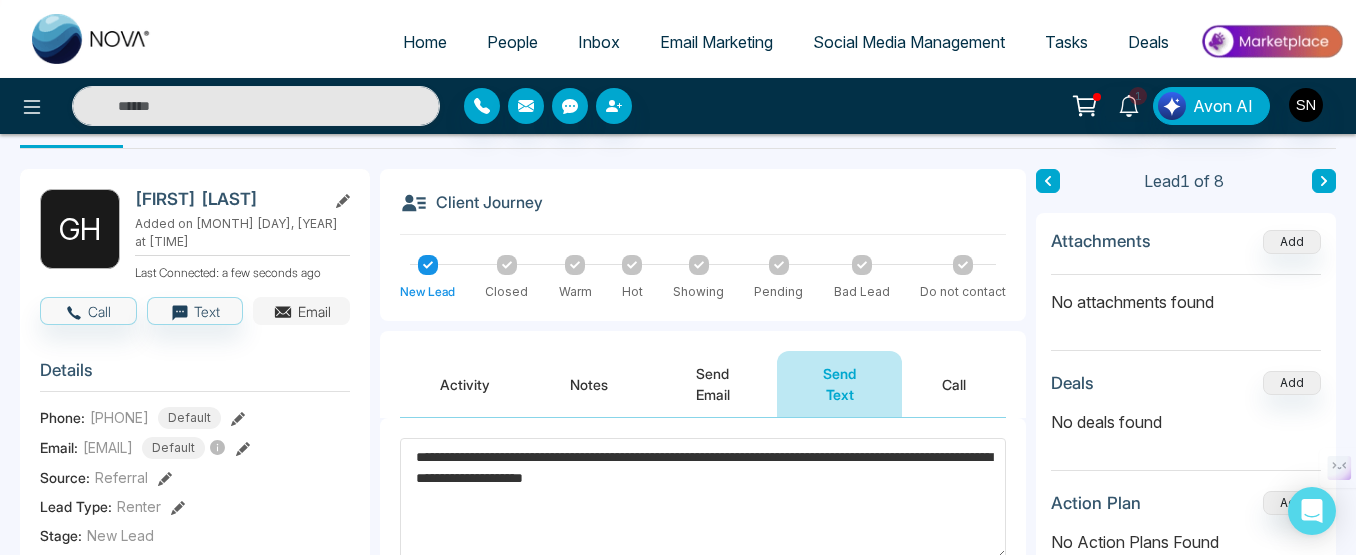click on "Email" at bounding box center [301, 311] 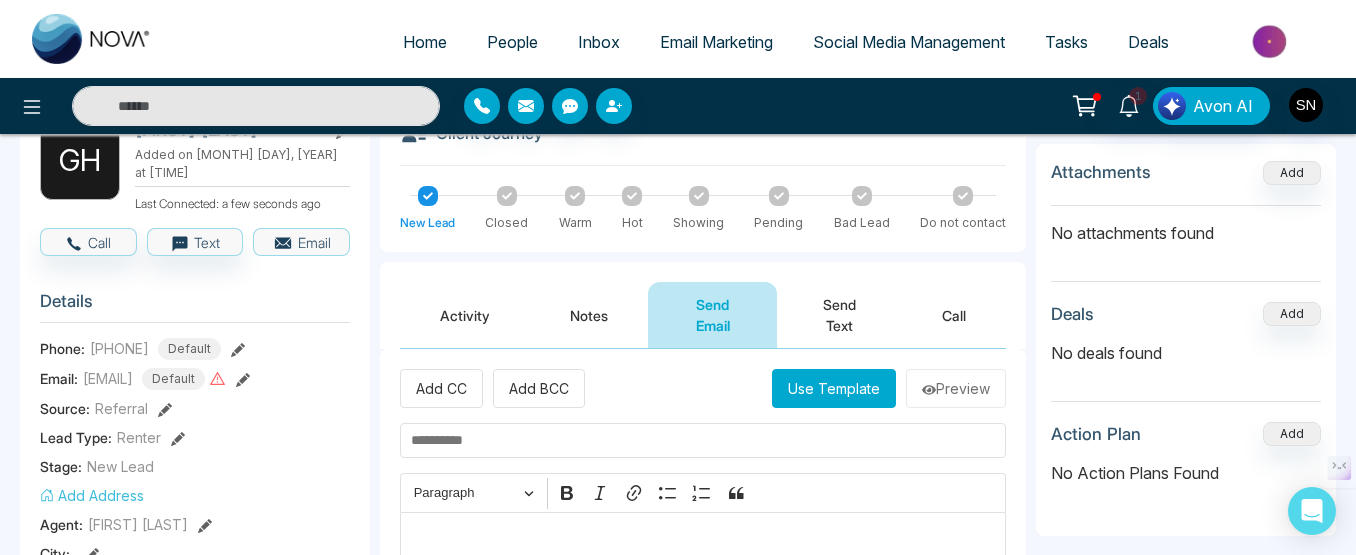scroll, scrollTop: 200, scrollLeft: 0, axis: vertical 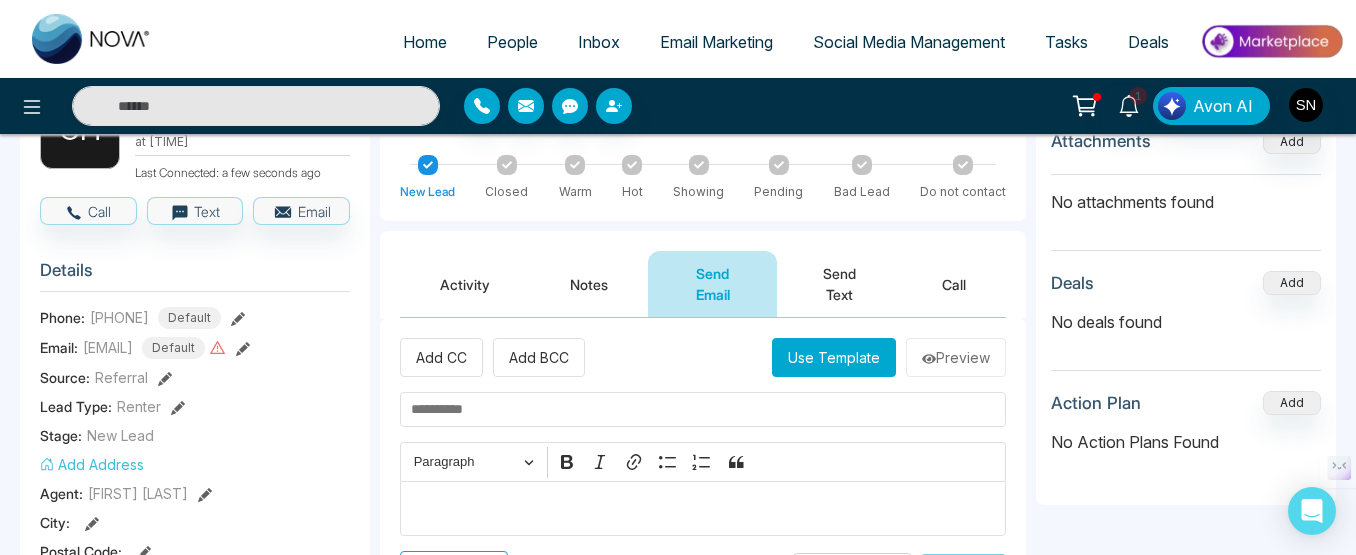 click on "Use Template" at bounding box center [834, 357] 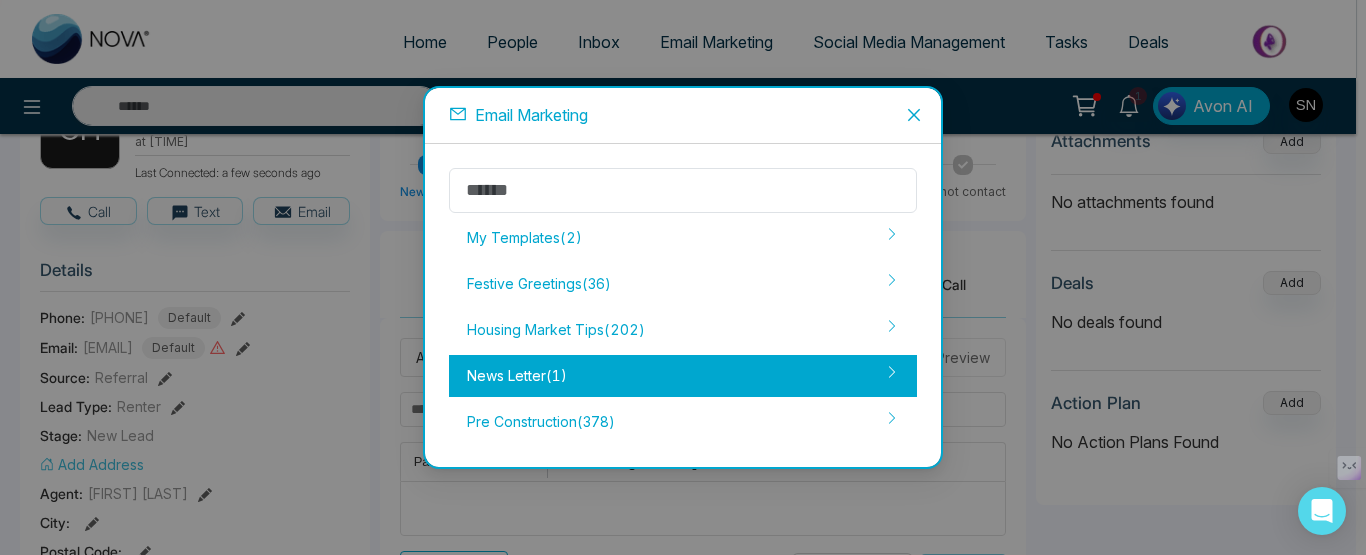 click on "News Letter  ( 1 )" at bounding box center [683, 376] 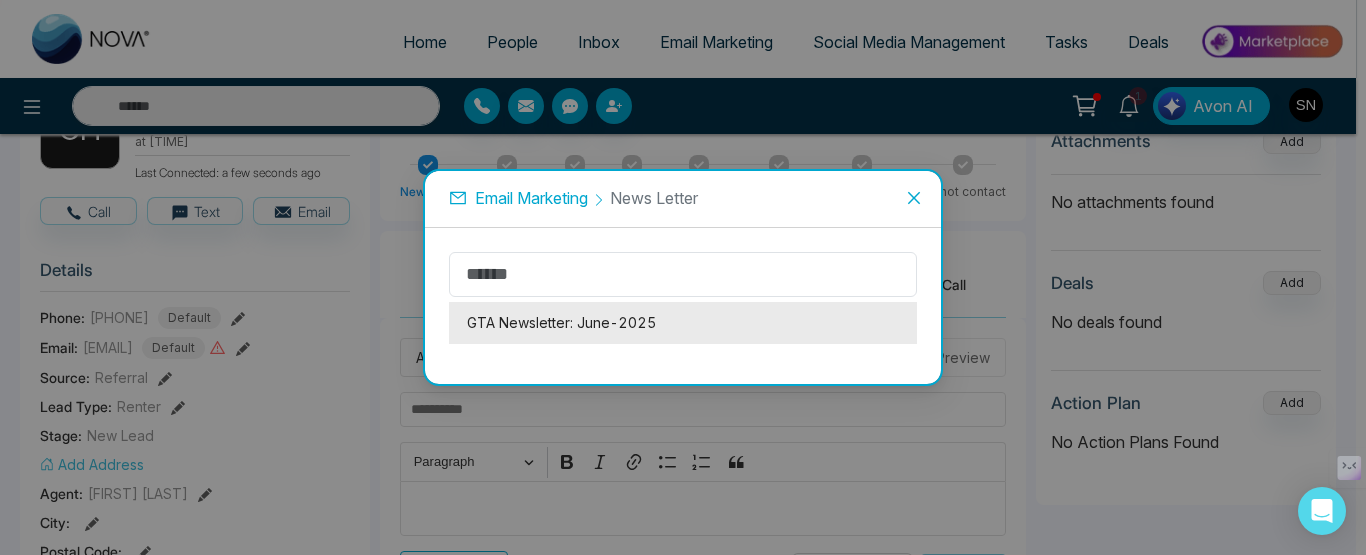 click on "GTA Newsletter: June-2025" at bounding box center [683, 323] 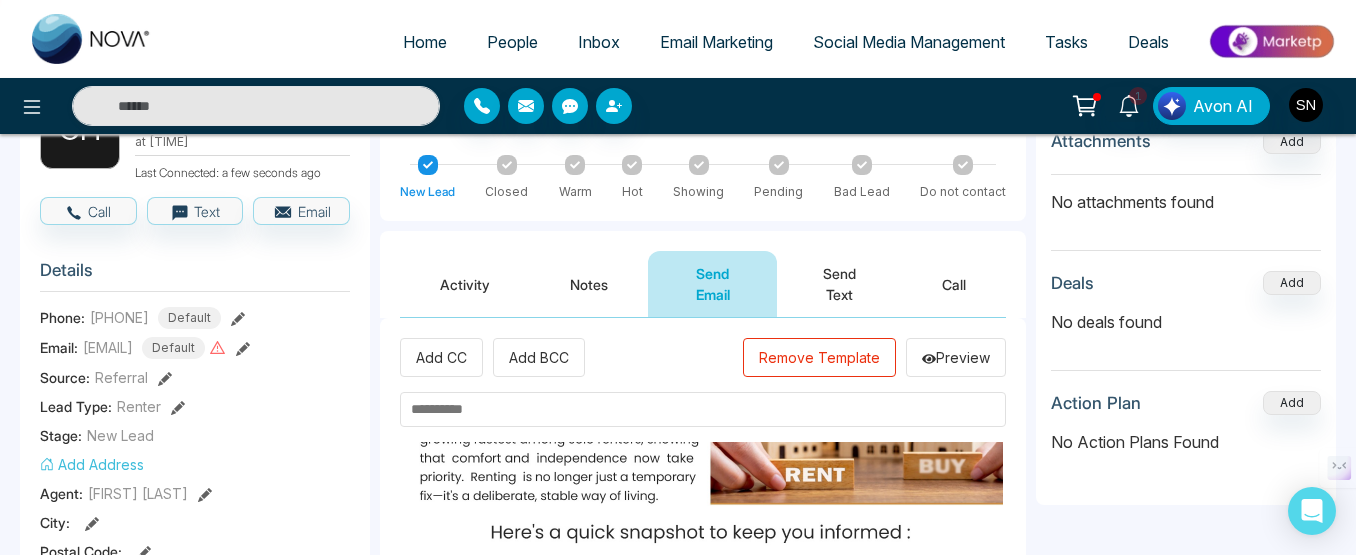 scroll, scrollTop: 200, scrollLeft: 0, axis: vertical 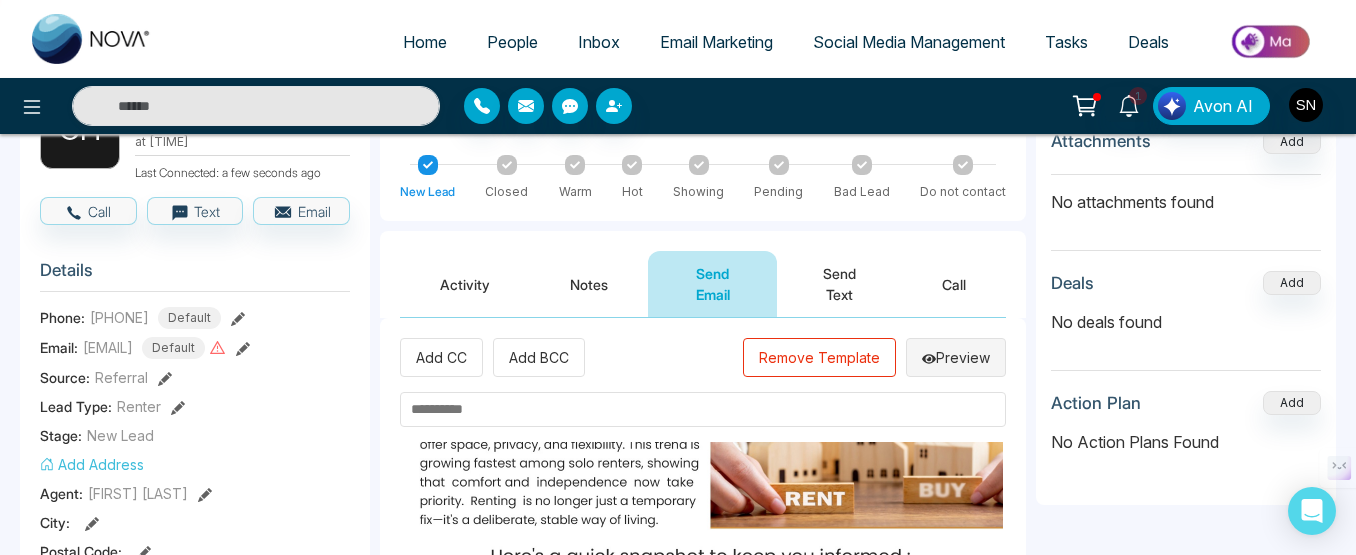 click on "Preview" at bounding box center [956, 357] 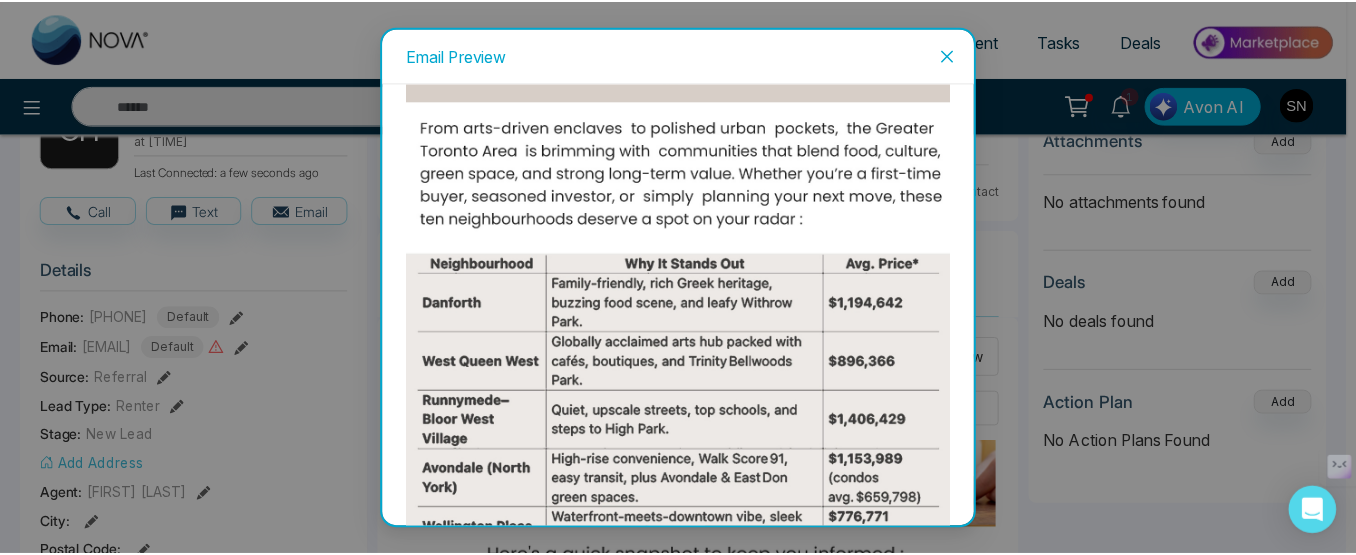 scroll, scrollTop: 200, scrollLeft: 0, axis: vertical 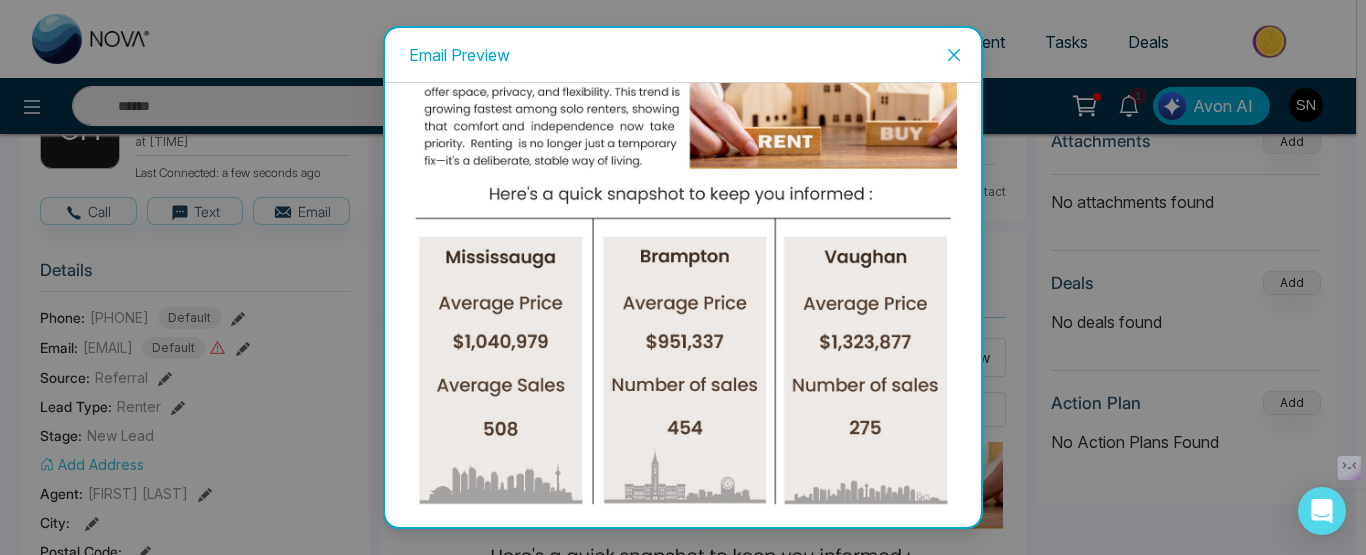 click at bounding box center (954, 55) 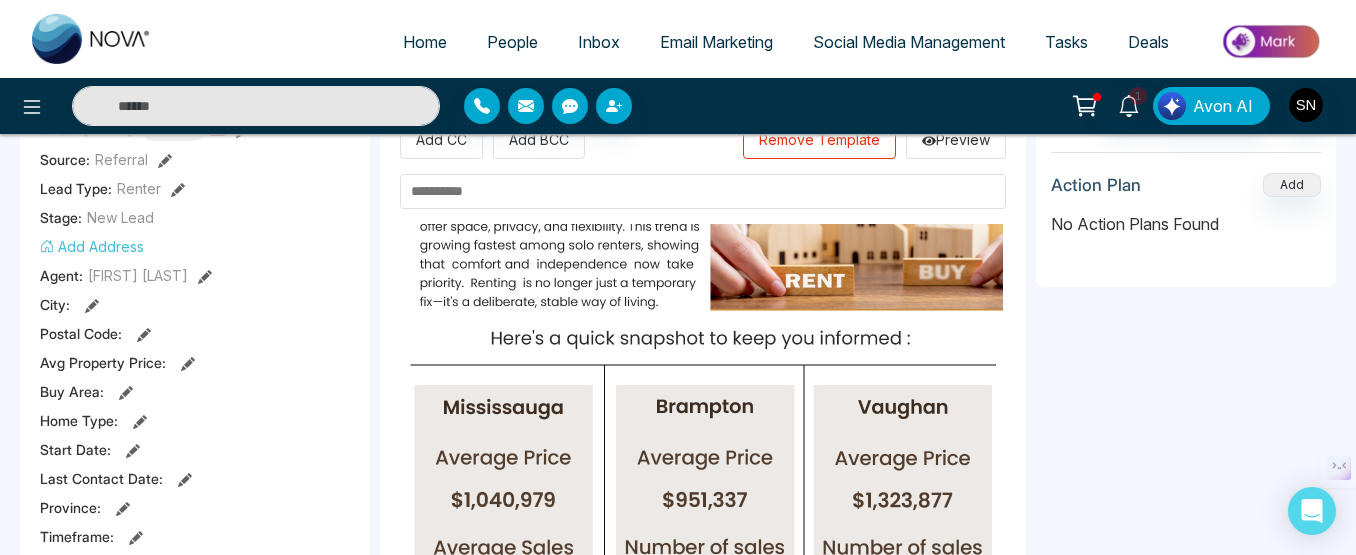 scroll, scrollTop: 500, scrollLeft: 0, axis: vertical 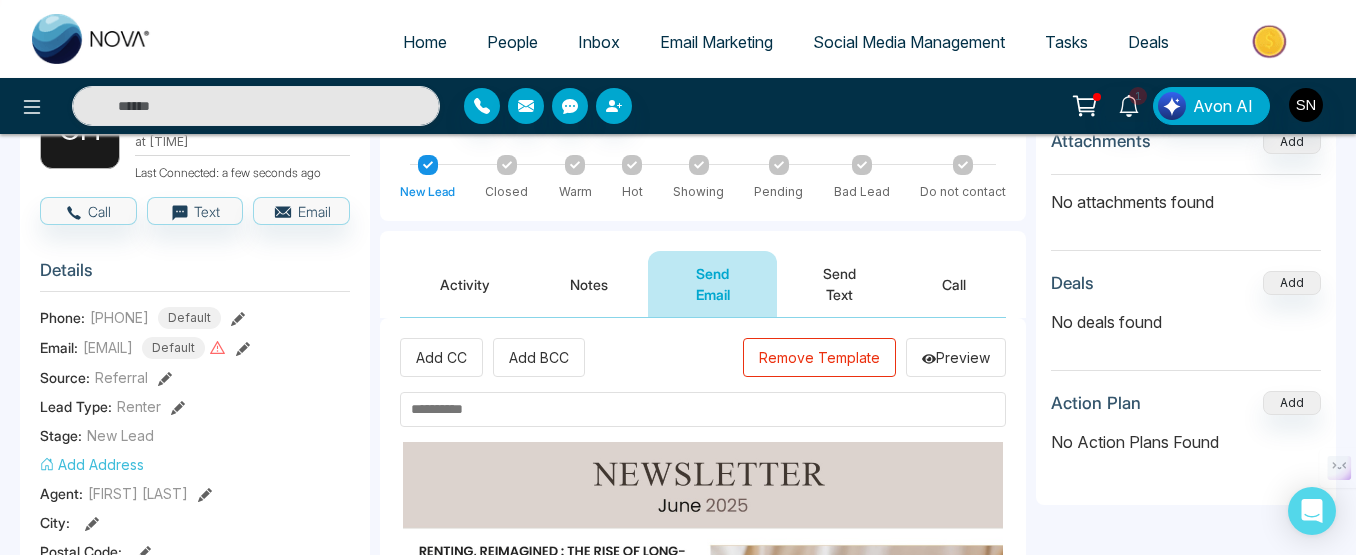 click at bounding box center [703, 409] 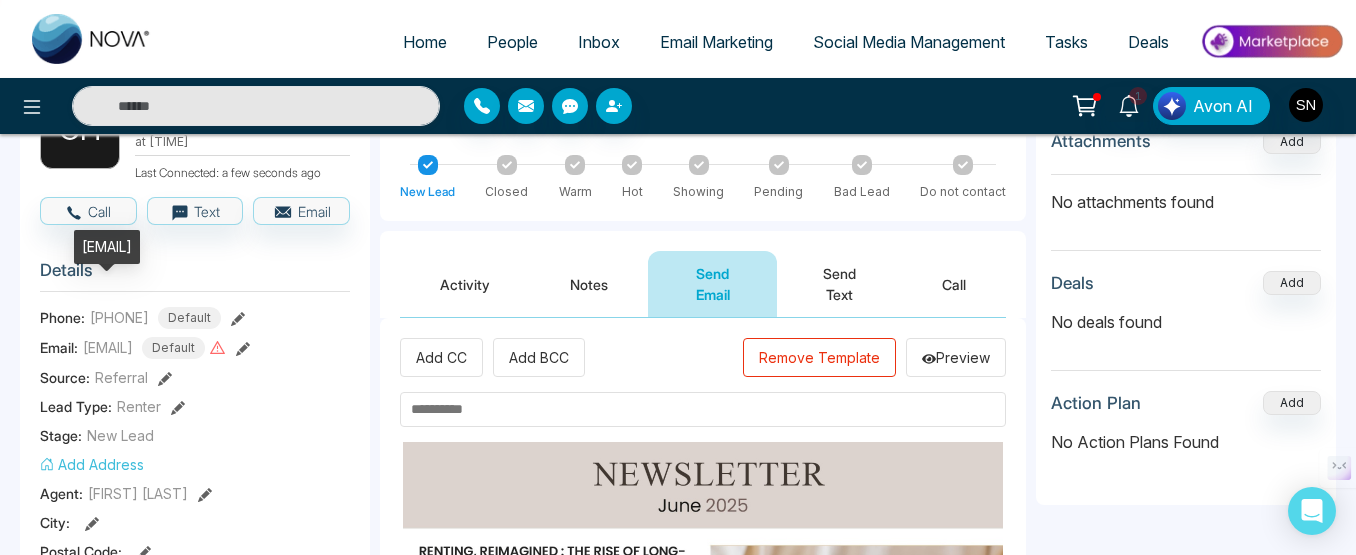 click on "[EMAIL]" at bounding box center (108, 347) 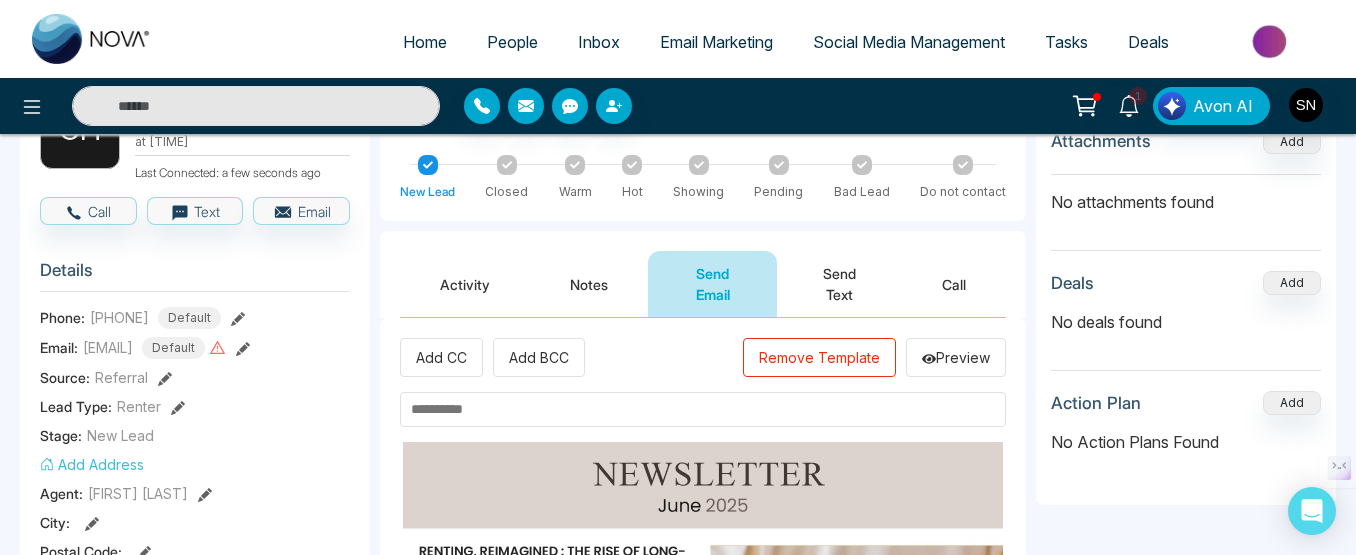 click 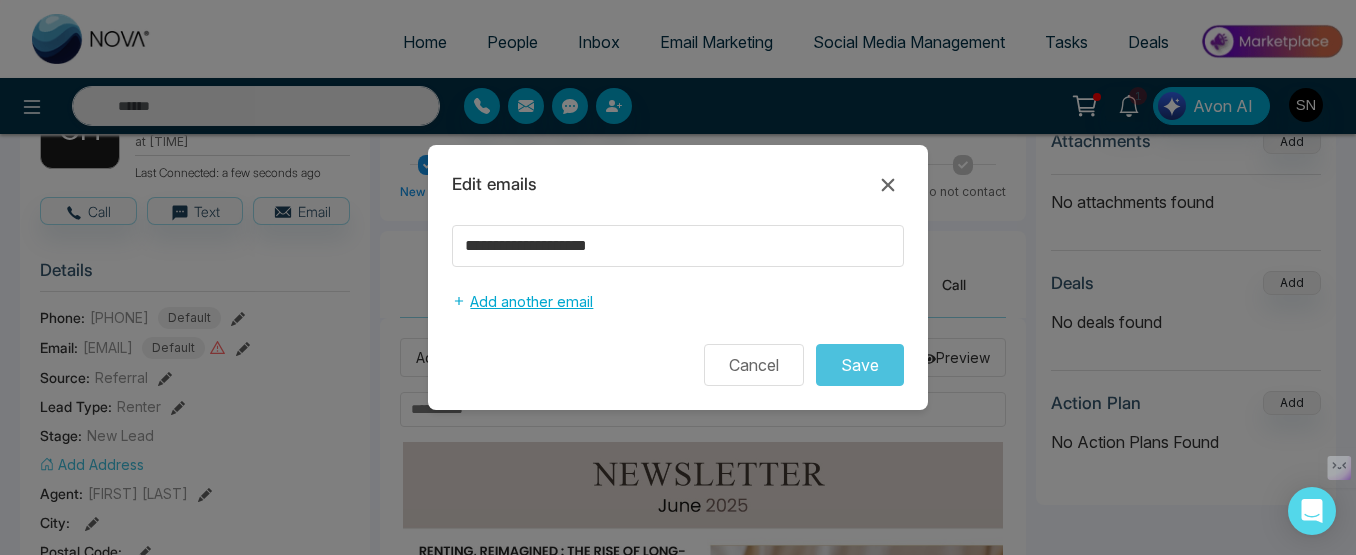click on "Add another email" at bounding box center [522, 302] 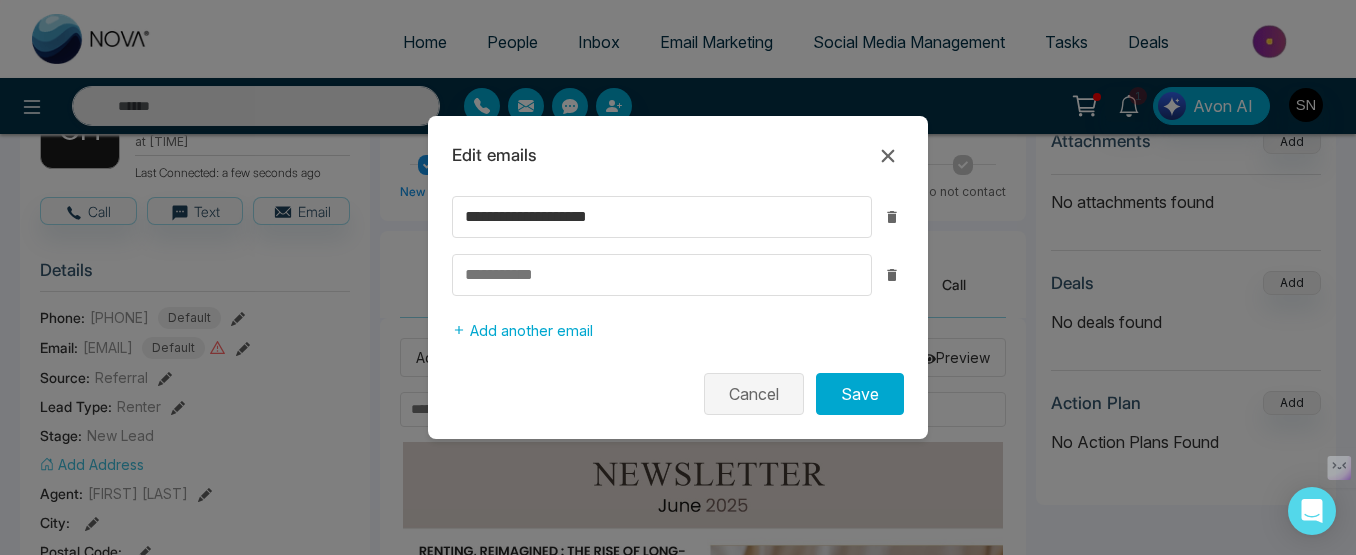 click on "Cancel" at bounding box center (754, 394) 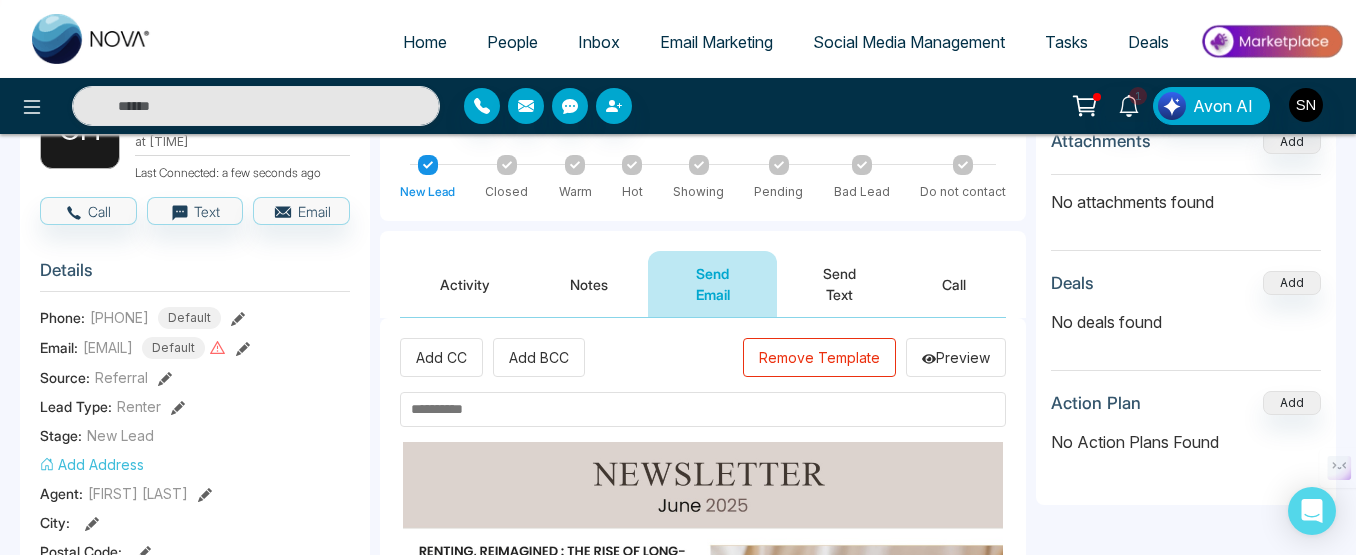 click 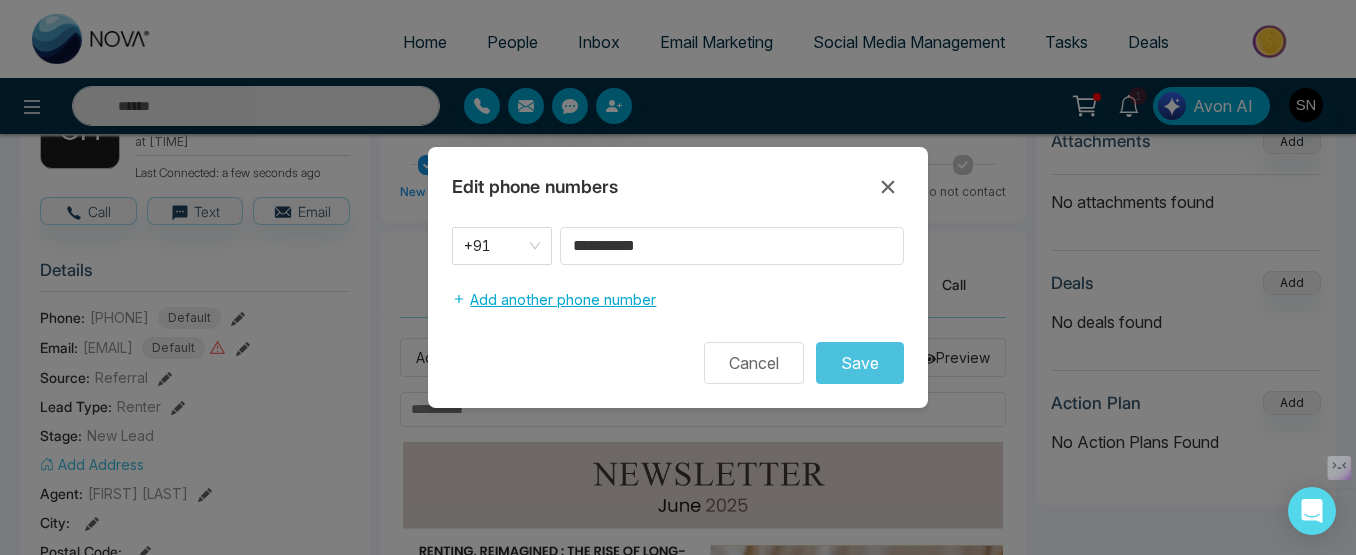 click on "Add another phone number" at bounding box center (554, 300) 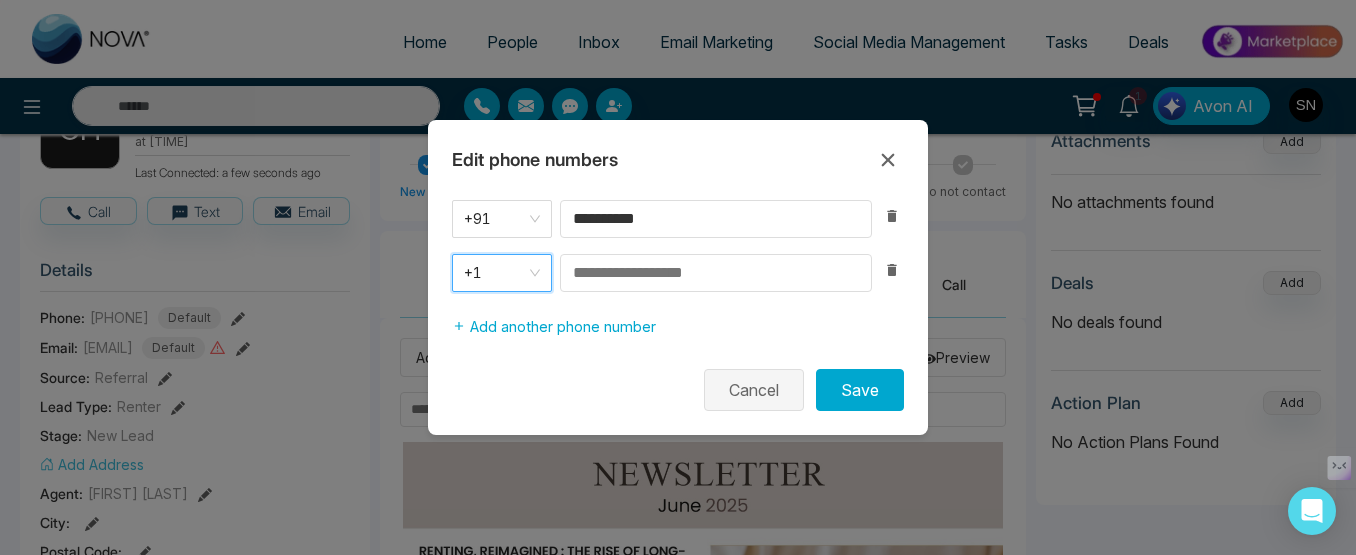 click on "Cancel" at bounding box center (754, 390) 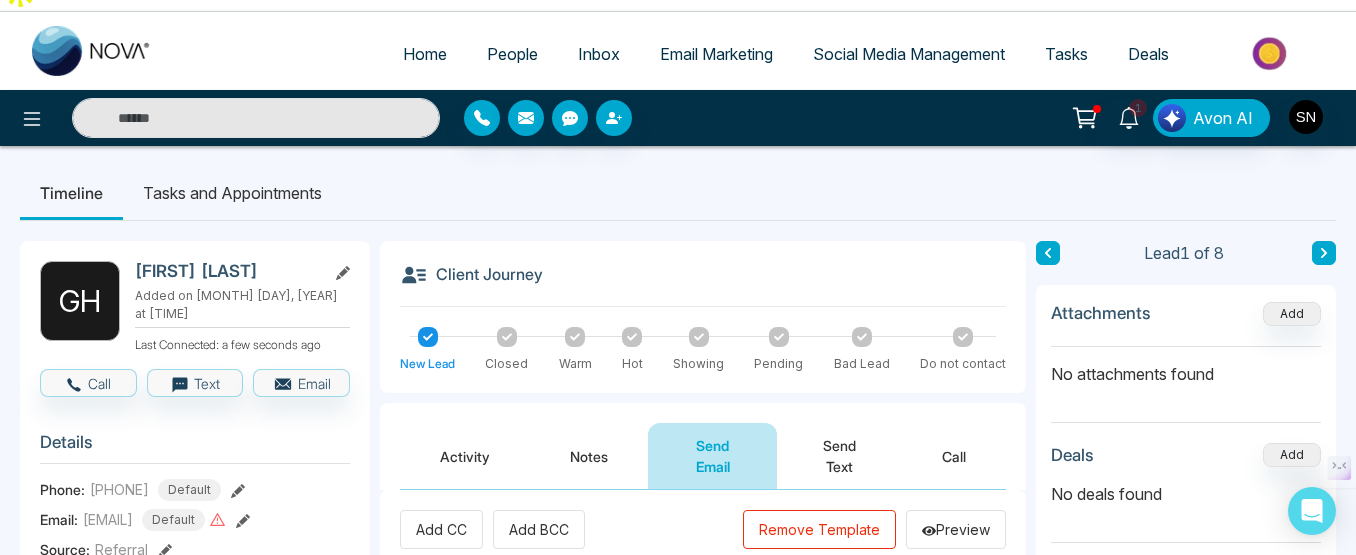 scroll, scrollTop: 0, scrollLeft: 0, axis: both 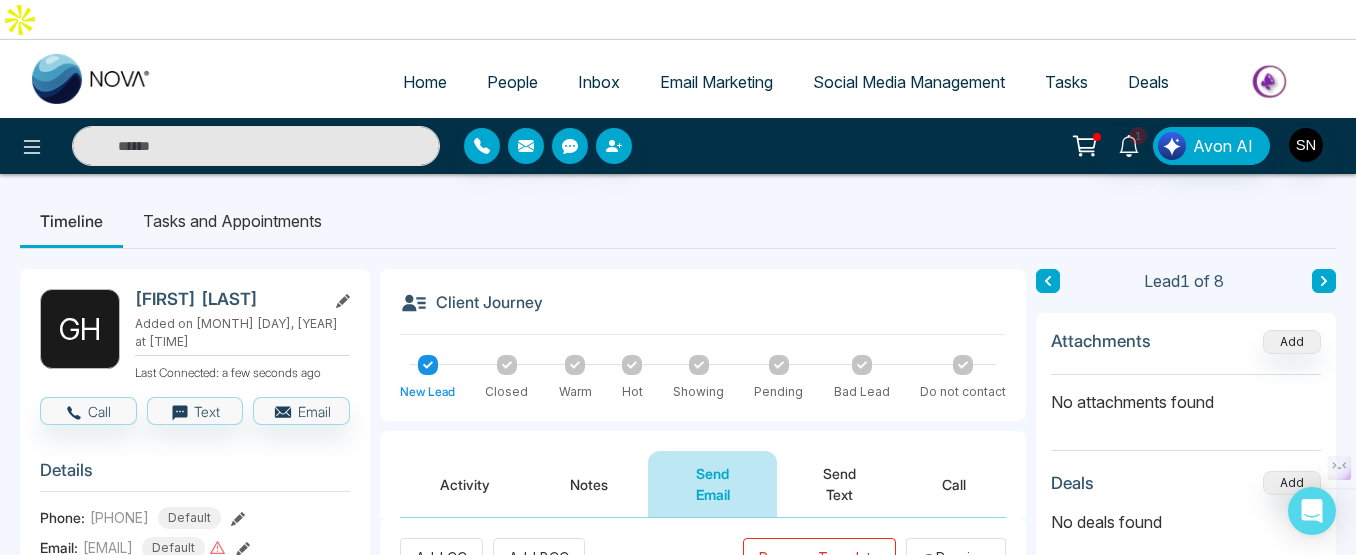 click on "Client Journey New Lead Closed Warm Hot Showing Pending Bad Lead Do not contact" at bounding box center [703, 345] 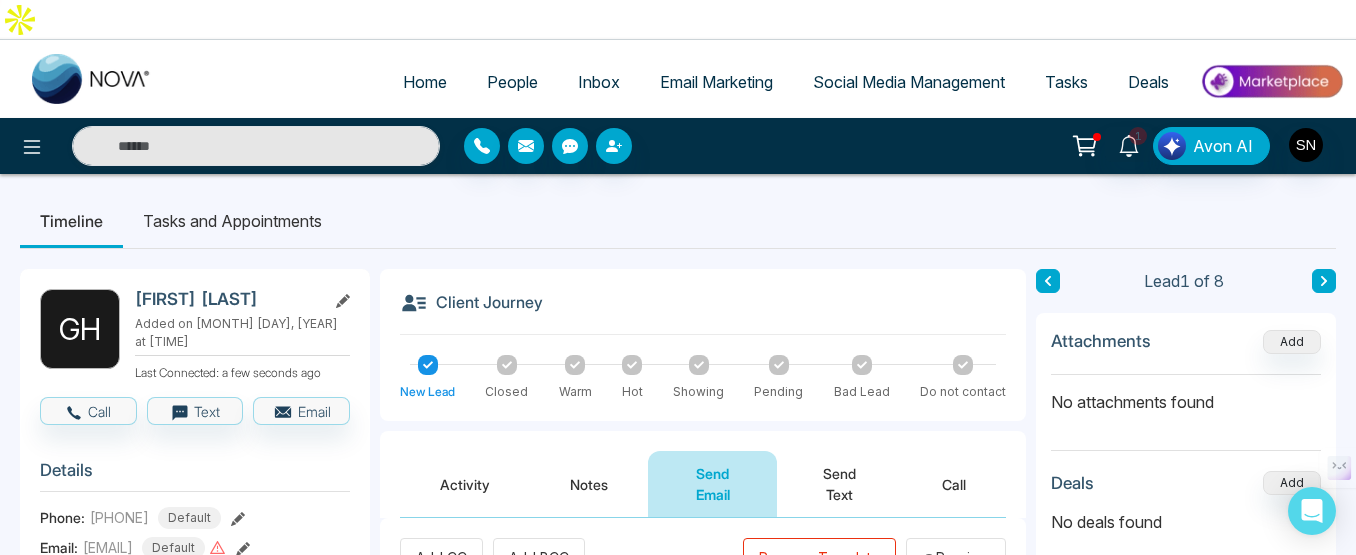 click on "Closed" at bounding box center (506, 392) 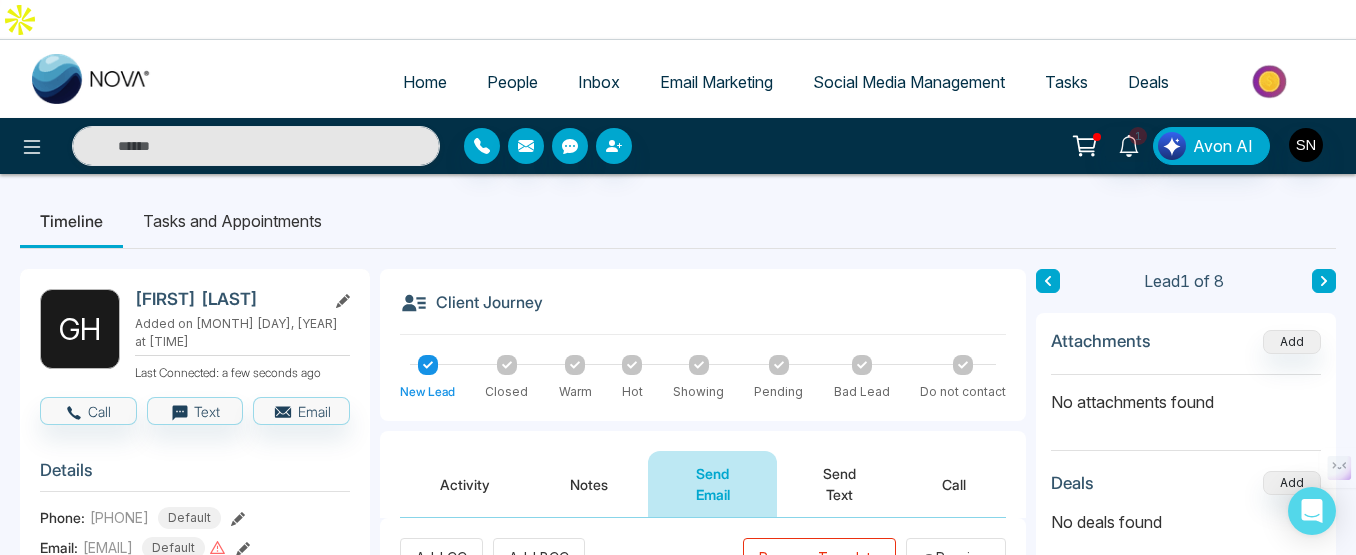 click at bounding box center [507, 365] 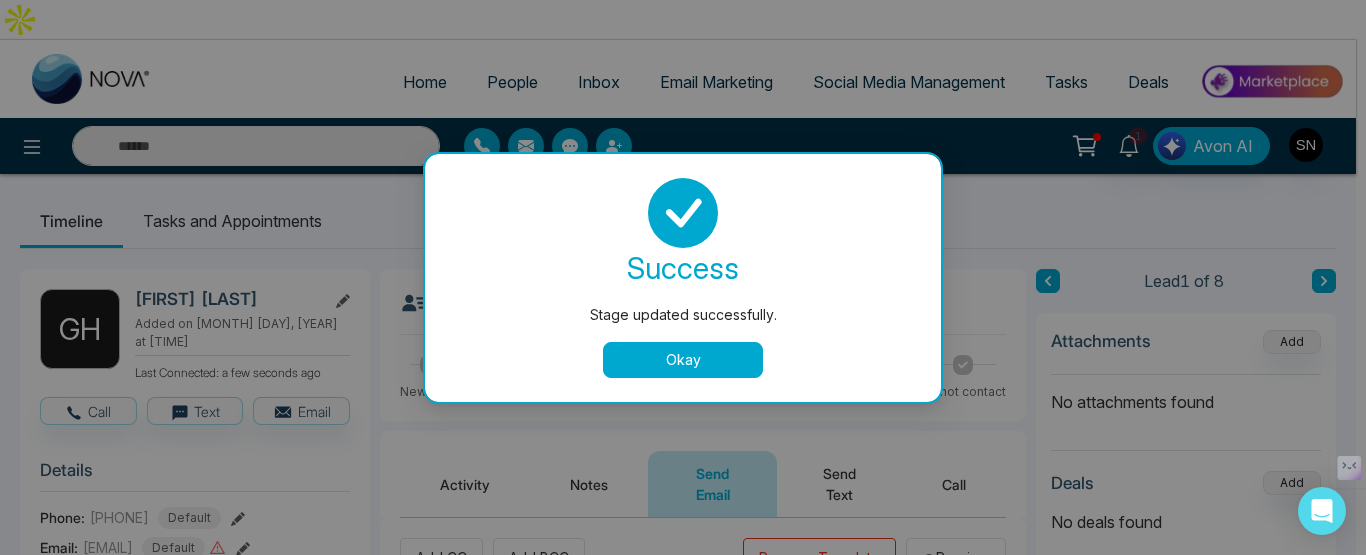 click on "Okay" at bounding box center (683, 360) 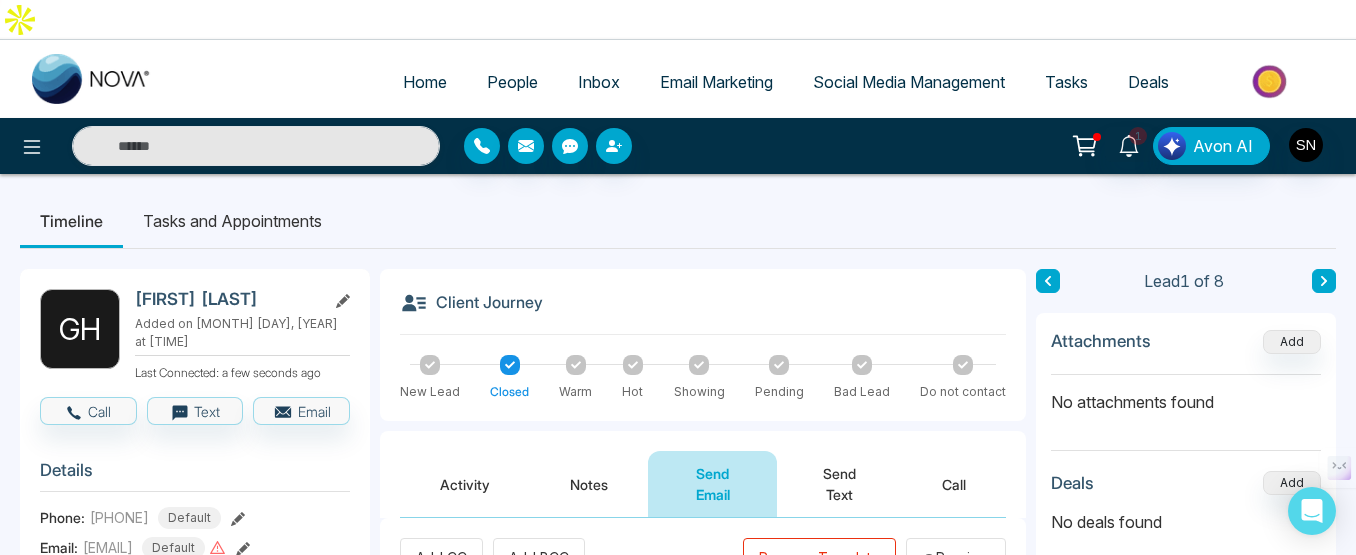 click 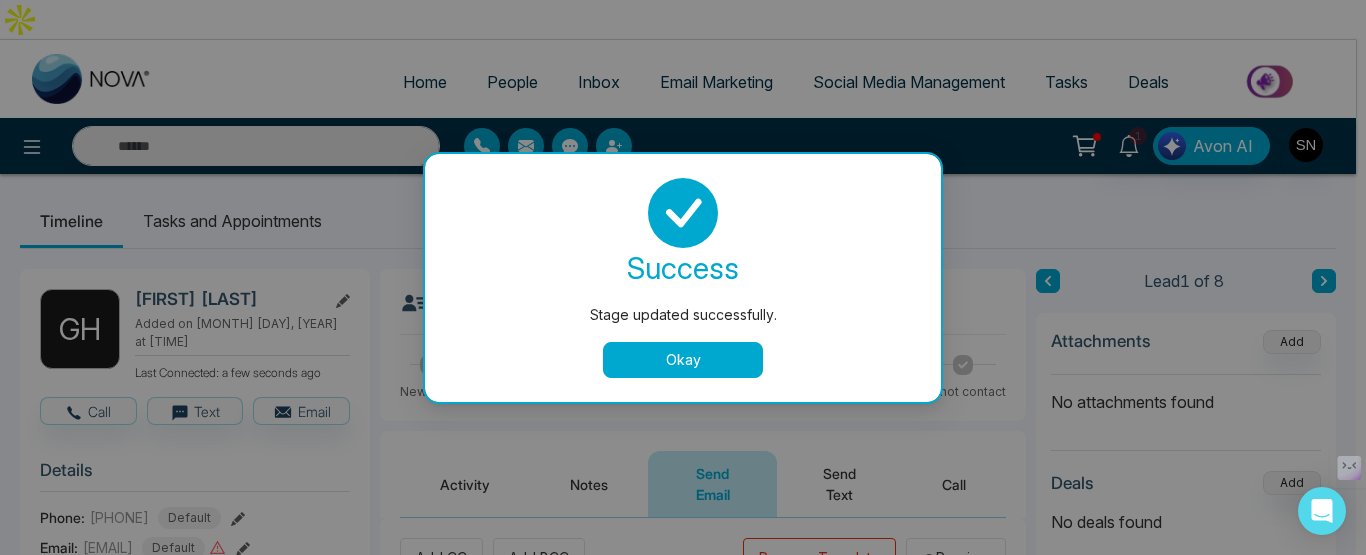click on "Okay" at bounding box center [683, 360] 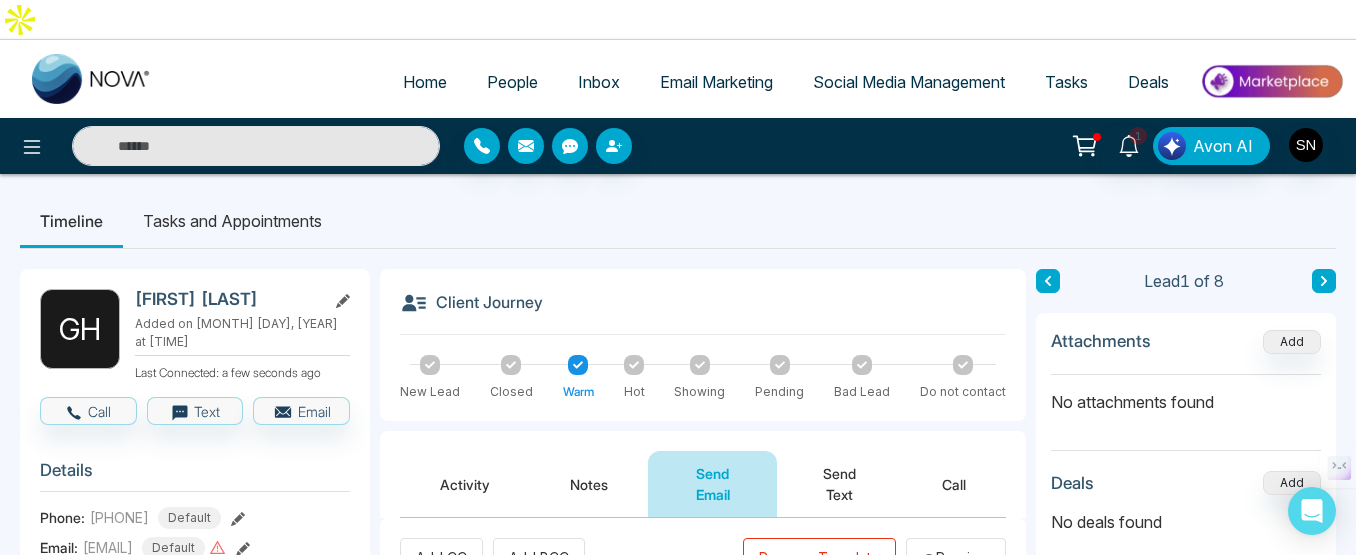 click at bounding box center [862, 365] 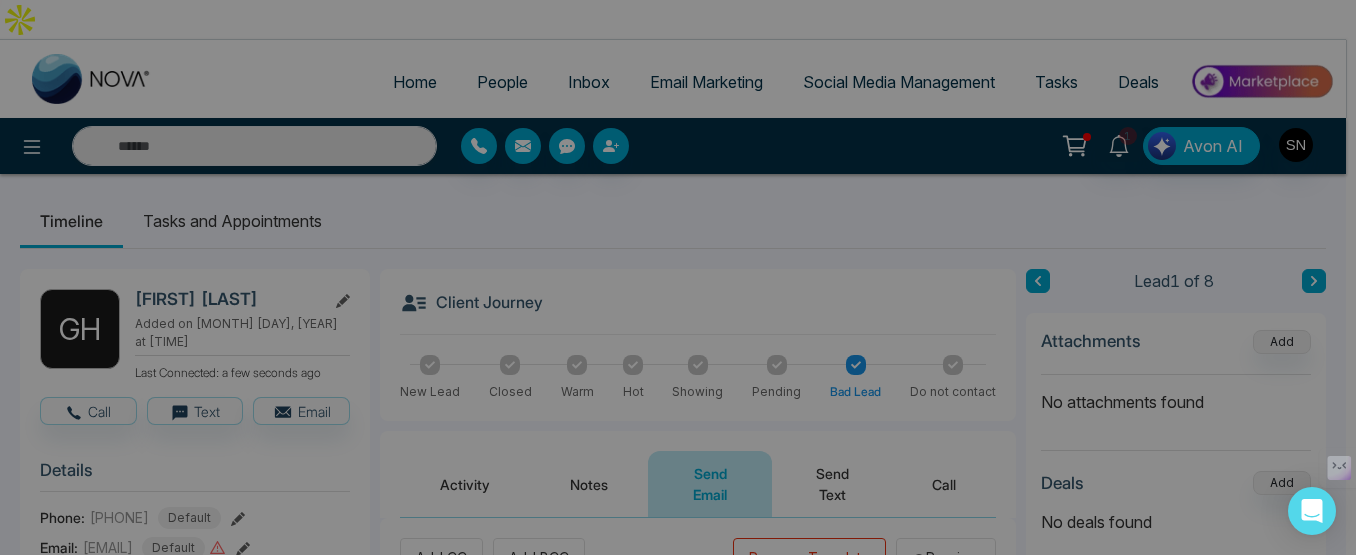 scroll, scrollTop: 200, scrollLeft: 0, axis: vertical 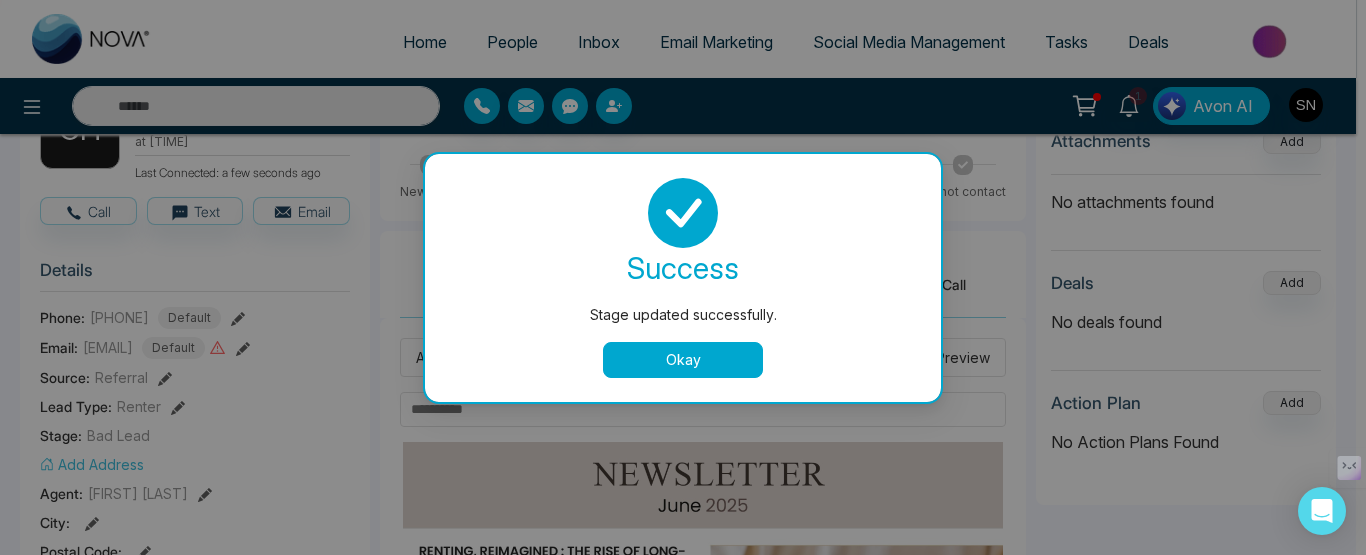 click on "Okay" at bounding box center [683, 360] 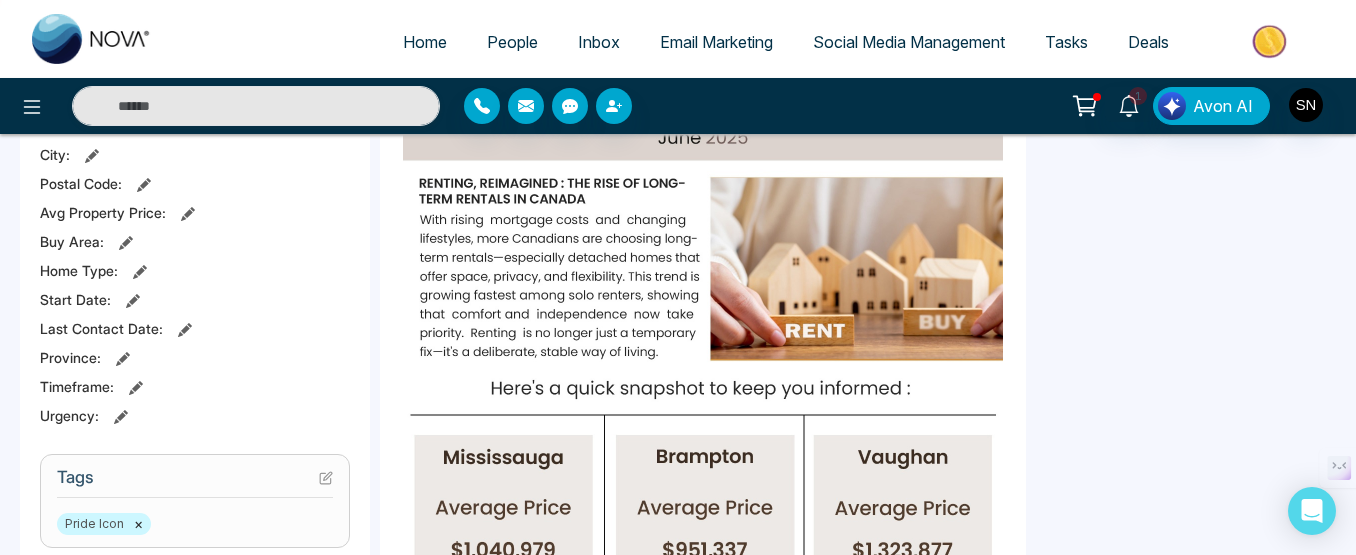 scroll, scrollTop: 600, scrollLeft: 0, axis: vertical 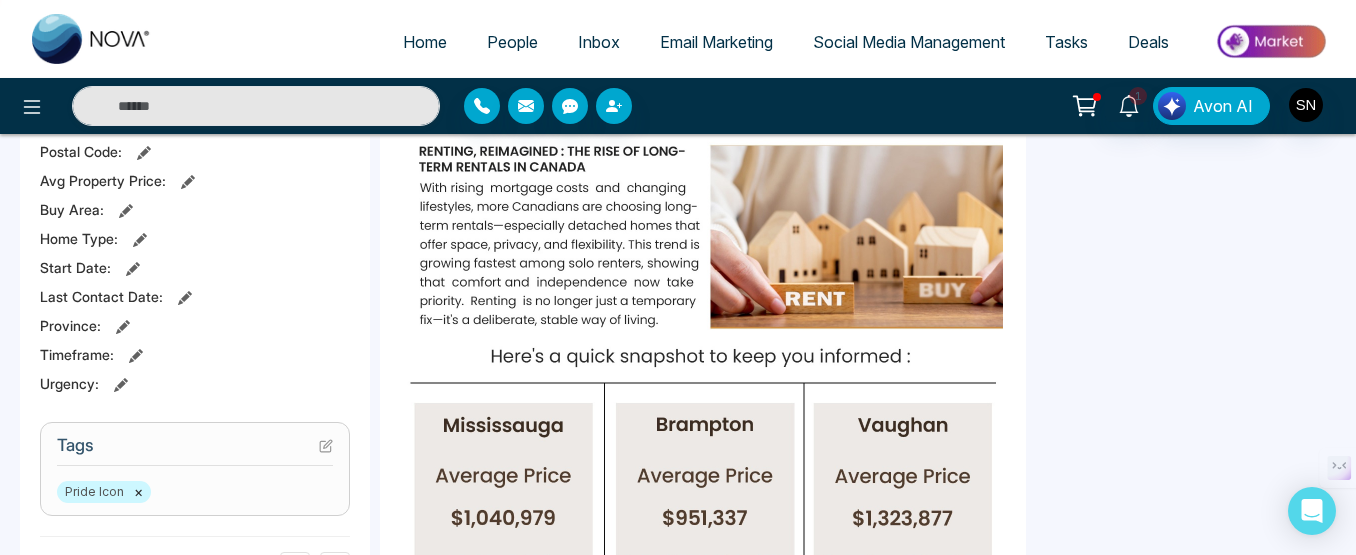 click 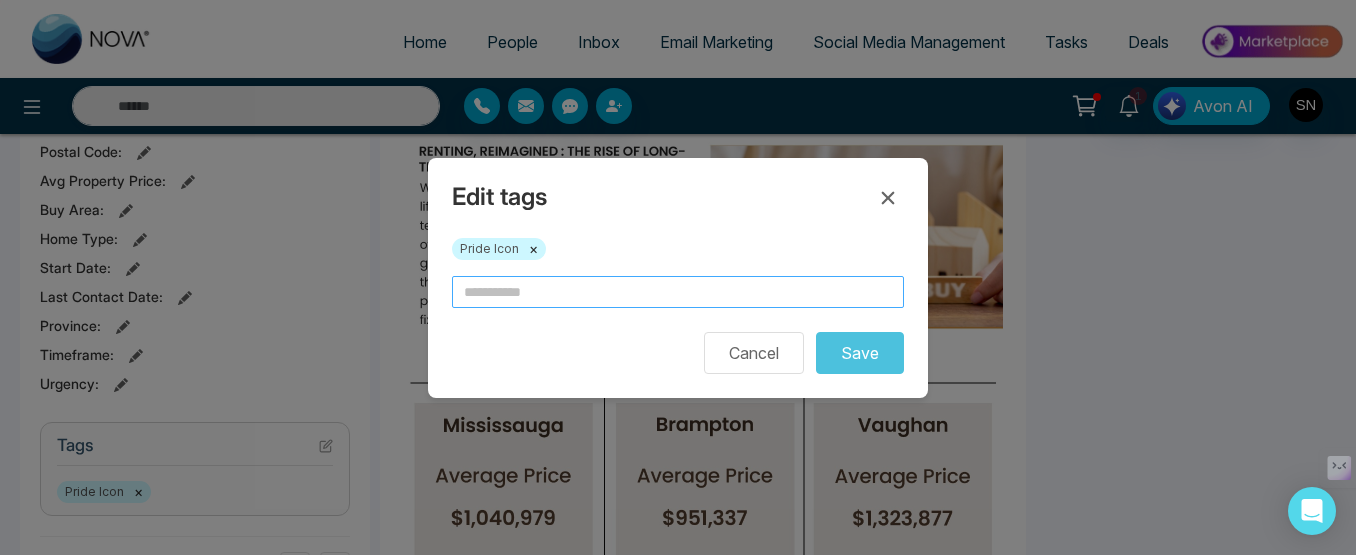click at bounding box center (678, 292) 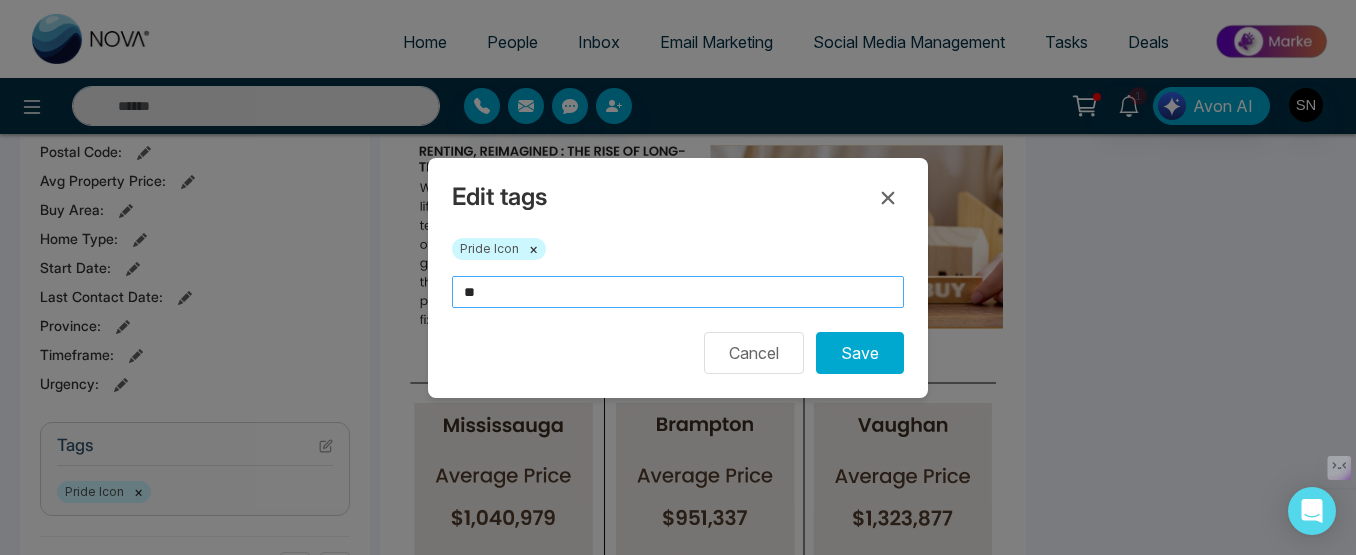 type on "*" 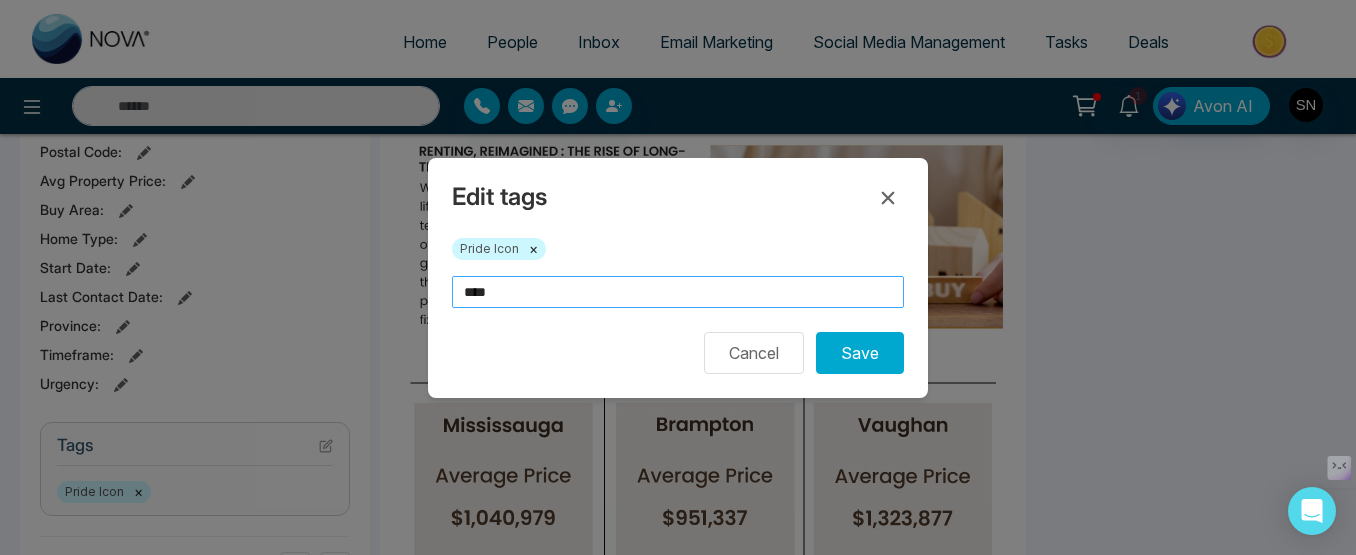 click on "Edit tags Pride Icon   × **** Cancel Save" at bounding box center (678, 278) 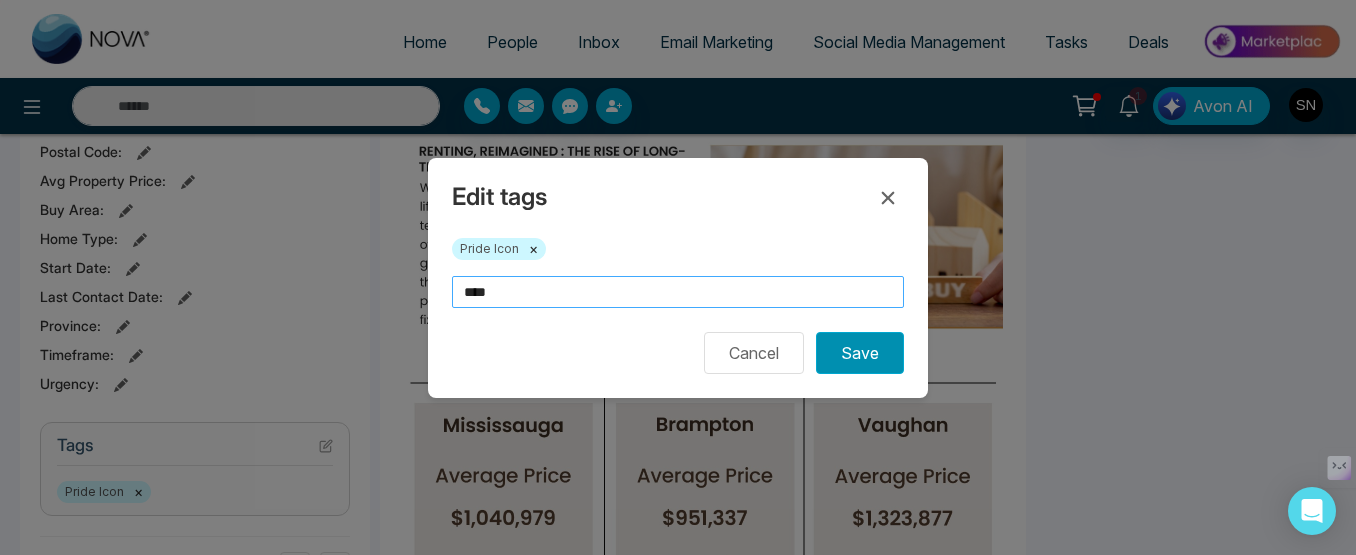 type on "****" 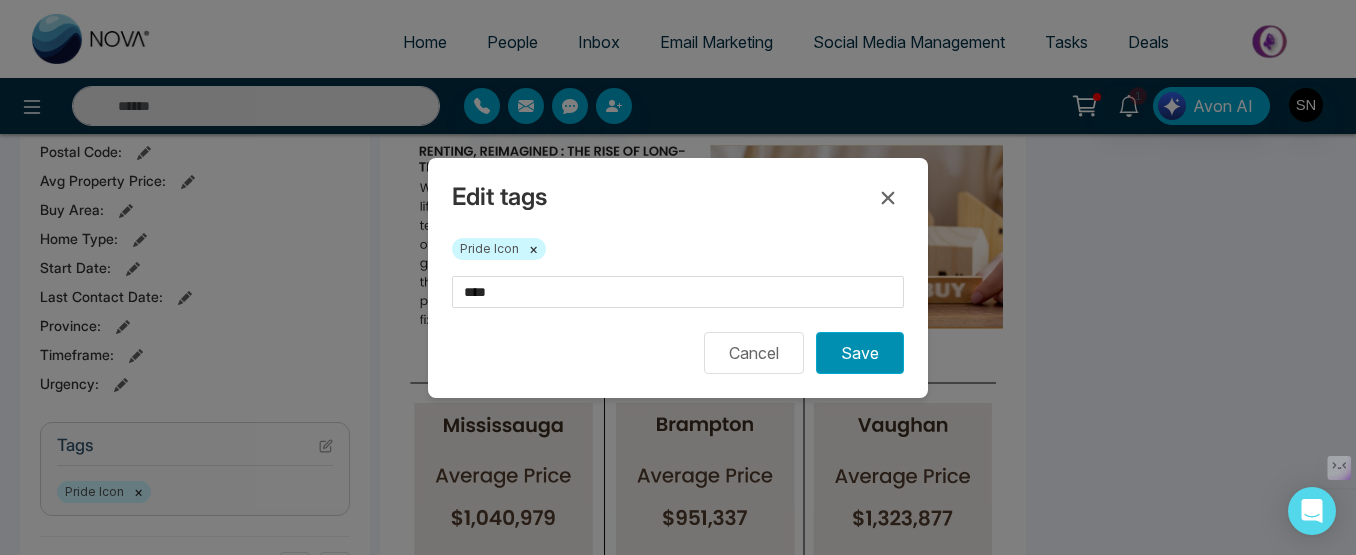 click on "Save" at bounding box center (860, 353) 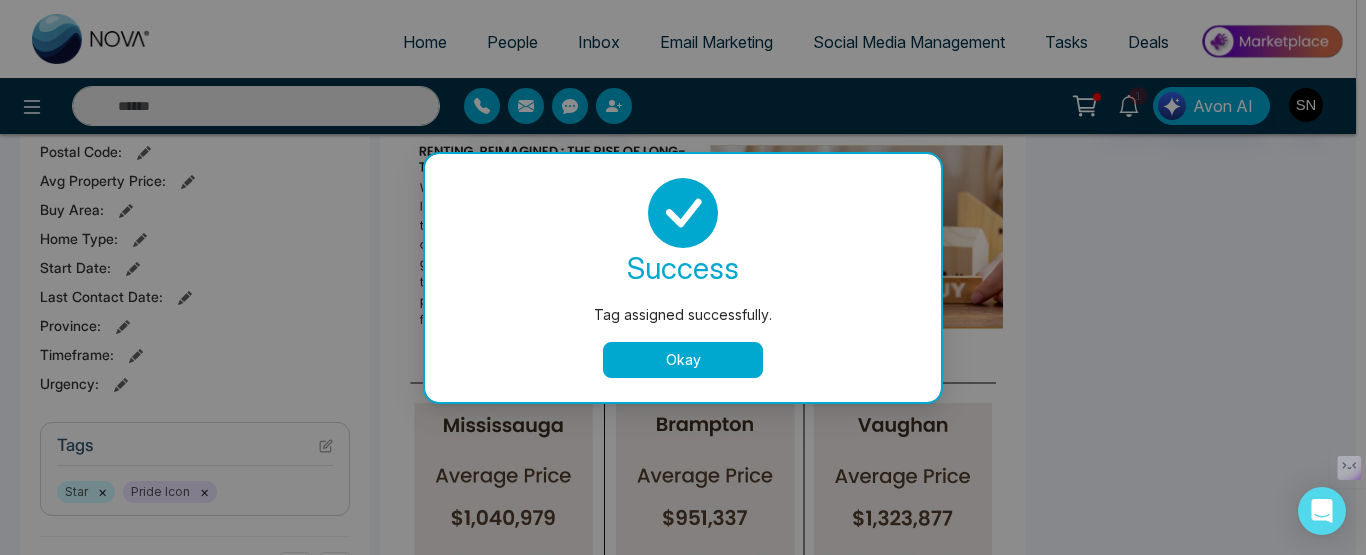 click on "Okay" at bounding box center (683, 360) 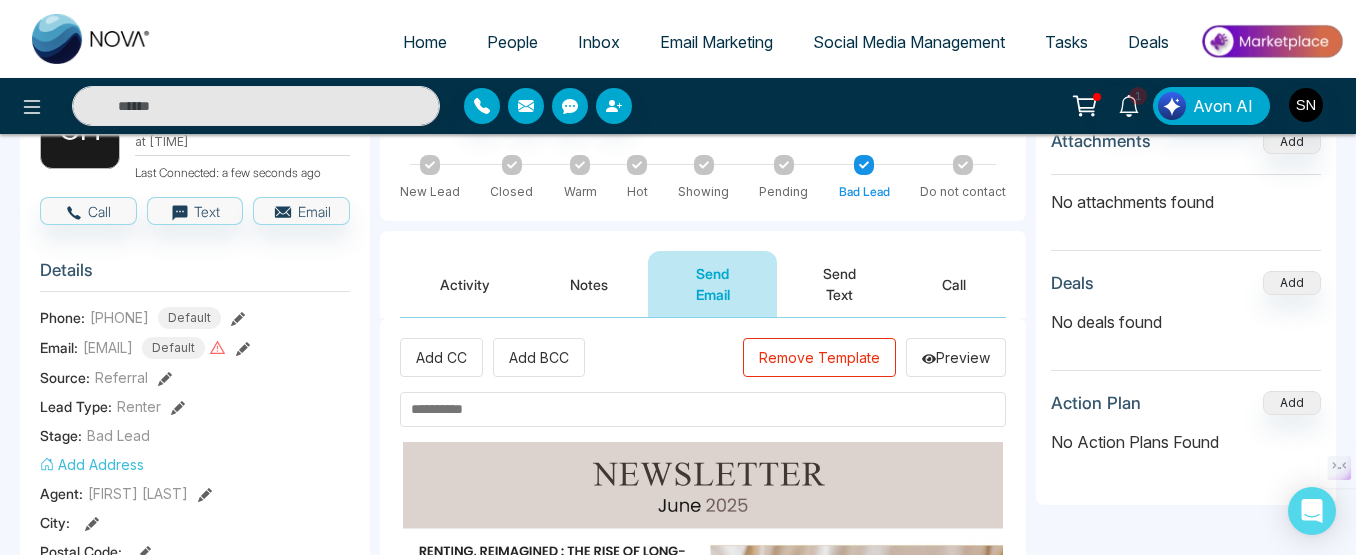 scroll, scrollTop: 0, scrollLeft: 0, axis: both 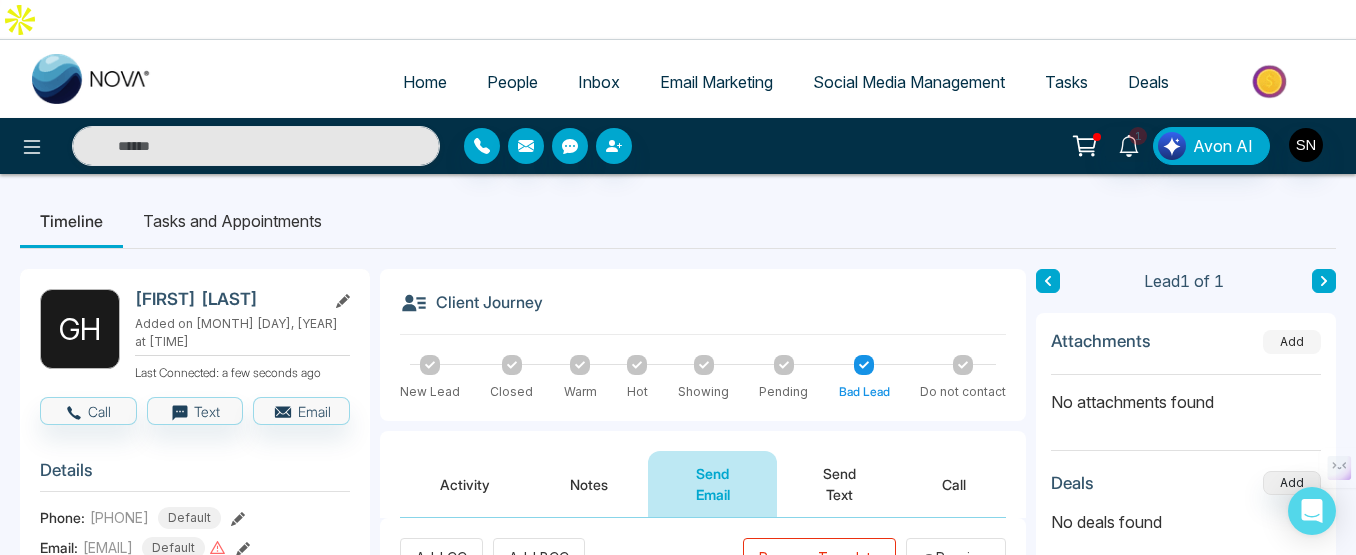 click on "Add" at bounding box center (1292, 342) 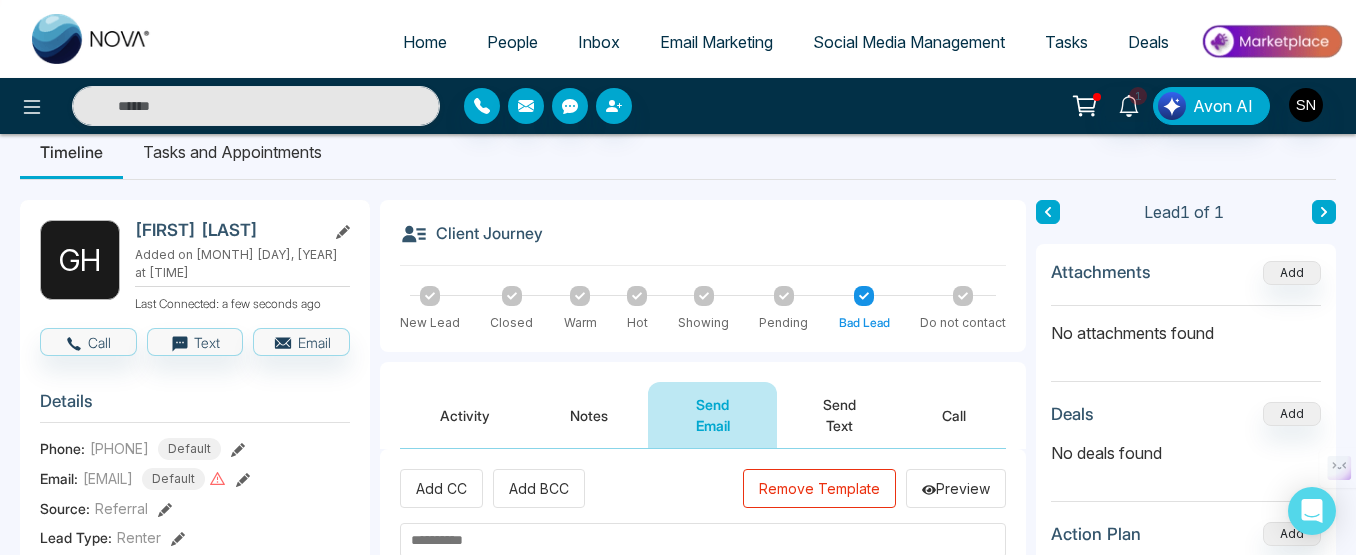 scroll, scrollTop: 100, scrollLeft: 0, axis: vertical 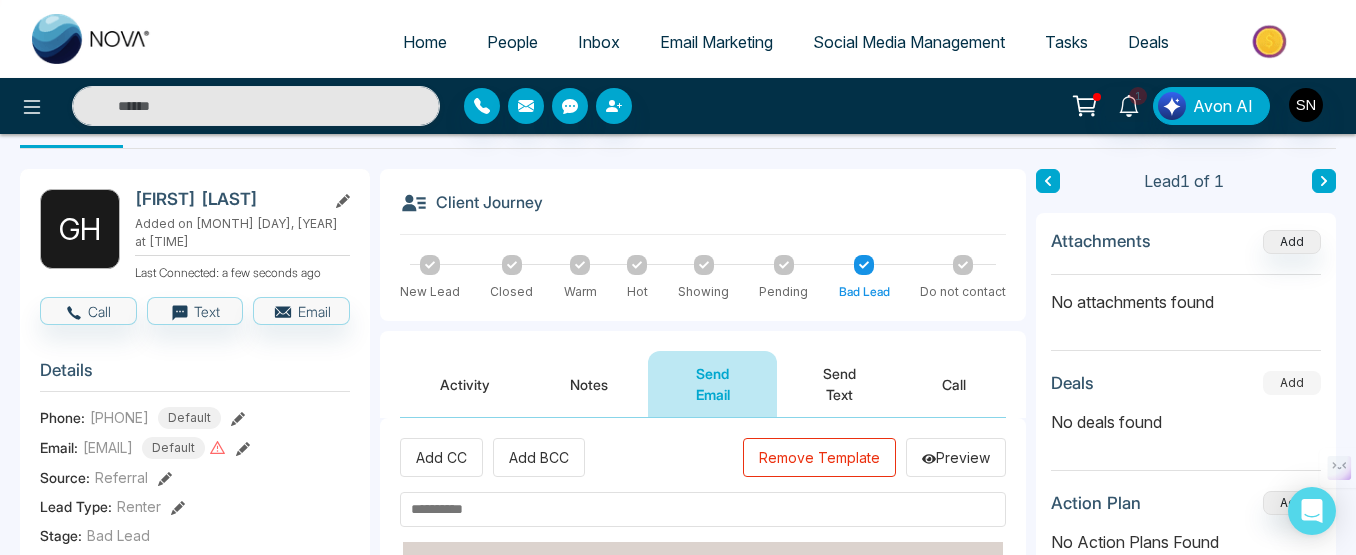 click on "Add" at bounding box center (1292, 383) 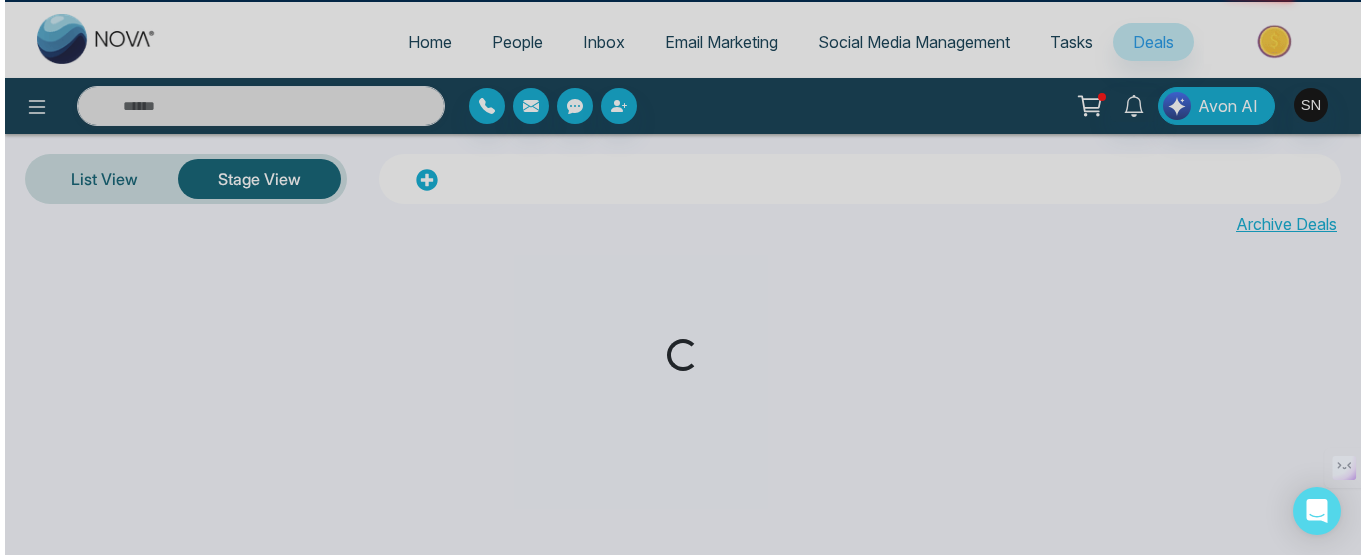 scroll, scrollTop: 0, scrollLeft: 0, axis: both 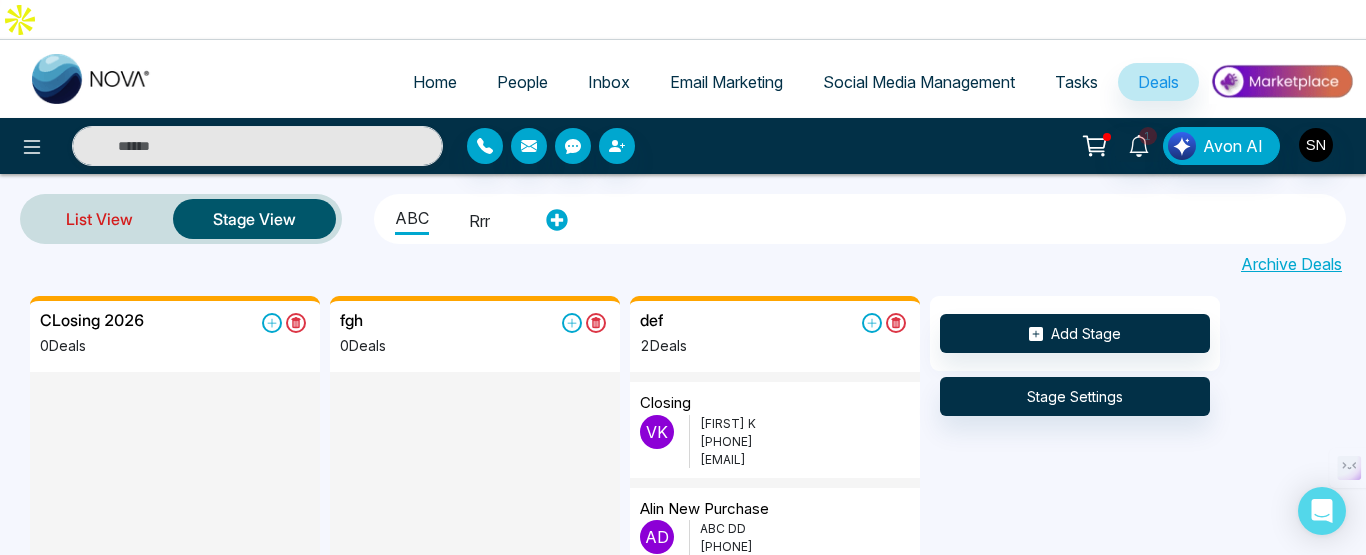 click on "List View" at bounding box center [99, 219] 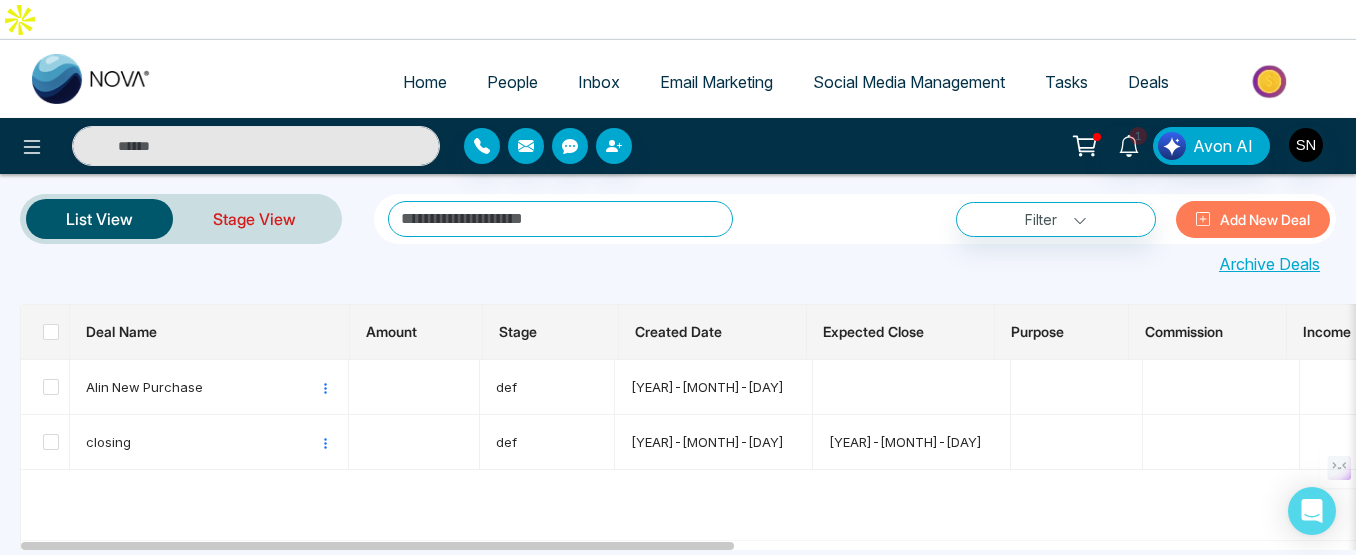 click on "Stage View" at bounding box center (254, 219) 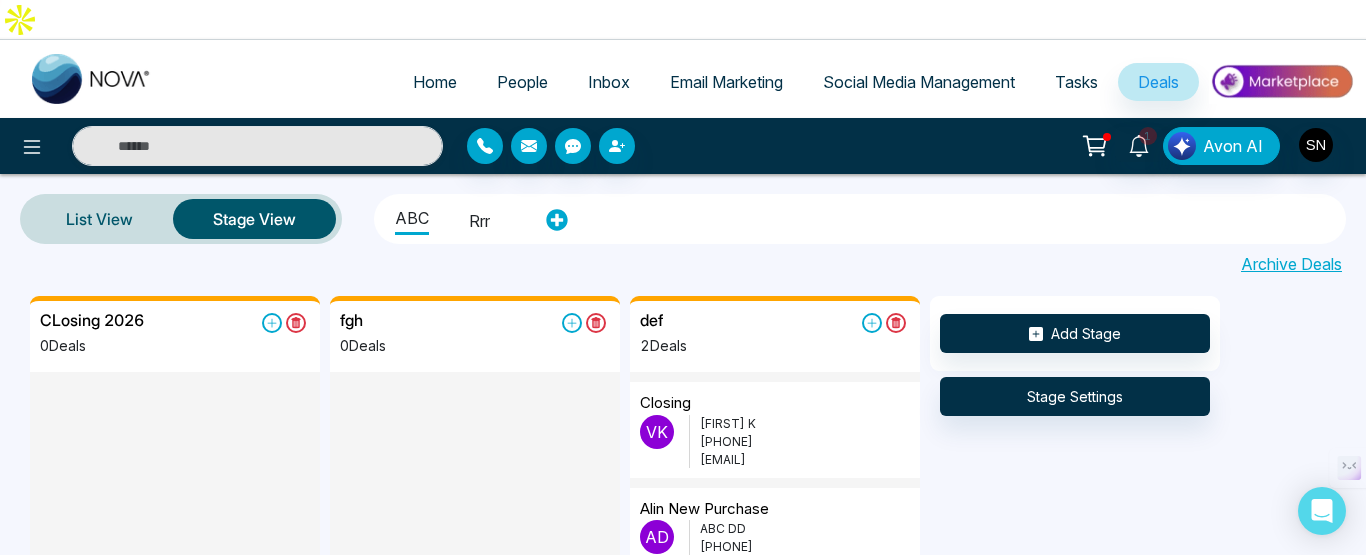 click on "Stage View" at bounding box center (254, 219) 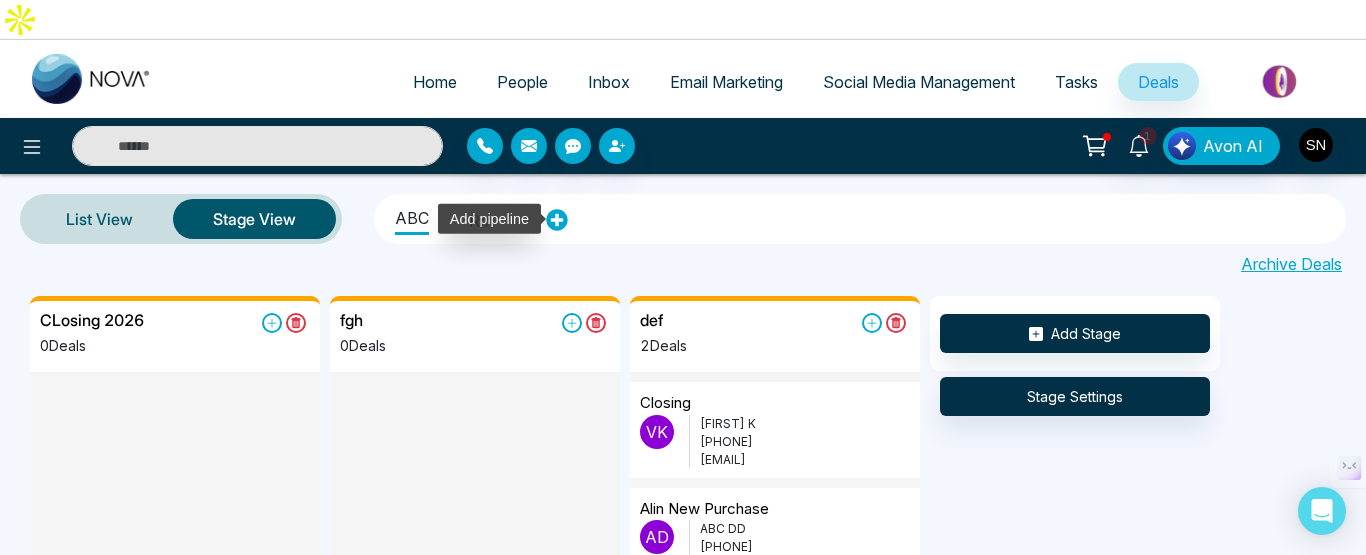 click 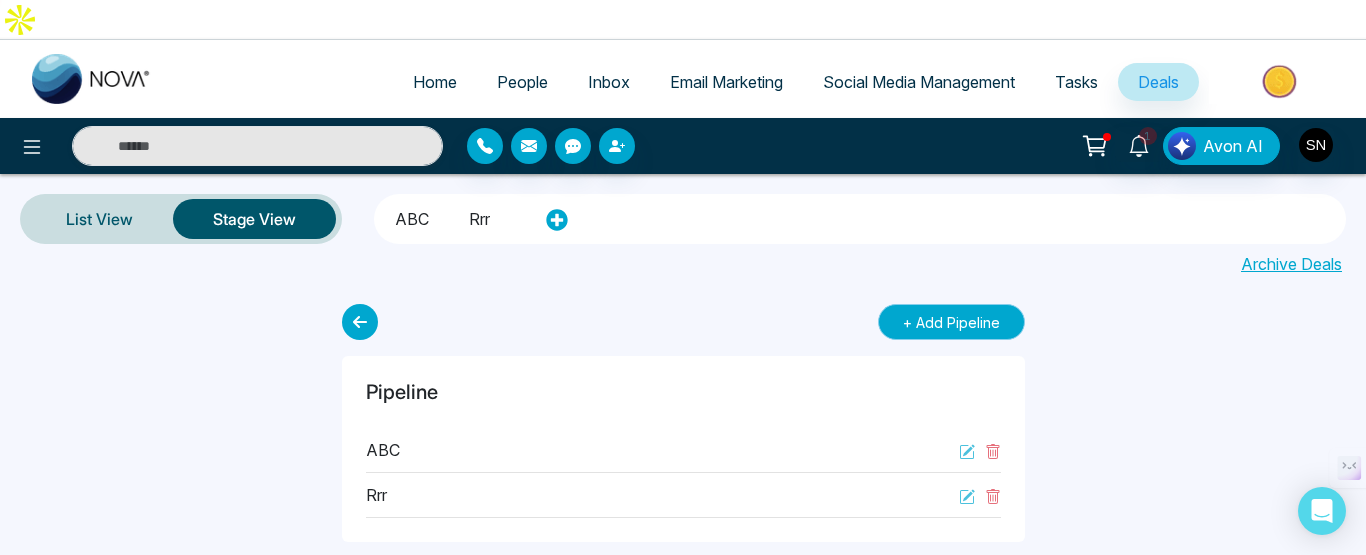 click on "+ Add Pipeline" at bounding box center [951, 322] 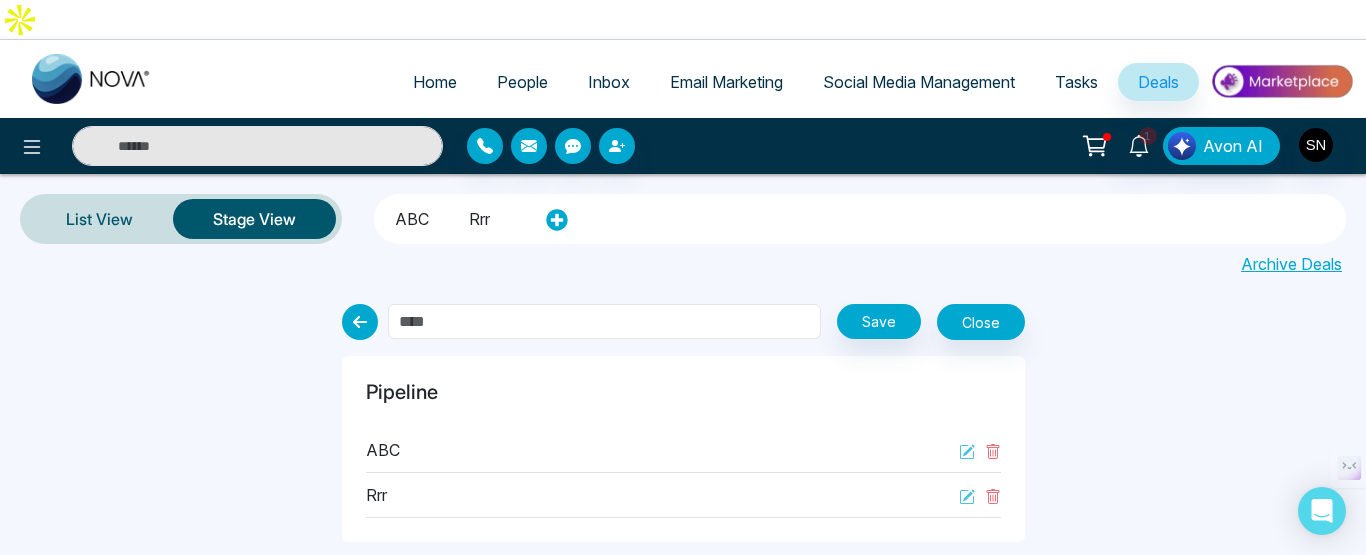 click at bounding box center [604, 321] 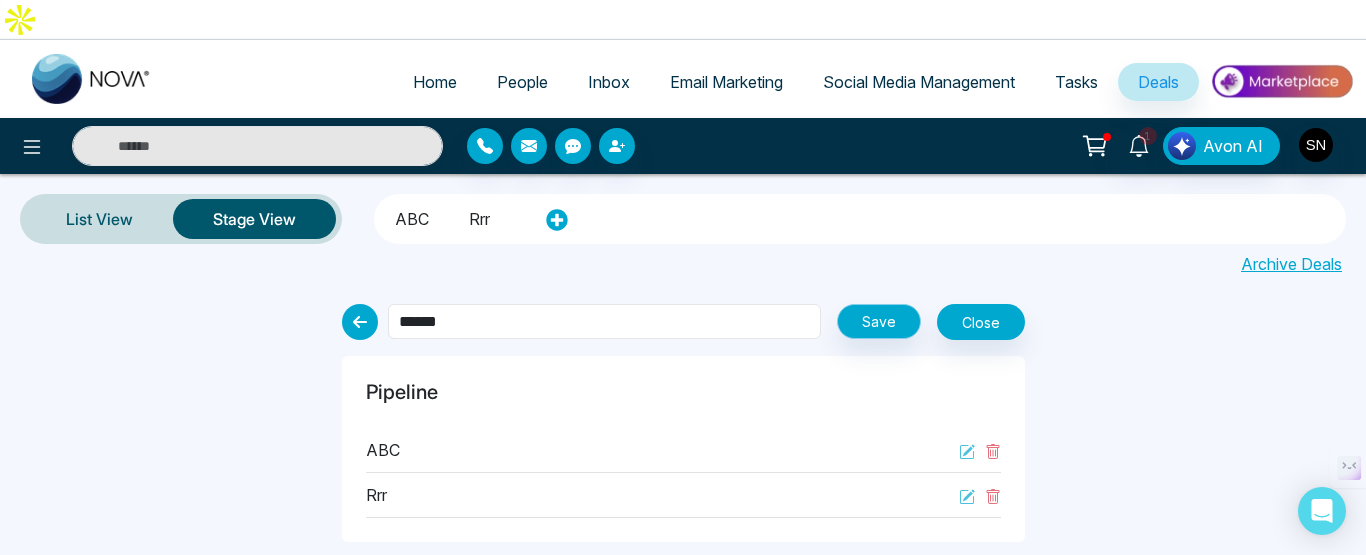 type on "******" 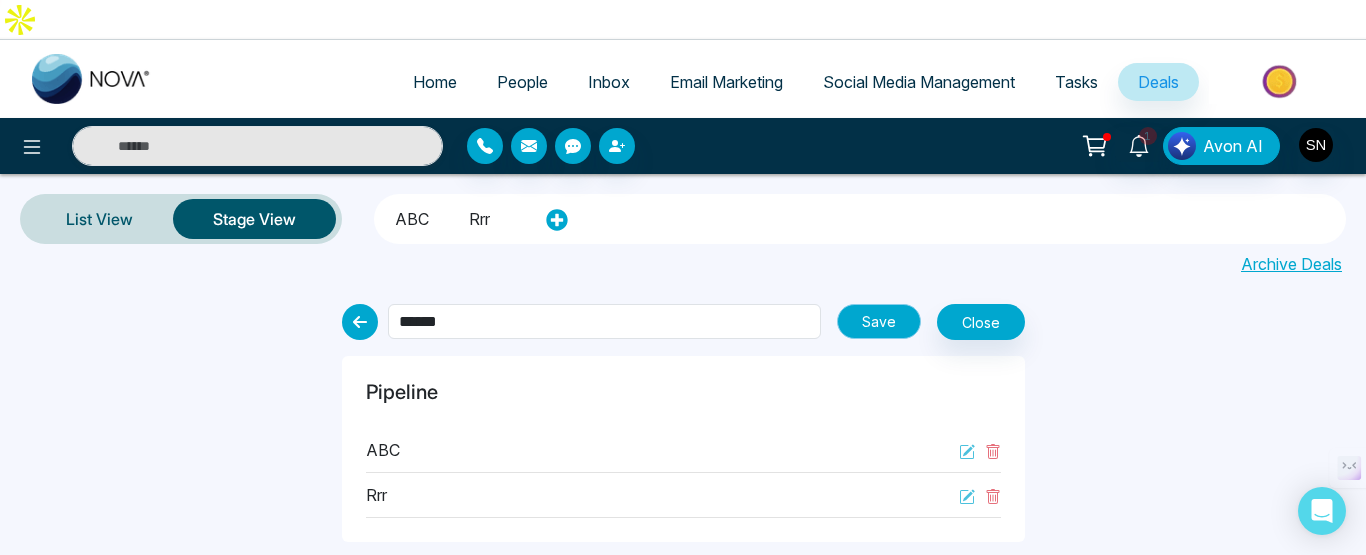 click on "Save" at bounding box center (879, 321) 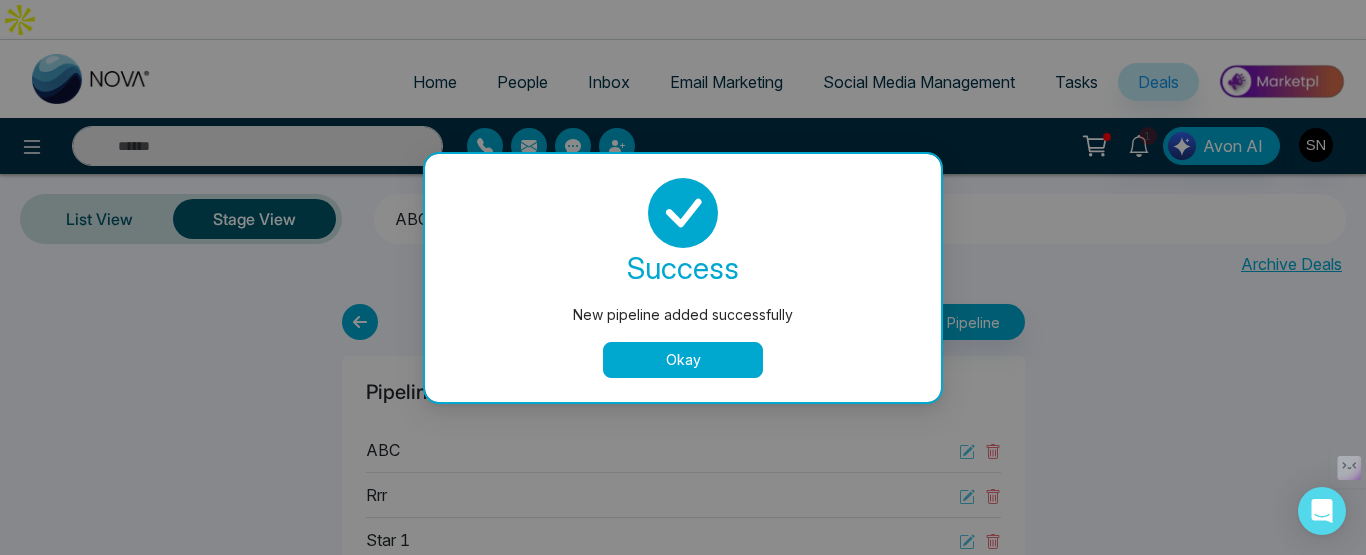 click on "Okay" at bounding box center (683, 360) 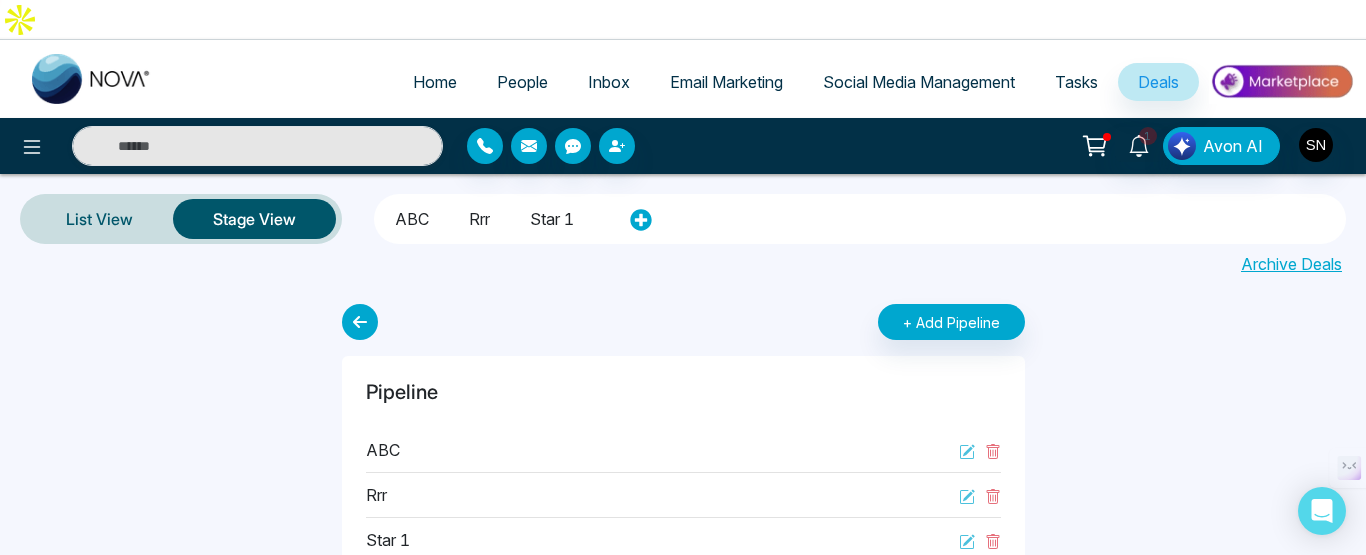 click on "Star 1" at bounding box center (552, 216) 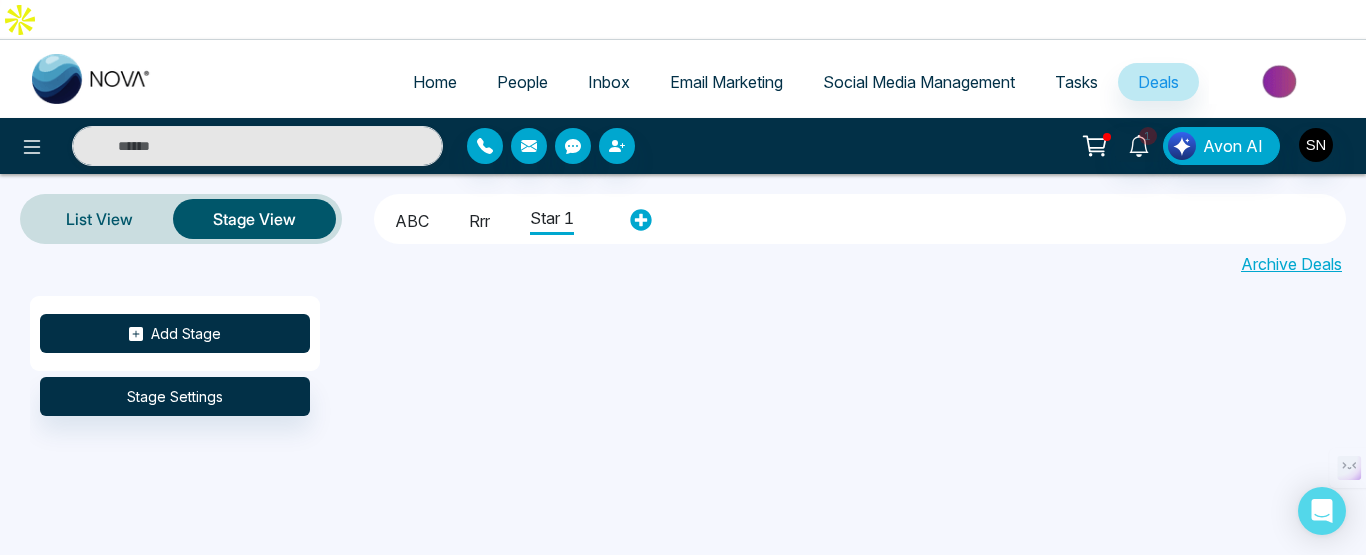click on "Add Stage" at bounding box center (175, 333) 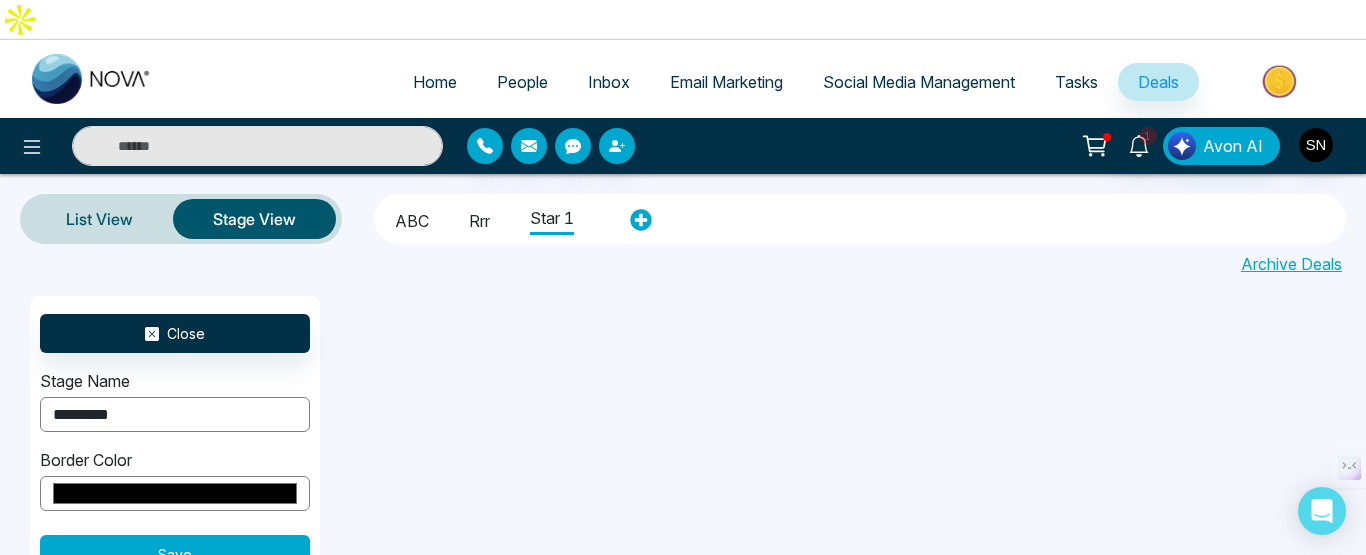 type on "*********" 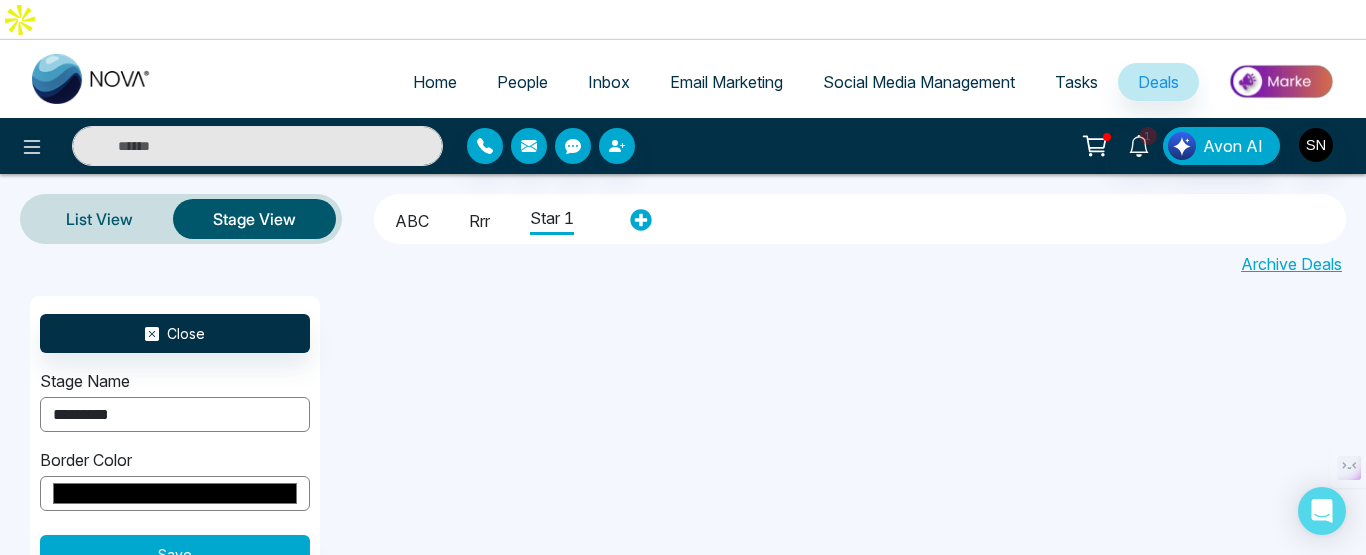 click on "*******" at bounding box center (175, 493) 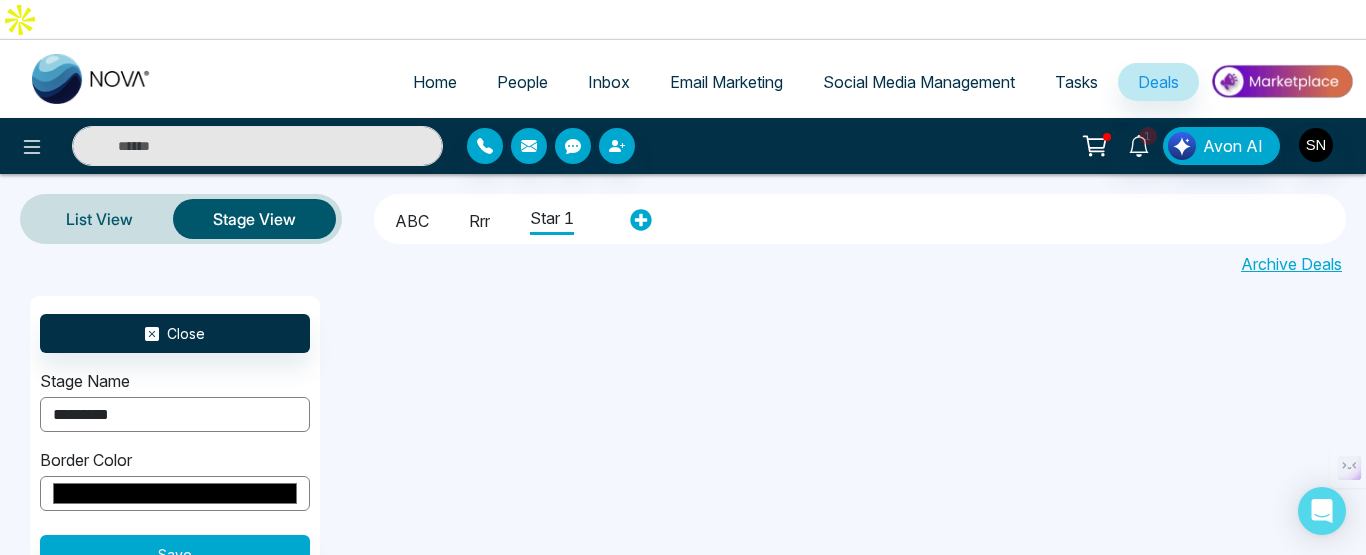 type on "*******" 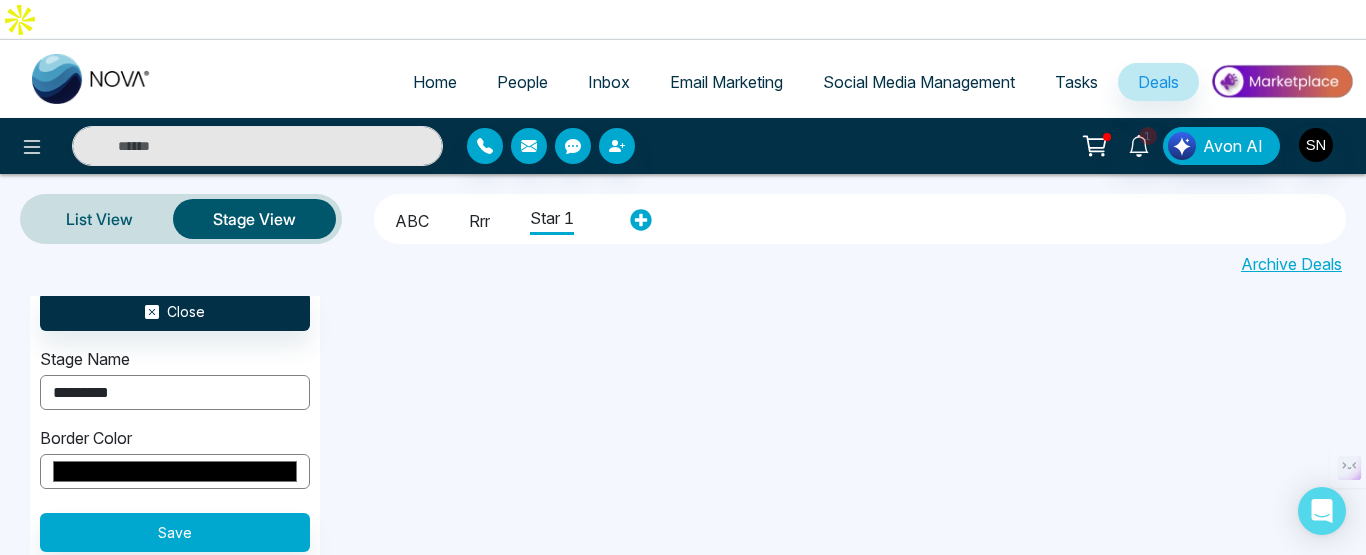 scroll, scrollTop: 34, scrollLeft: 0, axis: vertical 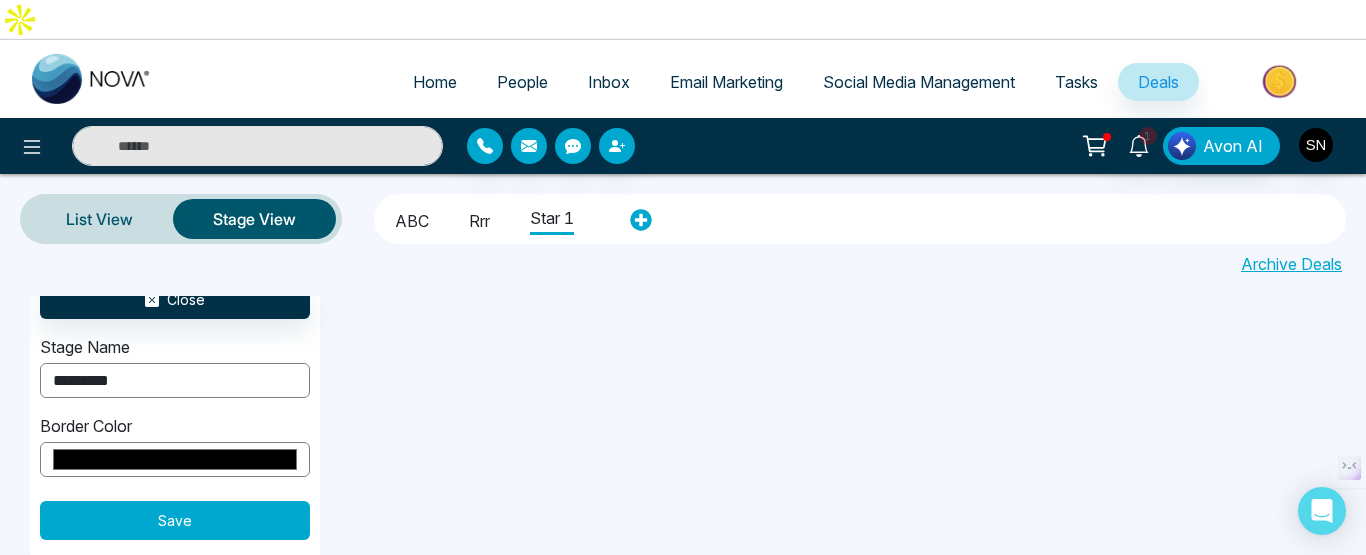 click on "Save" at bounding box center (175, 520) 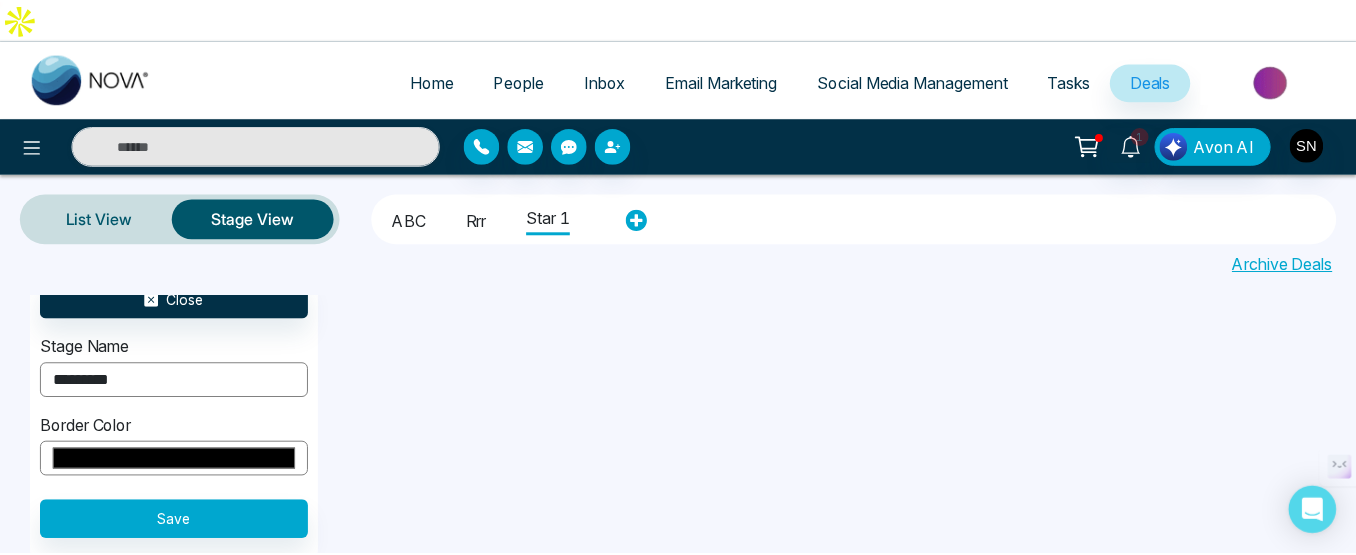 scroll, scrollTop: 0, scrollLeft: 0, axis: both 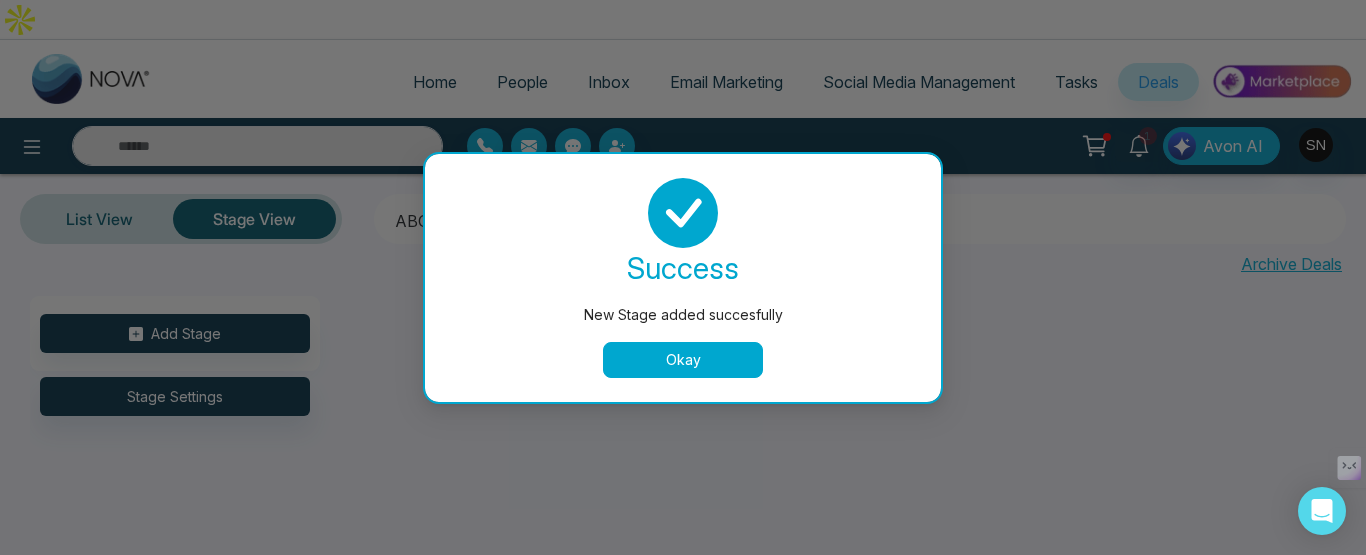 click on "Okay" at bounding box center (683, 360) 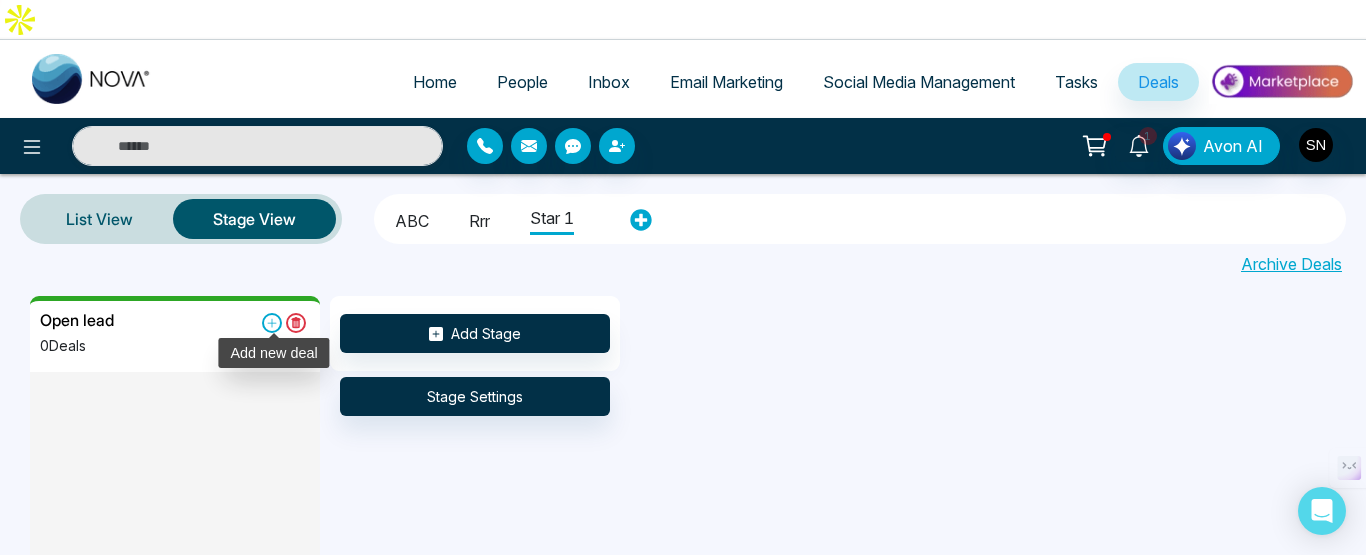 click 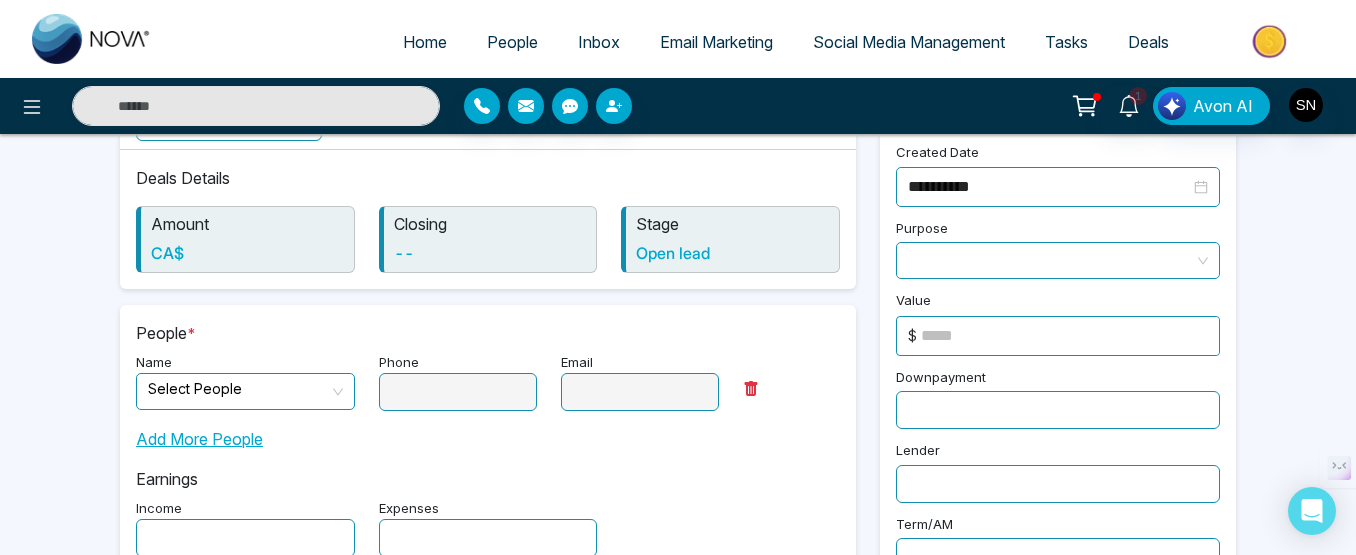 scroll, scrollTop: 200, scrollLeft: 0, axis: vertical 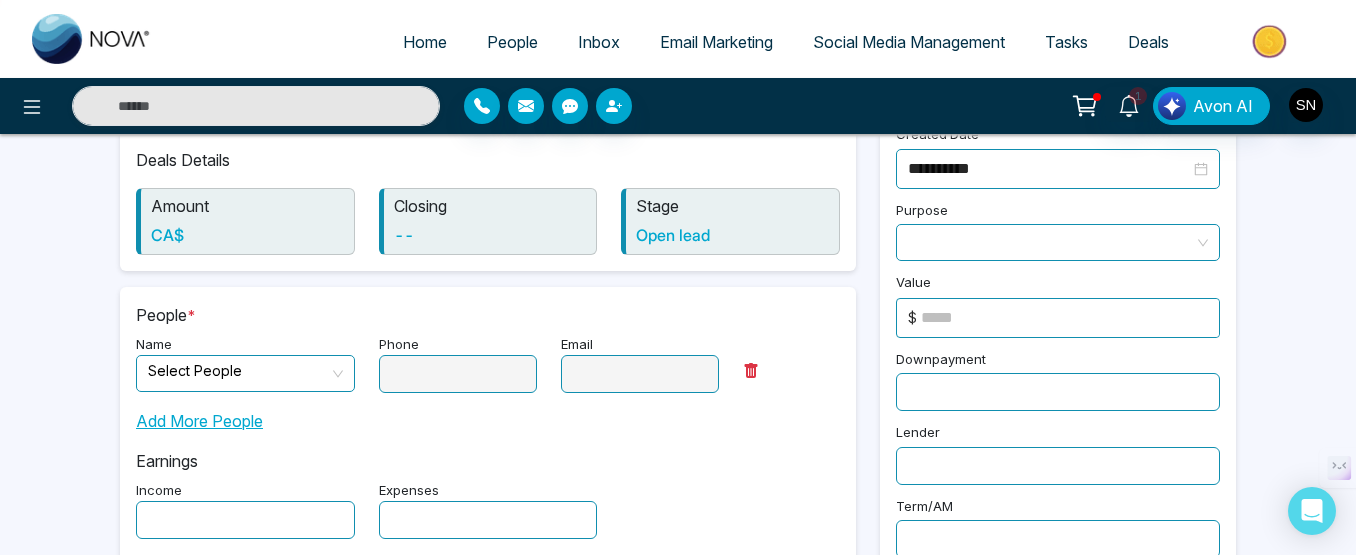 click on "CA$" at bounding box center [247, 235] 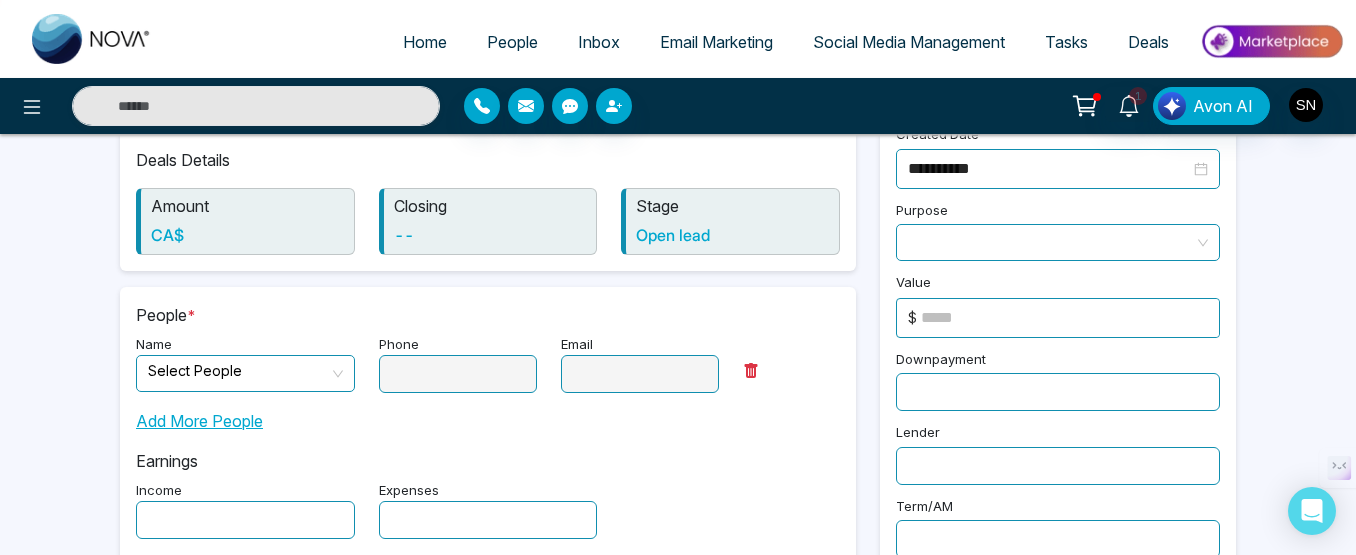 click at bounding box center [238, 371] 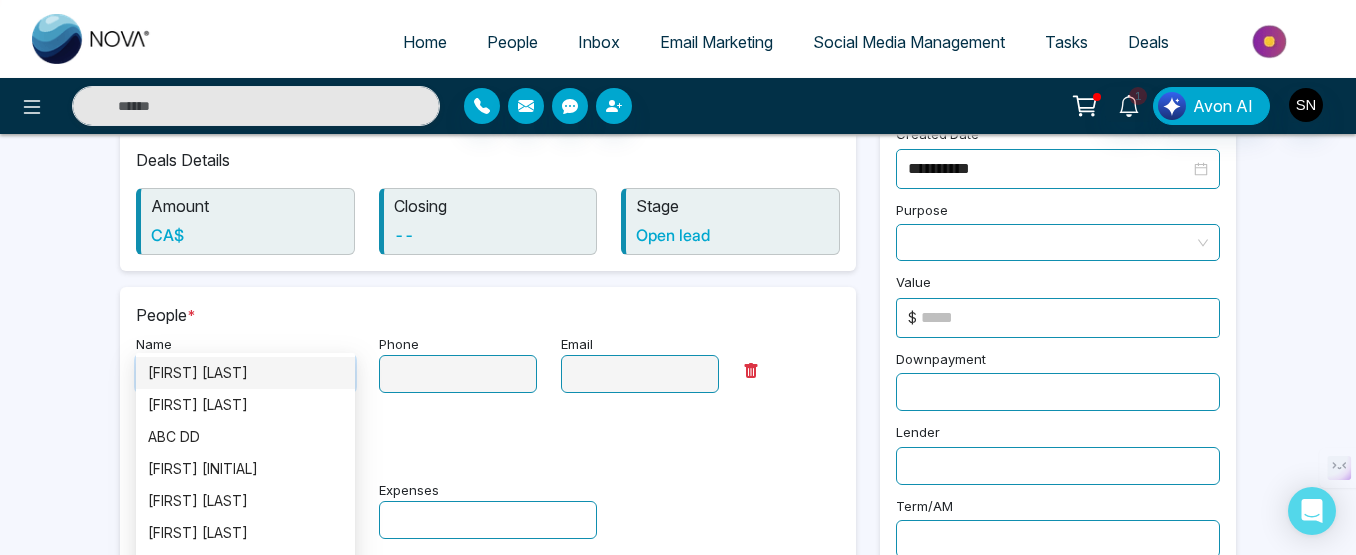 click on "[FIRST] [LAST]" at bounding box center (245, 373) 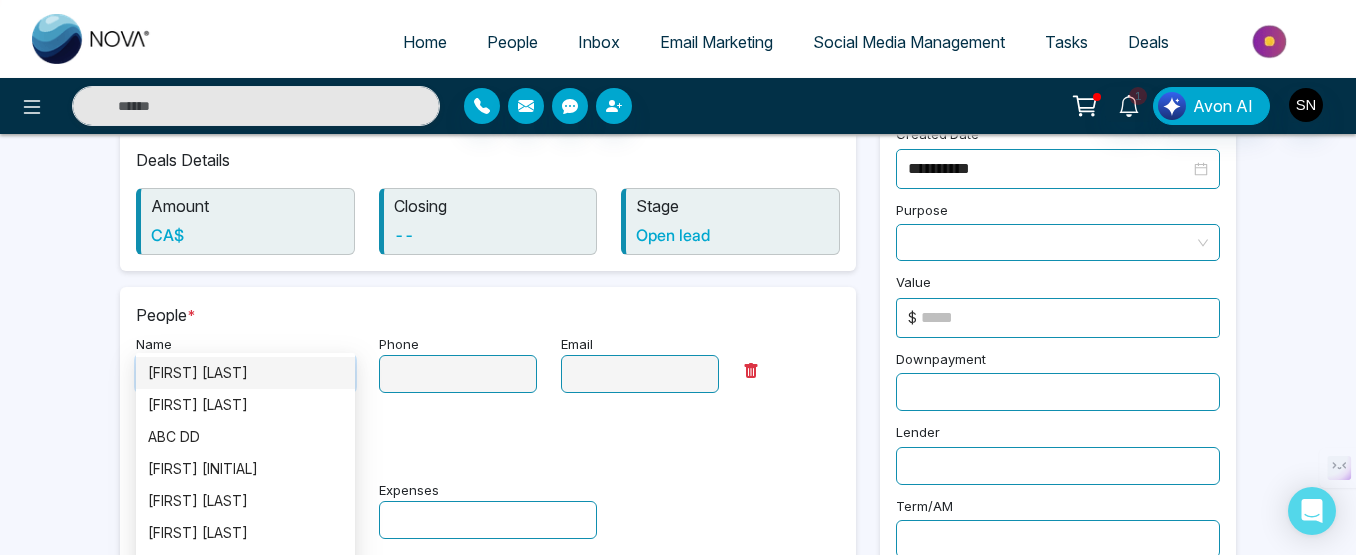 type on "**********" 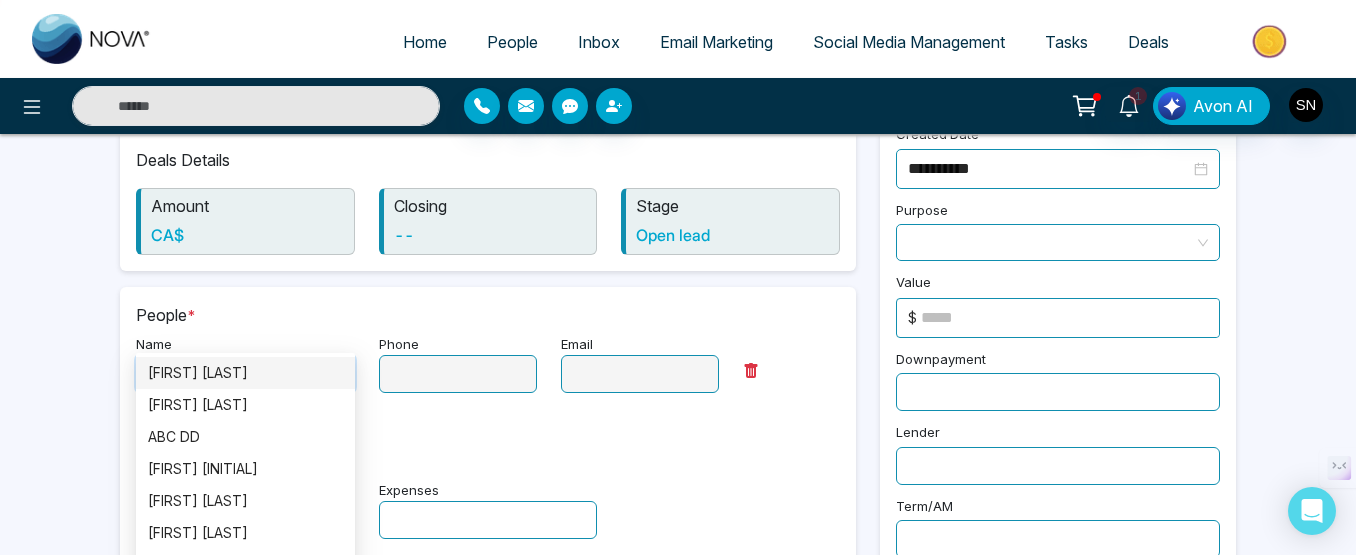 type on "**********" 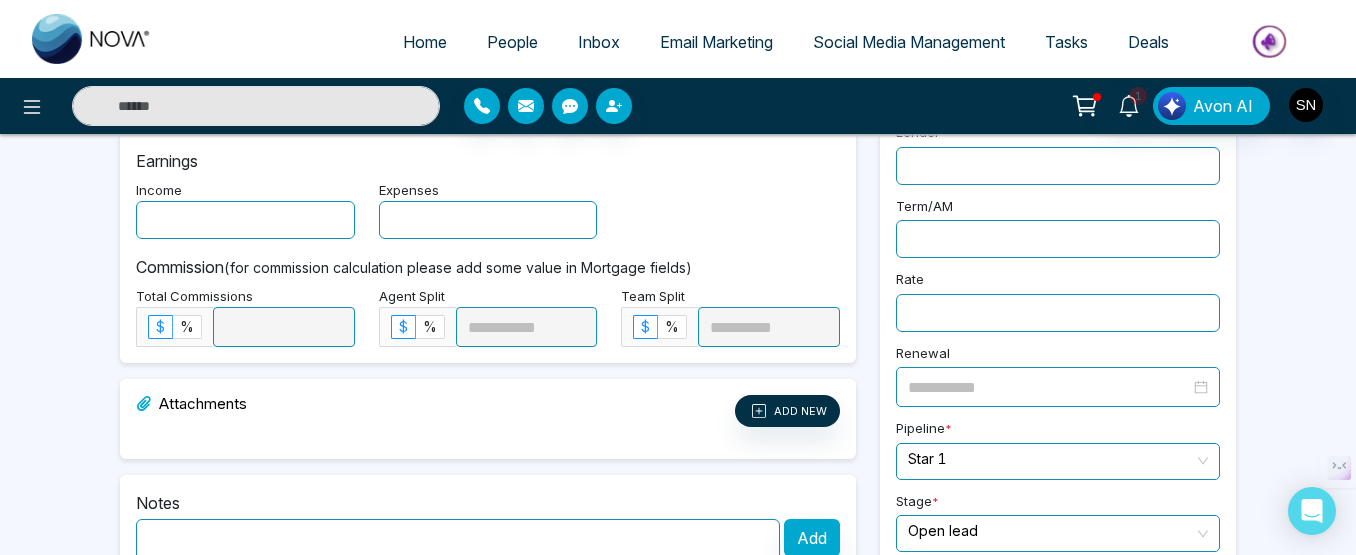 scroll, scrollTop: 600, scrollLeft: 0, axis: vertical 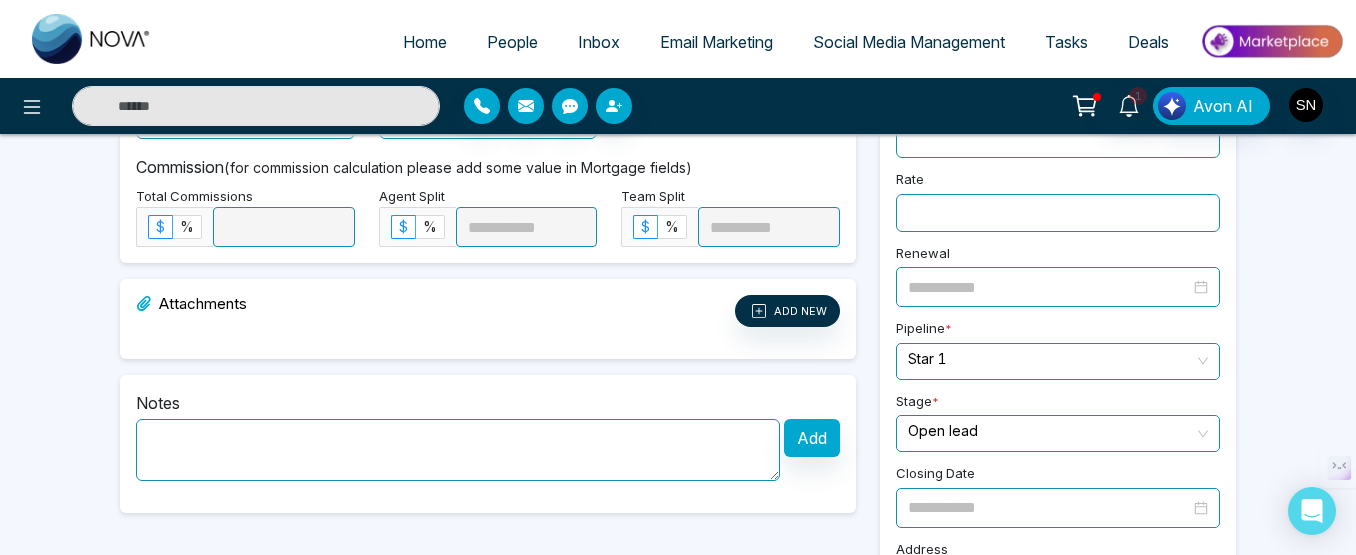 click at bounding box center [458, 450] 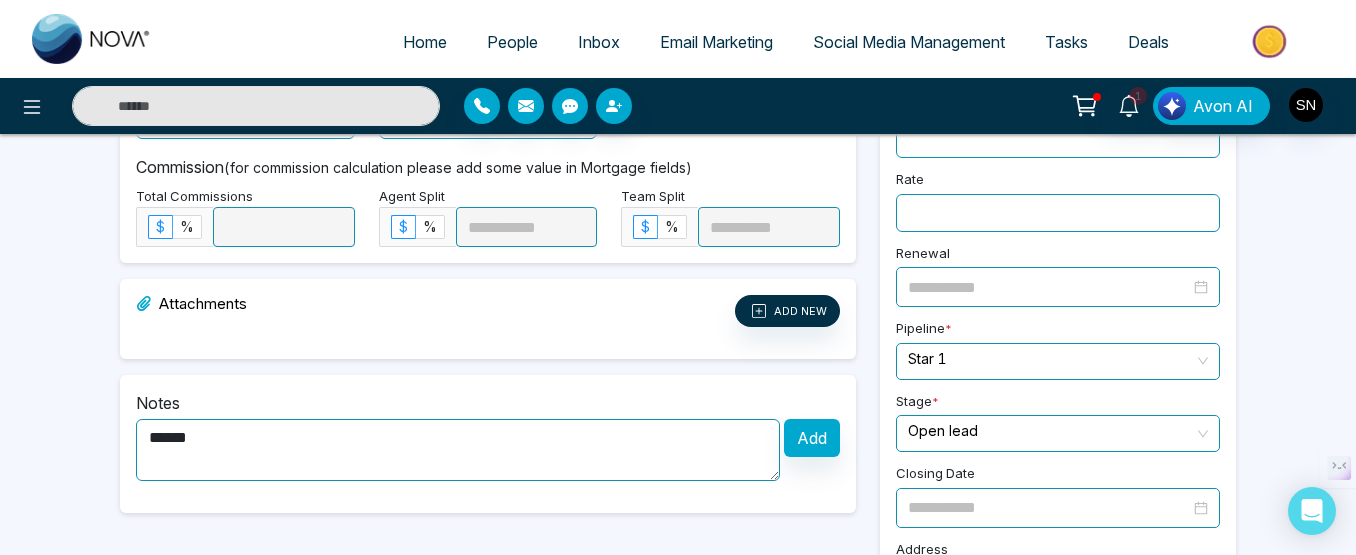 type on "******" 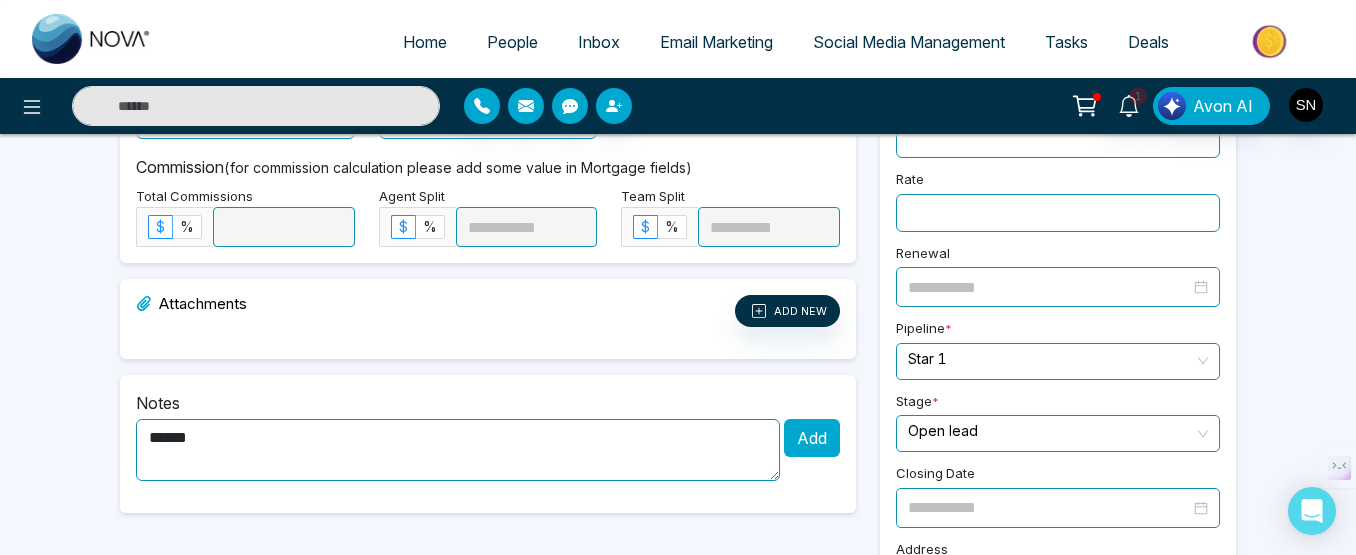 click on "Add" at bounding box center [812, 438] 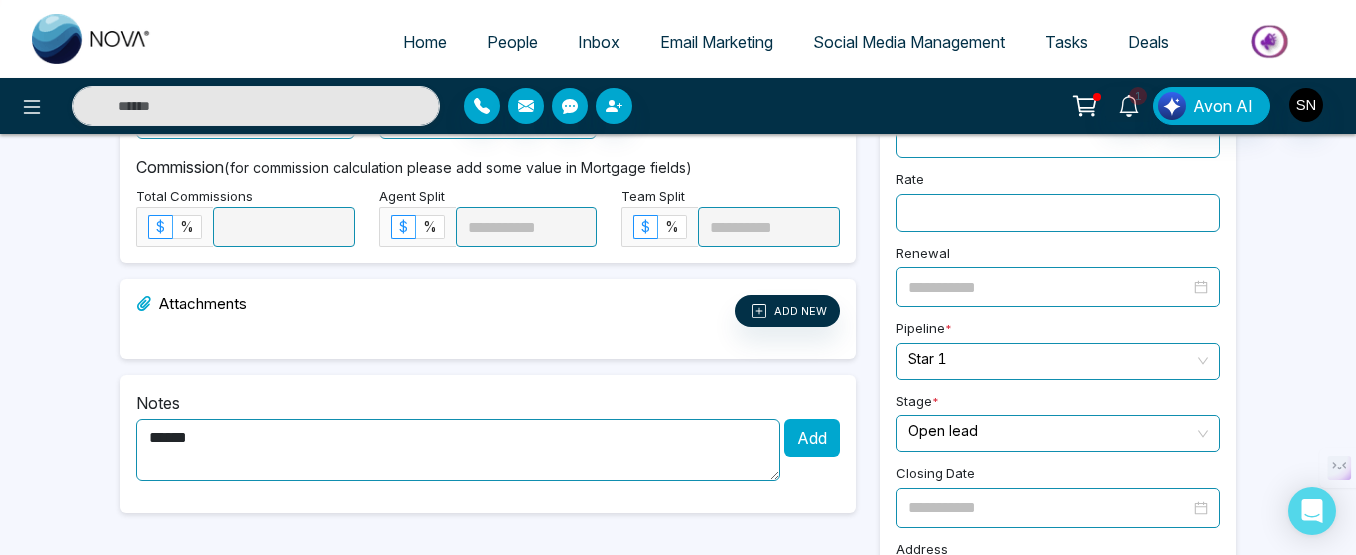 type 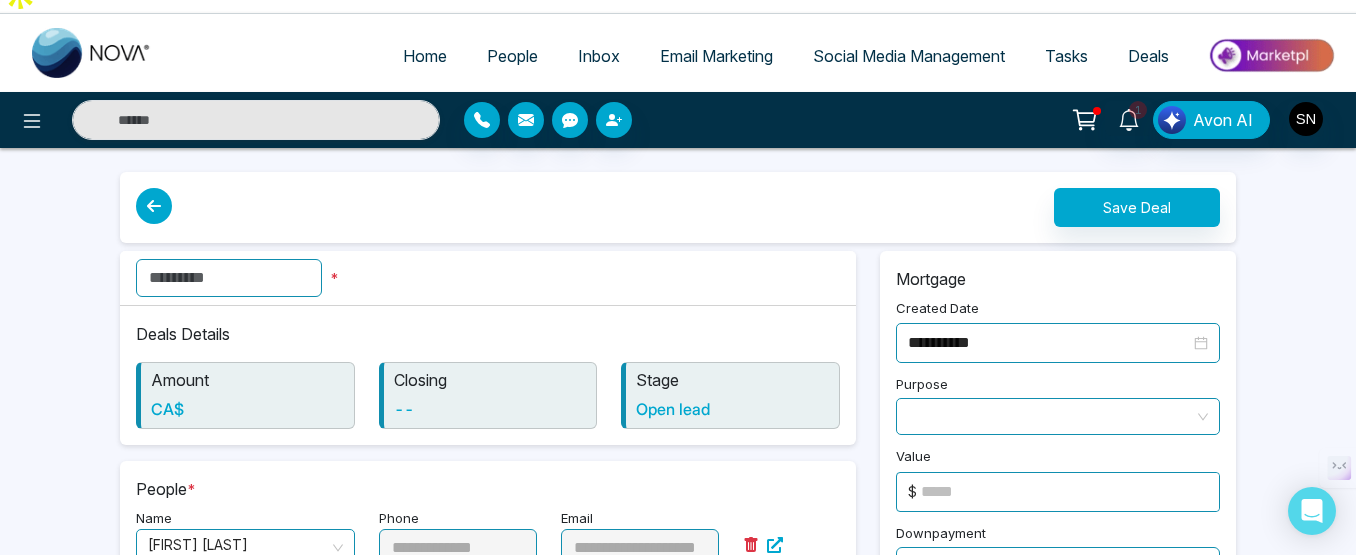 scroll, scrollTop: 0, scrollLeft: 0, axis: both 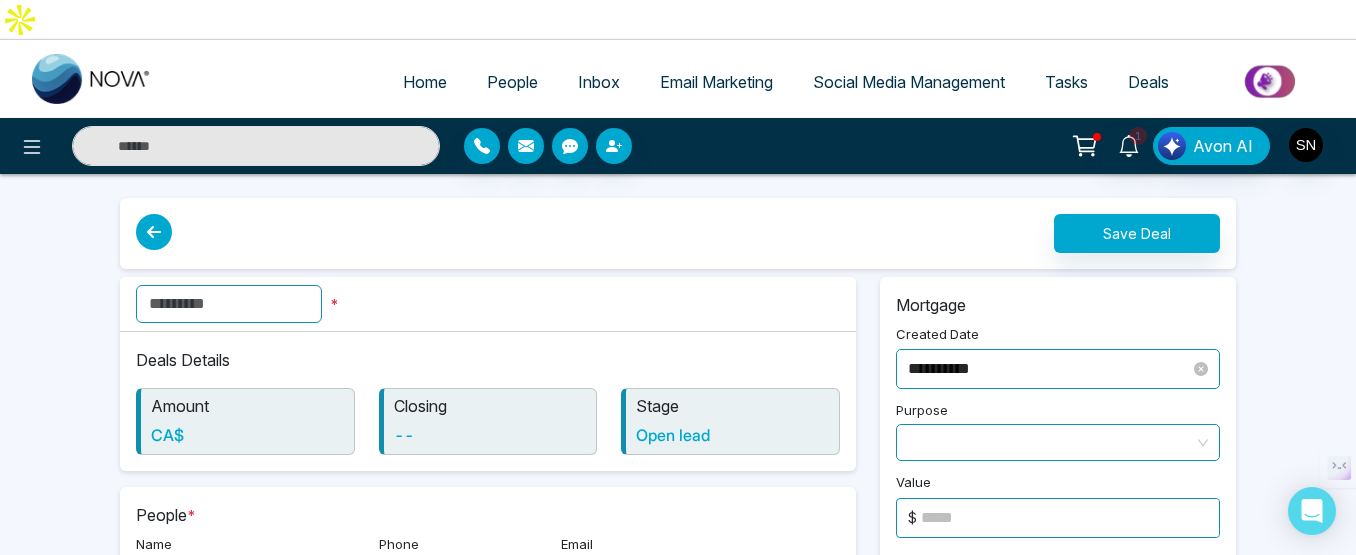 click on "**********" at bounding box center (1049, 368) 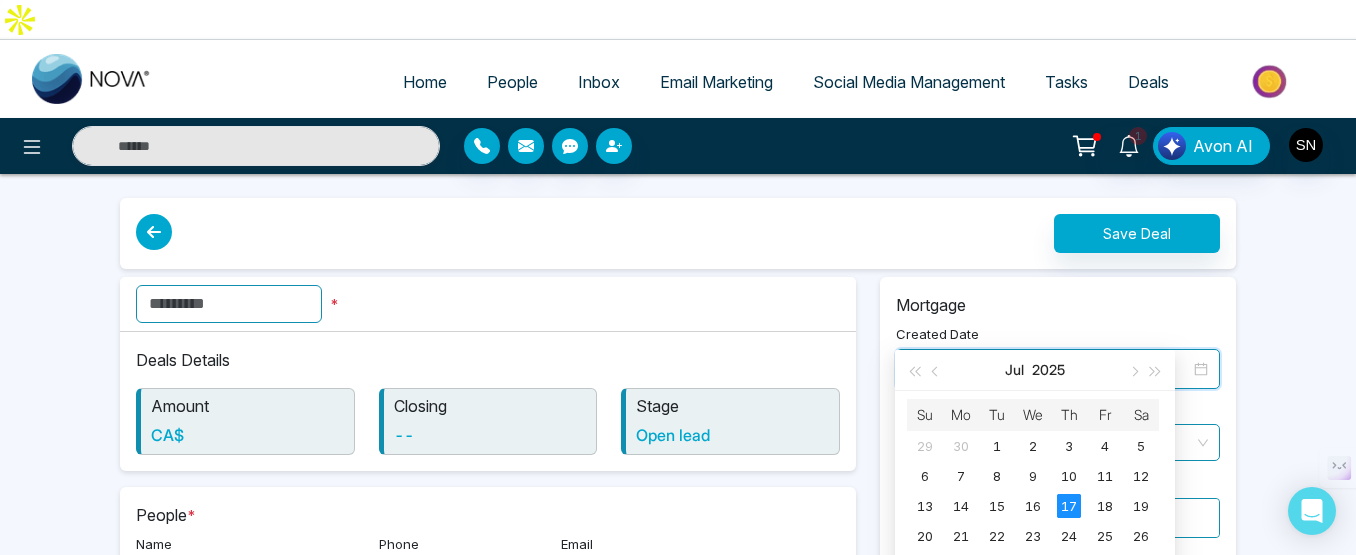 type on "**********" 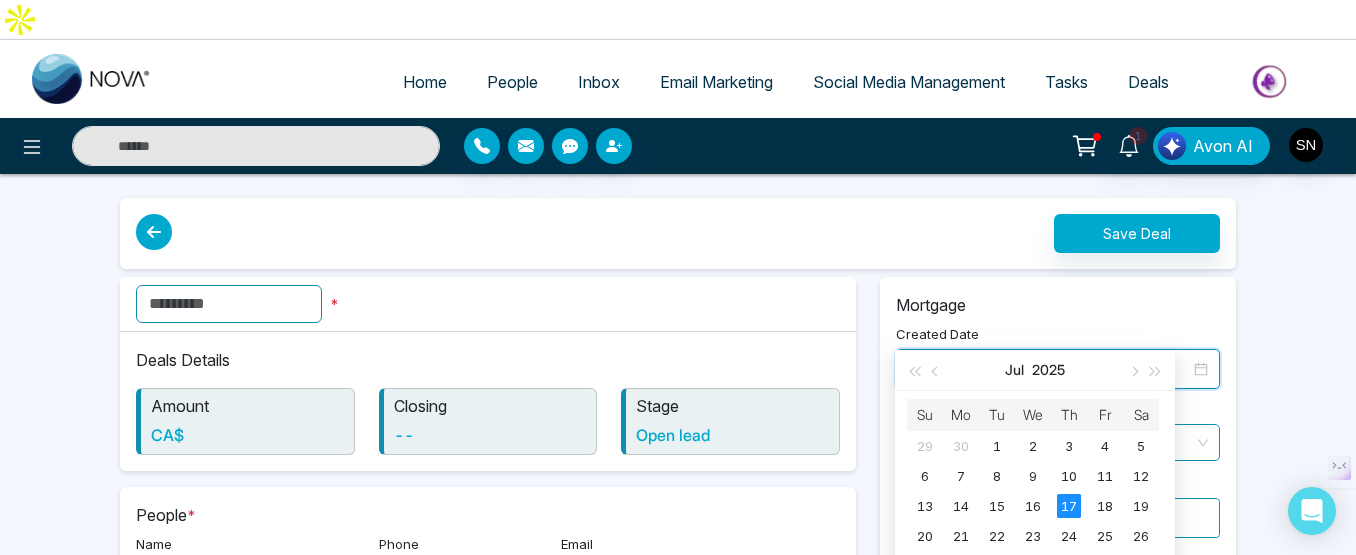 click on "17" at bounding box center [1069, 506] 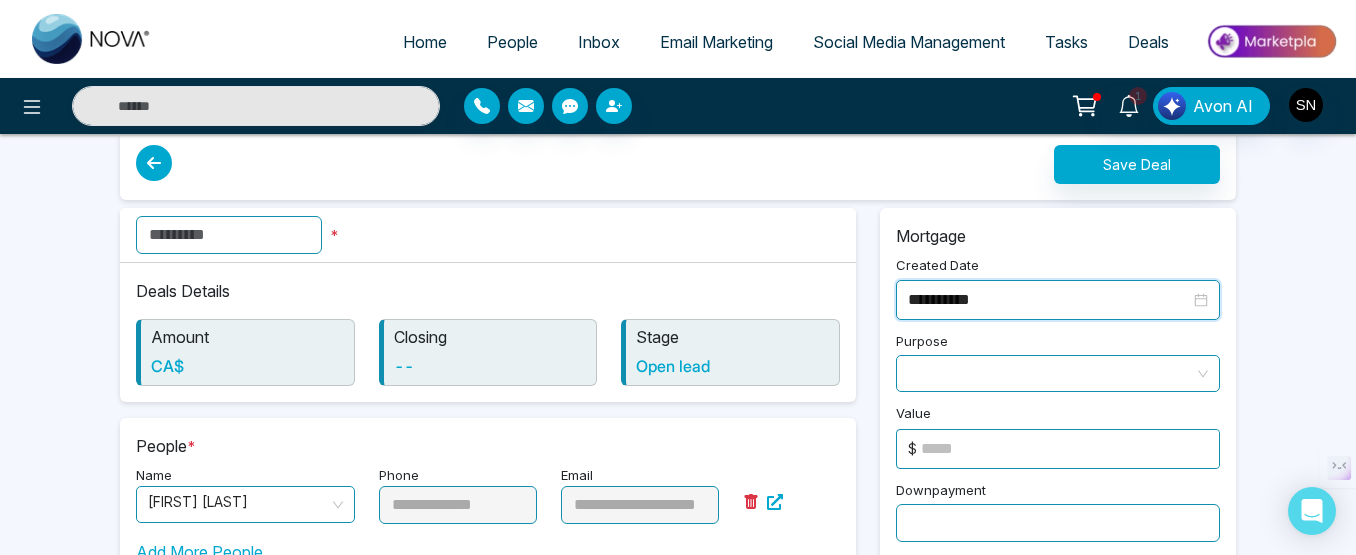 scroll, scrollTop: 100, scrollLeft: 0, axis: vertical 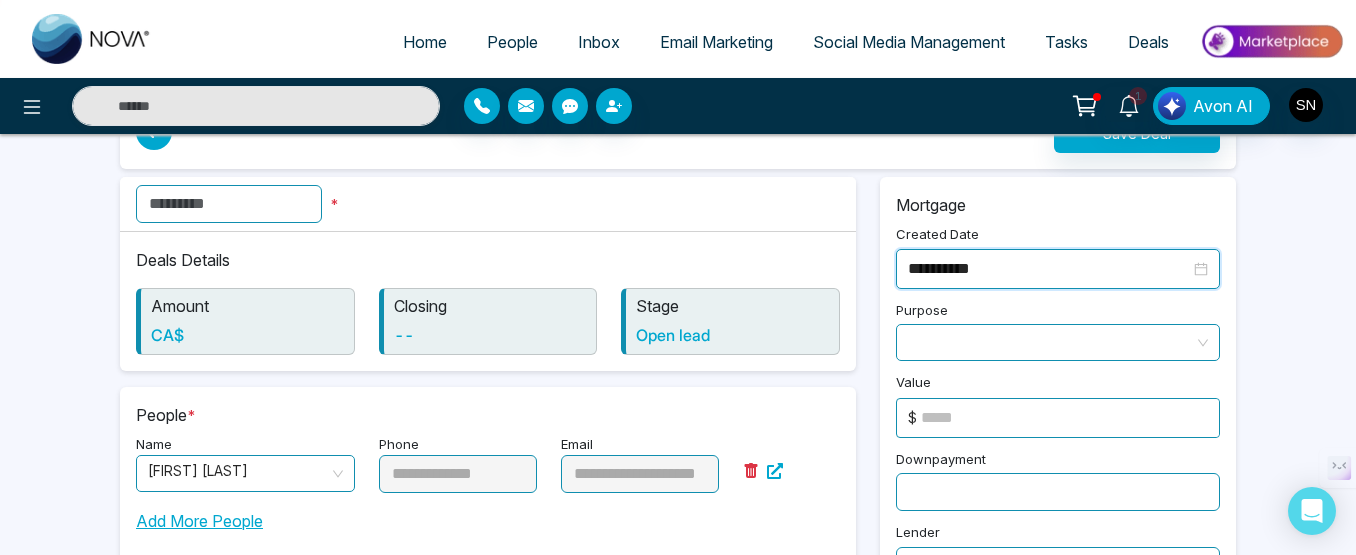 click at bounding box center [1058, 342] 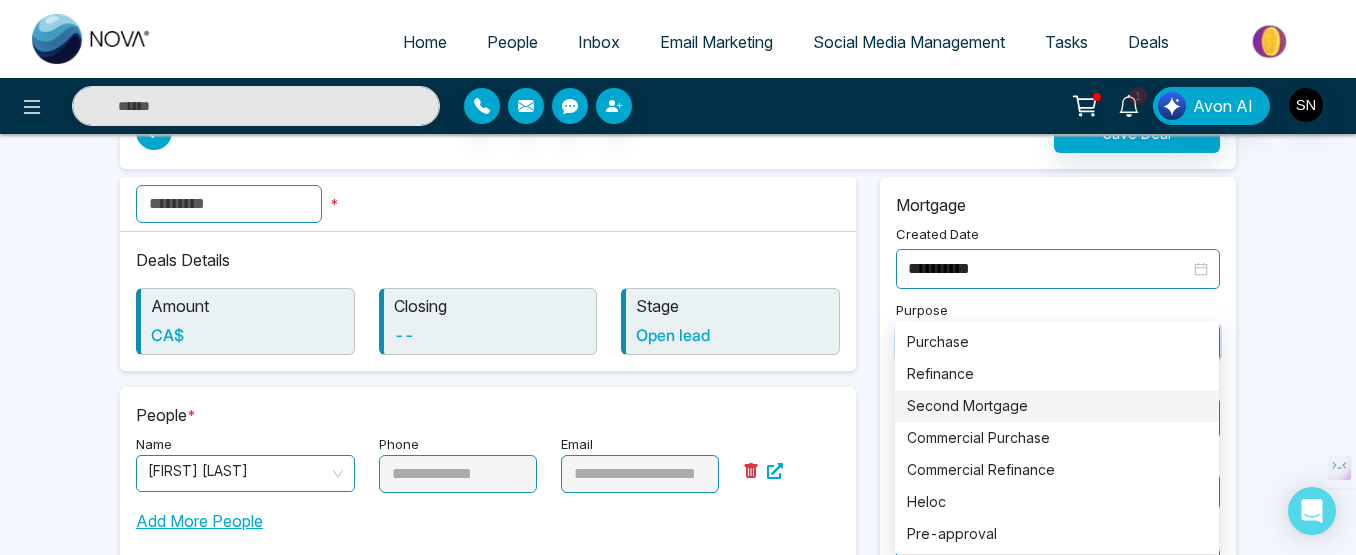 click on "Second Mortgage" at bounding box center (1057, 406) 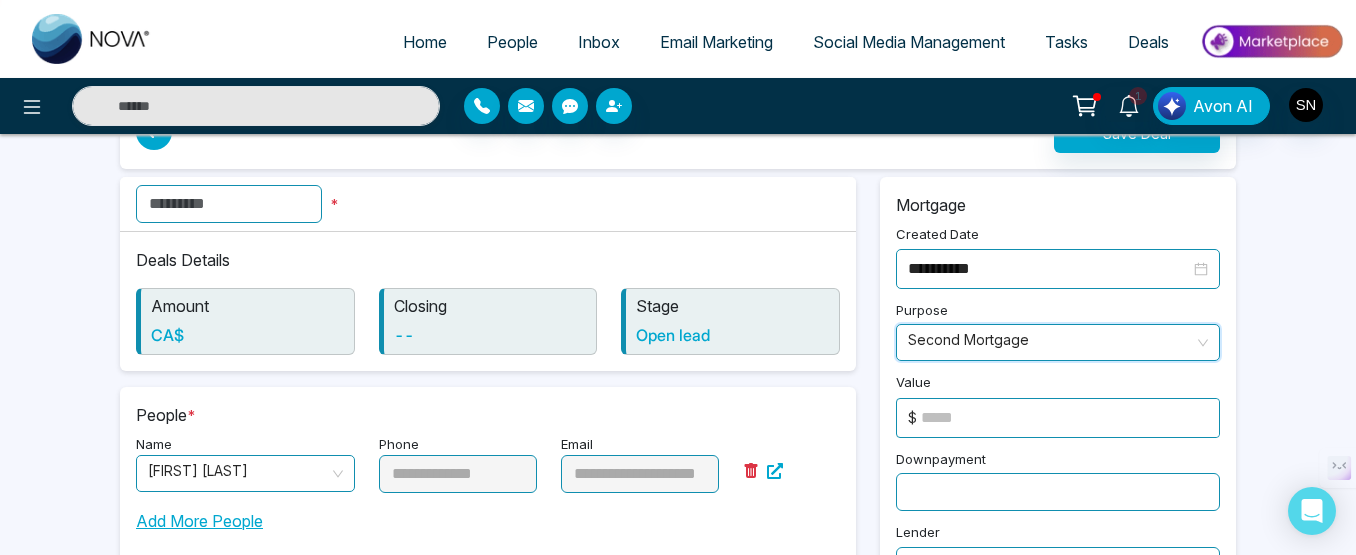 click on "Second Mortgage" at bounding box center (1058, 342) 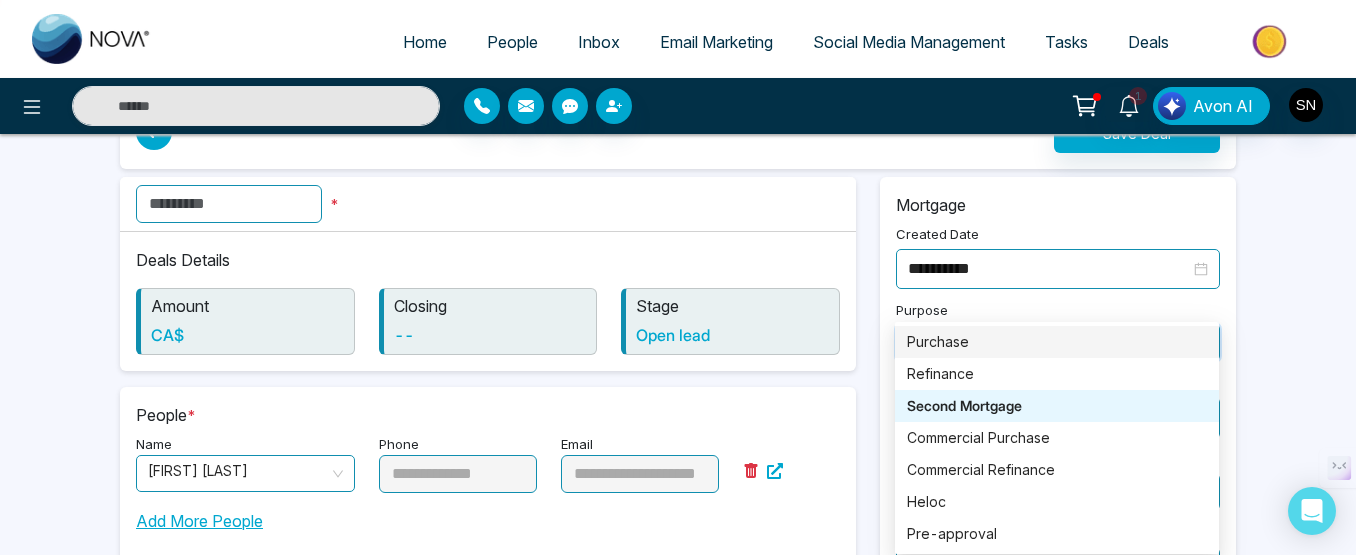 click on "Purchase" at bounding box center [1057, 342] 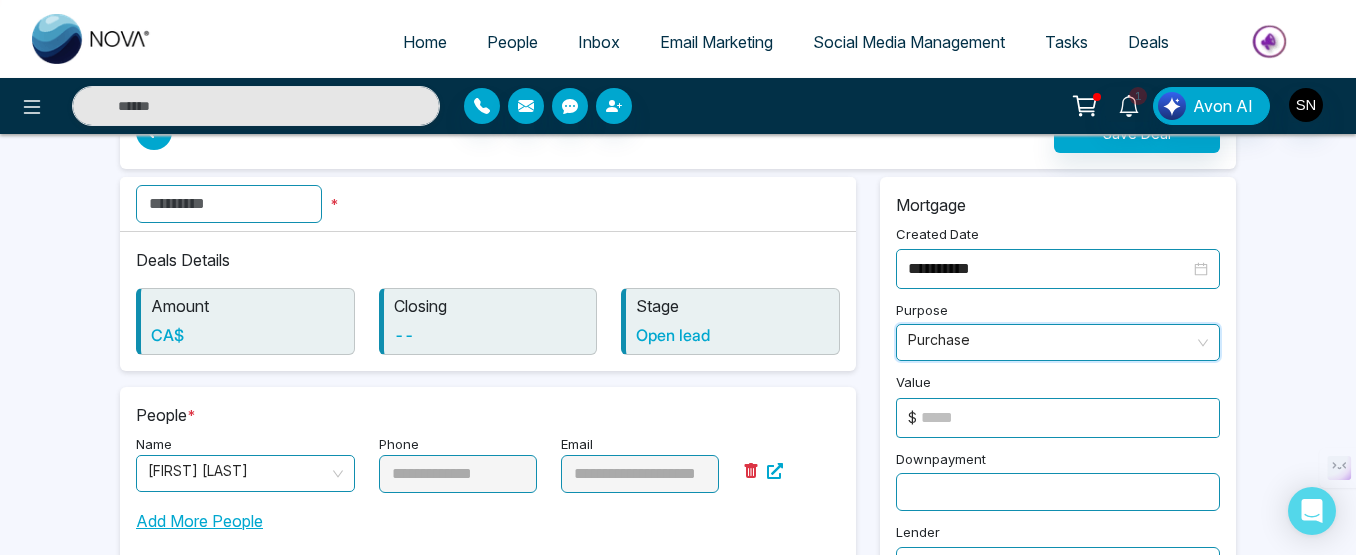click at bounding box center (1070, 418) 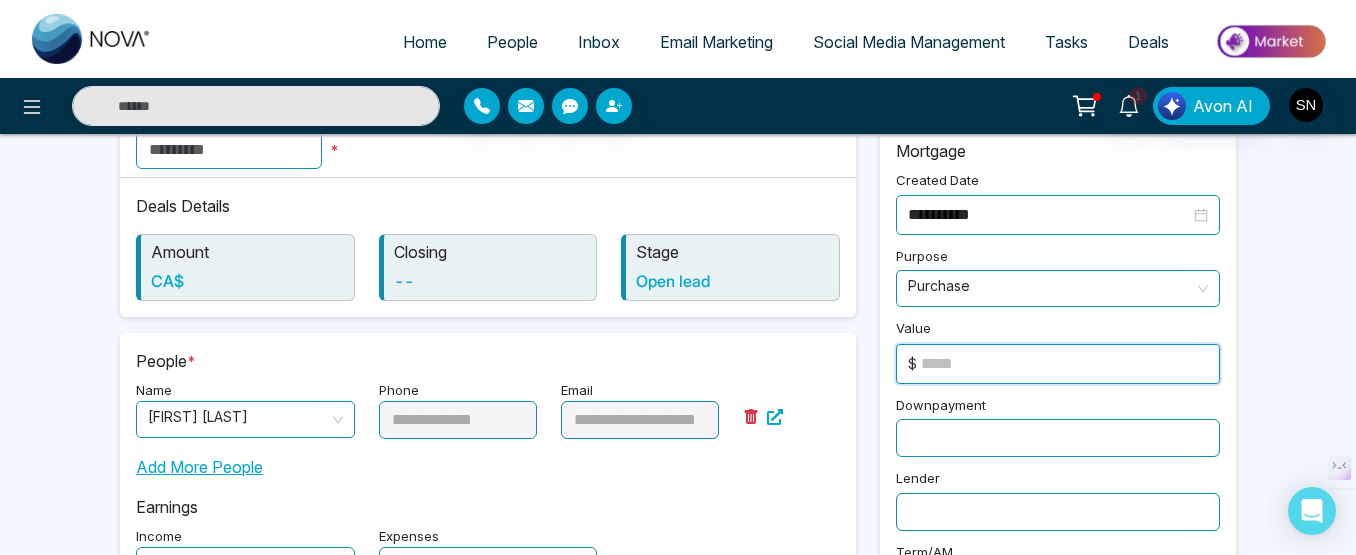 scroll, scrollTop: 200, scrollLeft: 0, axis: vertical 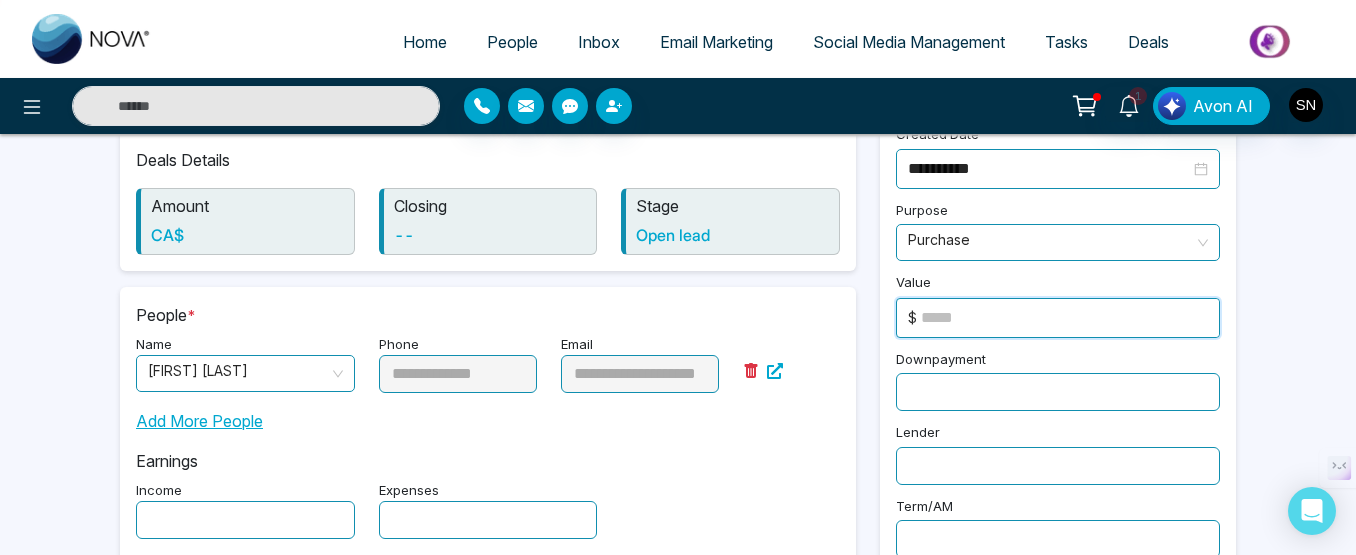 click at bounding box center [1058, 392] 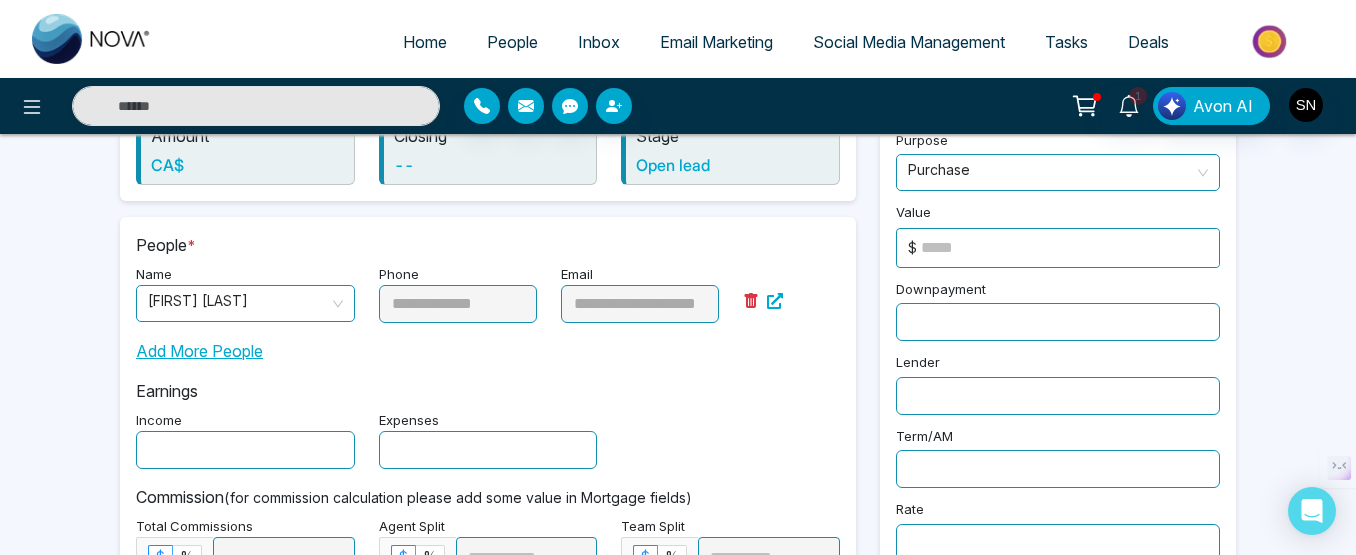 scroll, scrollTop: 300, scrollLeft: 0, axis: vertical 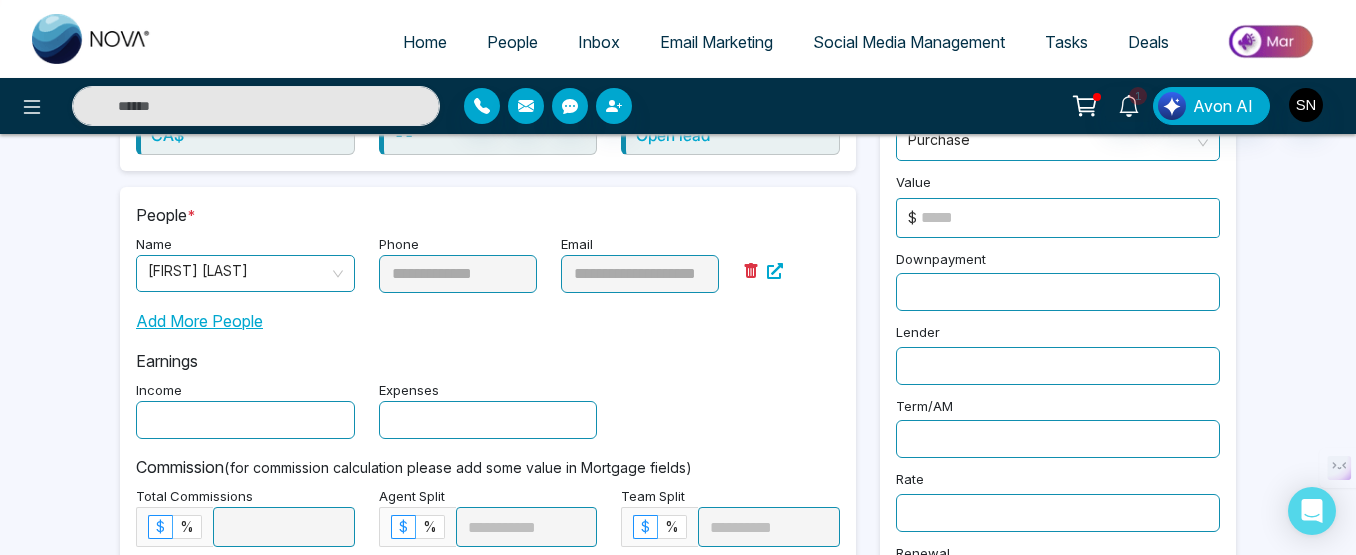 click at bounding box center [1058, 366] 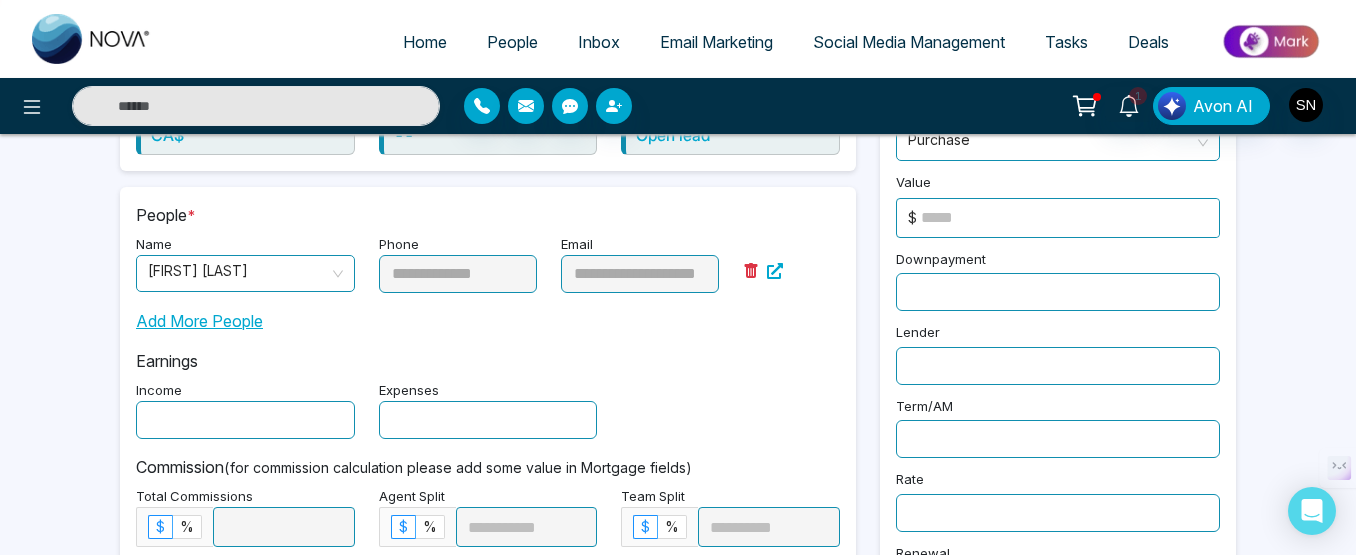 click at bounding box center [1058, 439] 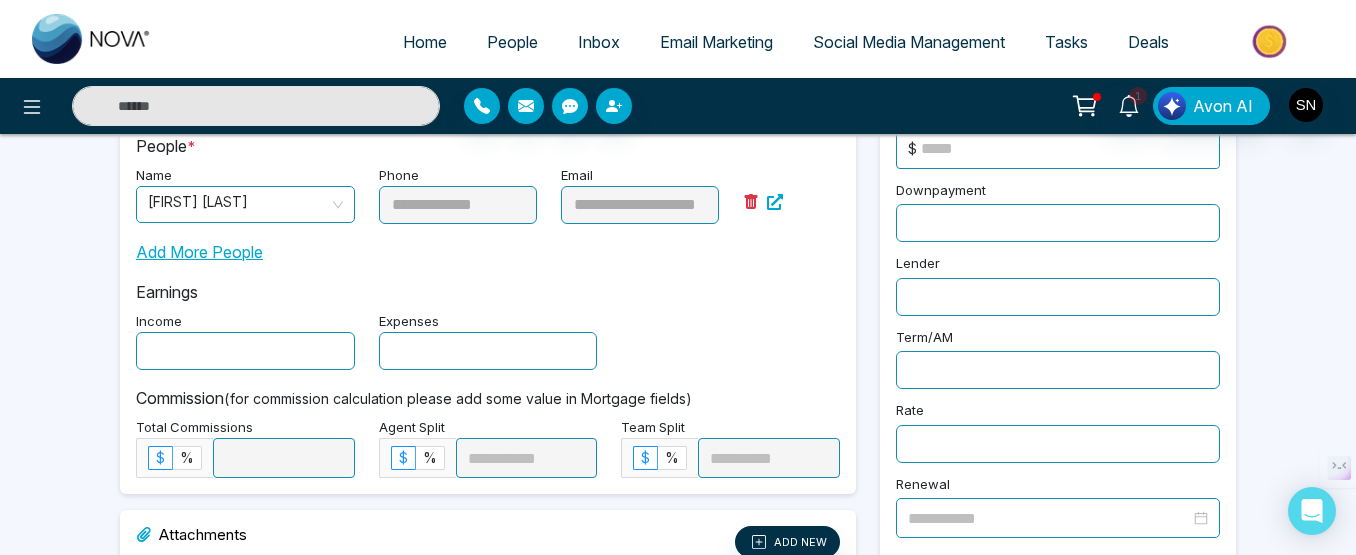 scroll, scrollTop: 400, scrollLeft: 0, axis: vertical 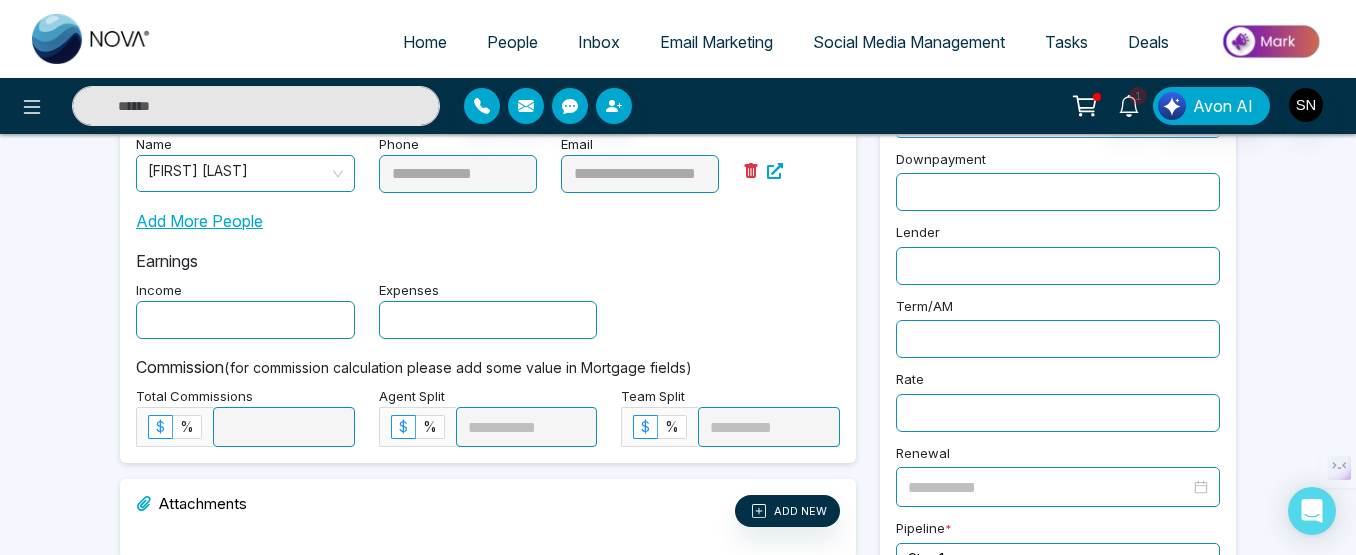 click at bounding box center (1058, 413) 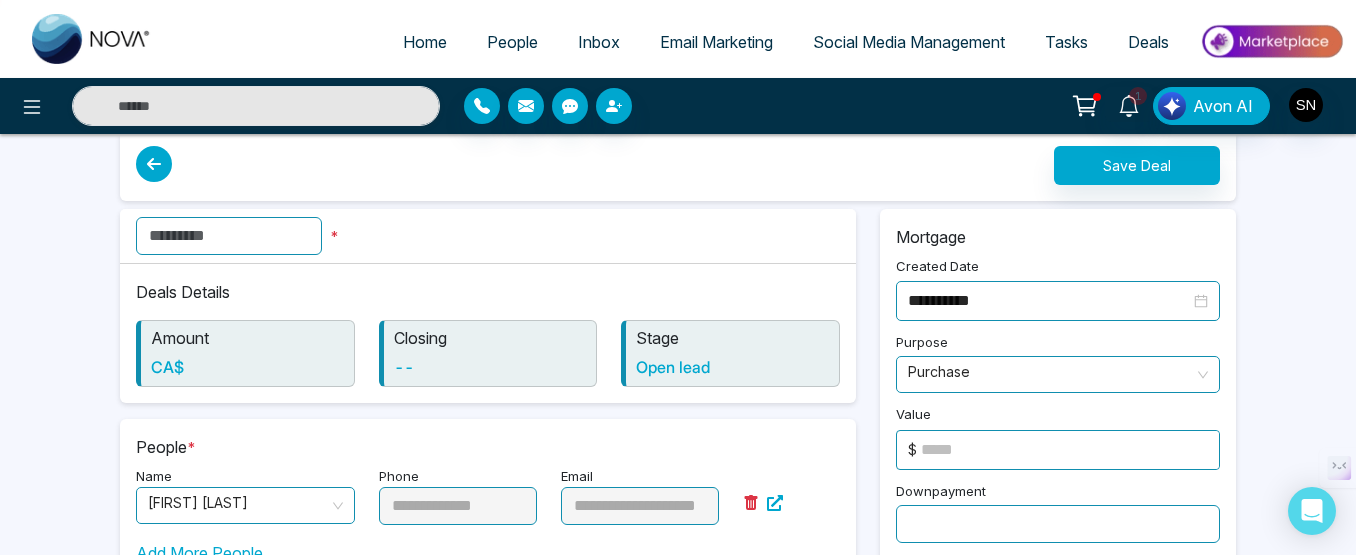 scroll, scrollTop: 0, scrollLeft: 0, axis: both 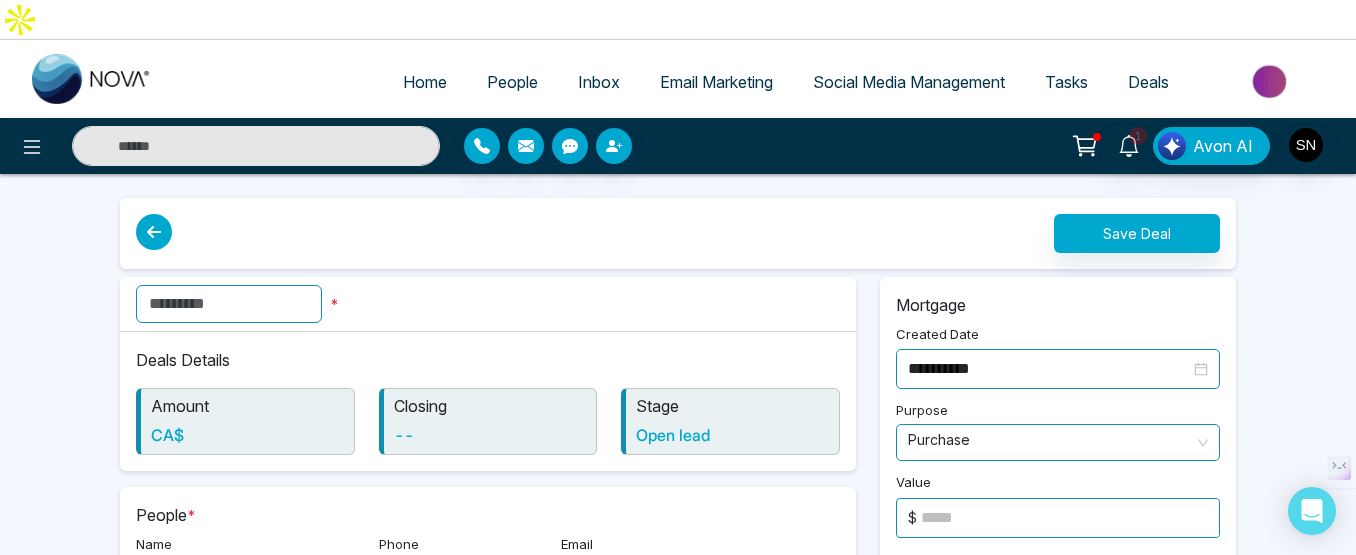 click on "Mortgage" at bounding box center (1058, 305) 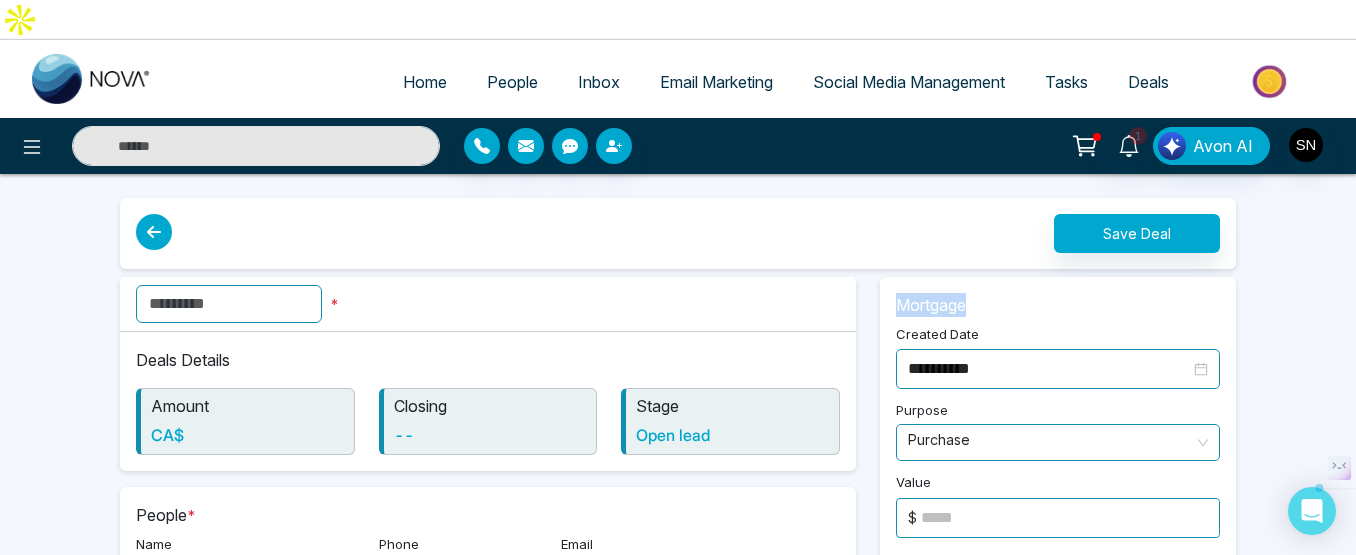 drag, startPoint x: 980, startPoint y: 260, endPoint x: 919, endPoint y: 258, distance: 61.03278 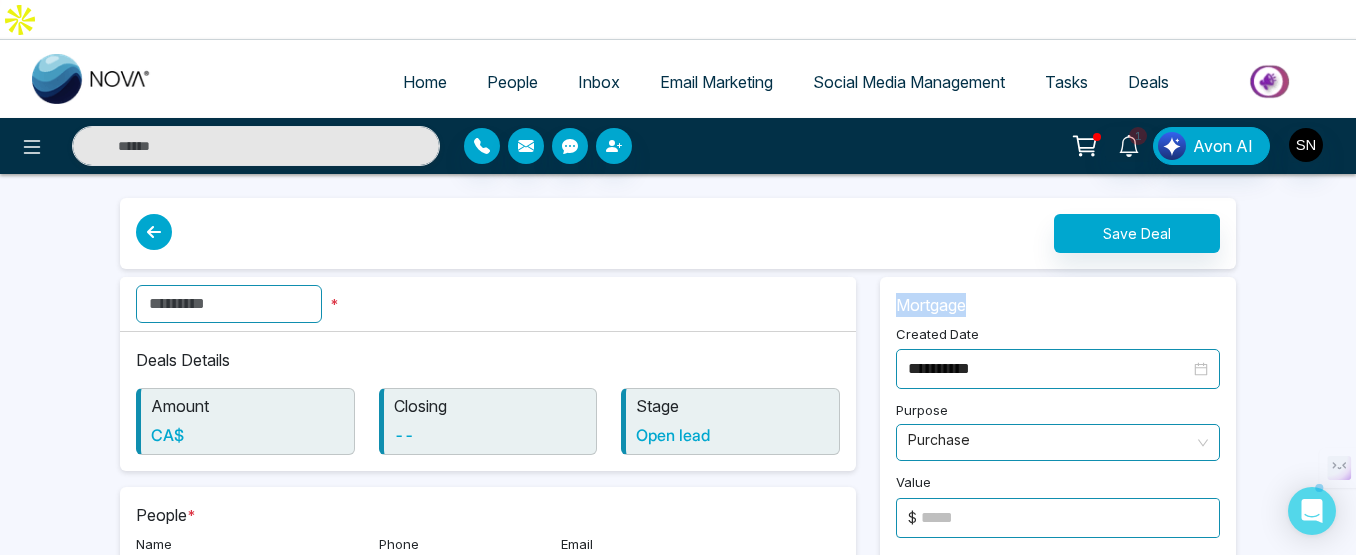 click on "Mortgage" at bounding box center [1058, 305] 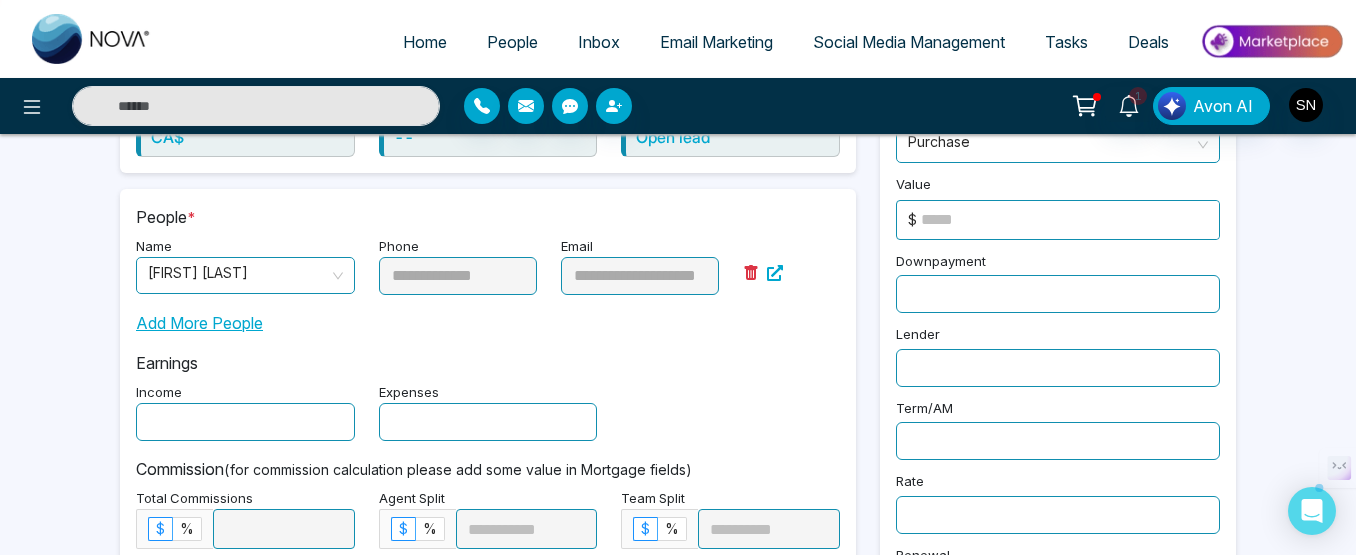 scroll, scrollTop: 400, scrollLeft: 0, axis: vertical 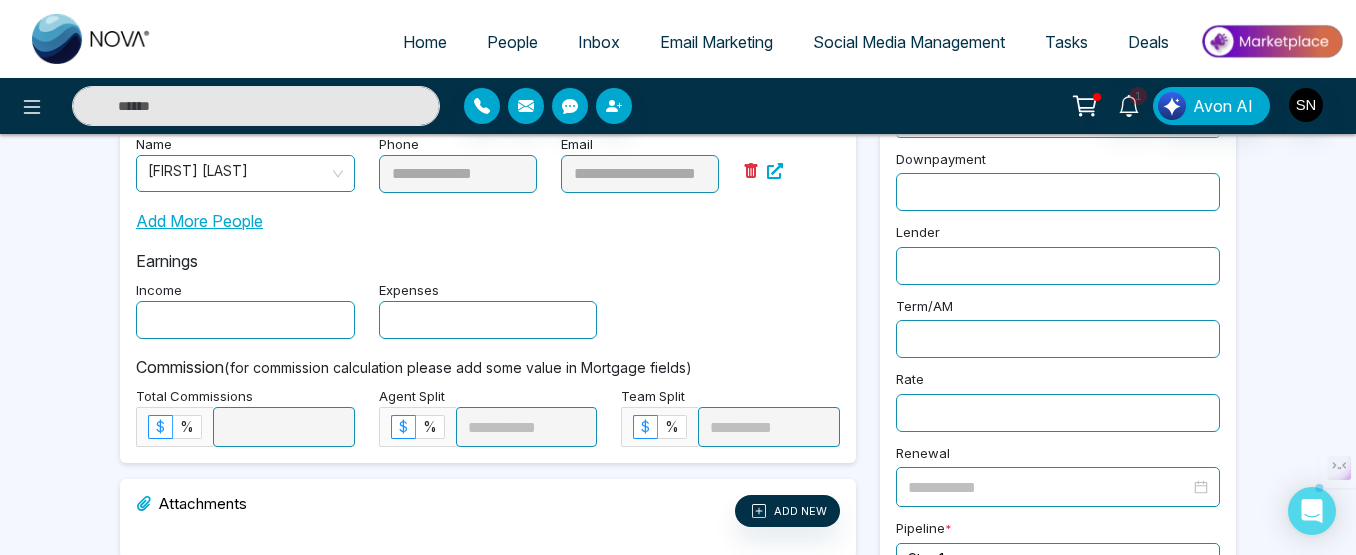 click at bounding box center [1058, 266] 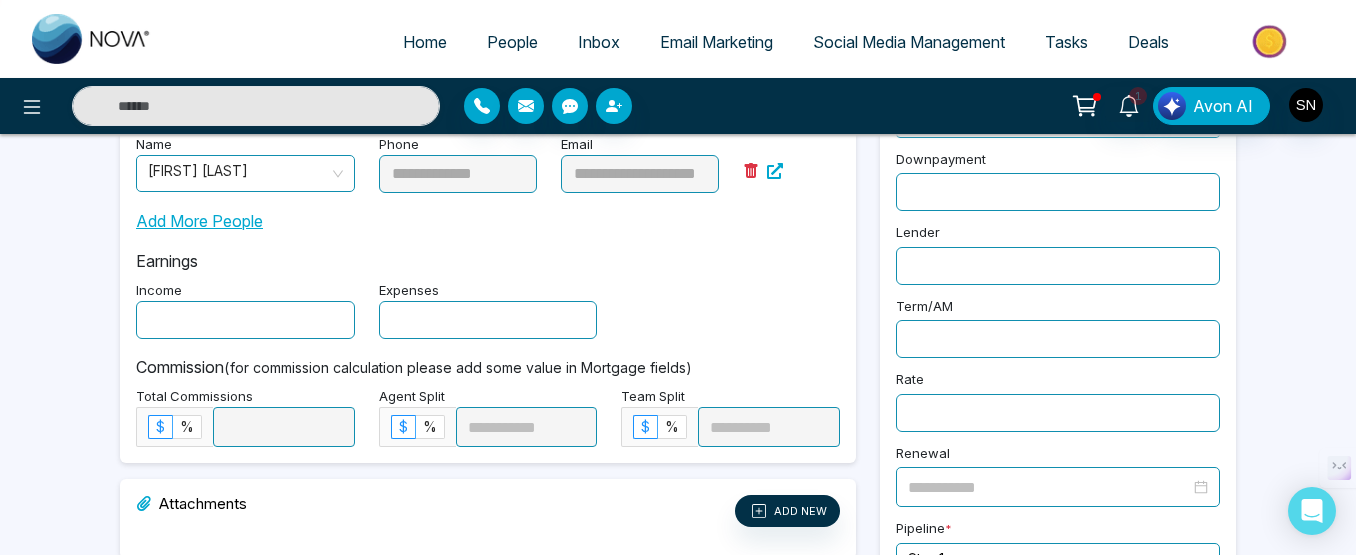 click at bounding box center [1058, 339] 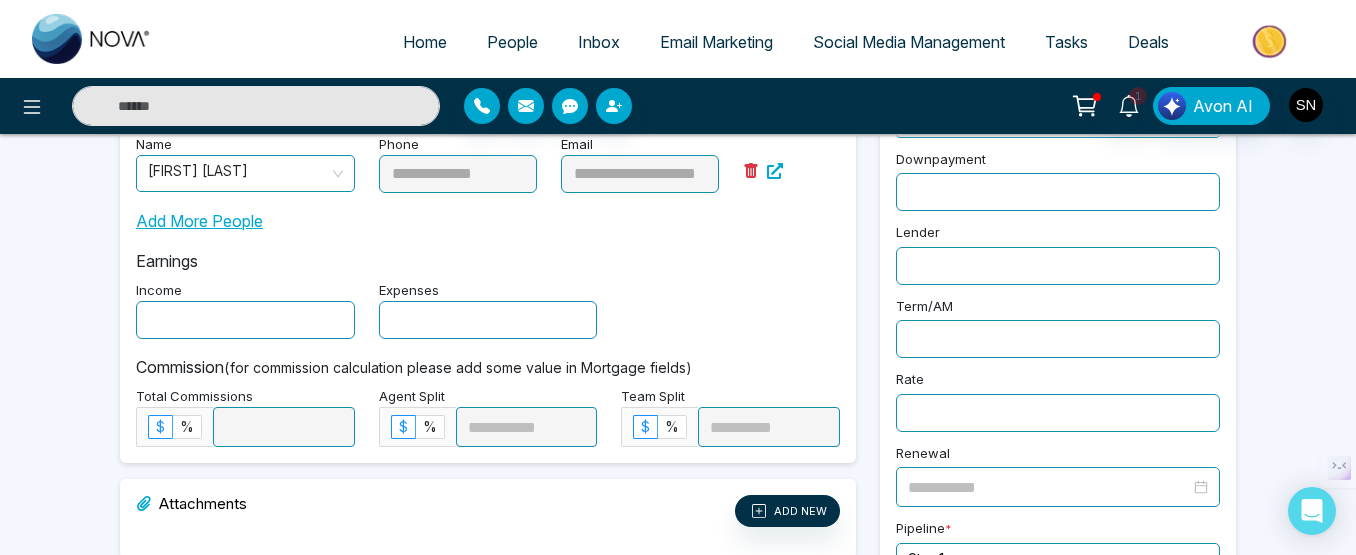click at bounding box center (1058, 413) 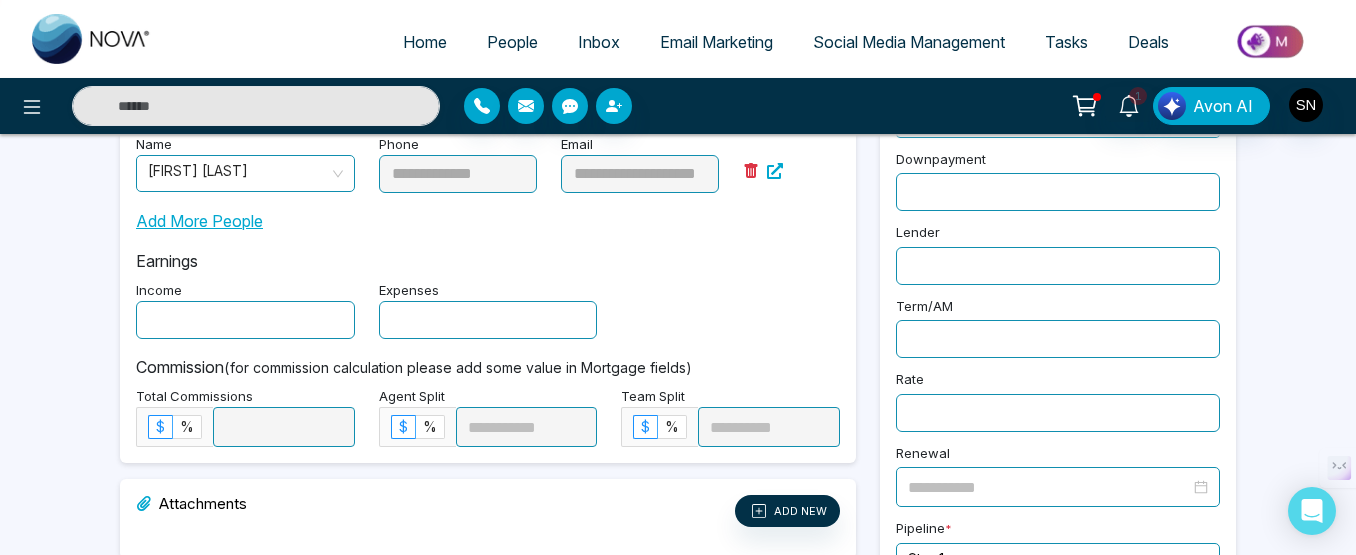 click at bounding box center [1049, 487] 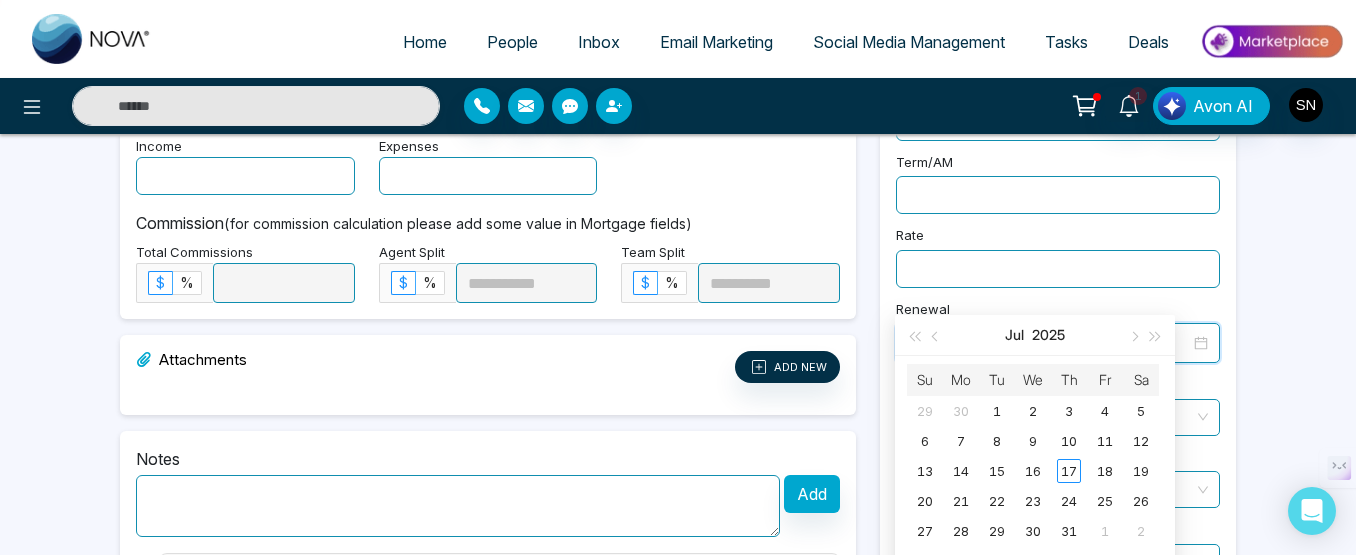 scroll, scrollTop: 600, scrollLeft: 0, axis: vertical 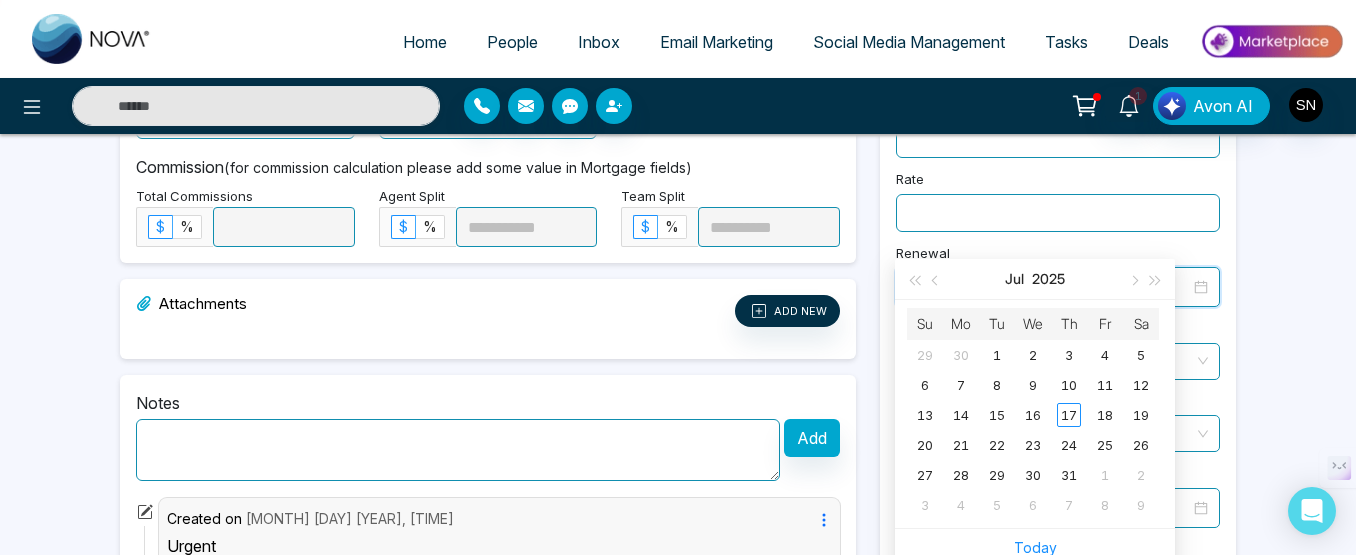 type on "**********" 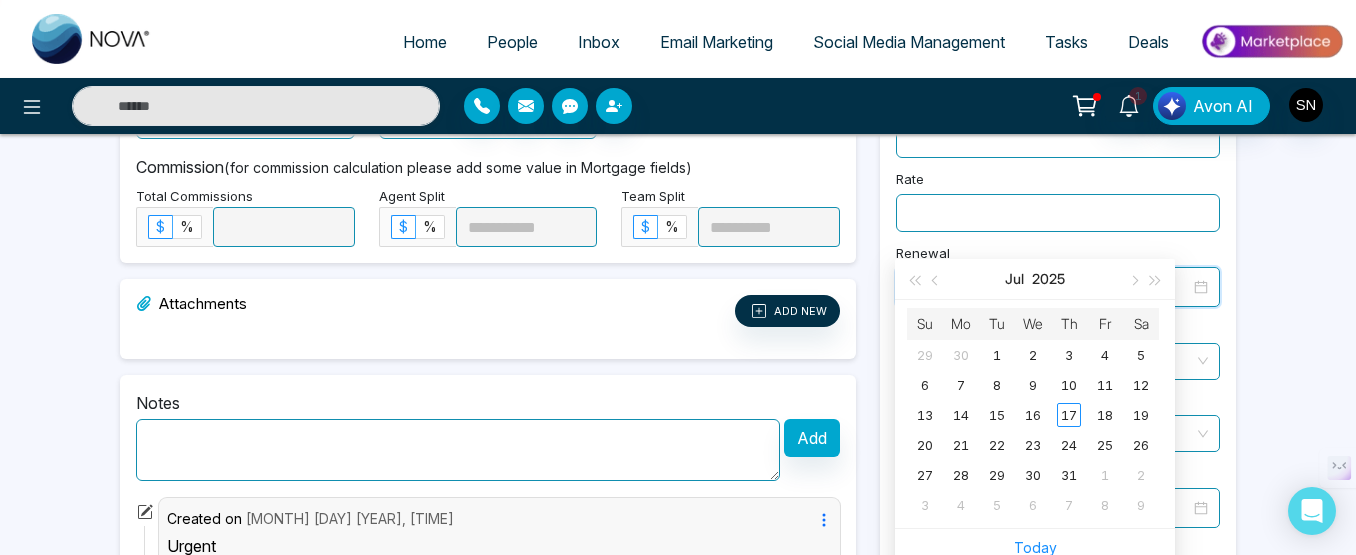 type 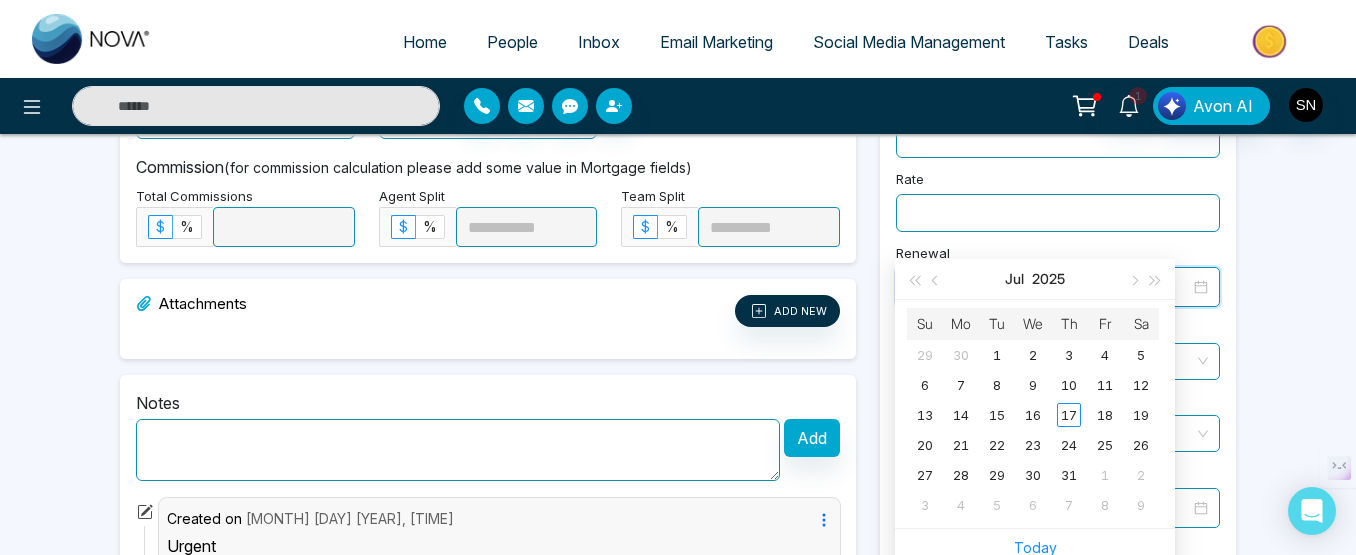 click on "**********" at bounding box center (678, 58) 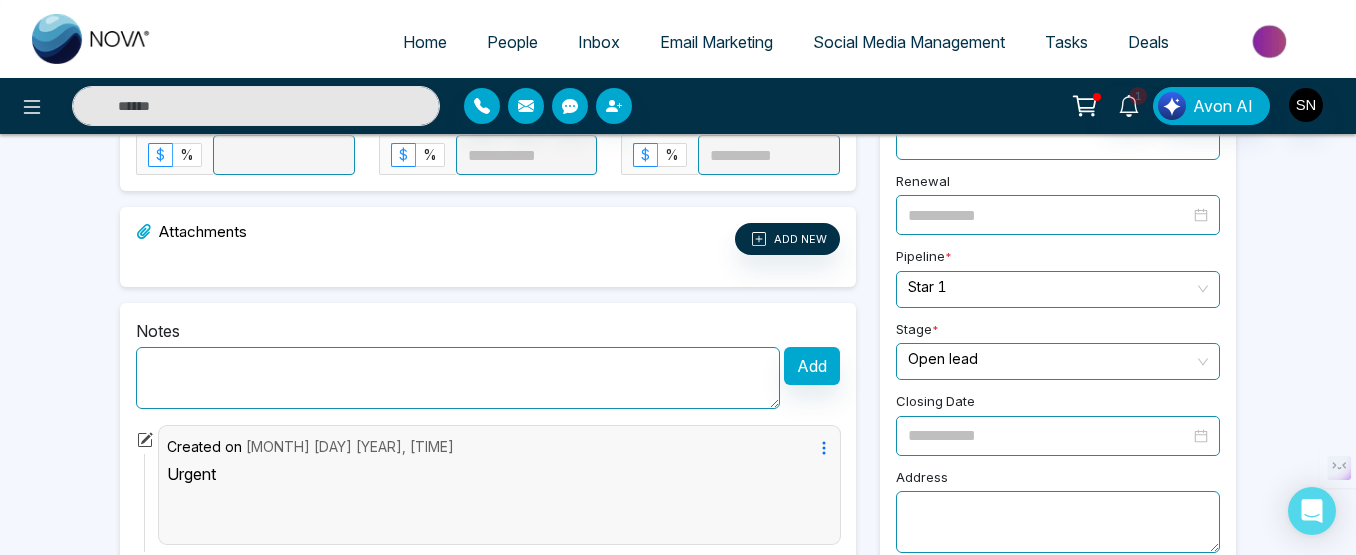 scroll, scrollTop: 676, scrollLeft: 0, axis: vertical 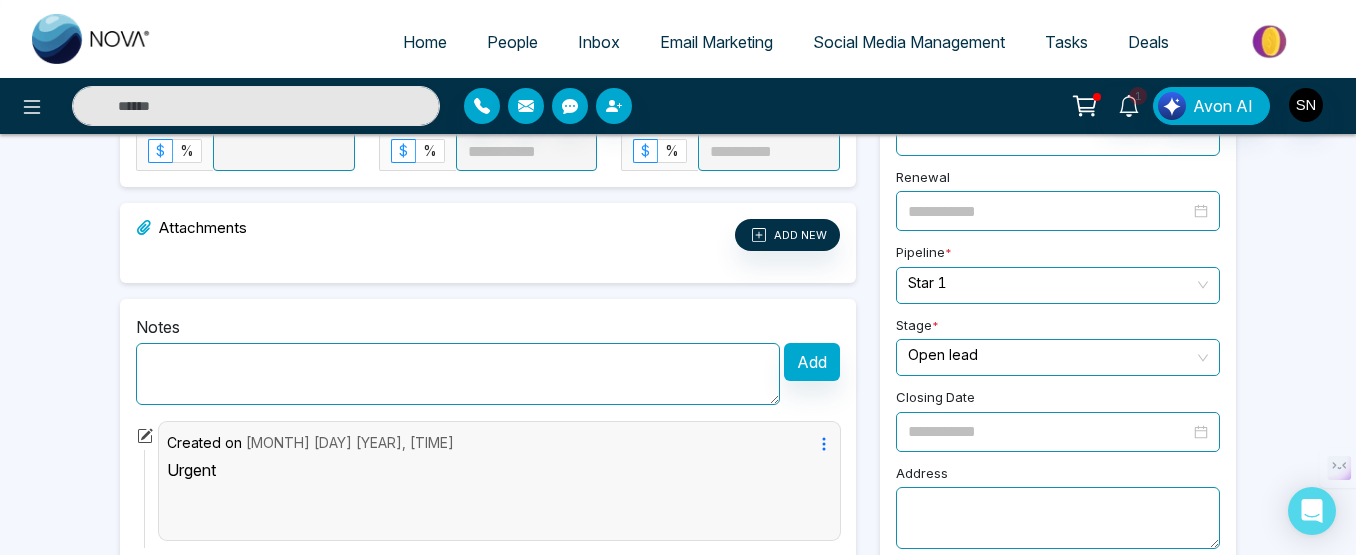 click at bounding box center [1051, 355] 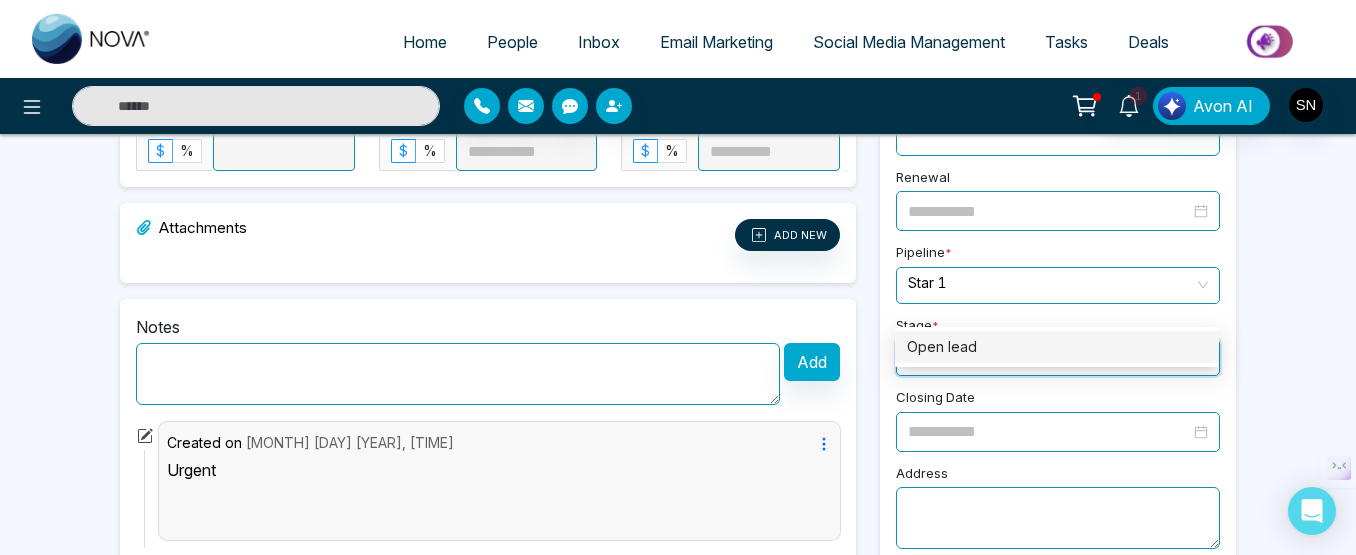 click on "Open lead" at bounding box center [1057, 347] 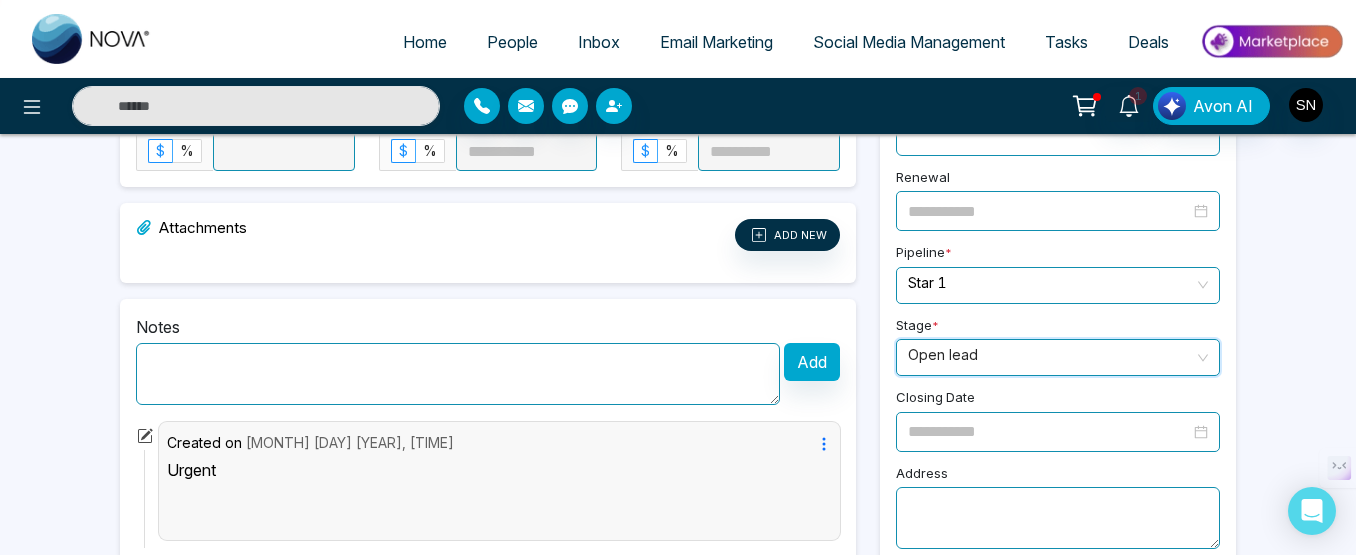 click at bounding box center (1049, 431) 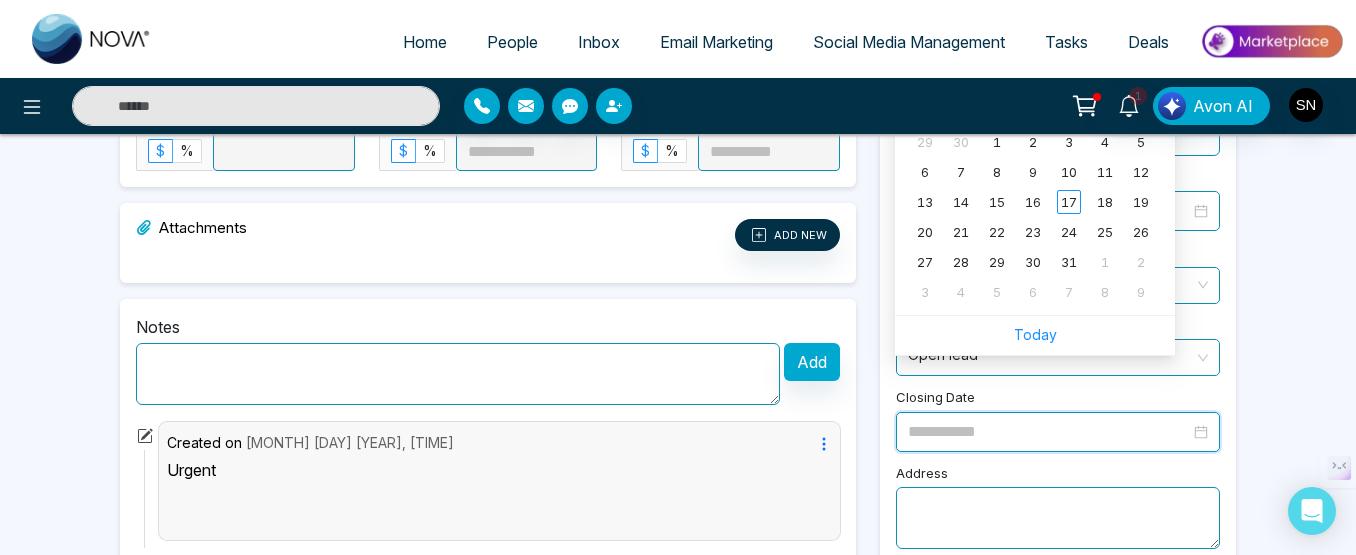 click on "**********" at bounding box center (678, -18) 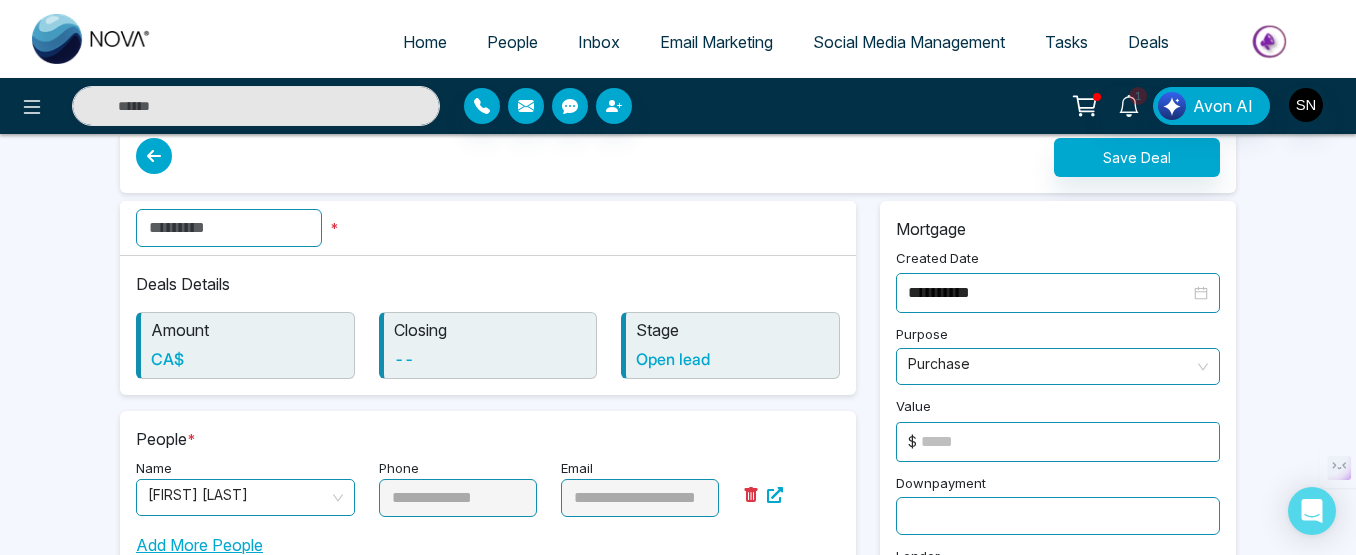 scroll, scrollTop: 0, scrollLeft: 0, axis: both 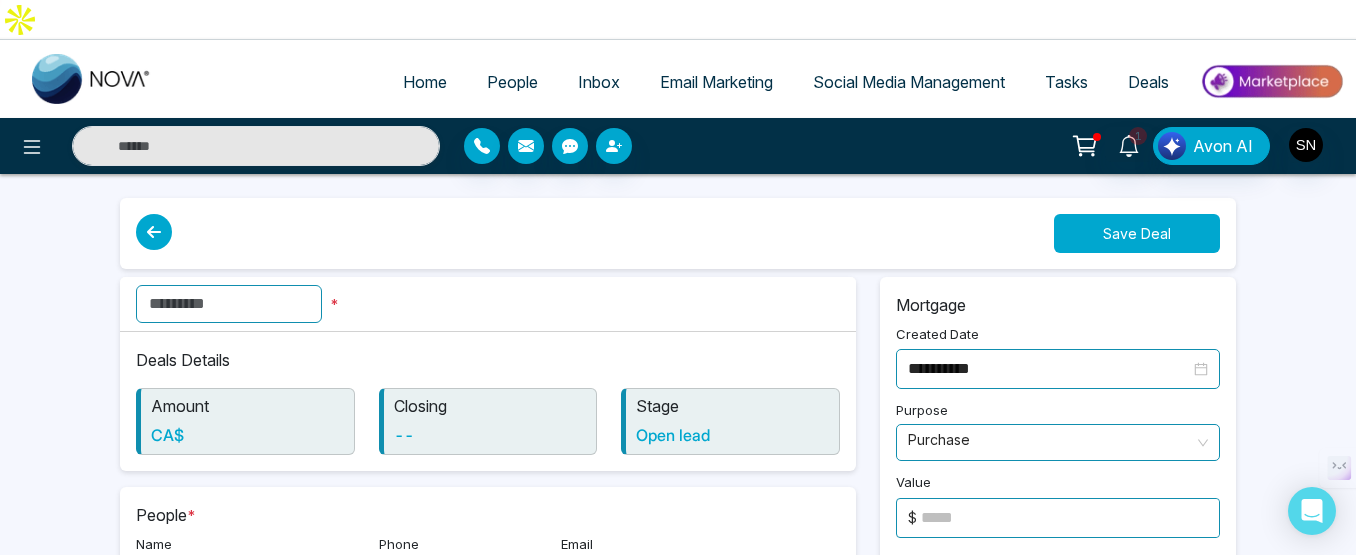 click on "Save Deal" at bounding box center (1137, 233) 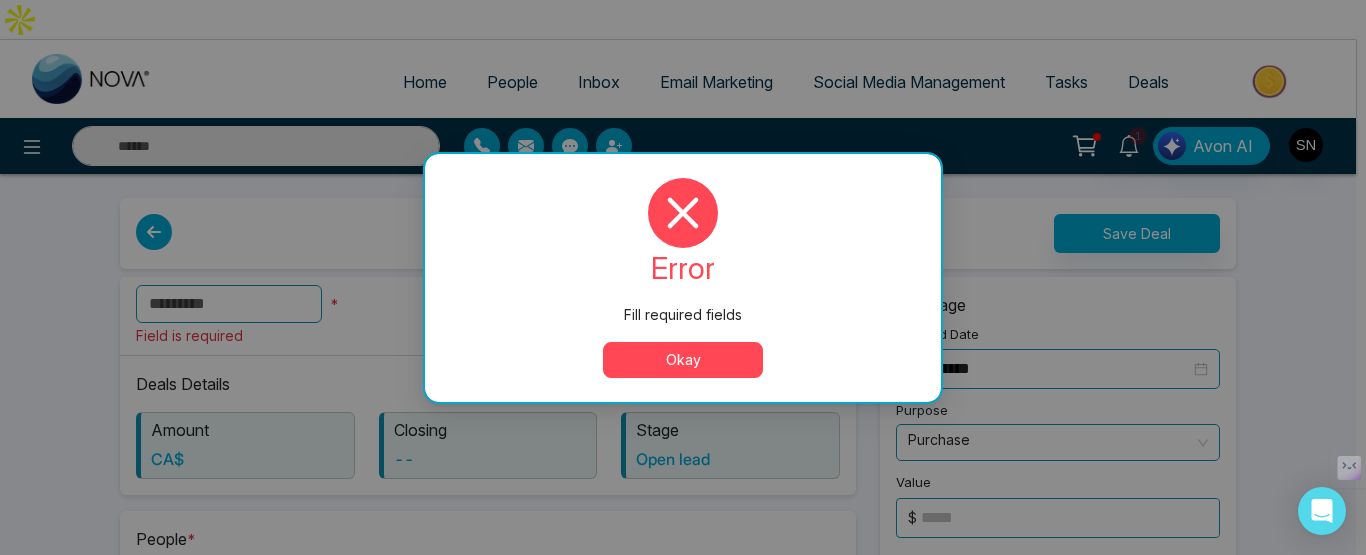 click on "Okay" at bounding box center (683, 360) 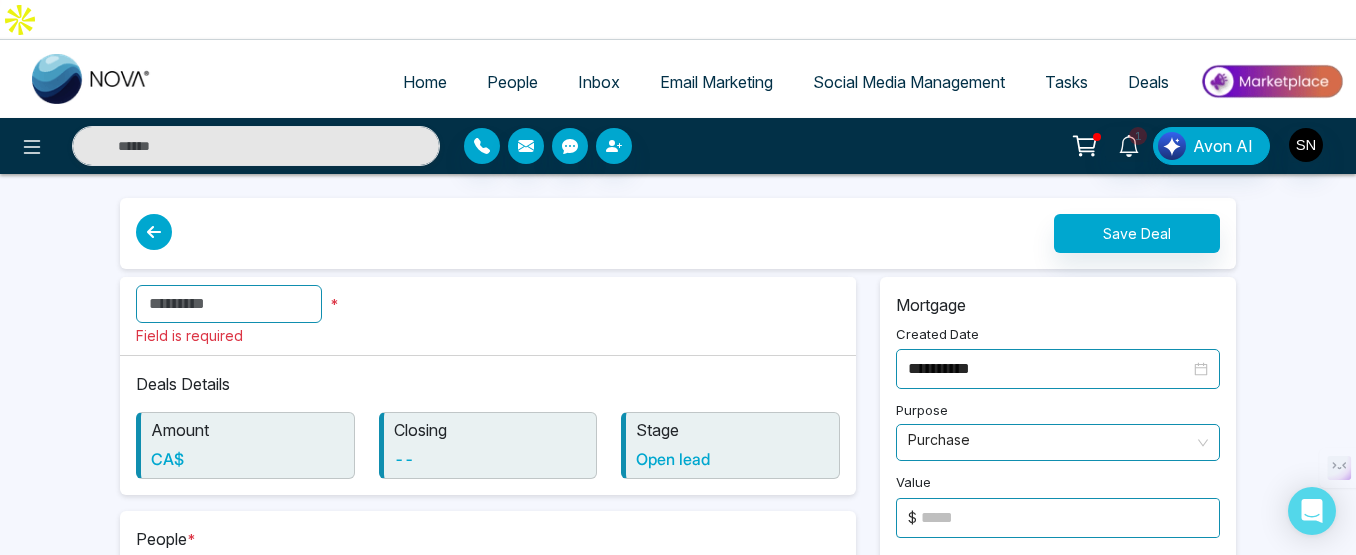 click at bounding box center (229, 304) 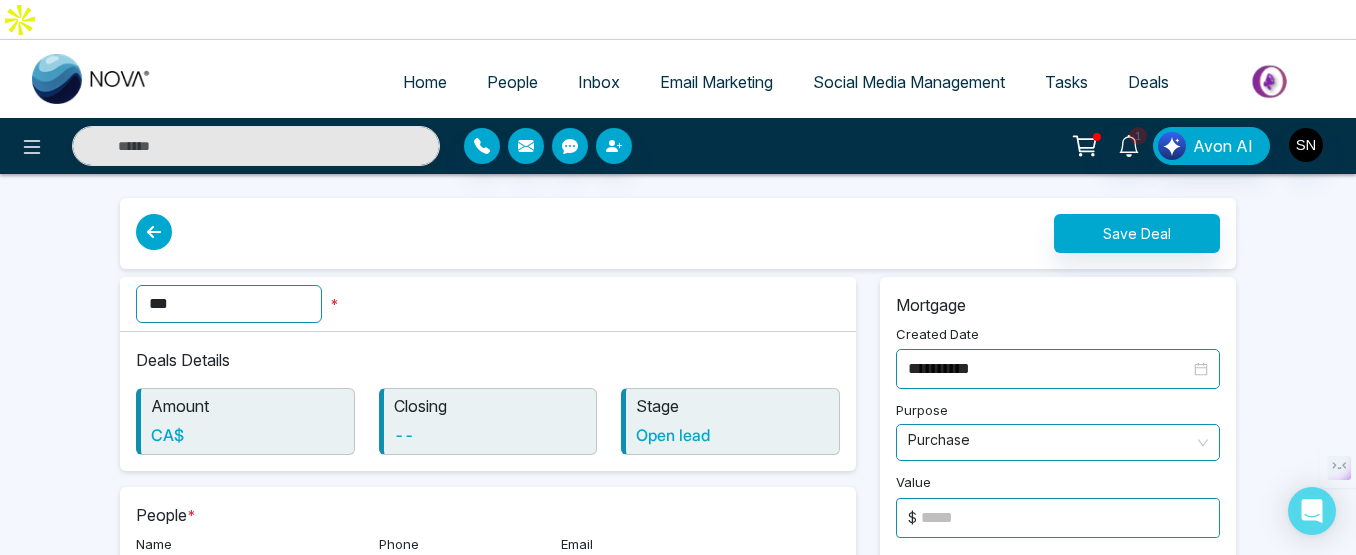 type on "***" 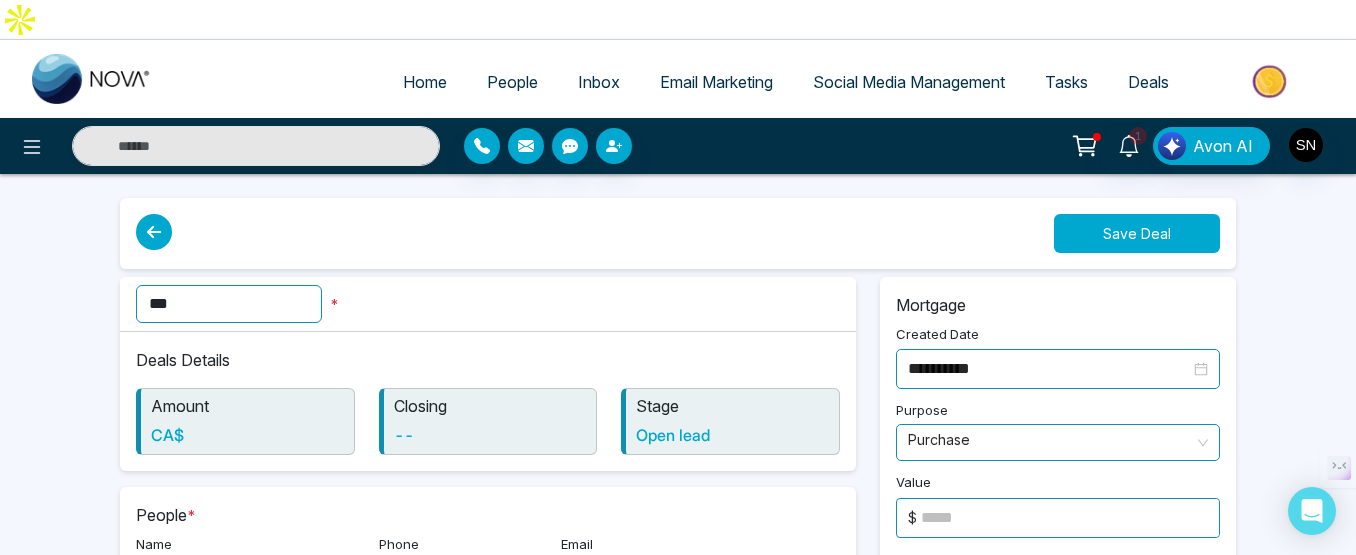 click on "Save Deal" at bounding box center [1137, 233] 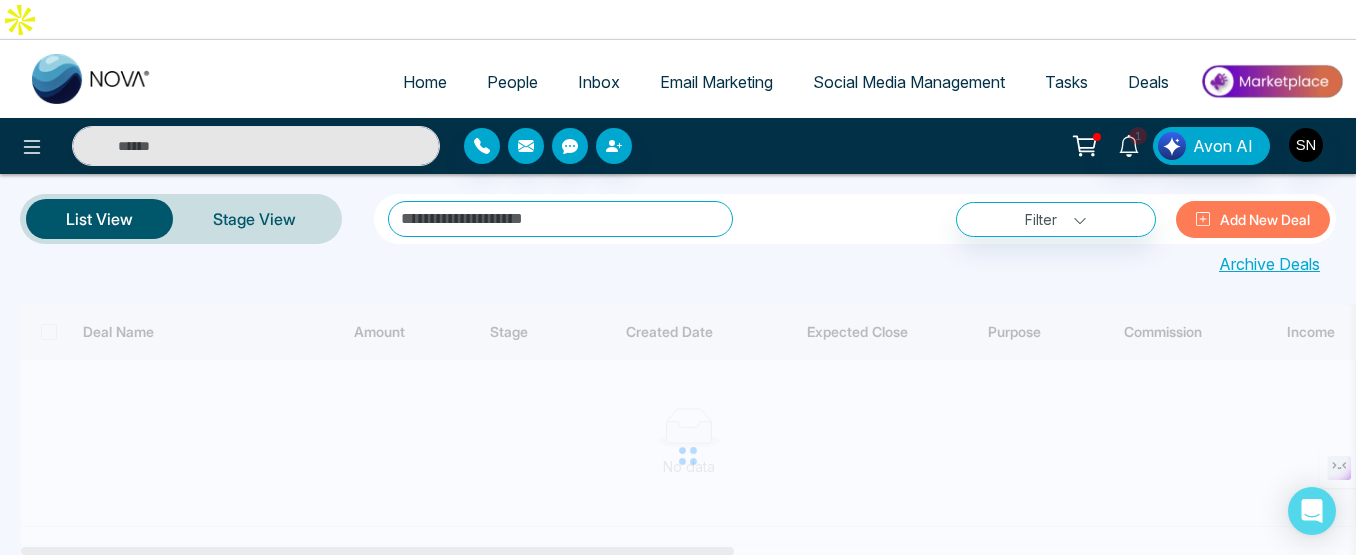 click at bounding box center [688, 455] 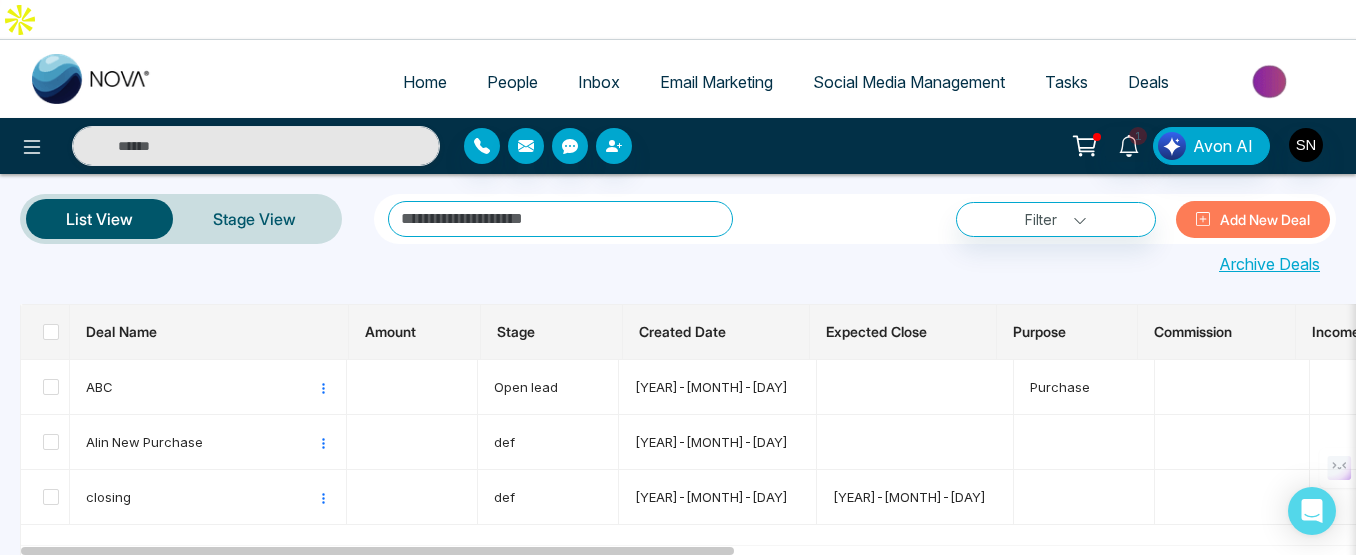 click on "Home" at bounding box center [425, 82] 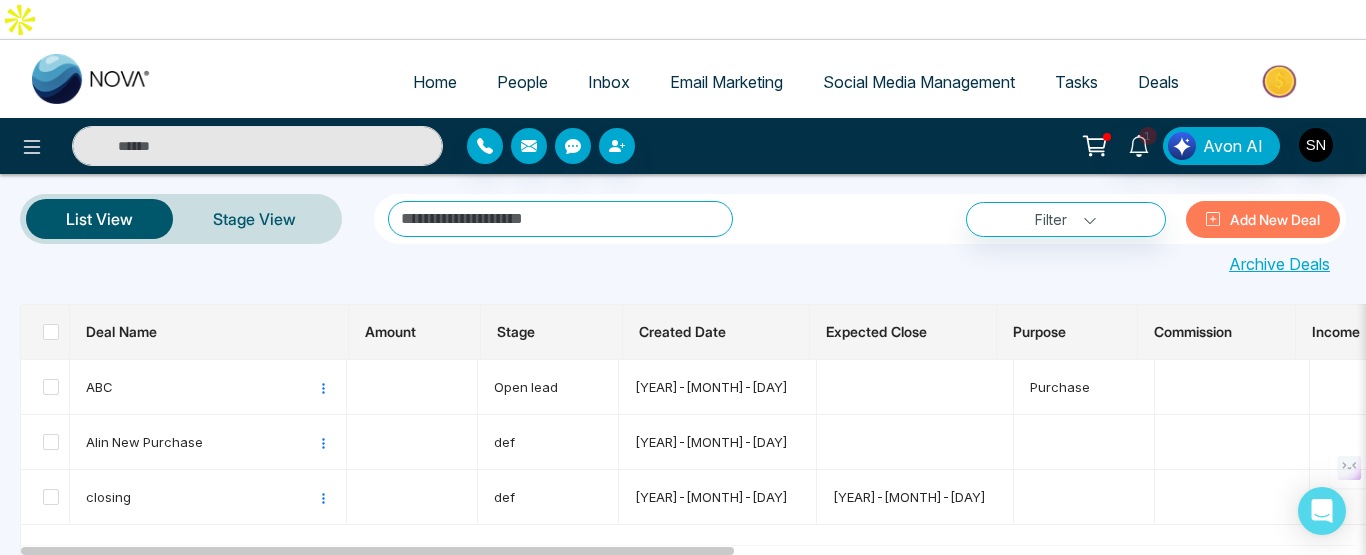 select on "*" 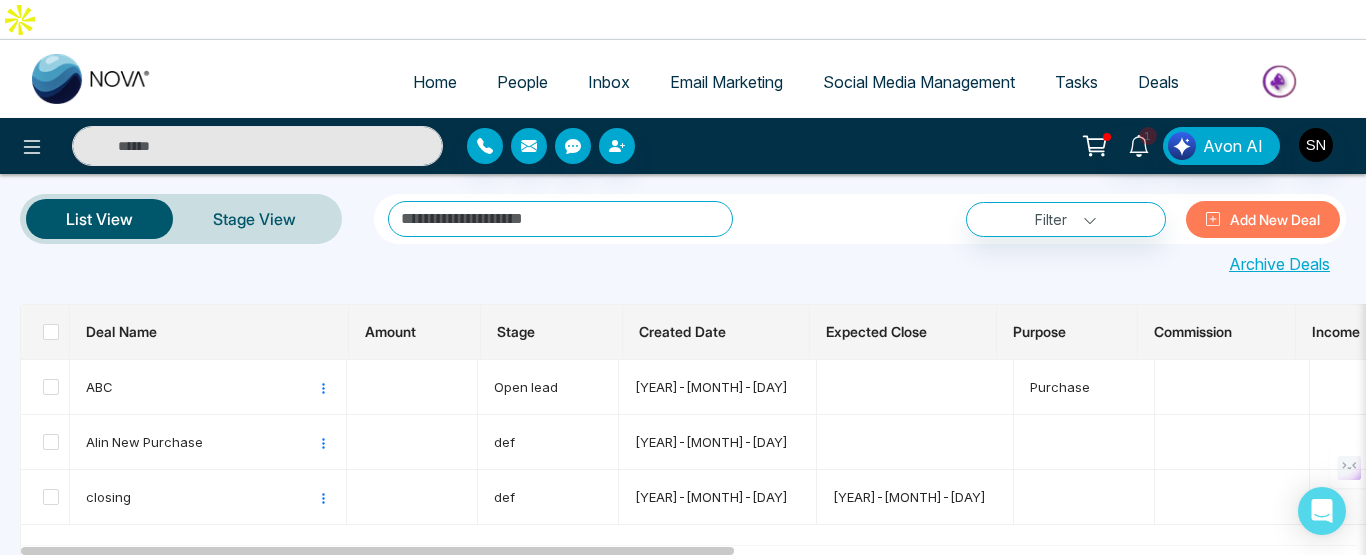 select on "*" 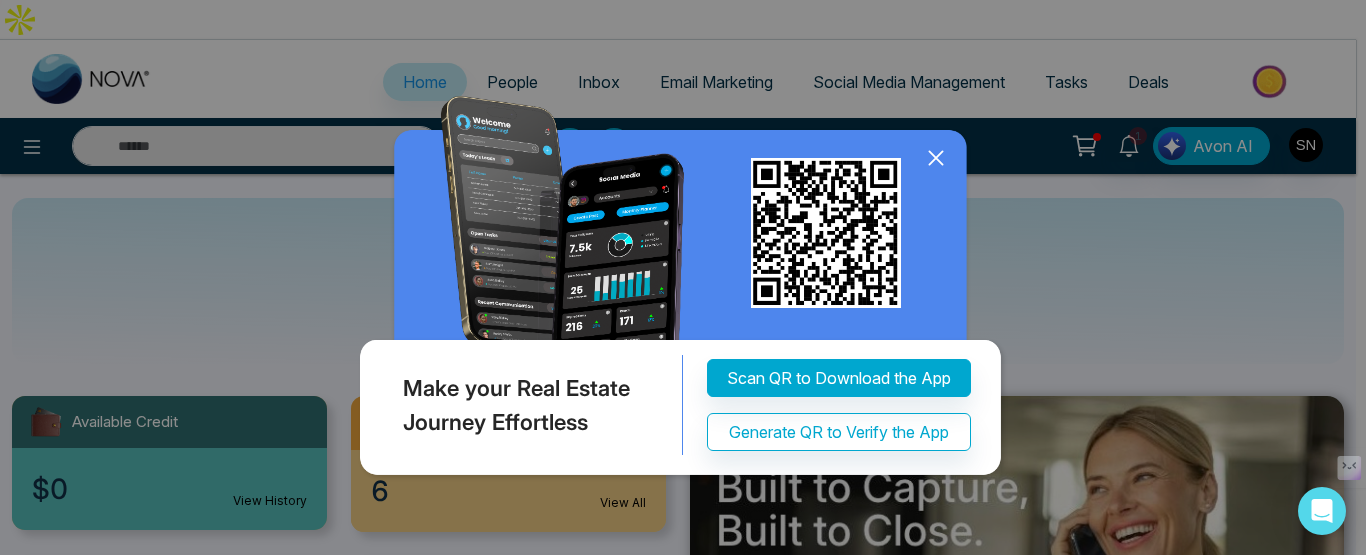 click 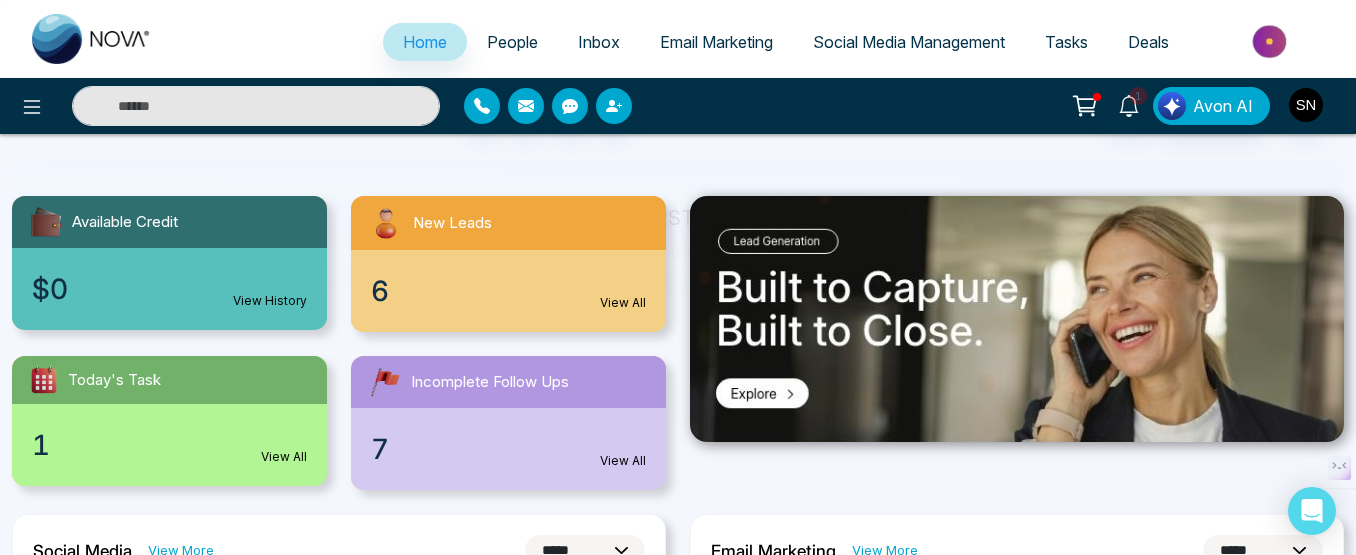 scroll, scrollTop: 0, scrollLeft: 0, axis: both 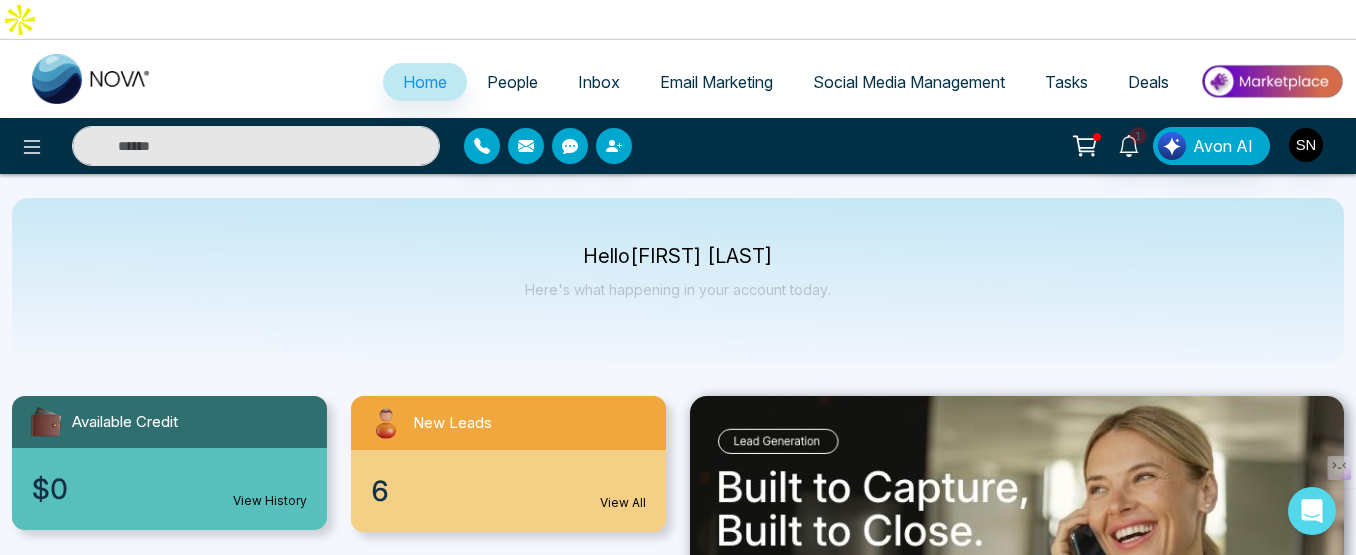 click at bounding box center (1271, 81) 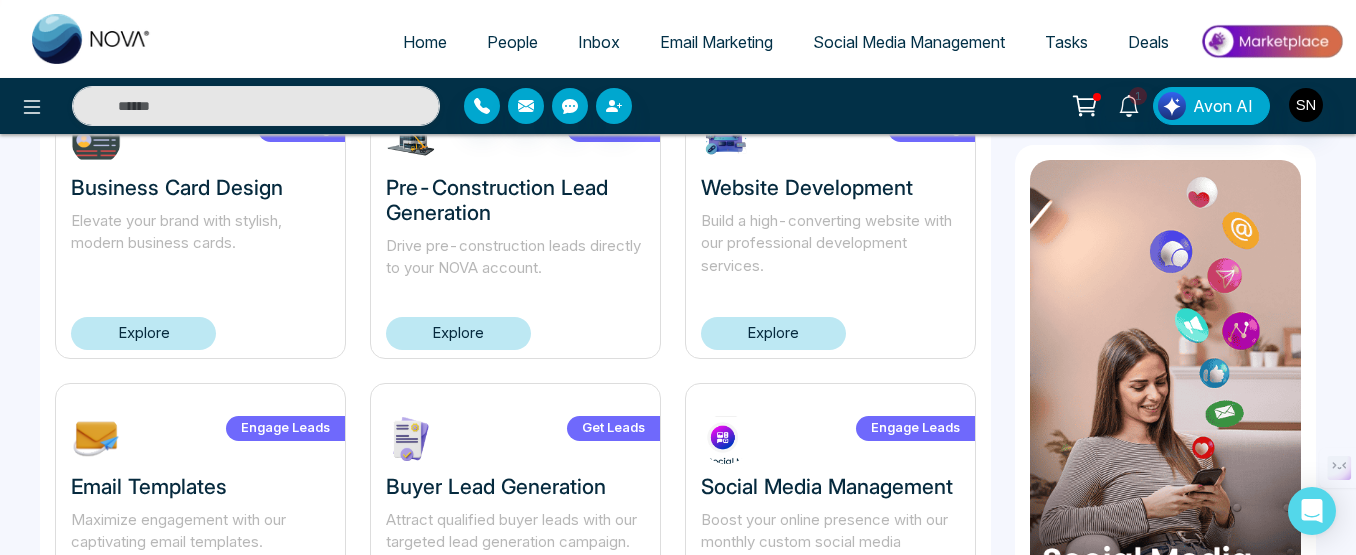 scroll, scrollTop: 1542, scrollLeft: 0, axis: vertical 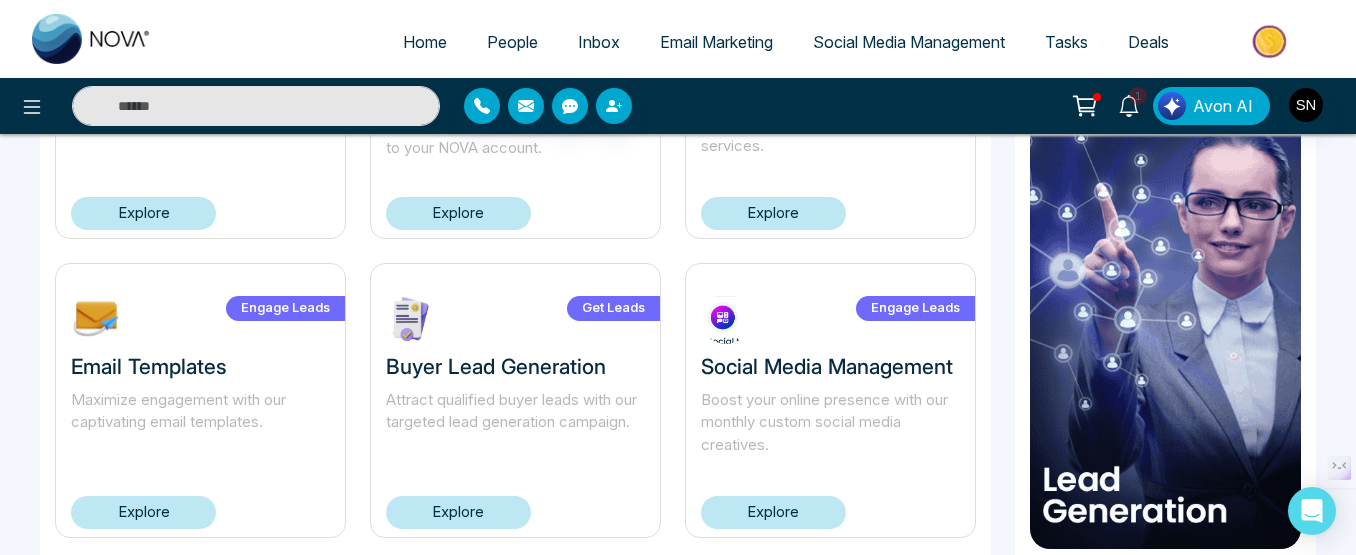 click on "Explore" at bounding box center (458, 512) 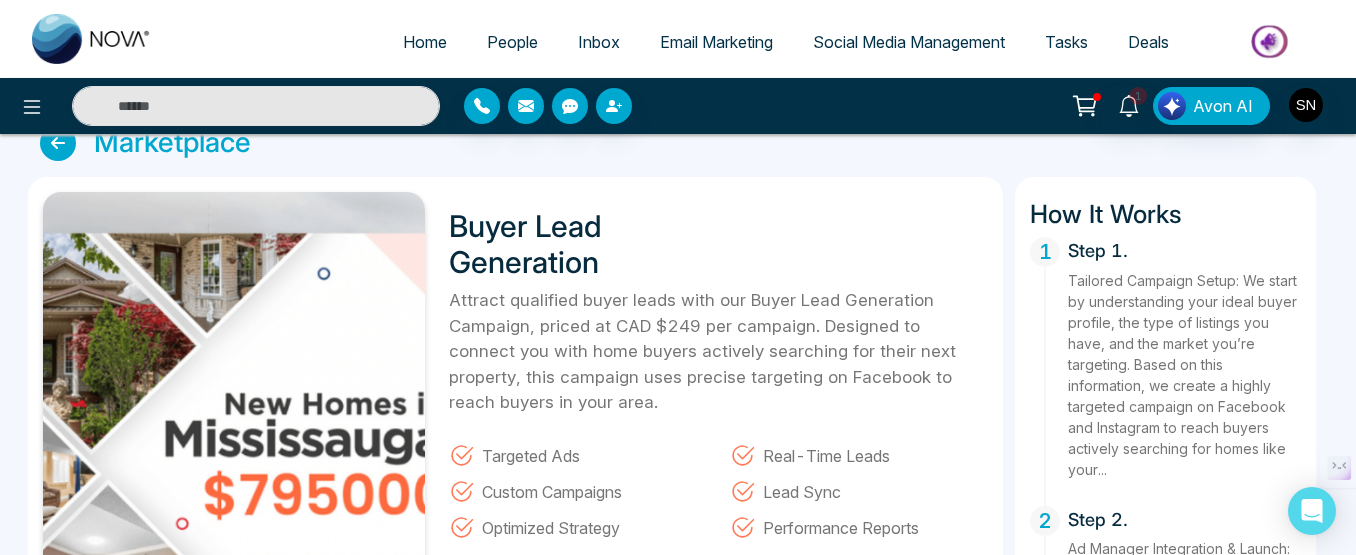 scroll, scrollTop: 100, scrollLeft: 0, axis: vertical 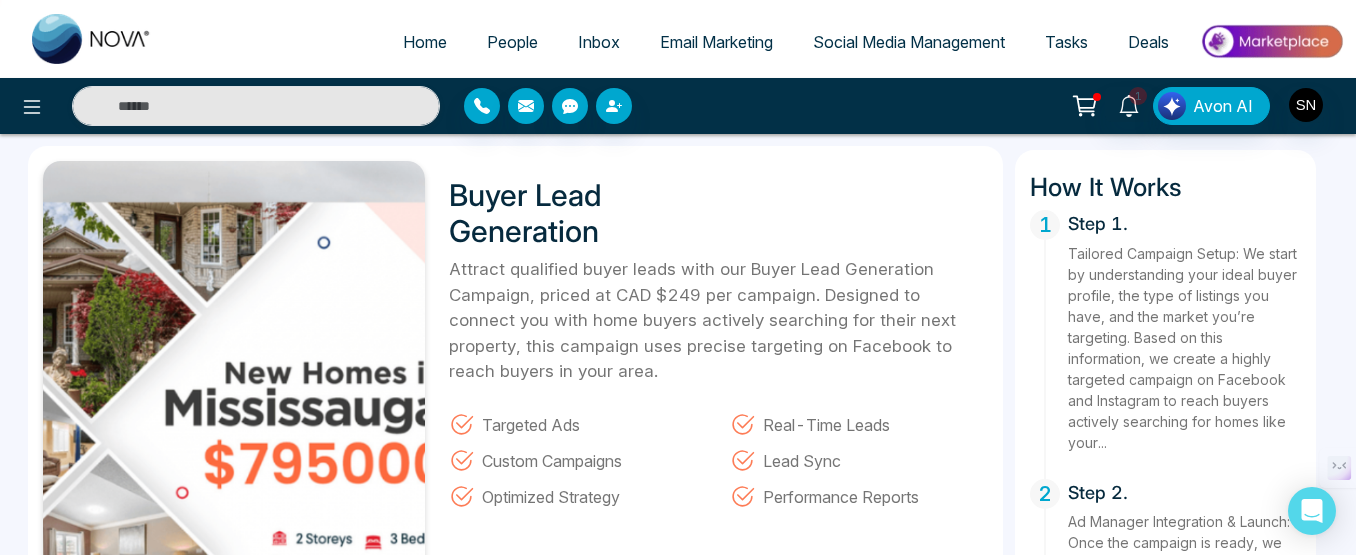 click on "People" at bounding box center [512, 42] 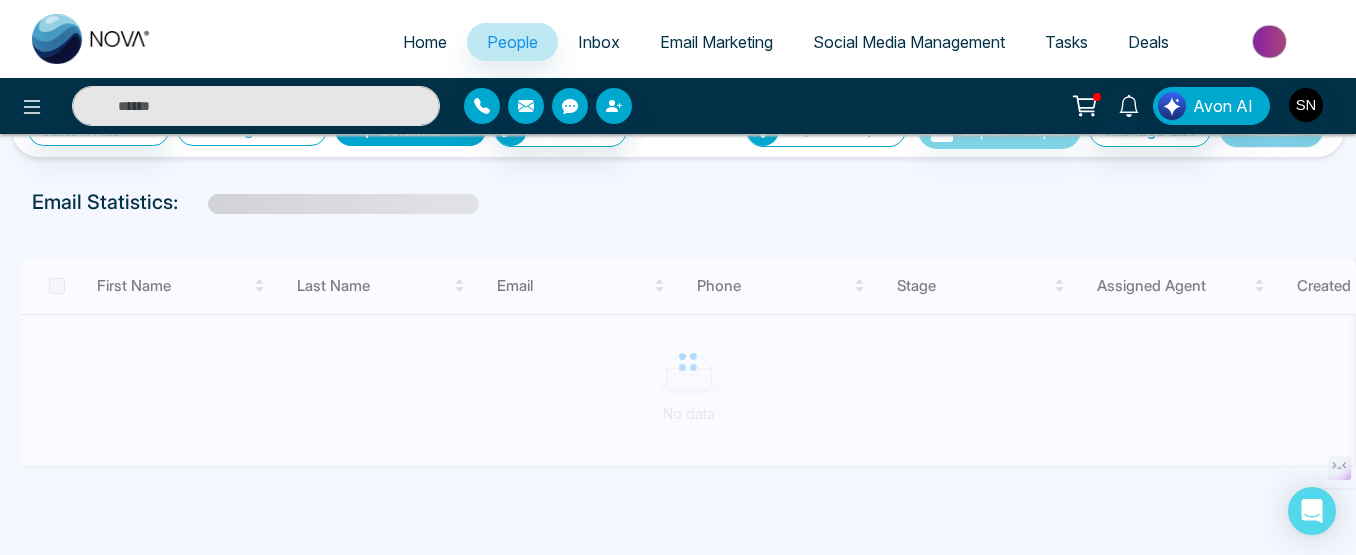 scroll, scrollTop: 0, scrollLeft: 0, axis: both 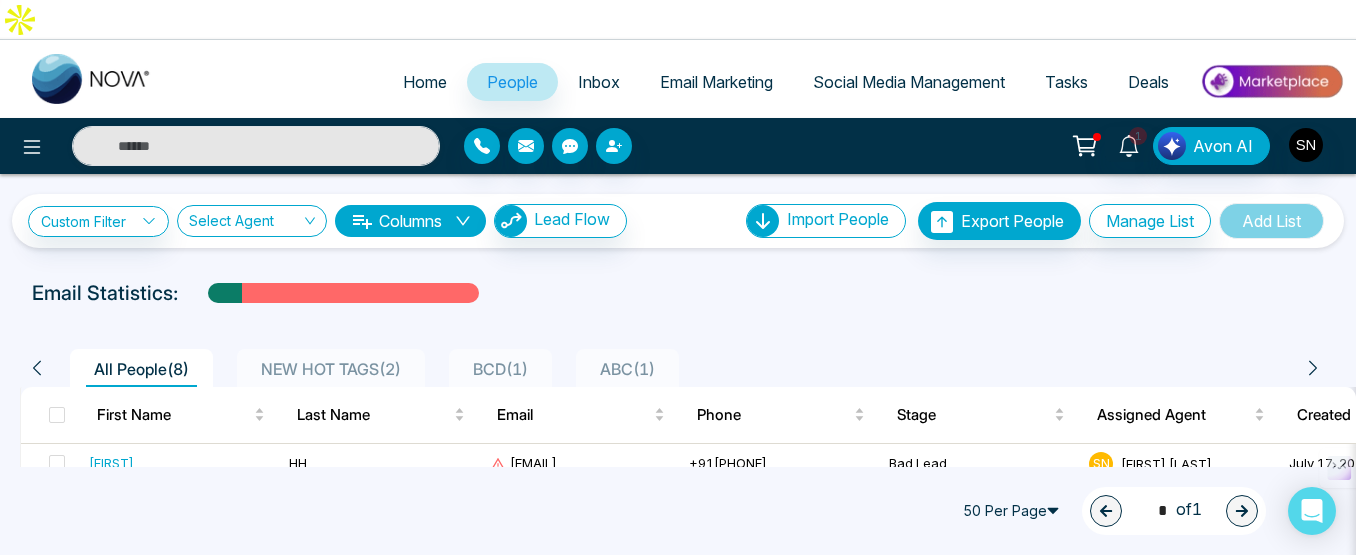 click on "Home" at bounding box center [425, 82] 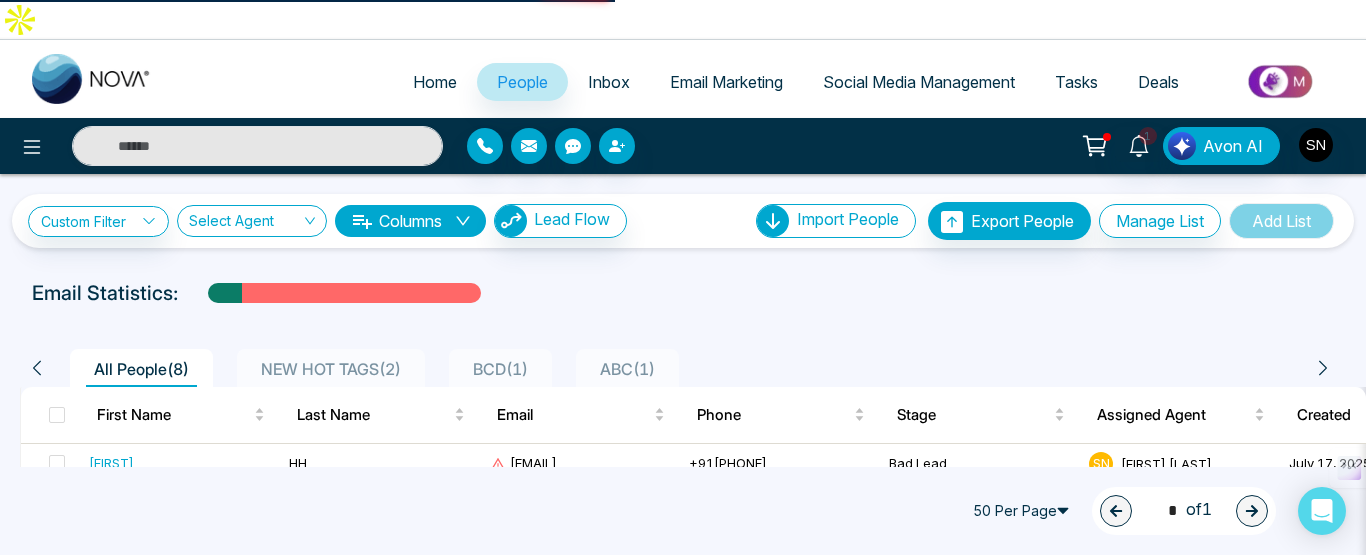 select on "*" 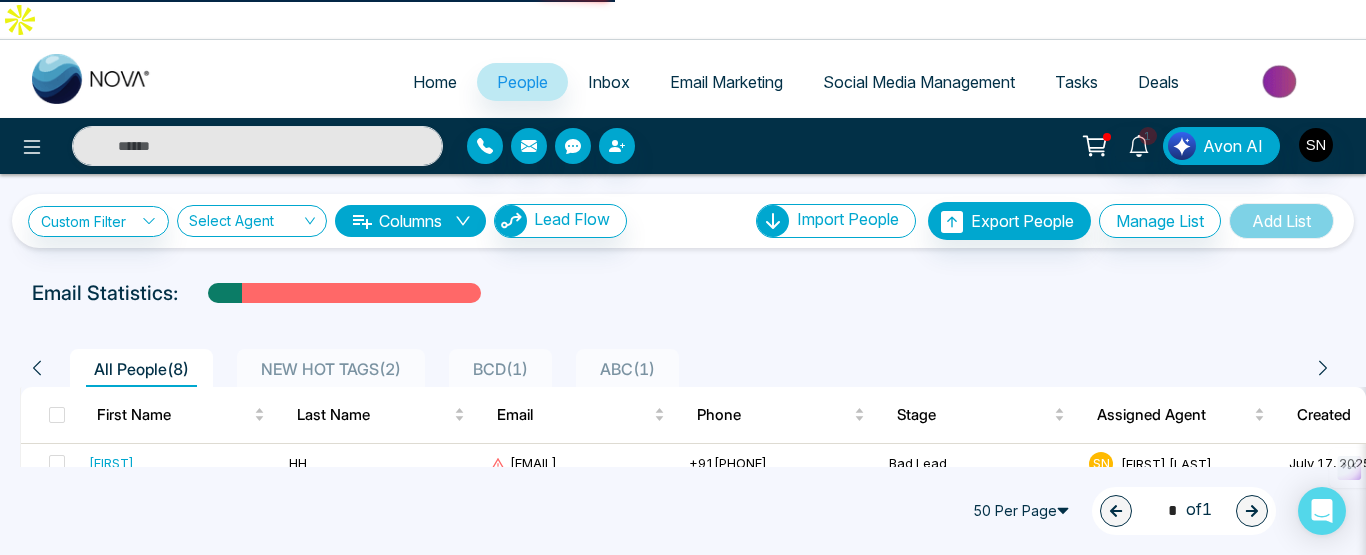 select on "*" 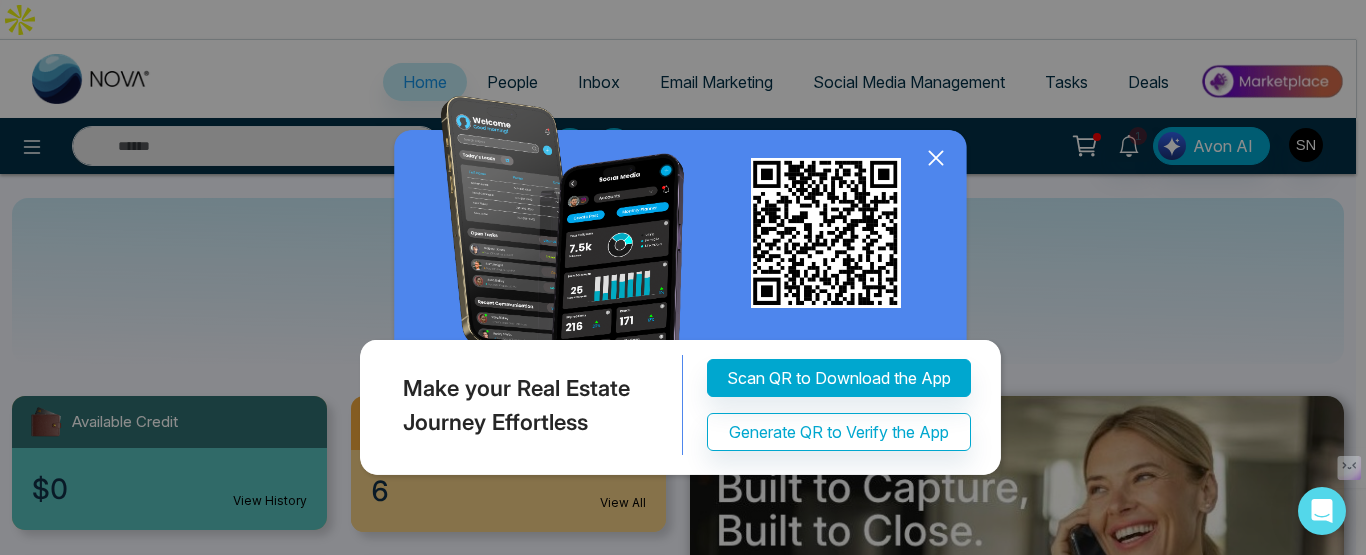 click 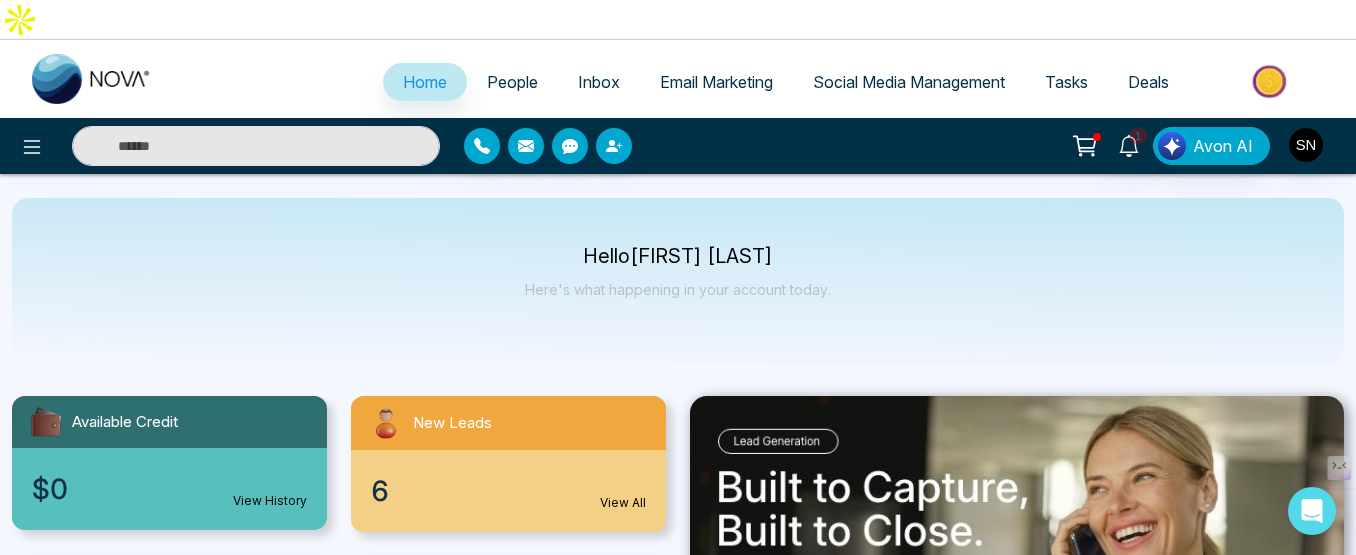 click on "People" at bounding box center [512, 82] 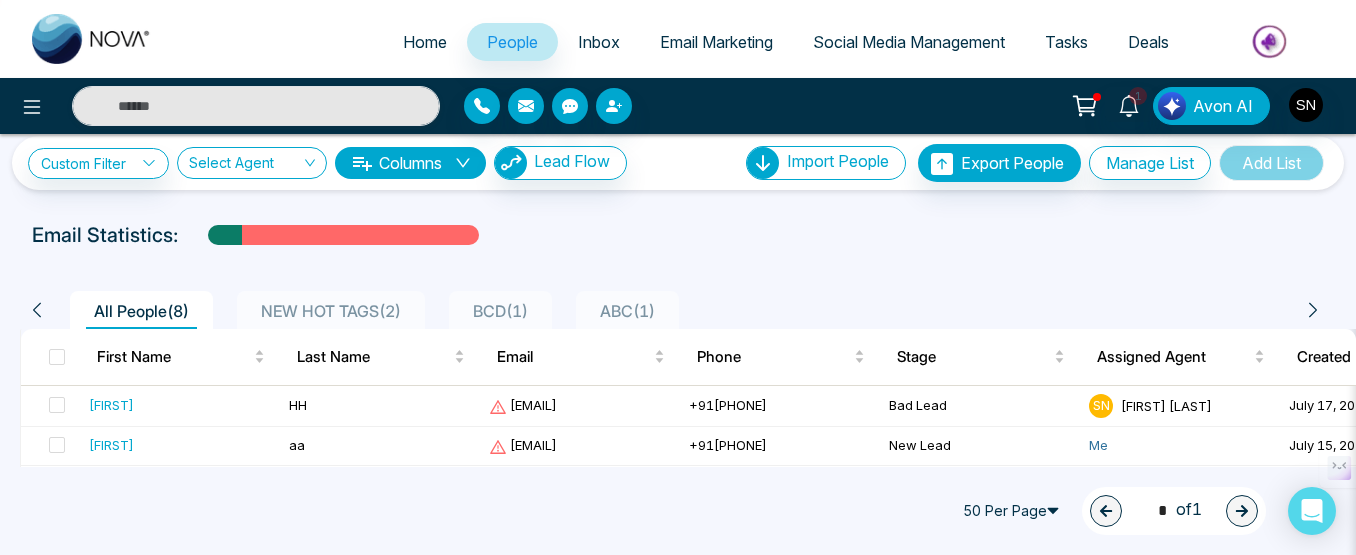 scroll, scrollTop: 257, scrollLeft: 0, axis: vertical 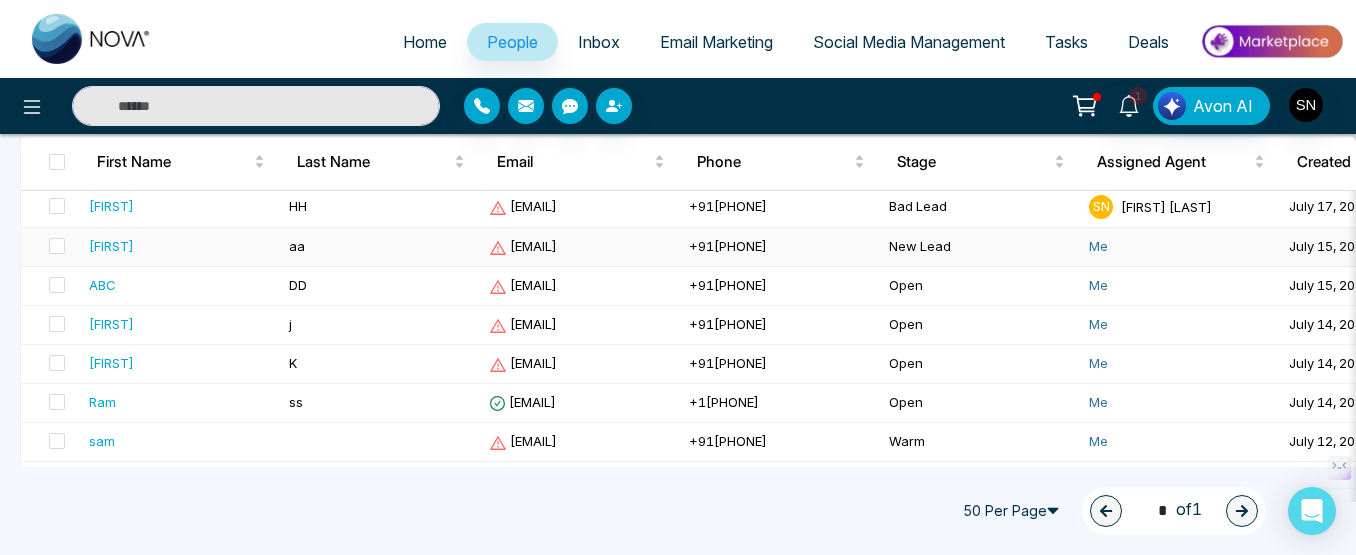 click on "[FIRST]" at bounding box center (111, 246) 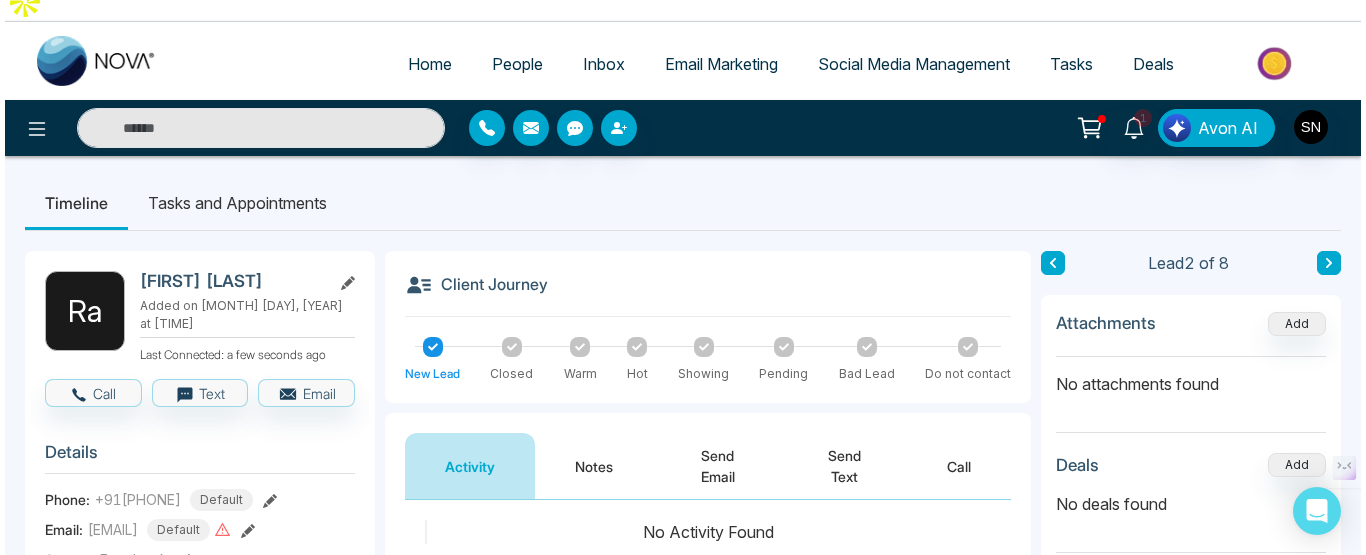 scroll, scrollTop: 0, scrollLeft: 0, axis: both 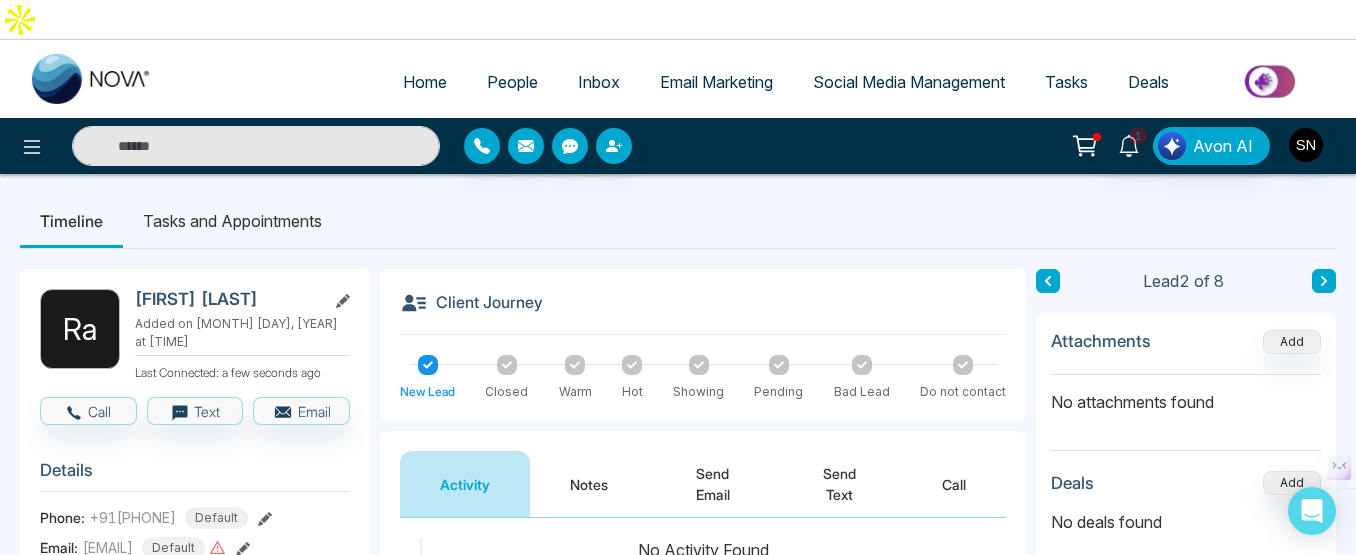 click on "Tasks and Appointments" at bounding box center (232, 221) 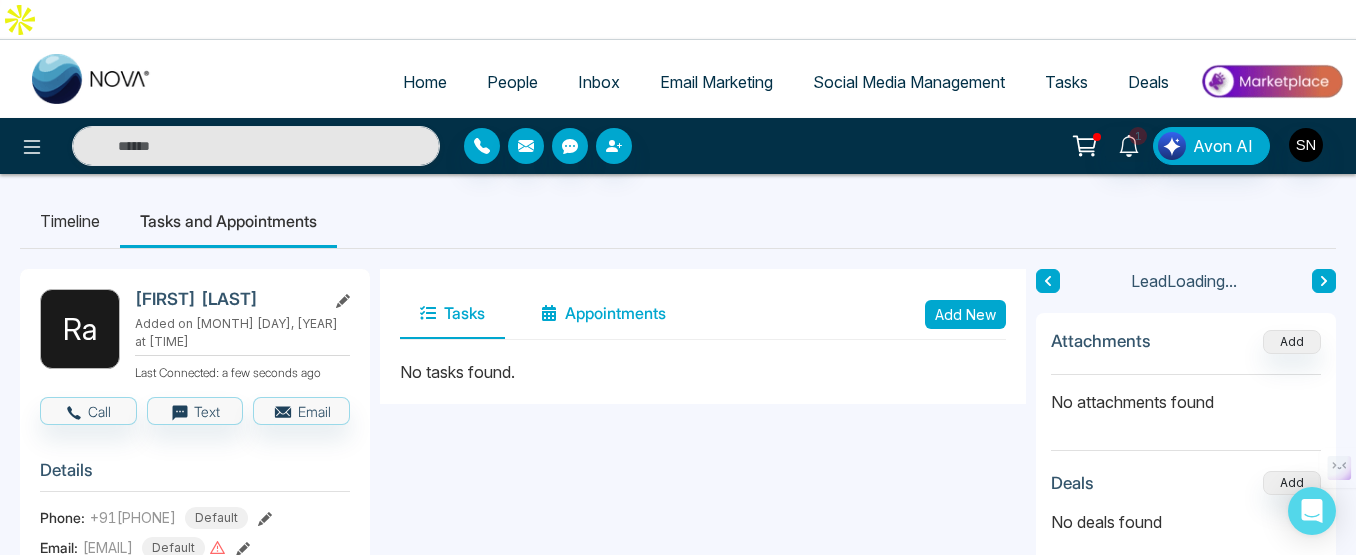 click on "Appointments" at bounding box center (603, 314) 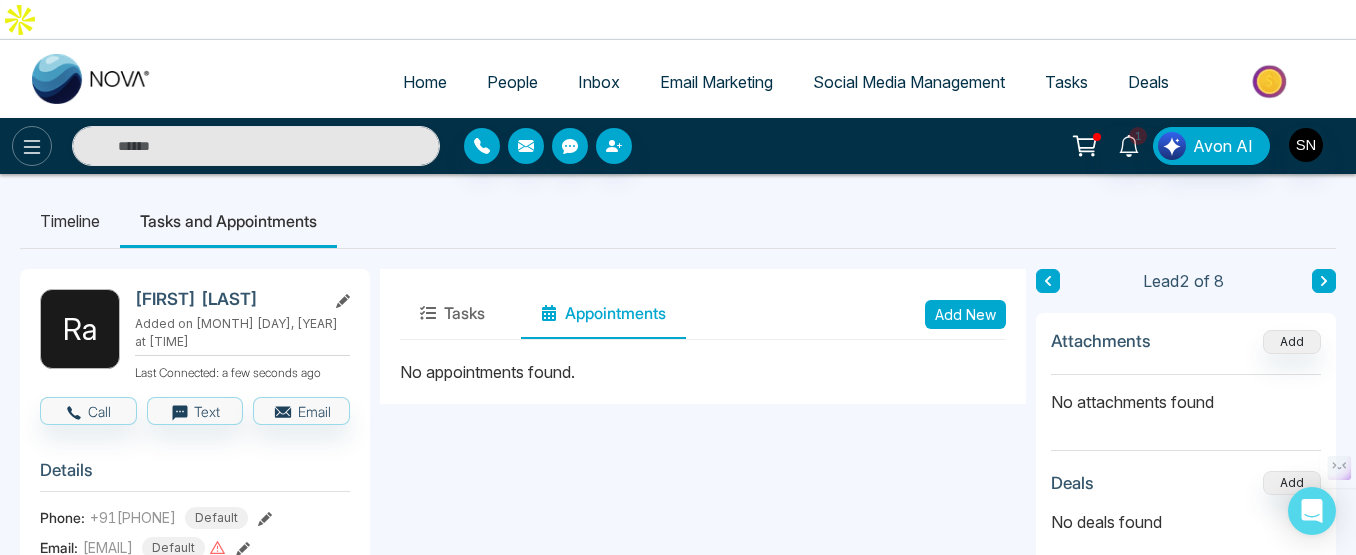 click 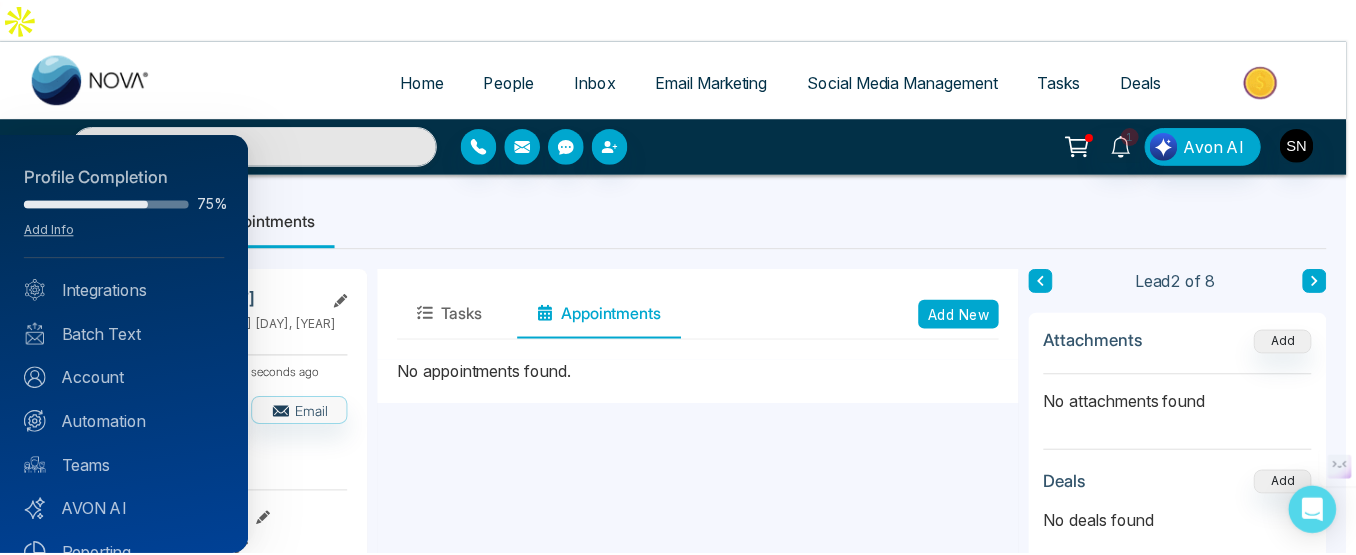 scroll, scrollTop: 100, scrollLeft: 0, axis: vertical 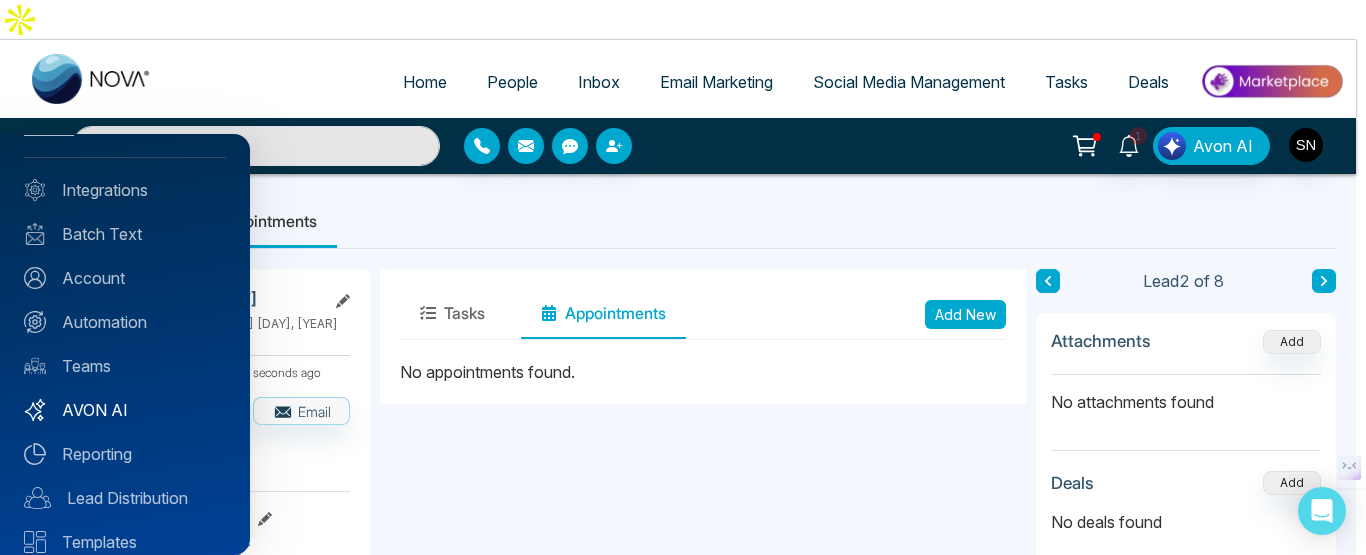 click on "AVON AI" at bounding box center (125, 410) 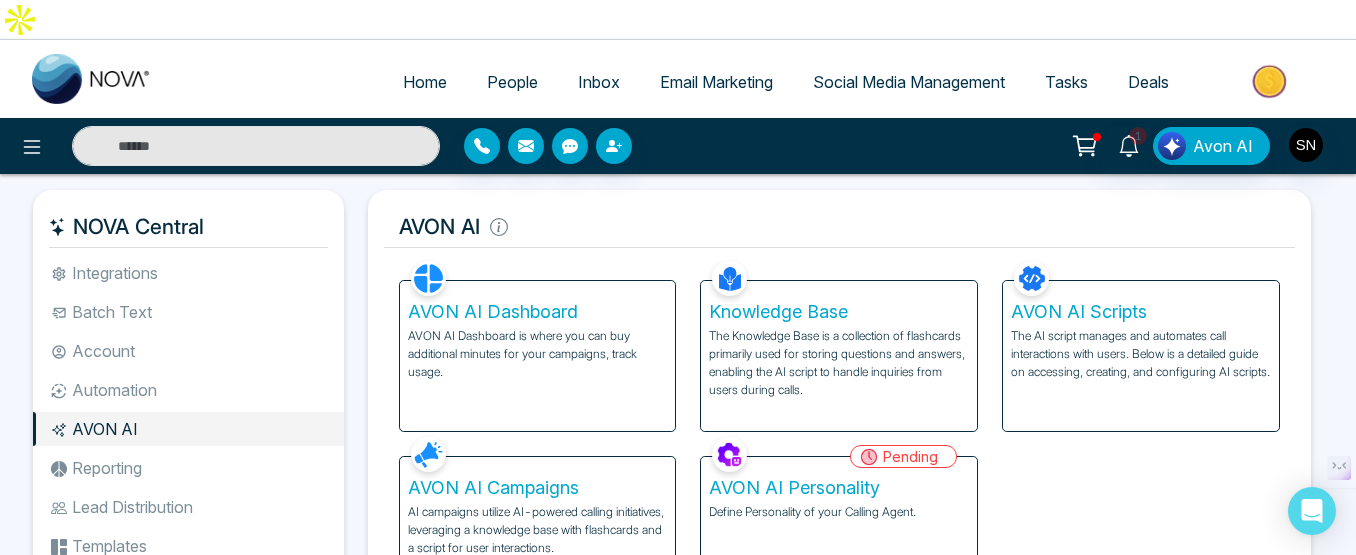 click on "AVON AI Dashboard" at bounding box center [538, 312] 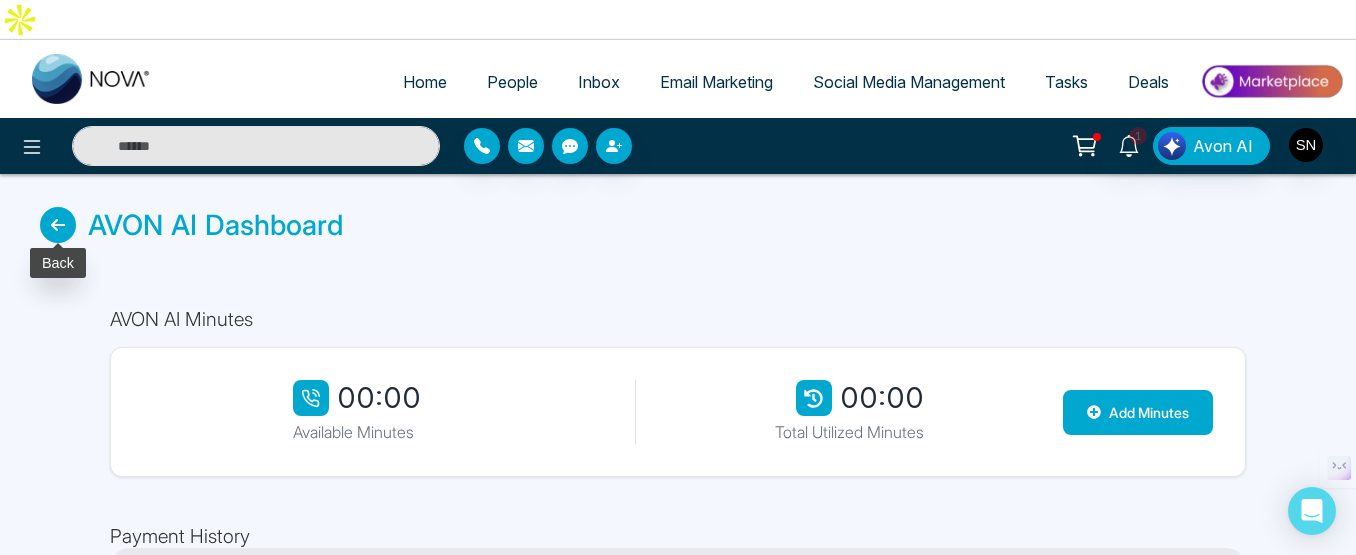 click at bounding box center (58, 225) 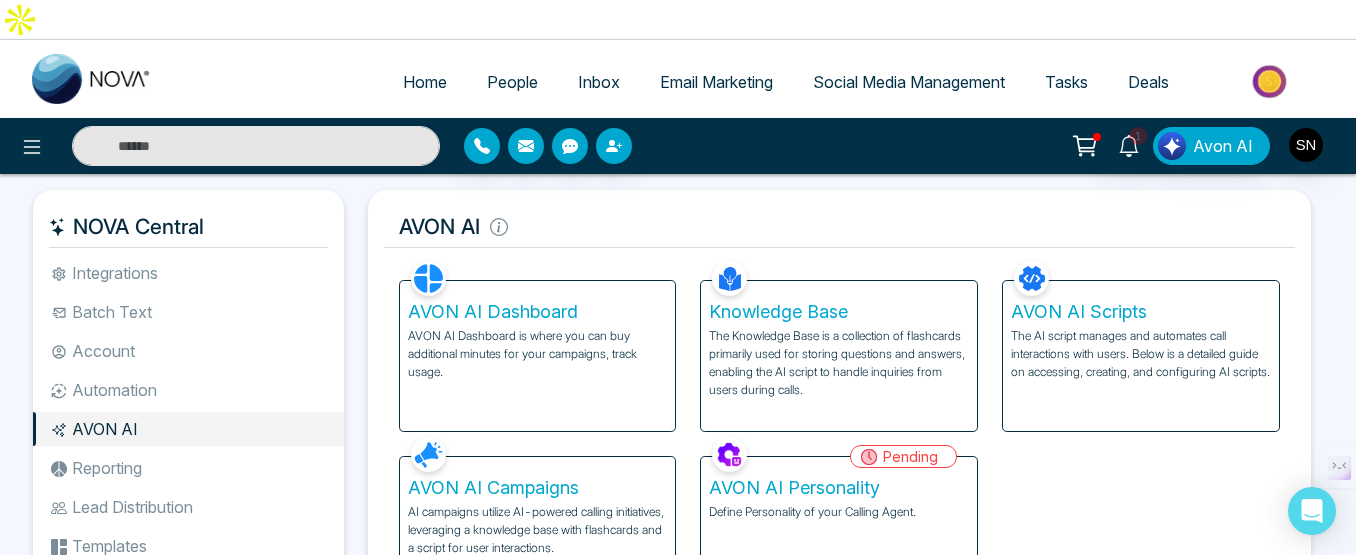 click on "Knowledge Base" at bounding box center (839, 312) 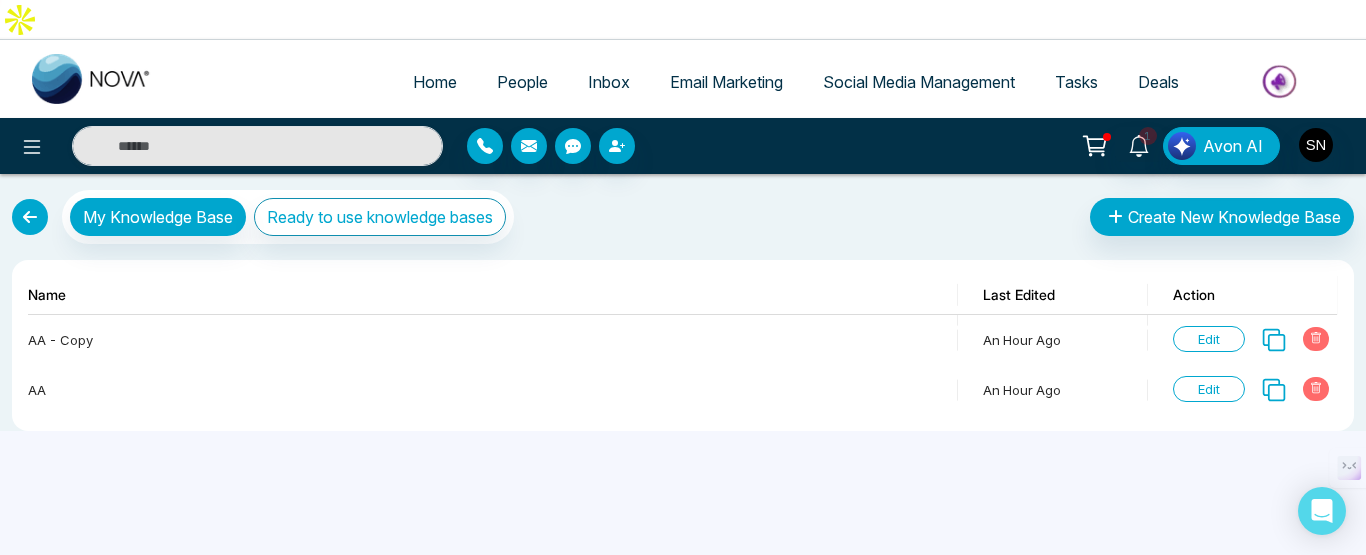 click at bounding box center (30, 217) 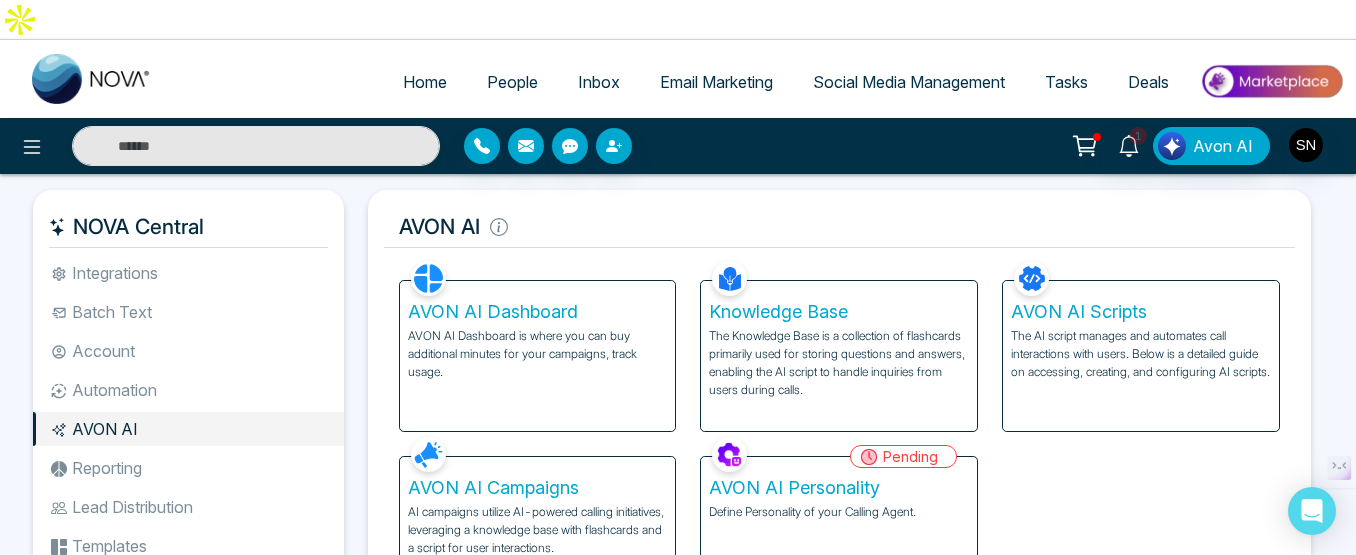 click on "AVON AI Campaigns" at bounding box center [538, 488] 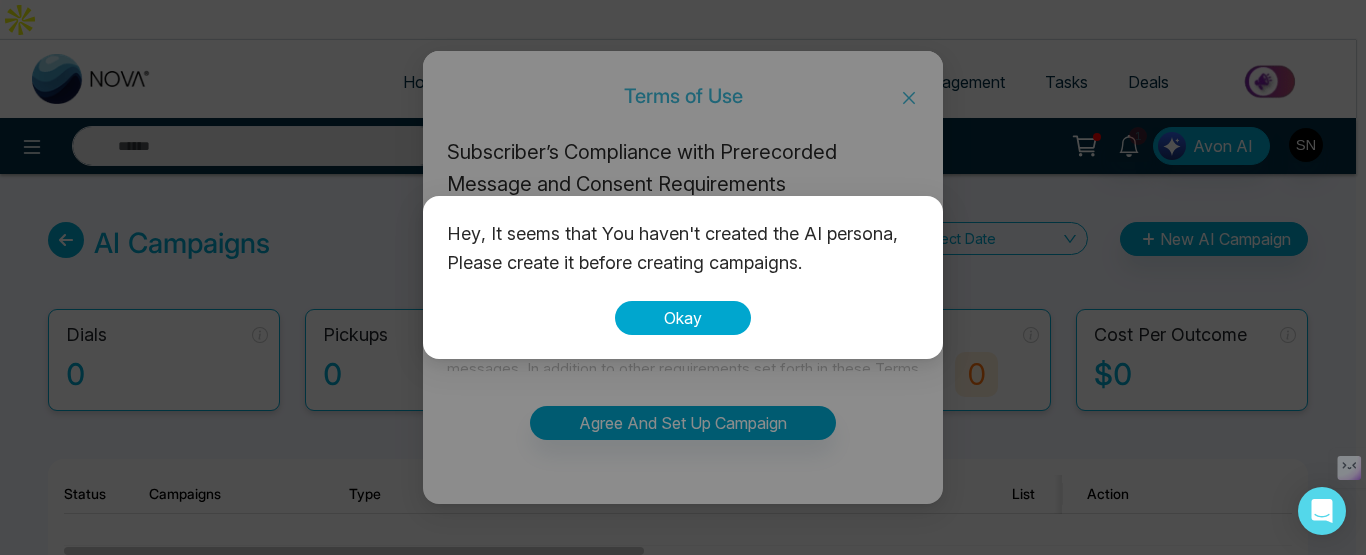 click on "Okay" at bounding box center [683, 318] 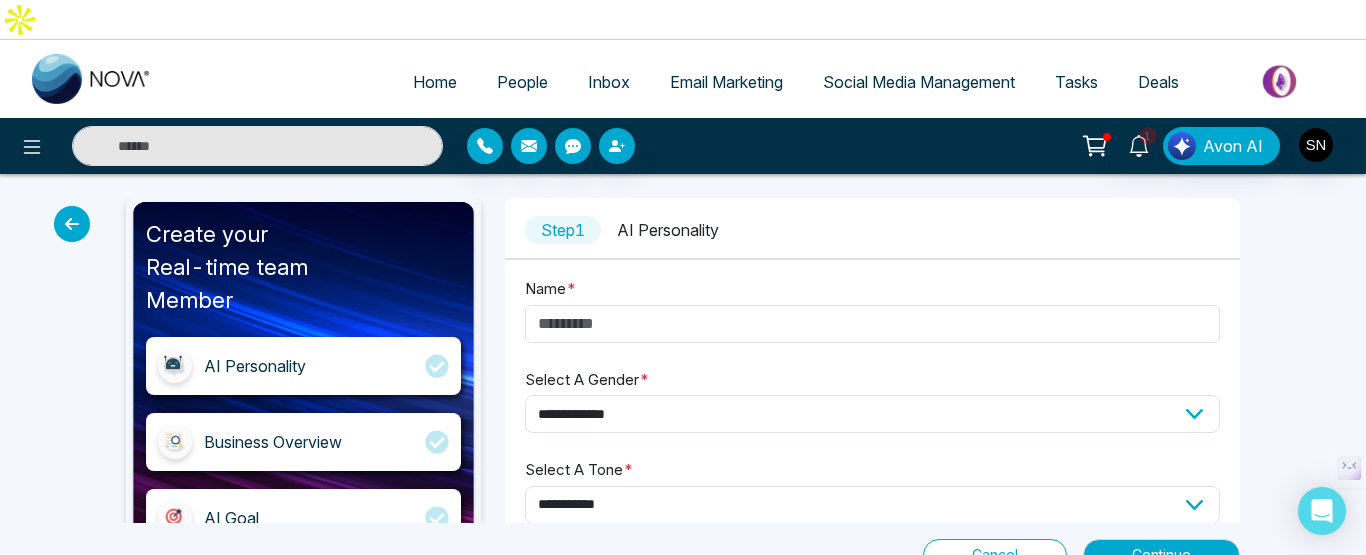 click at bounding box center (72, 224) 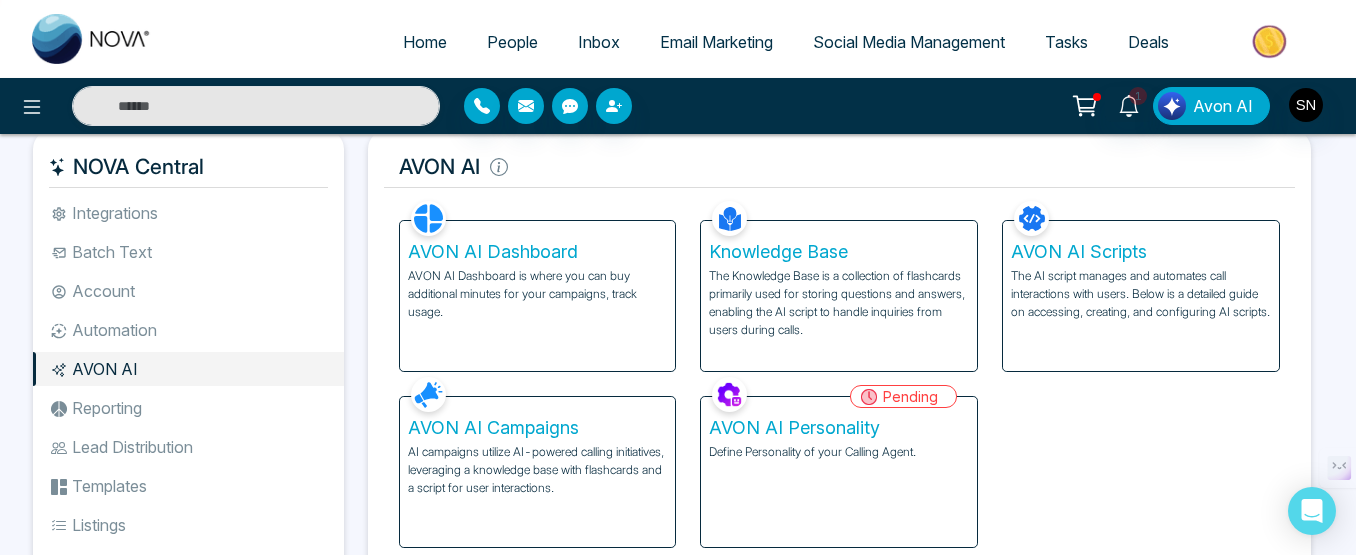 scroll, scrollTop: 30, scrollLeft: 0, axis: vertical 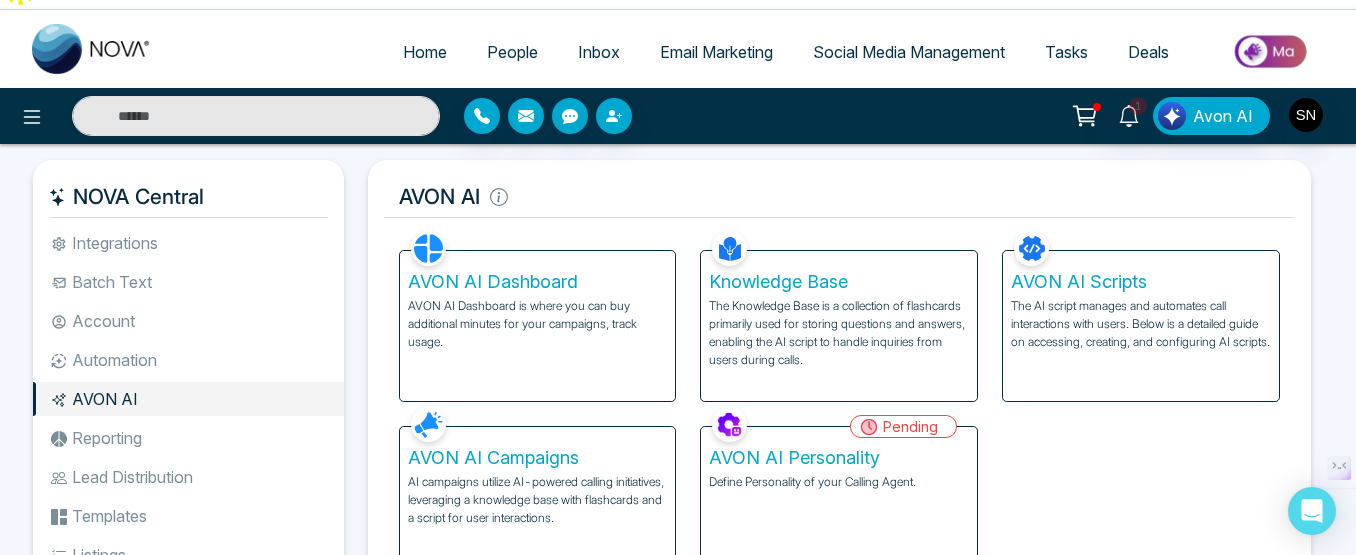 click on "AVON AI Campaigns" at bounding box center [538, 458] 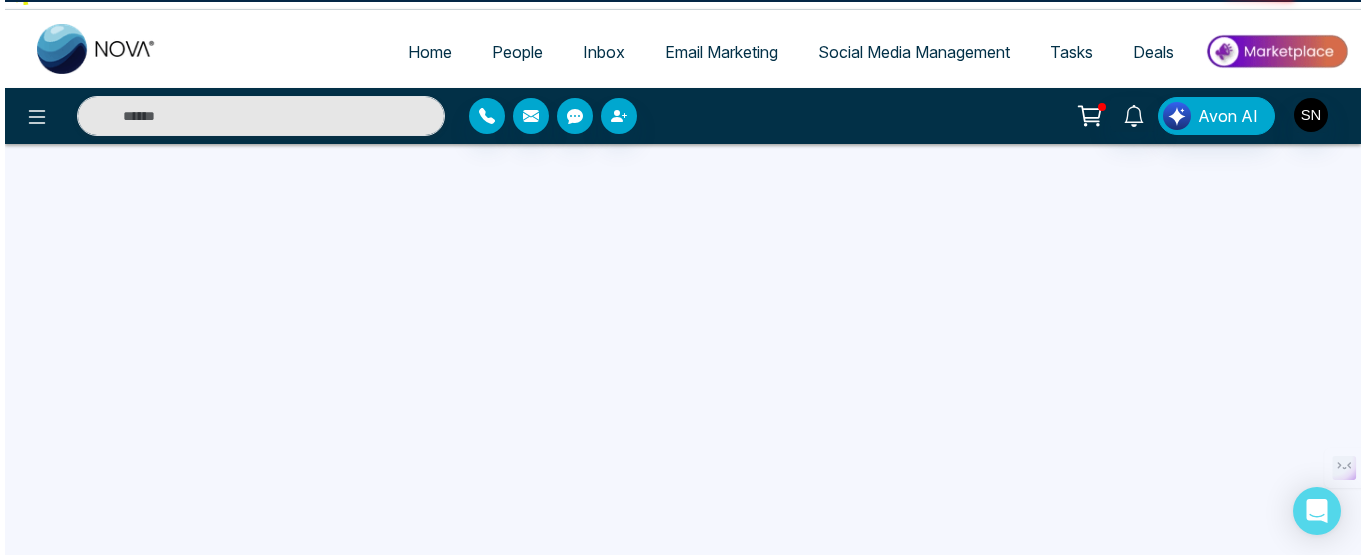 scroll, scrollTop: 0, scrollLeft: 0, axis: both 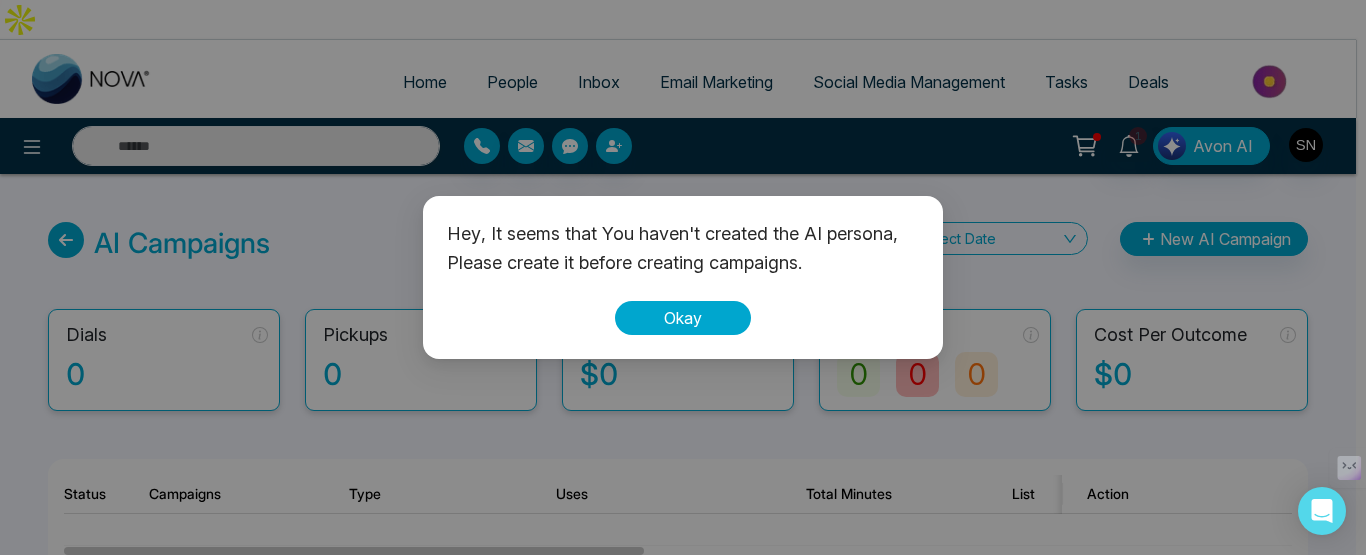 click on "Okay" at bounding box center [683, 318] 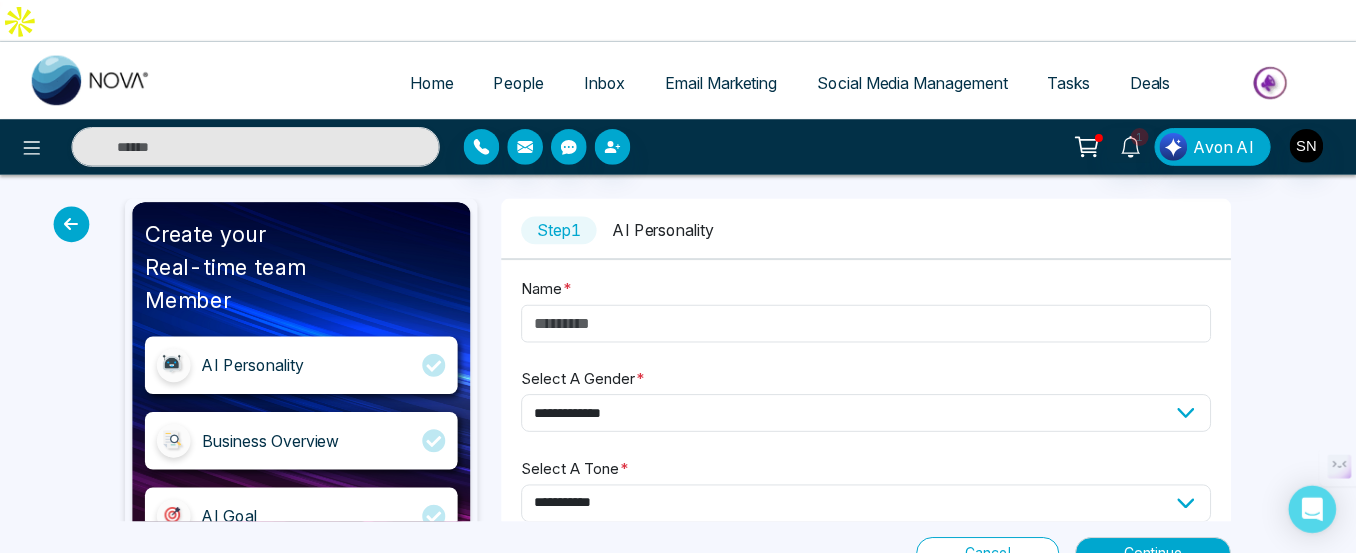 scroll, scrollTop: 38, scrollLeft: 0, axis: vertical 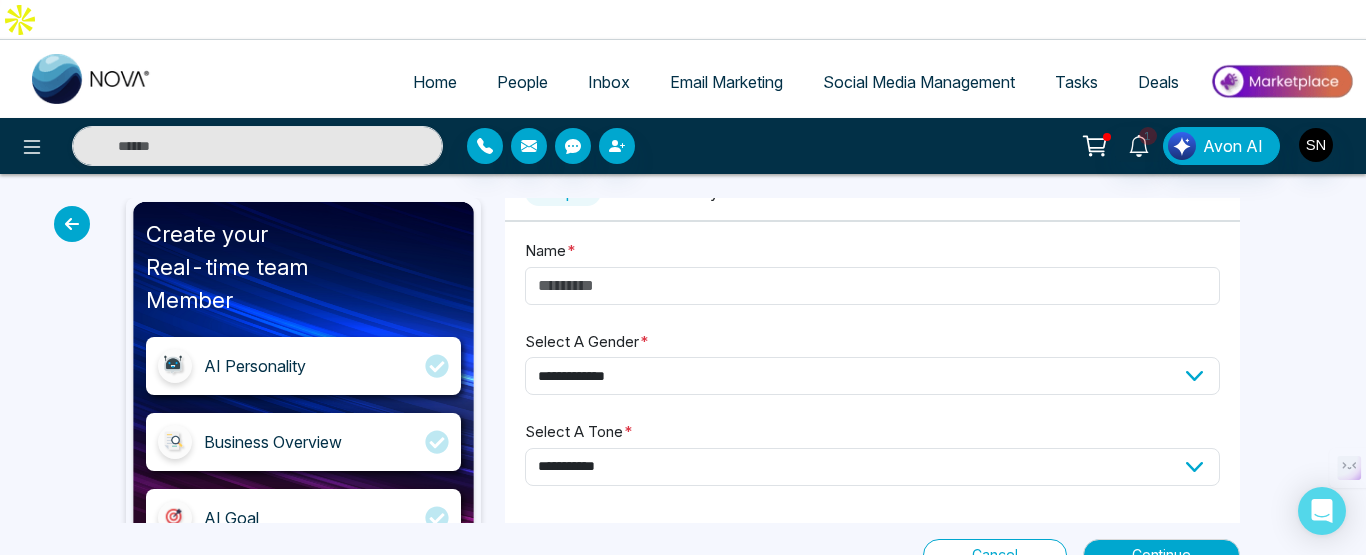 click at bounding box center [72, 224] 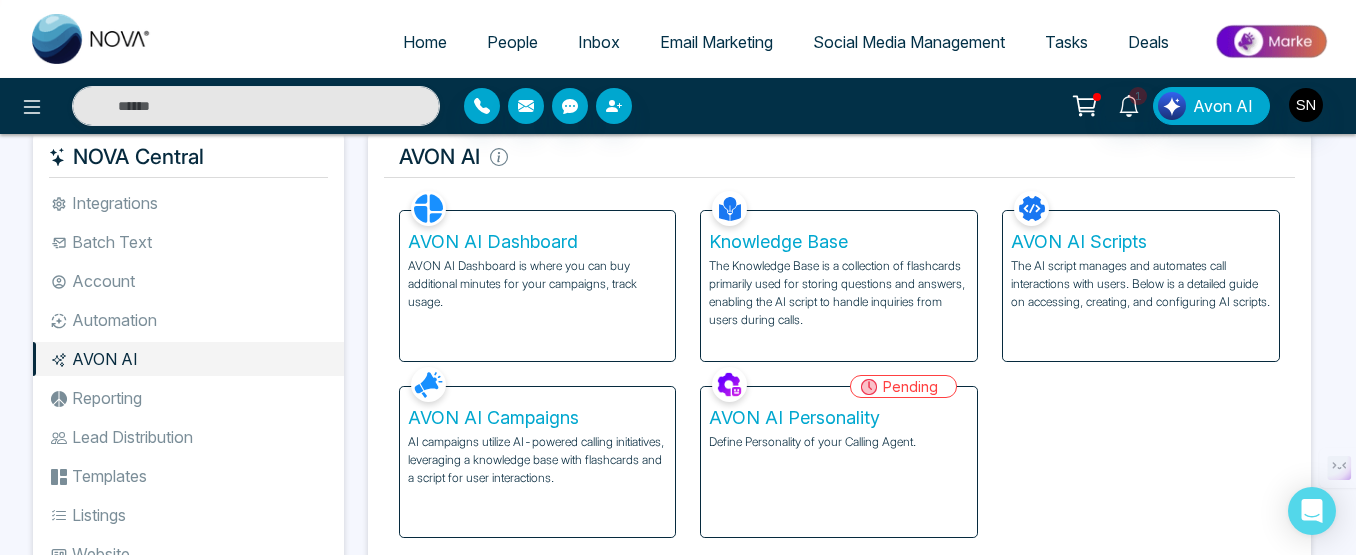 scroll, scrollTop: 100, scrollLeft: 0, axis: vertical 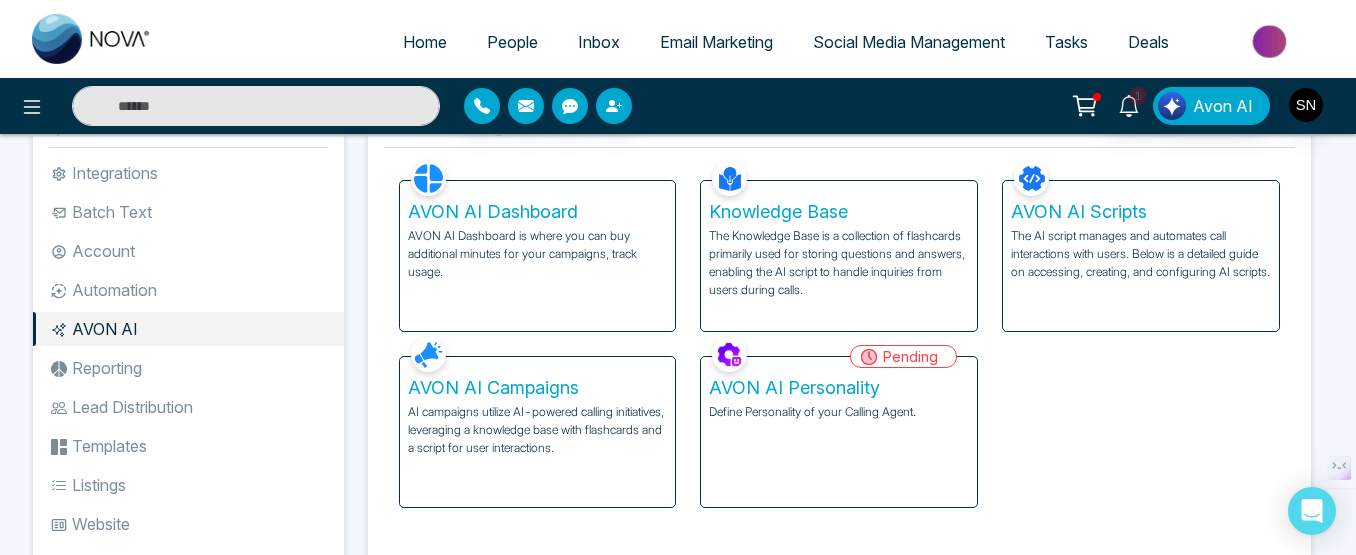 click on "AVON AI Dashboard AVON AI Dashboard is where you can buy additional minutes for your campaigns, track usage. Knowledge Base The Knowledge Base is a collection of flashcards primarily used for storing questions and answers, enabling the AI script to handle inquiries from users during calls. AVON AI Scripts The AI script manages and automates call interactions with users. Below is a detailed guide on accessing, creating, and configuring AI scripts. AVON AI Campaigns AI campaigns utilize AI-powered calling initiatives, leveraging a knowledge base with flashcards and a script for user interactions.  Pending AVON AI Personality Define Personality of your Calling Agent." at bounding box center [840, 332] 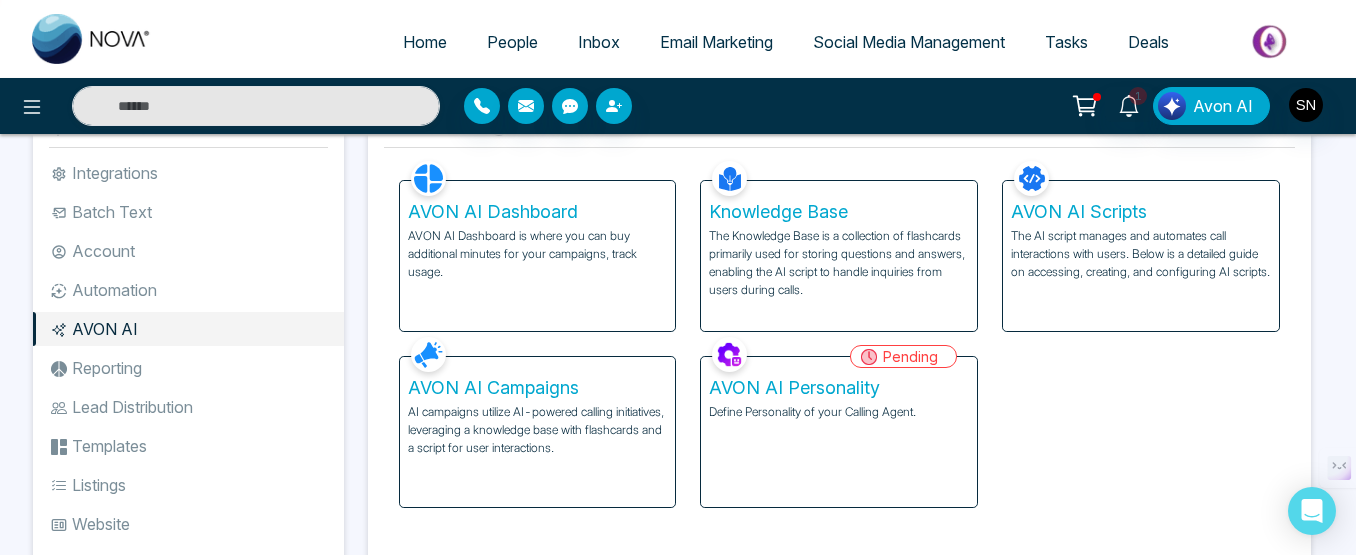 click on "Facebook NOVACRM enables users to connect to Facebook to schedule social media  posts. Instagram NOVACRM enables users to connect to Instagram to schedule social media post Zoom Zoom is integrated with NOVACRM, to schedule/create video calls Dialer Twilio integrates with NOVACRM to provide programmable communication tools, allowing users to make and receive phone calls, send and receive text messages, etc. Connected Zapier Zapier automates and connects on NOVACRM and imports leads. Coming Soon API Nation API Nation integrates with NOVACRM to elevate your brokerage by effortlessly connecting hundreds of apps and automating workflow. Campaigns Batch text on NOVA allows users to simultaneously send a single text message to multiple leads Text Templates This feature allows users to create custom text templates from scratch or view and analyze their existing text campaigns. Team Connected Import Bulk Tags A tag in NOVACRM is a keyword or phrase that helps you categorize and quickly access your leads. Stages  New" at bounding box center [840, 358] 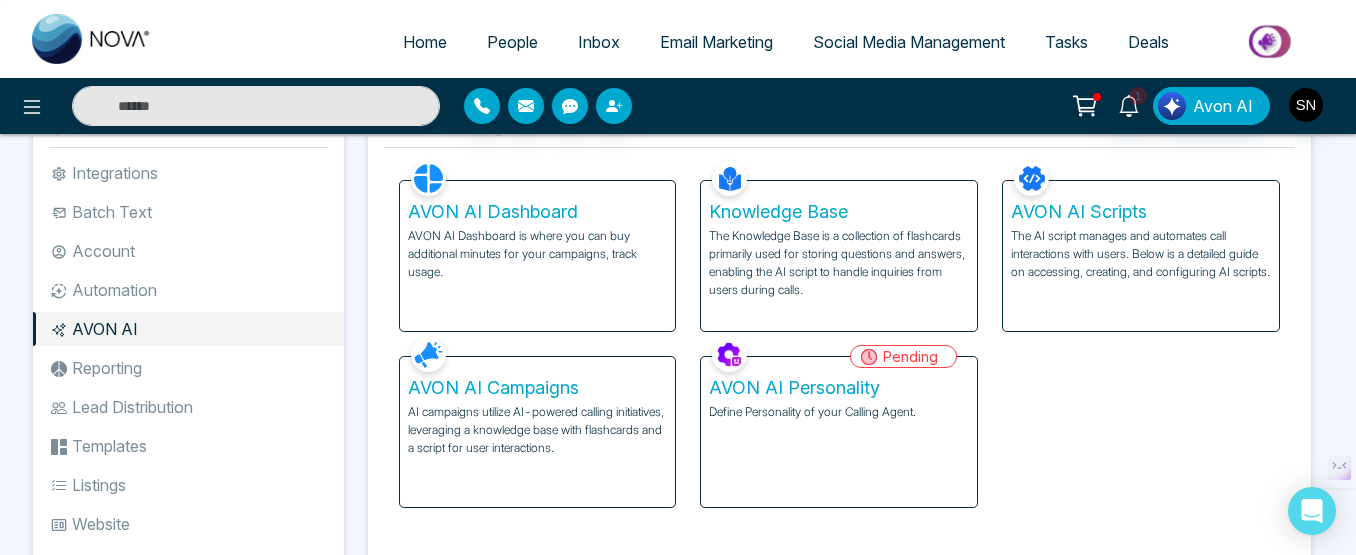 scroll, scrollTop: 0, scrollLeft: 0, axis: both 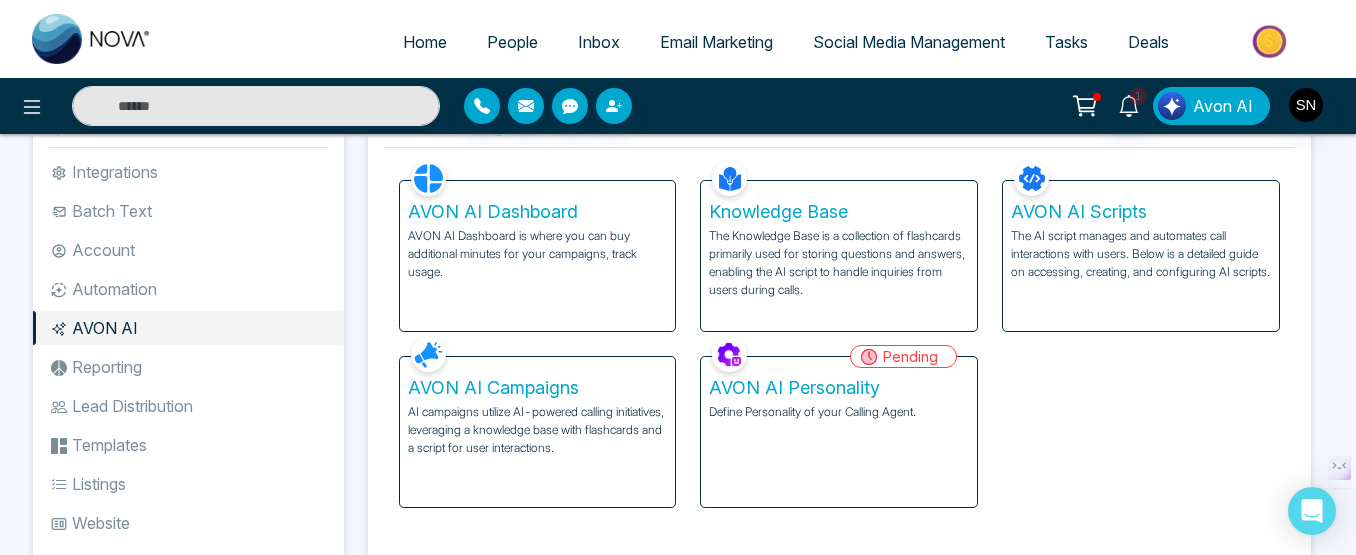 click on "Avon AI" at bounding box center [1223, 106] 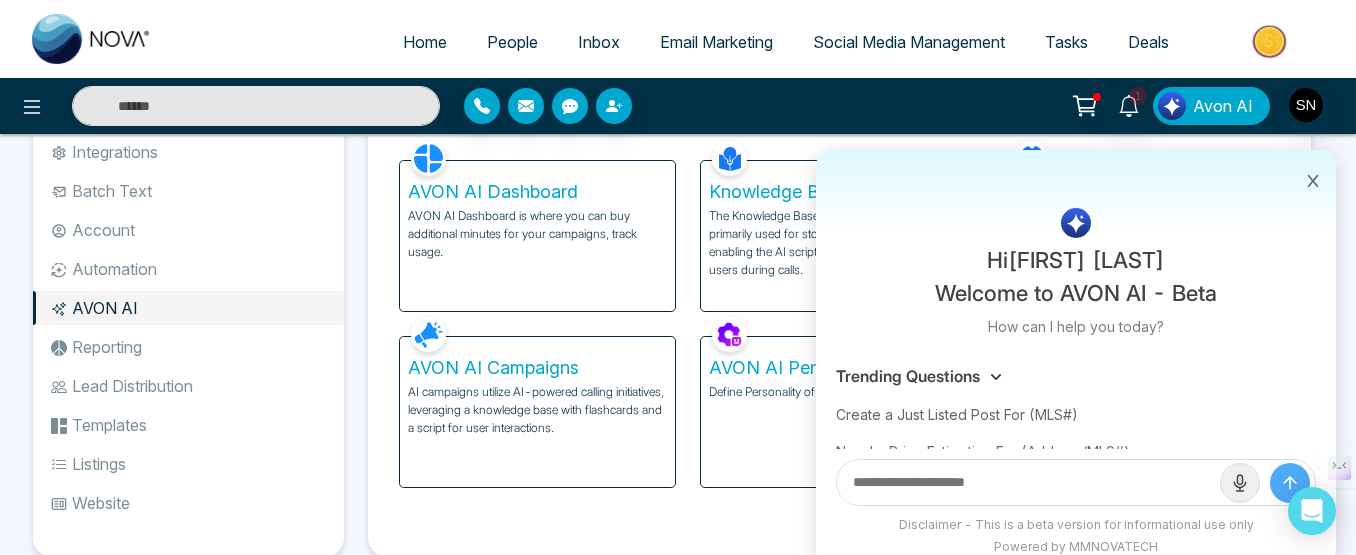 scroll, scrollTop: 130, scrollLeft: 0, axis: vertical 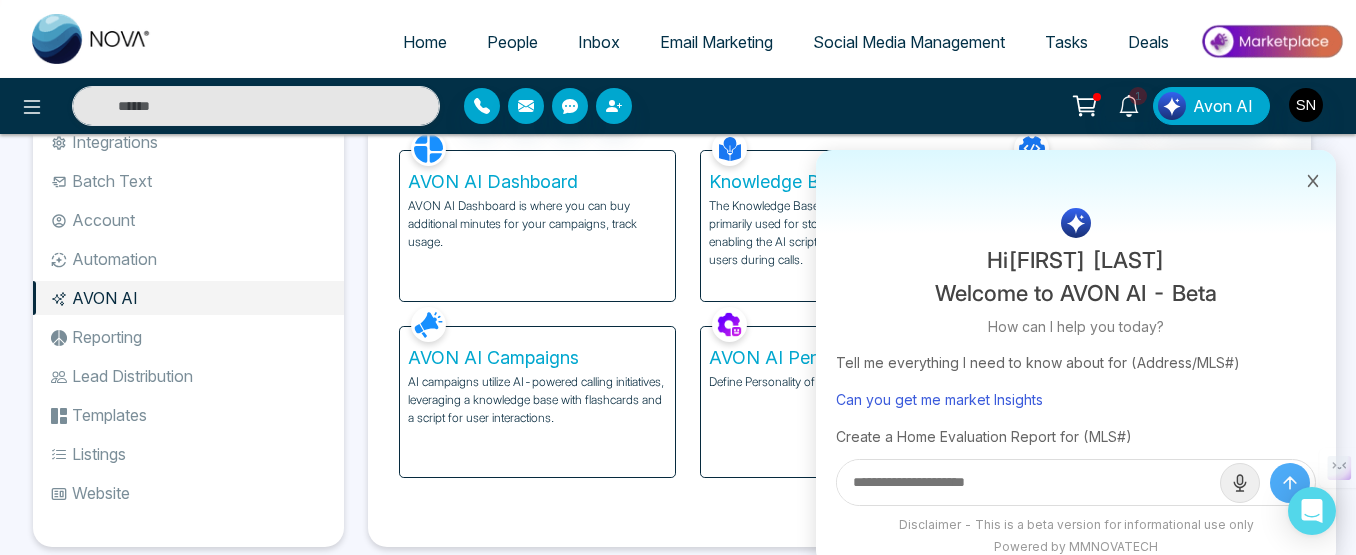 click on "Can you get me market Insights" at bounding box center (1076, 399) 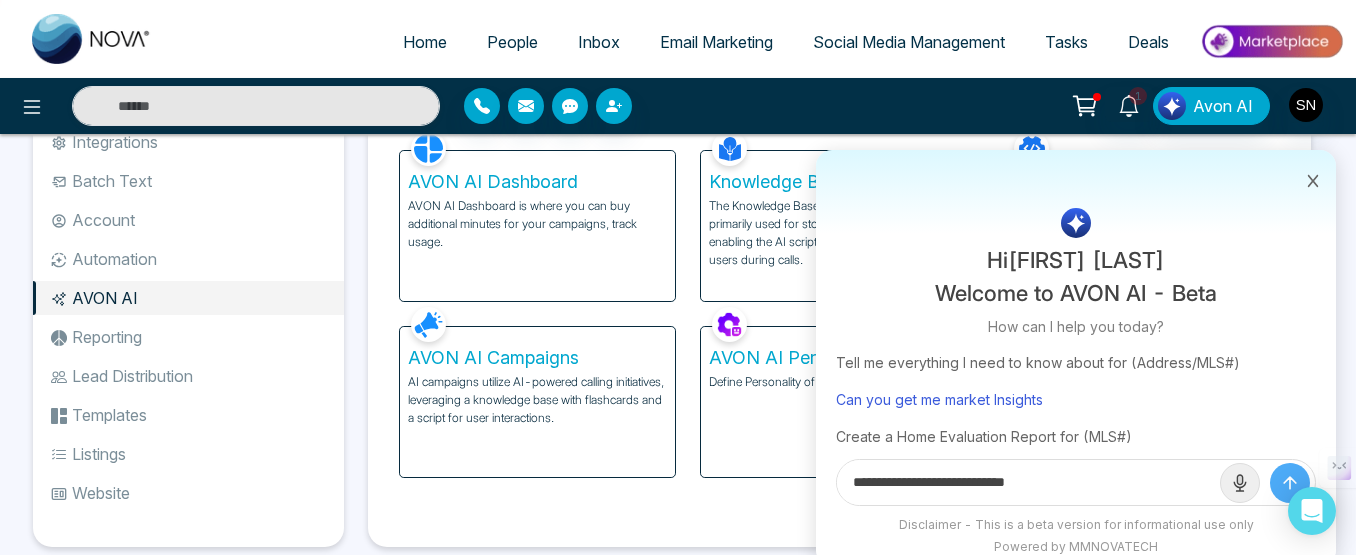scroll, scrollTop: 0, scrollLeft: 0, axis: both 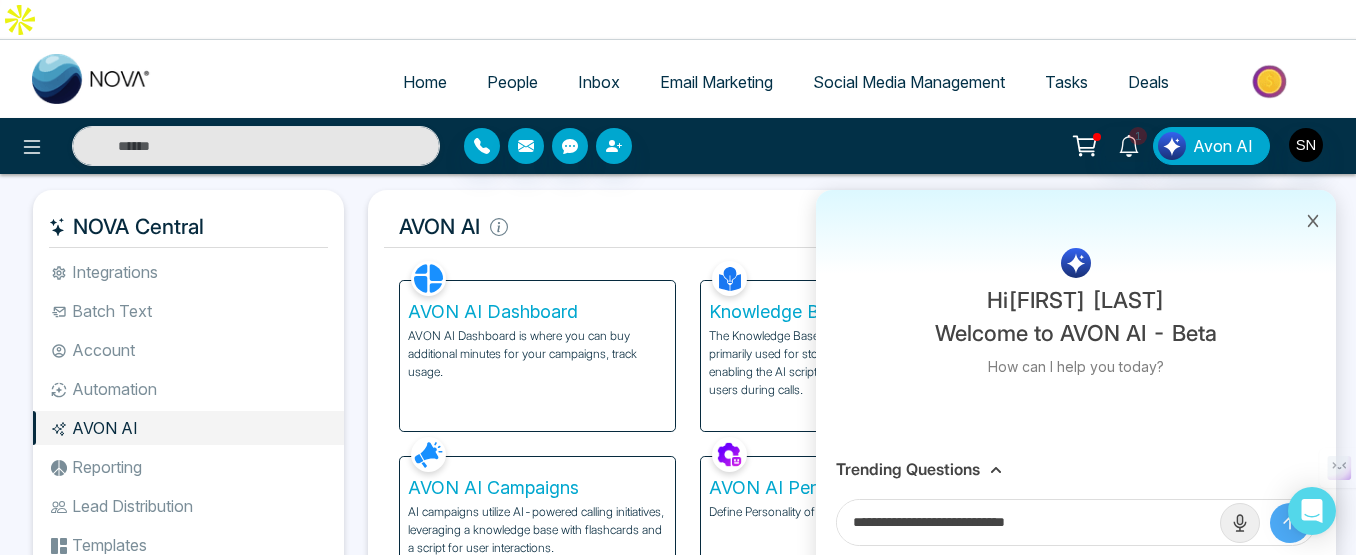 click on "Trending Questions" at bounding box center (908, 469) 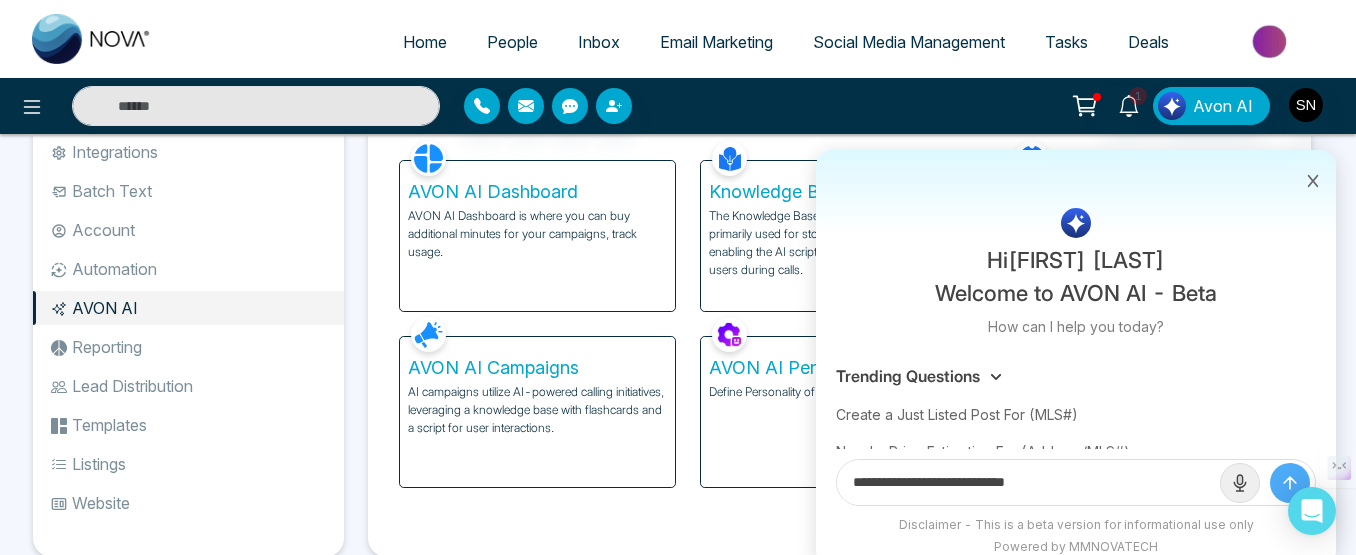 scroll, scrollTop: 130, scrollLeft: 0, axis: vertical 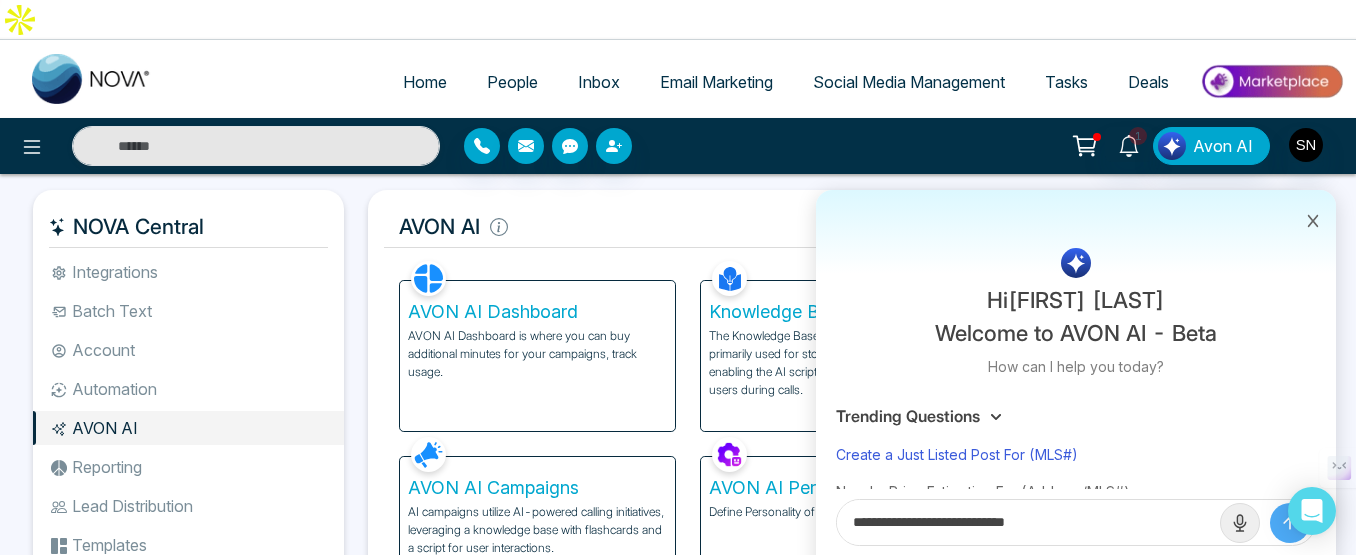 click on "Create a Just Listed Post For (MLS#)" at bounding box center (1076, 454) 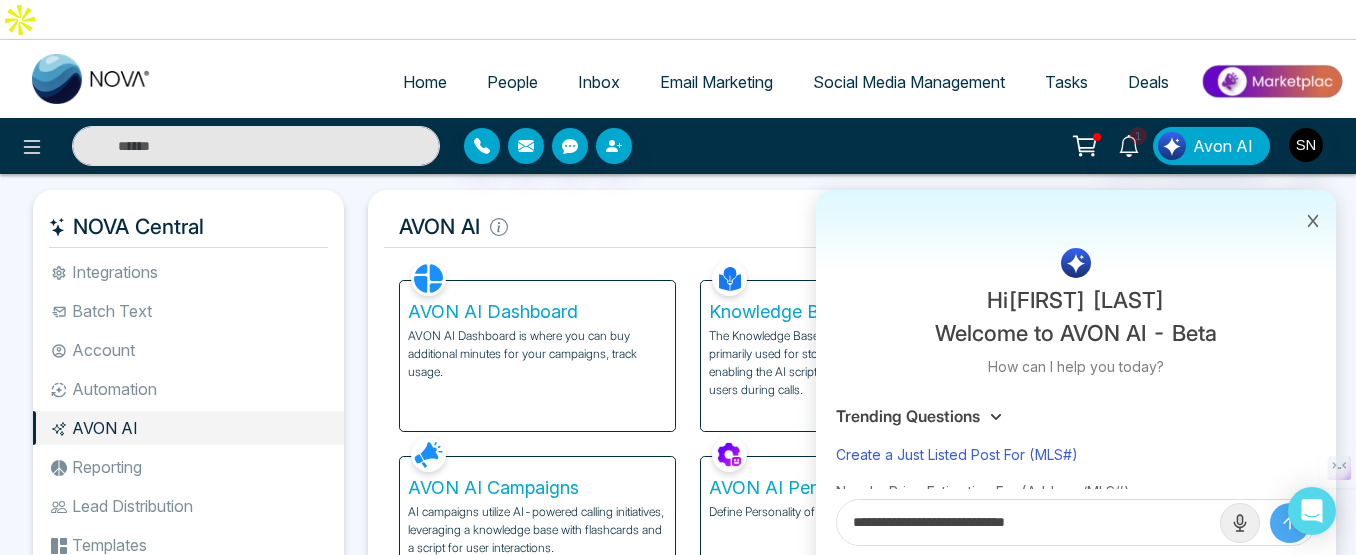 type on "**********" 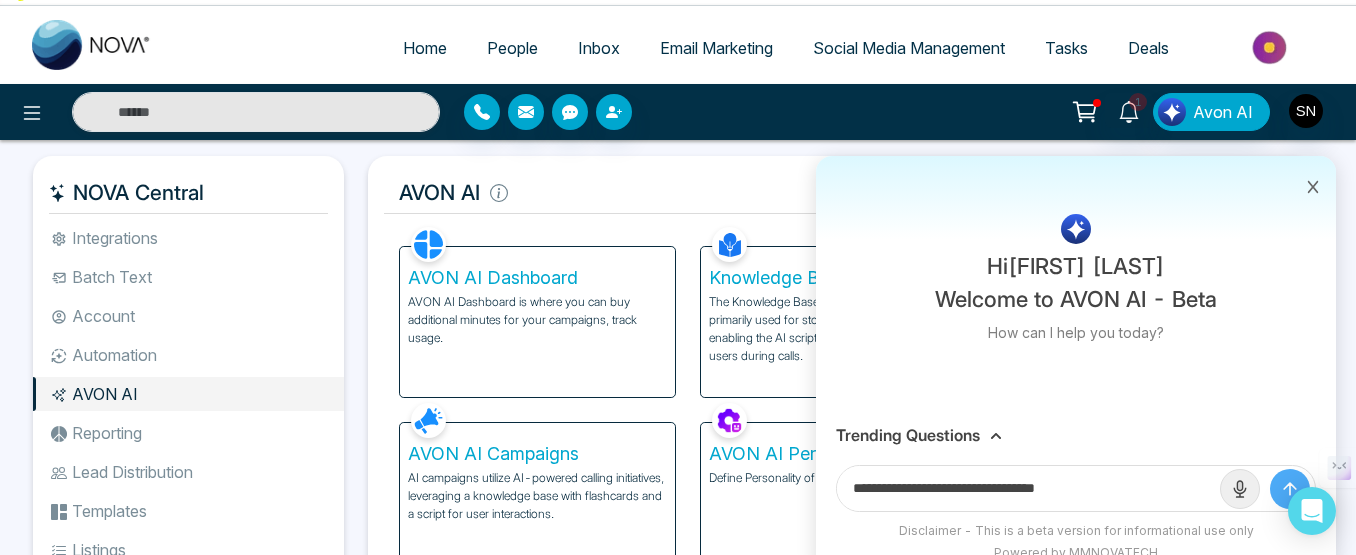 scroll, scrollTop: 50, scrollLeft: 0, axis: vertical 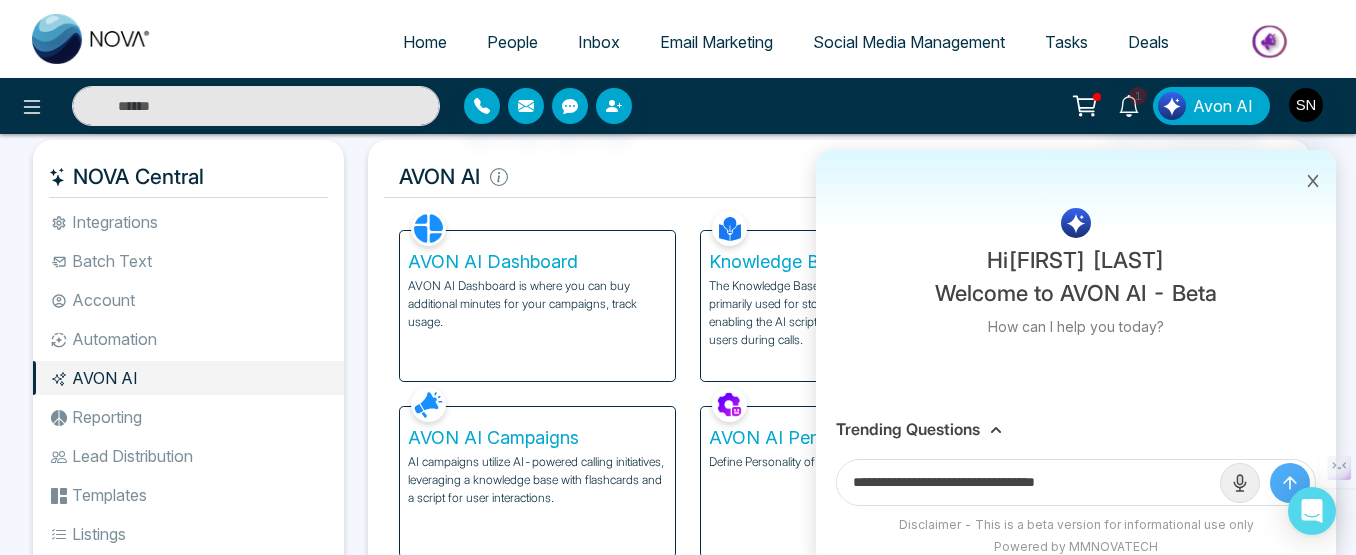 click at bounding box center (996, 430) 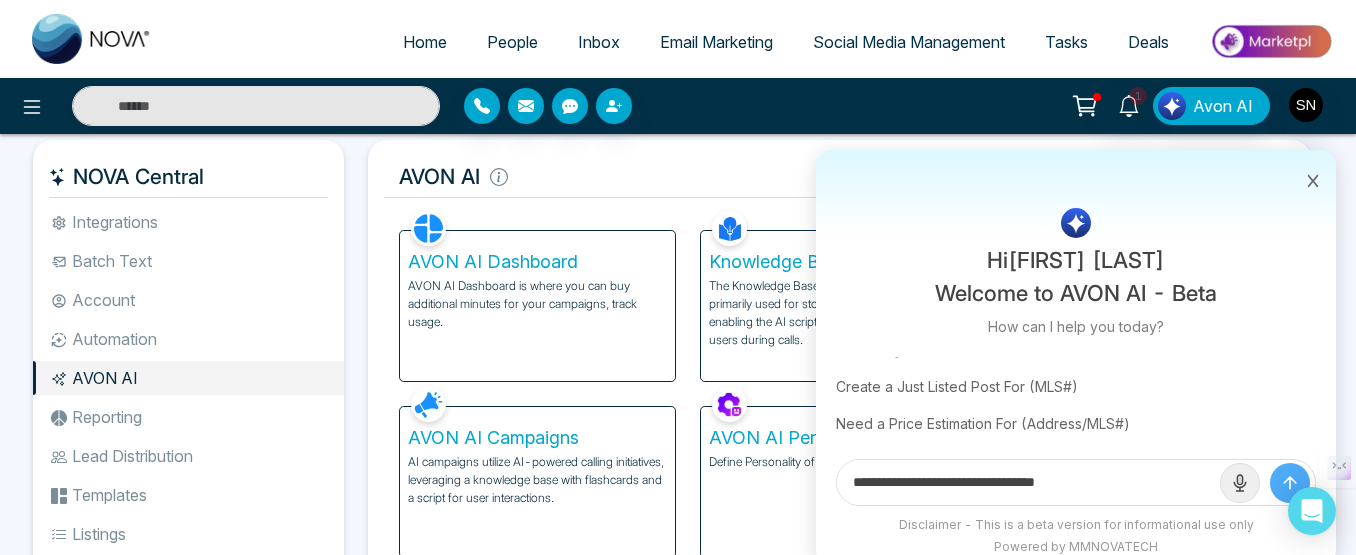 scroll, scrollTop: 0, scrollLeft: 0, axis: both 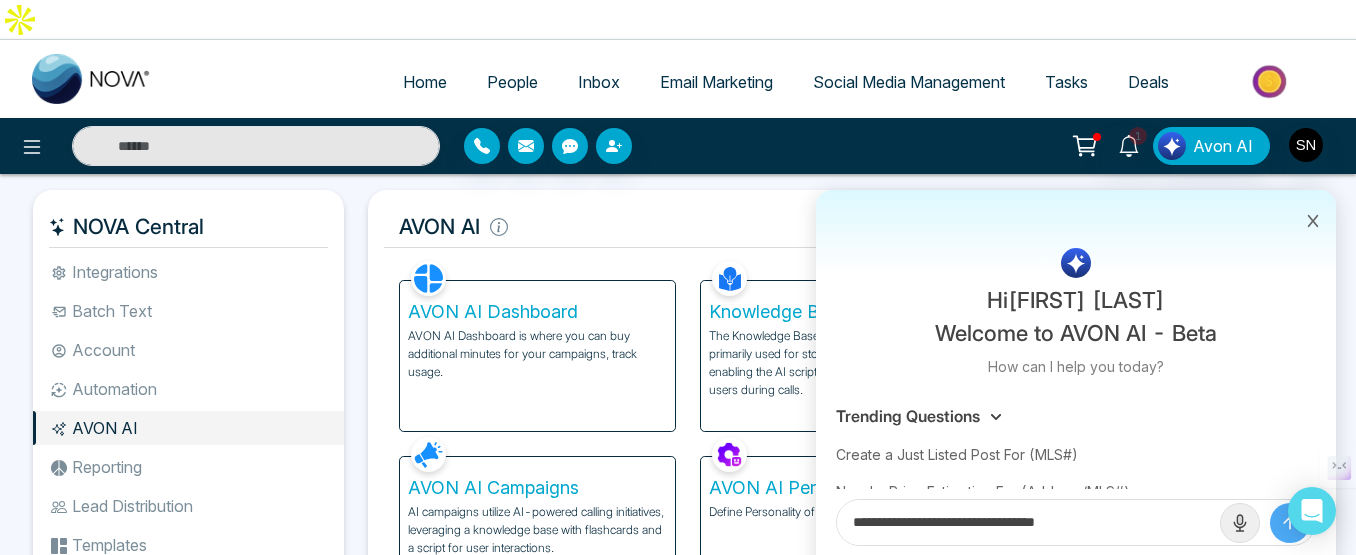 click at bounding box center (1313, 219) 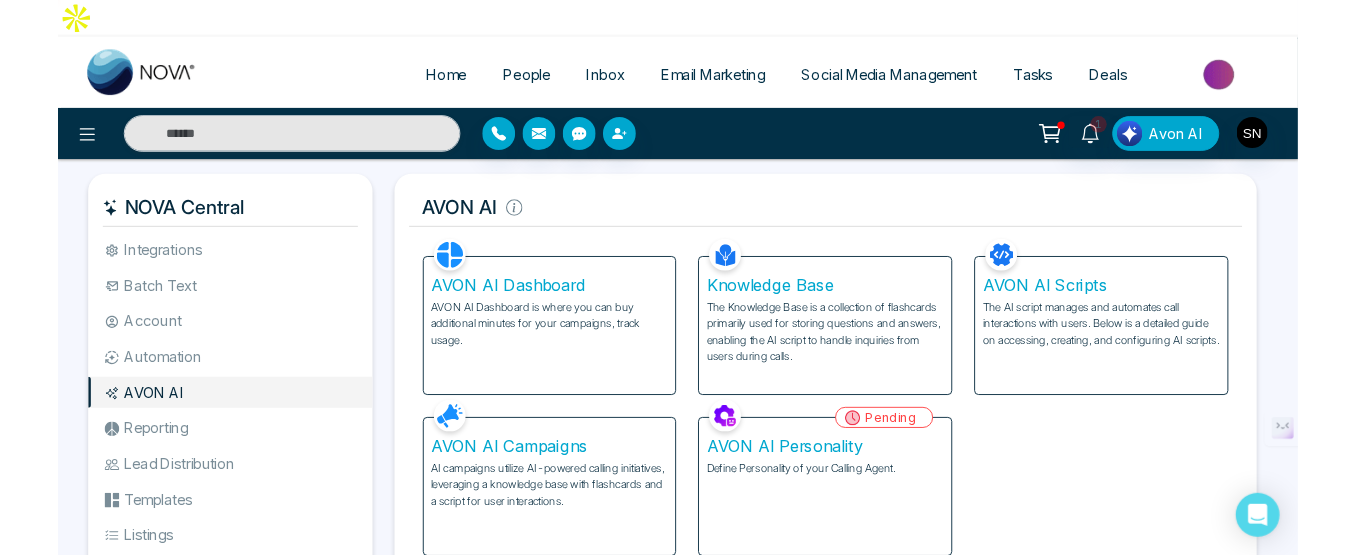scroll, scrollTop: 0, scrollLeft: 0, axis: both 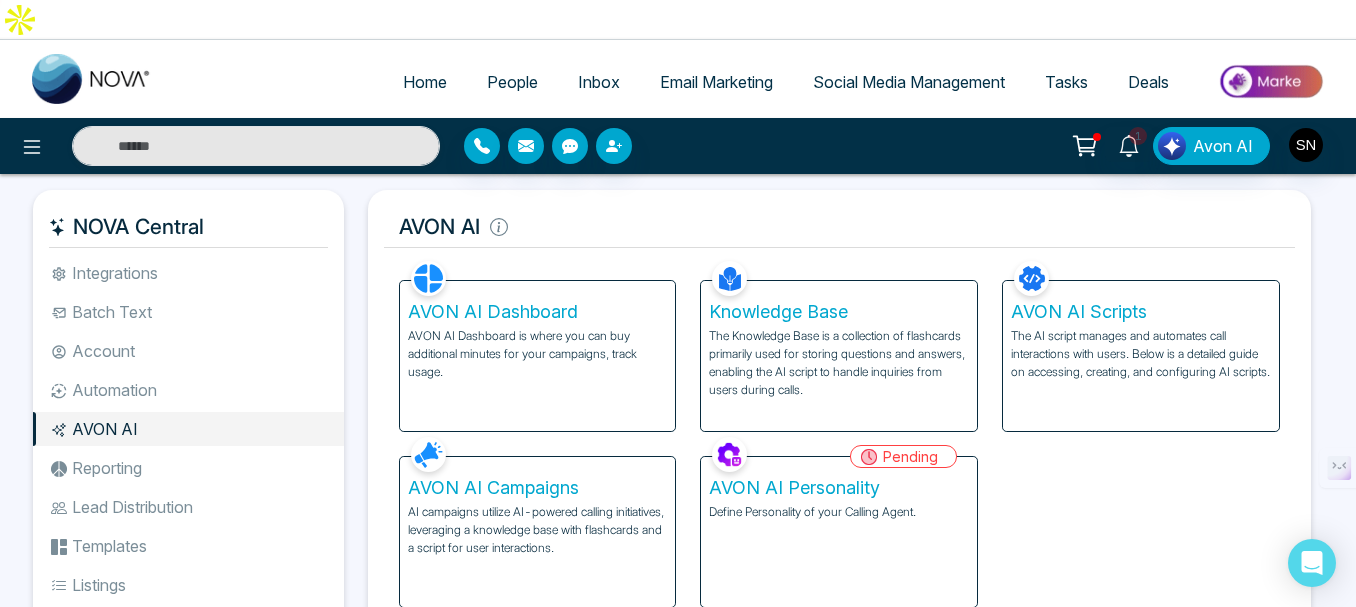 click on "Home" at bounding box center [425, 82] 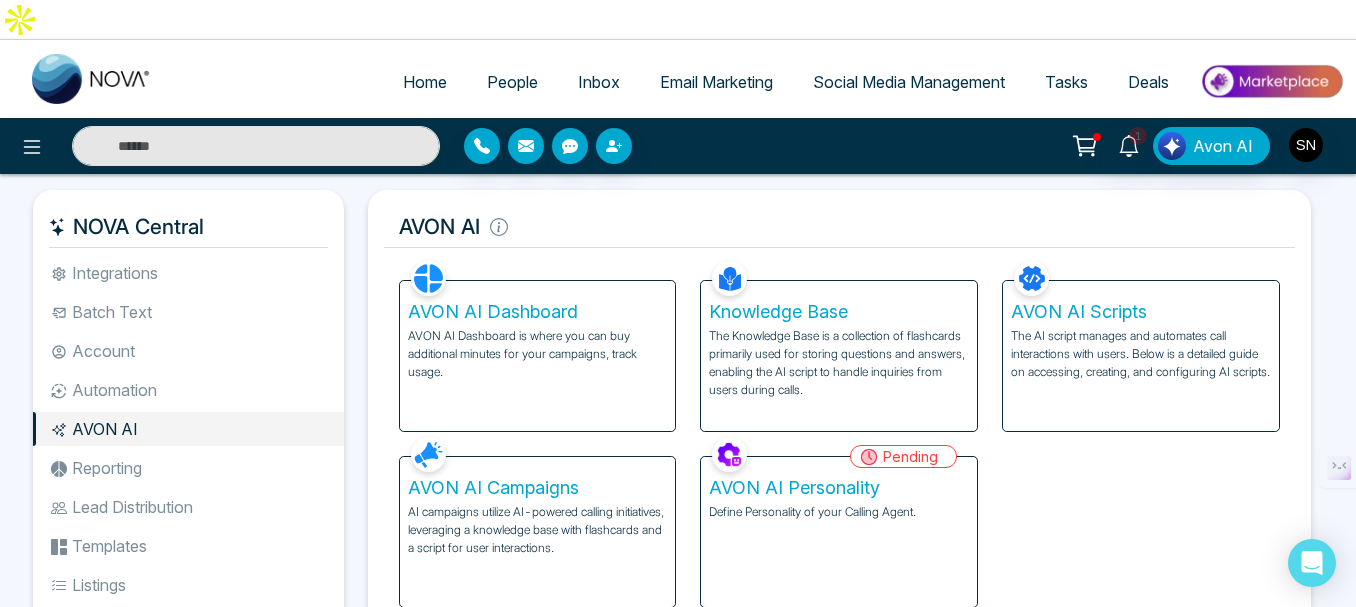 select on "*" 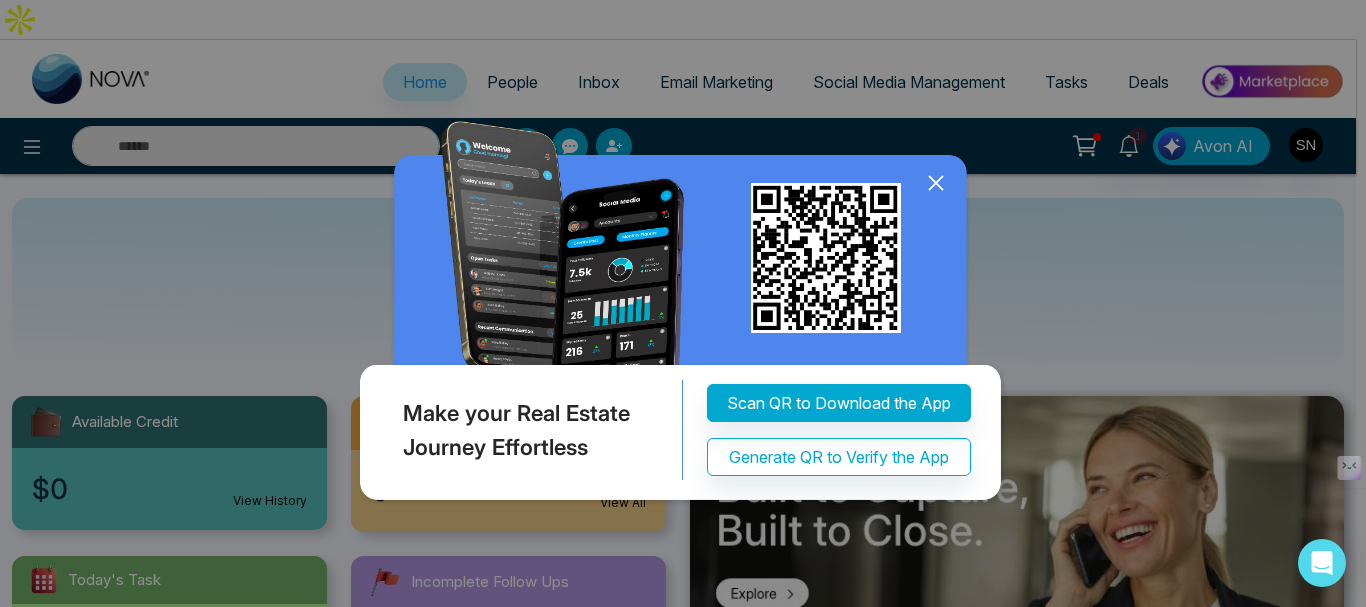 click 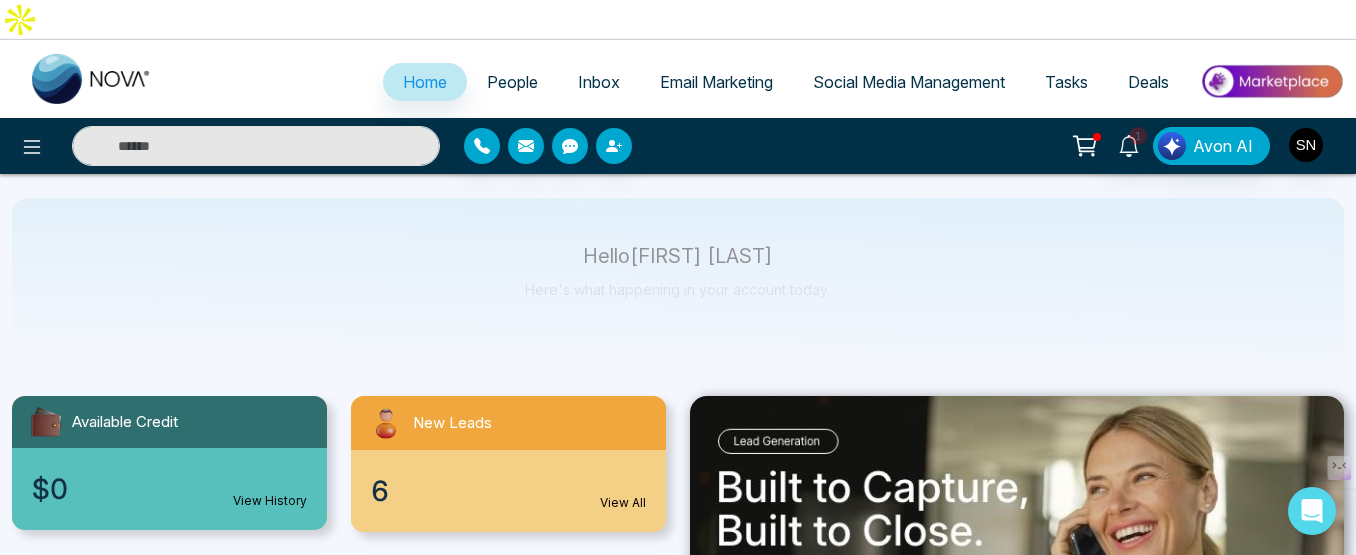 scroll, scrollTop: 200, scrollLeft: 0, axis: vertical 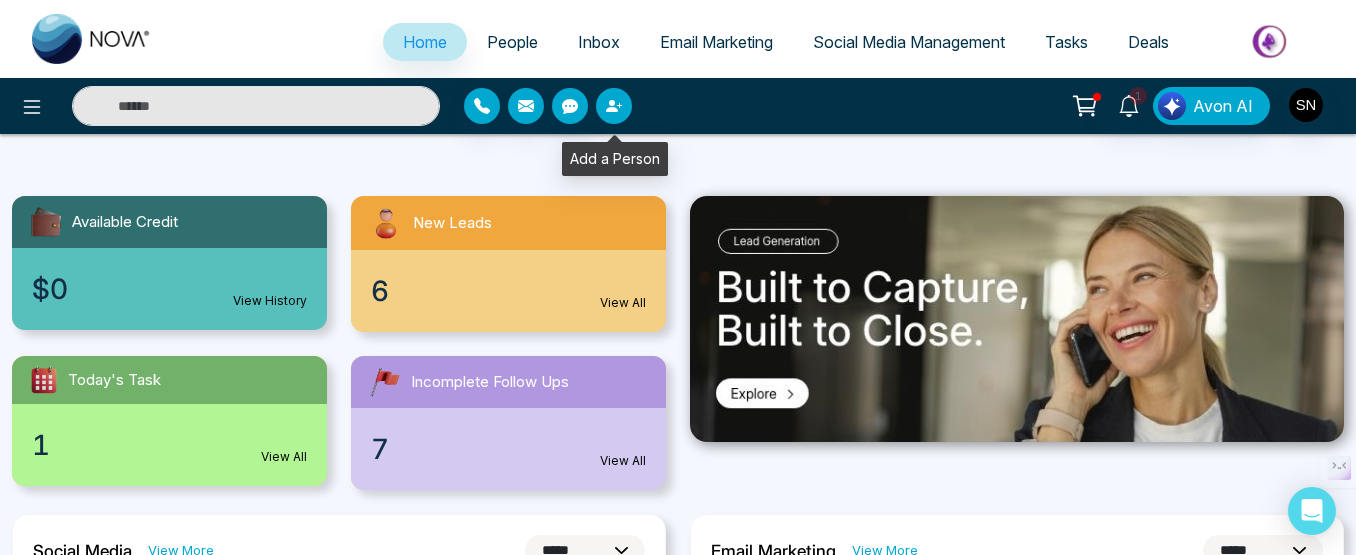 click at bounding box center [614, 106] 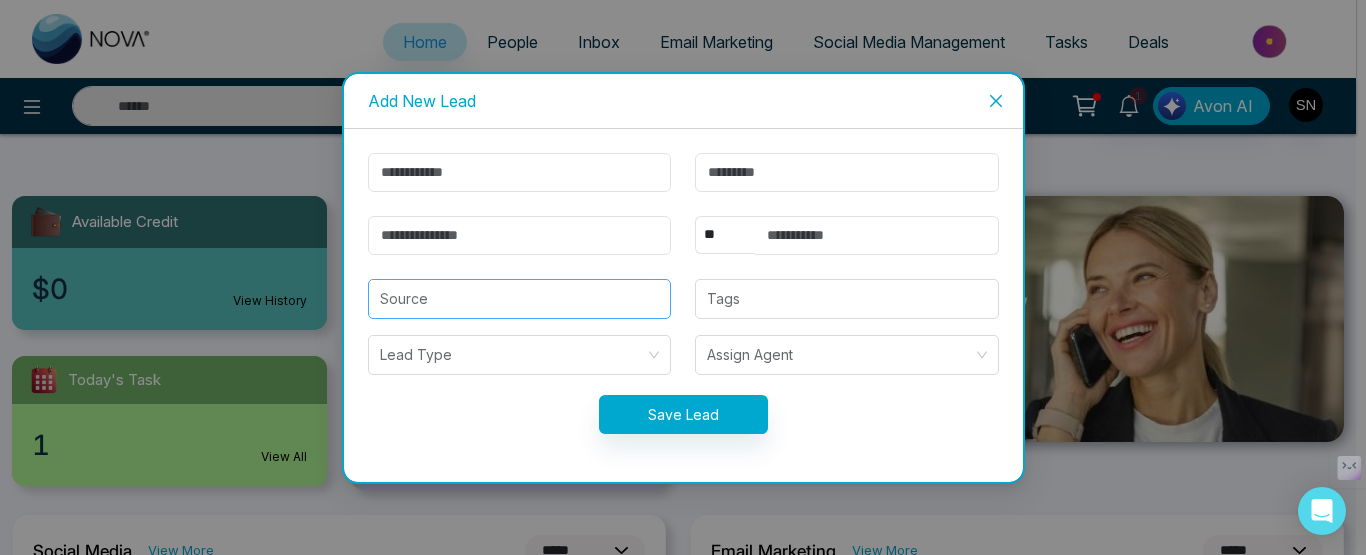 click at bounding box center [520, 299] 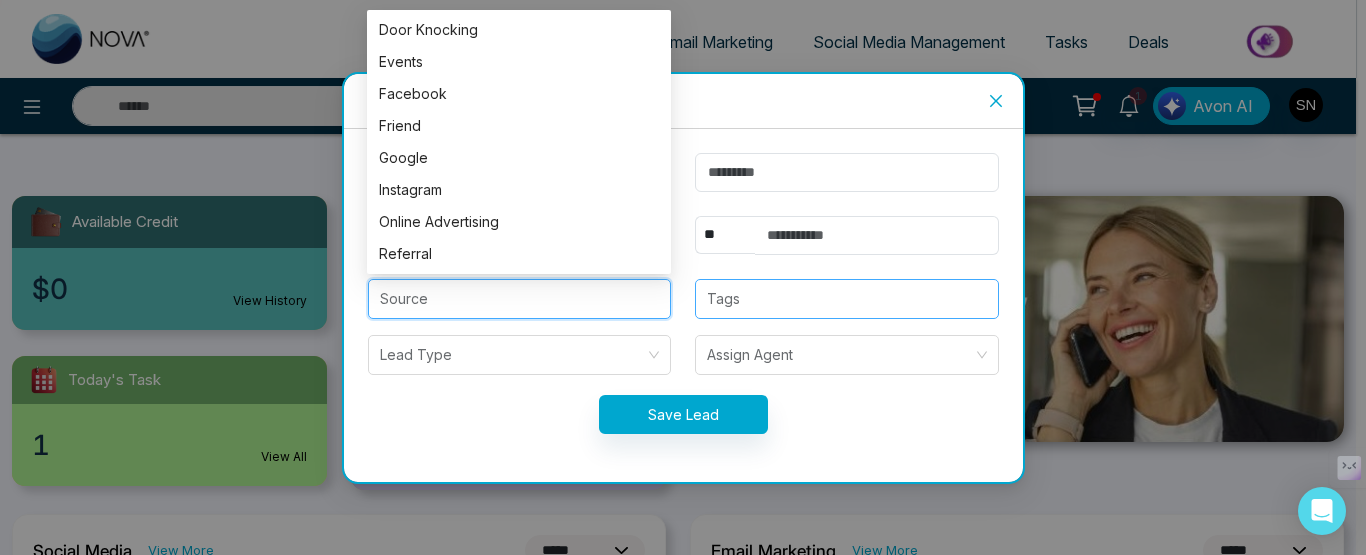 click at bounding box center [847, 299] 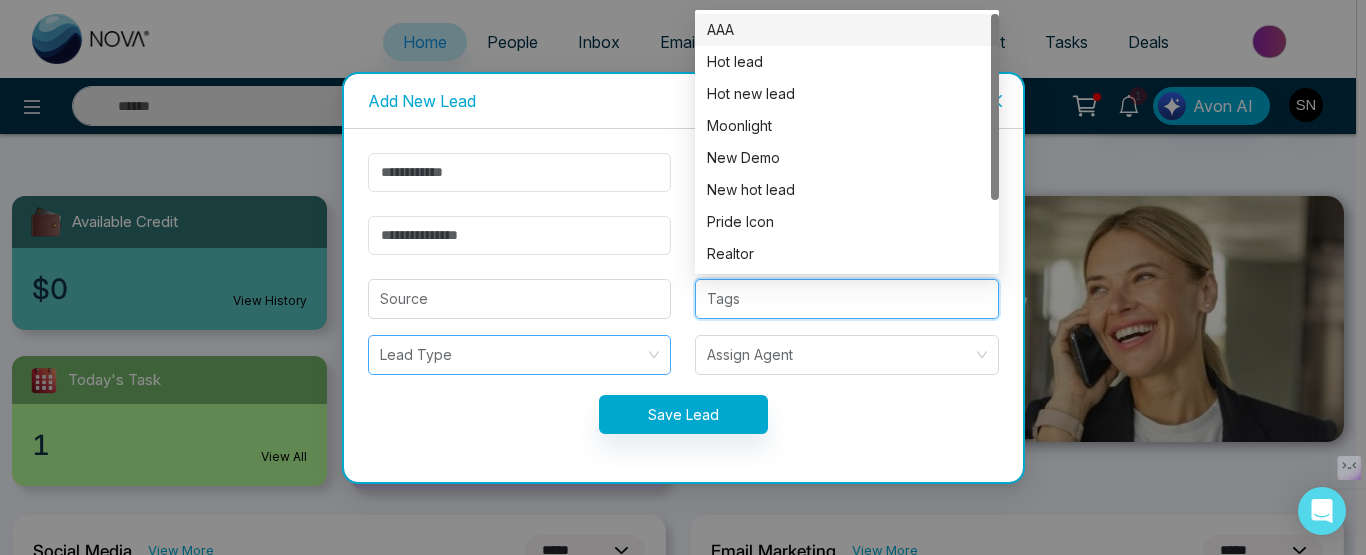 click at bounding box center [513, 355] 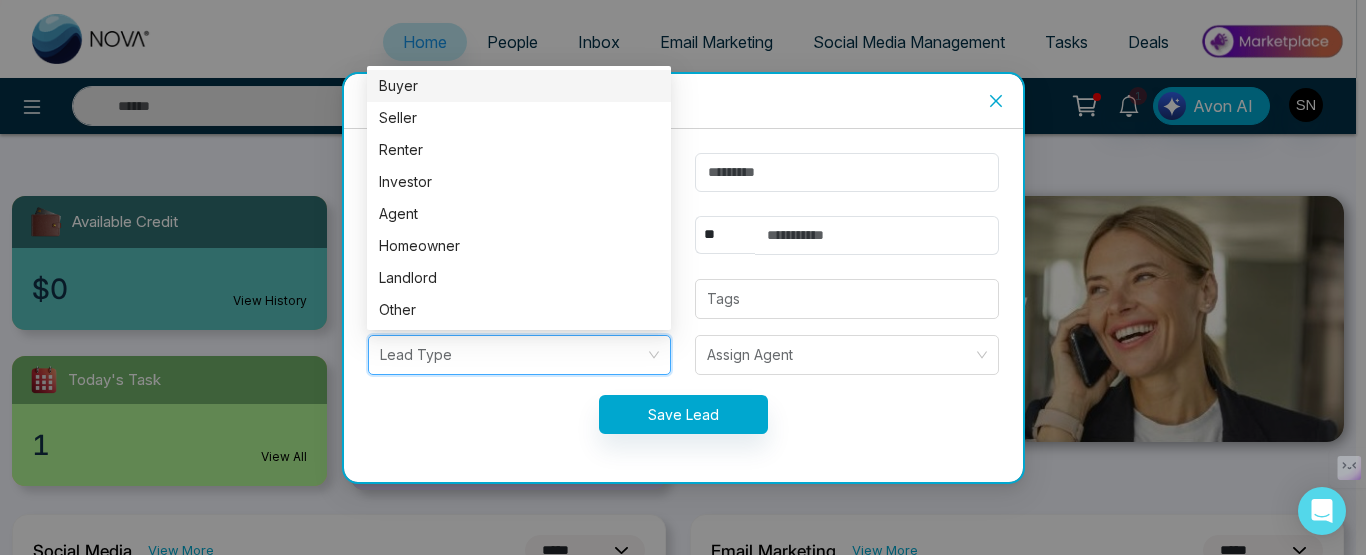 click 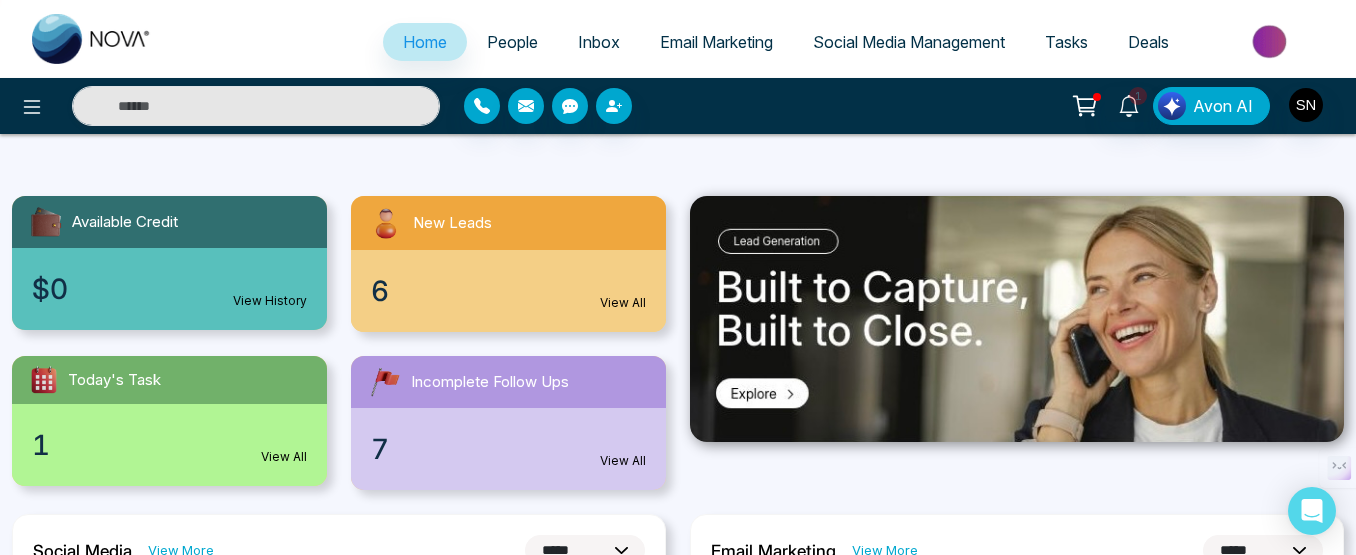 click on "Email Marketing" at bounding box center (716, 42) 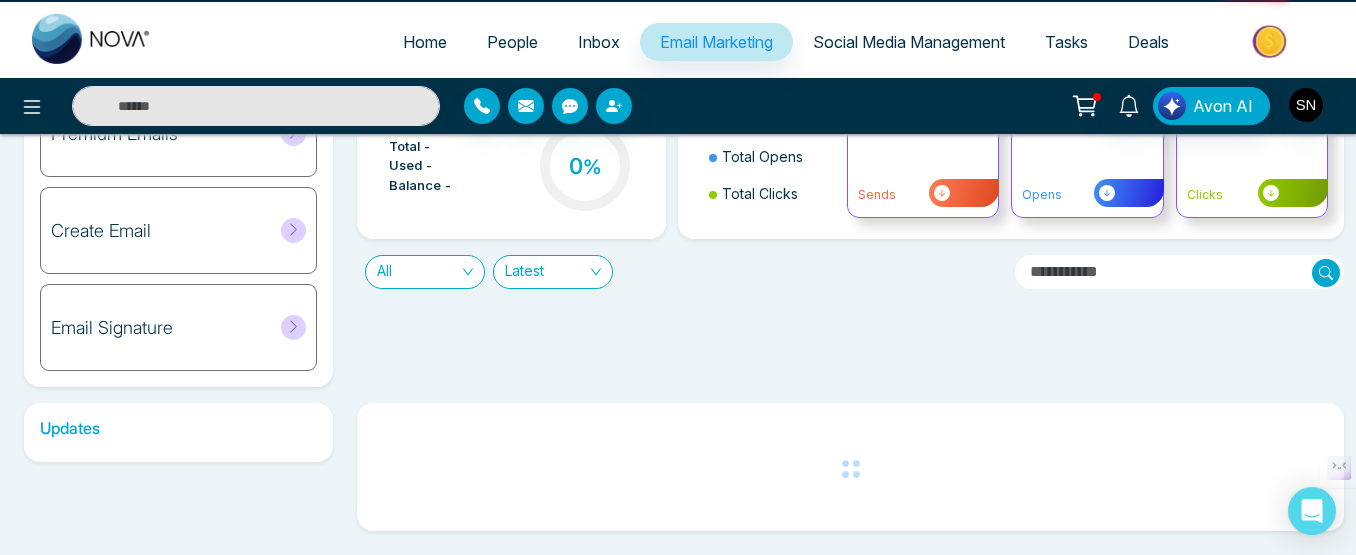 scroll, scrollTop: 0, scrollLeft: 0, axis: both 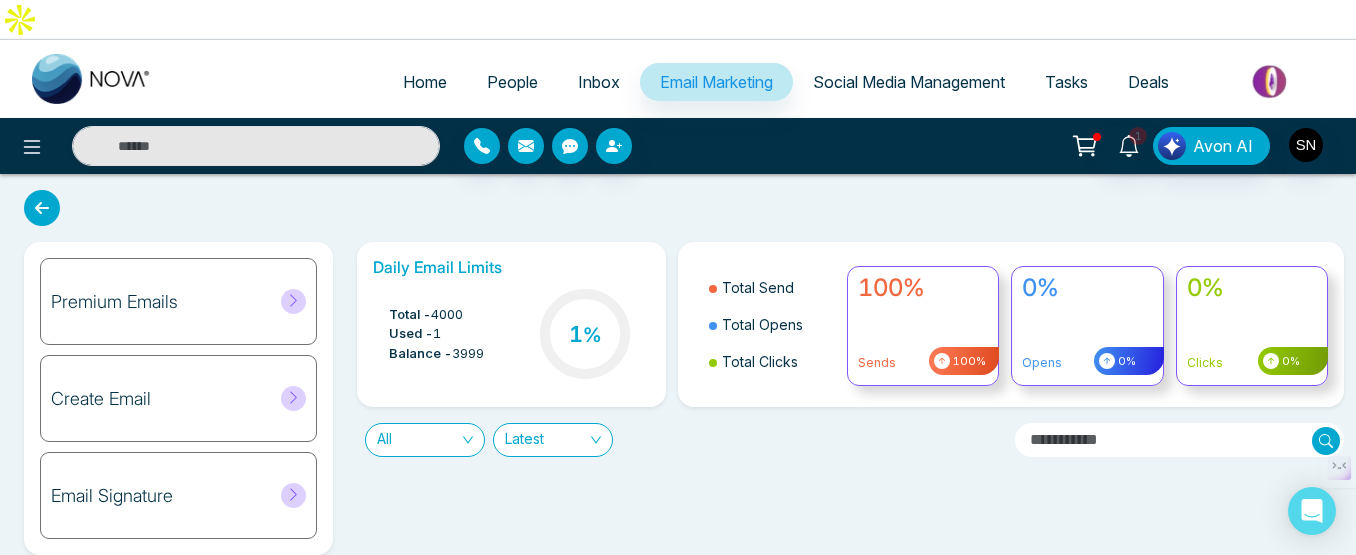 click 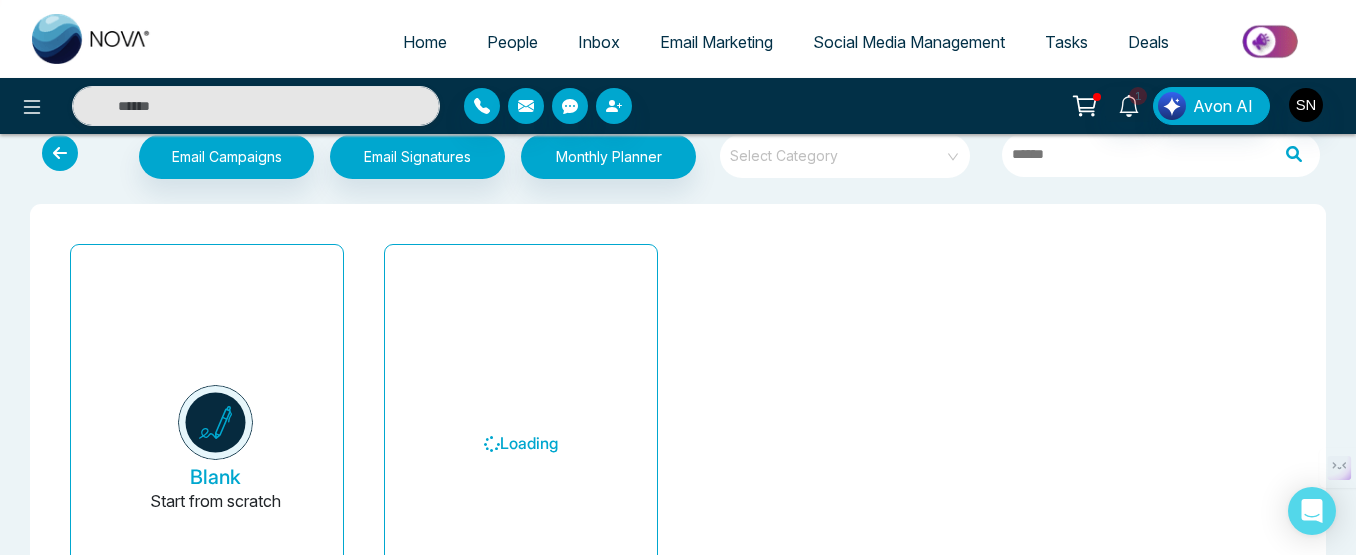 scroll, scrollTop: 0, scrollLeft: 0, axis: both 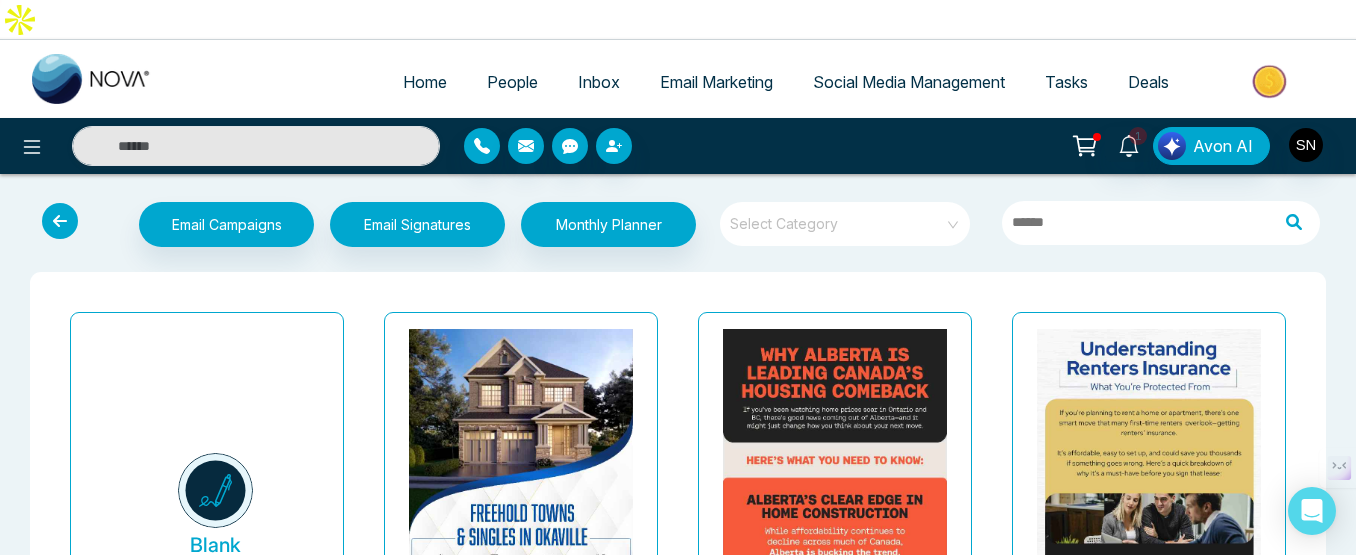 click at bounding box center [60, 221] 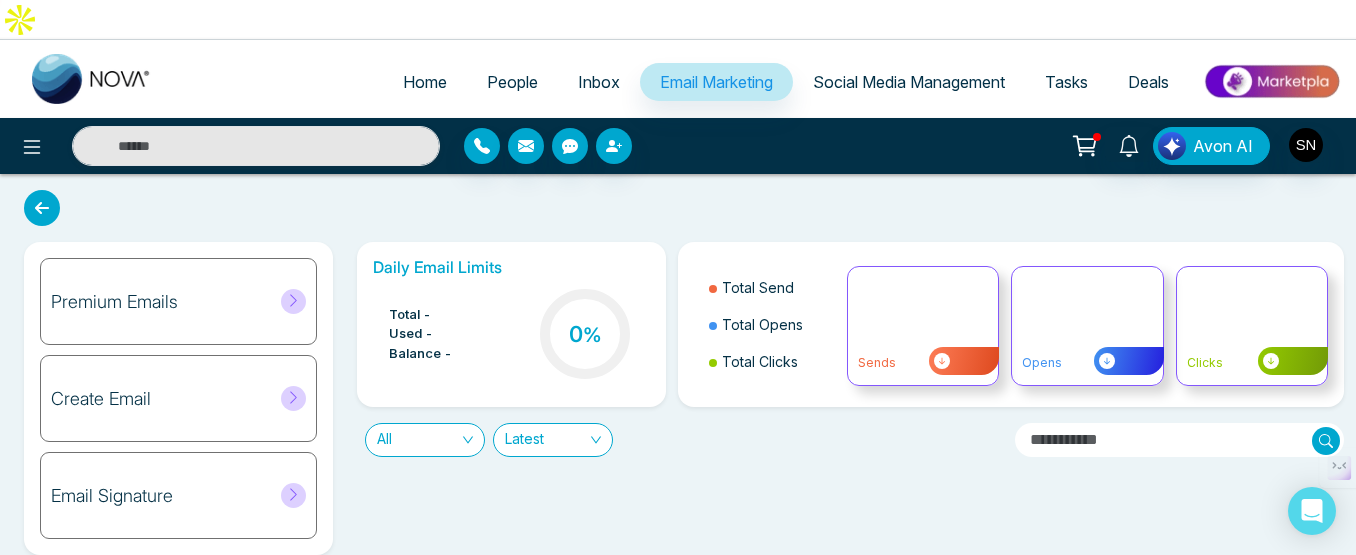 click on "Email Marketing" at bounding box center [716, 82] 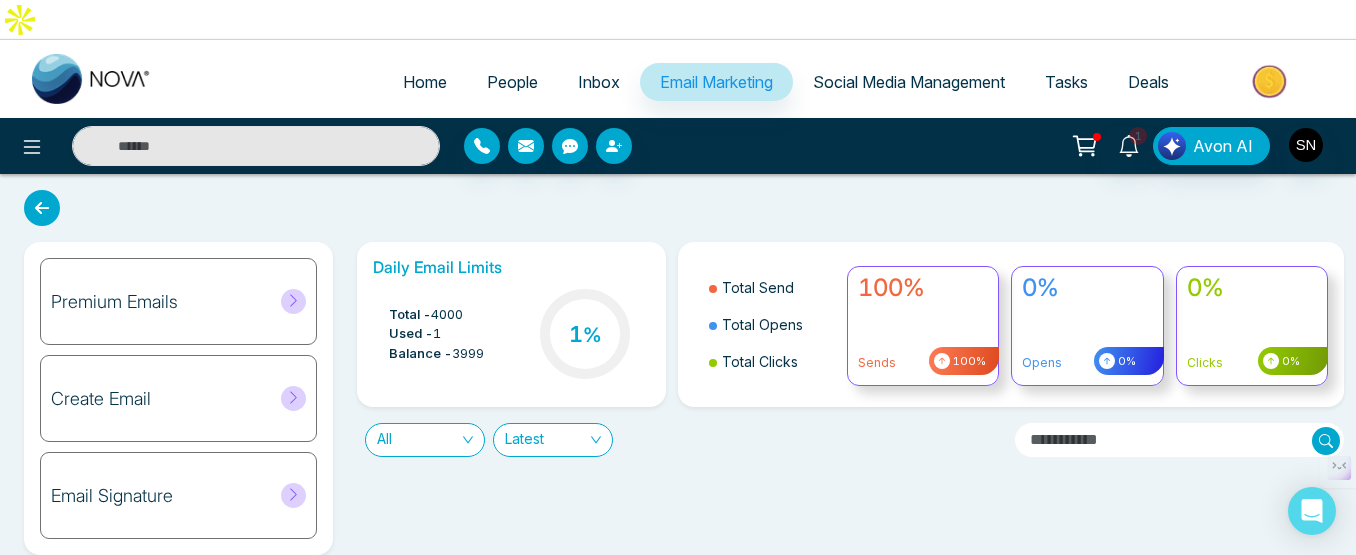 click 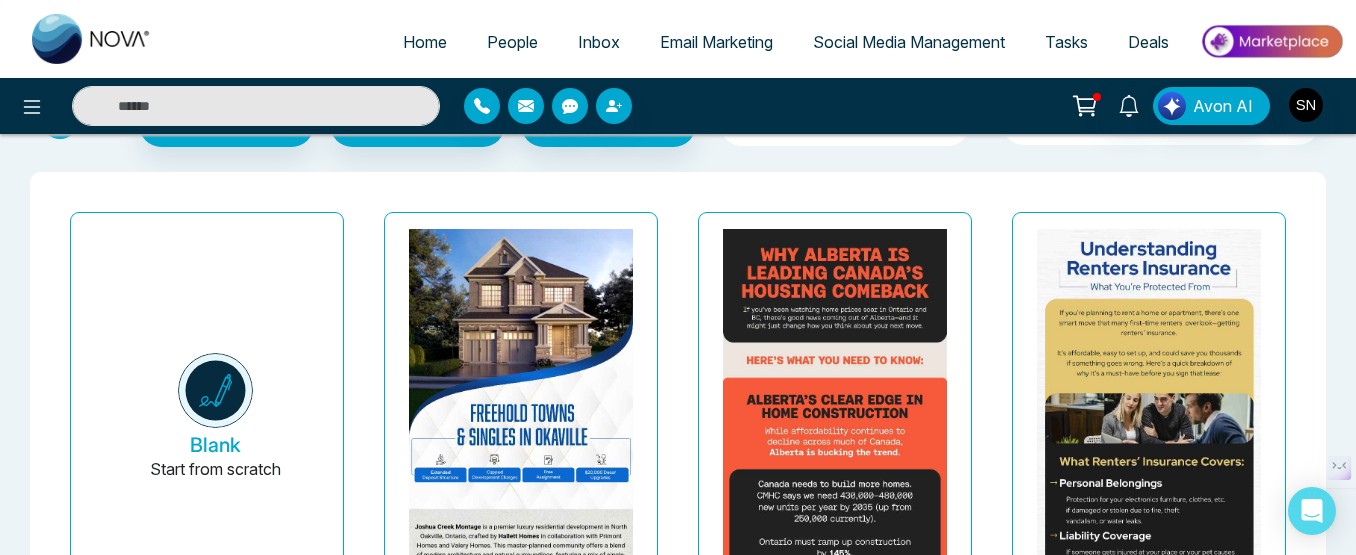 scroll, scrollTop: 0, scrollLeft: 0, axis: both 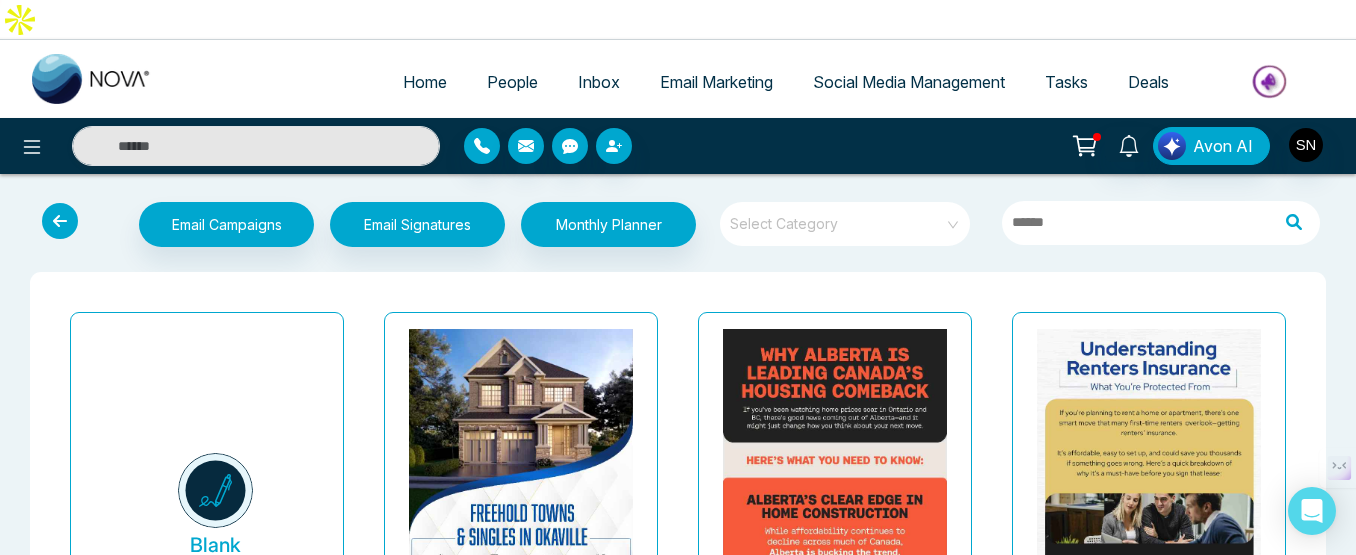 click at bounding box center (838, 217) 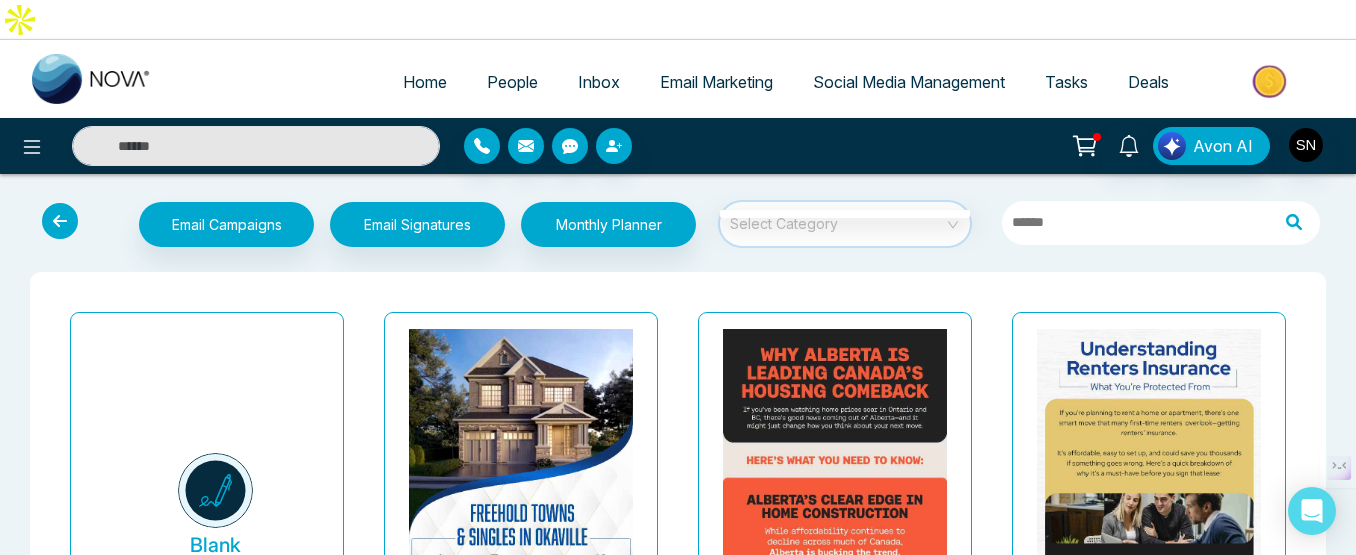 click on "Select Category" at bounding box center (845, 224) 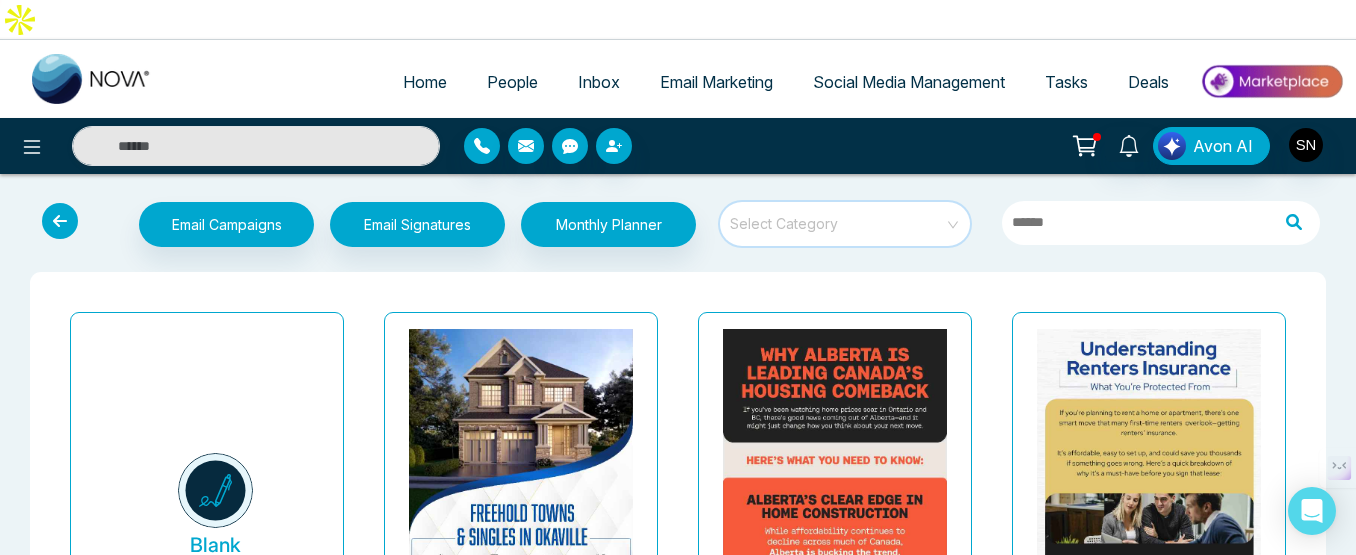 click at bounding box center (838, 217) 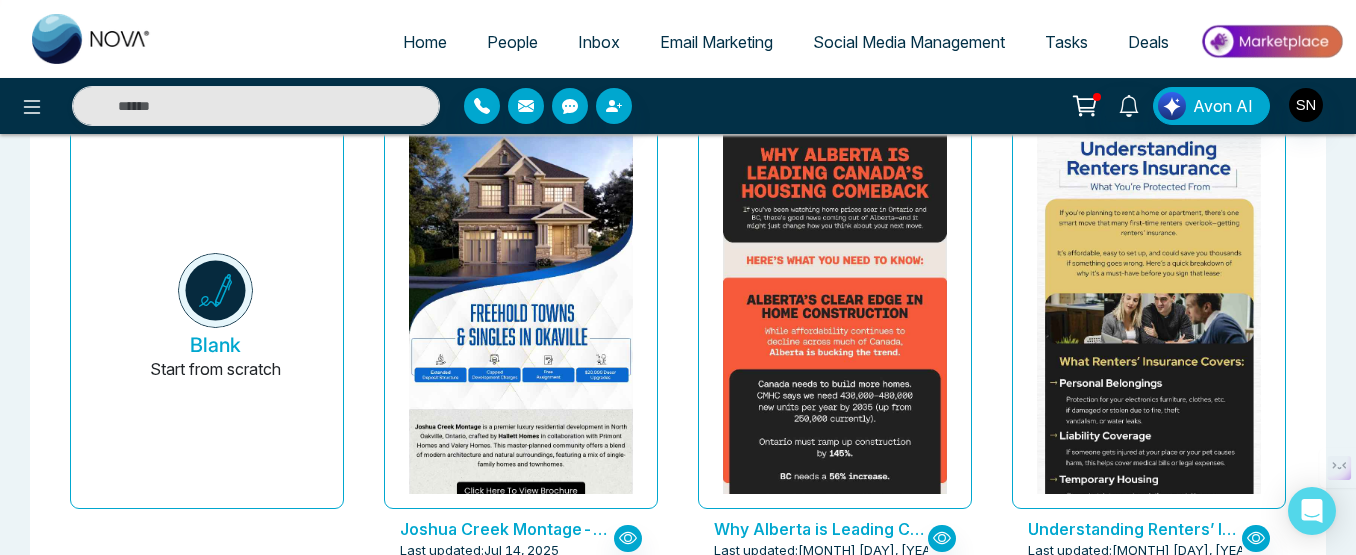 scroll, scrollTop: 0, scrollLeft: 0, axis: both 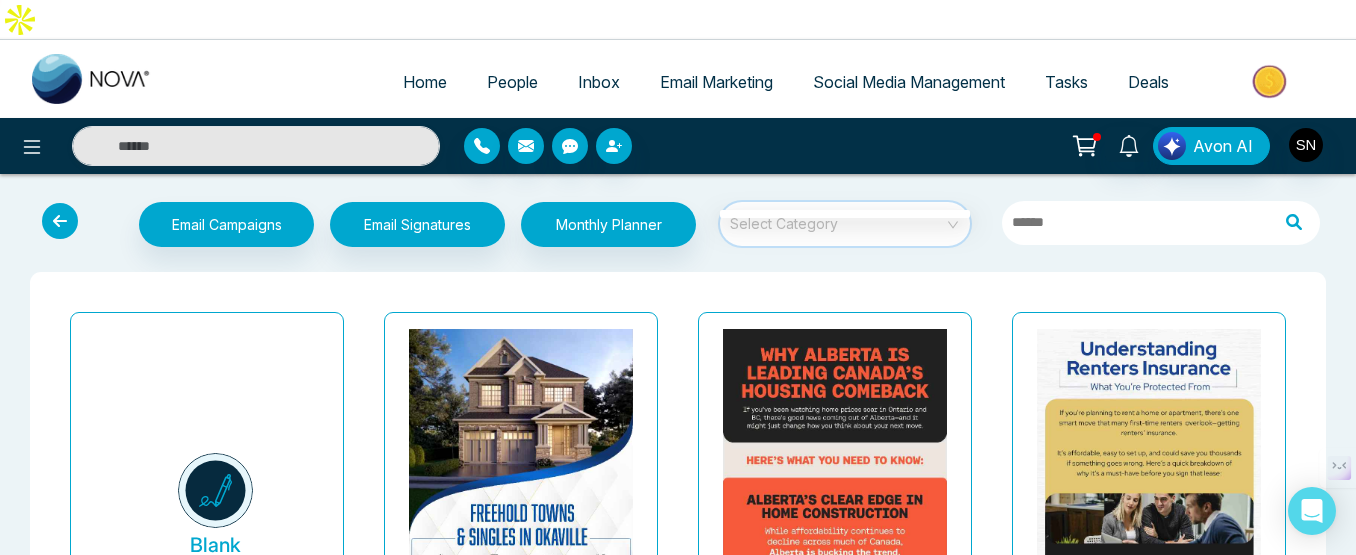 click at bounding box center [838, 217] 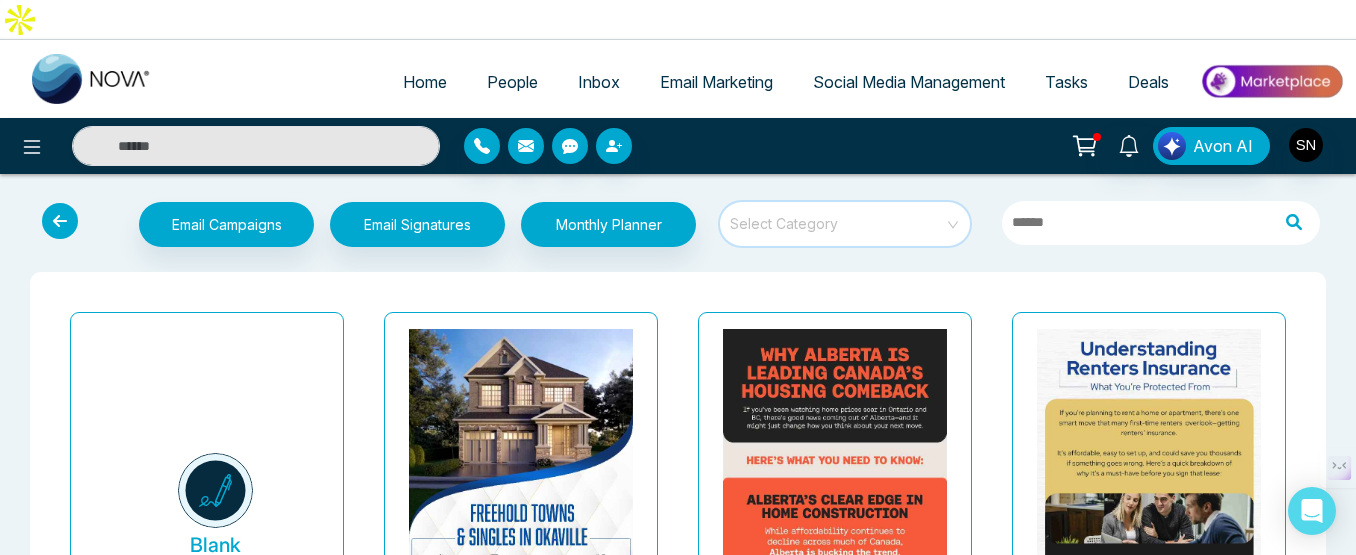 click at bounding box center [838, 217] 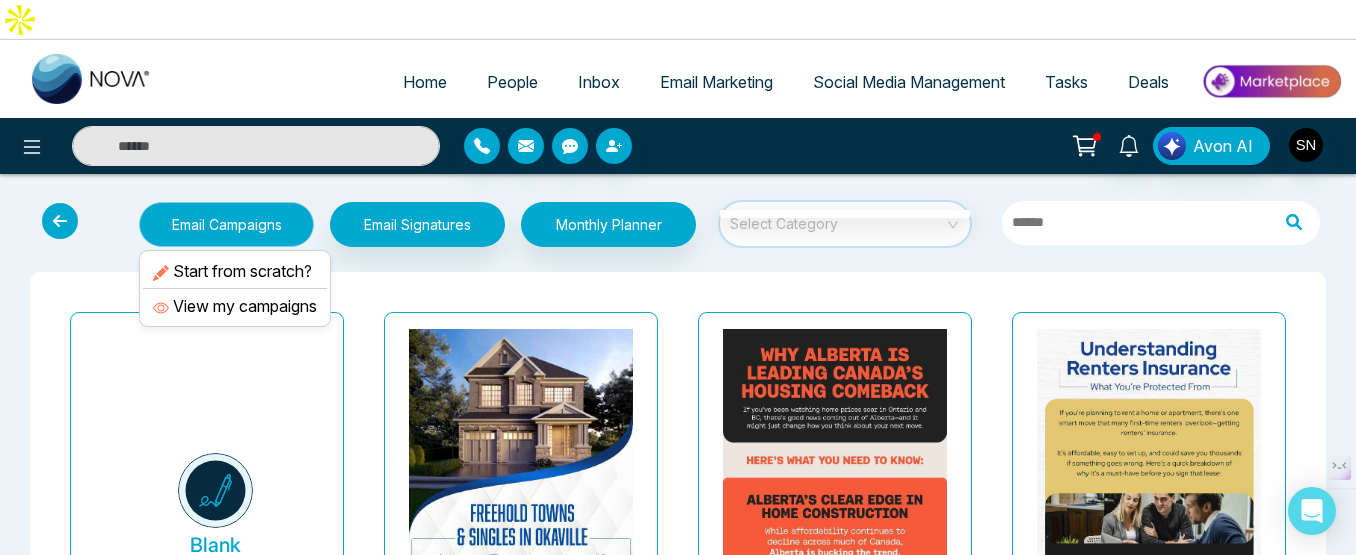 click on "Email Campaigns" at bounding box center (226, 224) 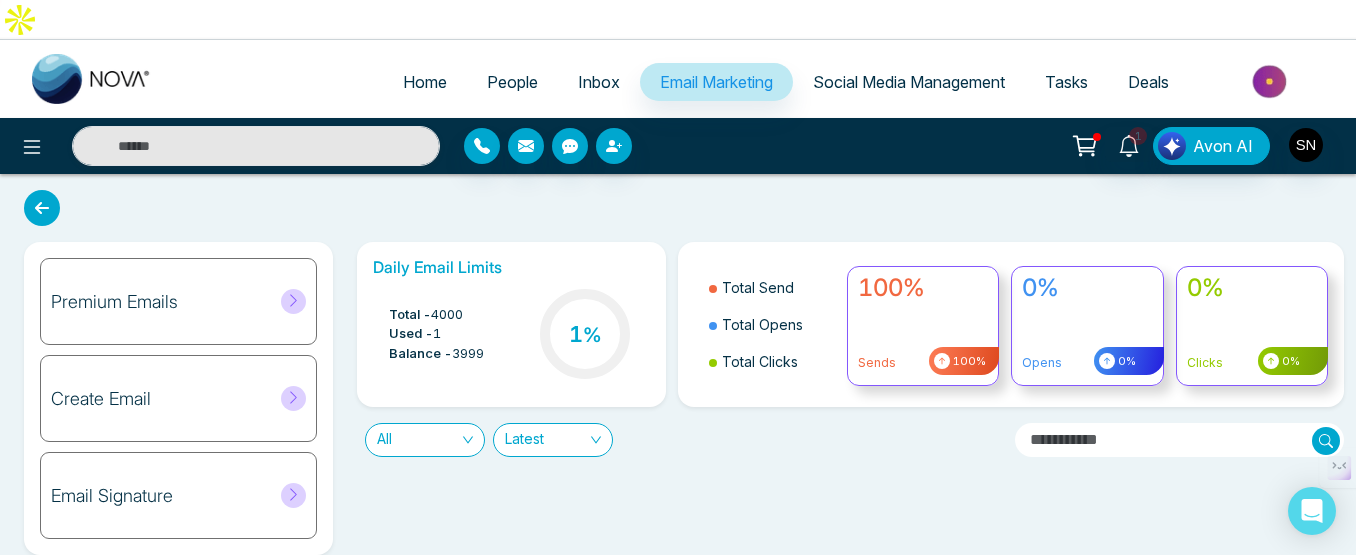 click 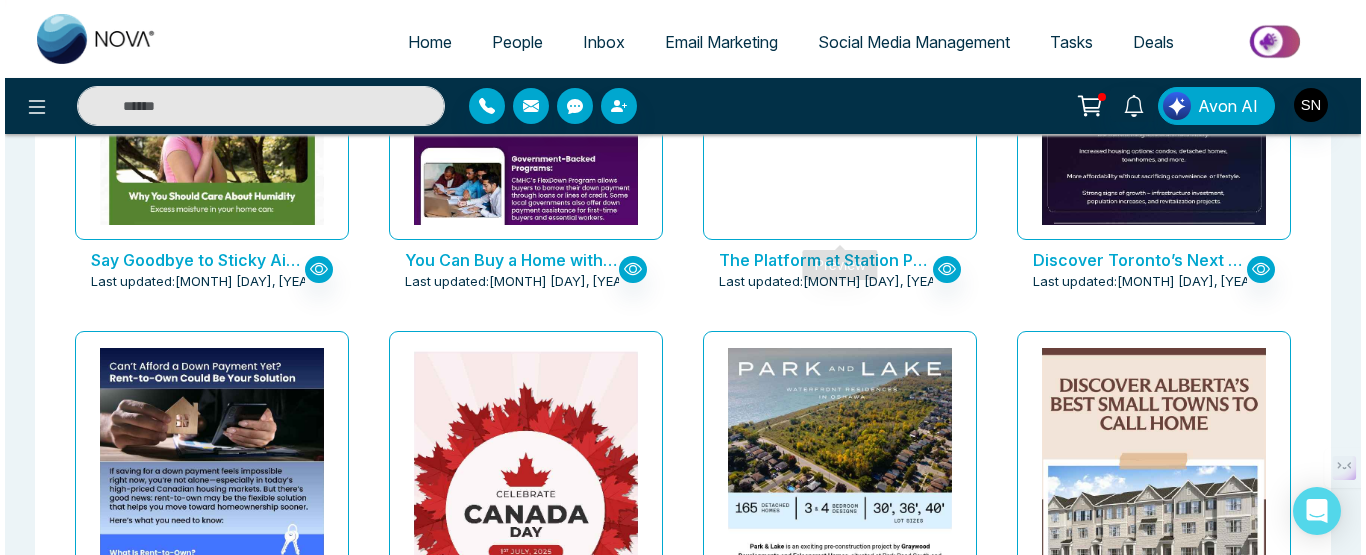scroll, scrollTop: 1000, scrollLeft: 0, axis: vertical 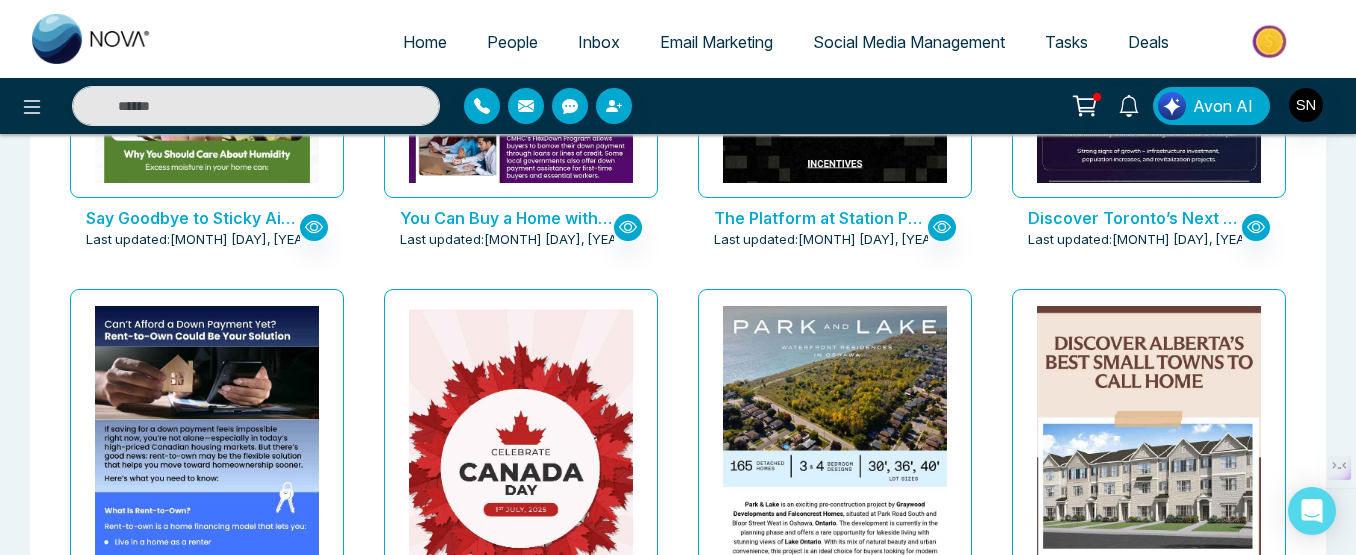click on "The Platform at Station Park Condos" at bounding box center (821, 218) 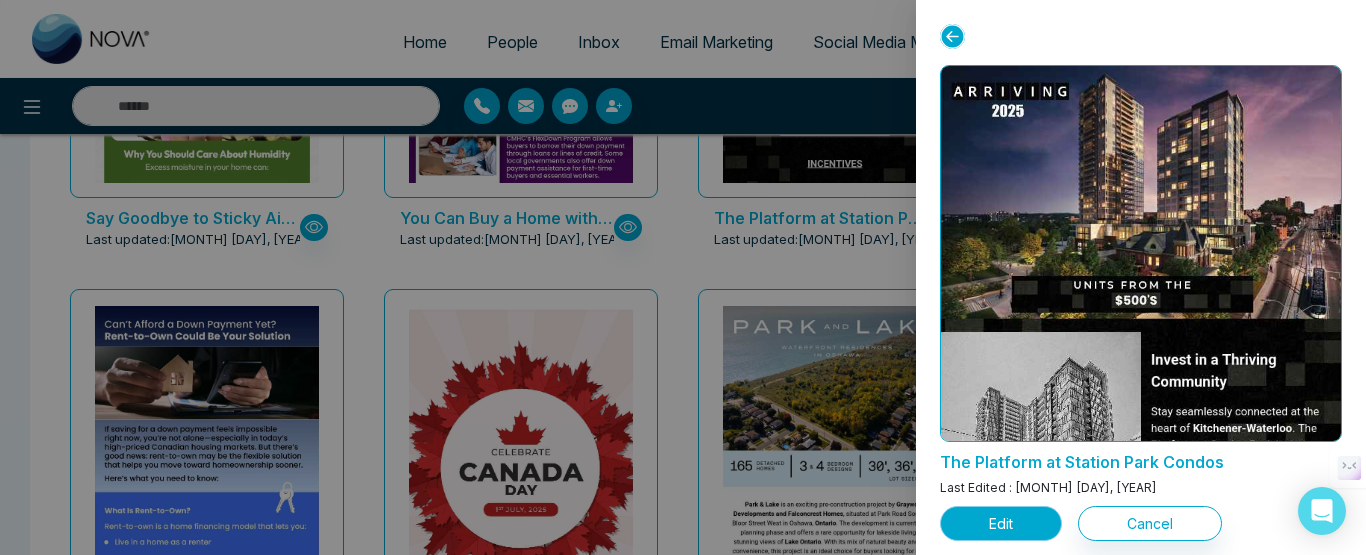 click on "Edit" at bounding box center (1001, 523) 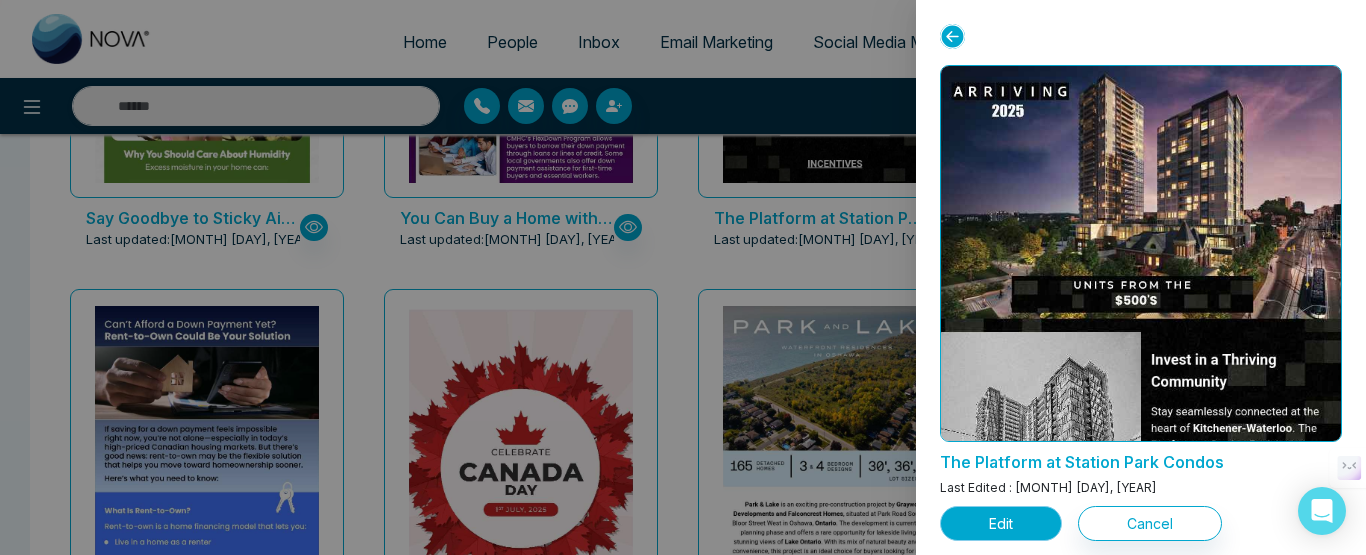 click on "Edit" at bounding box center [1001, 523] 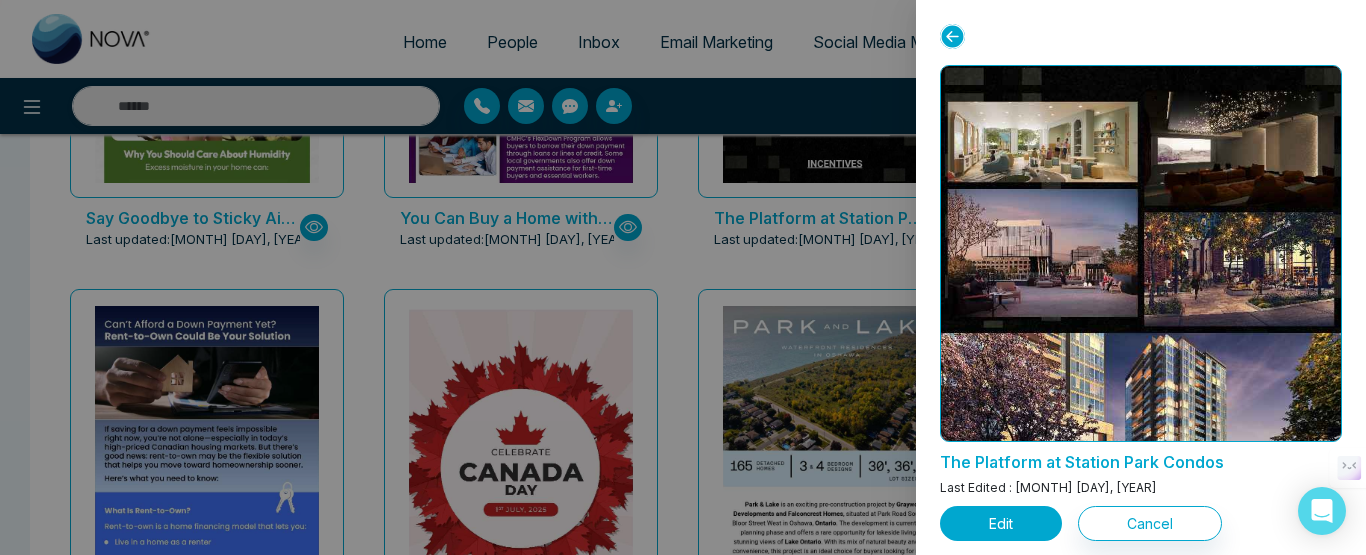 scroll, scrollTop: 1999, scrollLeft: 0, axis: vertical 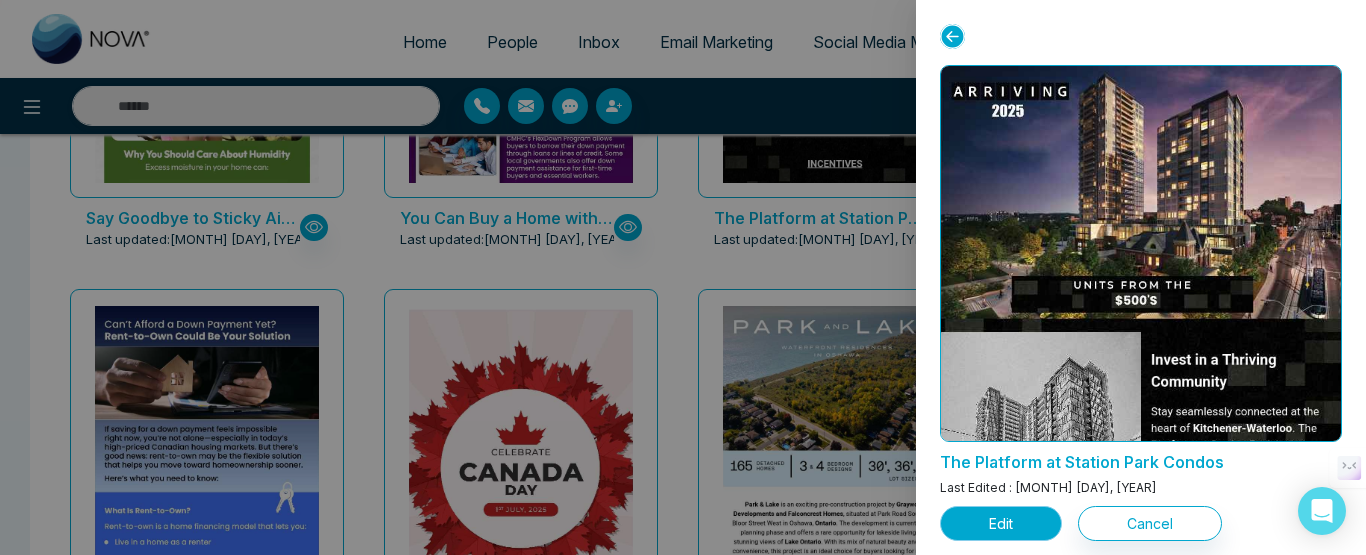 click on "Edit" at bounding box center [1001, 523] 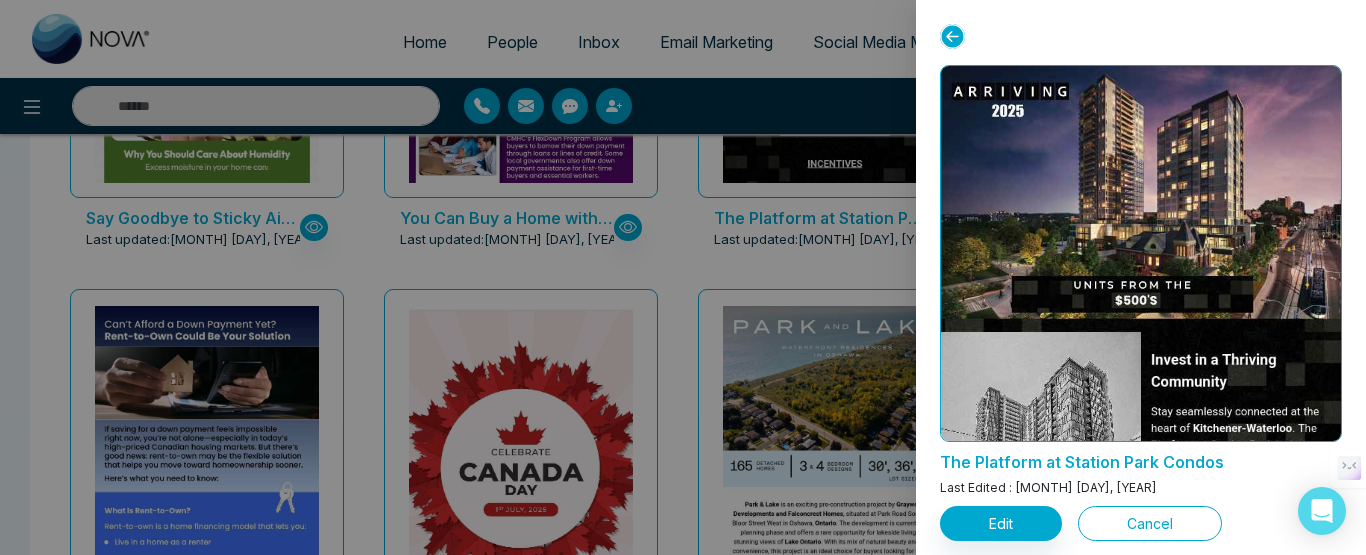 click on "Cancel" at bounding box center (1150, 523) 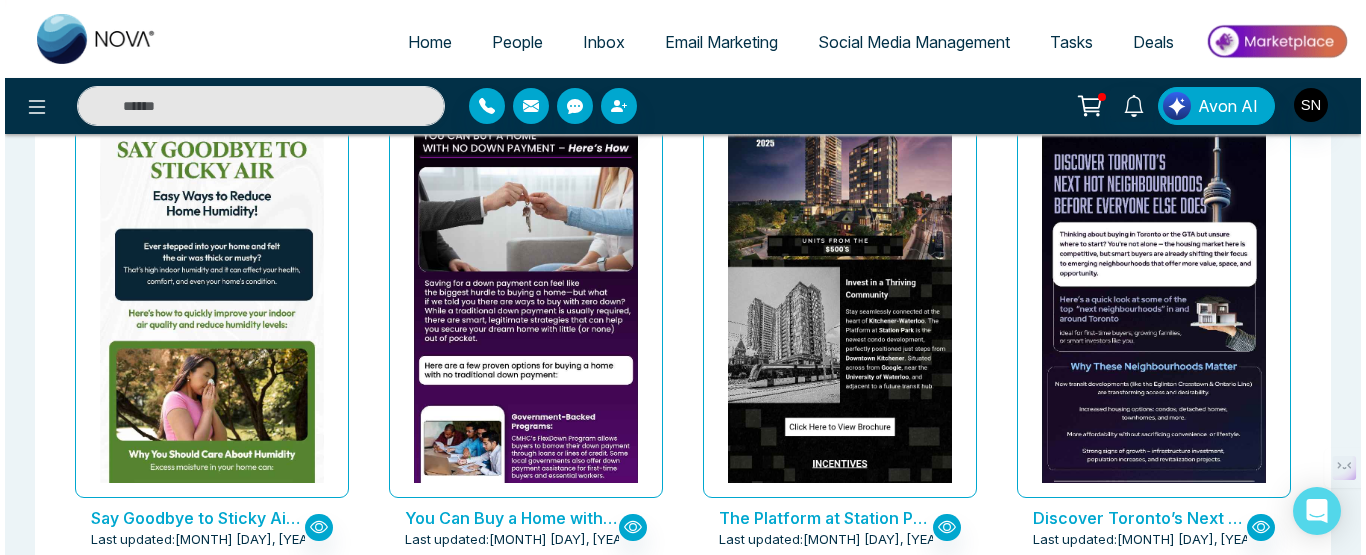 scroll, scrollTop: 1200, scrollLeft: 0, axis: vertical 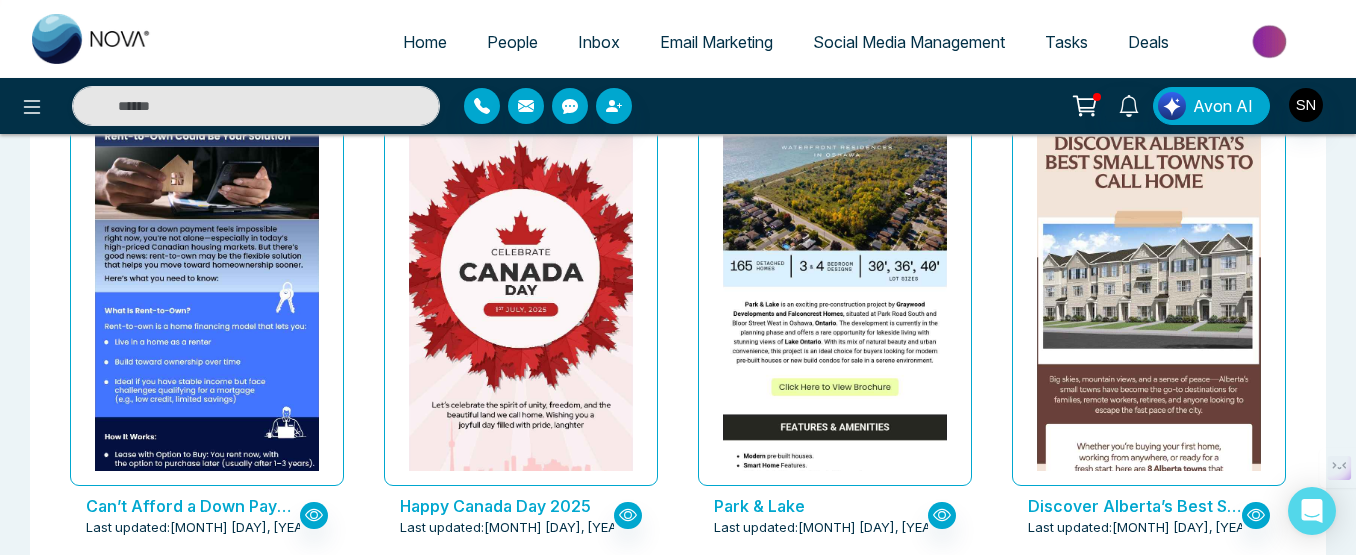 click on "Discover Alberta’s Best Small Towns to Call Home" at bounding box center [1135, 506] 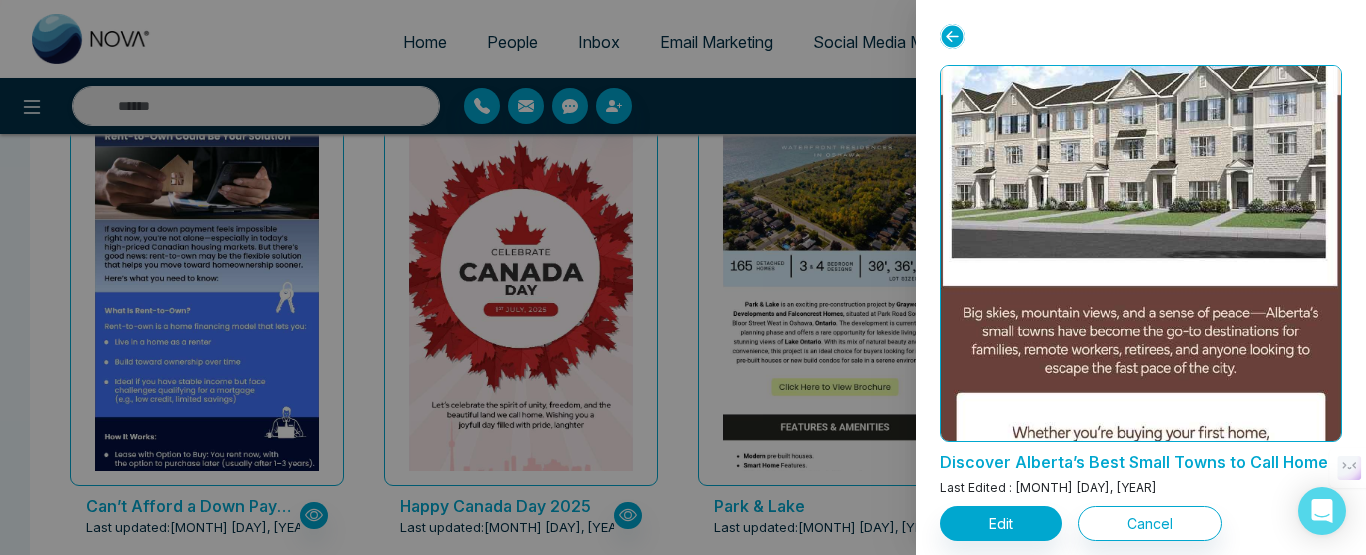 scroll, scrollTop: 300, scrollLeft: 0, axis: vertical 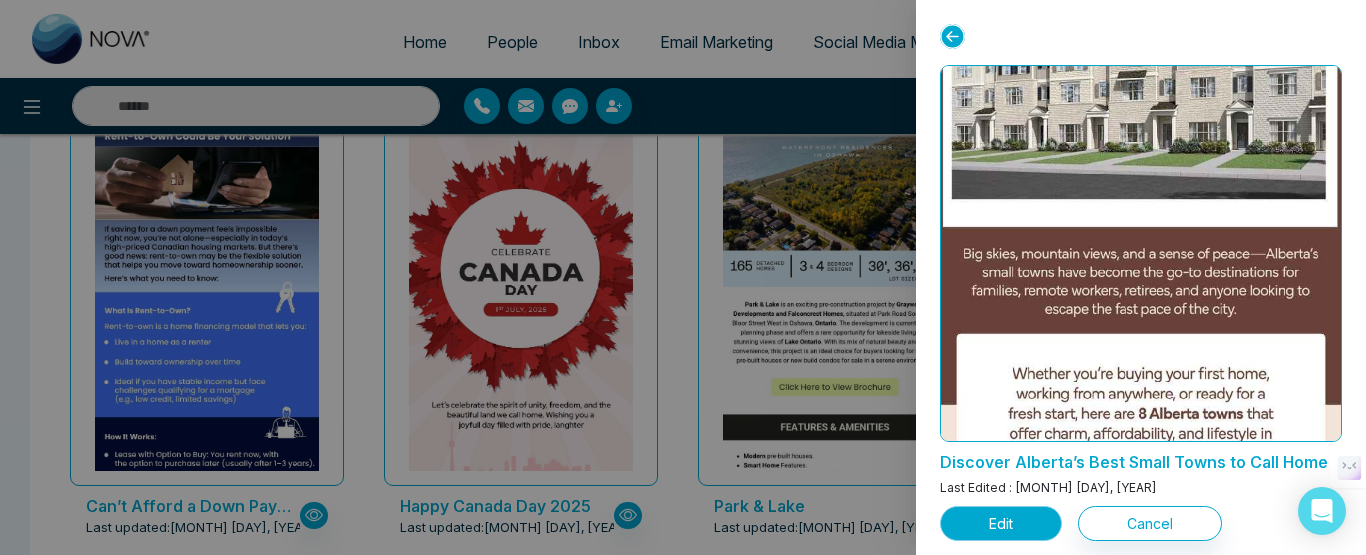 click on "Edit" at bounding box center (1001, 523) 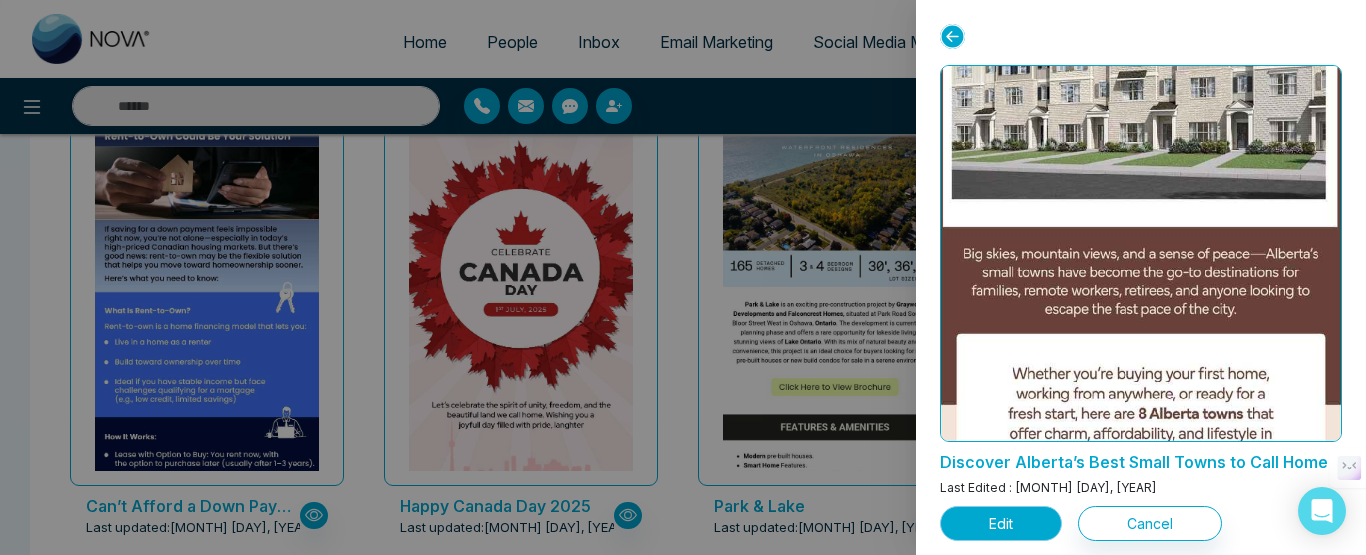 click on "Edit" at bounding box center [1001, 523] 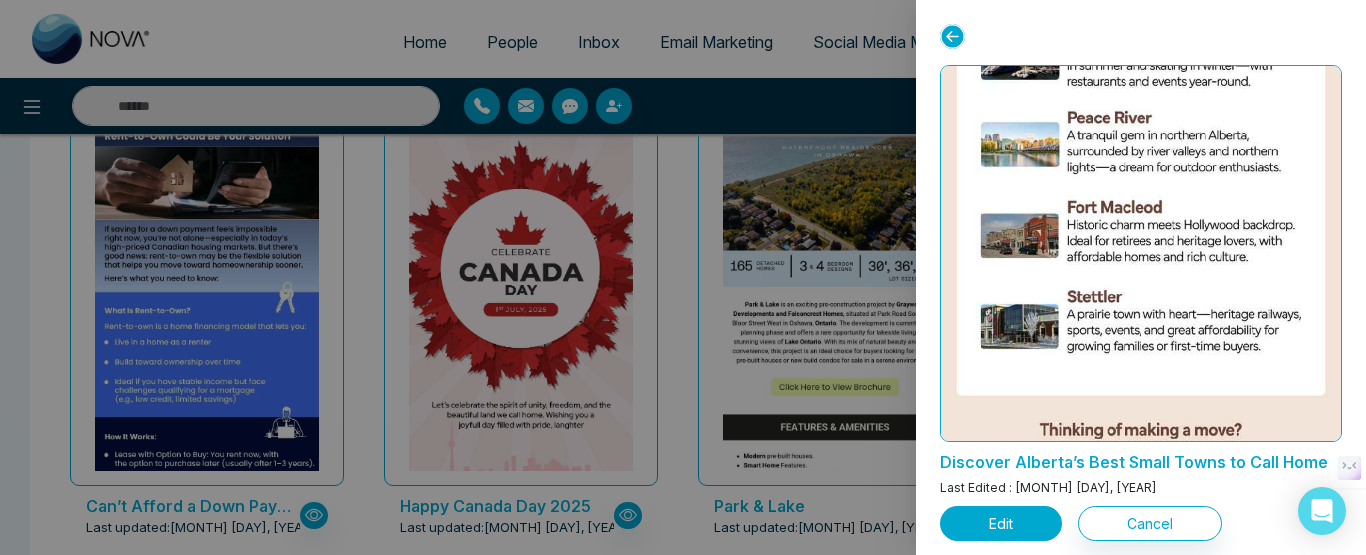 scroll, scrollTop: 1146, scrollLeft: 0, axis: vertical 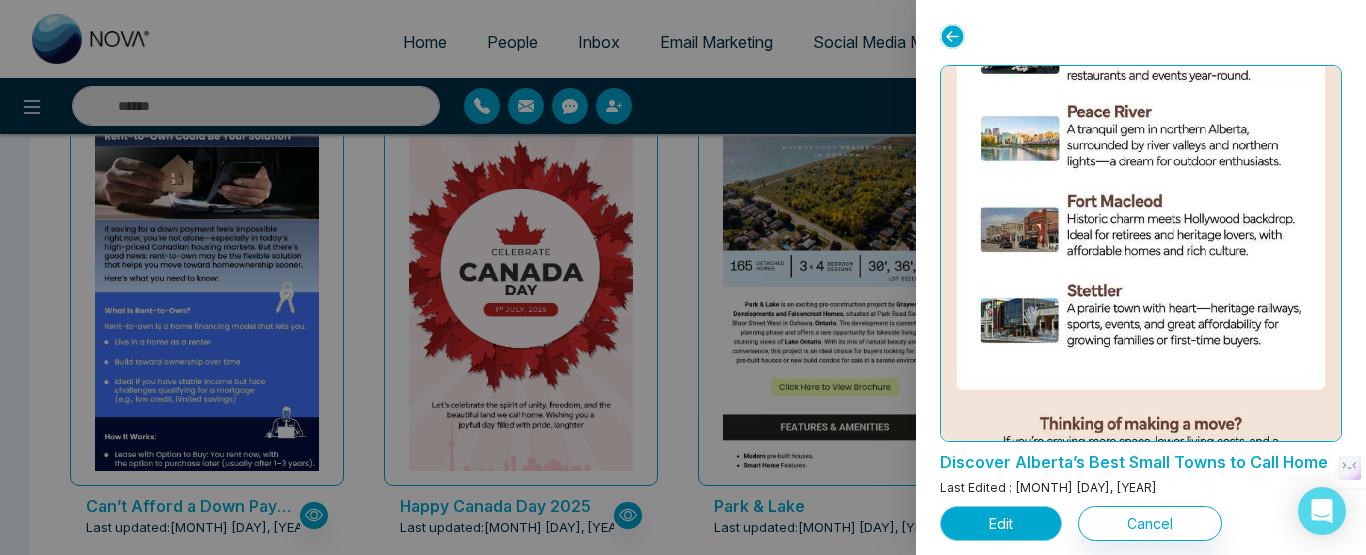 click on "Edit" at bounding box center (1001, 523) 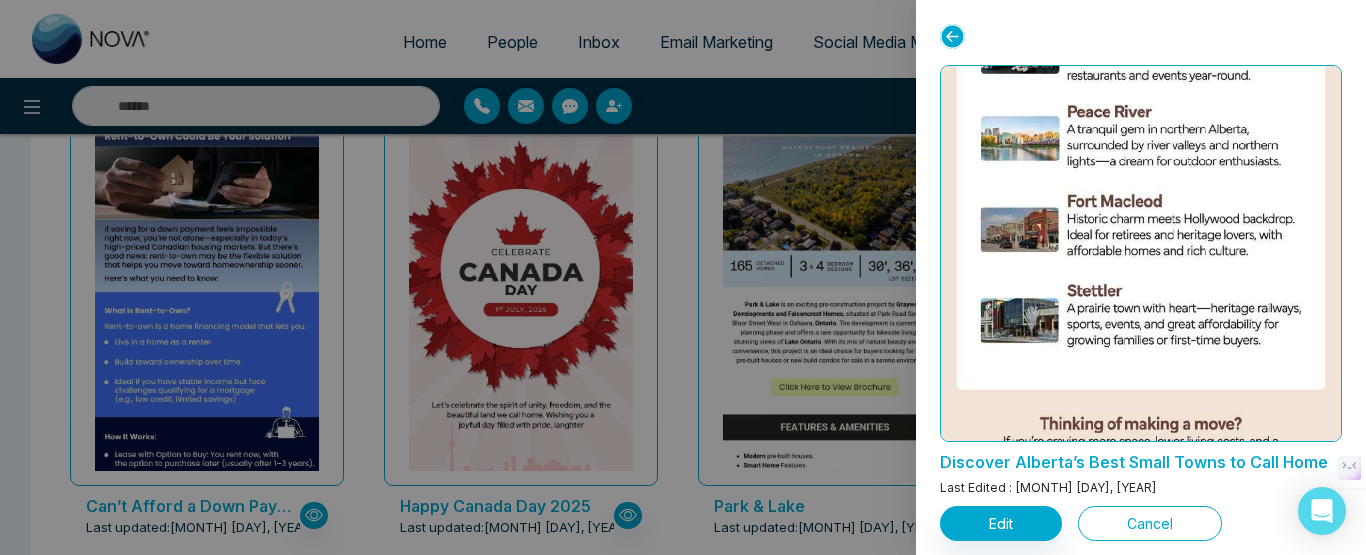 click on "Cancel" at bounding box center [1150, 523] 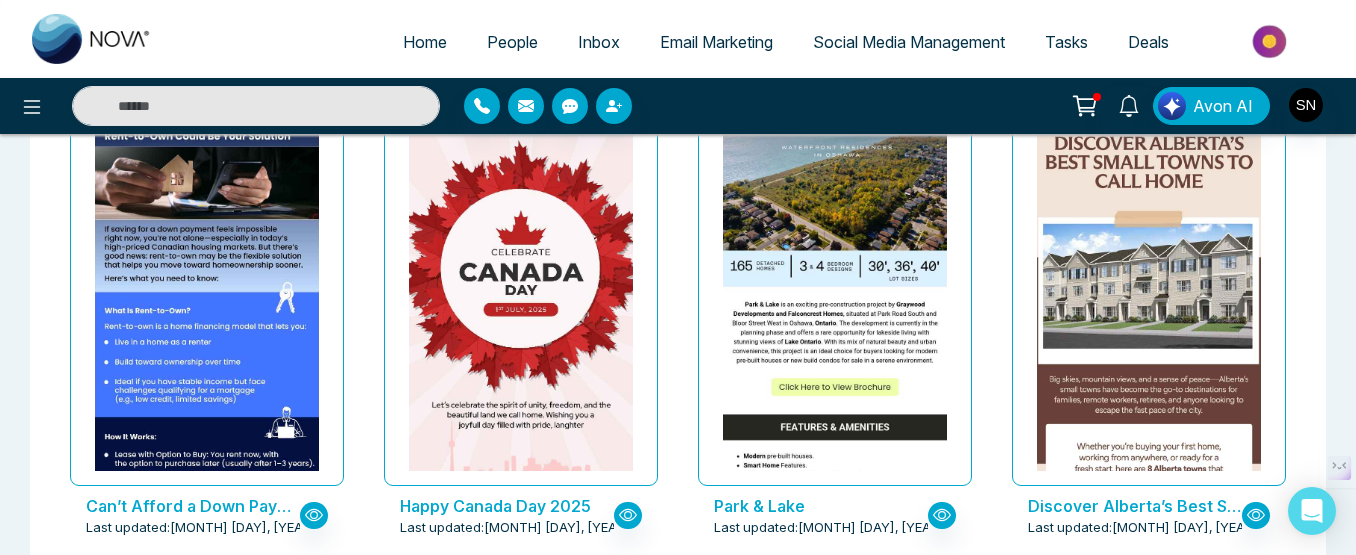 click on "Park & Lake" at bounding box center [821, 506] 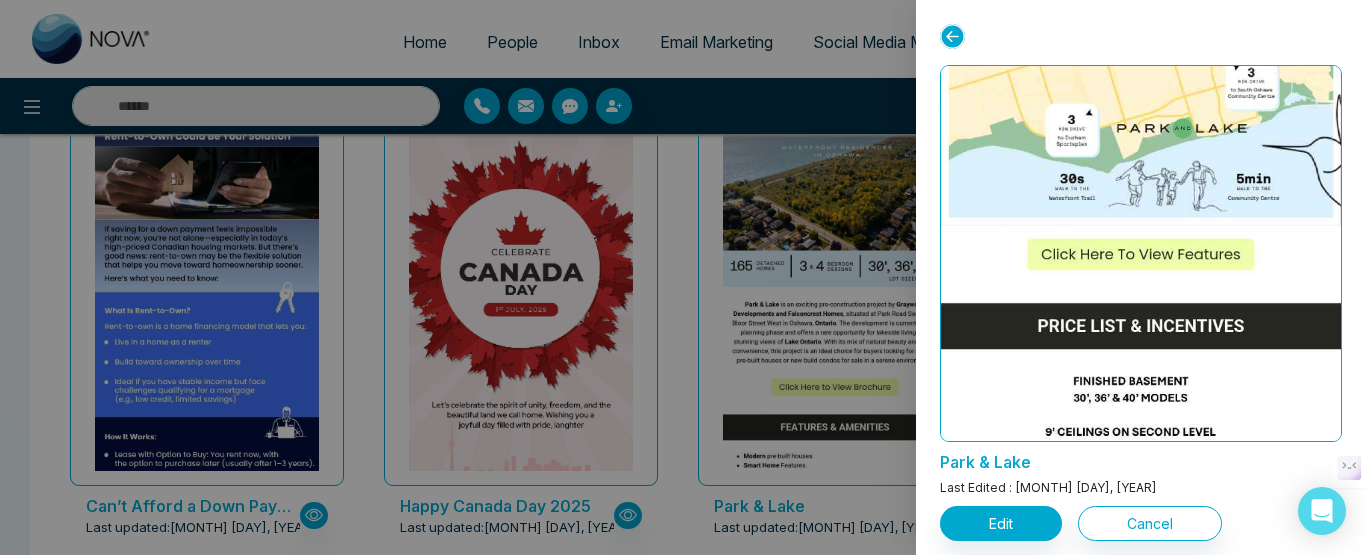 scroll, scrollTop: 1446, scrollLeft: 0, axis: vertical 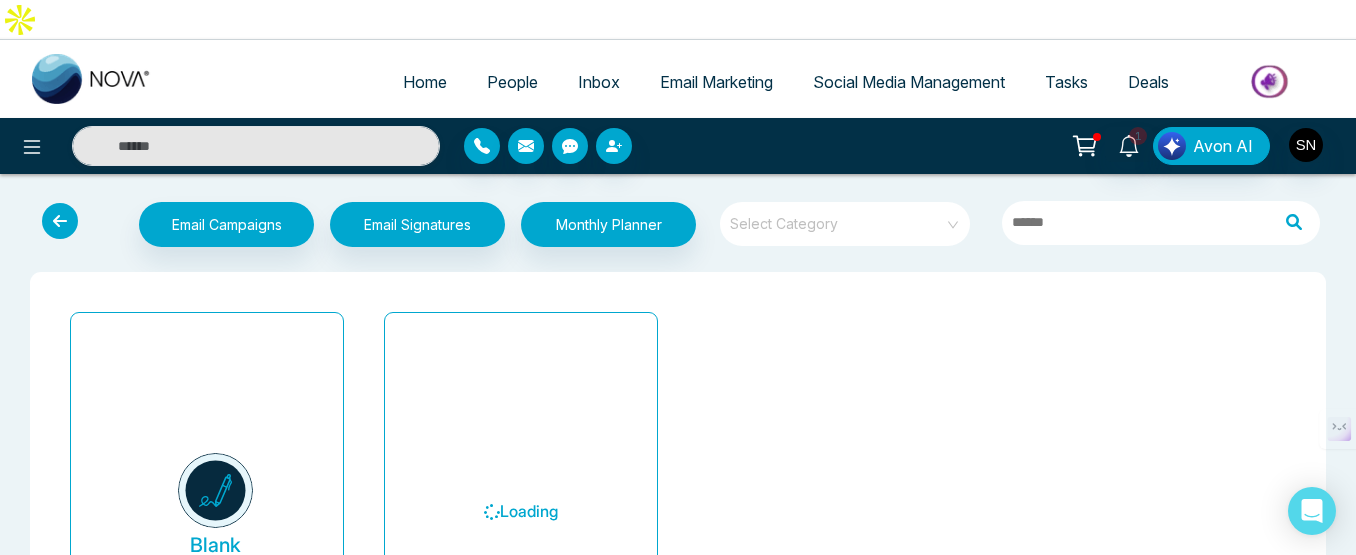 click at bounding box center [838, 217] 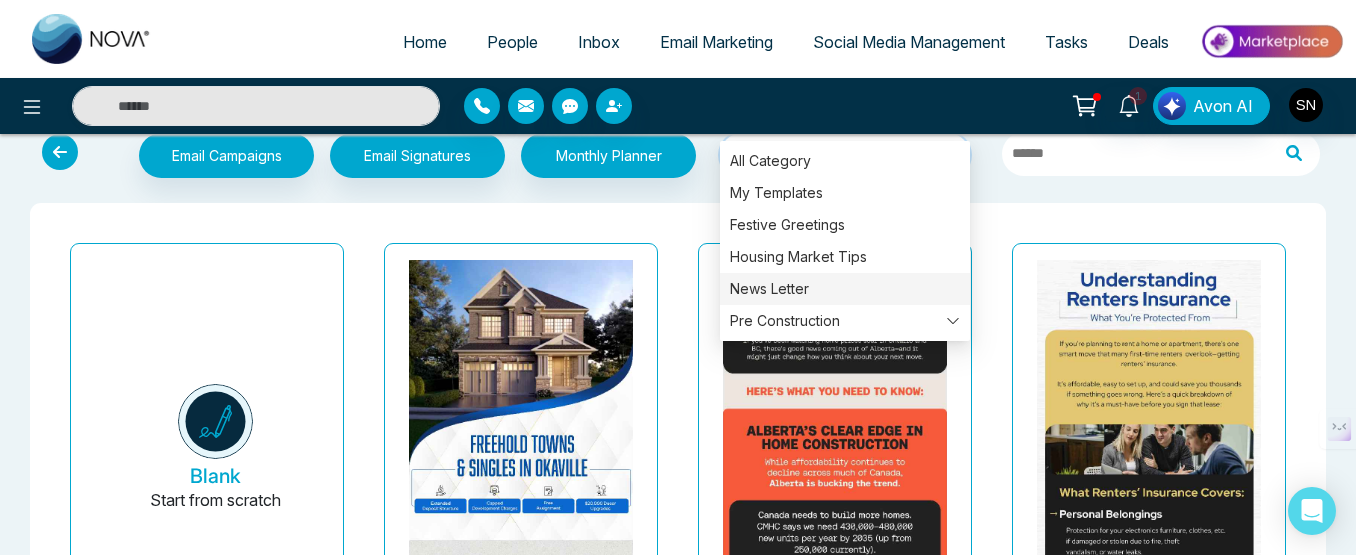 scroll, scrollTop: 100, scrollLeft: 0, axis: vertical 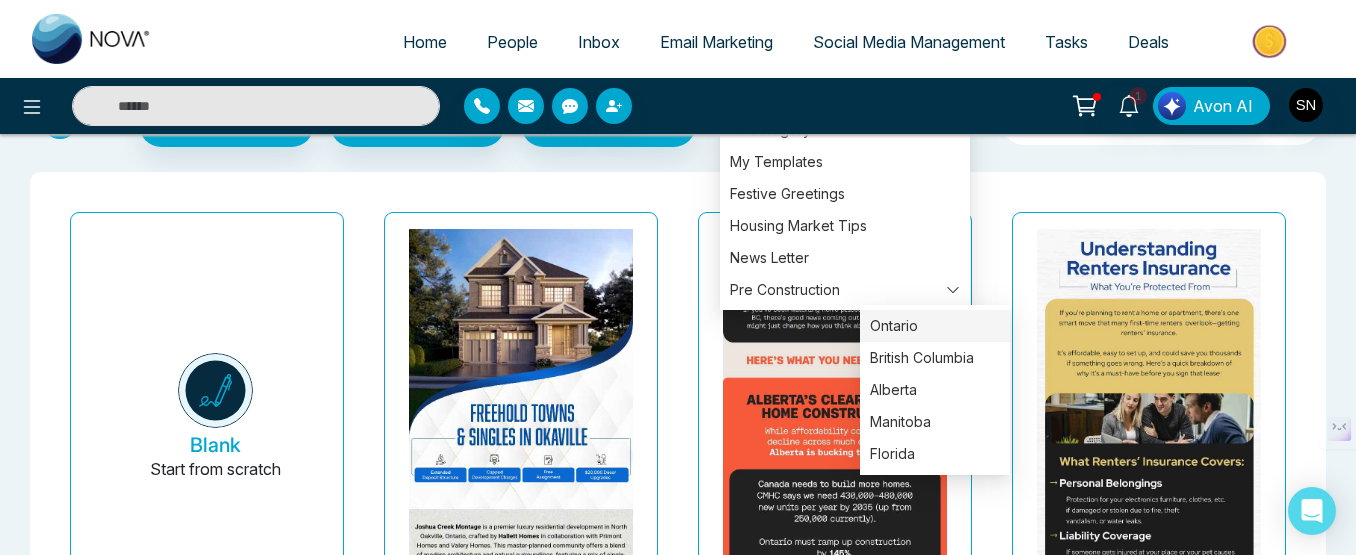 click on "Ontario" at bounding box center (935, 326) 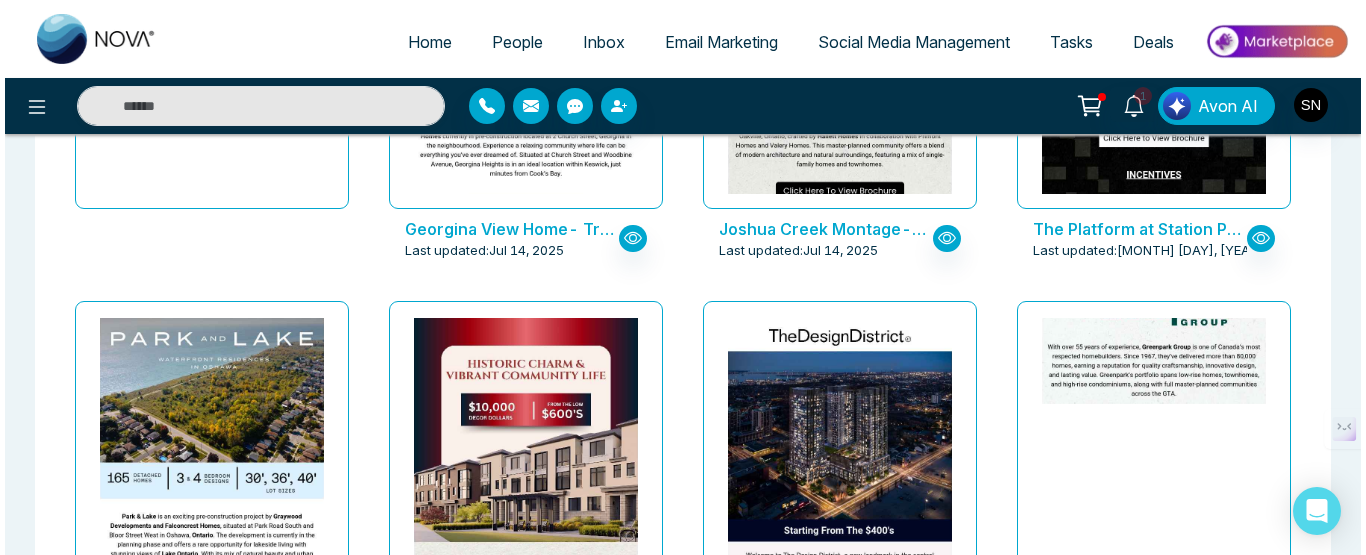 scroll, scrollTop: 800, scrollLeft: 0, axis: vertical 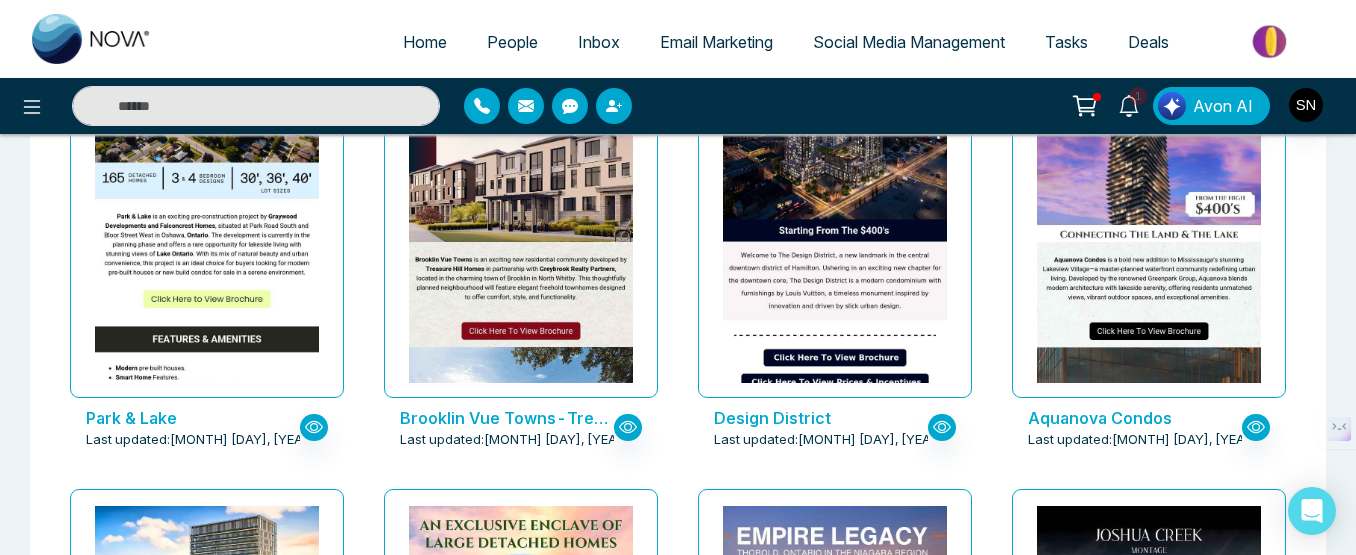 click on "Brooklin Vue Towns-Treasure Hills" at bounding box center (507, 418) 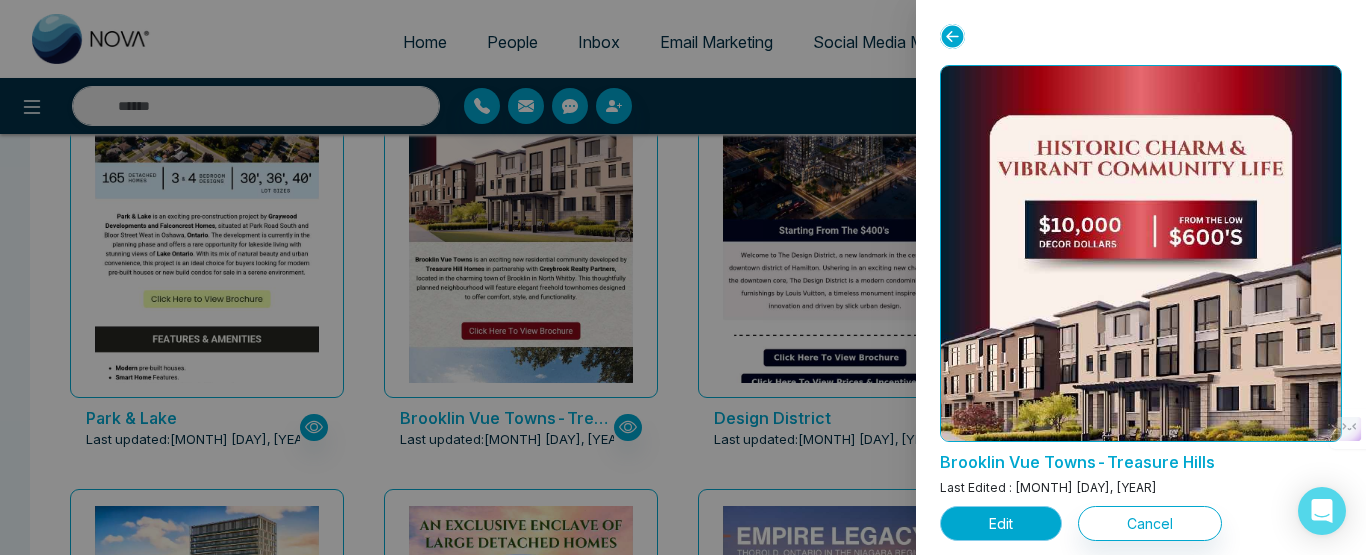click on "Edit" at bounding box center [1001, 523] 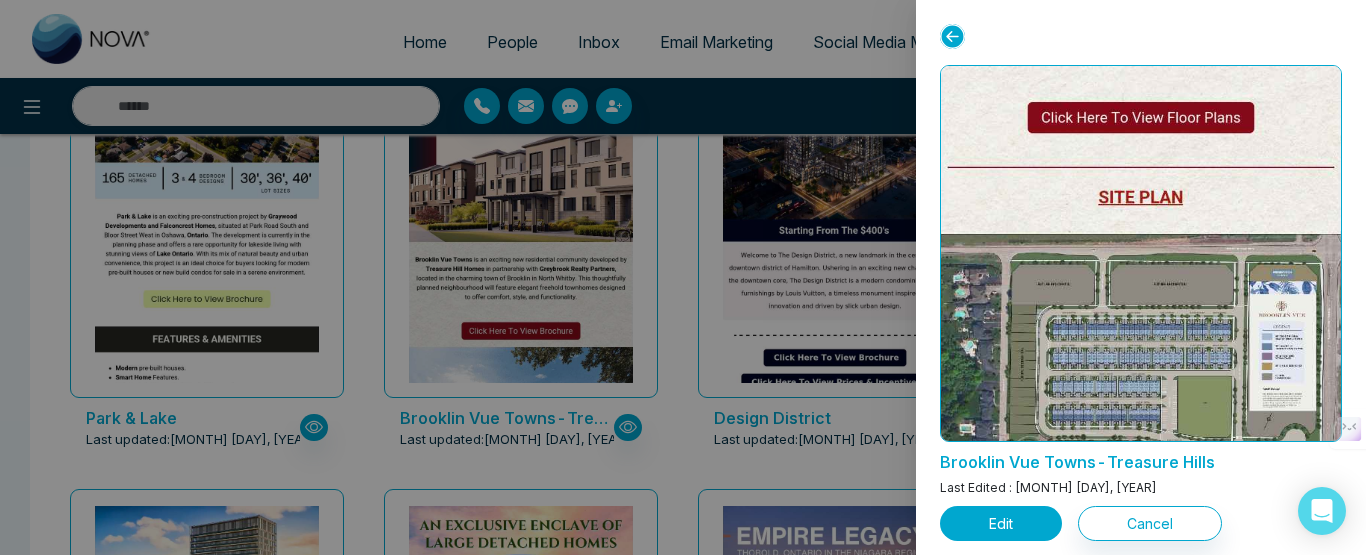 scroll, scrollTop: 2235, scrollLeft: 0, axis: vertical 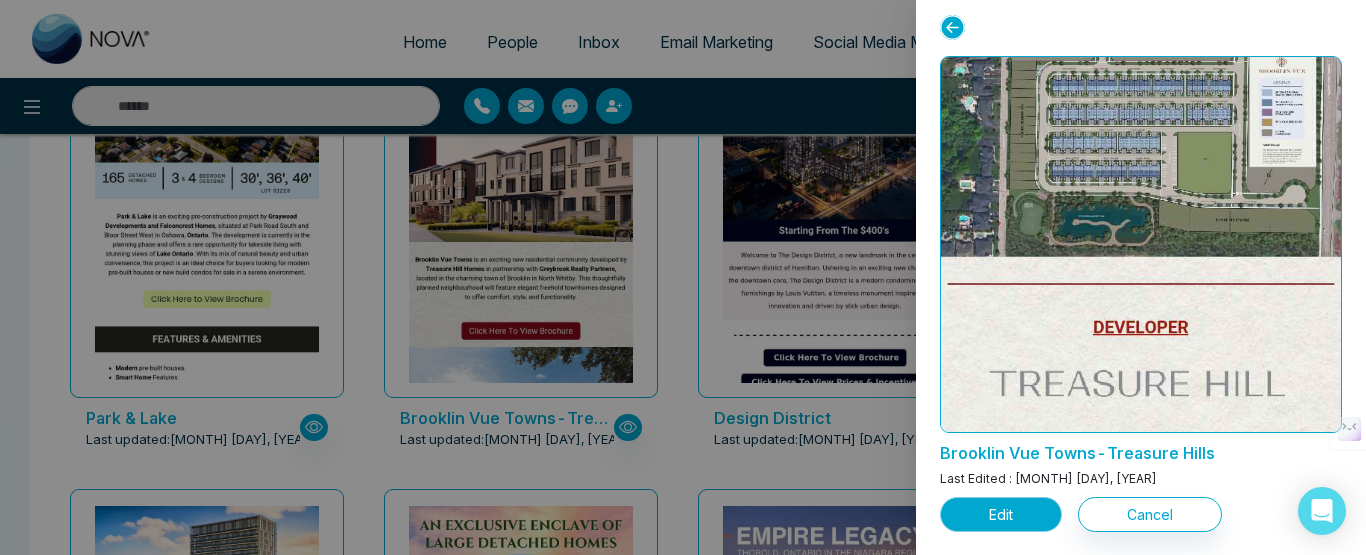 click on "Edit" at bounding box center [1001, 514] 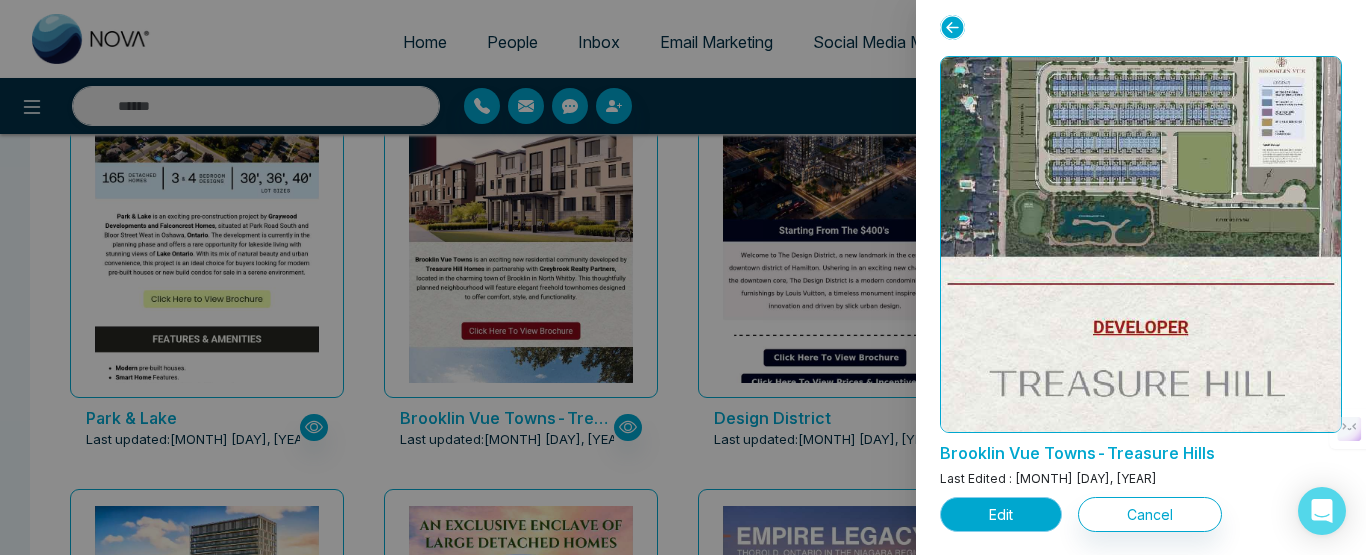 click on "Edit" at bounding box center (1001, 514) 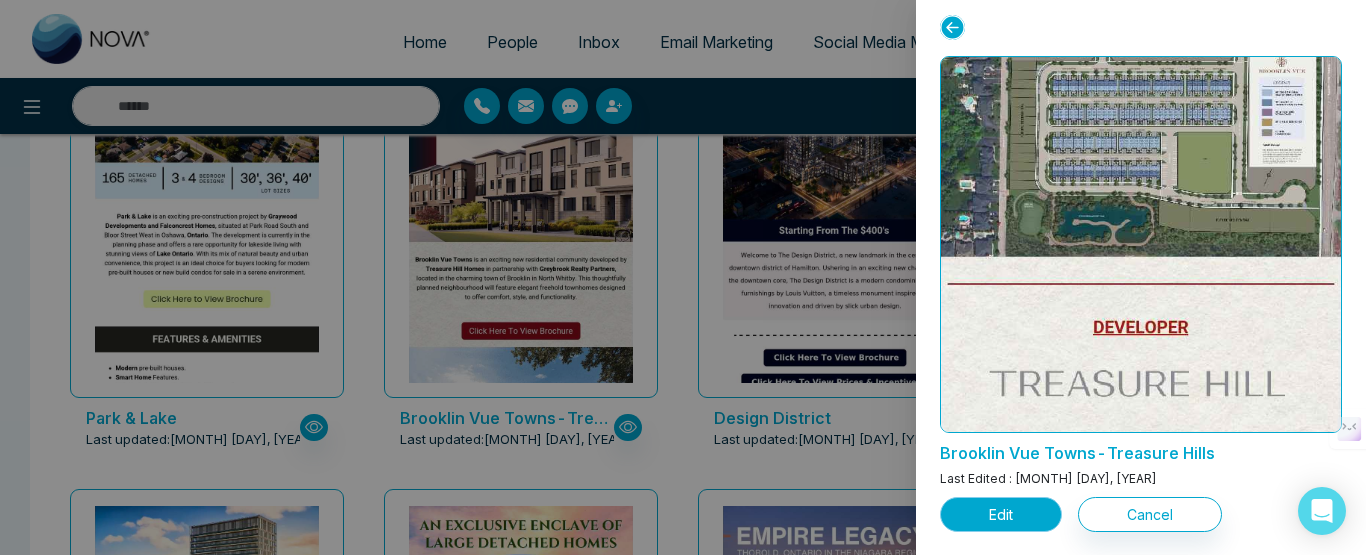 click on "Edit" at bounding box center [1001, 514] 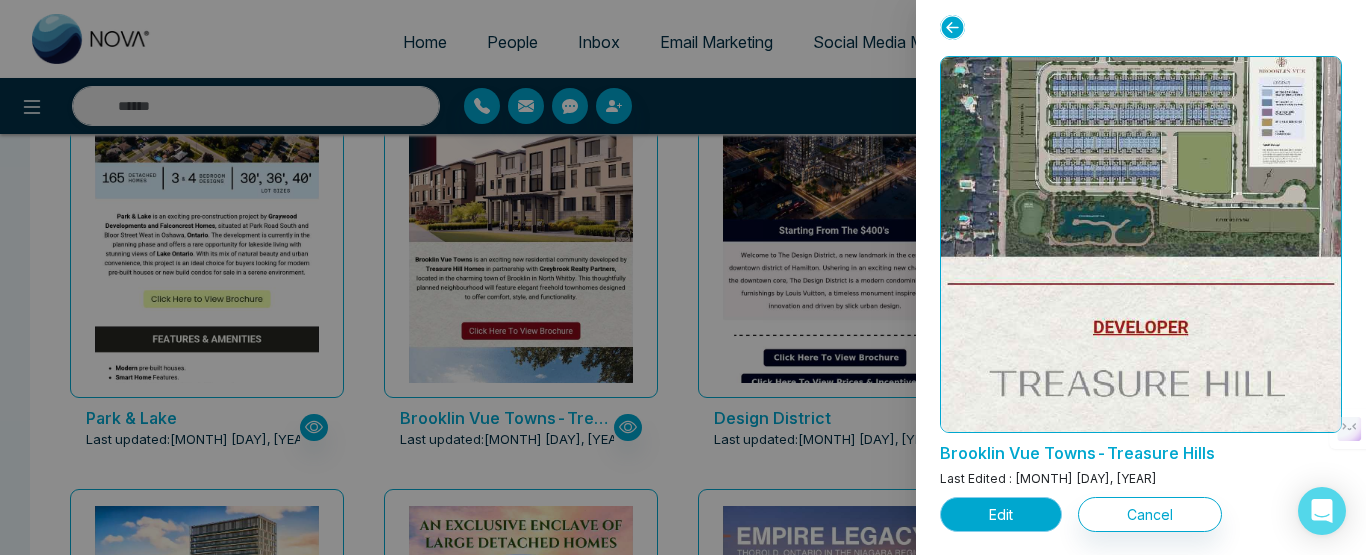 click on "Edit" at bounding box center (1001, 514) 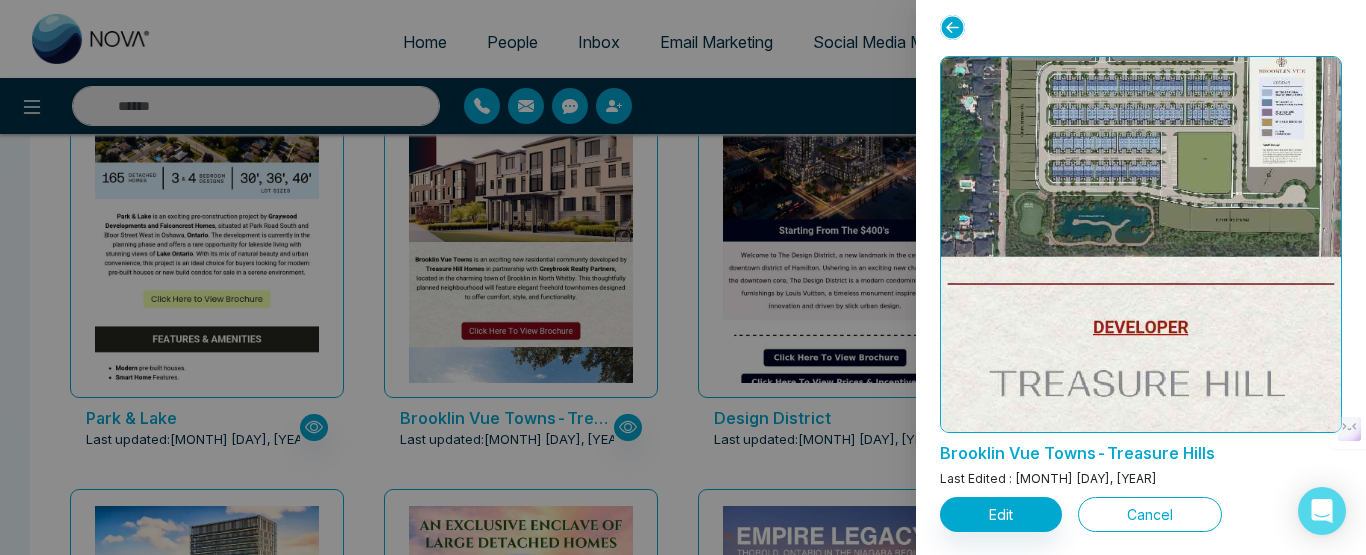 click on "Cancel" at bounding box center [1150, 514] 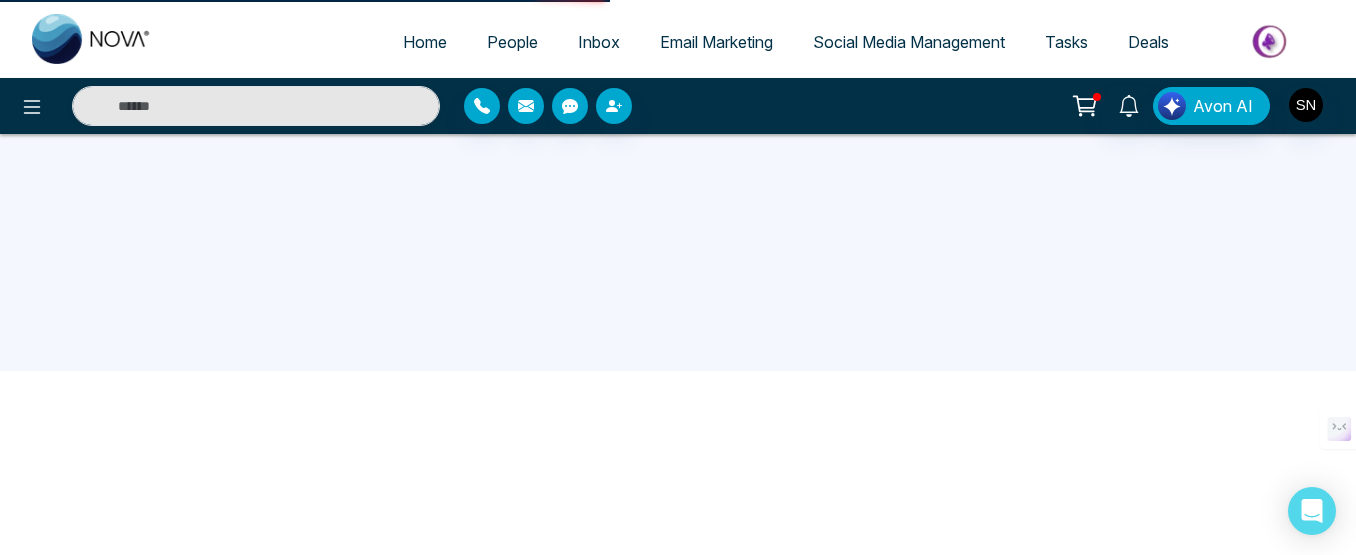 scroll, scrollTop: 0, scrollLeft: 0, axis: both 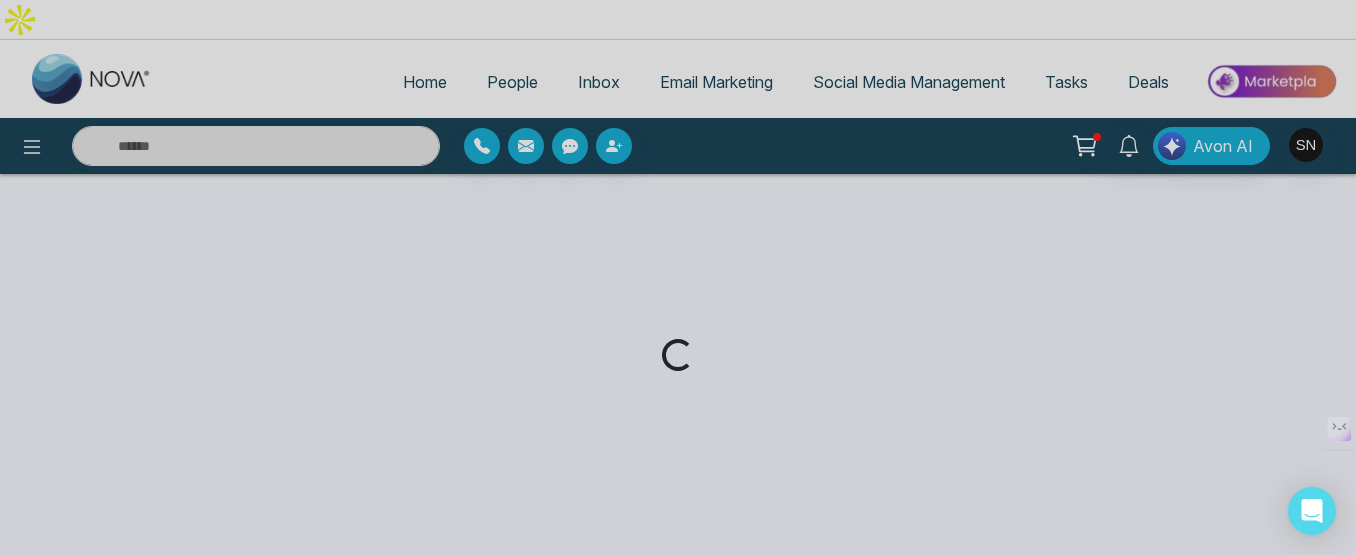 click on "Loading..." at bounding box center (678, 277) 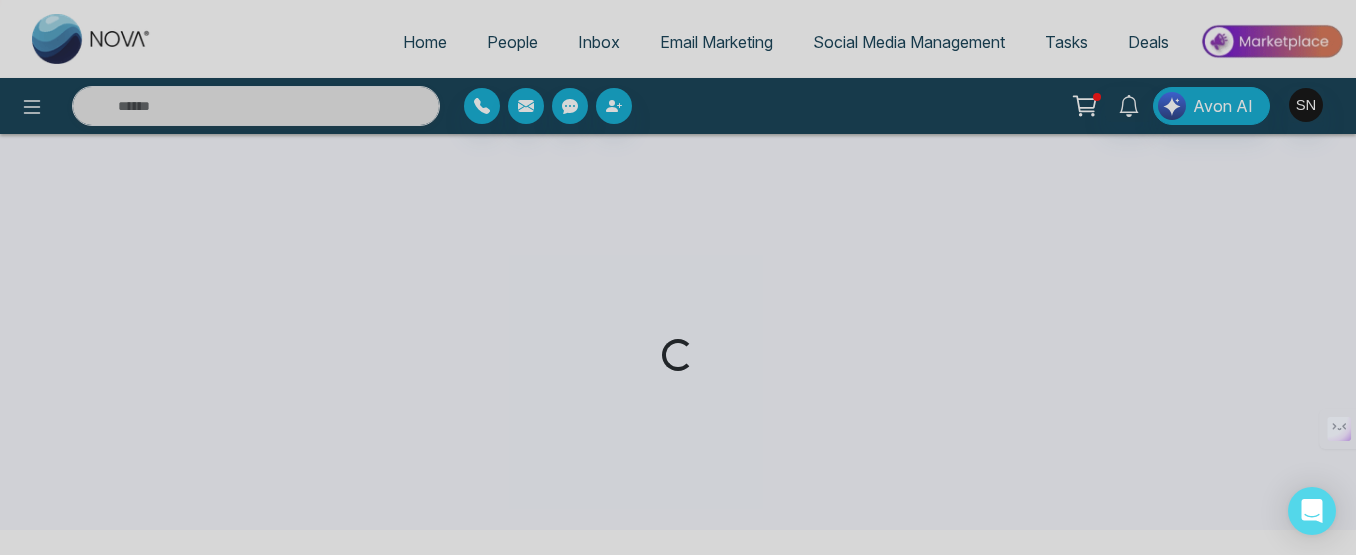 scroll, scrollTop: 0, scrollLeft: 0, axis: both 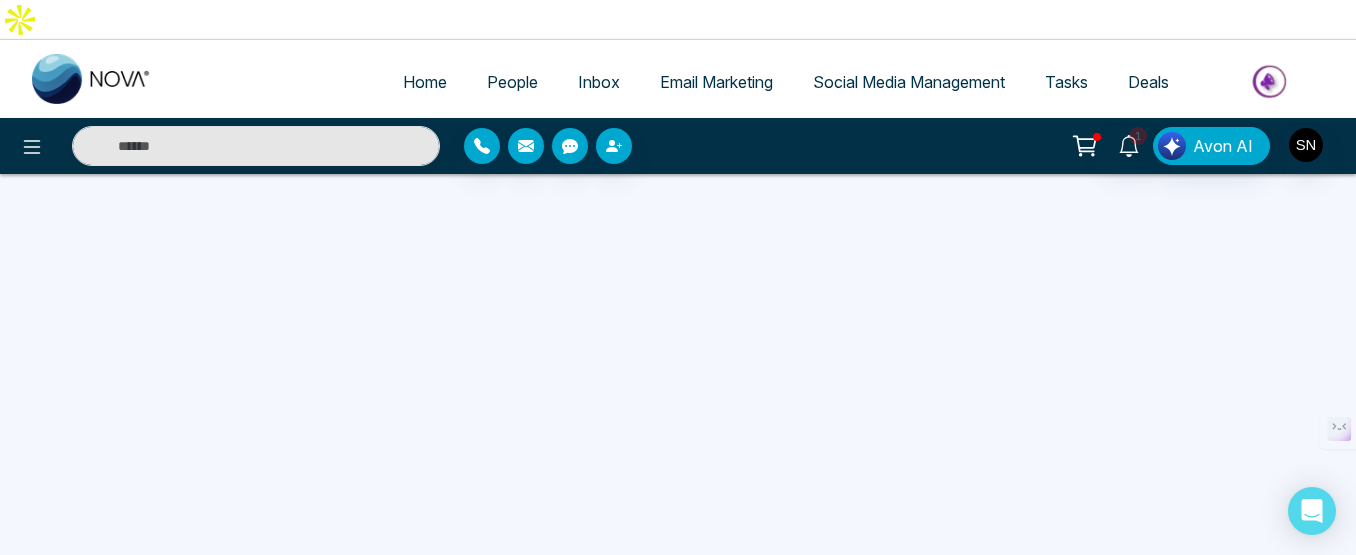 click on "Email Marketing" at bounding box center (716, 82) 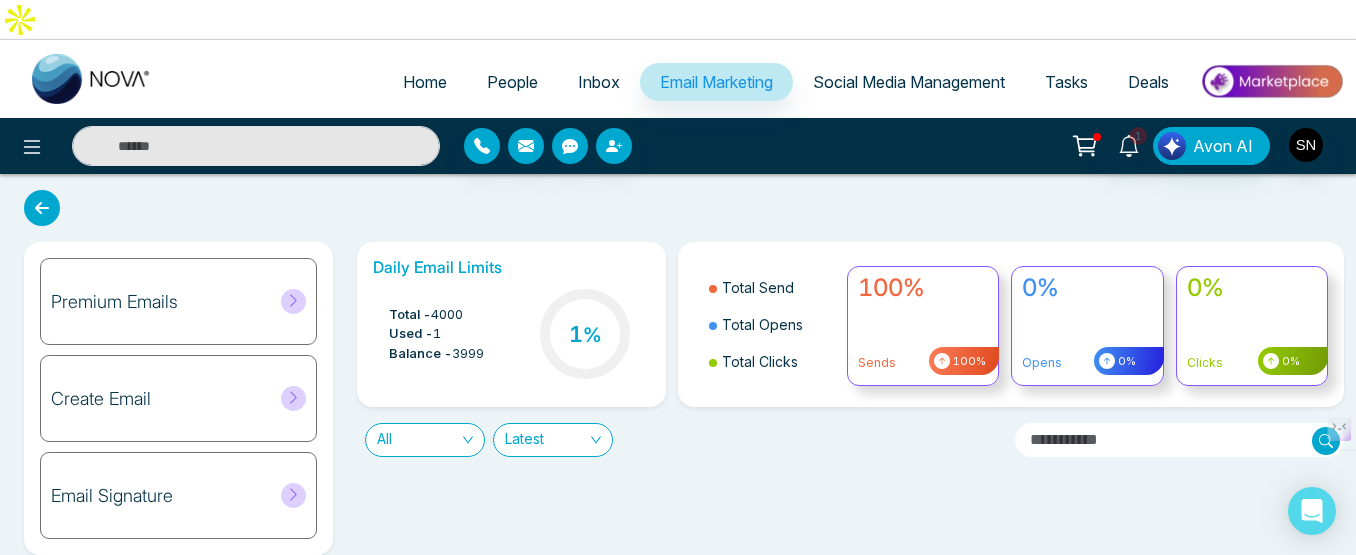 click 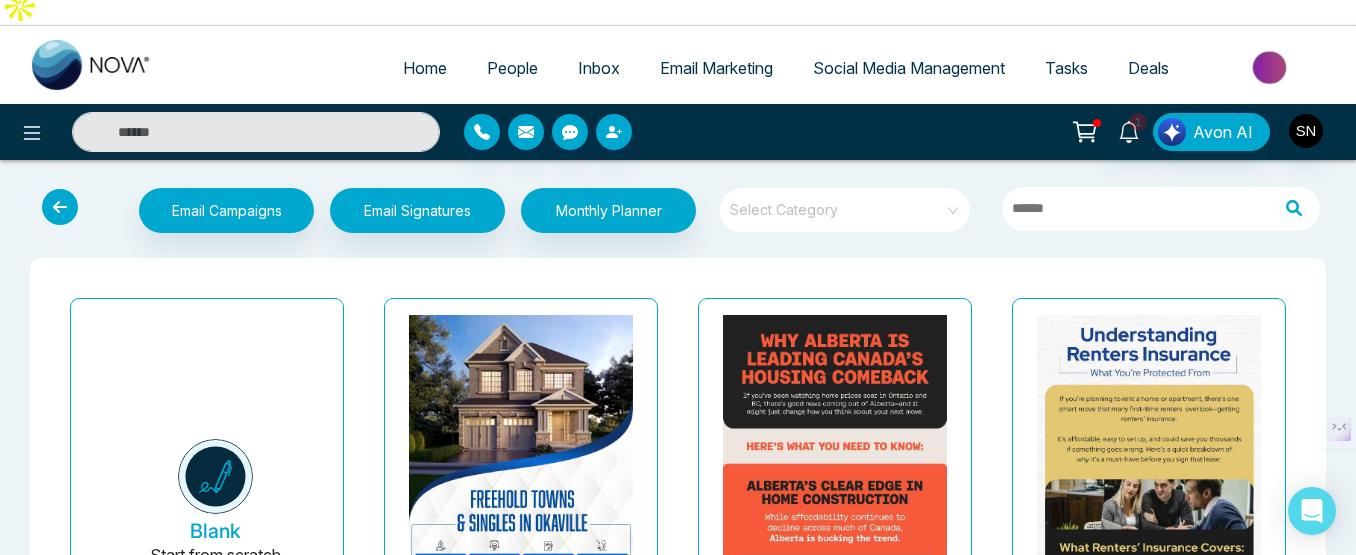scroll, scrollTop: 0, scrollLeft: 0, axis: both 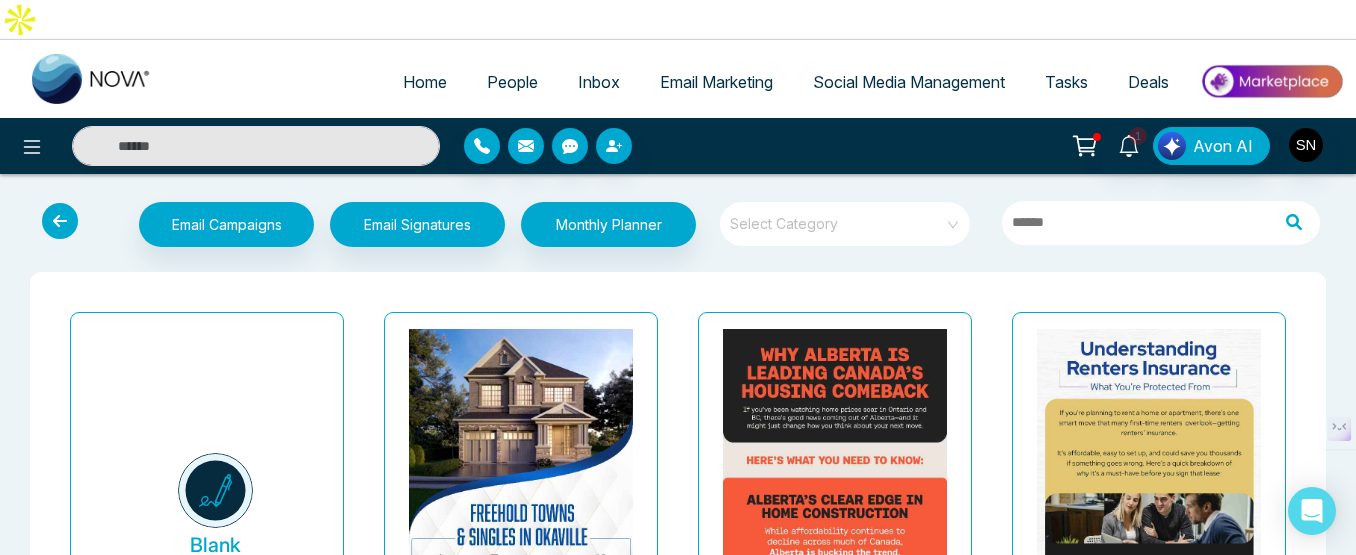 click at bounding box center [838, 224] 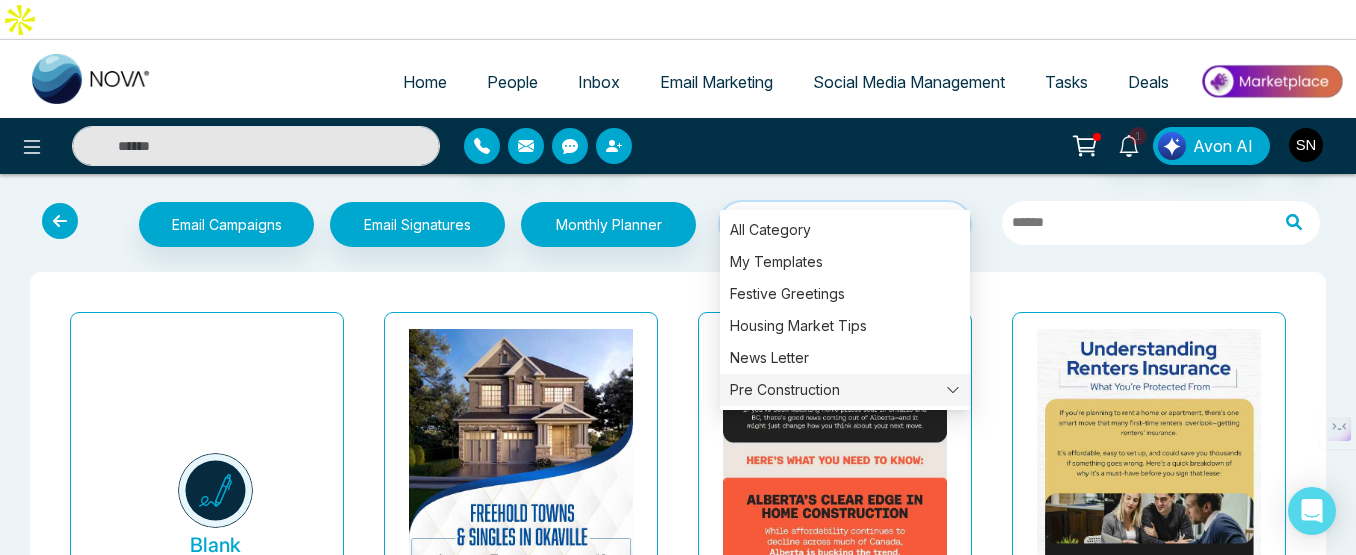 click on "Pre Construction" at bounding box center (845, 390) 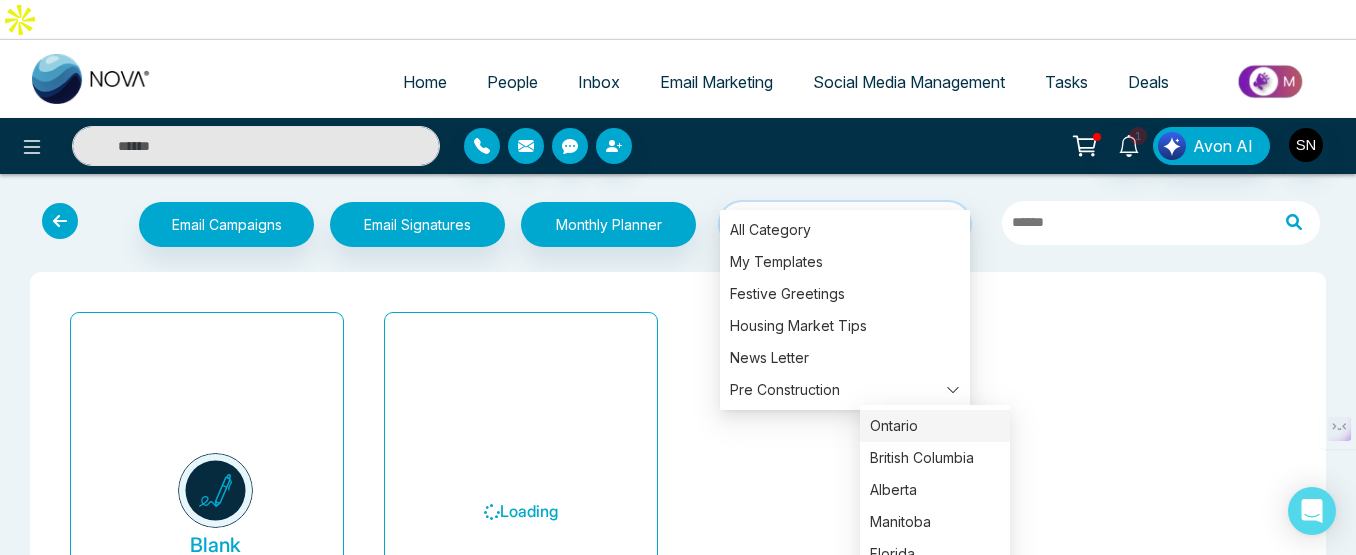 click on "Ontario" at bounding box center [935, 426] 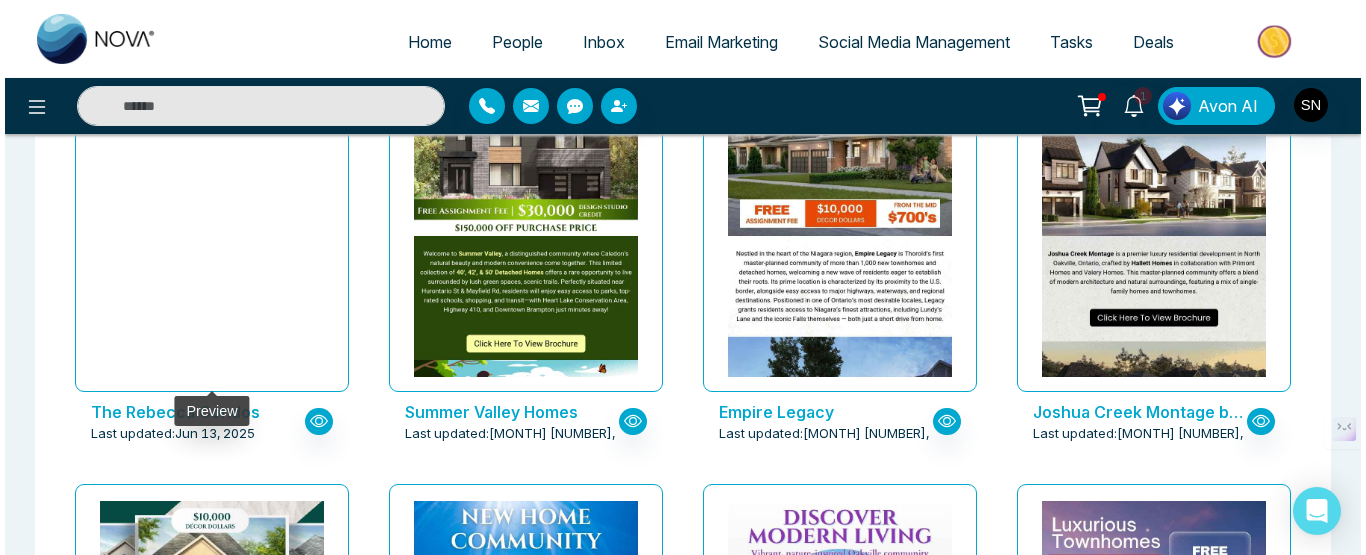 scroll, scrollTop: 1000, scrollLeft: 0, axis: vertical 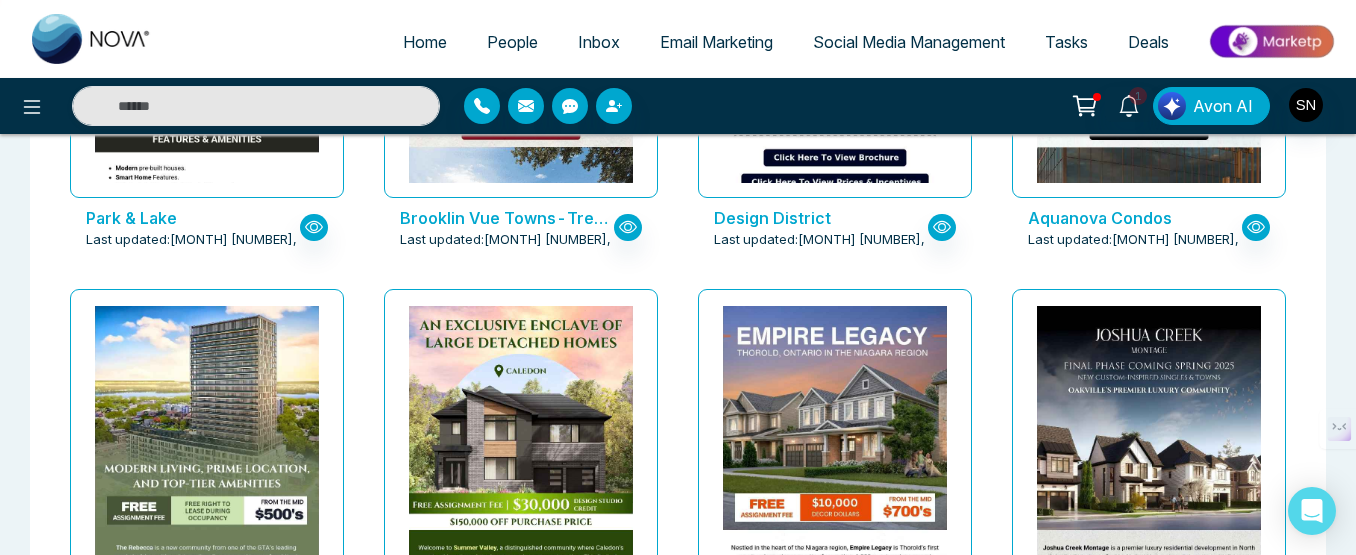 click on "Park & Lake" at bounding box center (193, 218) 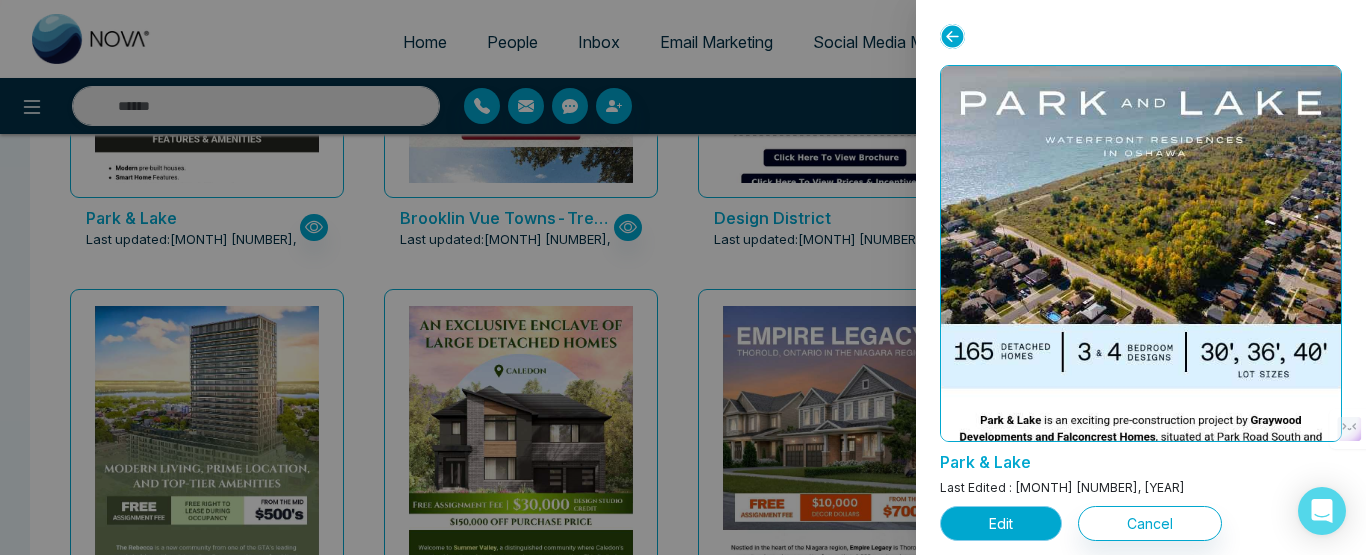 click on "Edit" at bounding box center [1001, 523] 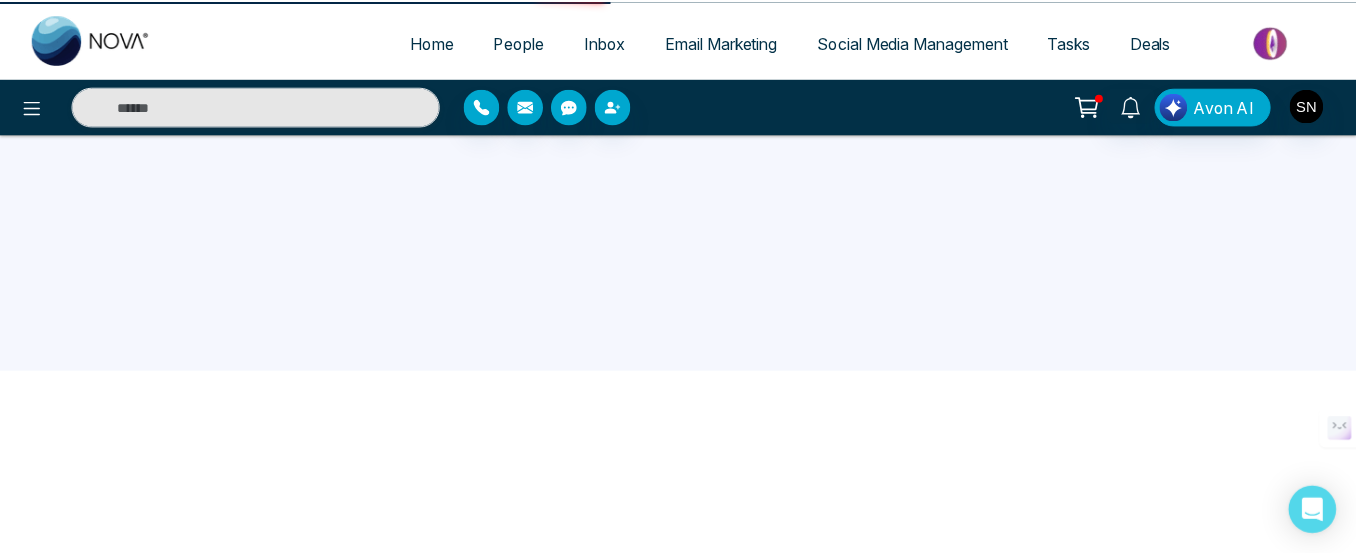 scroll, scrollTop: 0, scrollLeft: 0, axis: both 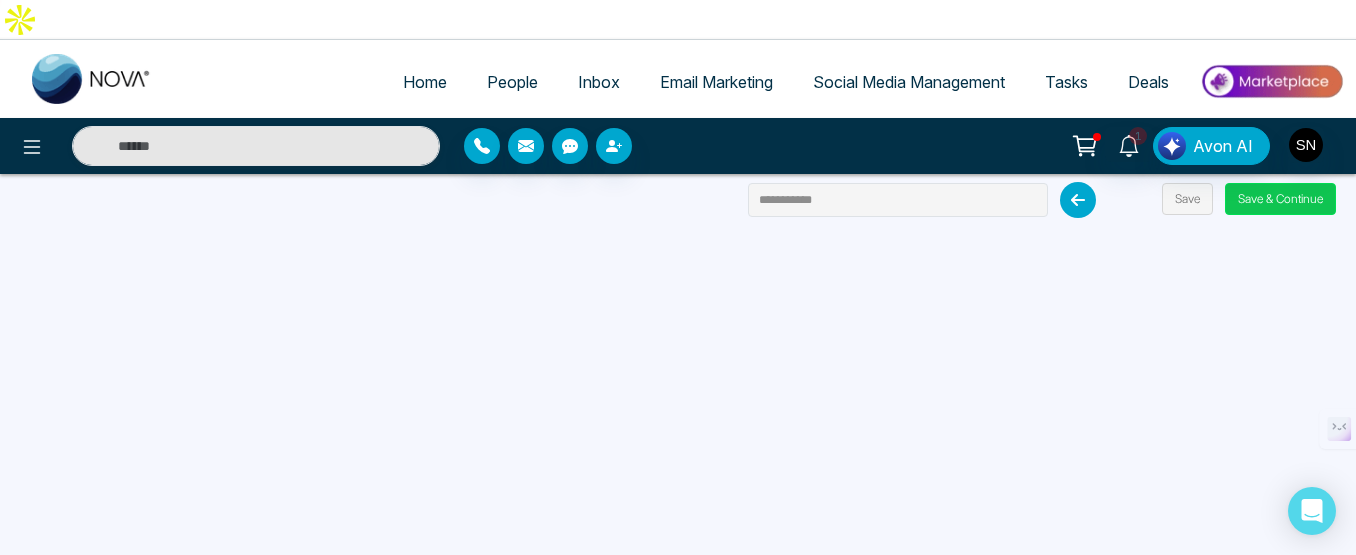 click on "Save & Continue" at bounding box center (1280, 199) 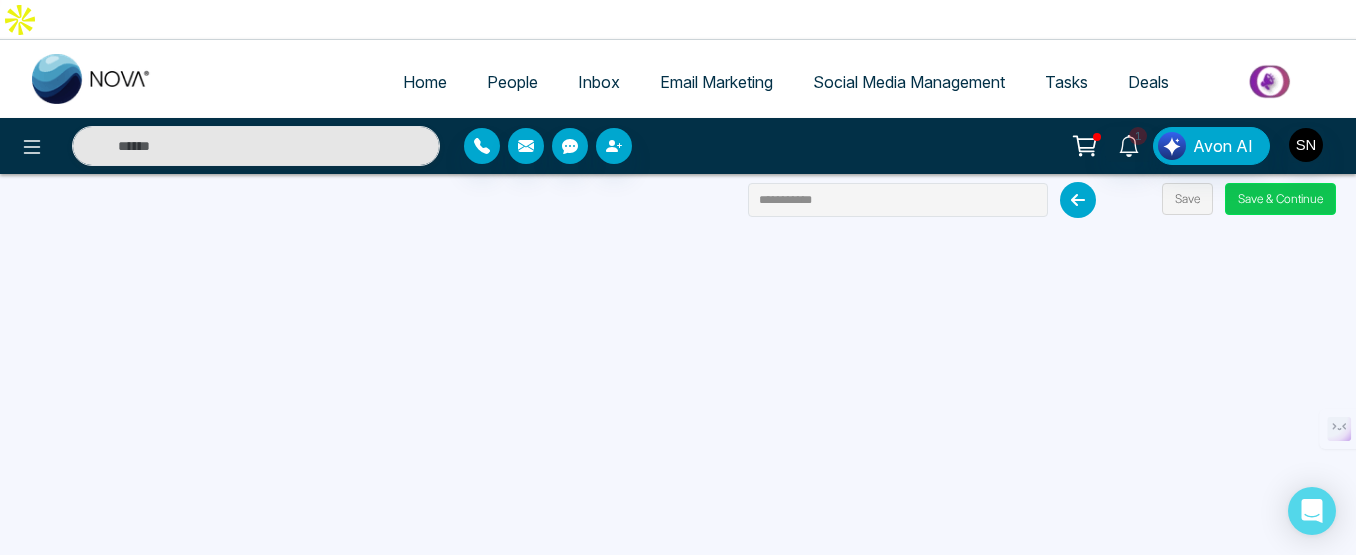 click on "Save & Continue" at bounding box center [1280, 199] 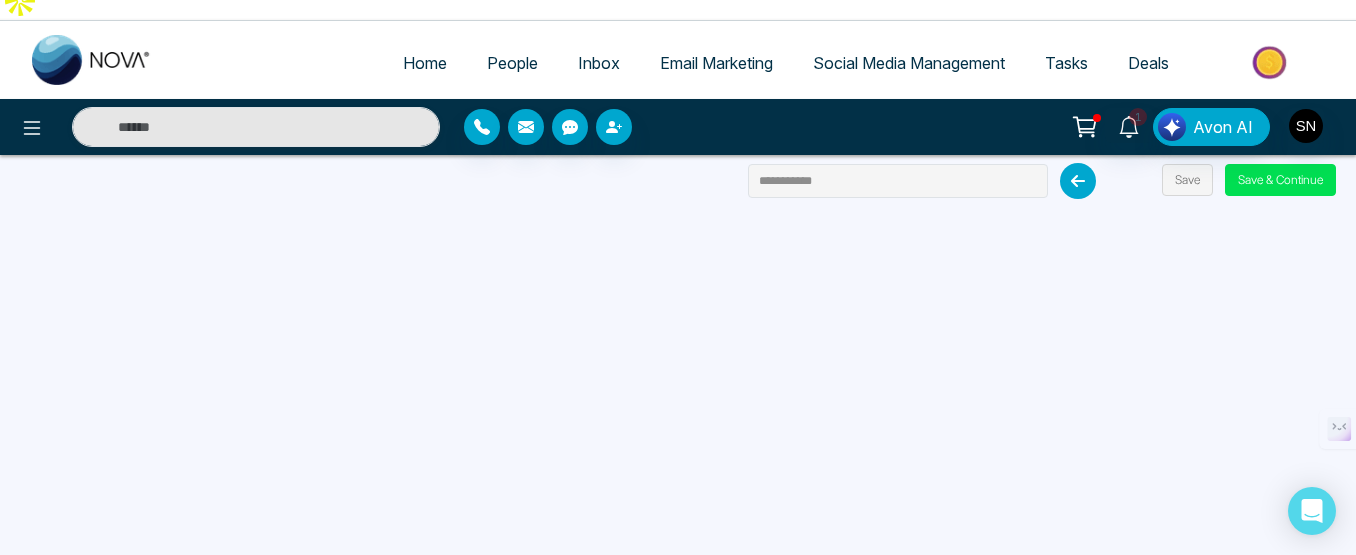scroll, scrollTop: 0, scrollLeft: 0, axis: both 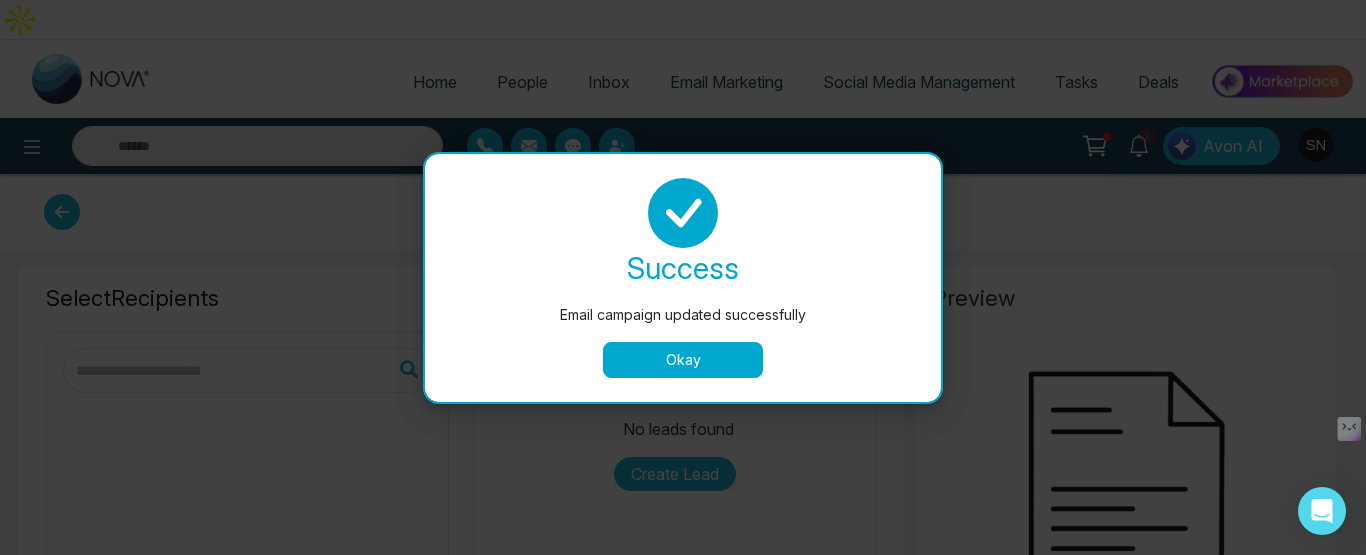 click on "Okay" at bounding box center [683, 360] 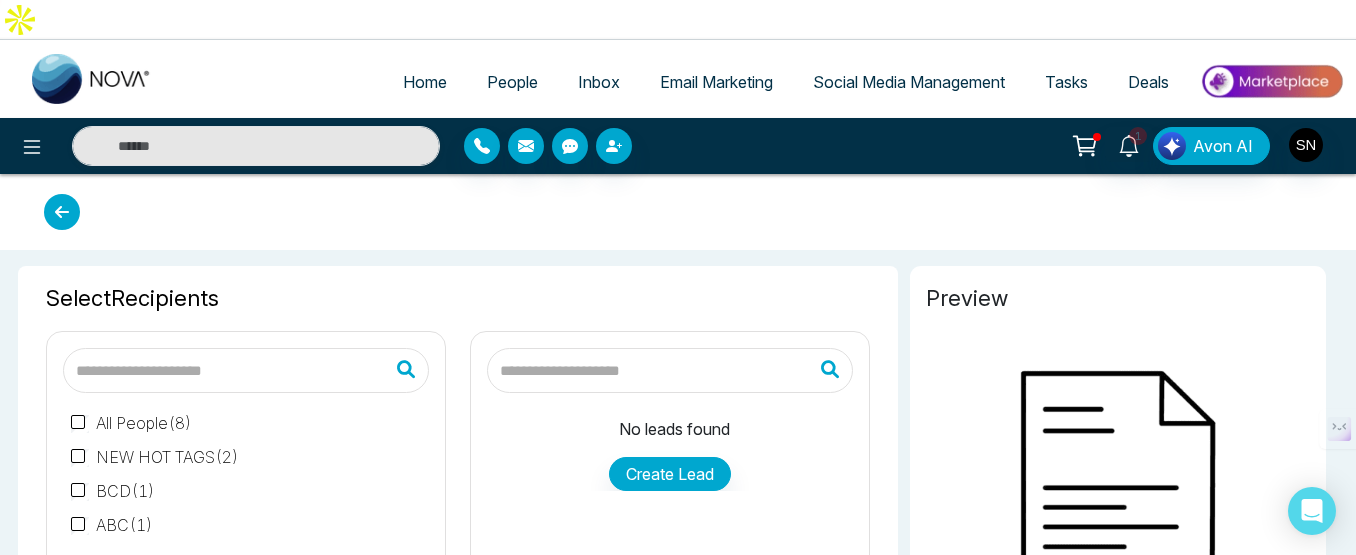 type on "**********" 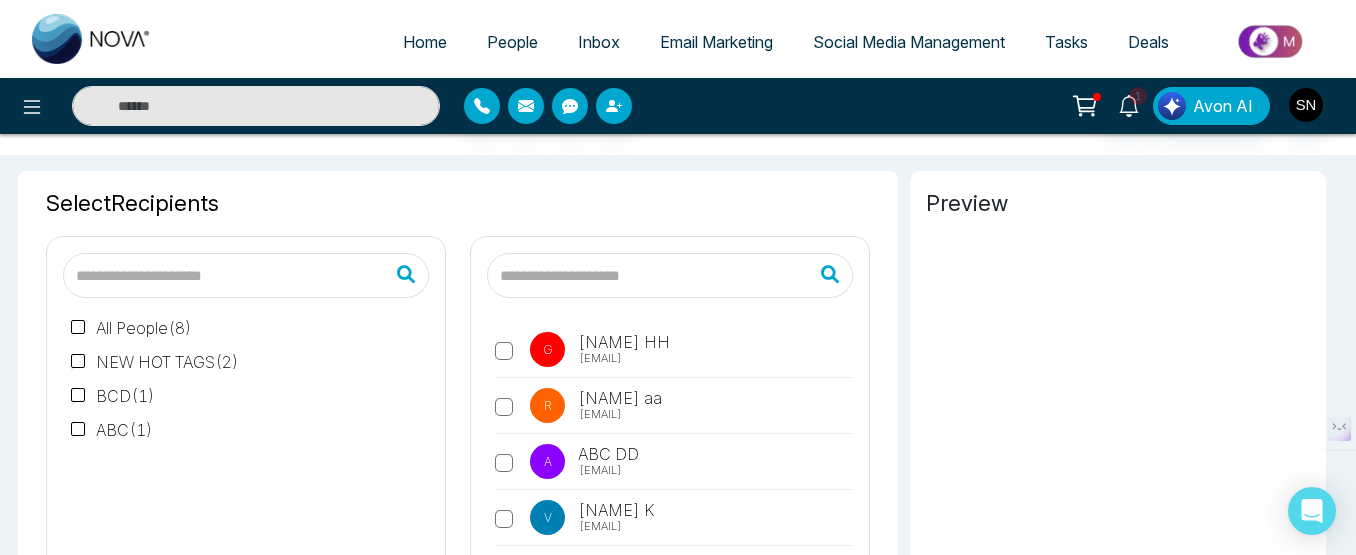 scroll, scrollTop: 200, scrollLeft: 0, axis: vertical 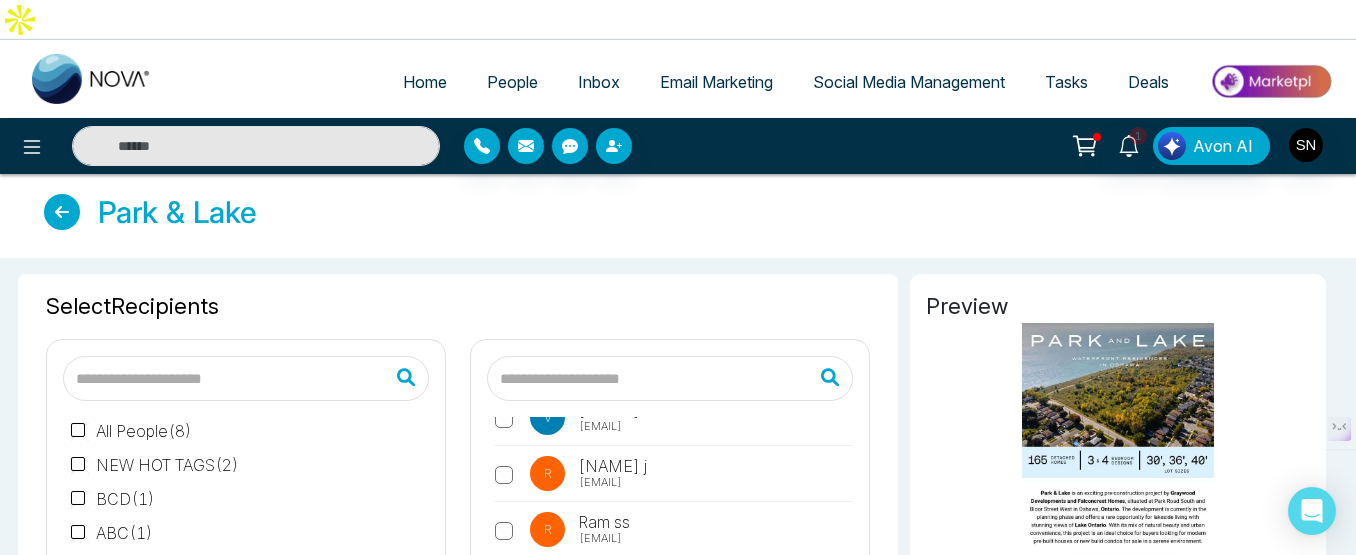 click at bounding box center (246, 378) 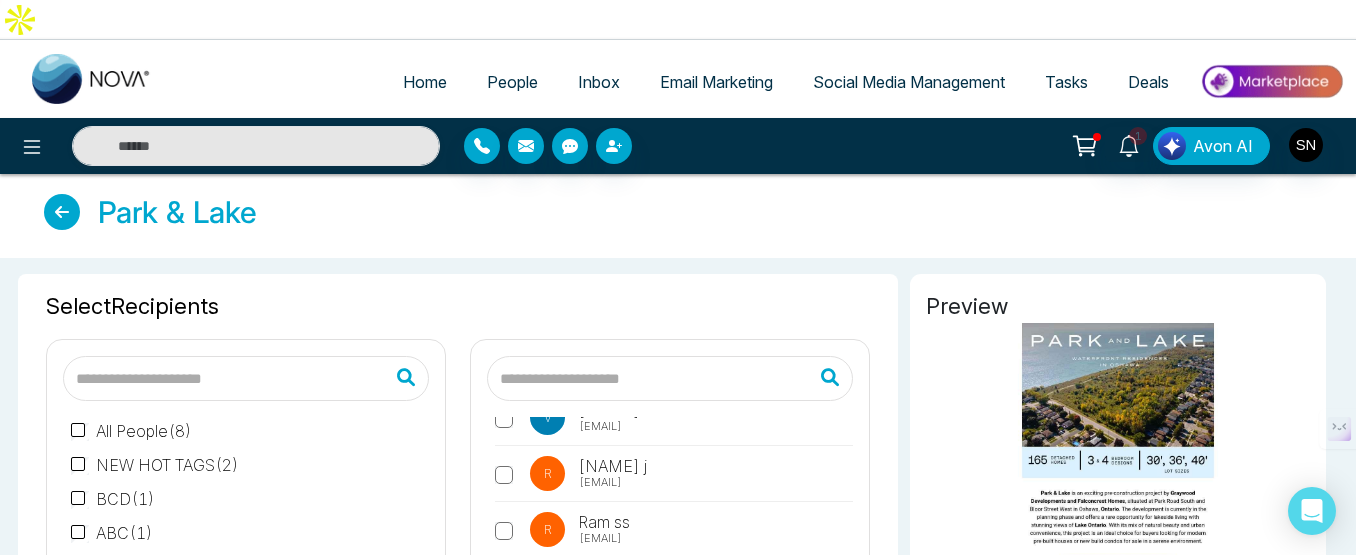 click at bounding box center [246, 378] 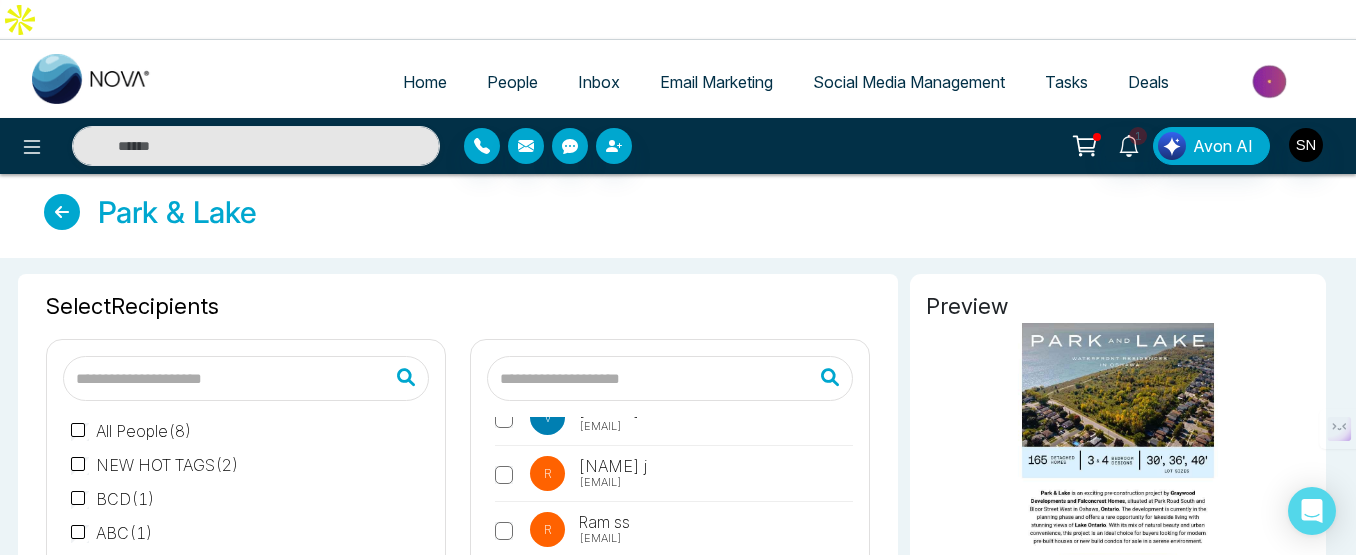click at bounding box center (670, 378) 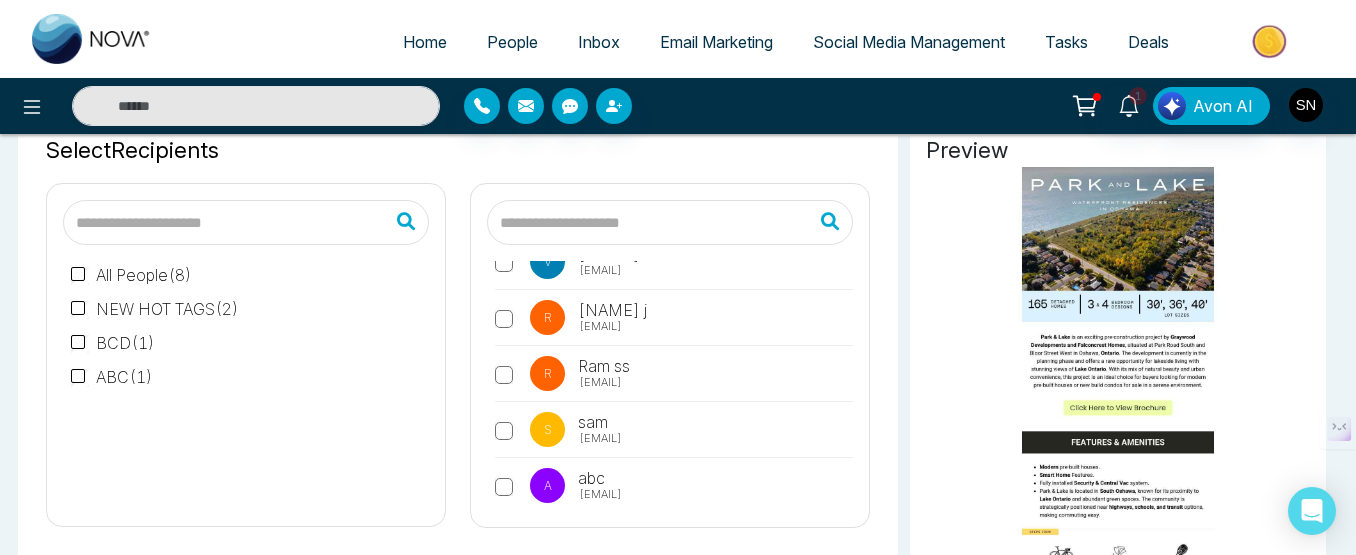 scroll, scrollTop: 300, scrollLeft: 0, axis: vertical 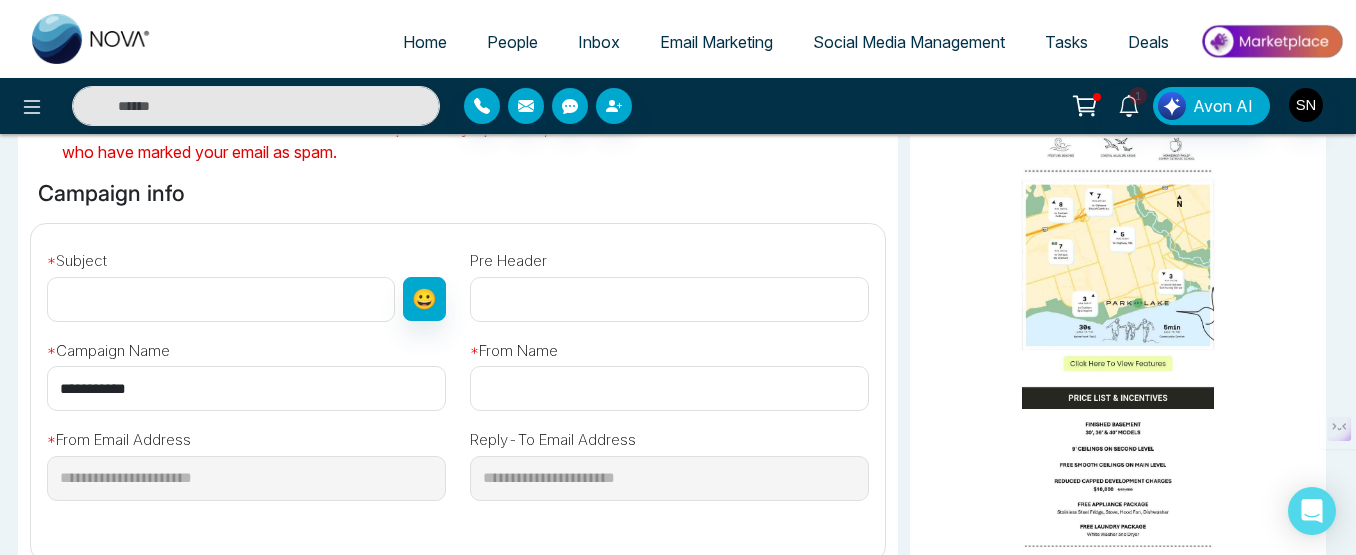 click at bounding box center (221, 299) 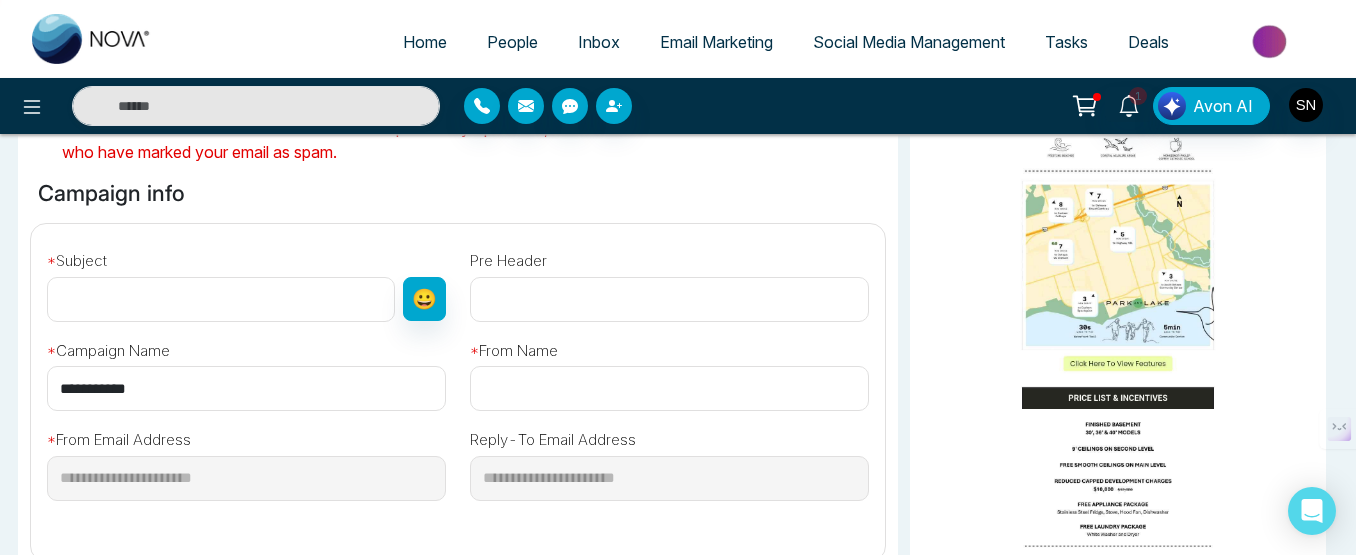 click on "**********" at bounding box center [246, 388] 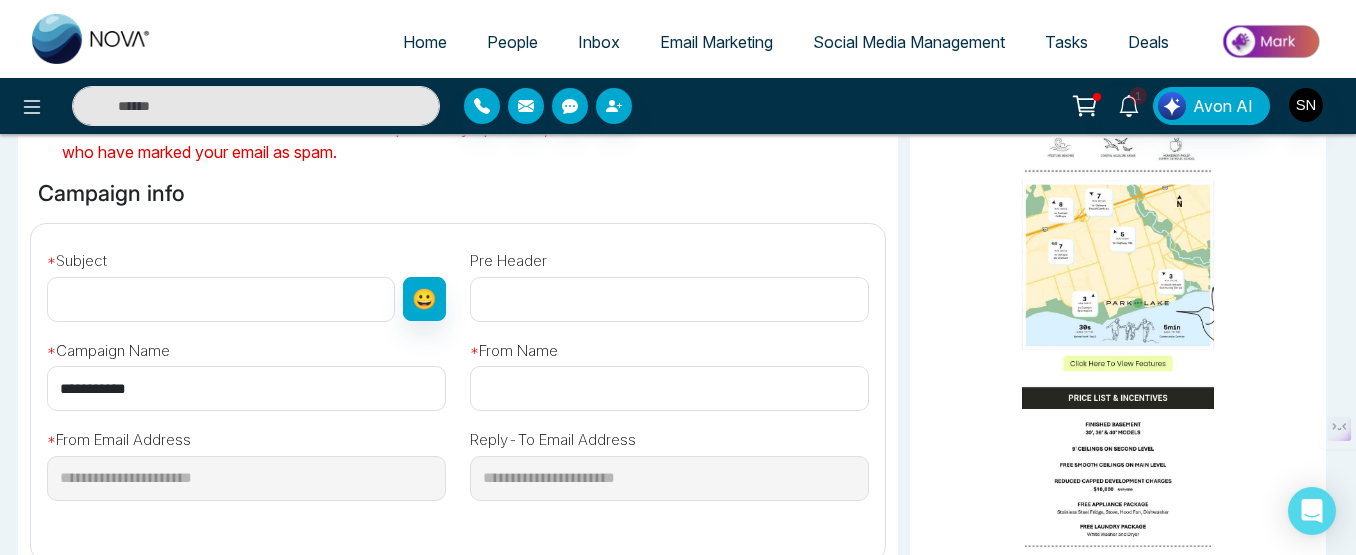 click at bounding box center [669, 299] 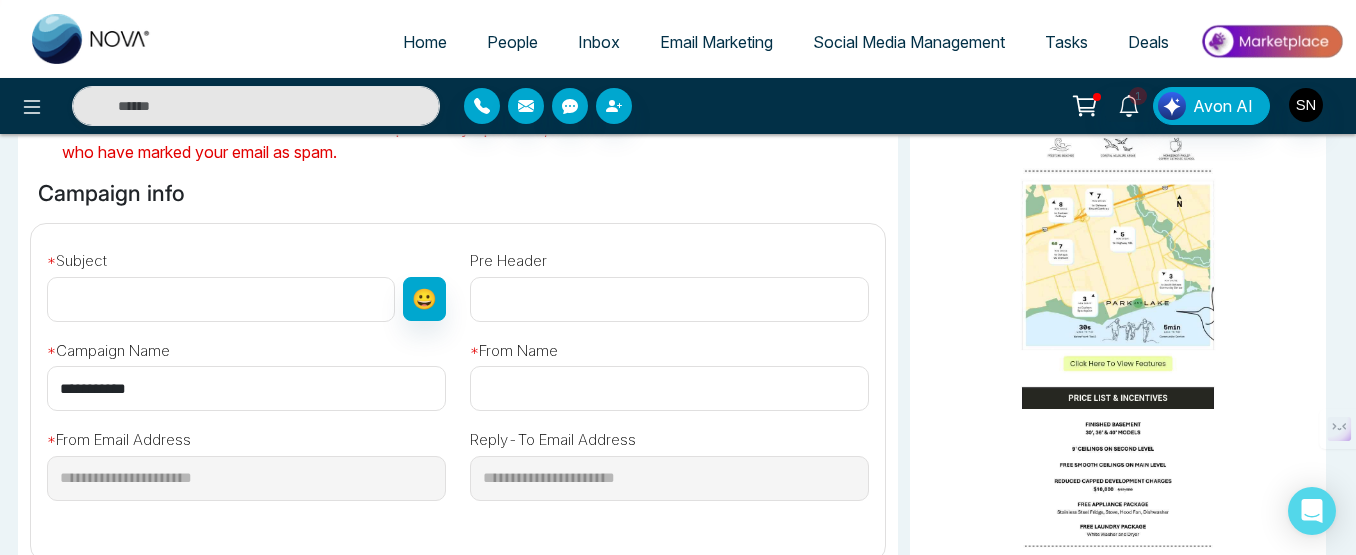 click at bounding box center [669, 388] 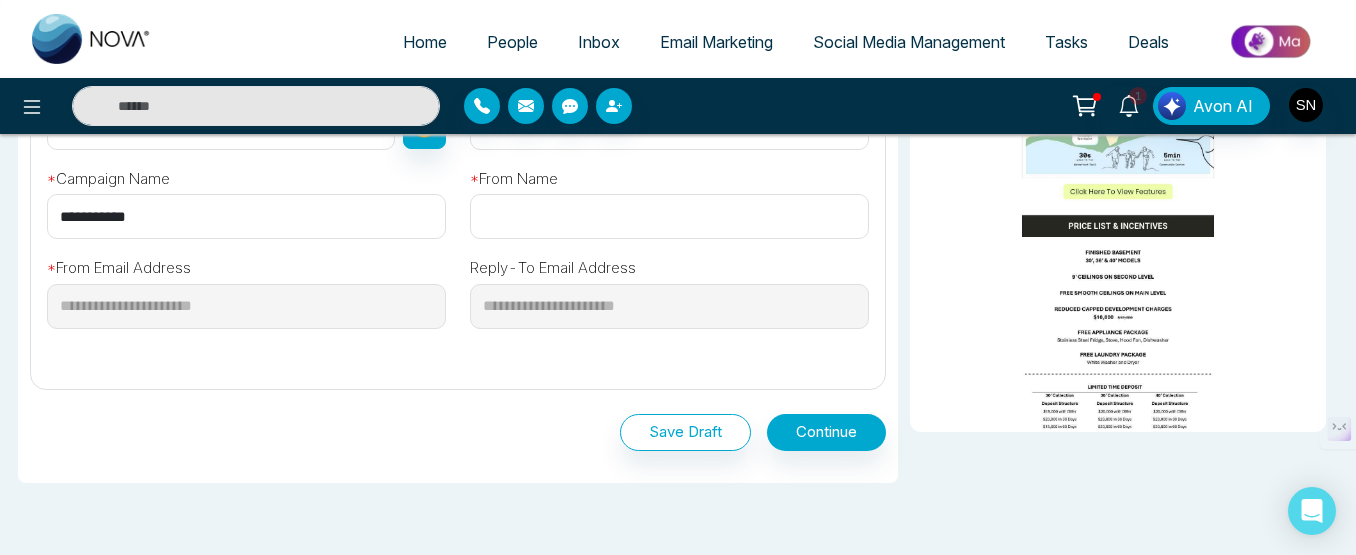 scroll, scrollTop: 832, scrollLeft: 0, axis: vertical 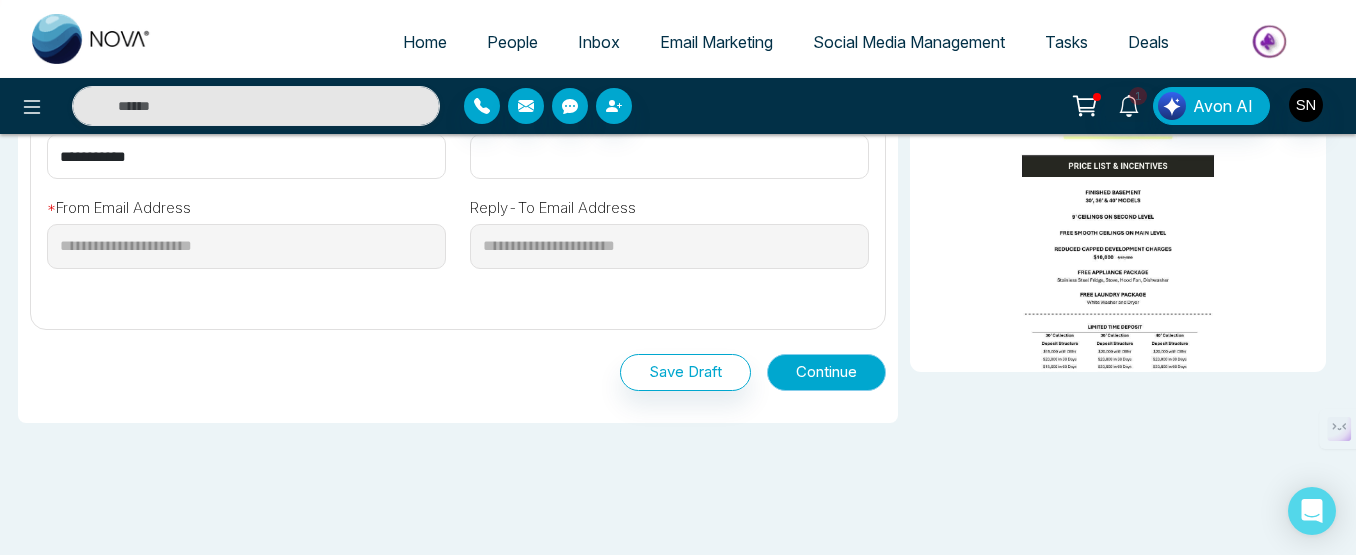 click on "Continue" at bounding box center [826, 372] 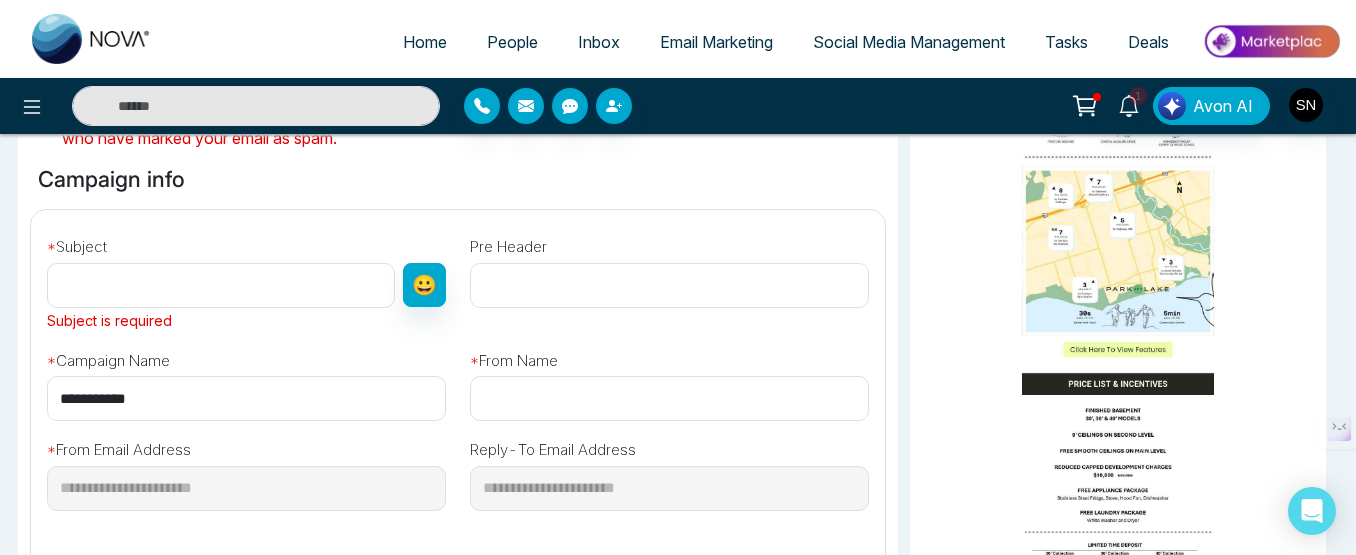 scroll, scrollTop: 532, scrollLeft: 0, axis: vertical 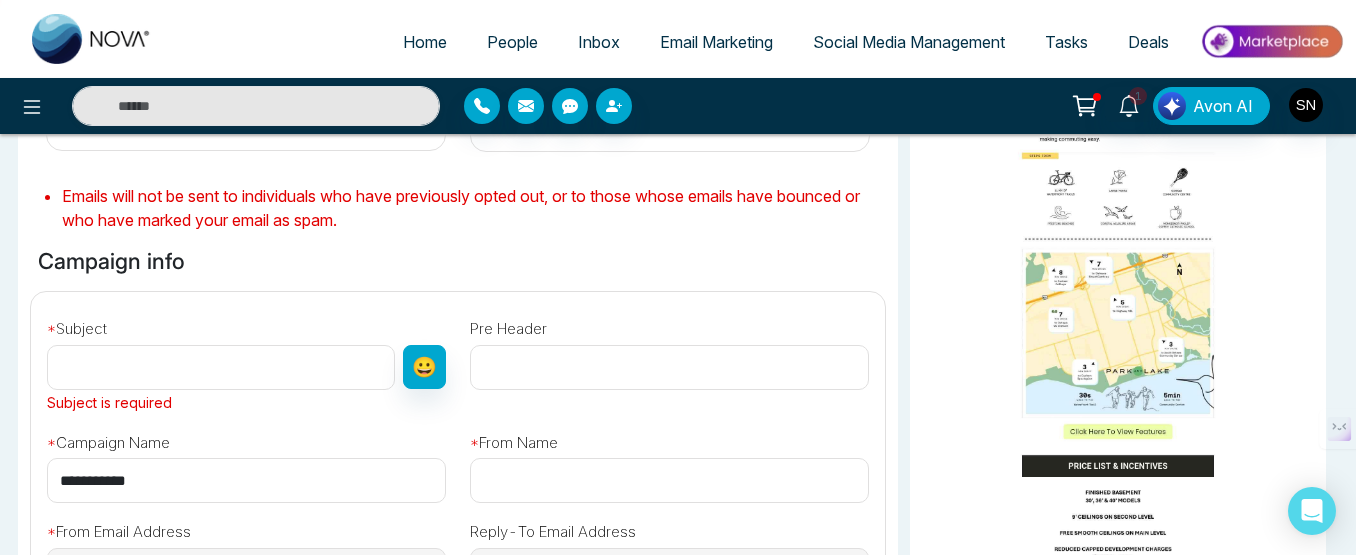 click at bounding box center (221, 367) 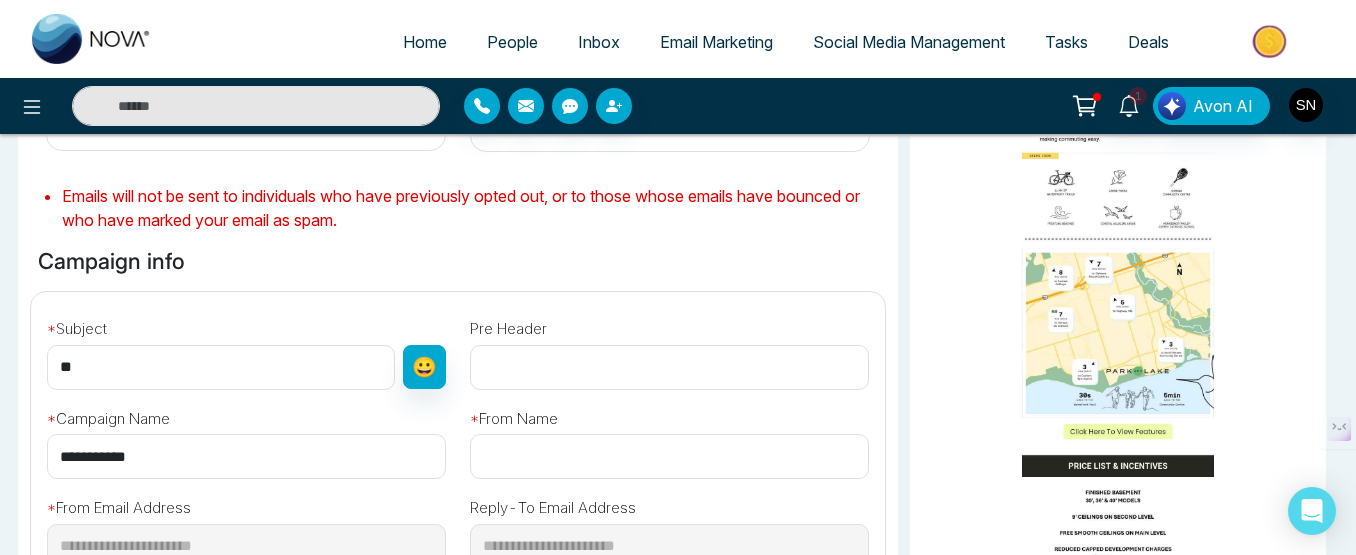 type on "**" 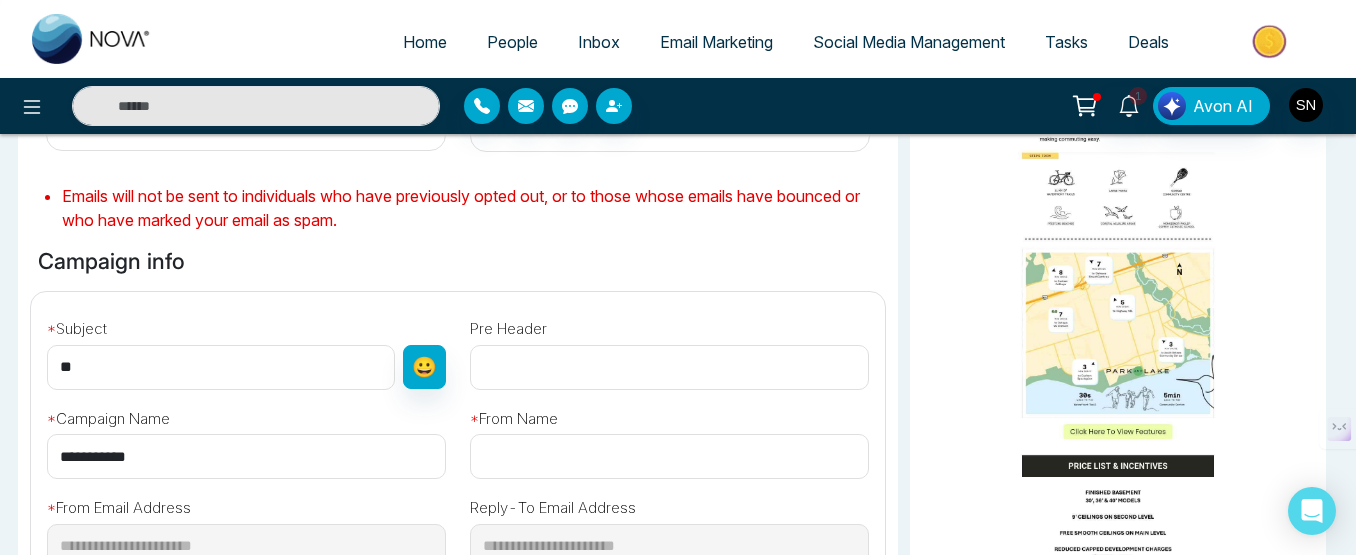 click at bounding box center (669, 367) 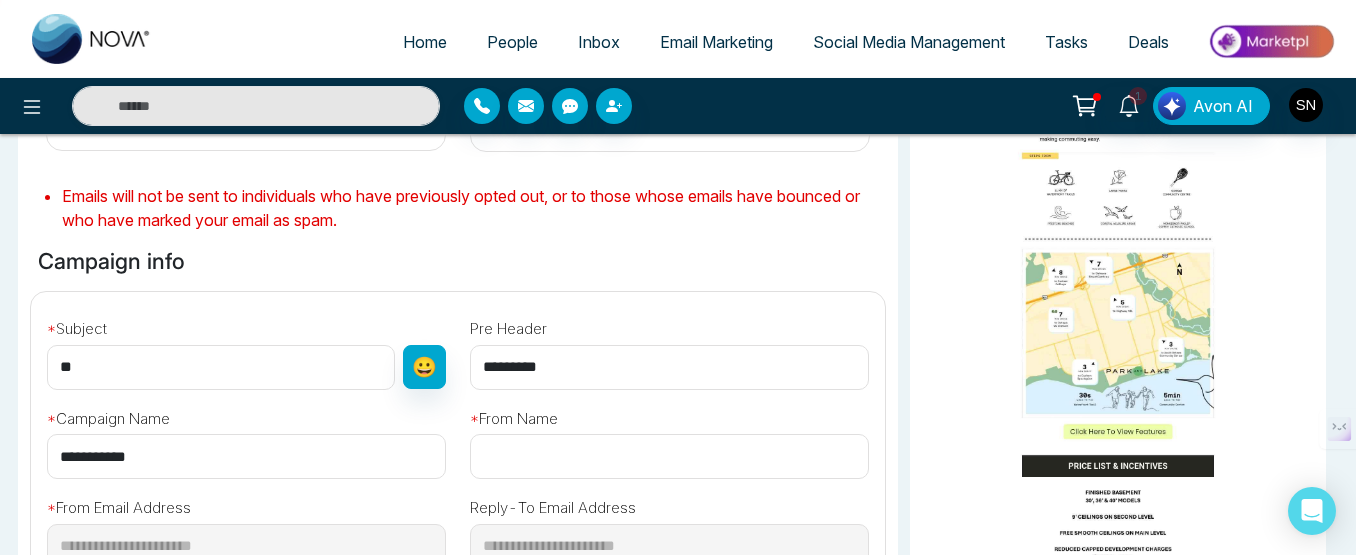 click on "*********" at bounding box center [669, 367] 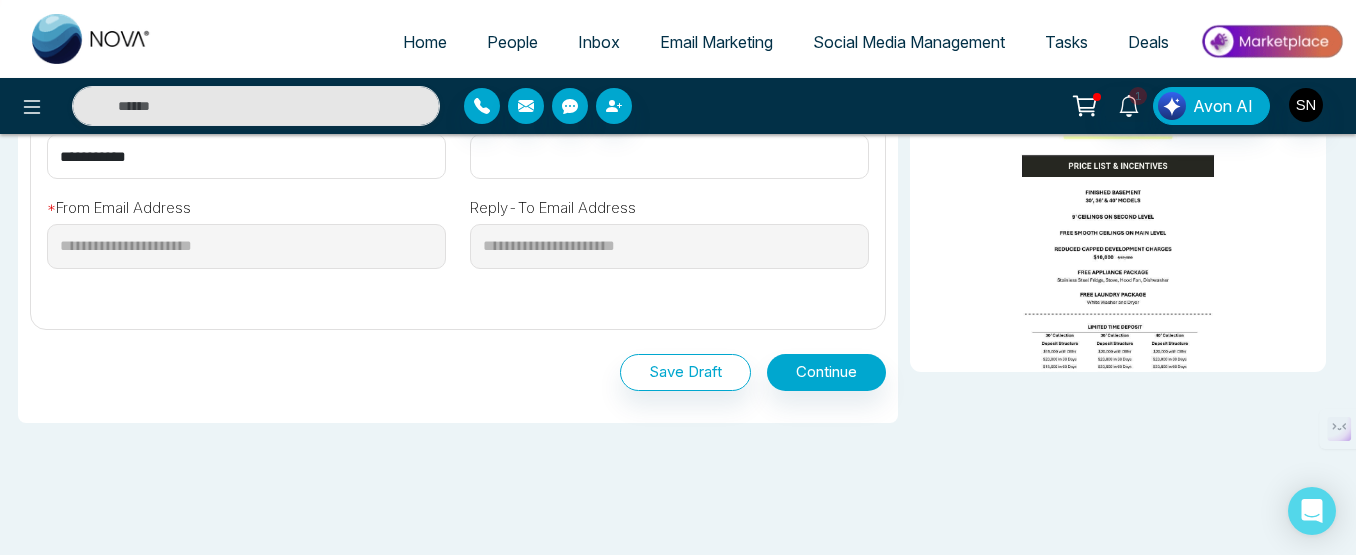 scroll, scrollTop: 632, scrollLeft: 0, axis: vertical 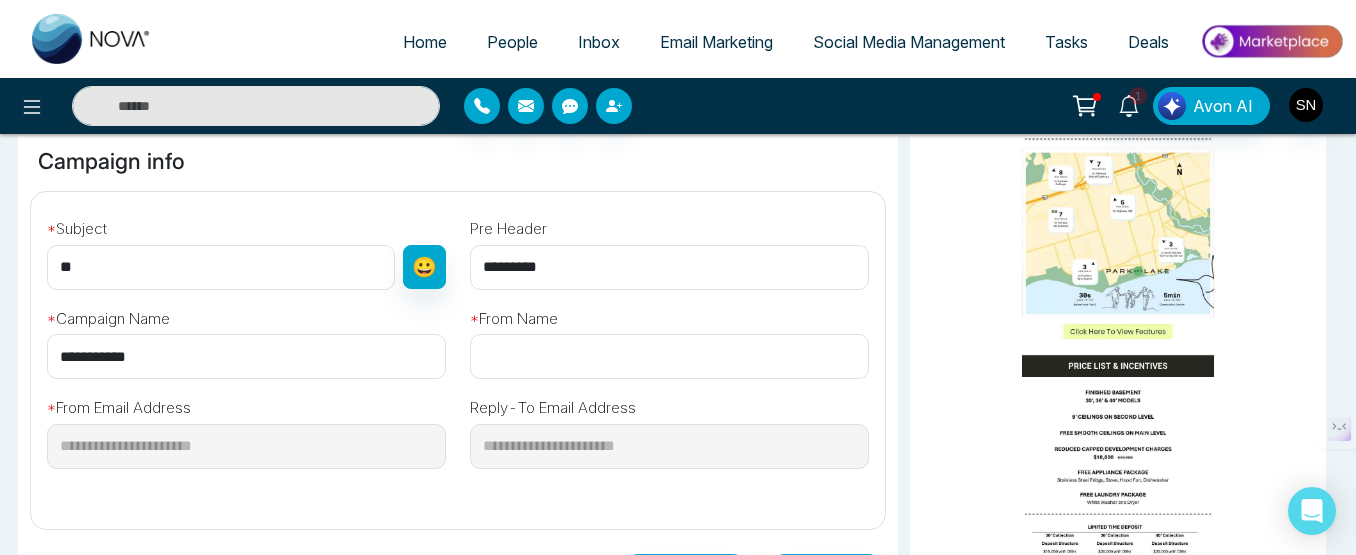 type on "*********" 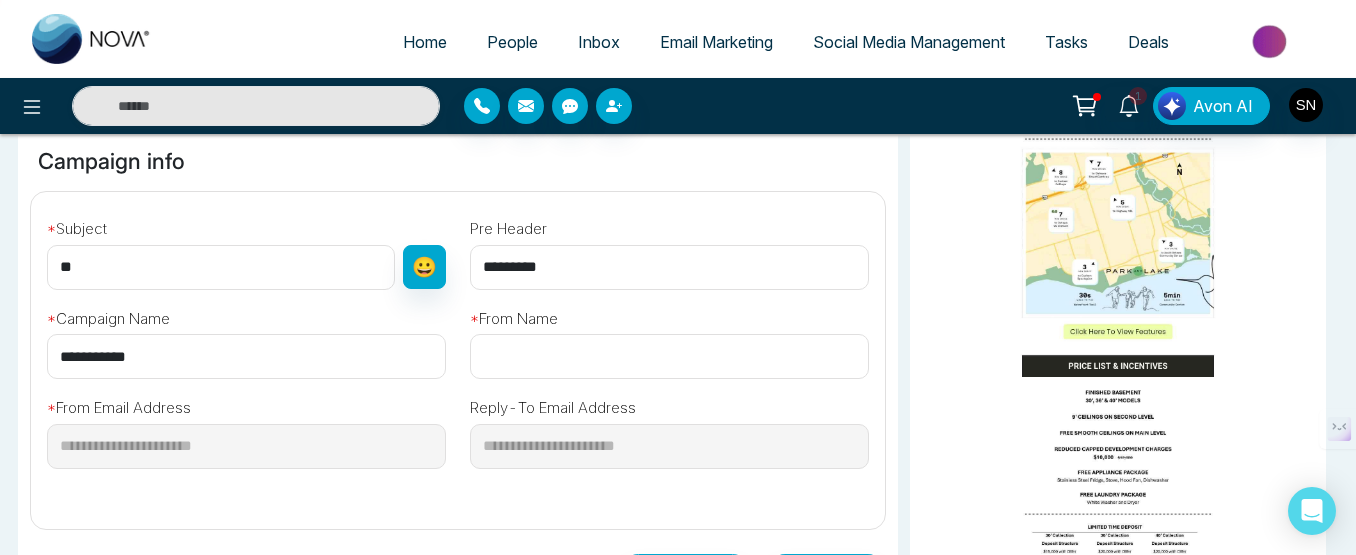 click at bounding box center (669, 356) 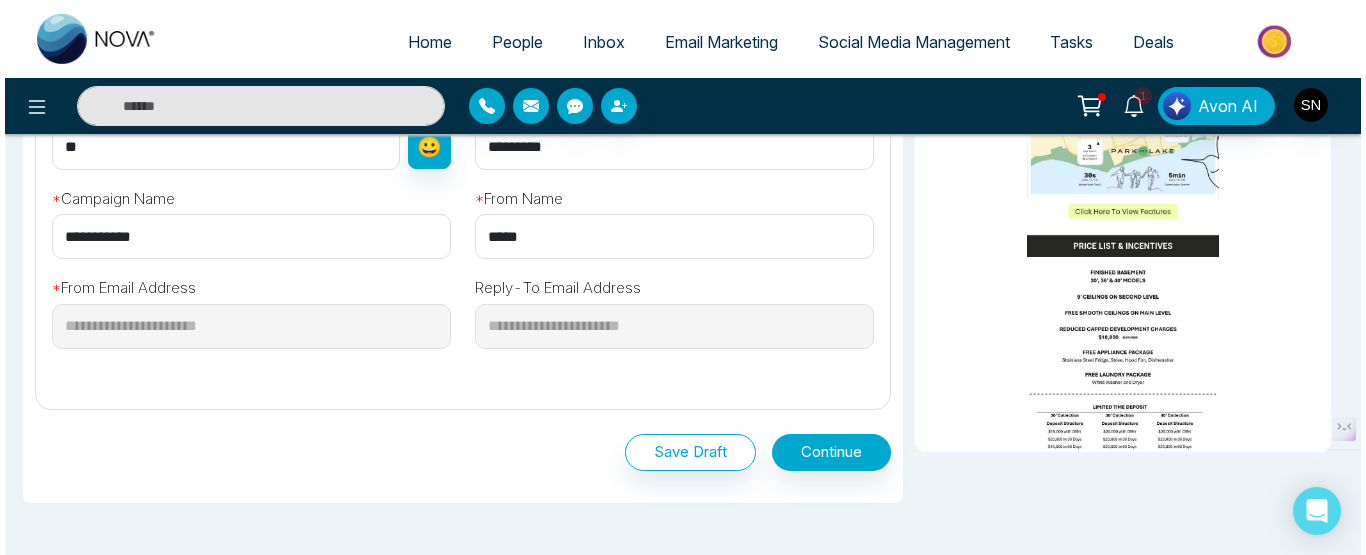 scroll, scrollTop: 832, scrollLeft: 0, axis: vertical 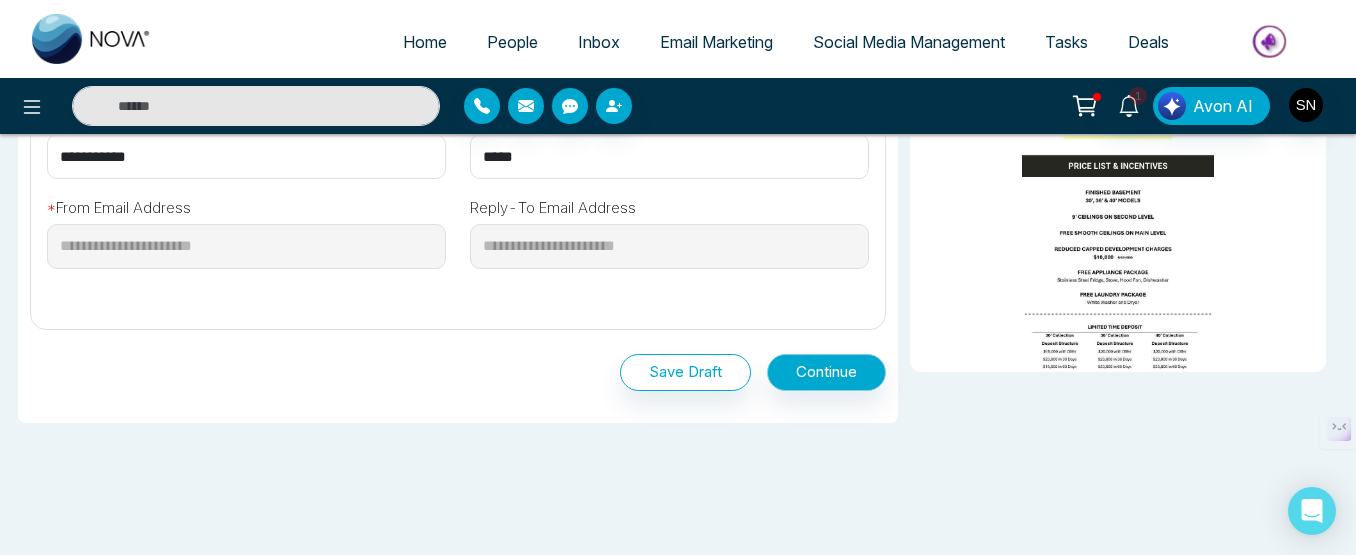 type on "*****" 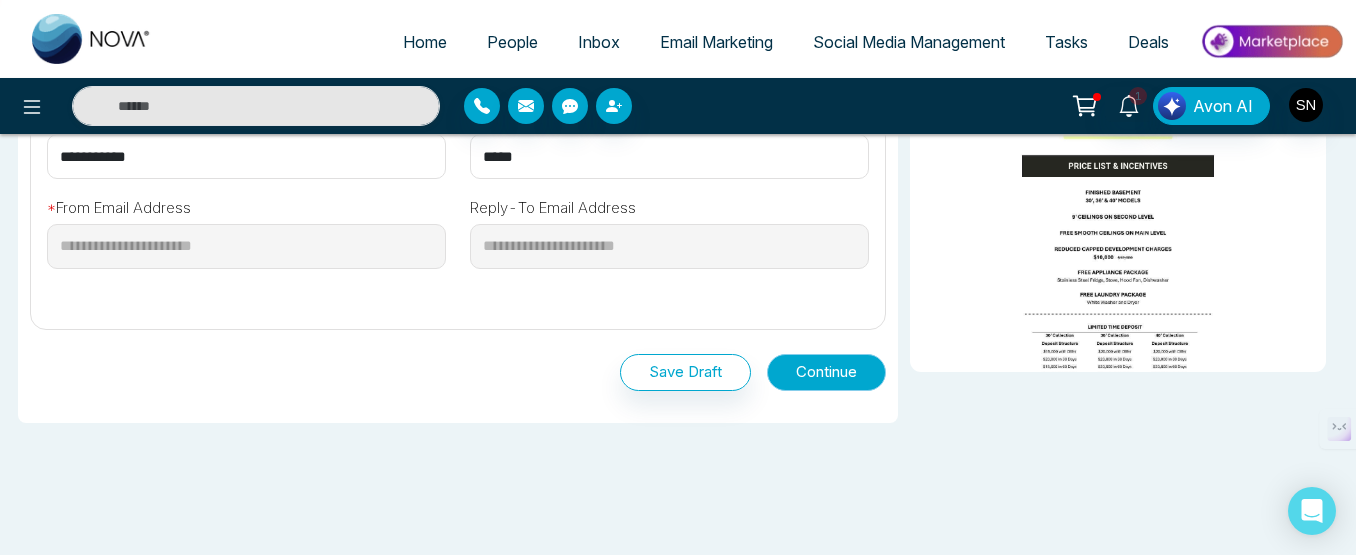 click on "Continue" at bounding box center (826, 372) 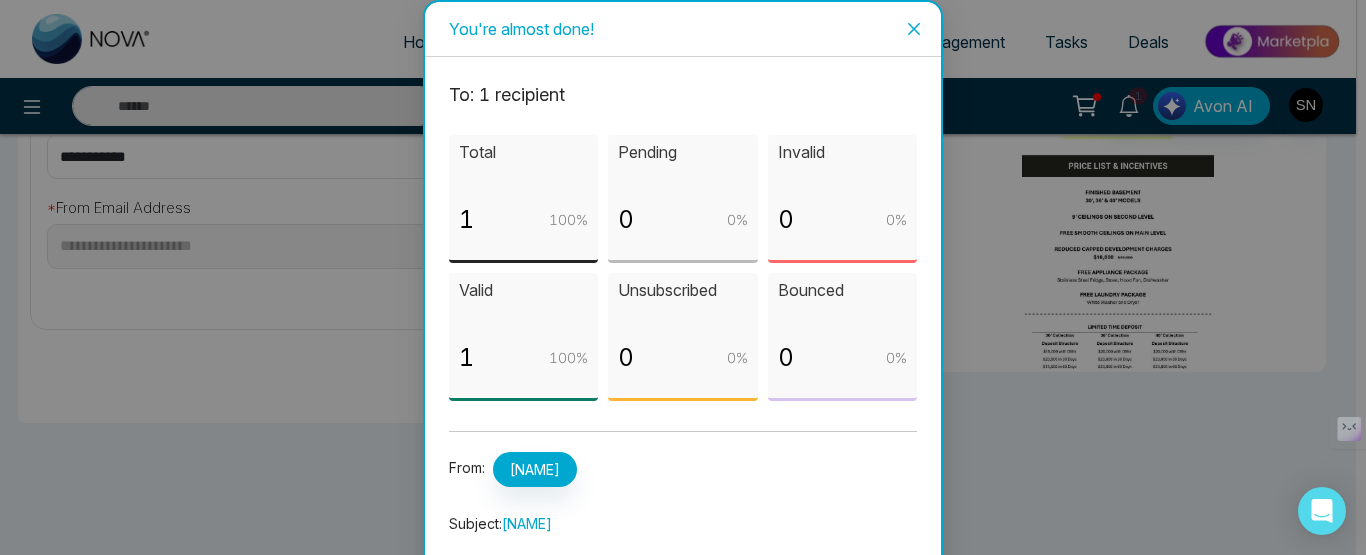 scroll, scrollTop: 124, scrollLeft: 0, axis: vertical 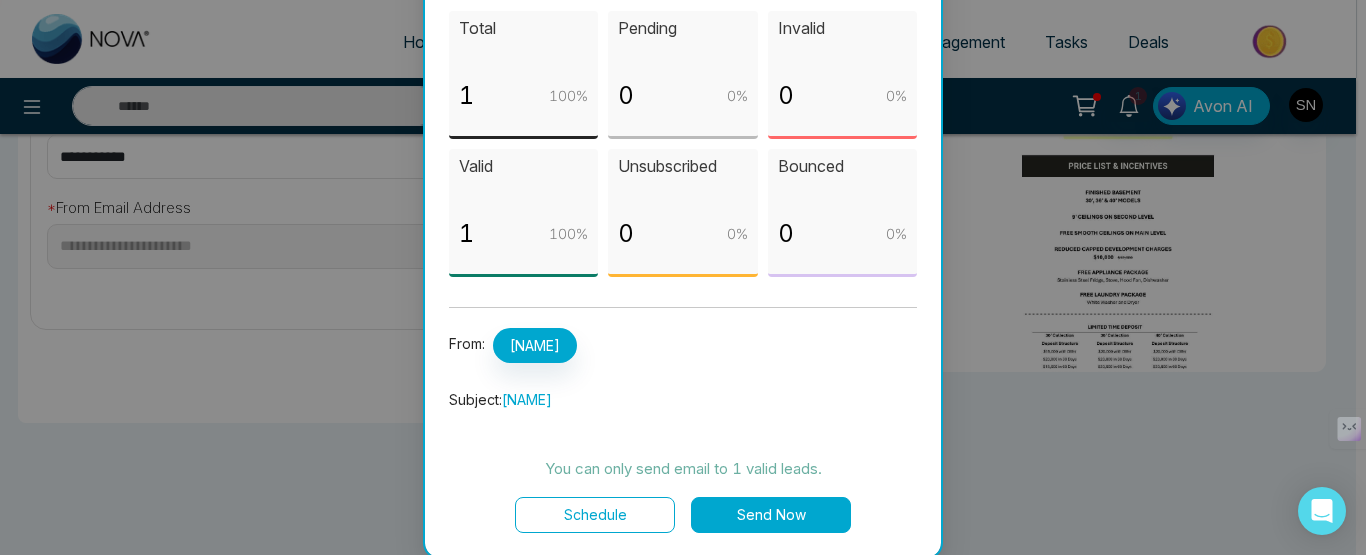 click on "Schedule" at bounding box center [595, 515] 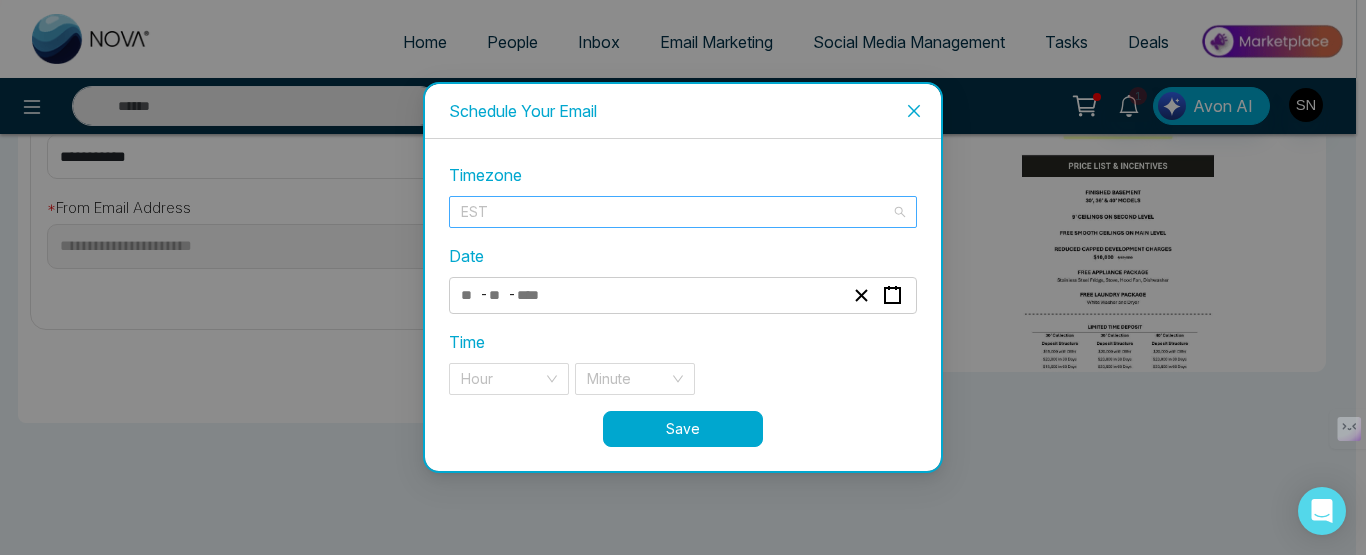 click on "EST" at bounding box center [683, 212] 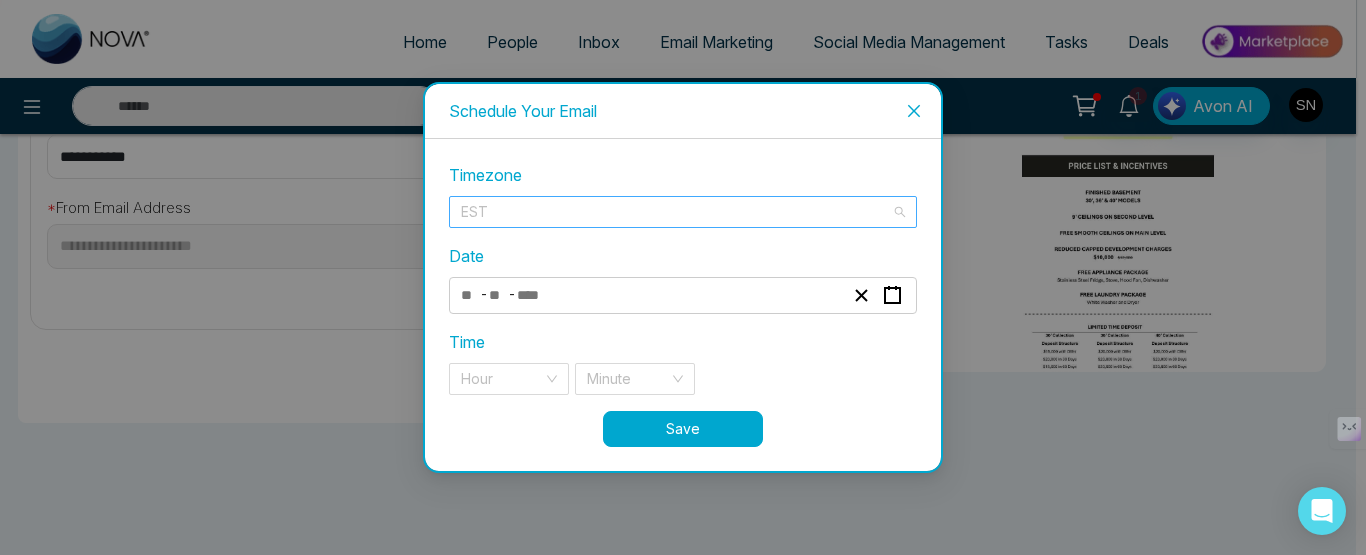scroll, scrollTop: 12160, scrollLeft: 0, axis: vertical 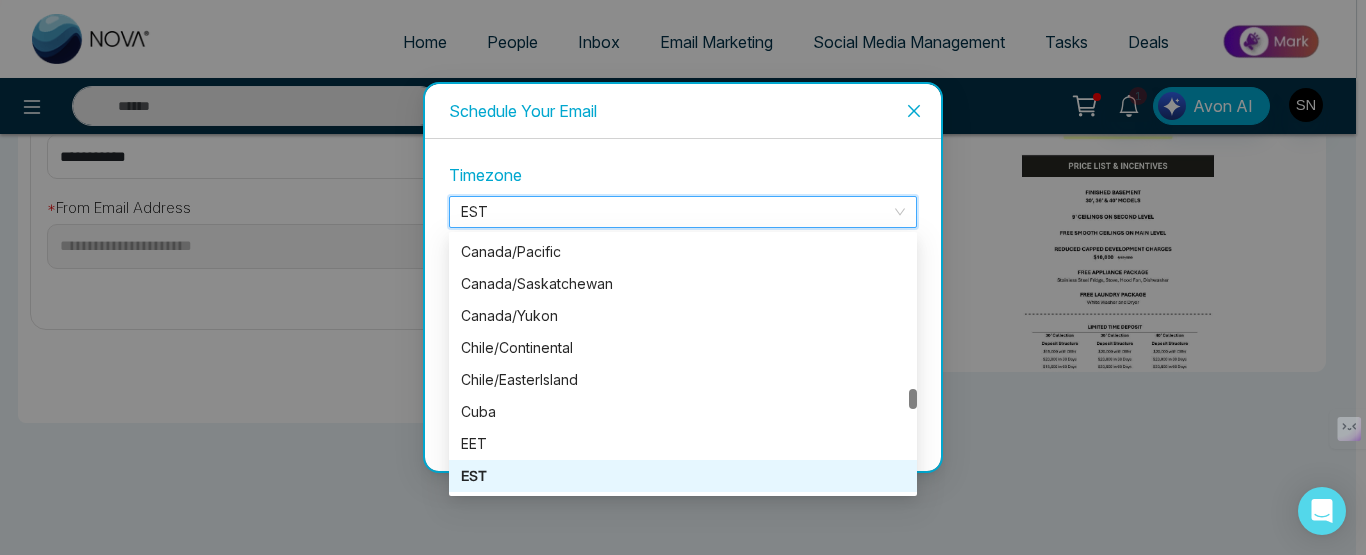 click on "EST" at bounding box center [683, 212] 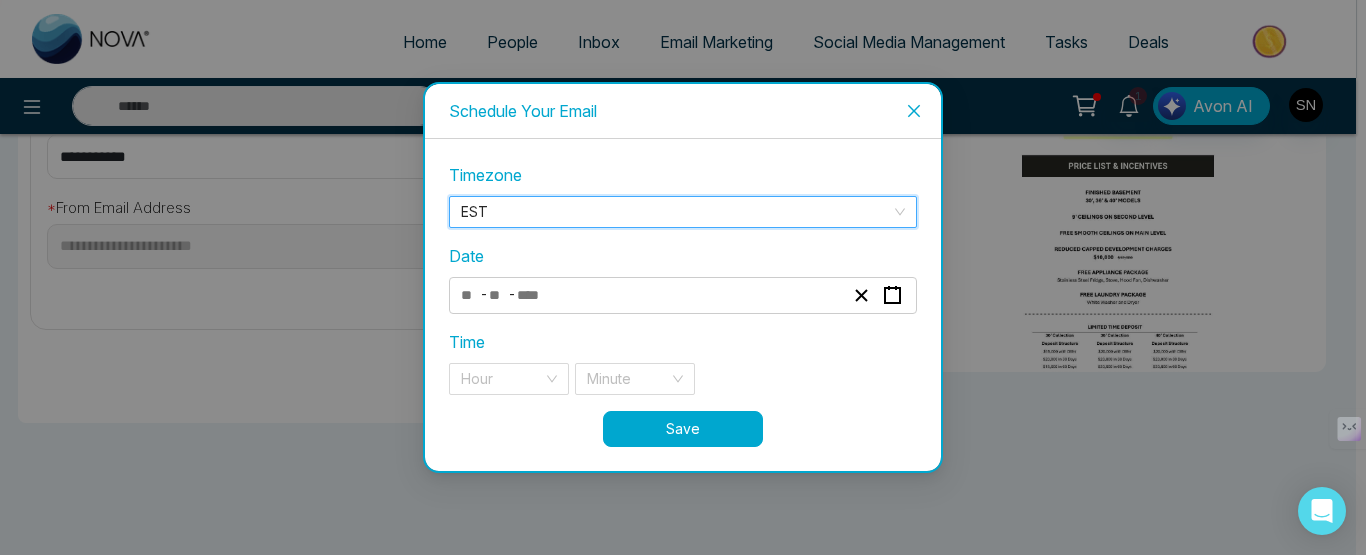 click on "- -" at bounding box center [652, 295] 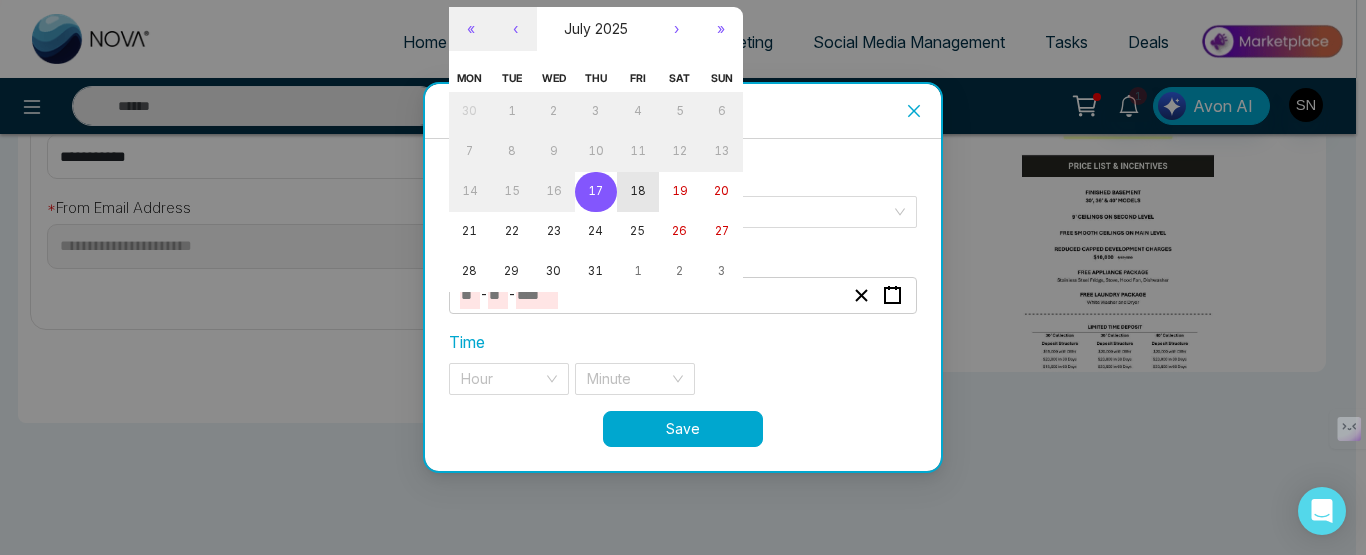 click on "18" at bounding box center (638, 191) 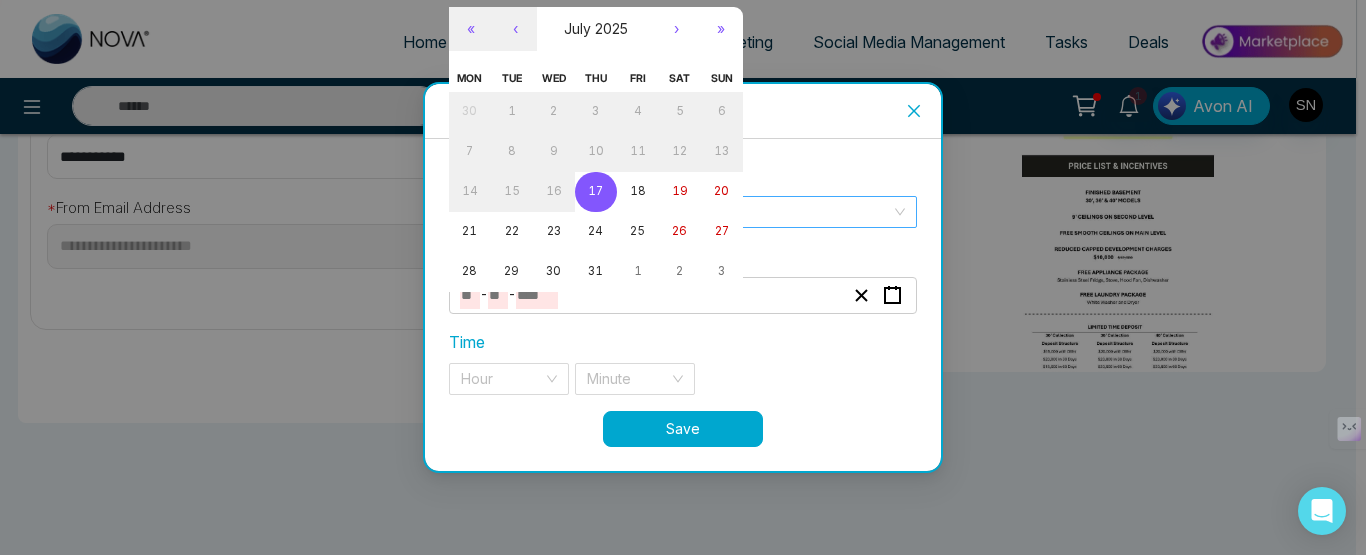 type on "*" 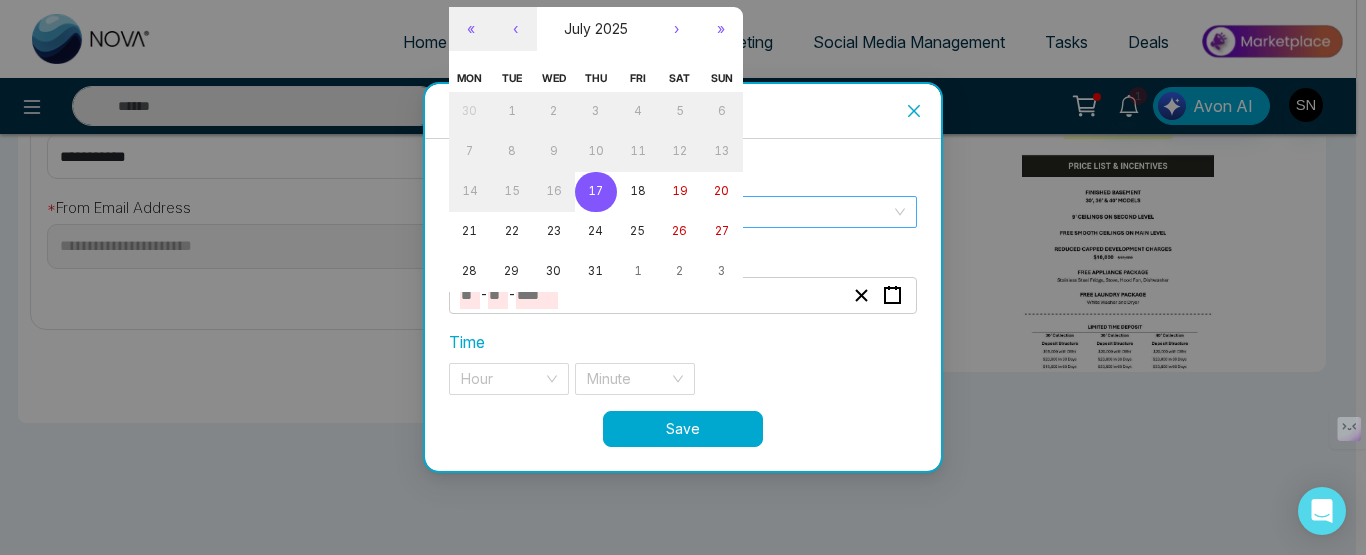 type on "**" 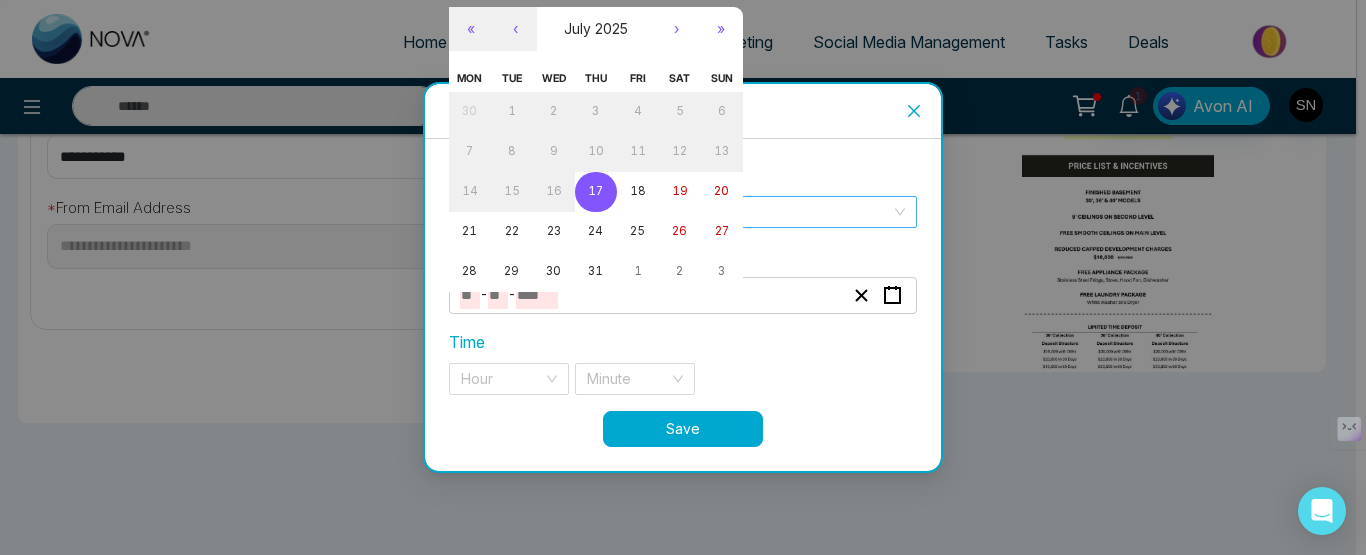 type on "****" 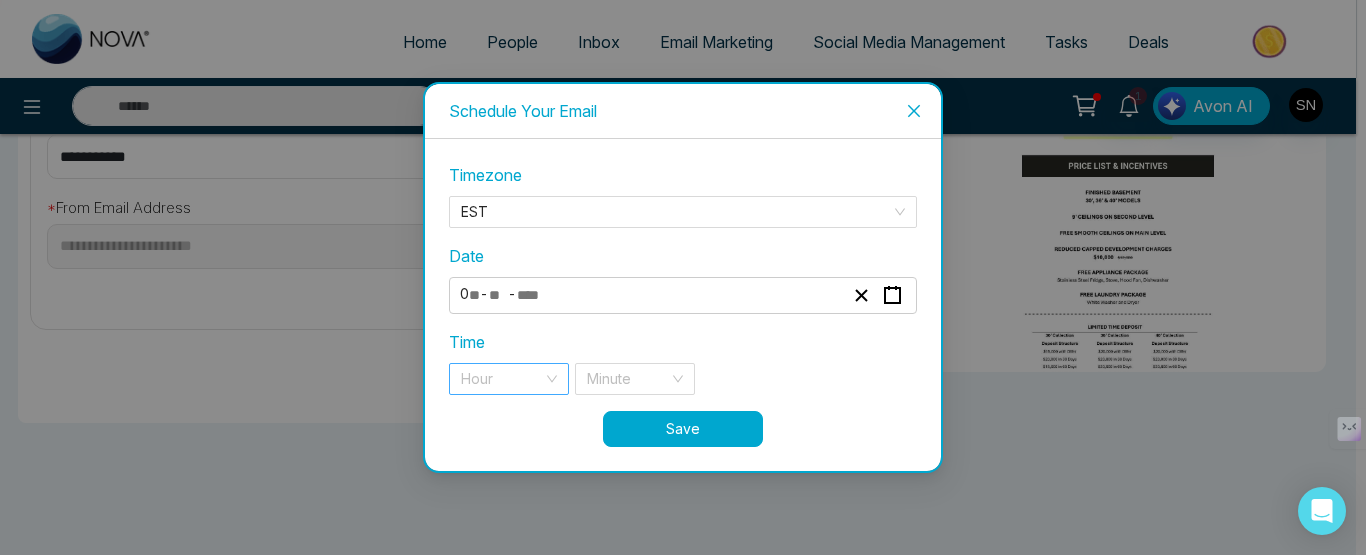 click at bounding box center (502, 379) 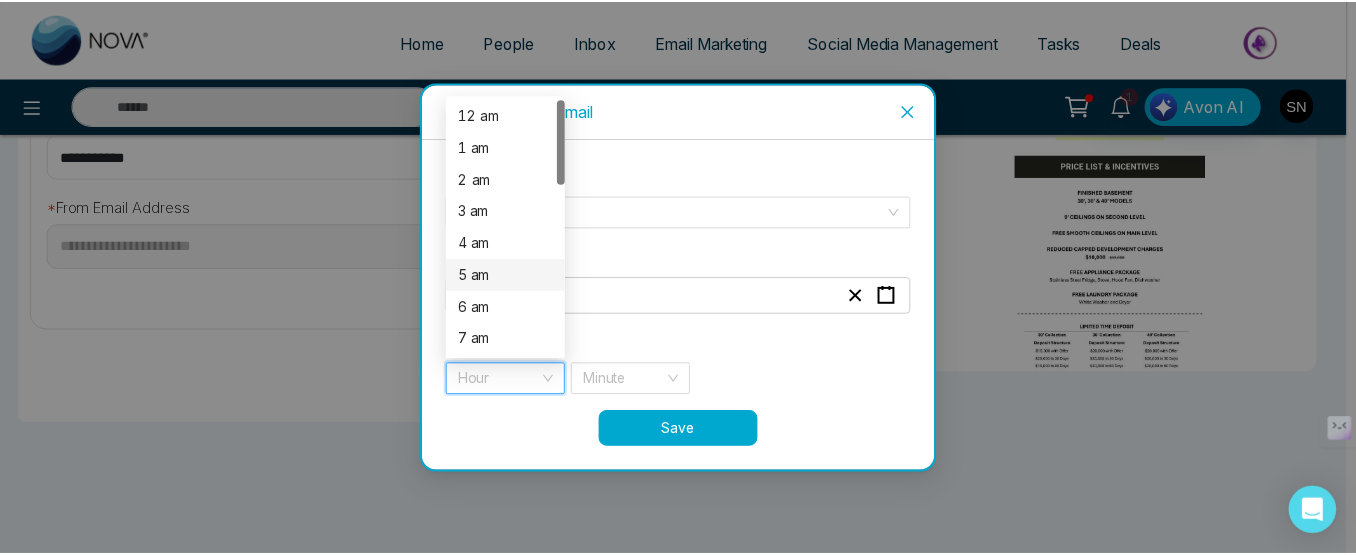 scroll, scrollTop: 200, scrollLeft: 0, axis: vertical 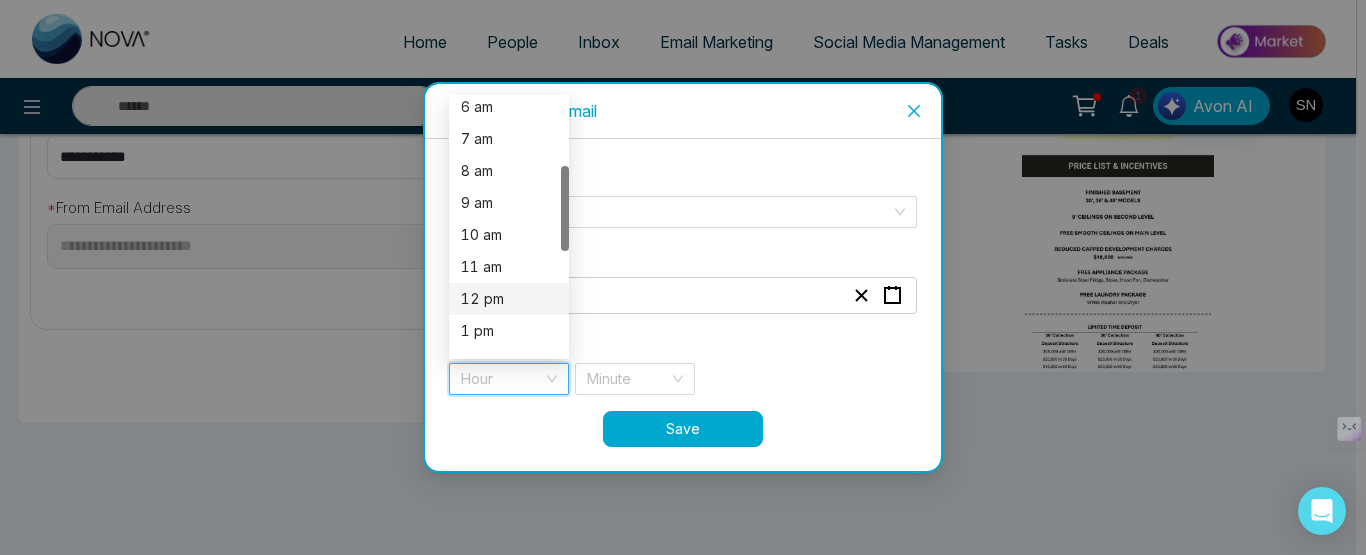 click on "12 pm" at bounding box center (509, 299) 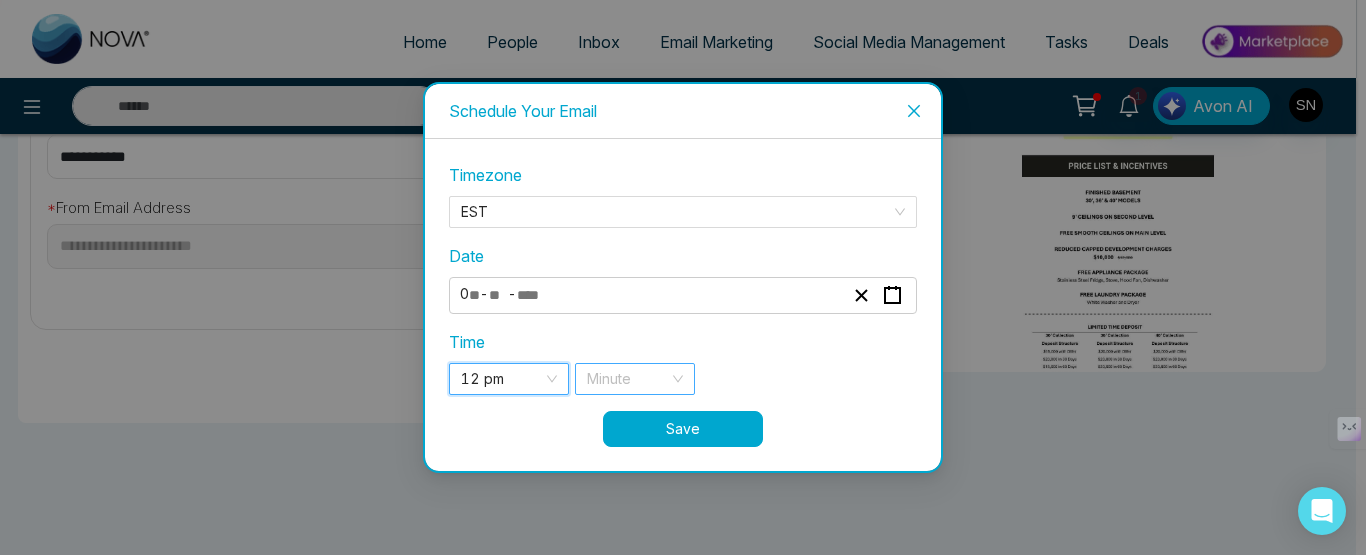click at bounding box center [628, 379] 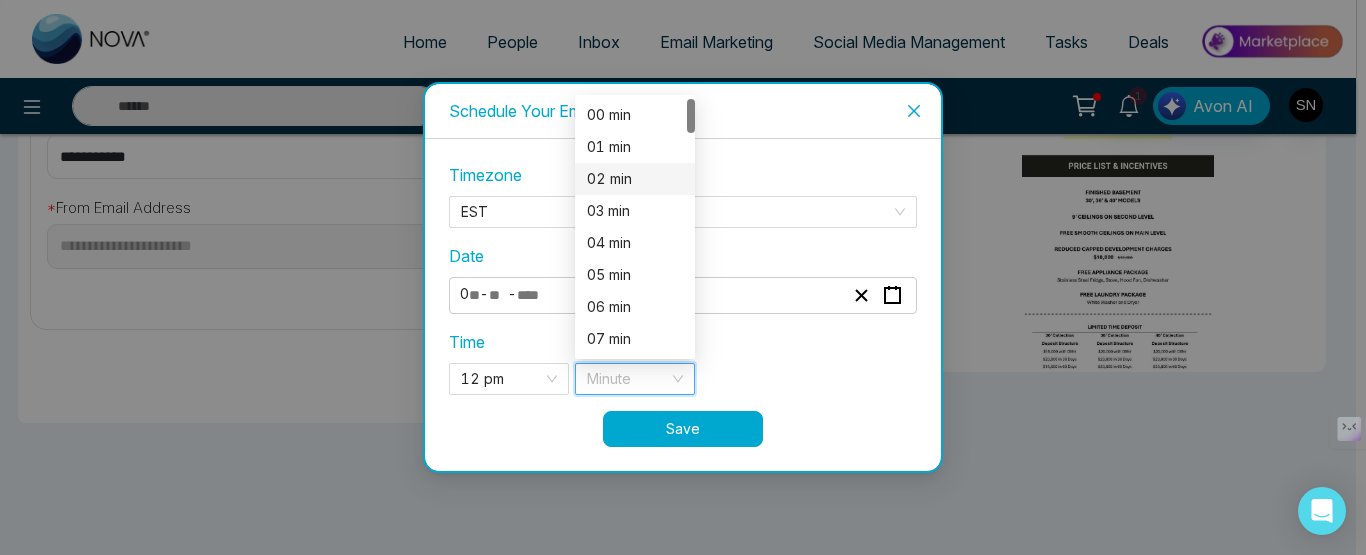 click on "02 min" at bounding box center (635, 179) 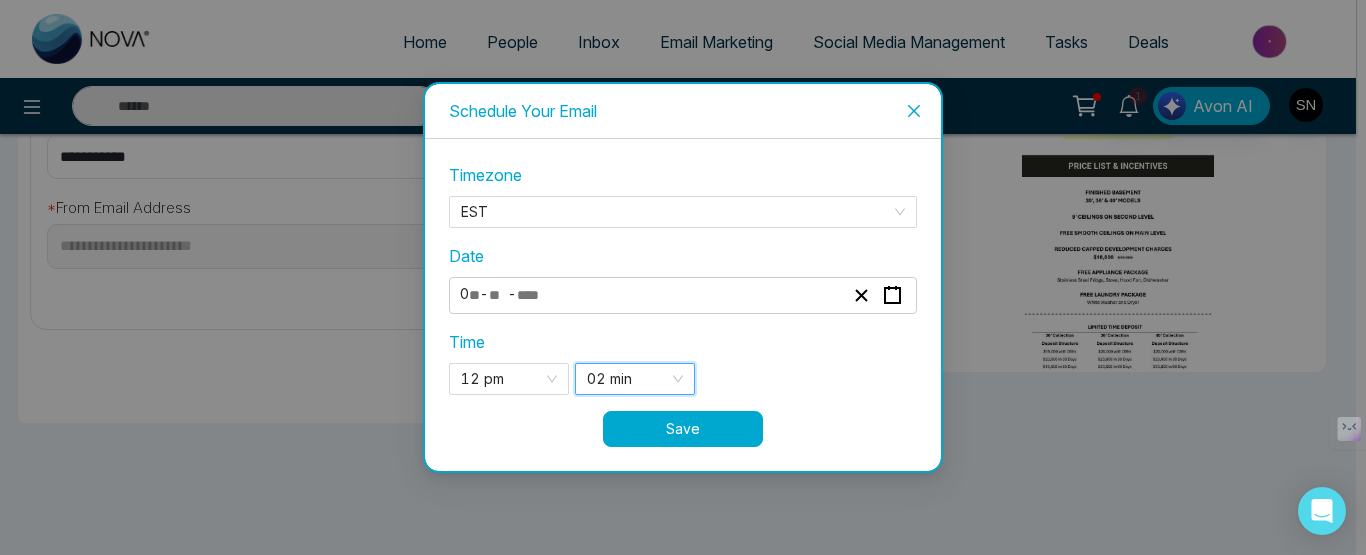 click on "Save" at bounding box center (683, 429) 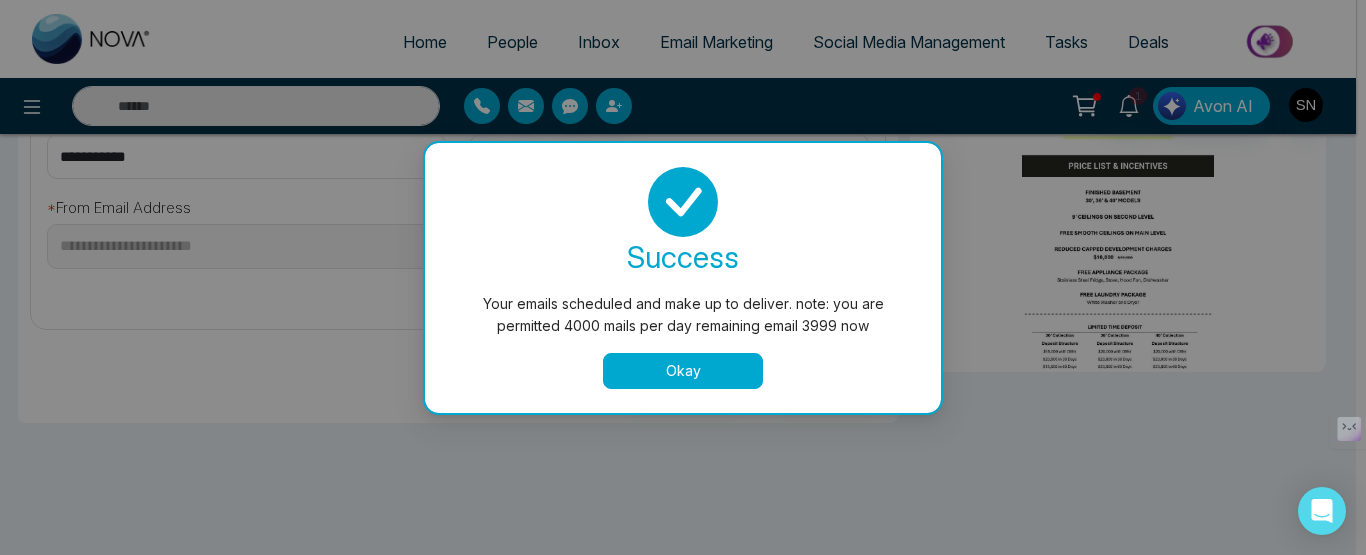 click on "Okay" at bounding box center (683, 371) 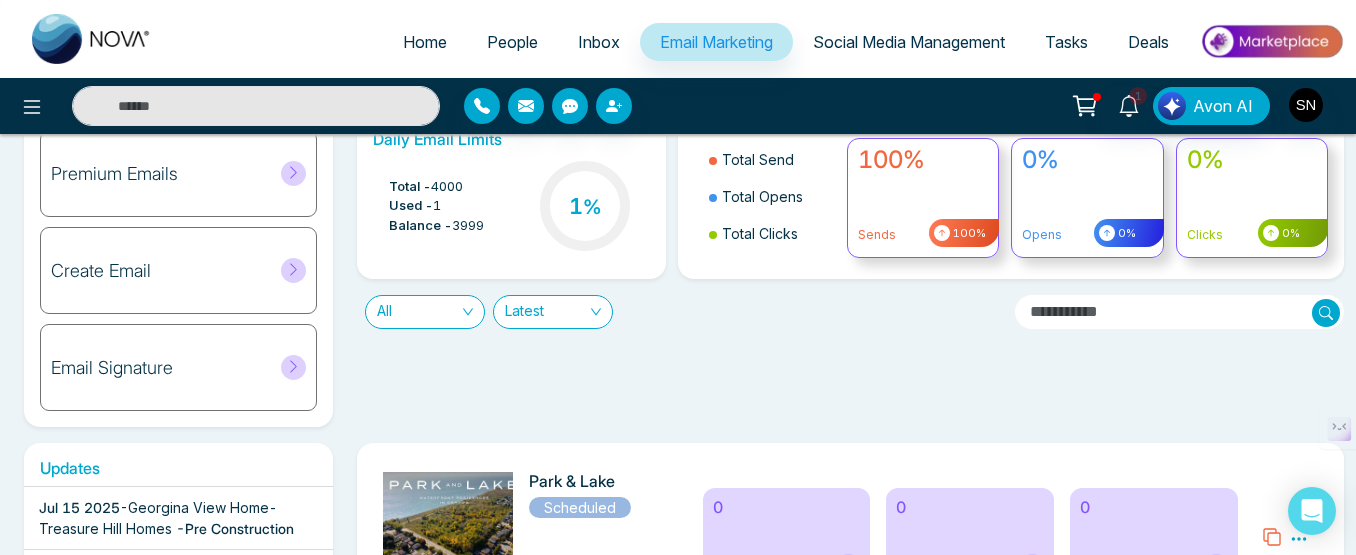 scroll, scrollTop: 328, scrollLeft: 0, axis: vertical 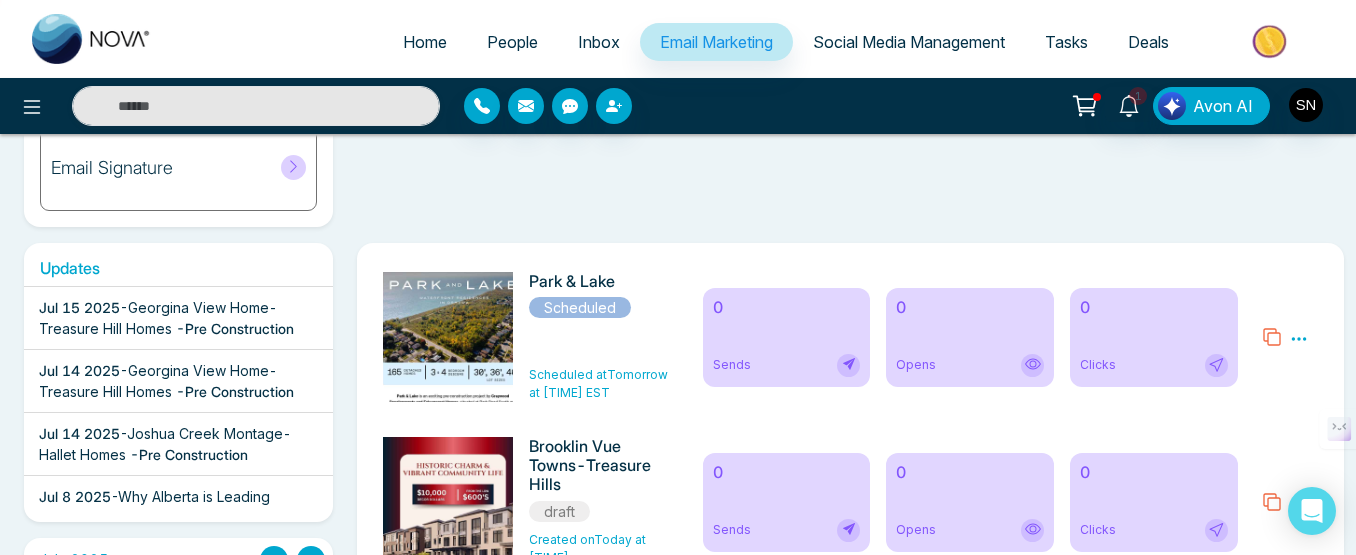 click 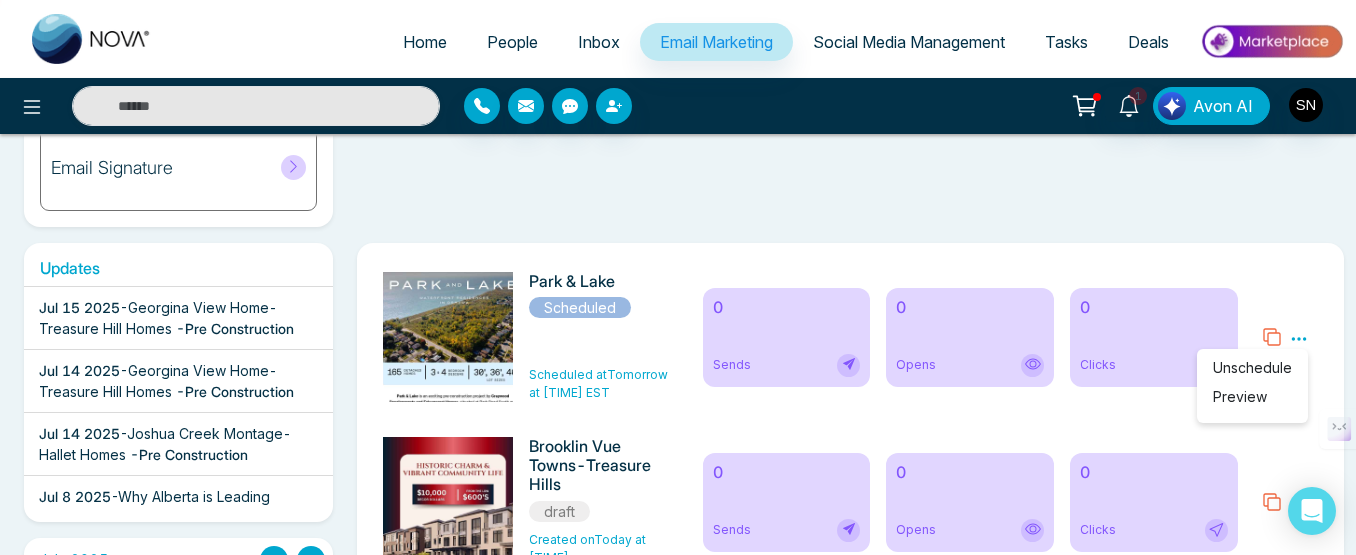 click on "Preview" at bounding box center (1240, 396) 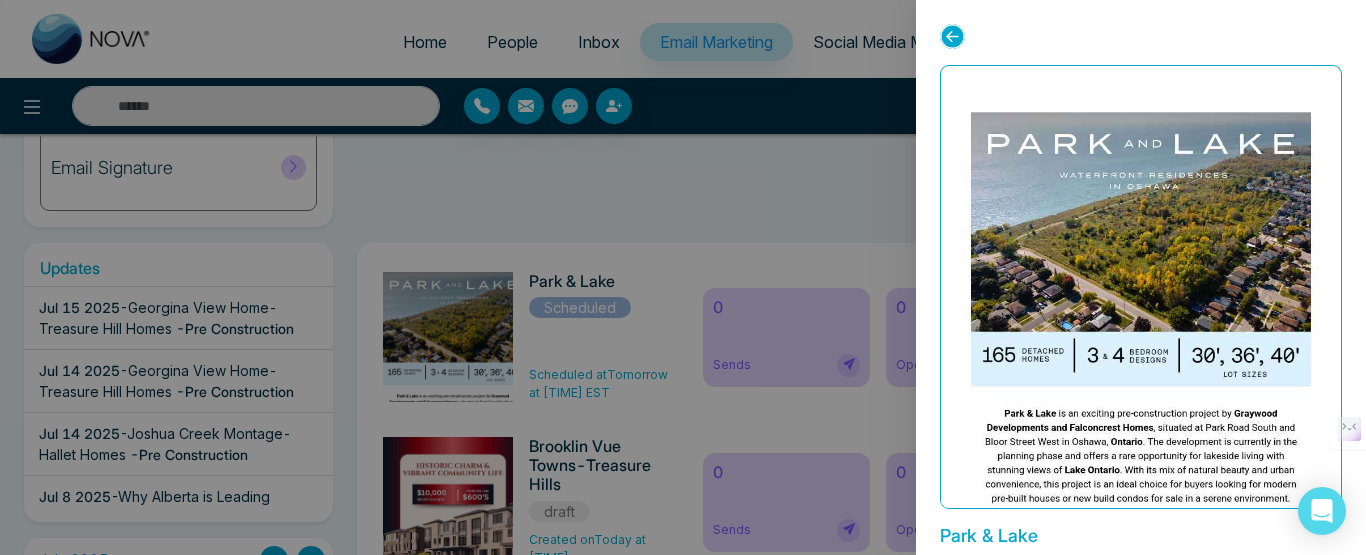 click 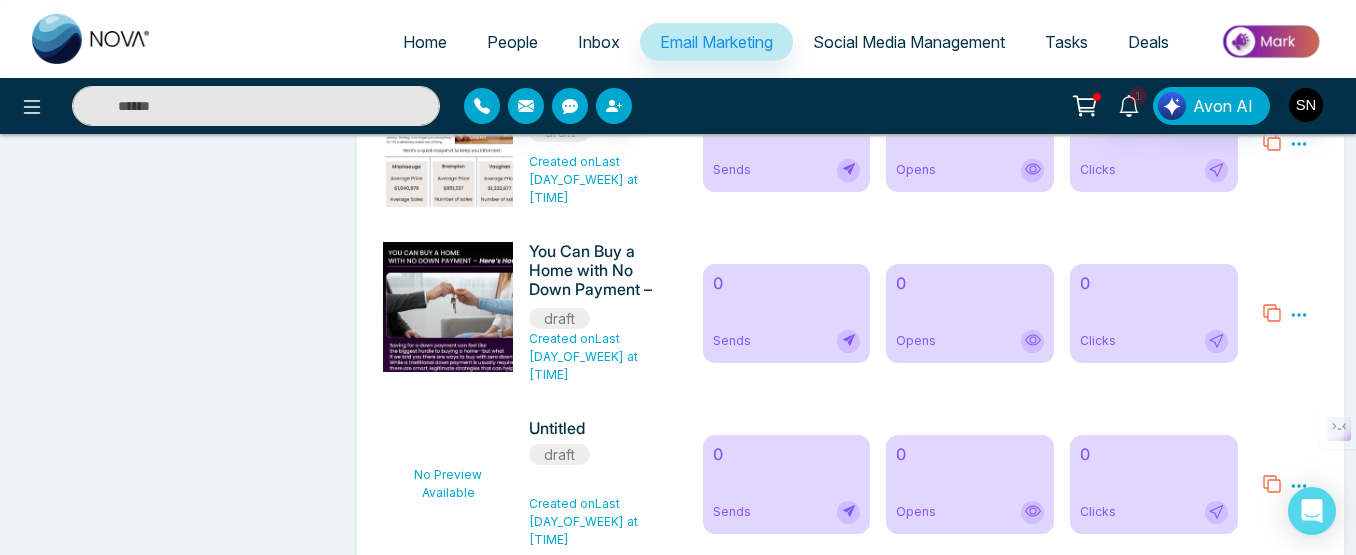 scroll, scrollTop: 10428, scrollLeft: 0, axis: vertical 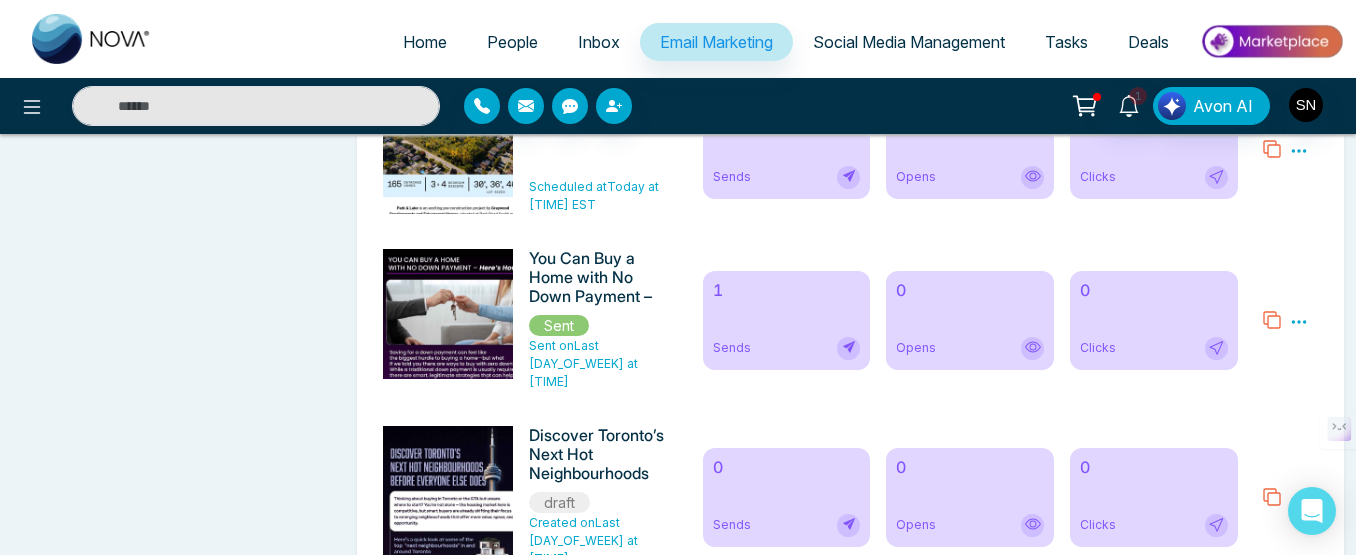 click 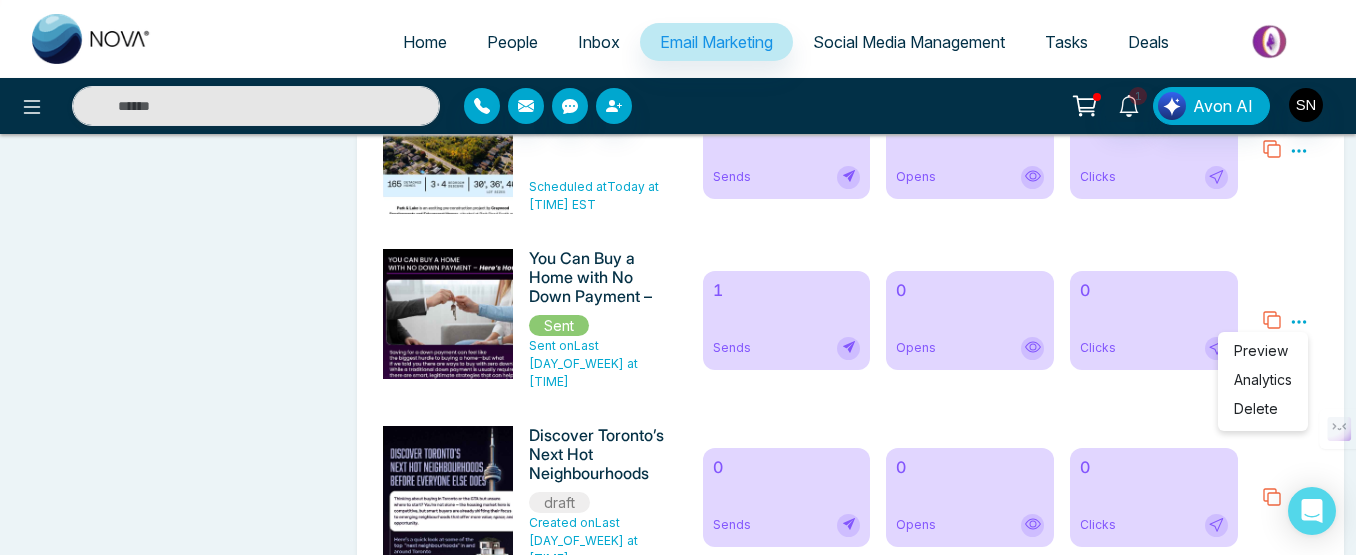 click on "Analytics" at bounding box center (1263, 379) 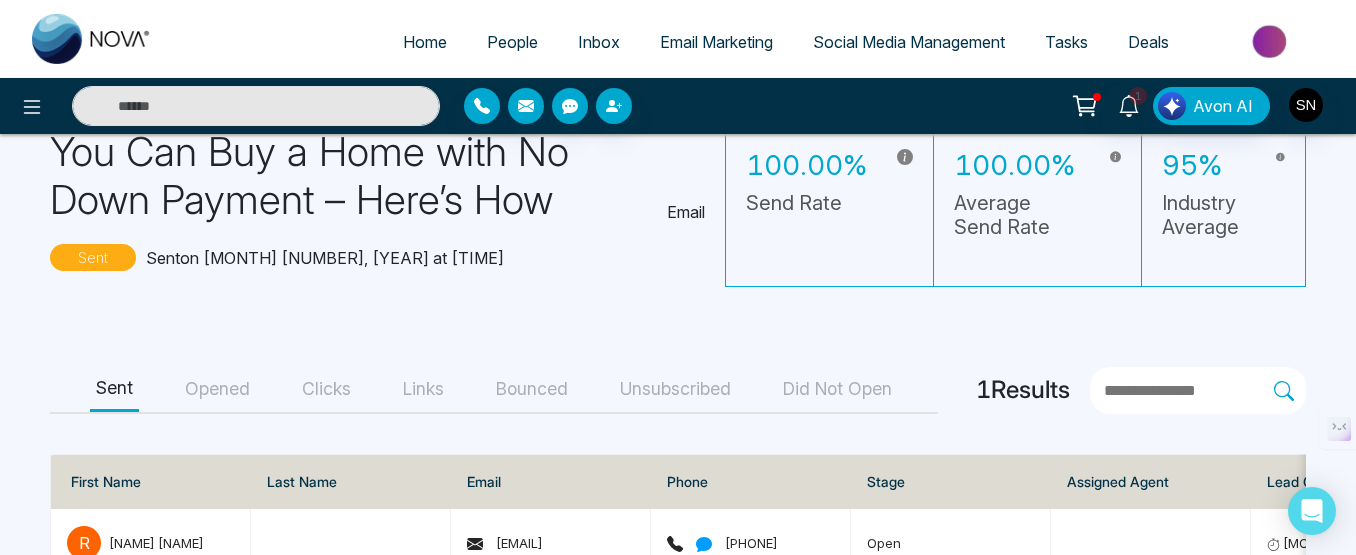 scroll, scrollTop: 167, scrollLeft: 0, axis: vertical 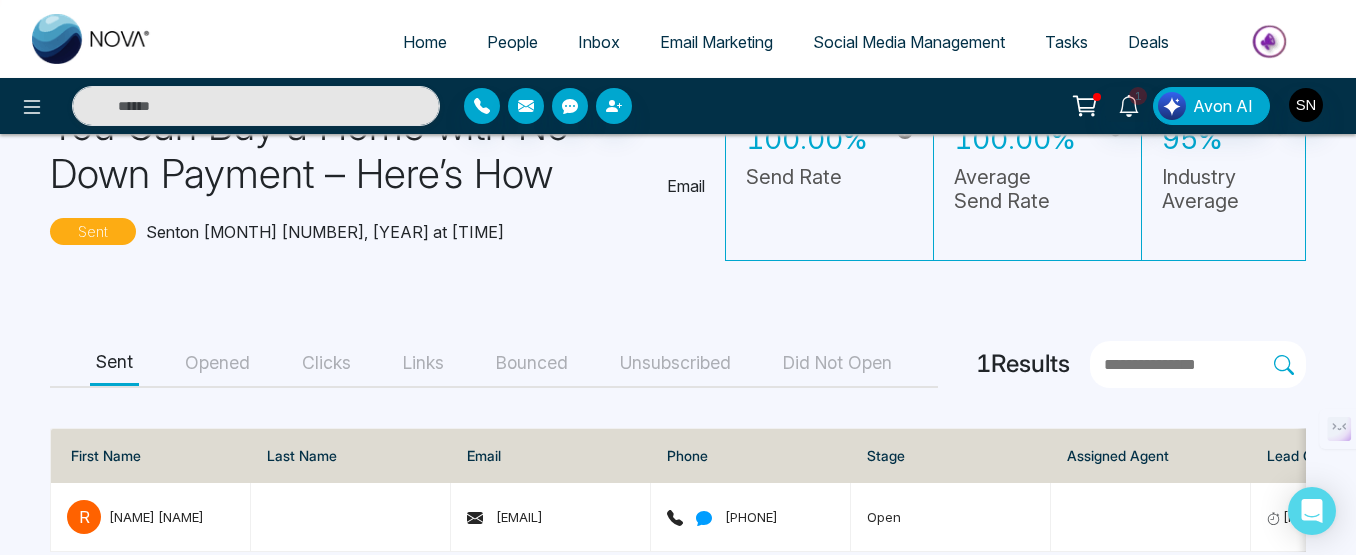 click on "Opened" at bounding box center (217, 363) 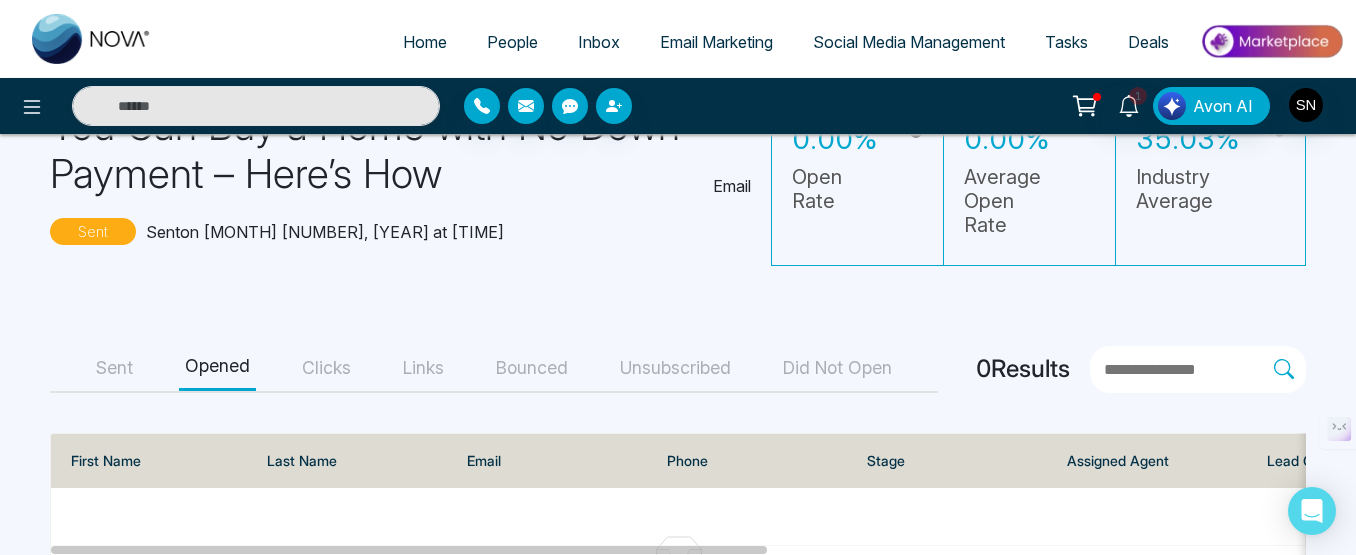 click on "Clicks" at bounding box center (326, 368) 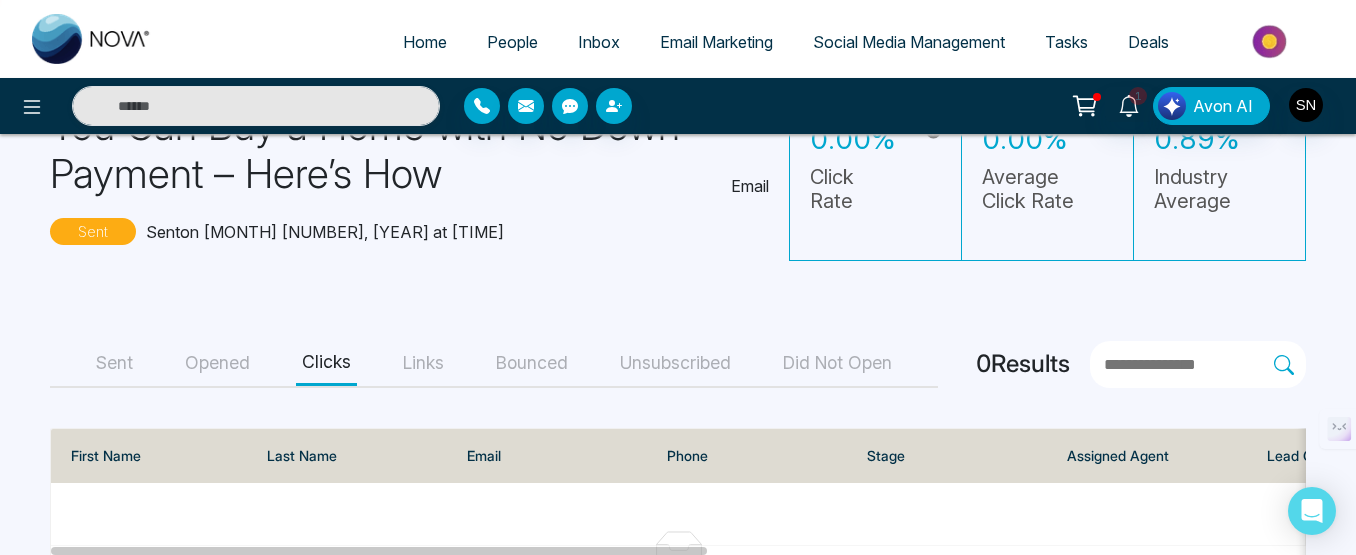 click on "Links" at bounding box center [423, 363] 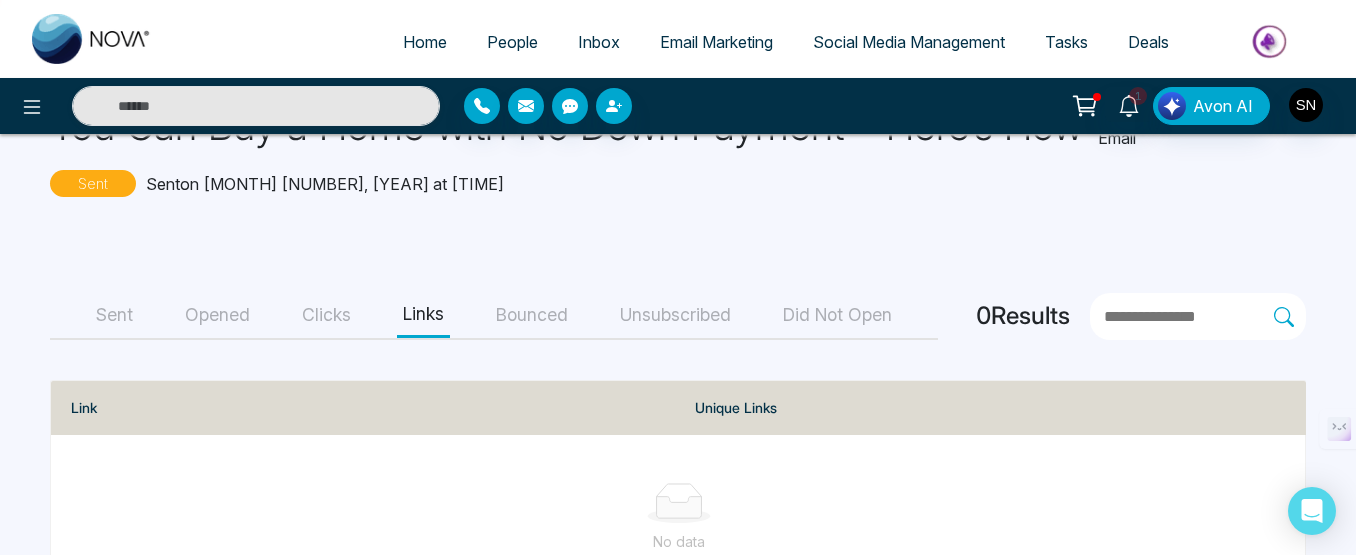 click on "Bounced" at bounding box center (532, 315) 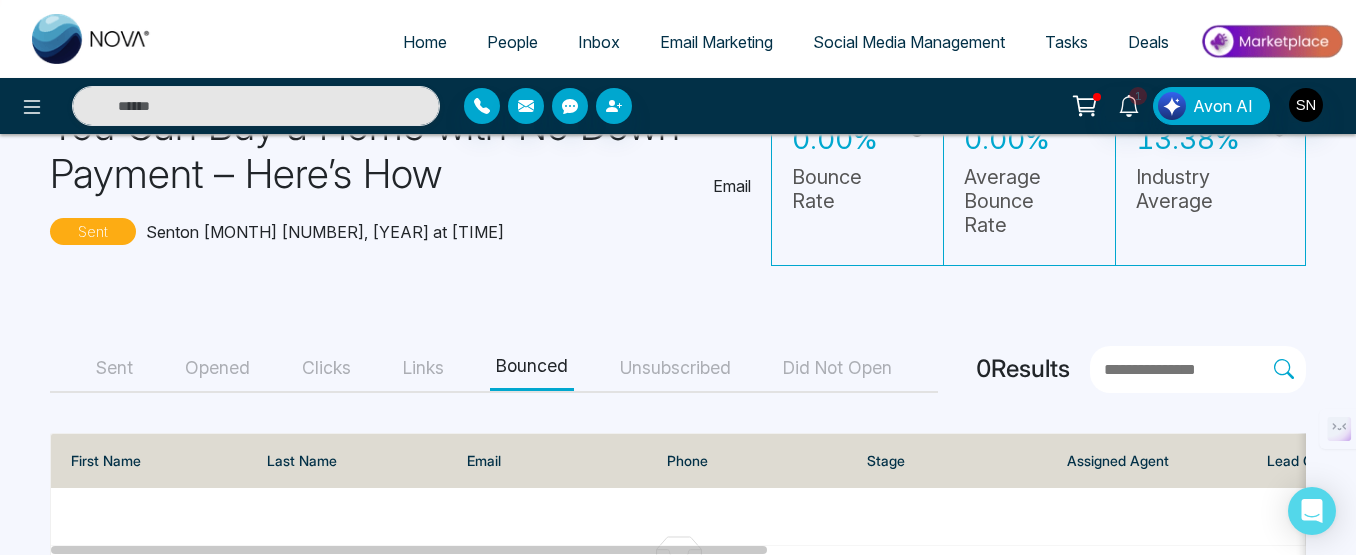 click on "Unsubscribed" at bounding box center (675, 368) 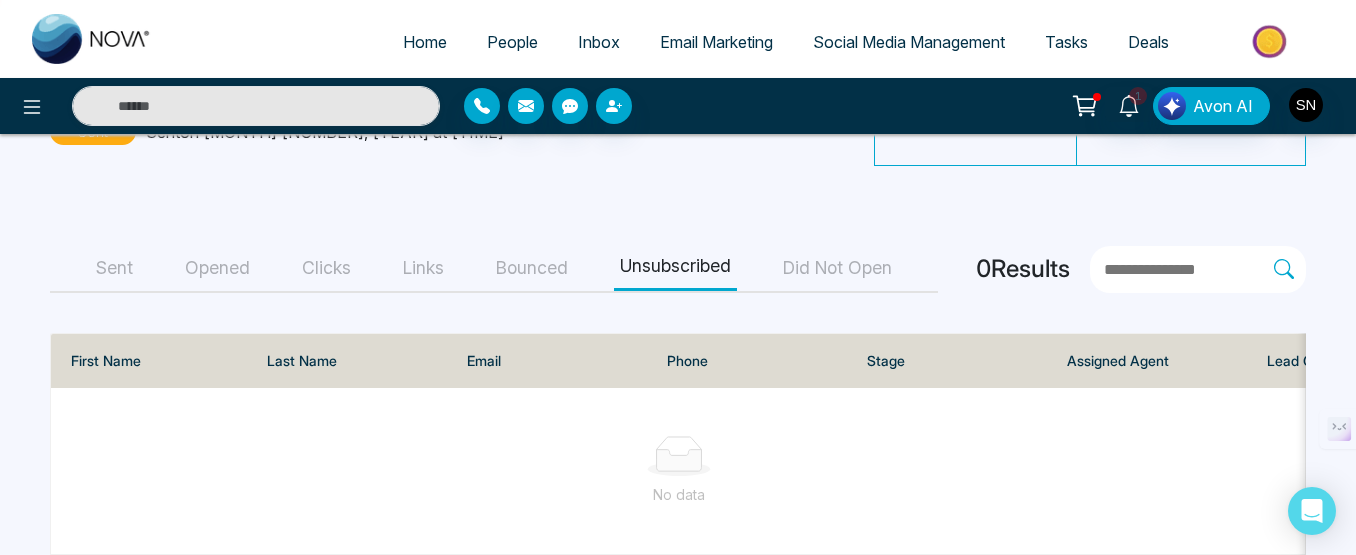 click on "Did Not Open" at bounding box center (837, 268) 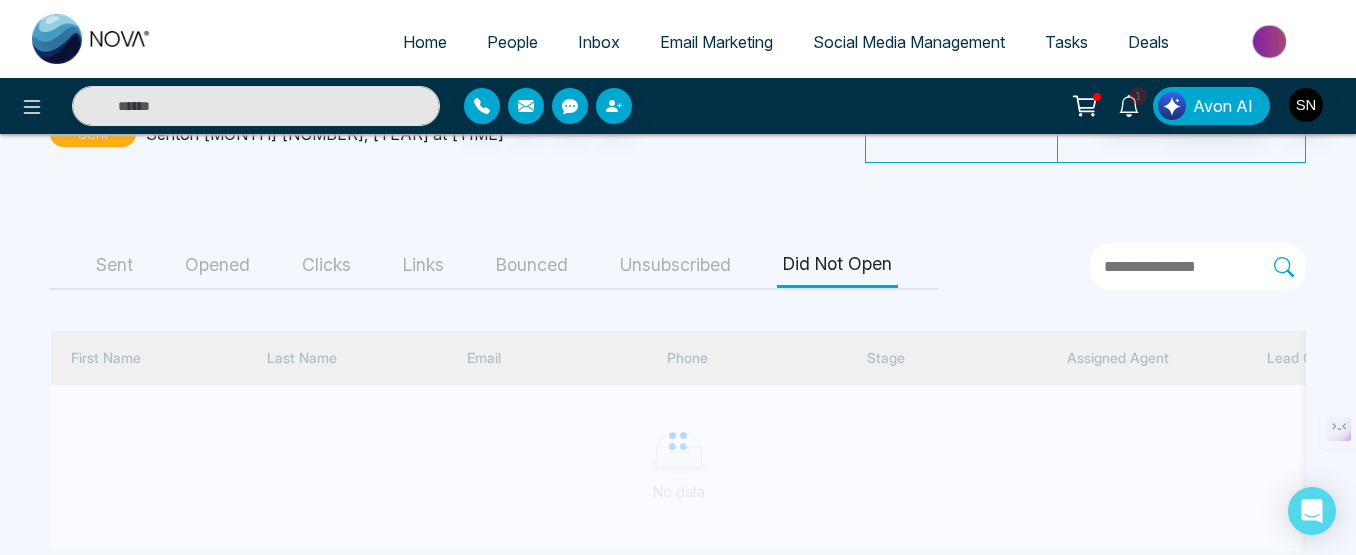 scroll, scrollTop: 165, scrollLeft: 0, axis: vertical 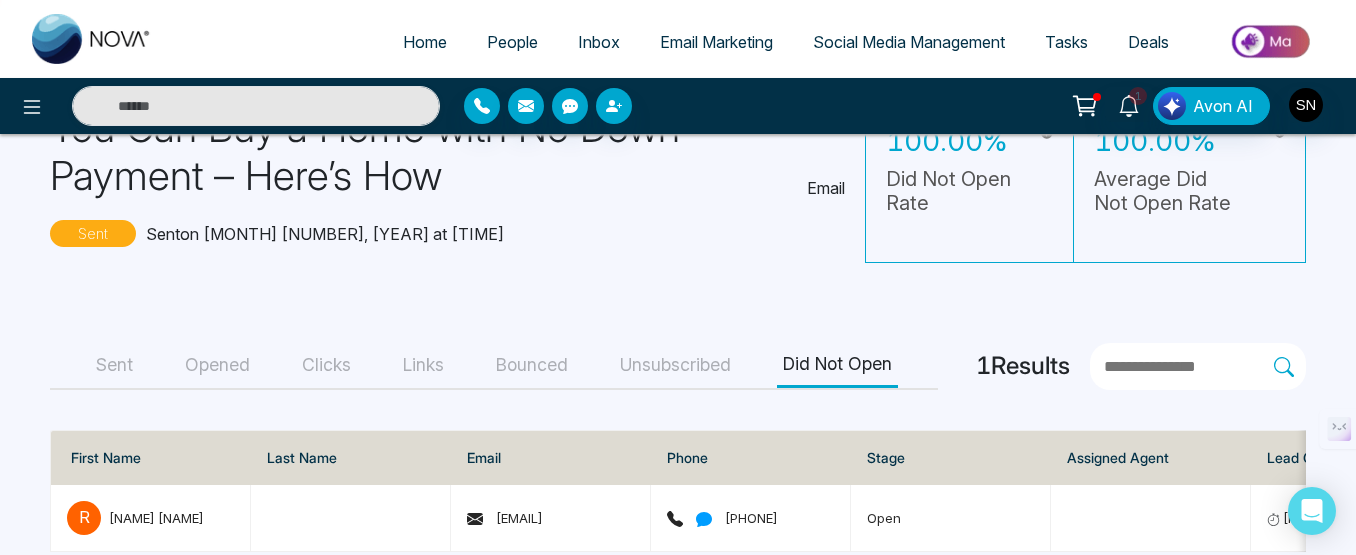 click at bounding box center [1188, 367] 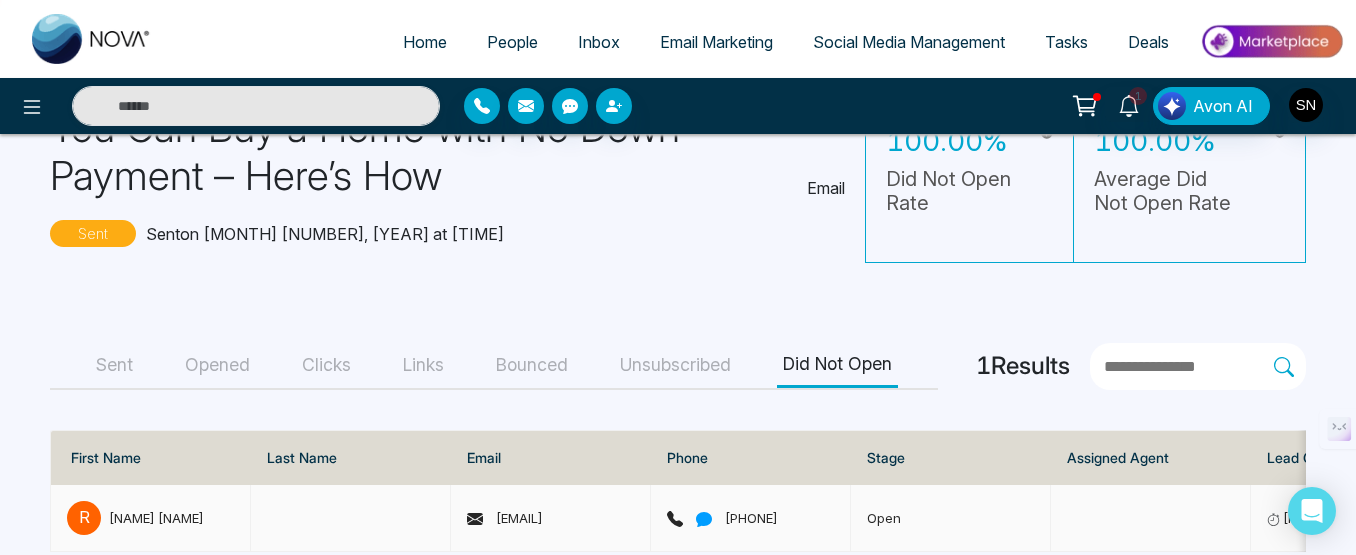 click on "[EMAIL]" at bounding box center (505, 518) 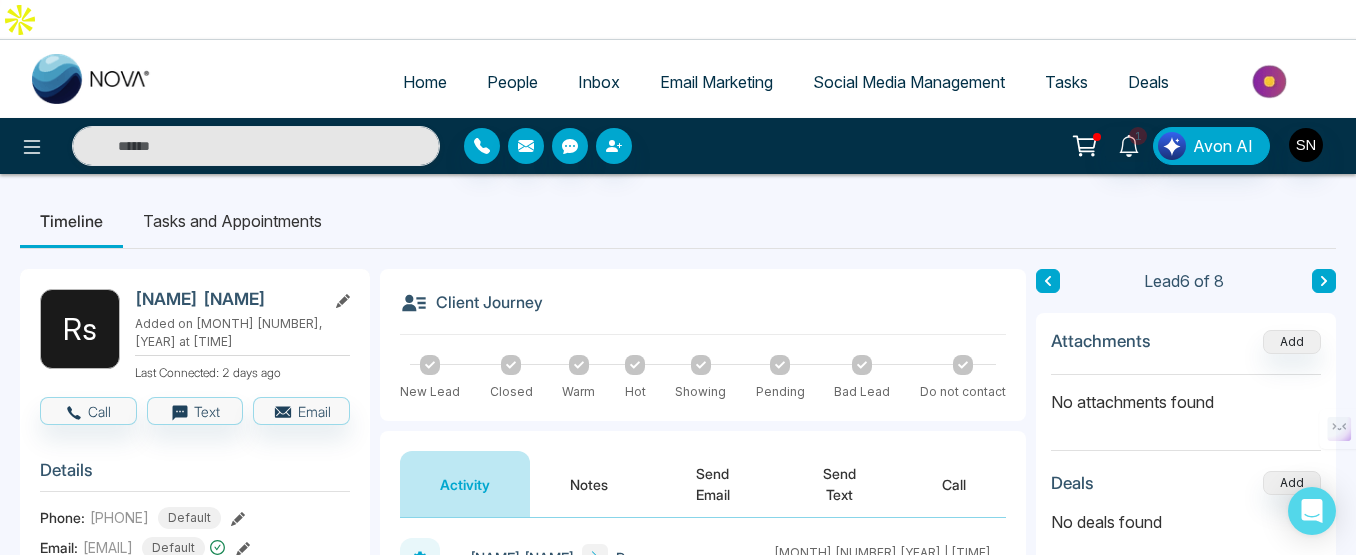 scroll, scrollTop: 200, scrollLeft: 0, axis: vertical 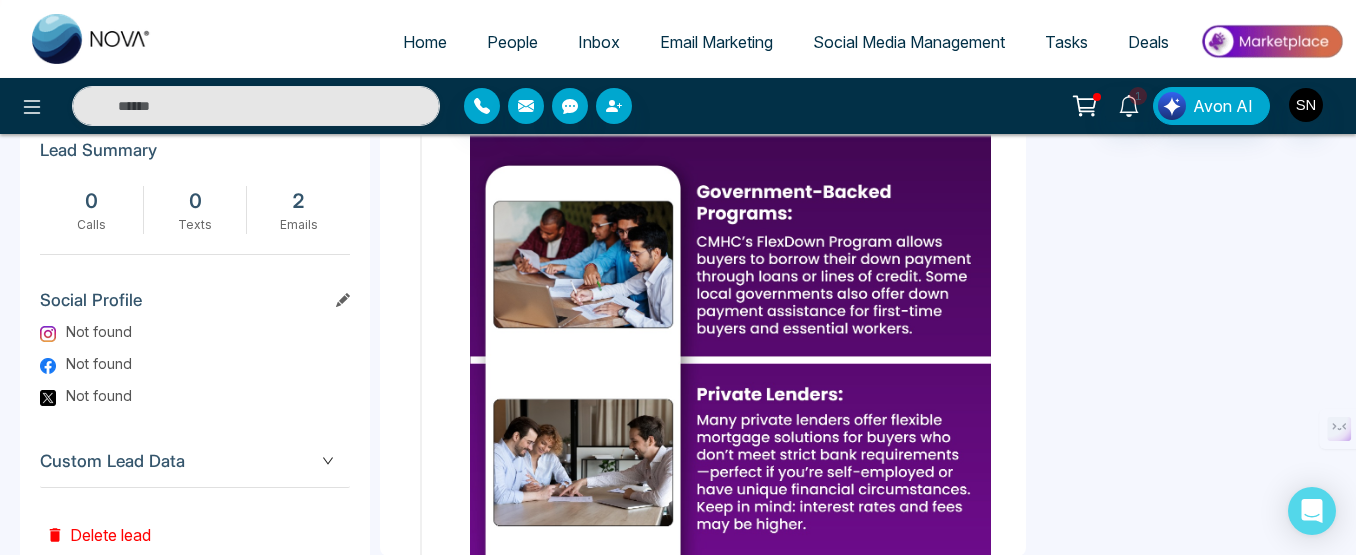 click on "Custom Lead Data" at bounding box center (195, 461) 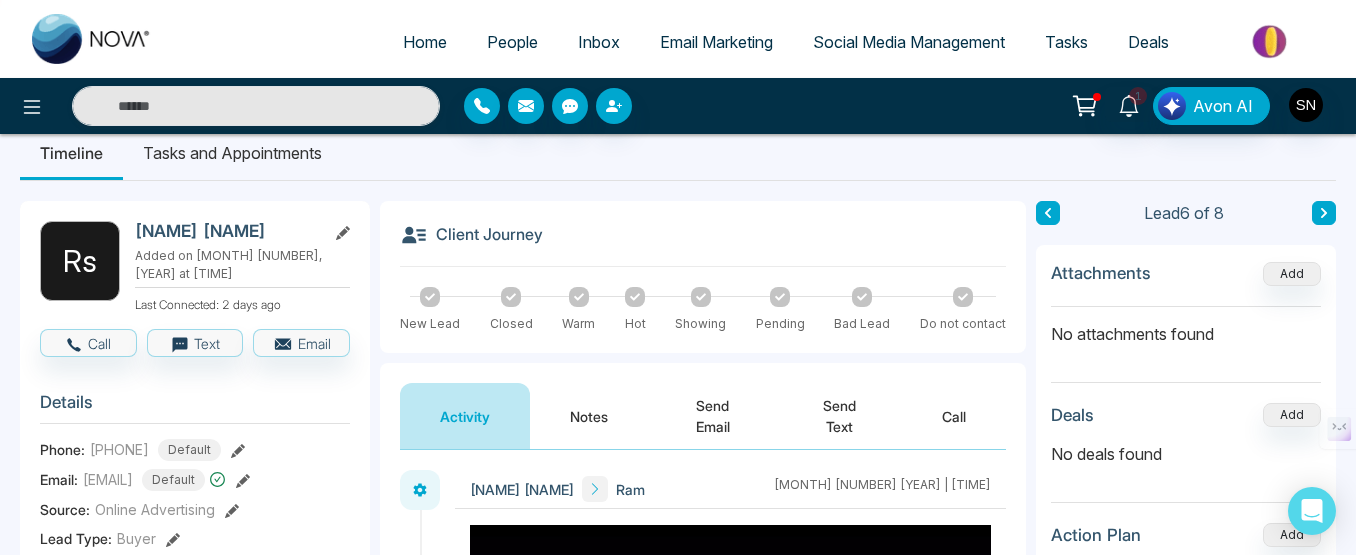 scroll, scrollTop: 0, scrollLeft: 0, axis: both 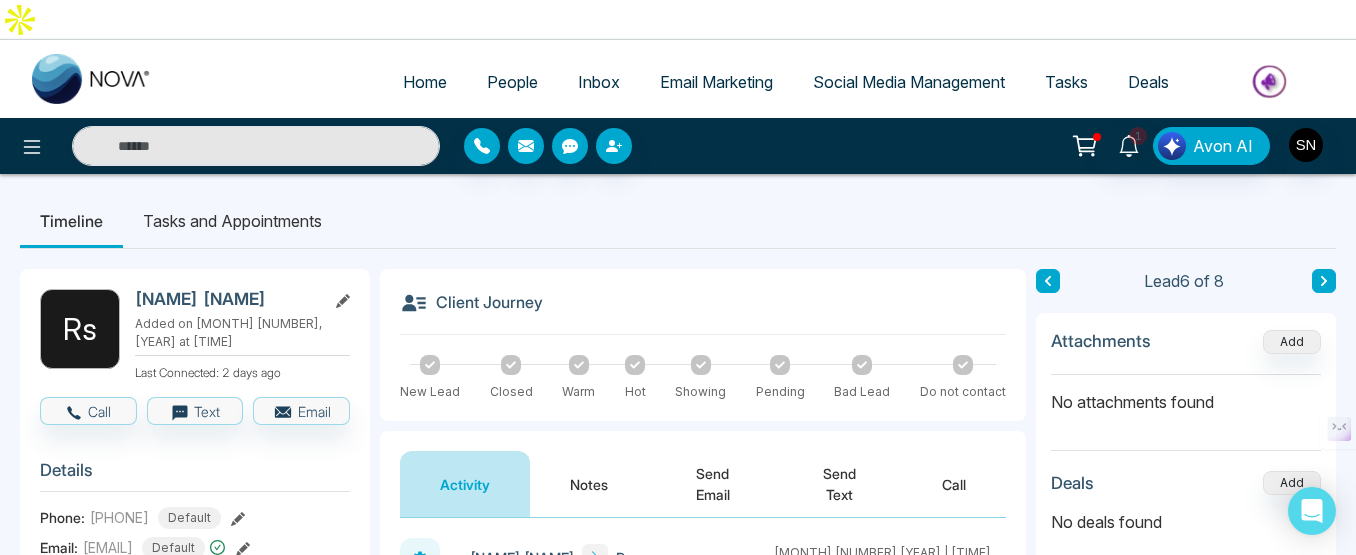 click on "Email Marketing" at bounding box center [716, 82] 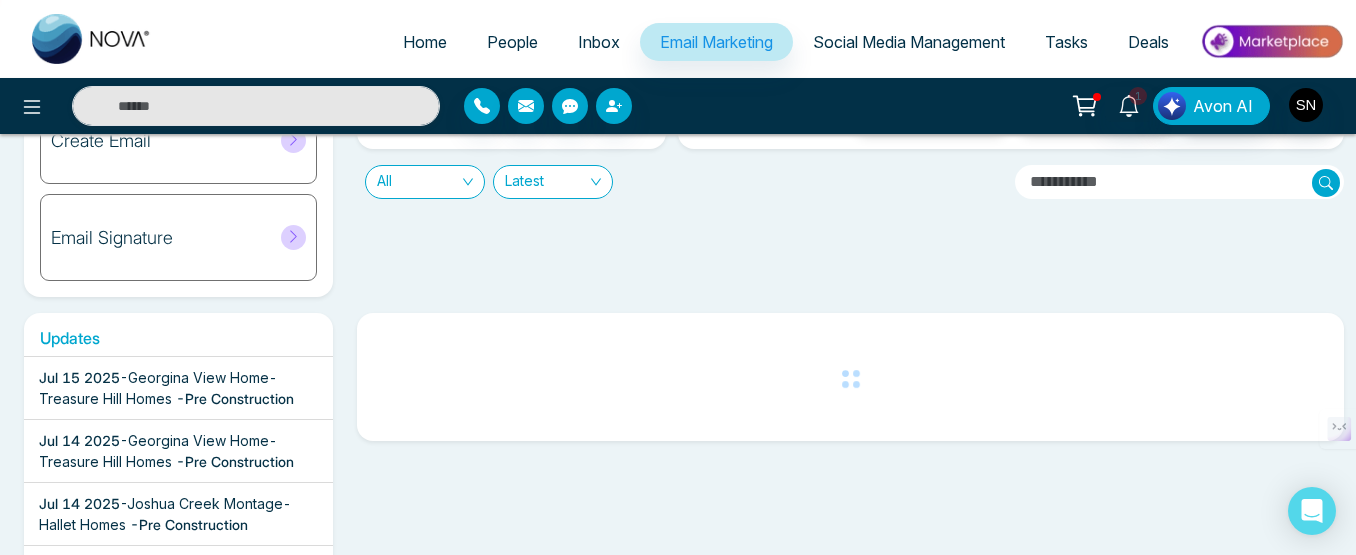 scroll, scrollTop: 228, scrollLeft: 0, axis: vertical 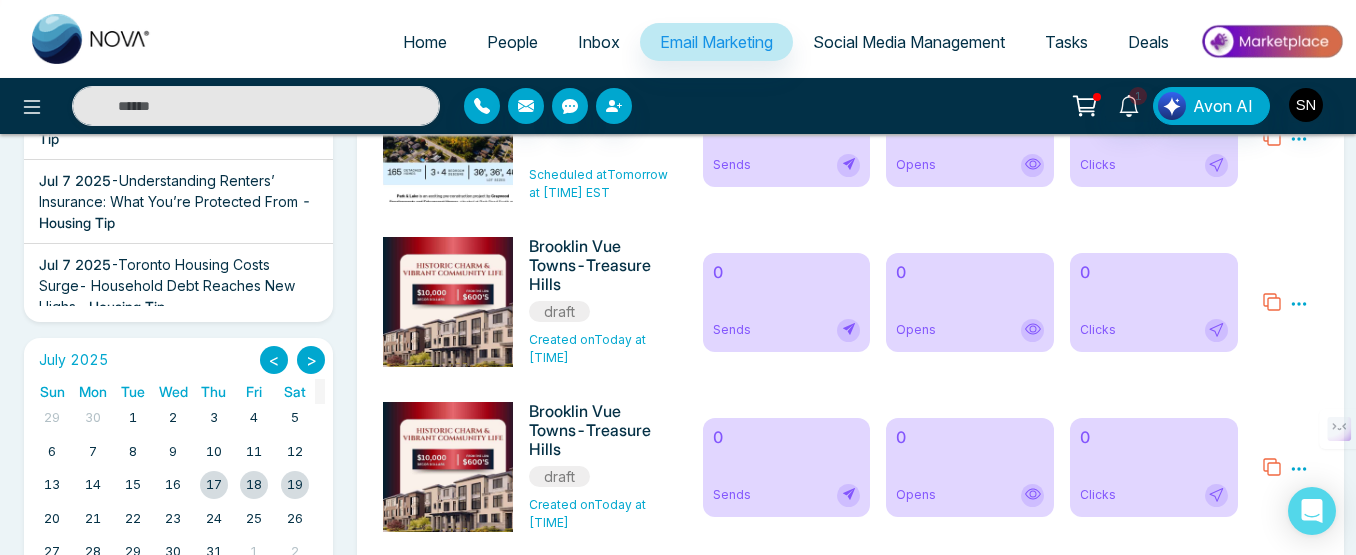 click at bounding box center [254, 485] 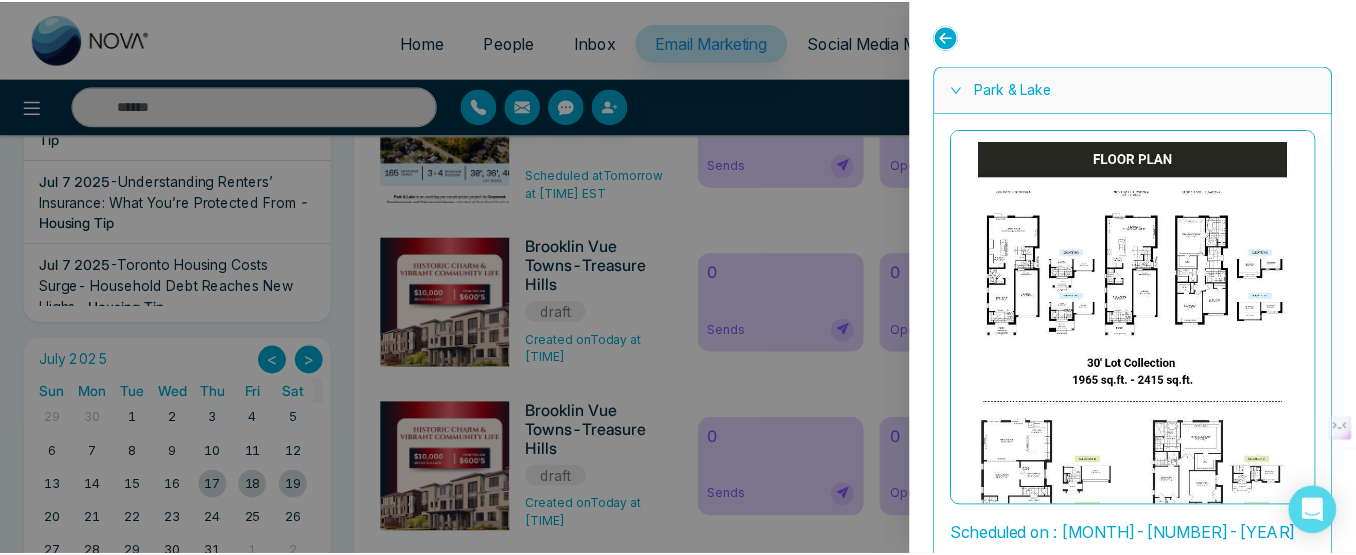 scroll, scrollTop: 2100, scrollLeft: 0, axis: vertical 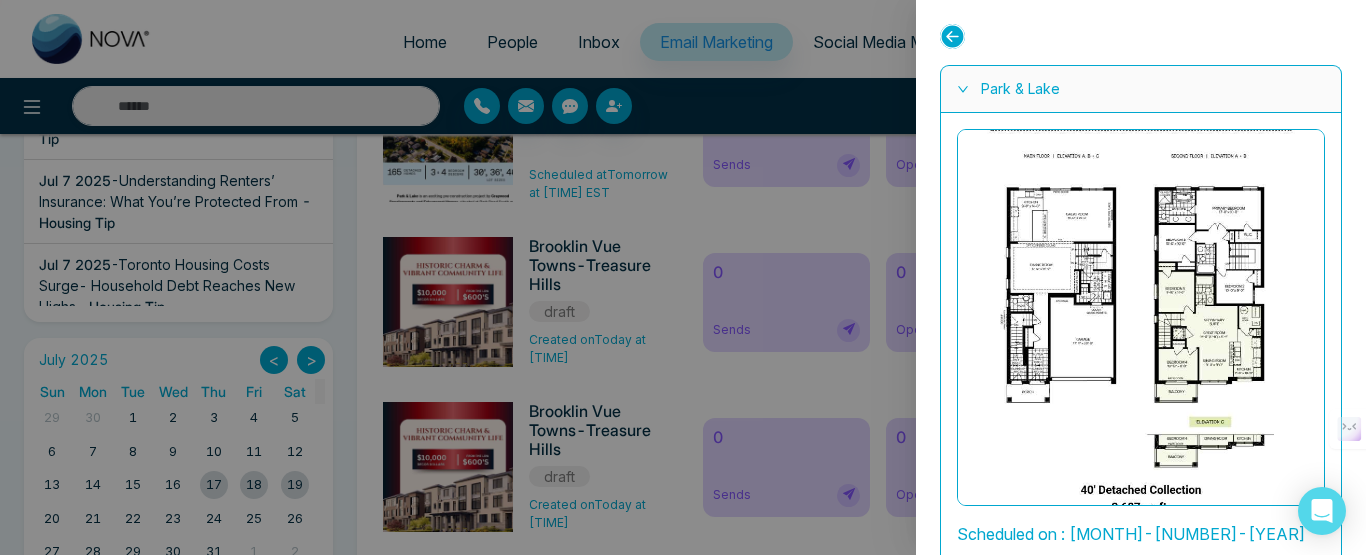 click 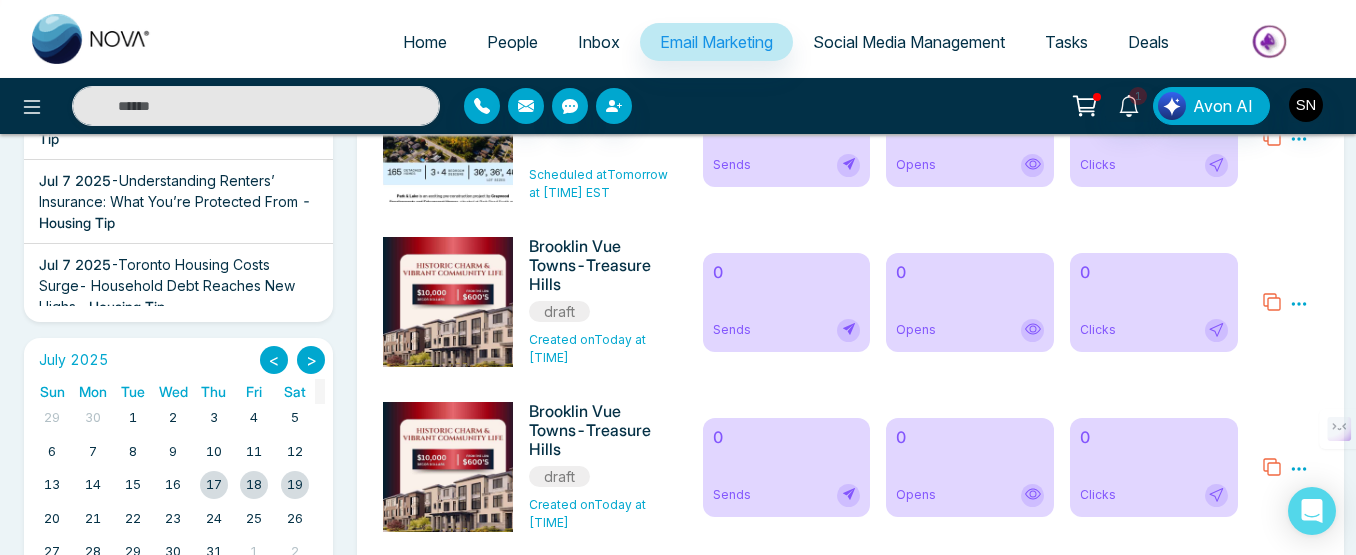 click 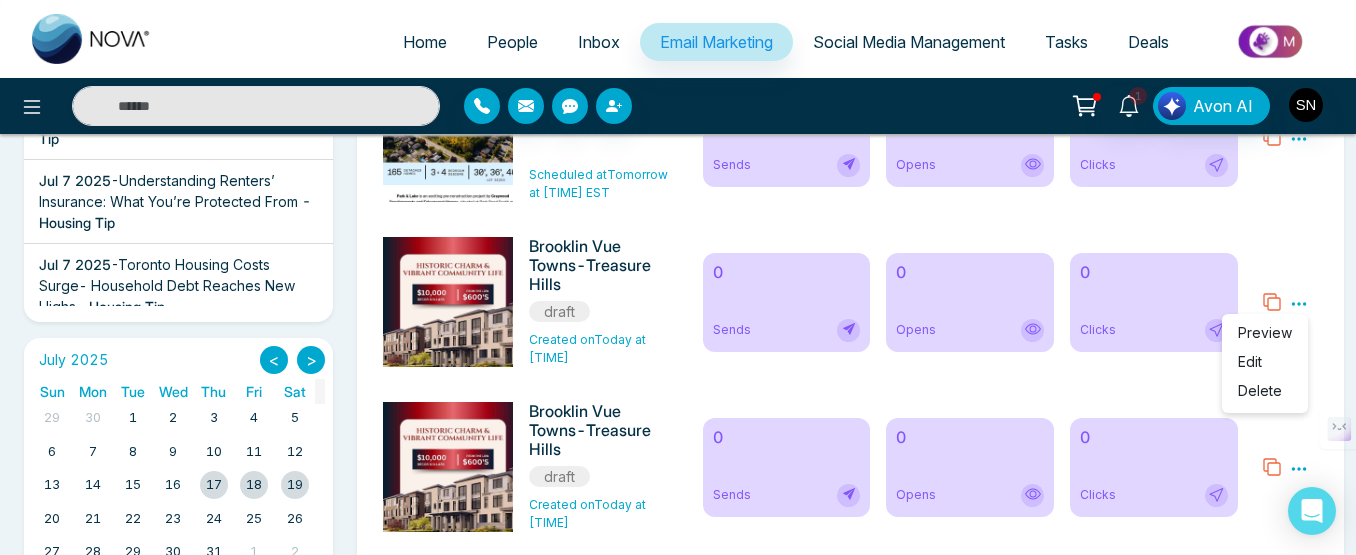click on "Edit" at bounding box center (1250, 361) 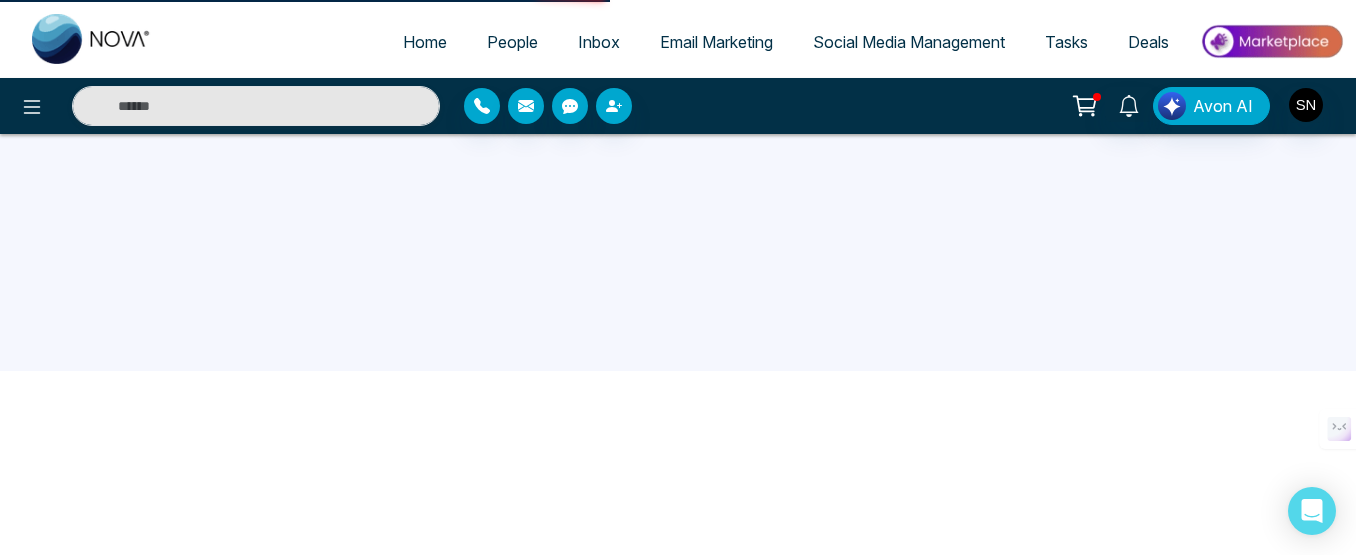 scroll, scrollTop: 0, scrollLeft: 0, axis: both 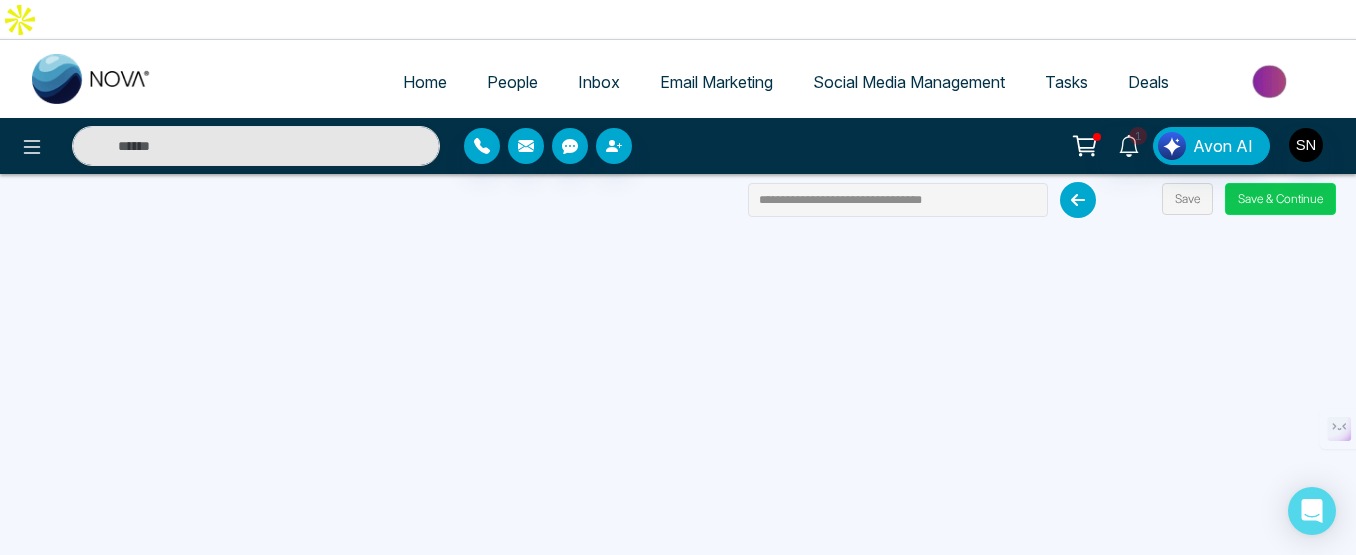 click on "Save & Continue" at bounding box center [1280, 199] 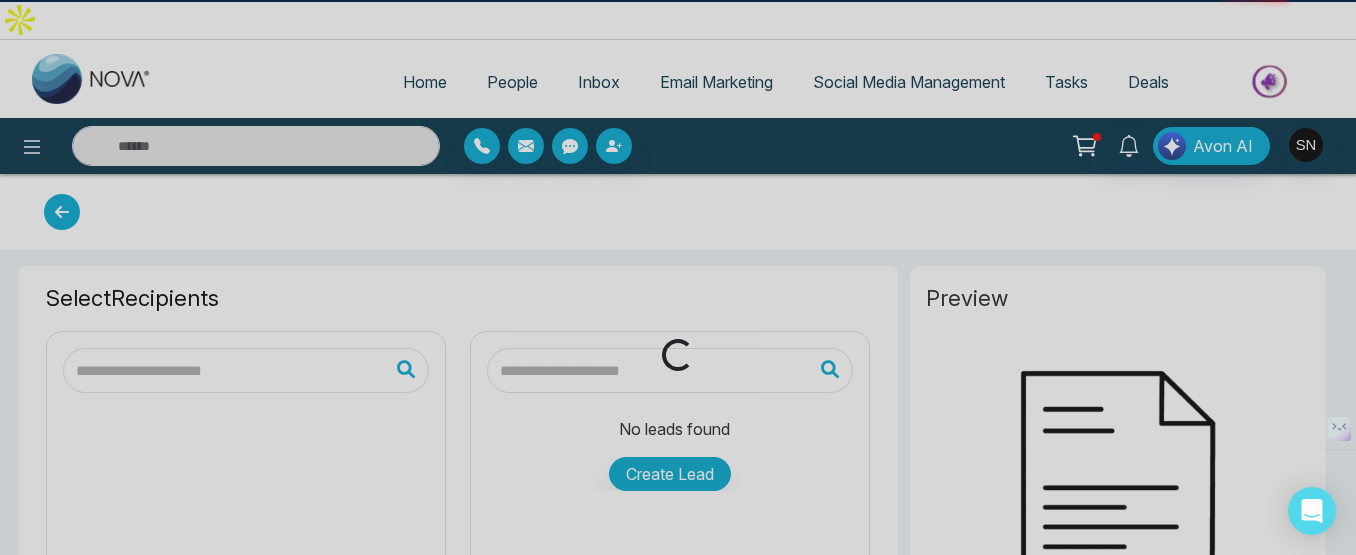 click on "Loading..." at bounding box center [678, 277] 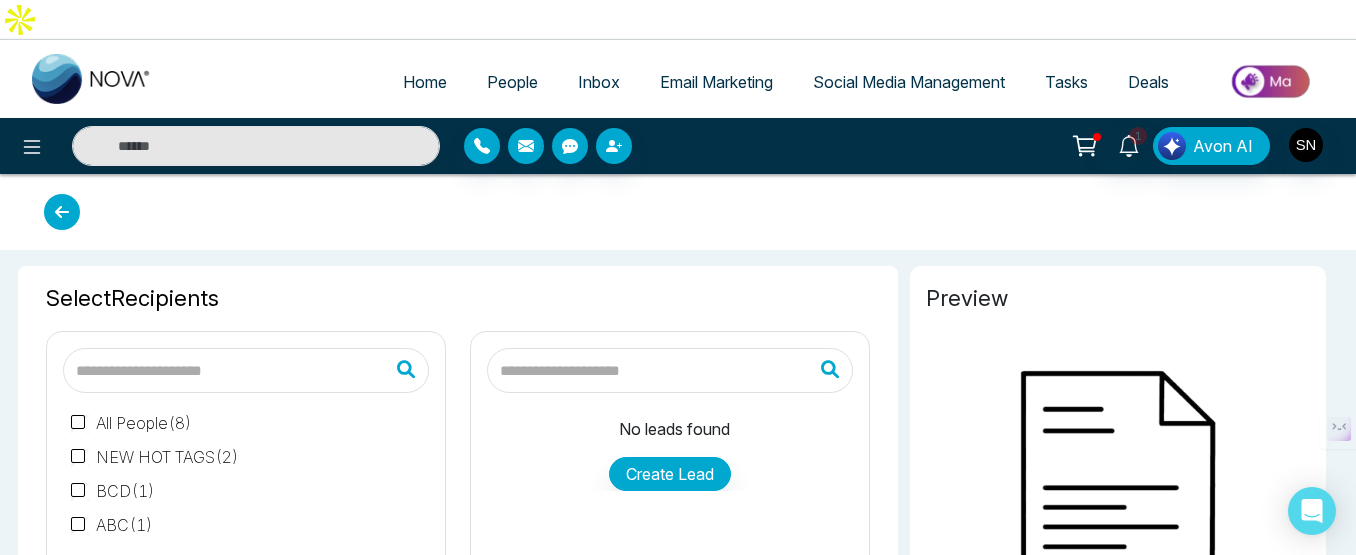 type on "**********" 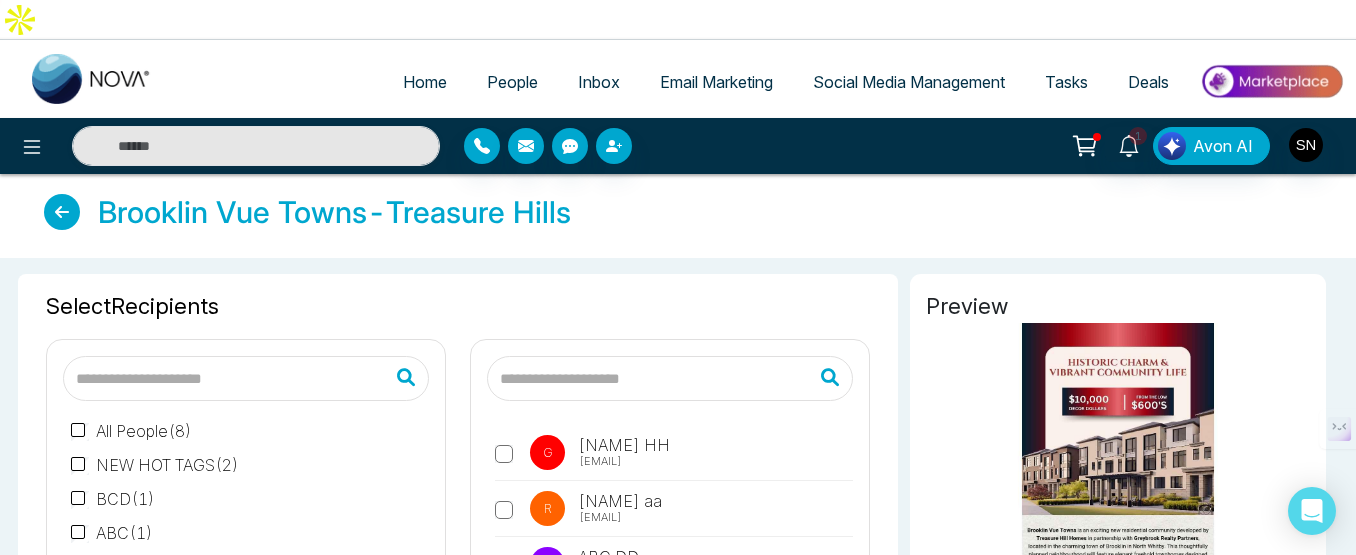 click on "Social Media Management" at bounding box center [909, 82] 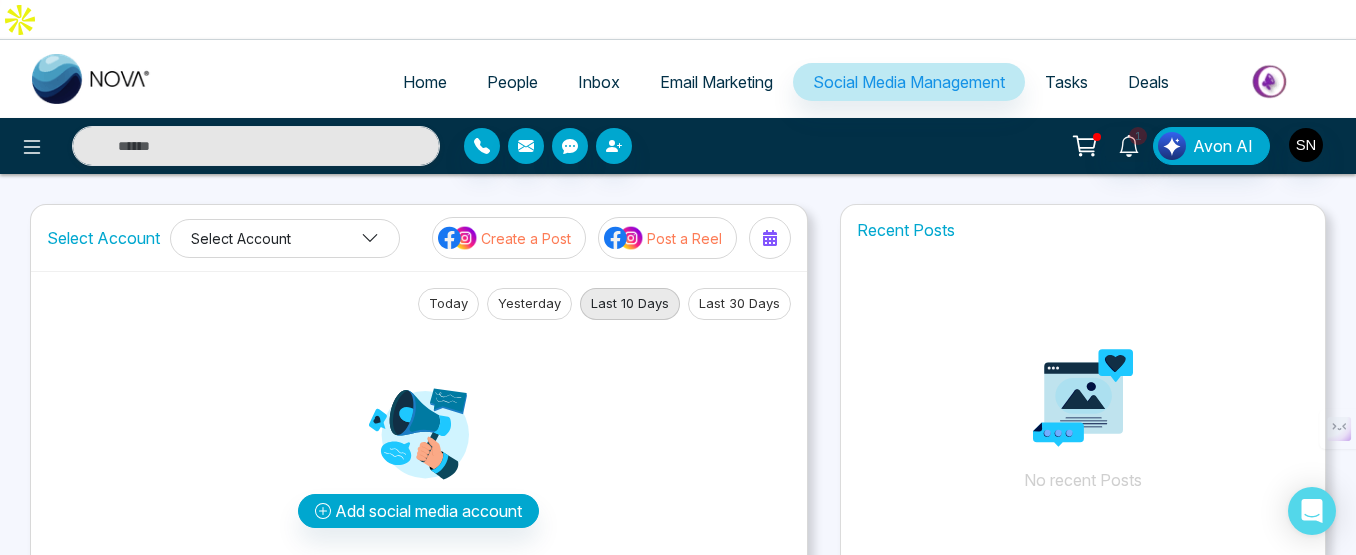 click on "Select Account" at bounding box center [285, 238] 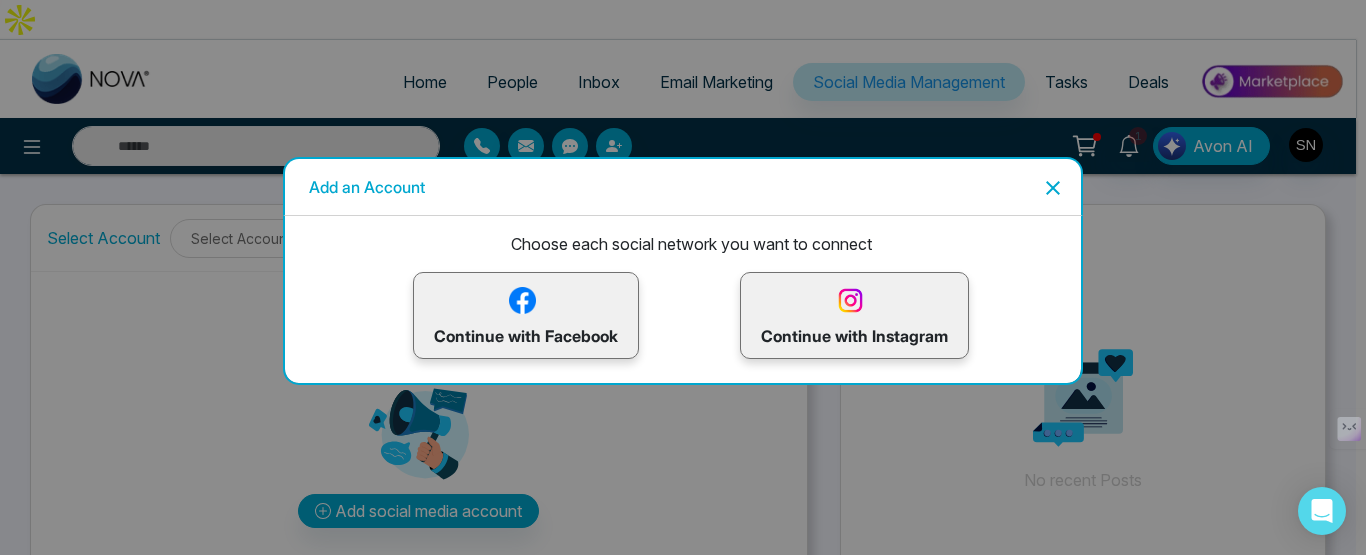 click 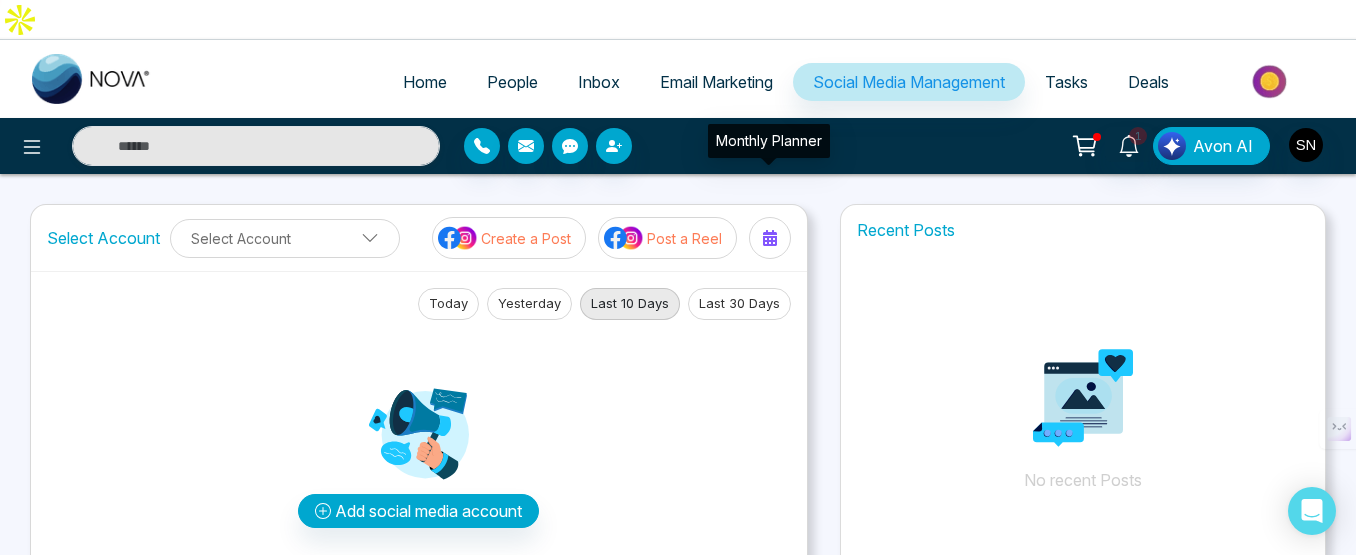 click 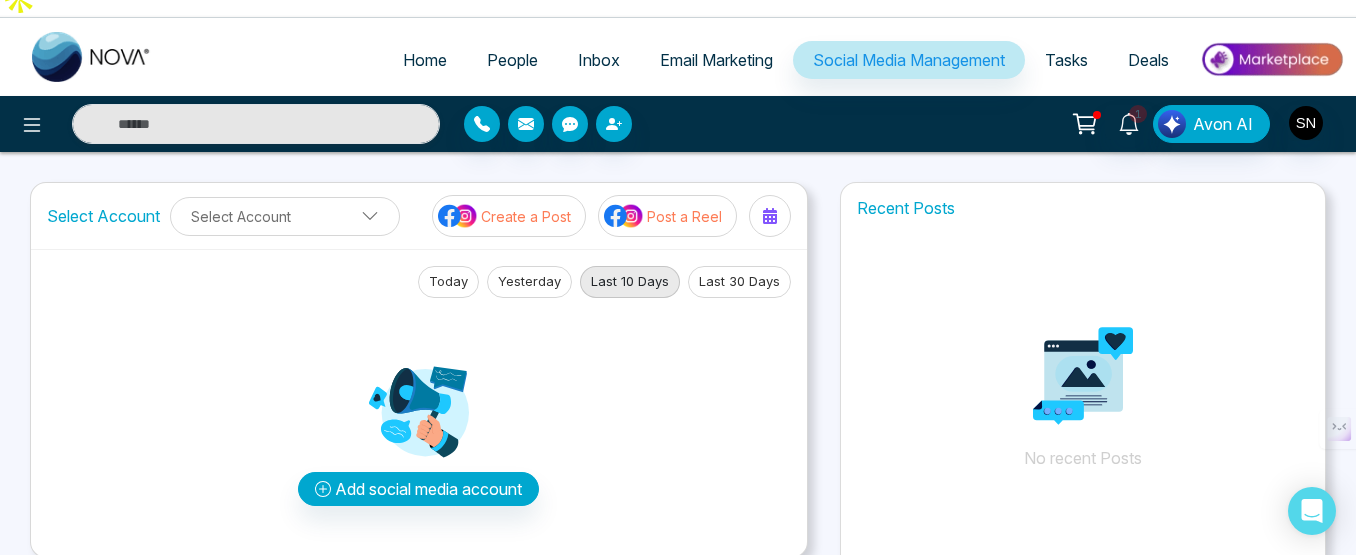 scroll, scrollTop: 0, scrollLeft: 0, axis: both 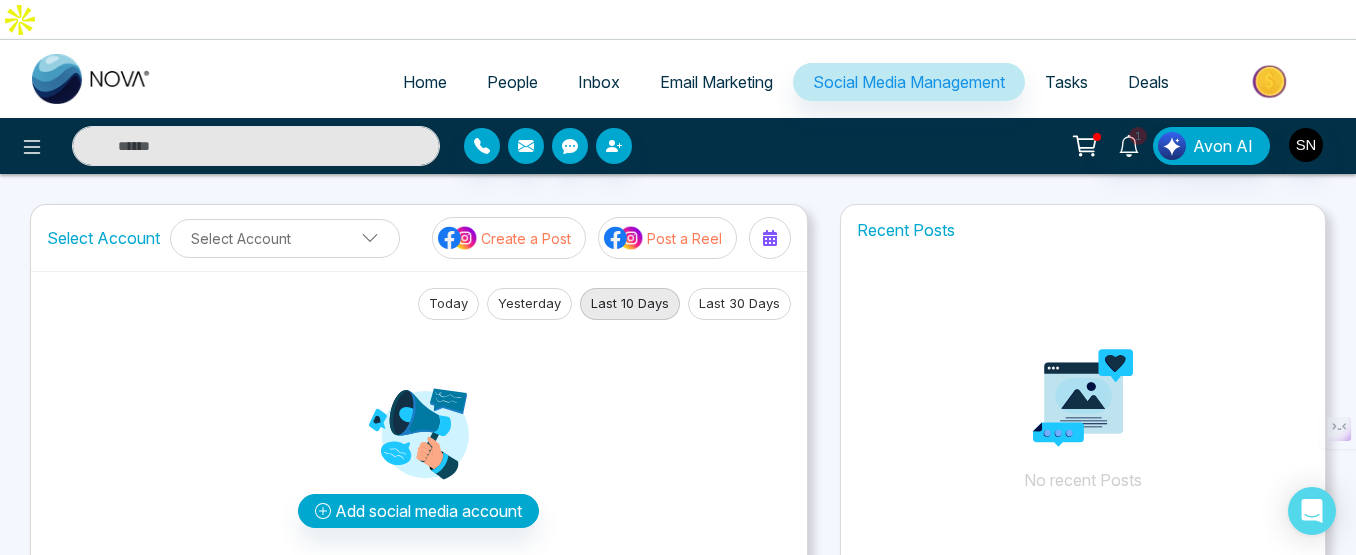 click on "Tasks" at bounding box center [1066, 82] 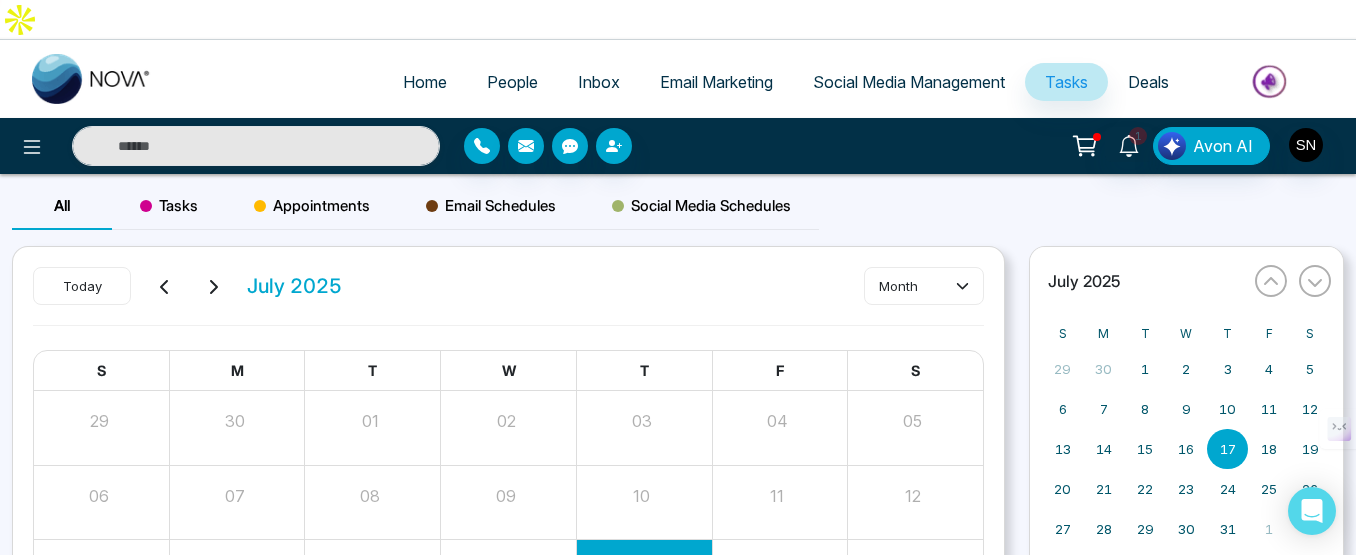 click on "Appointments" at bounding box center [312, 206] 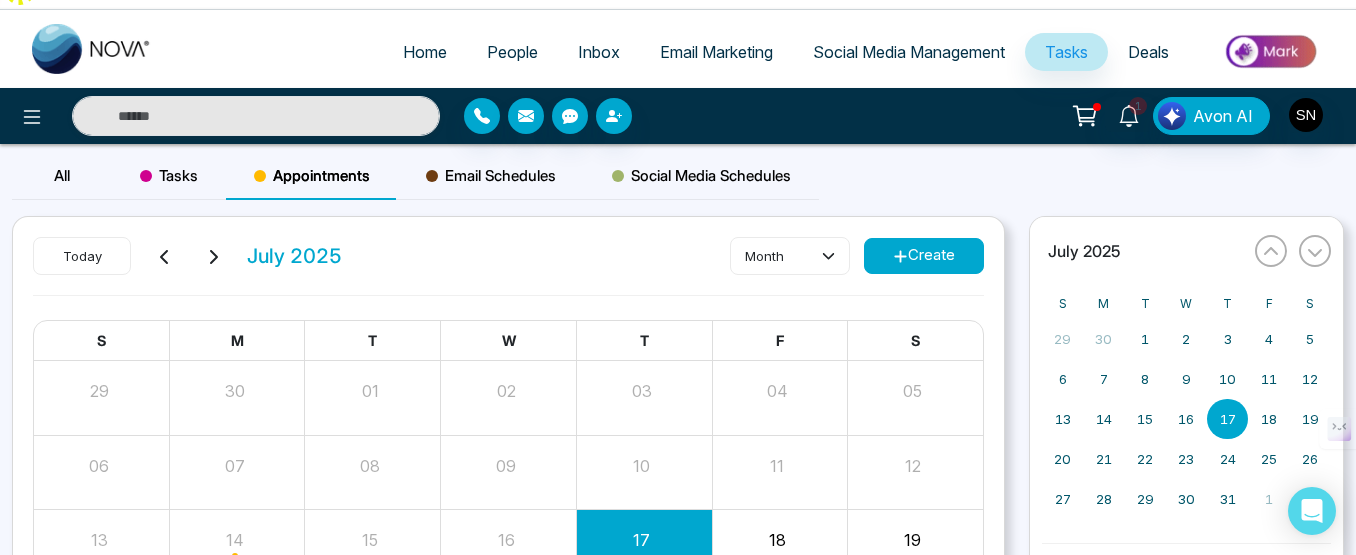 scroll, scrollTop: 0, scrollLeft: 0, axis: both 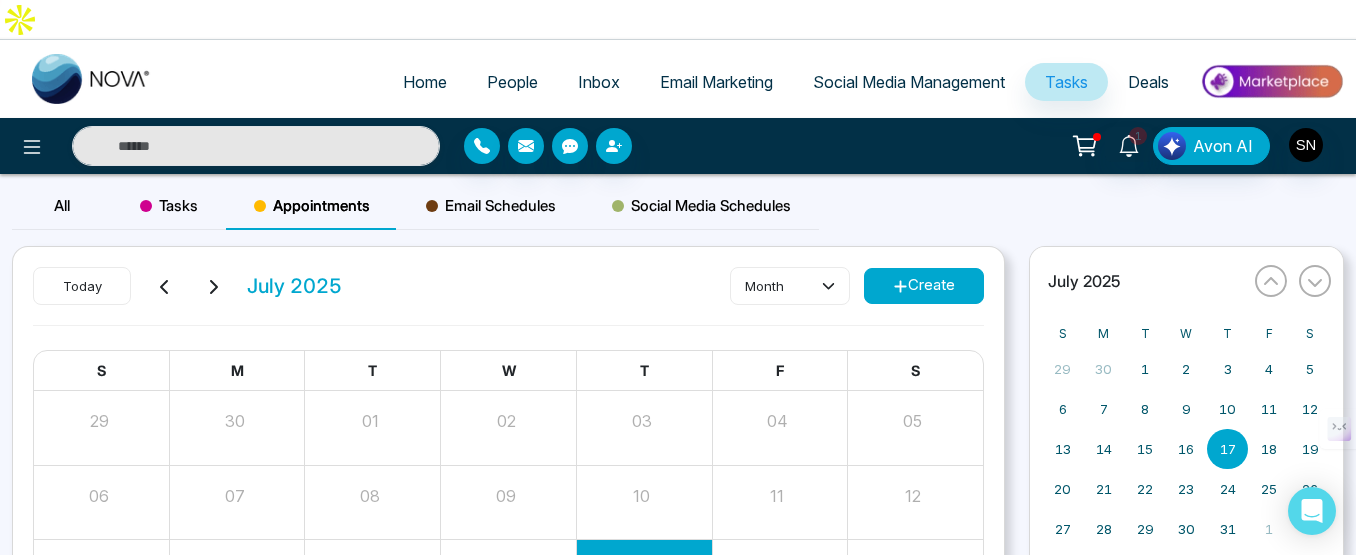 click on "Email Schedules" at bounding box center (491, 206) 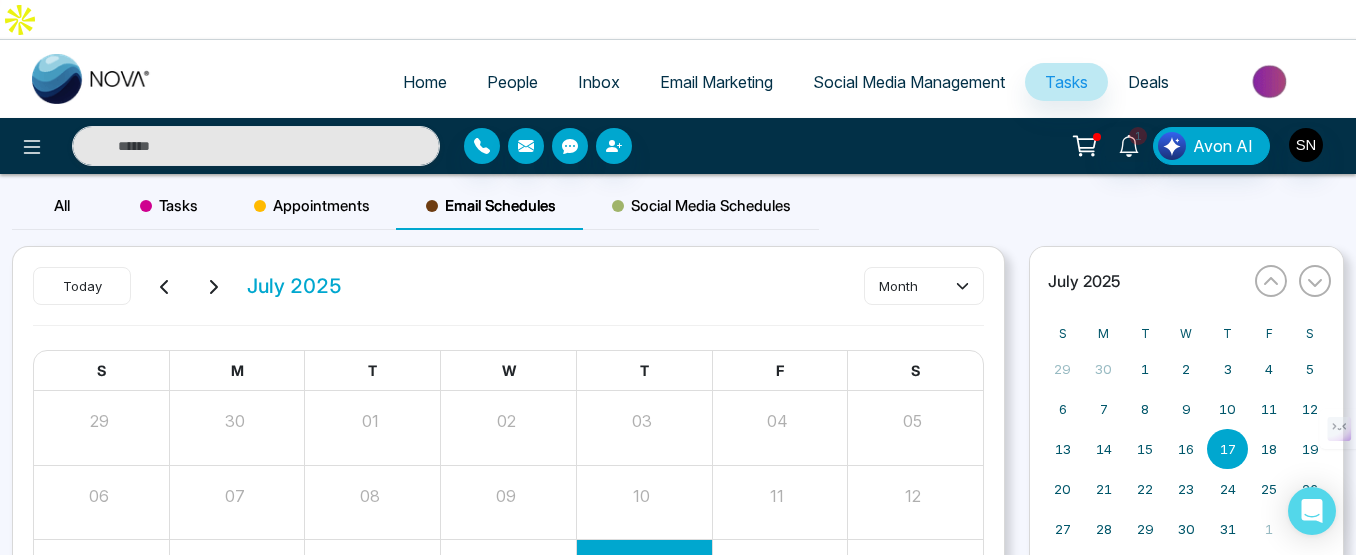 click on "Social Media Schedules" at bounding box center (701, 206) 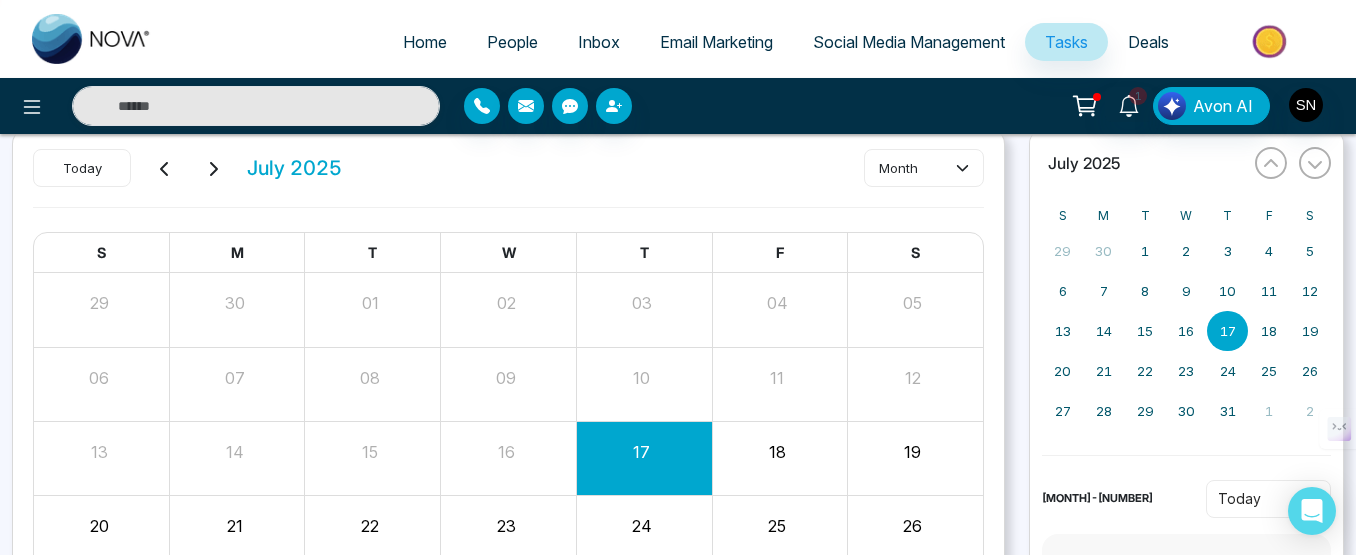 scroll, scrollTop: 257, scrollLeft: 0, axis: vertical 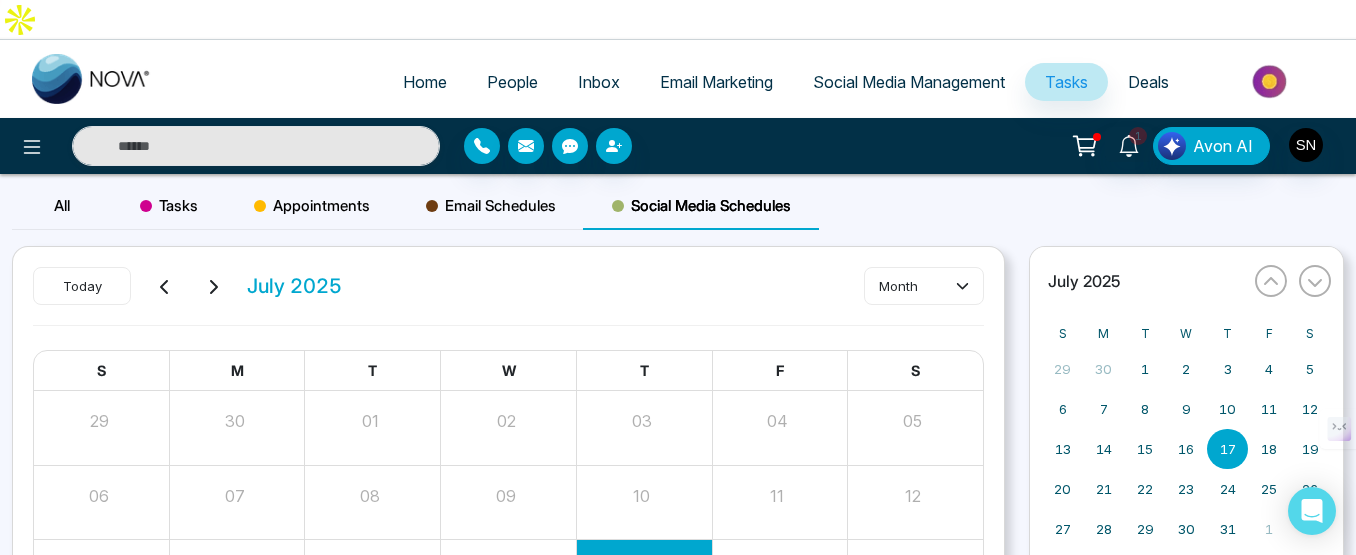 click at bounding box center (1271, 81) 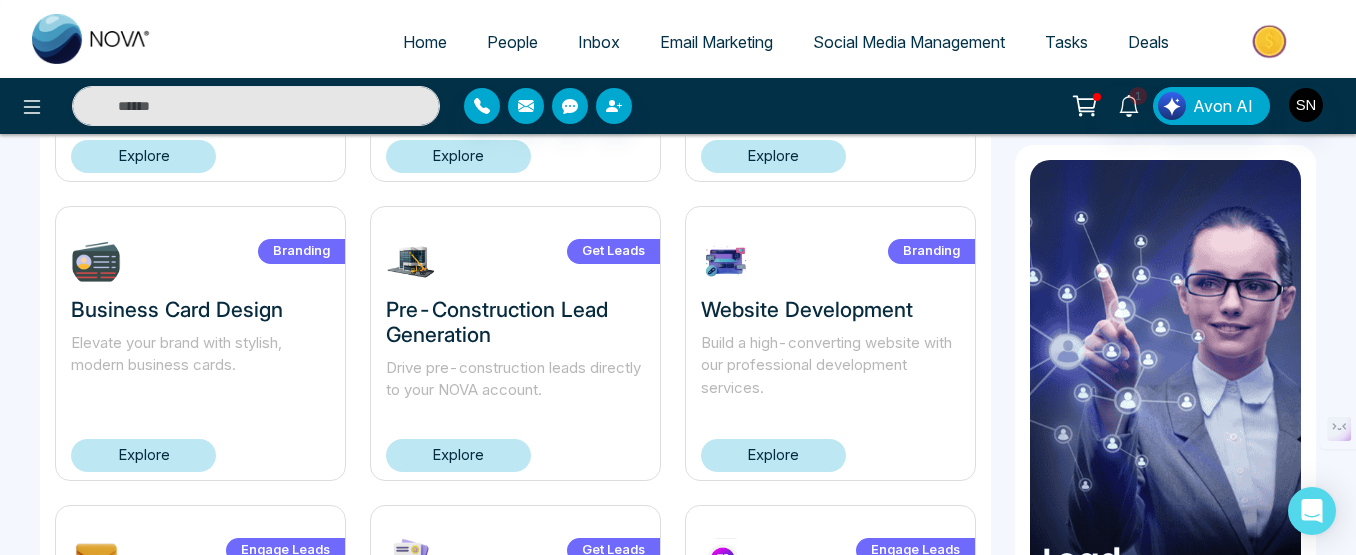 scroll, scrollTop: 1542, scrollLeft: 0, axis: vertical 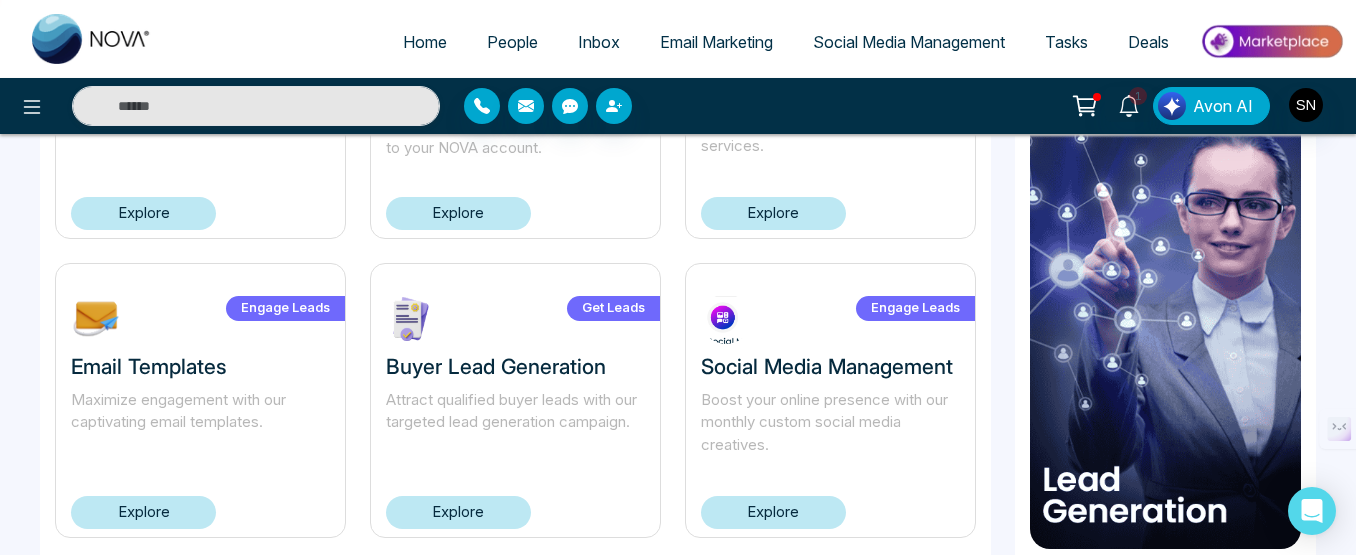 click on "Explore" at bounding box center [458, 512] 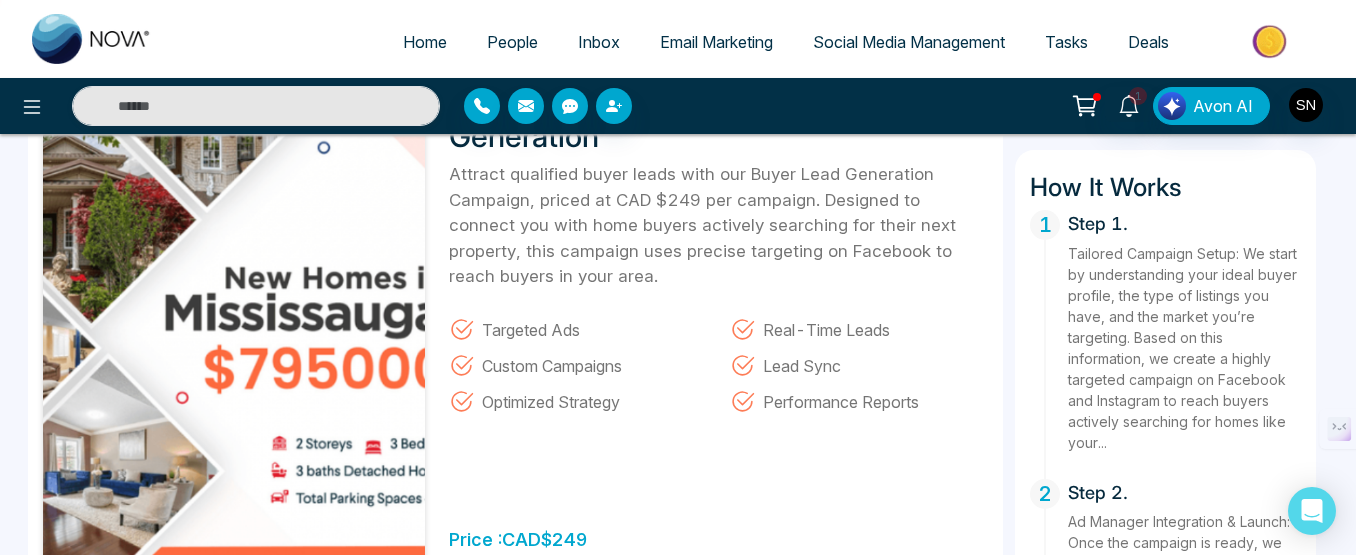 scroll, scrollTop: 400, scrollLeft: 0, axis: vertical 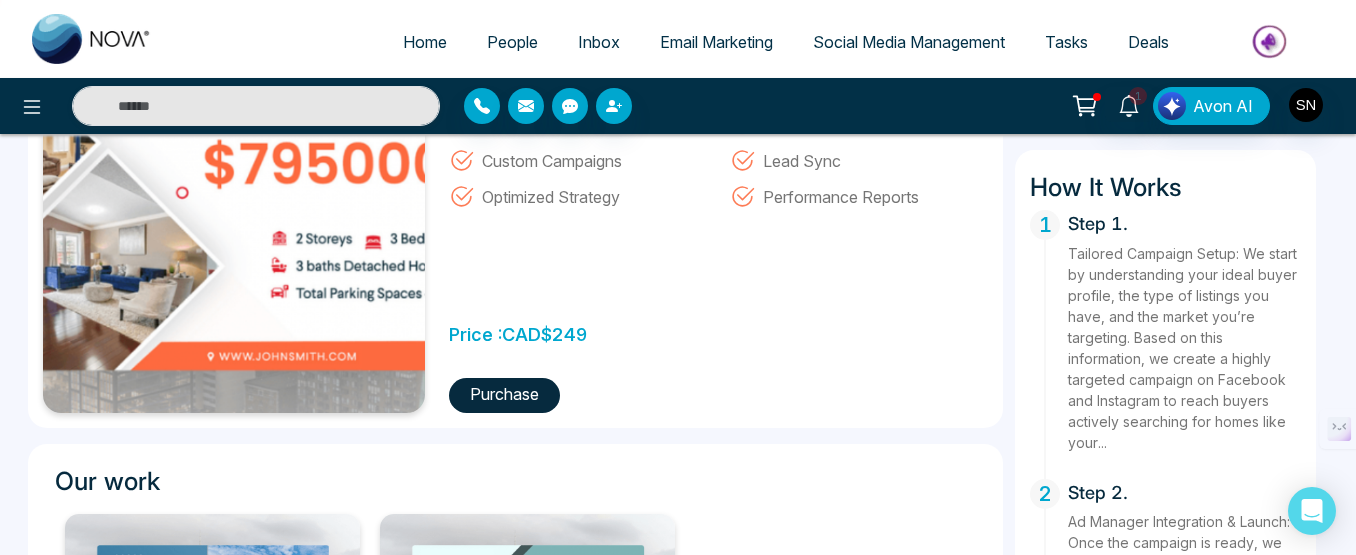 click on "Purchase" at bounding box center (504, 395) 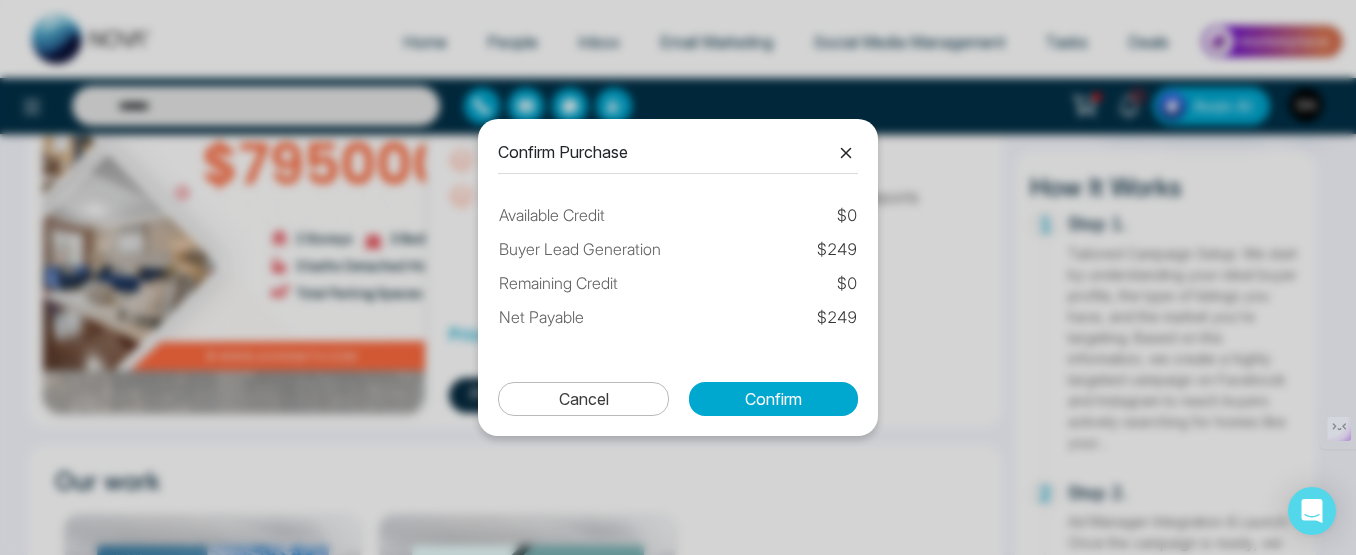 click 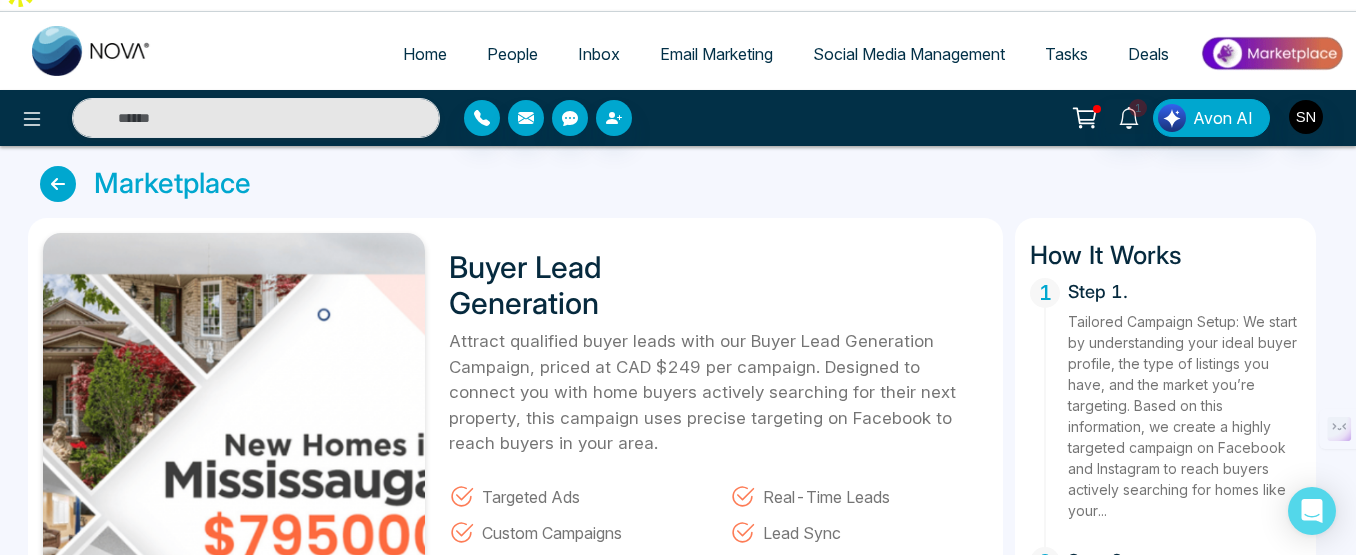 scroll, scrollTop: 0, scrollLeft: 0, axis: both 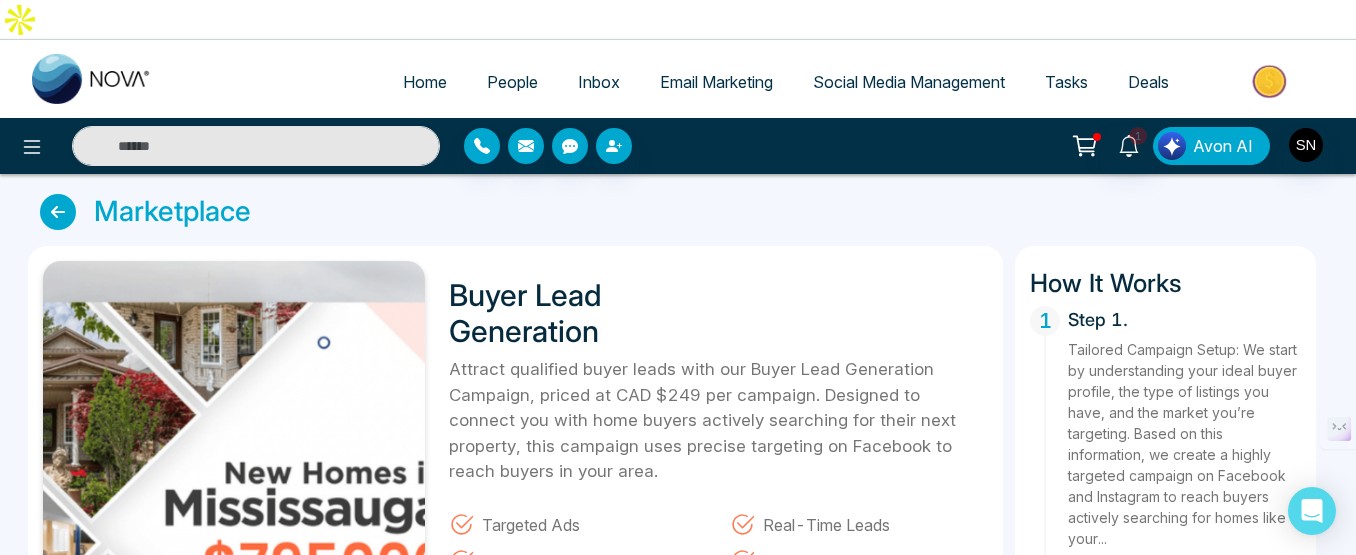 click on "Avon AI" at bounding box center (1223, 146) 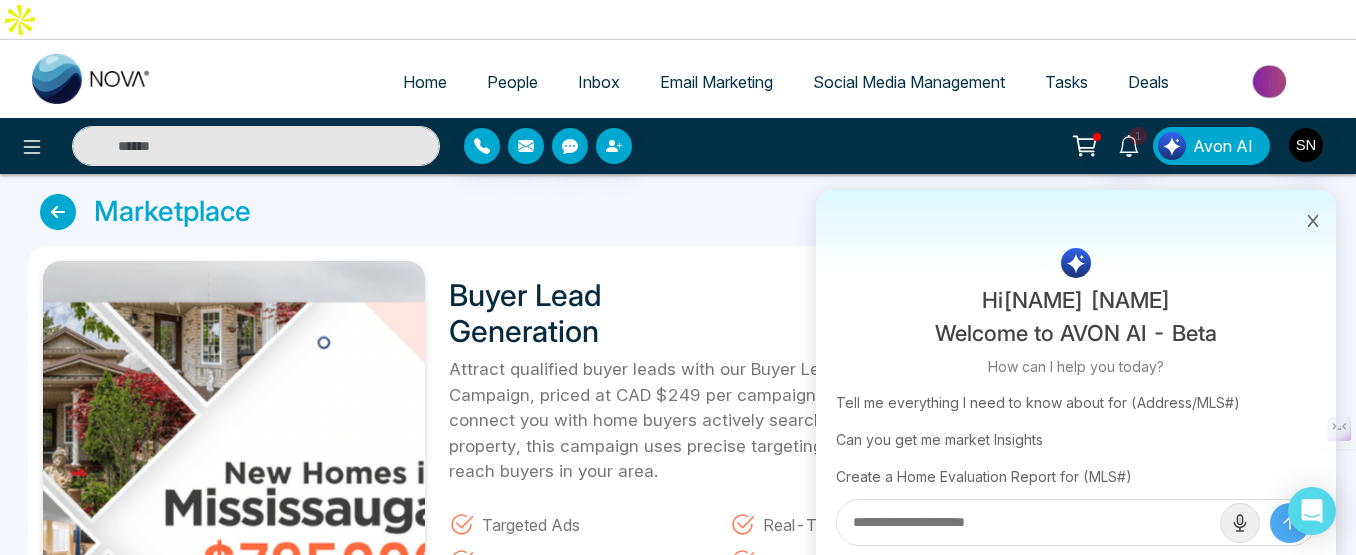 scroll, scrollTop: 0, scrollLeft: 0, axis: both 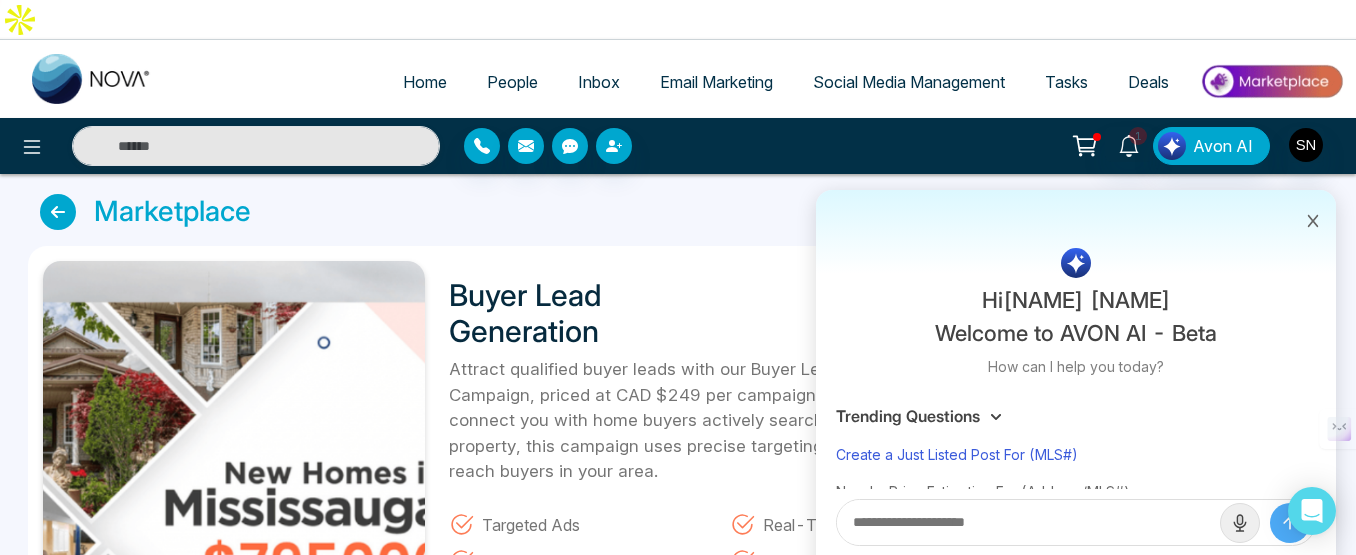 click on "Create a Just Listed Post For (MLS#)" at bounding box center (1076, 454) 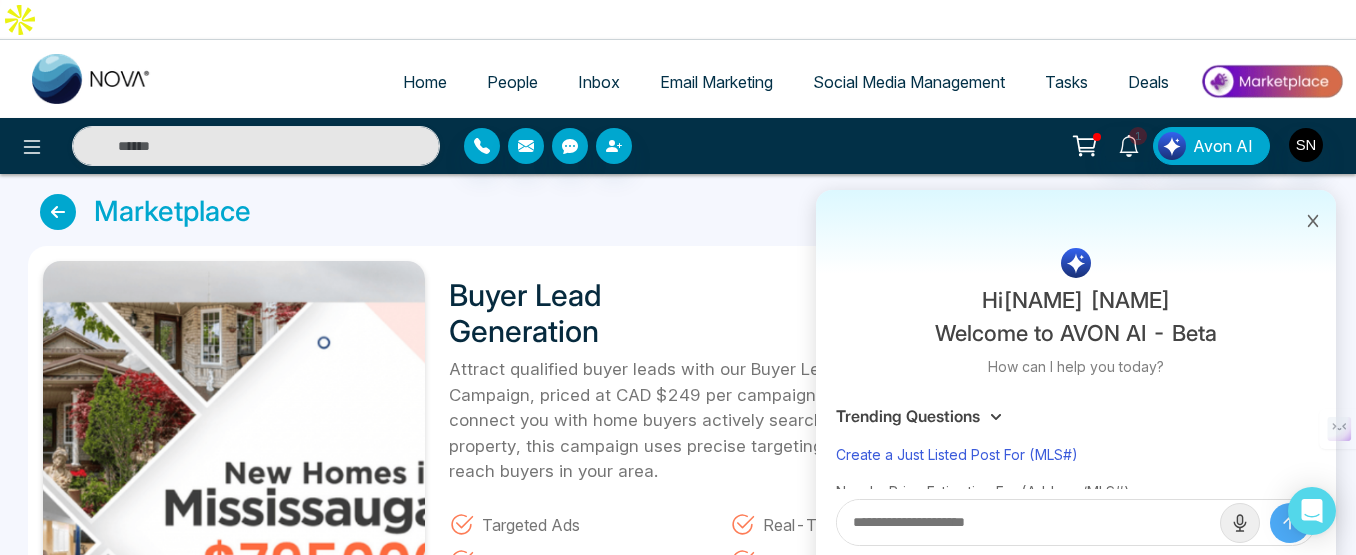 type on "**********" 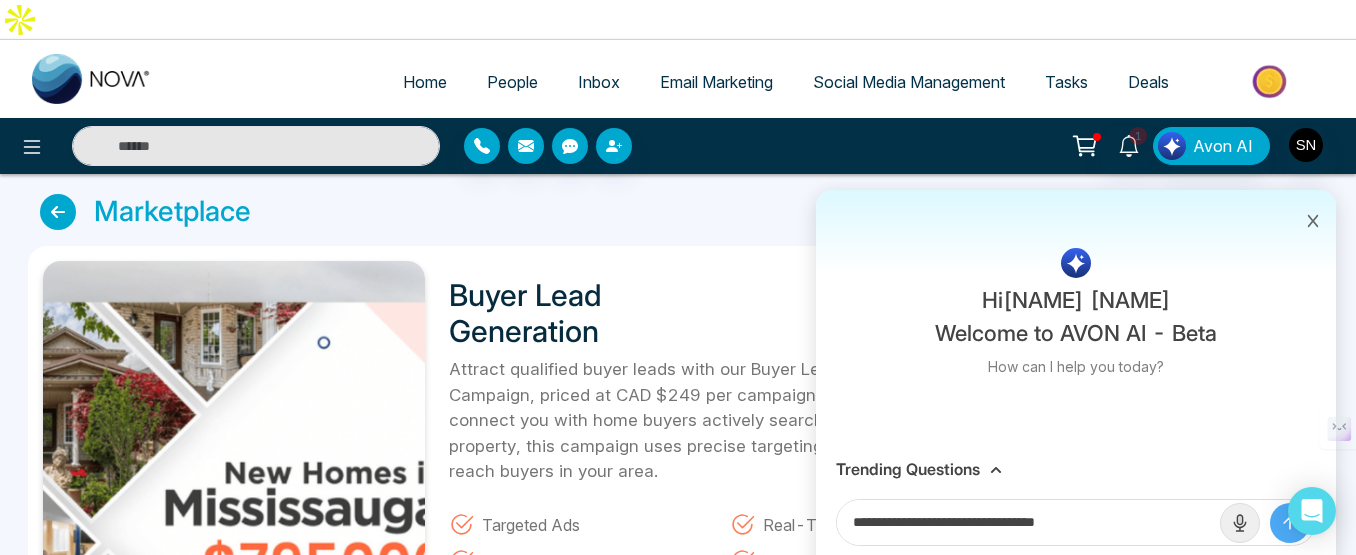 click on "**********" at bounding box center (1028, 522) 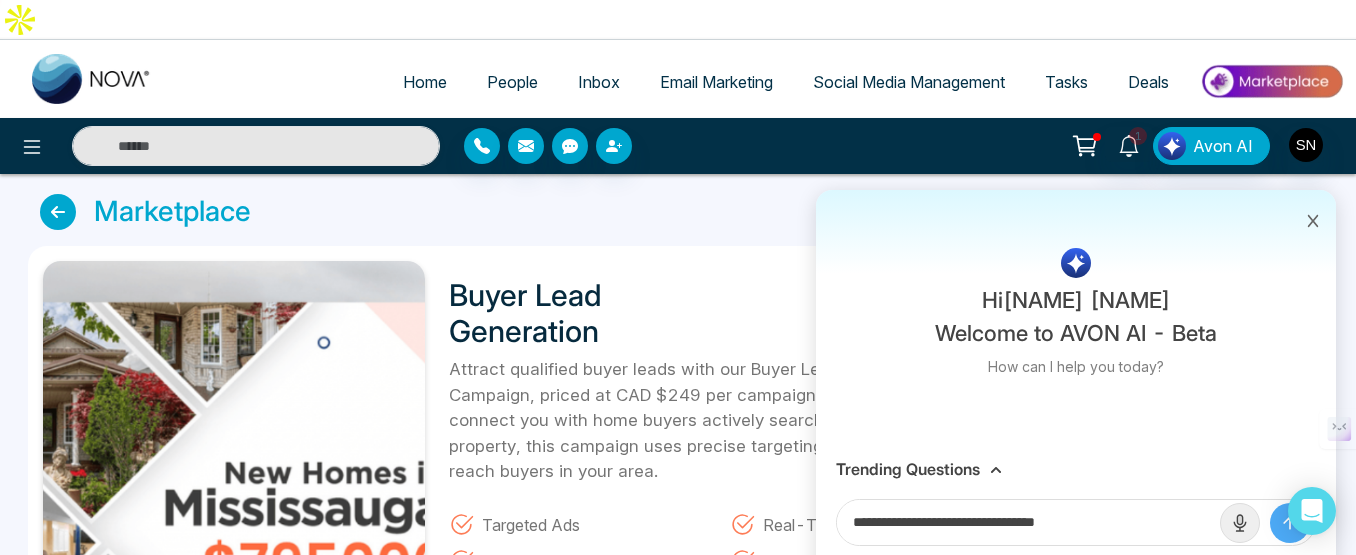 click at bounding box center [1313, 219] 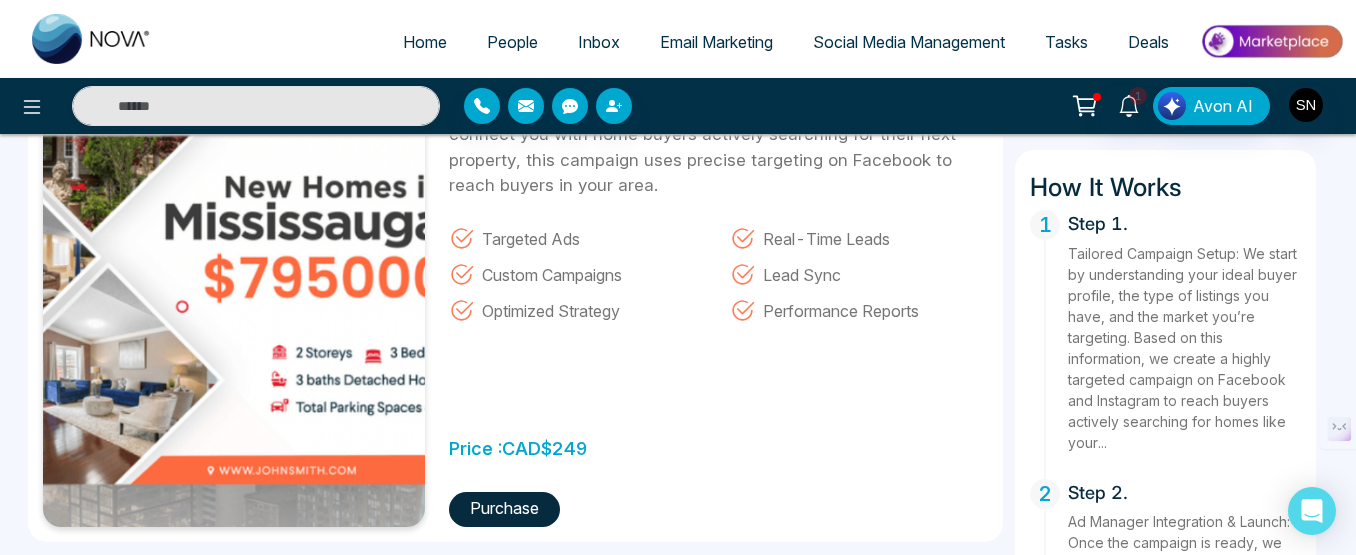 scroll, scrollTop: 0, scrollLeft: 0, axis: both 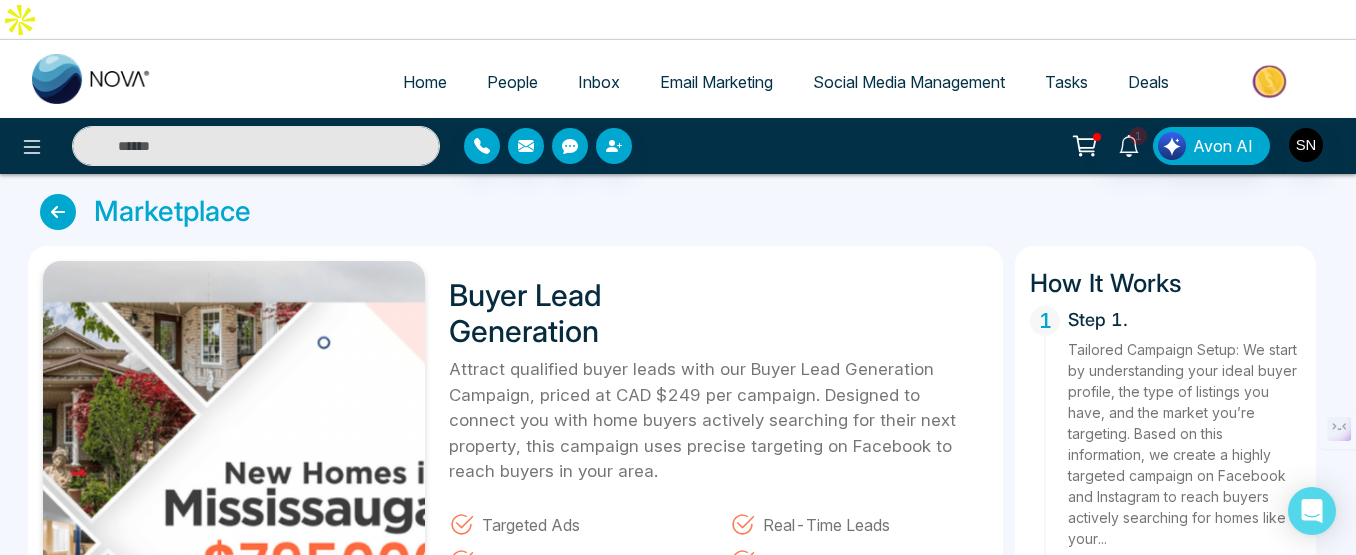 click on "Email Marketing" at bounding box center [716, 82] 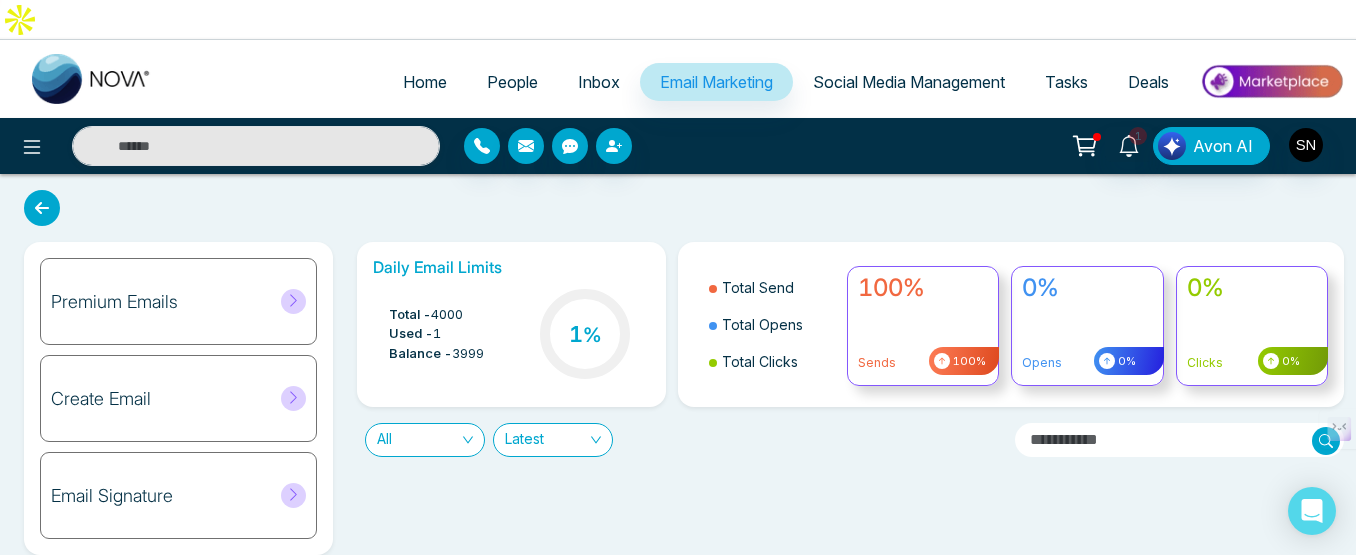 click 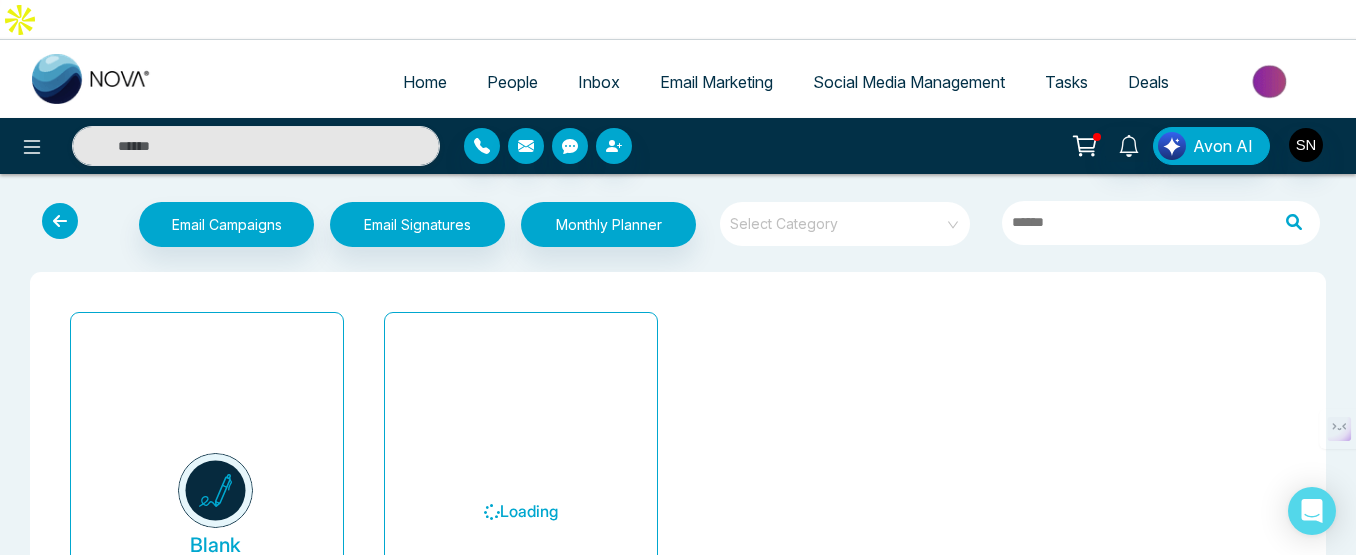 click at bounding box center [60, 221] 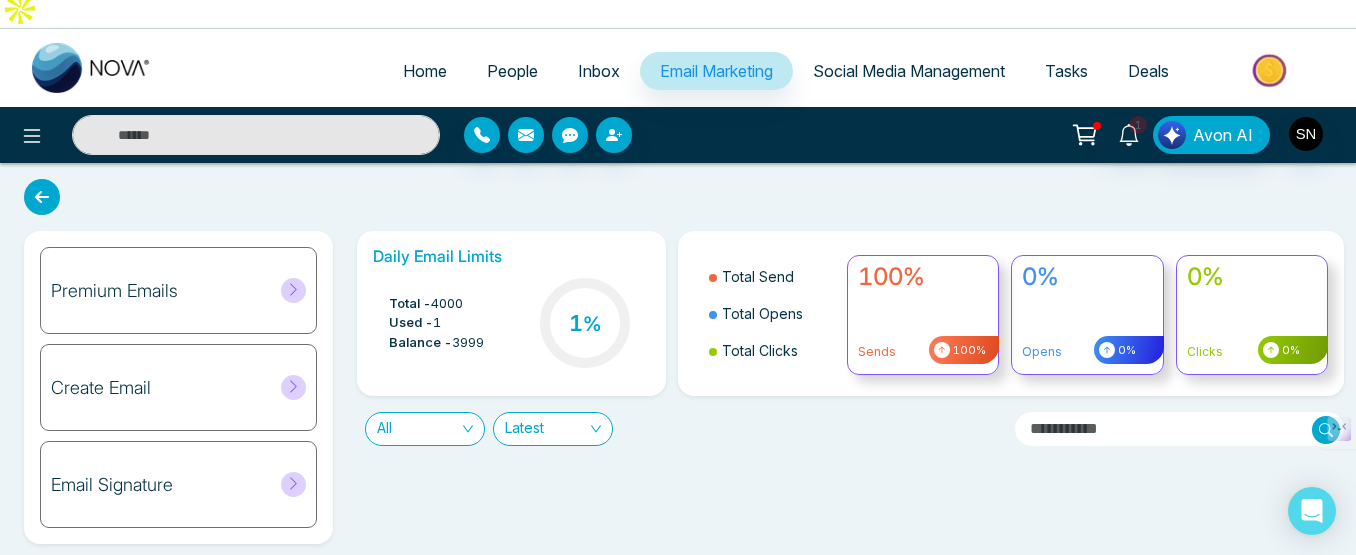 scroll, scrollTop: 0, scrollLeft: 0, axis: both 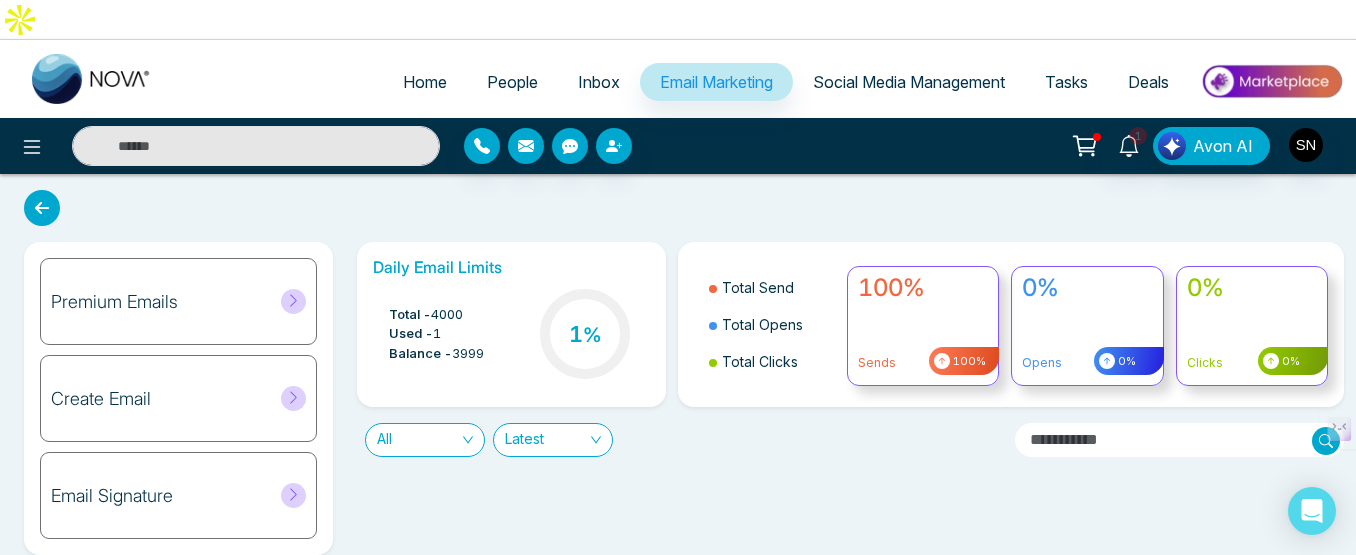 click at bounding box center [293, 301] 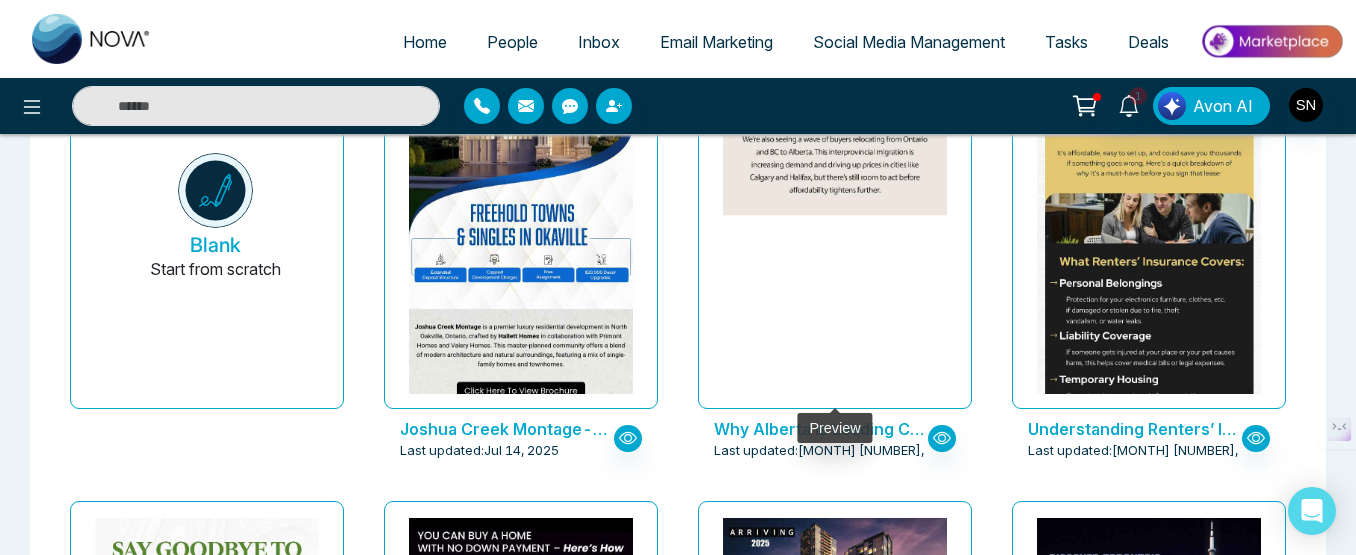 scroll, scrollTop: 0, scrollLeft: 0, axis: both 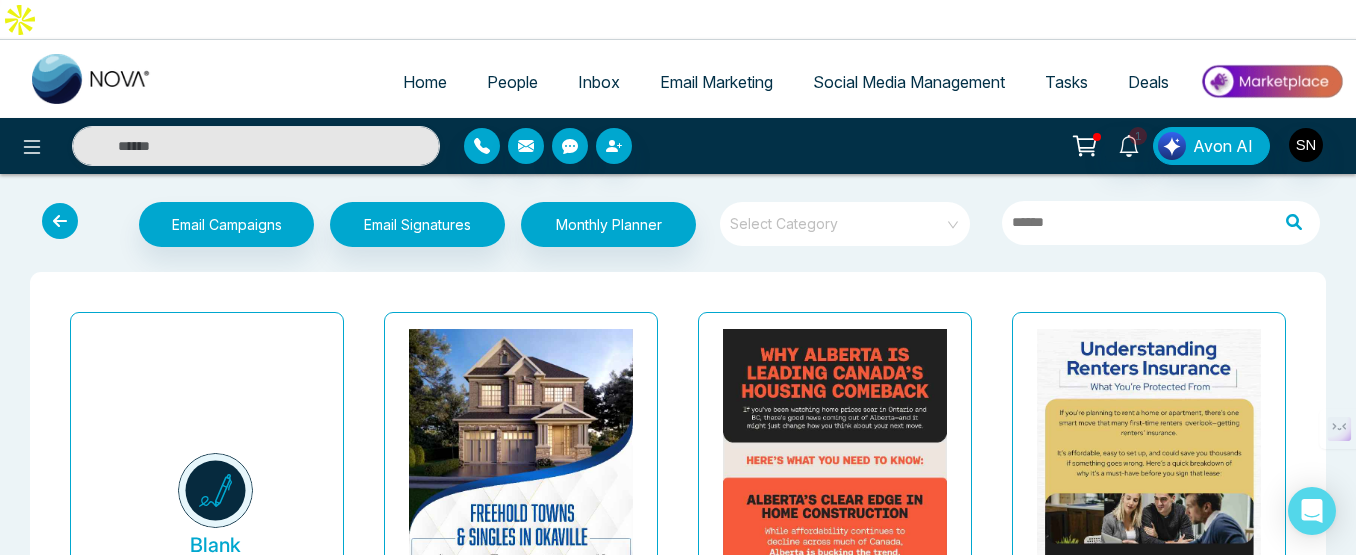 click at bounding box center [838, 217] 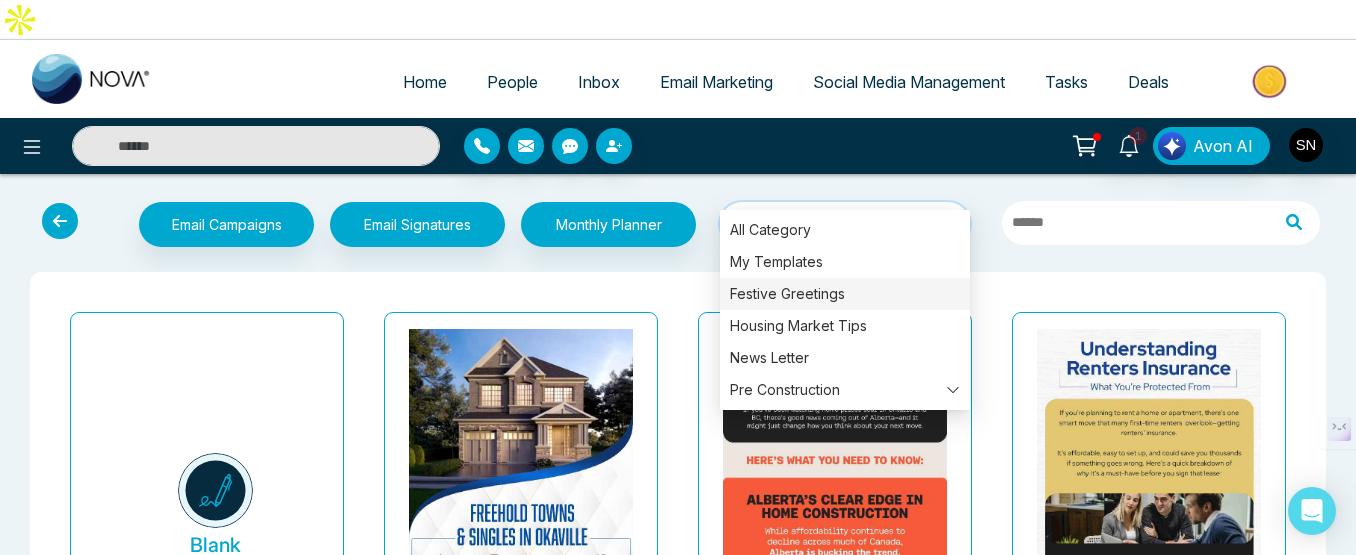 click on "Festive Greetings" at bounding box center (845, 294) 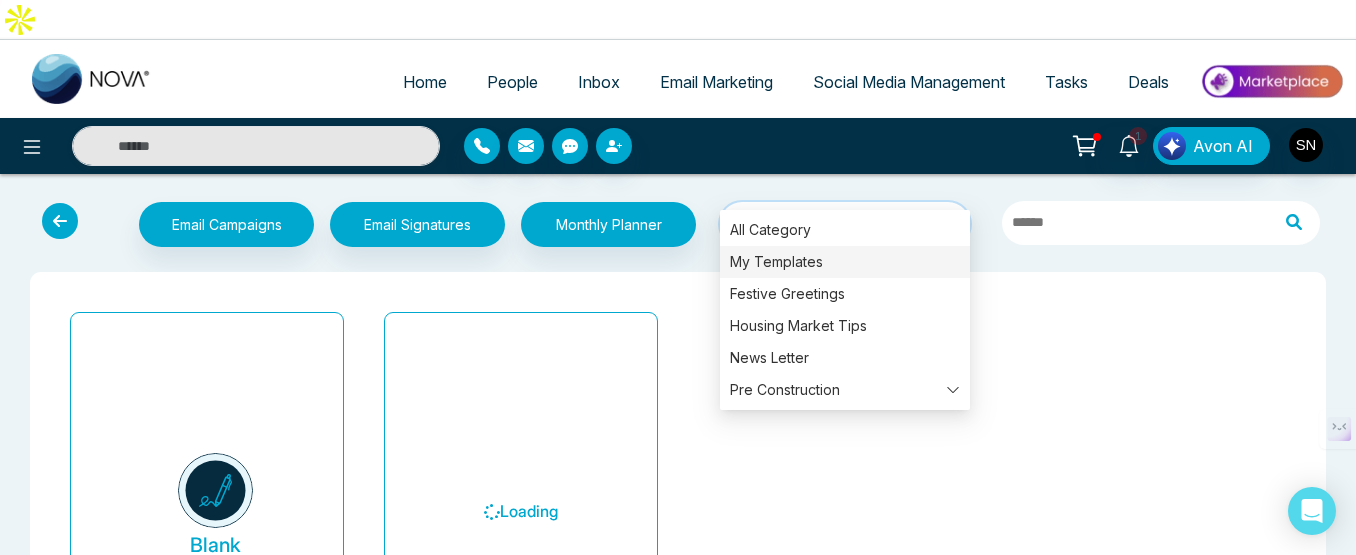 click on "My Templates" at bounding box center (845, 262) 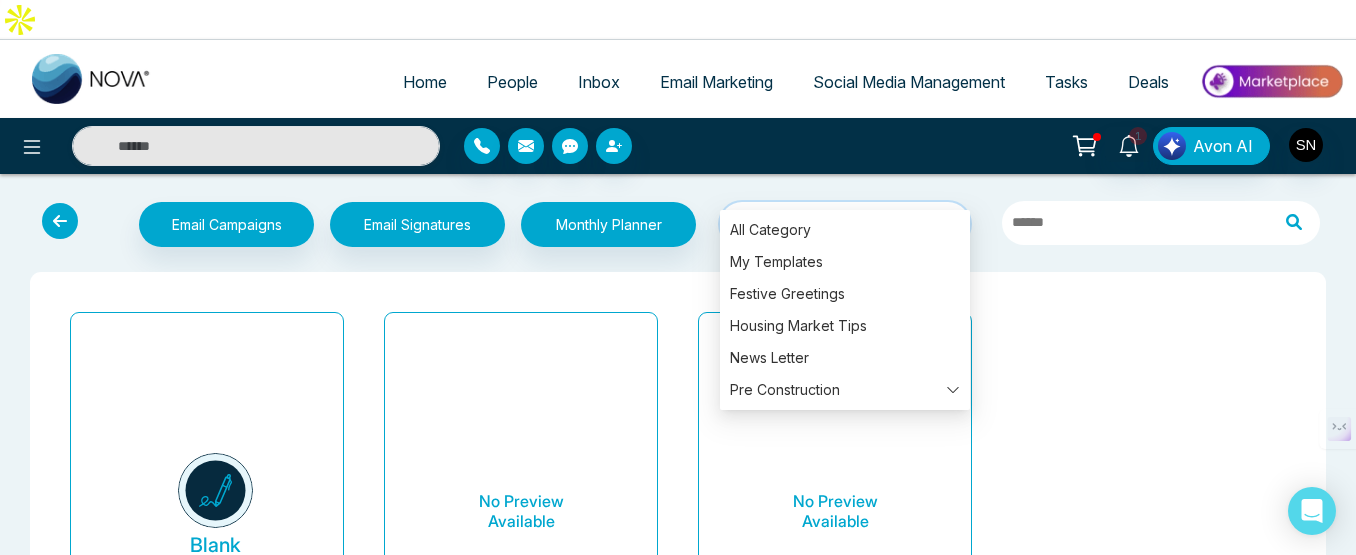 click on "Blank Start from scratch No Preview  Available Untitled Last updated:  Jul 14, 2025 No Preview  Available Untitled Last updated:  Jul 10, 2025" at bounding box center (678, 548) 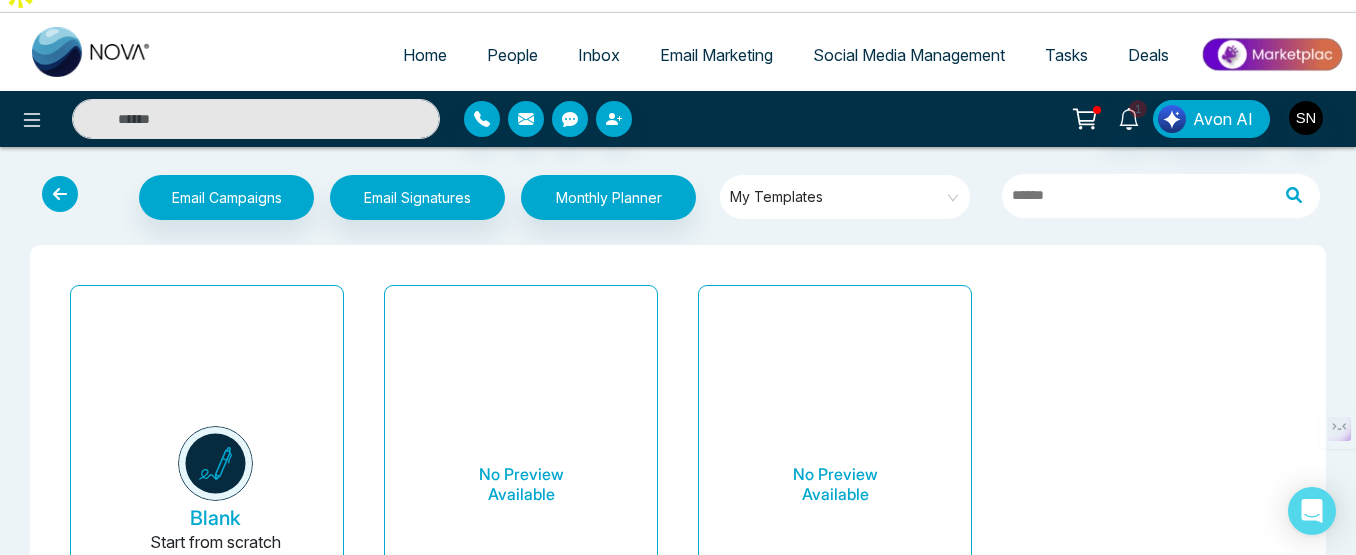 scroll, scrollTop: 0, scrollLeft: 0, axis: both 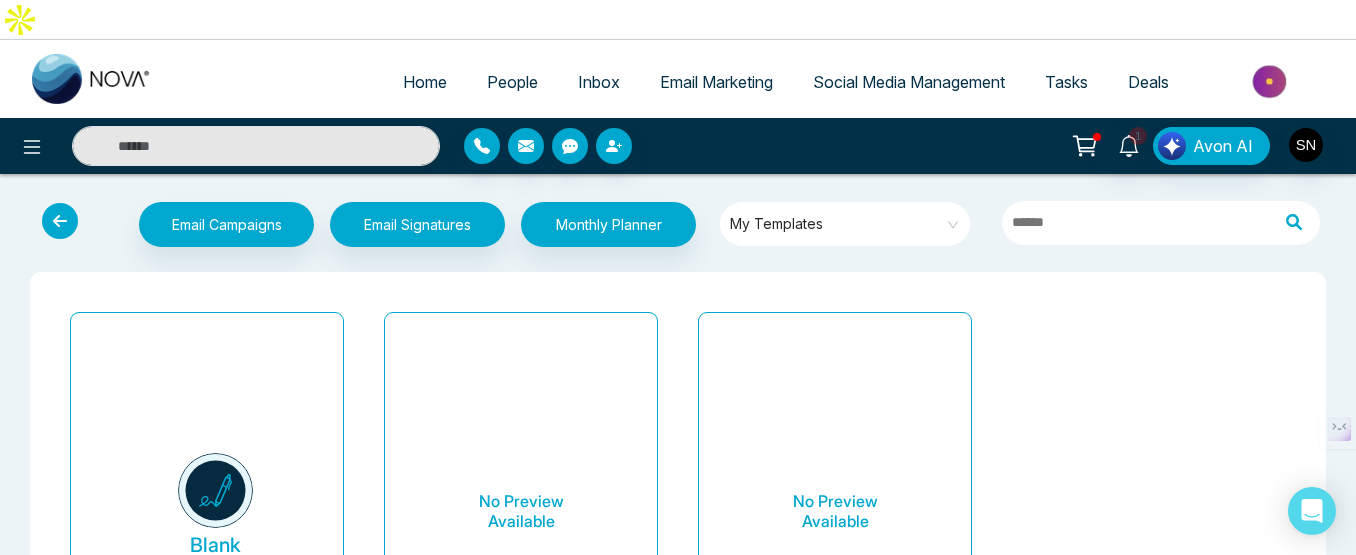 click on "My Templates" at bounding box center (846, 224) 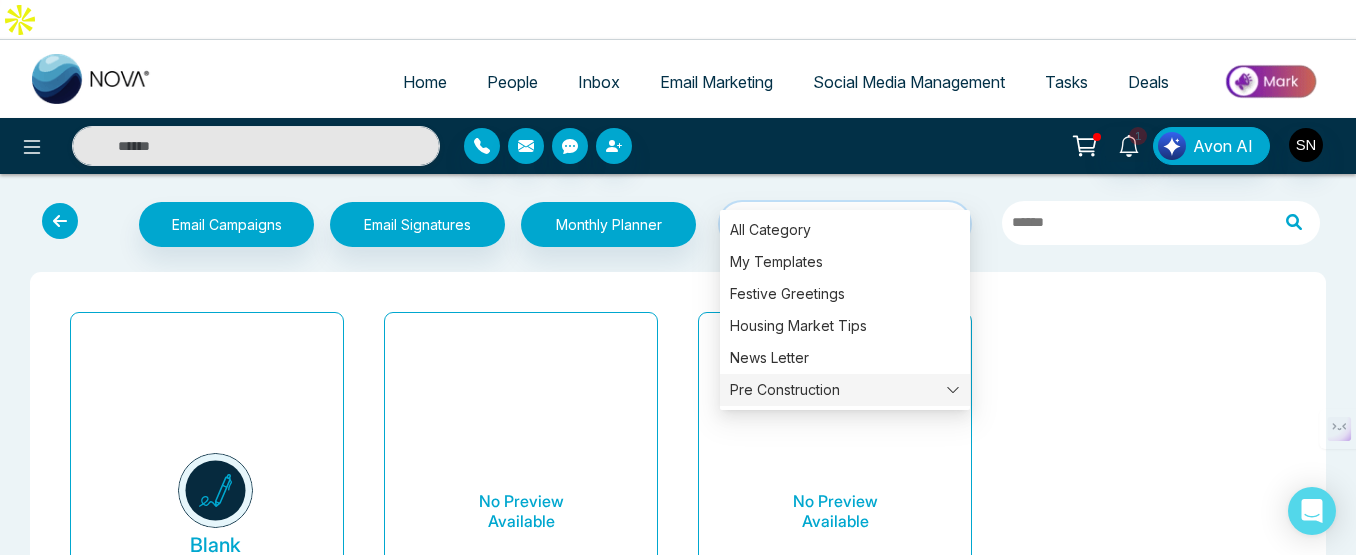 click on "Pre Construction" at bounding box center (845, 390) 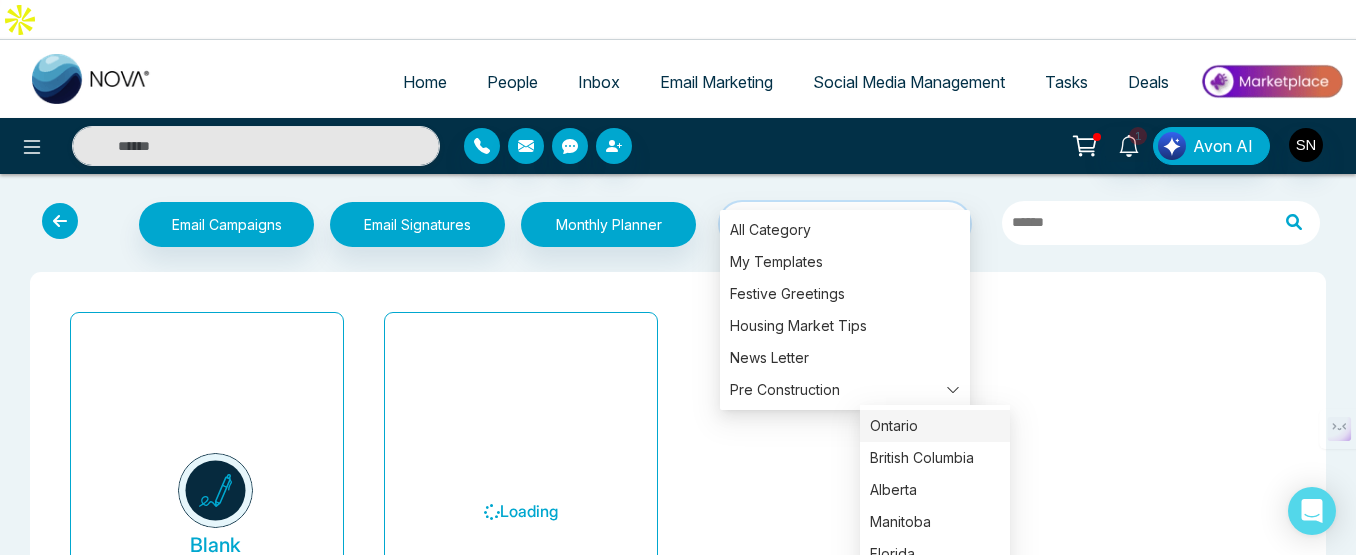 click on "Ontario" at bounding box center [935, 426] 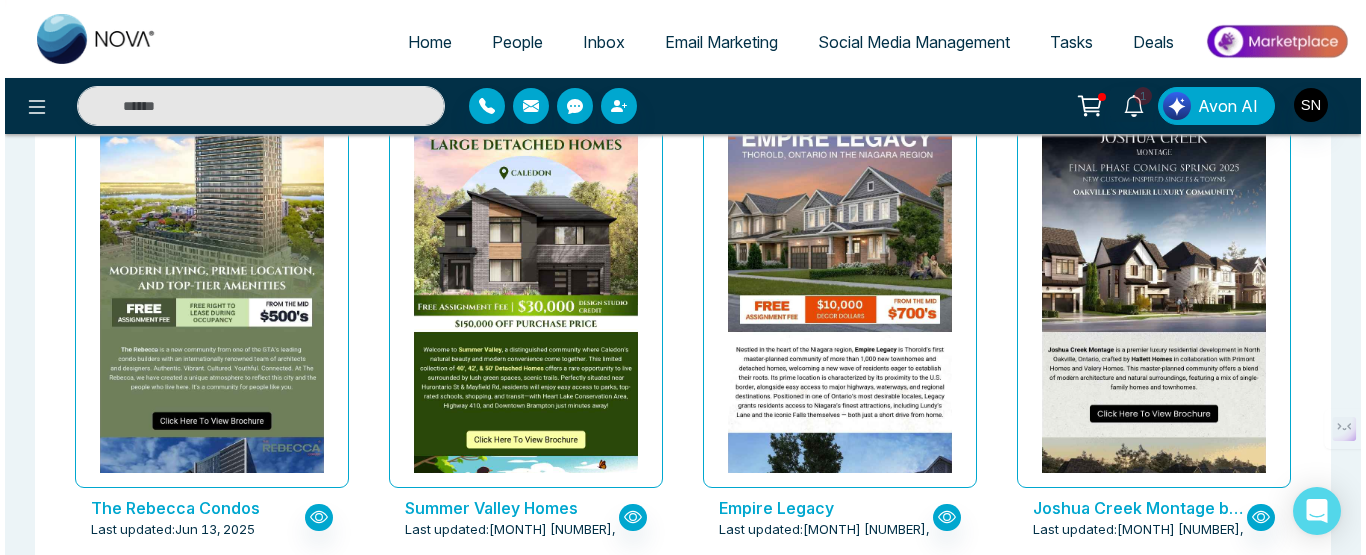 scroll, scrollTop: 1200, scrollLeft: 0, axis: vertical 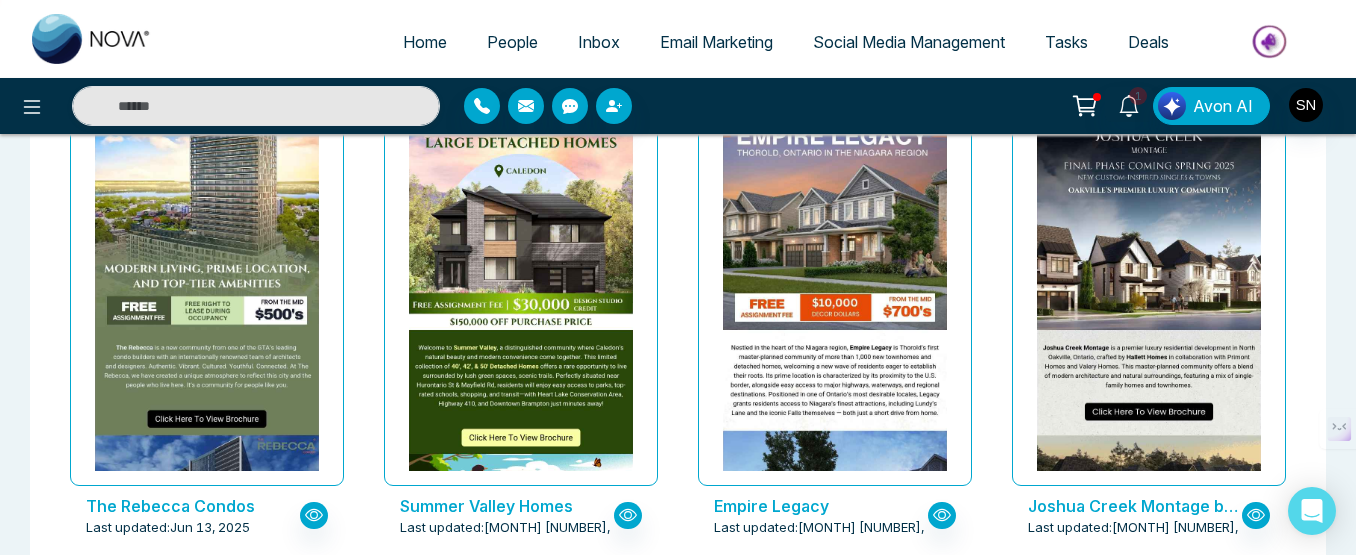 click on "Empire Legacy" at bounding box center (821, 506) 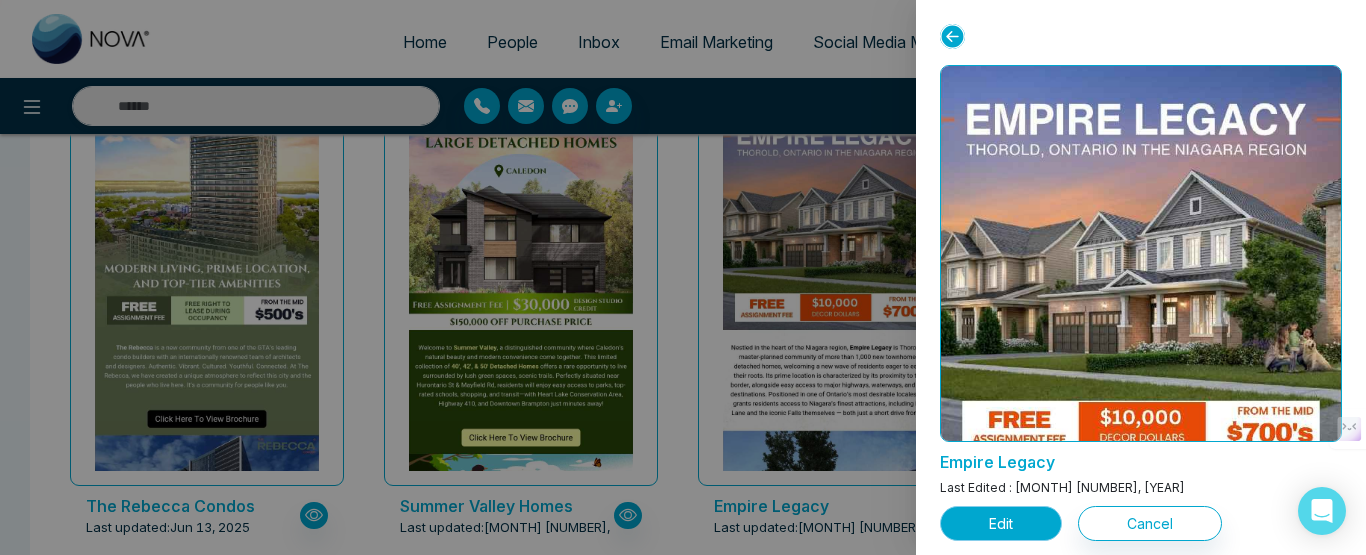 click on "Edit" at bounding box center [1001, 523] 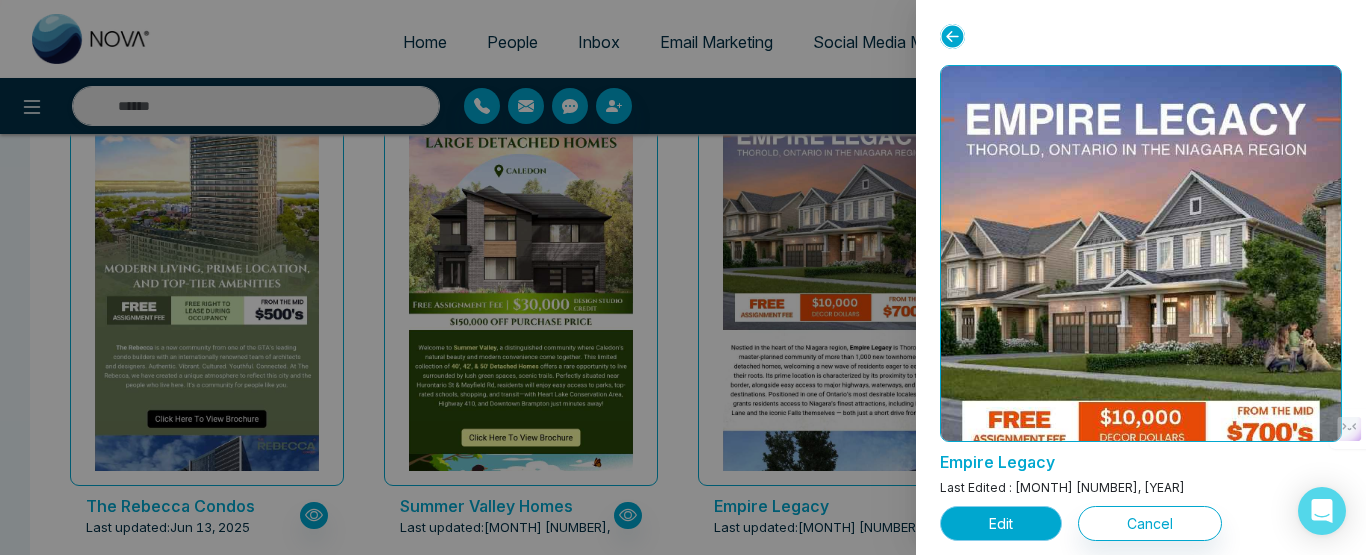 click on "Edit" at bounding box center (1001, 523) 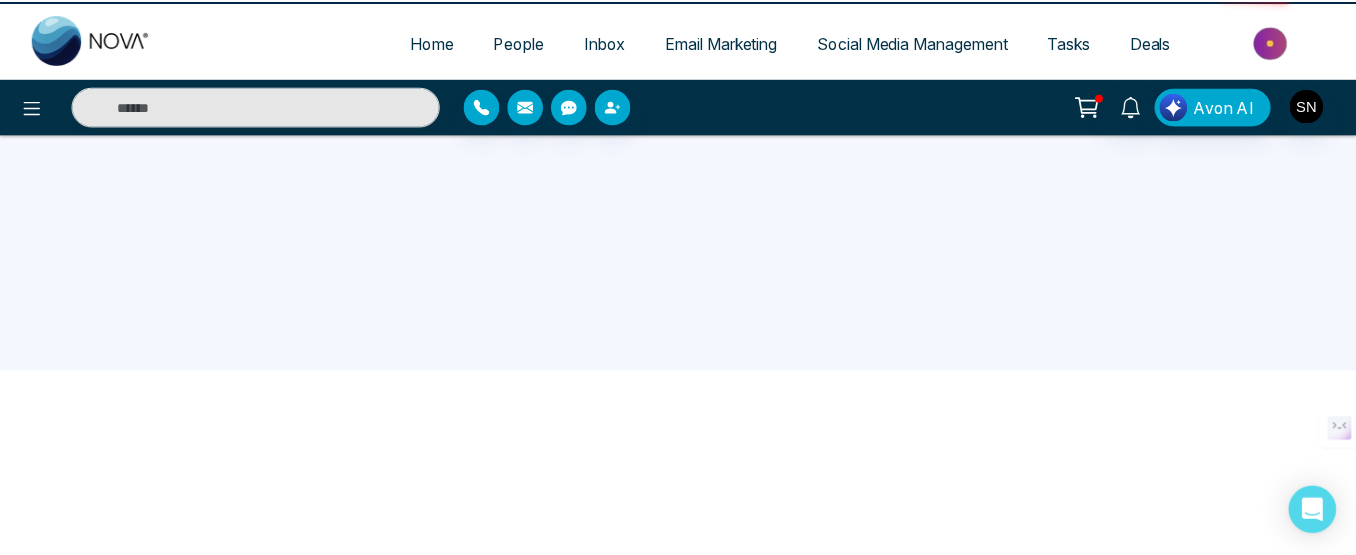 scroll, scrollTop: 0, scrollLeft: 0, axis: both 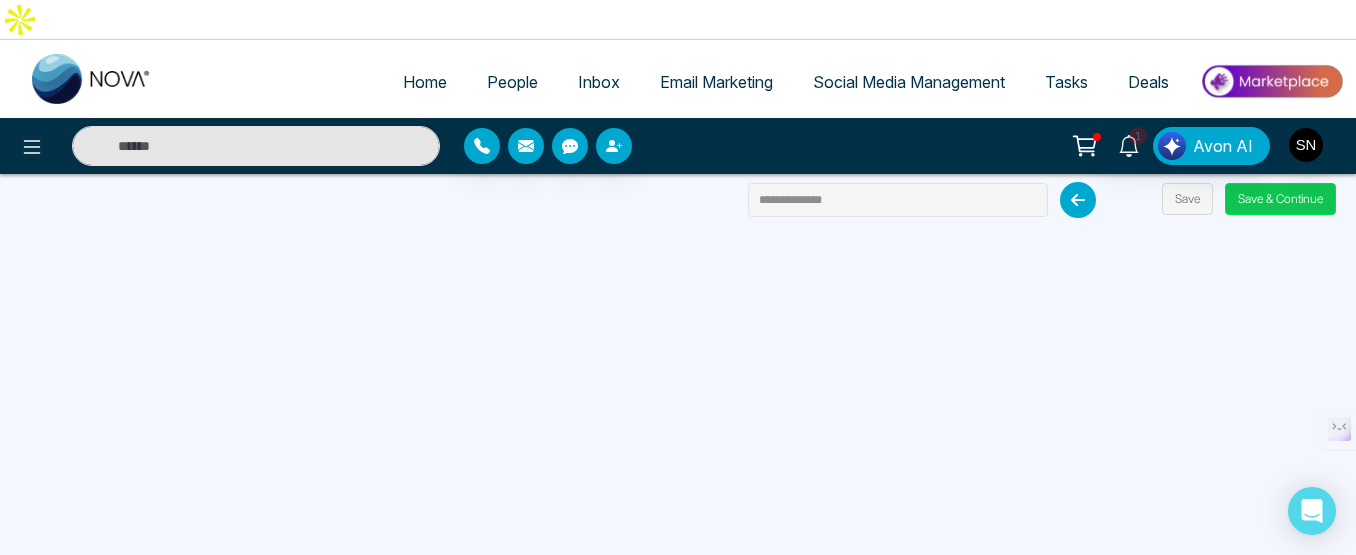 click on "Save & Continue" at bounding box center (1280, 199) 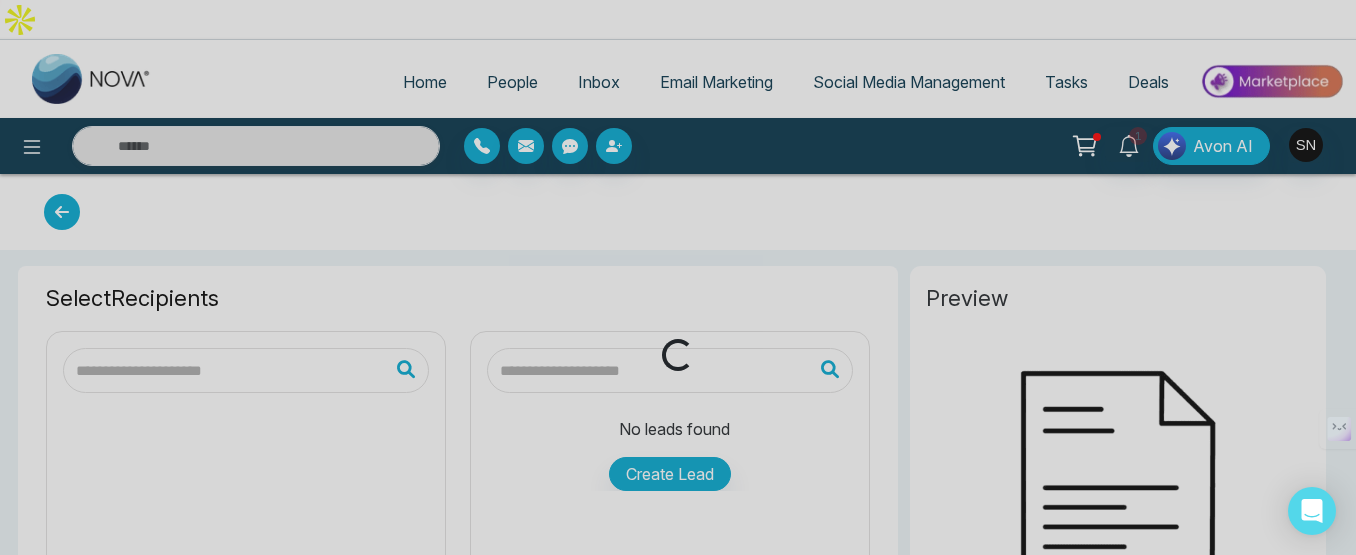 type on "**********" 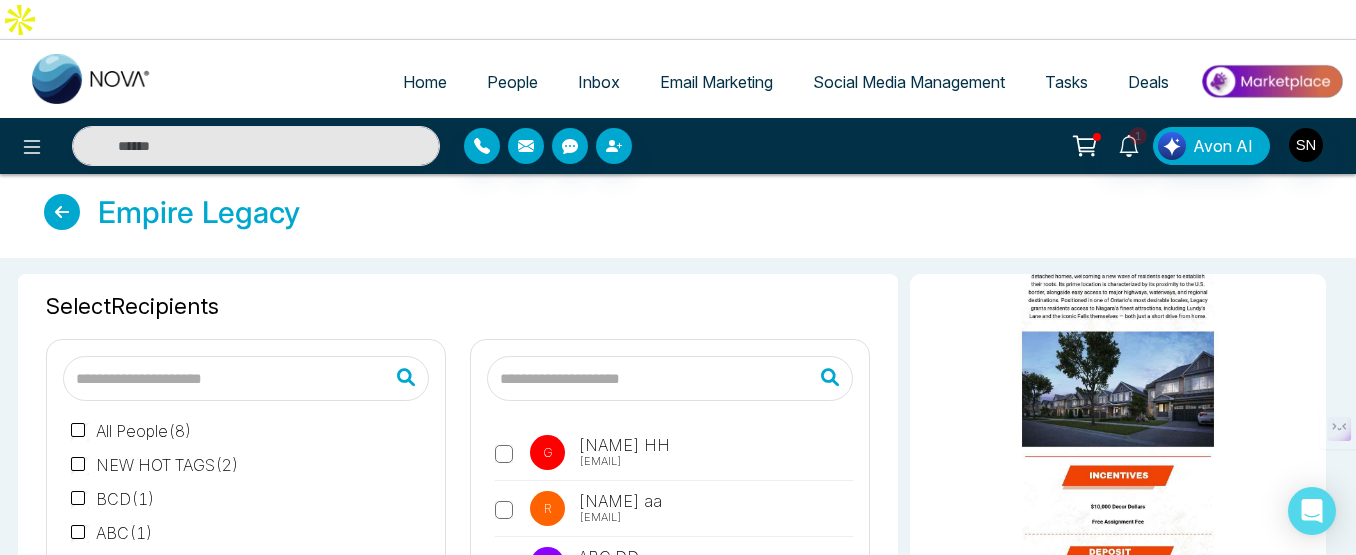 scroll, scrollTop: 477, scrollLeft: 0, axis: vertical 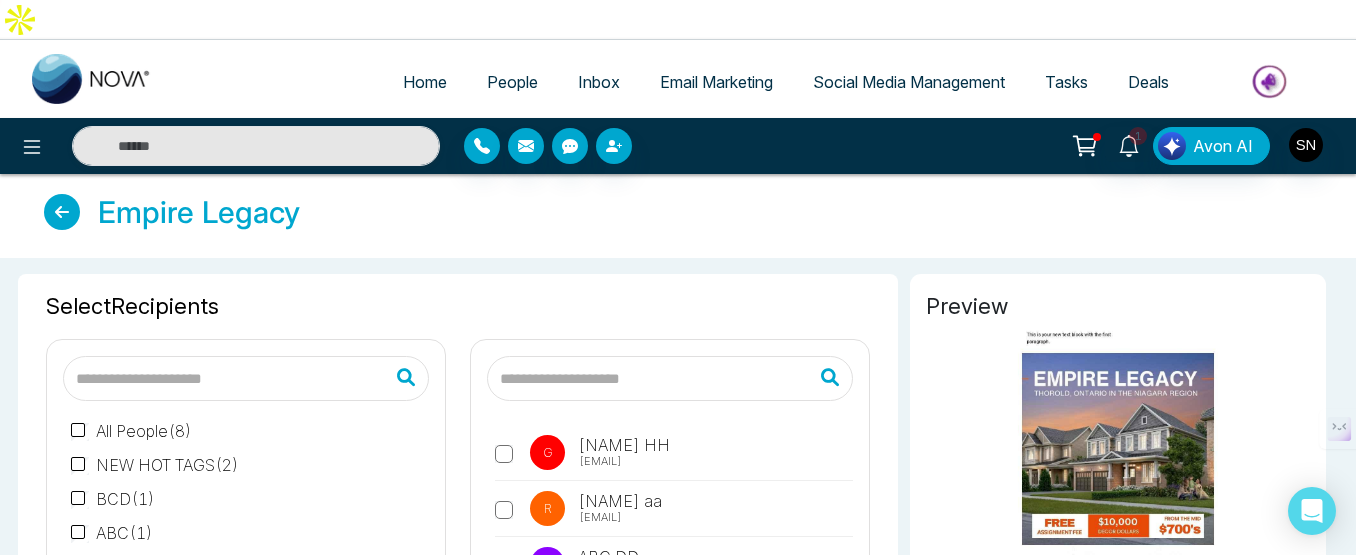 click at bounding box center (670, 378) 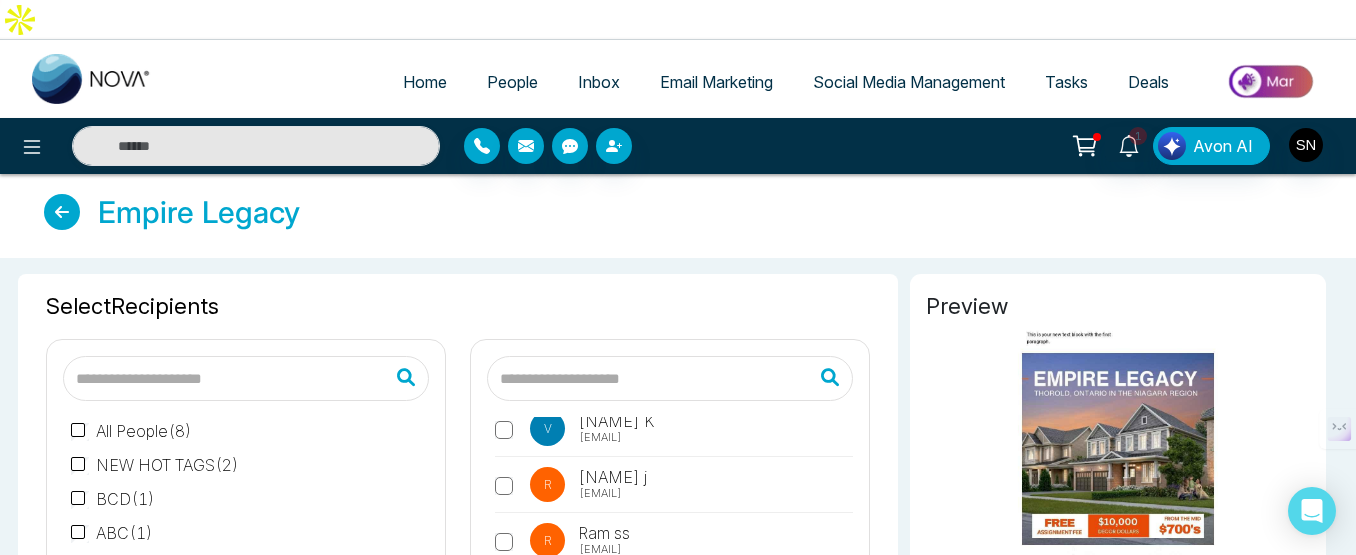 scroll, scrollTop: 203, scrollLeft: 0, axis: vertical 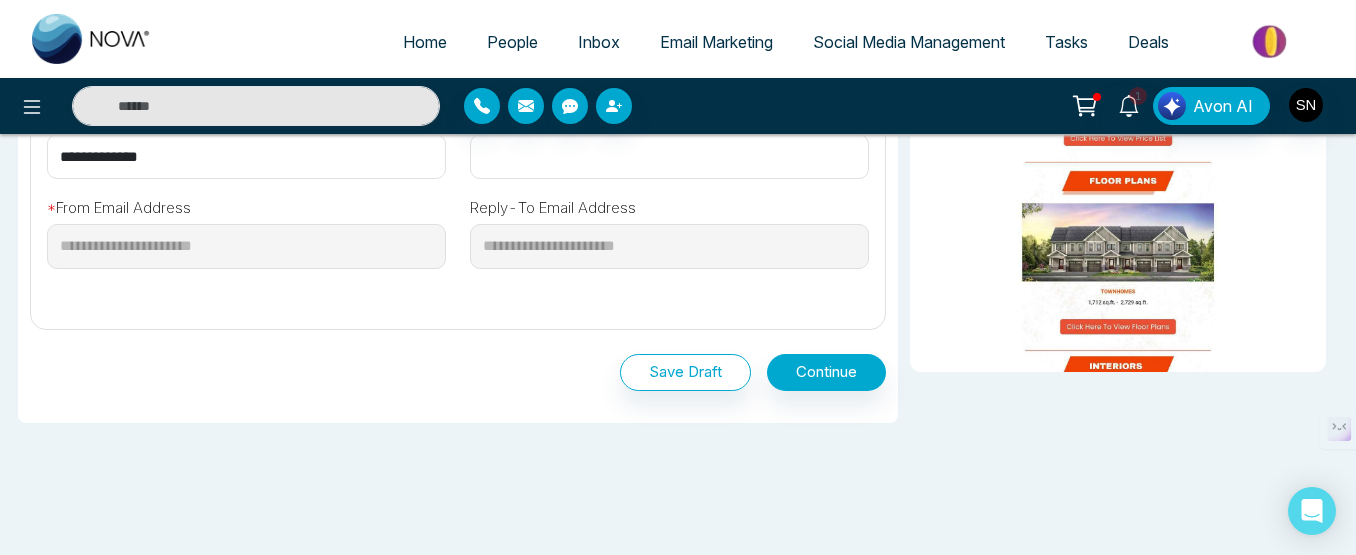 click on "Social Media Management" at bounding box center (909, 42) 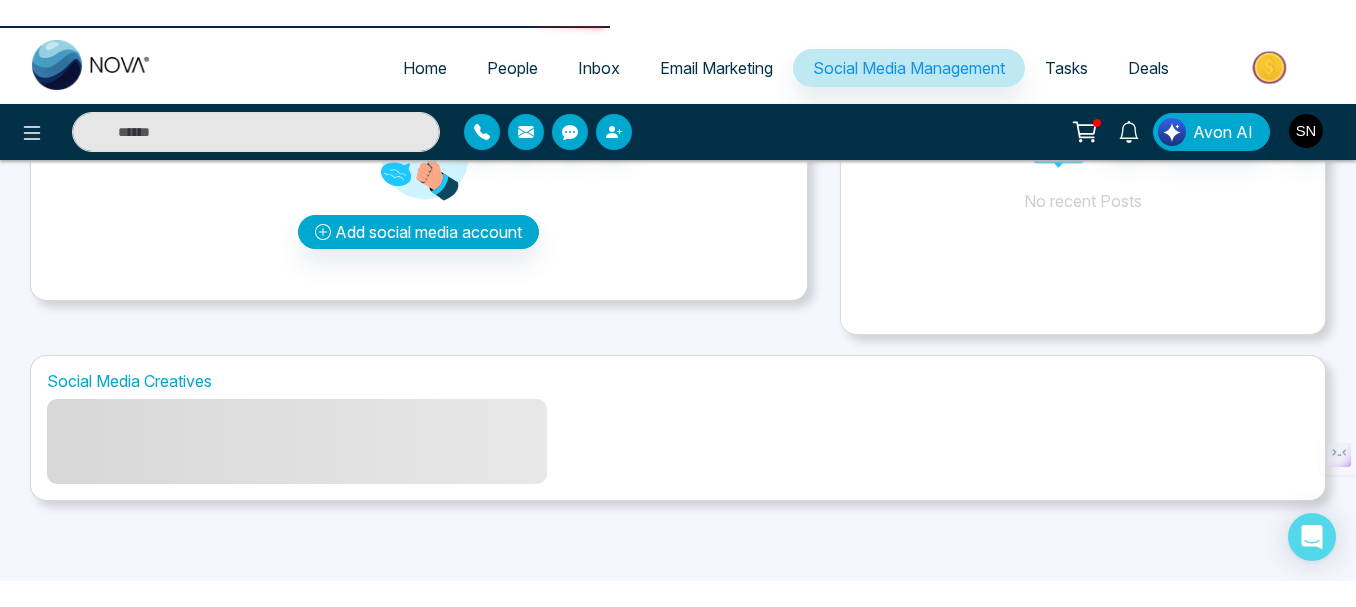 scroll, scrollTop: 0, scrollLeft: 0, axis: both 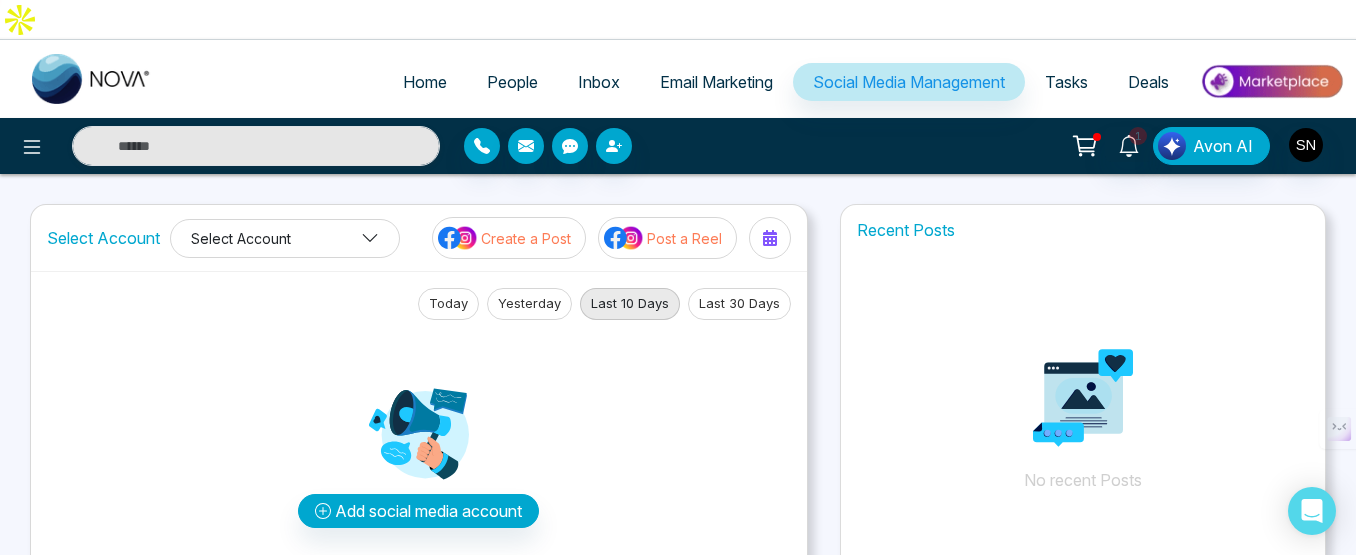click on "Select Account" at bounding box center [285, 238] 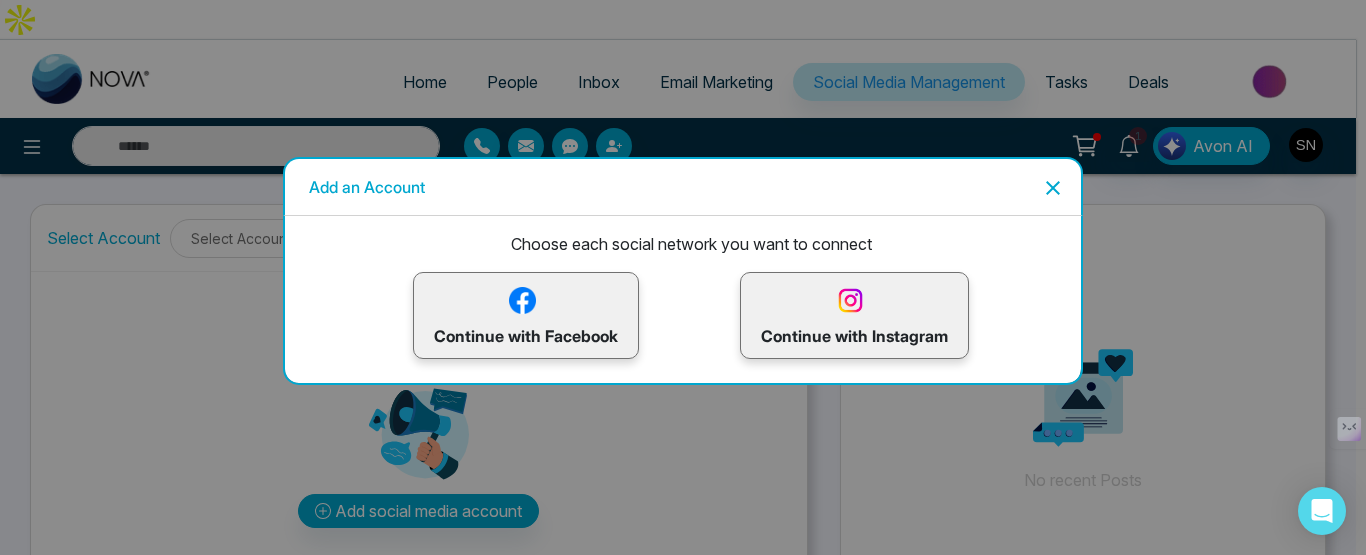 click 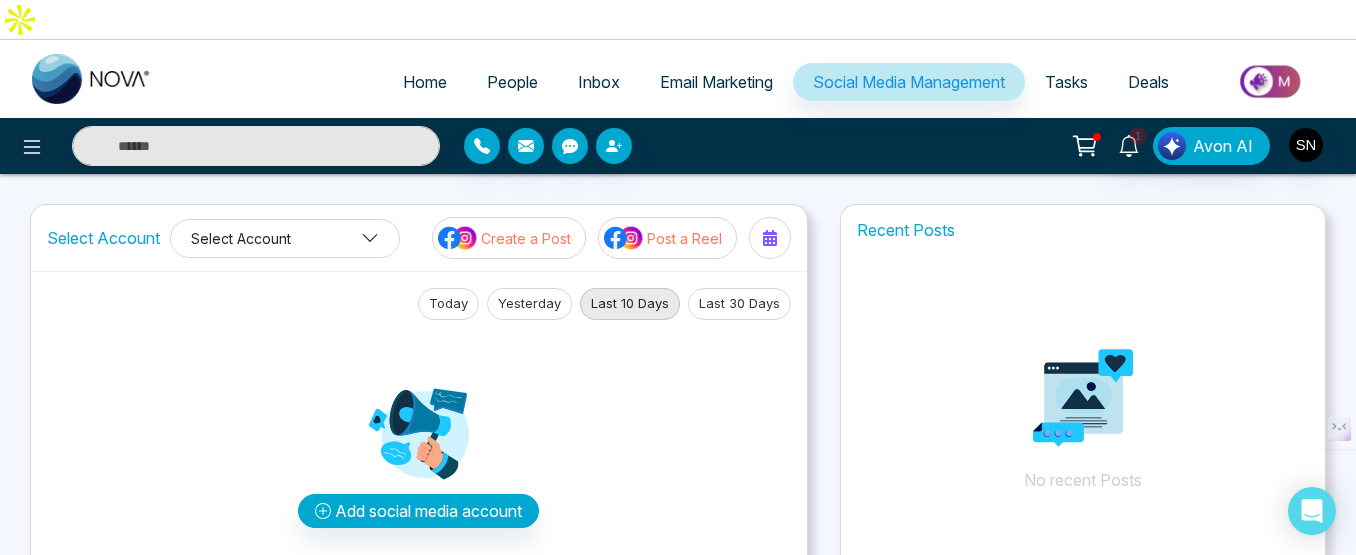 click on "Select Account" at bounding box center [285, 238] 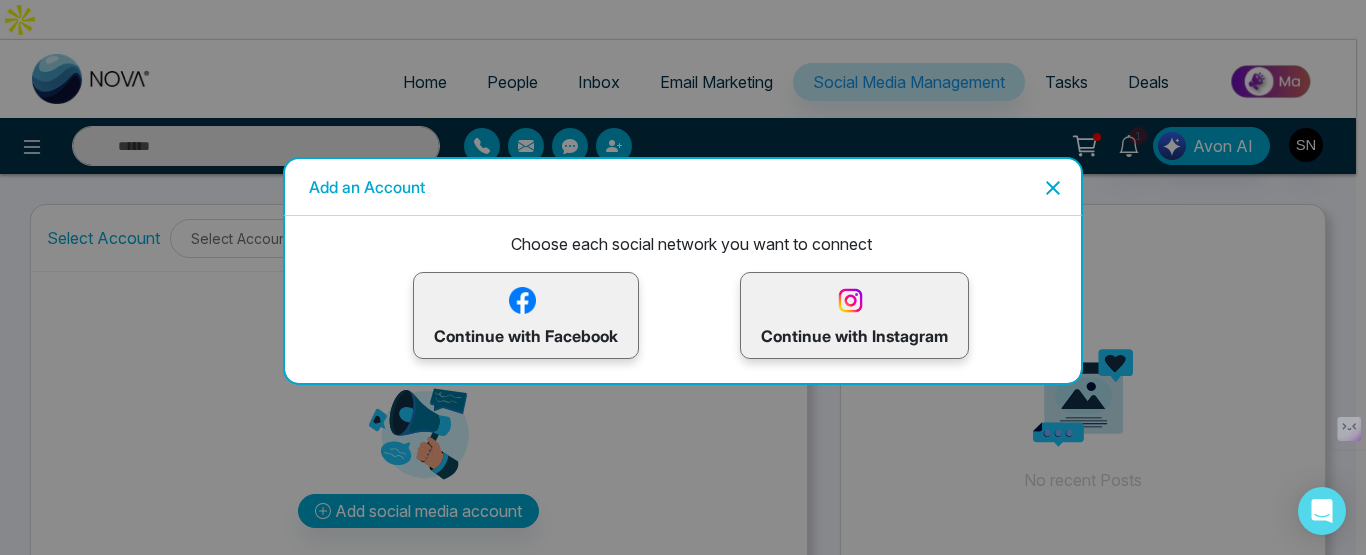 click 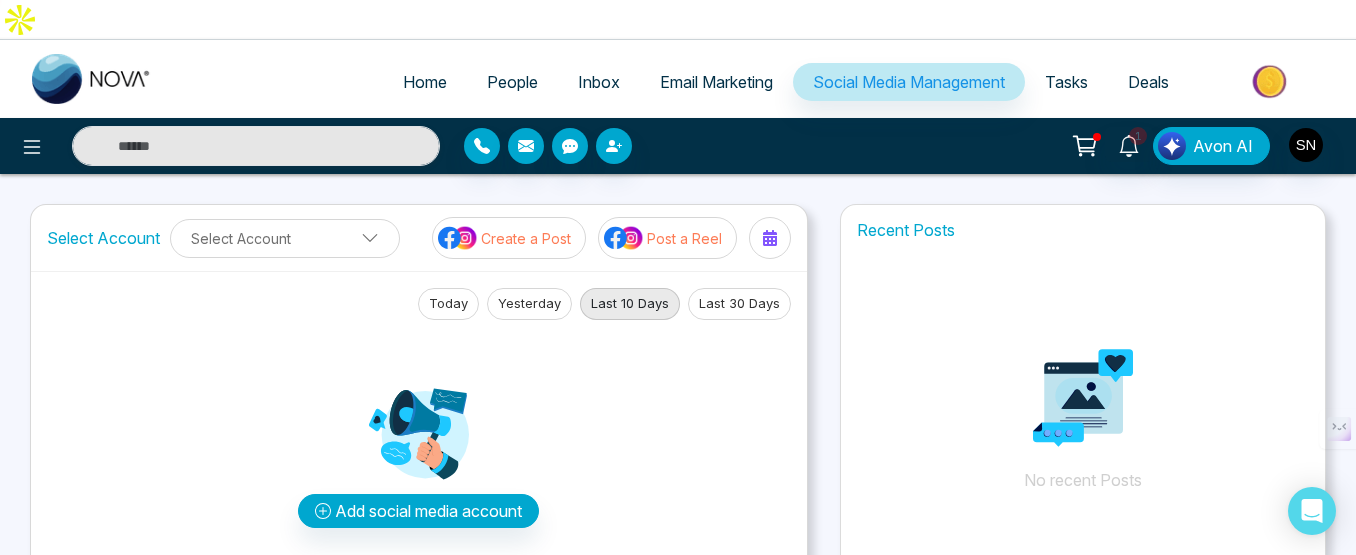 click on "Tasks" at bounding box center [1066, 82] 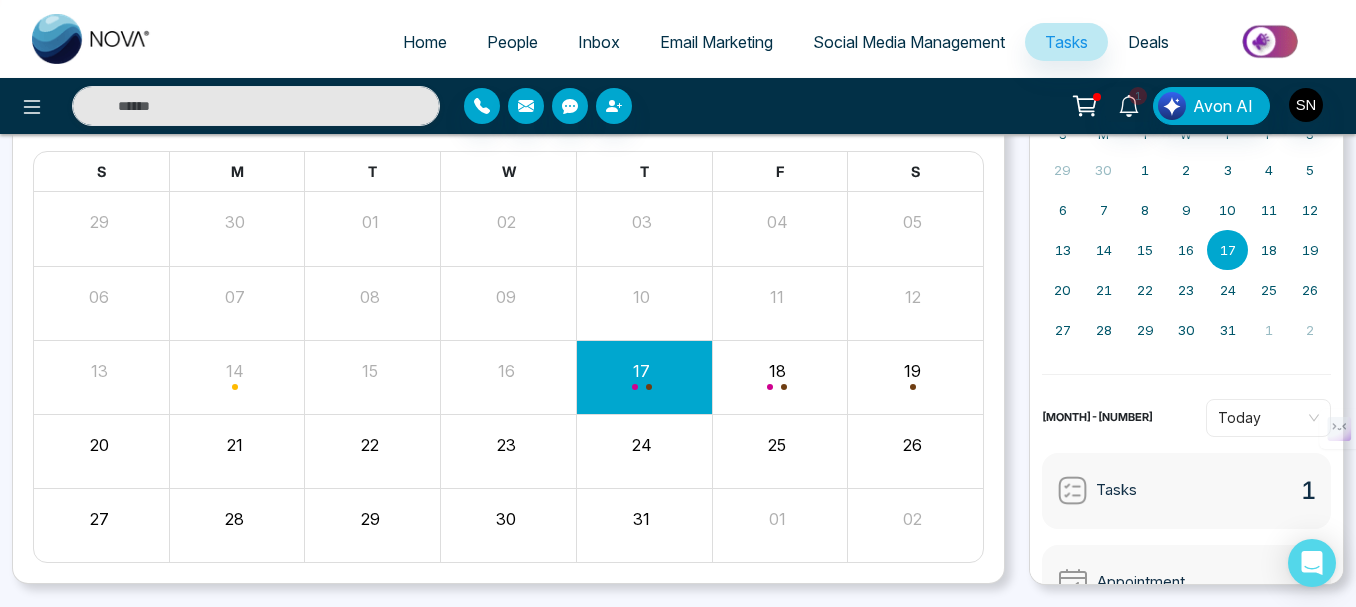 scroll, scrollTop: 200, scrollLeft: 0, axis: vertical 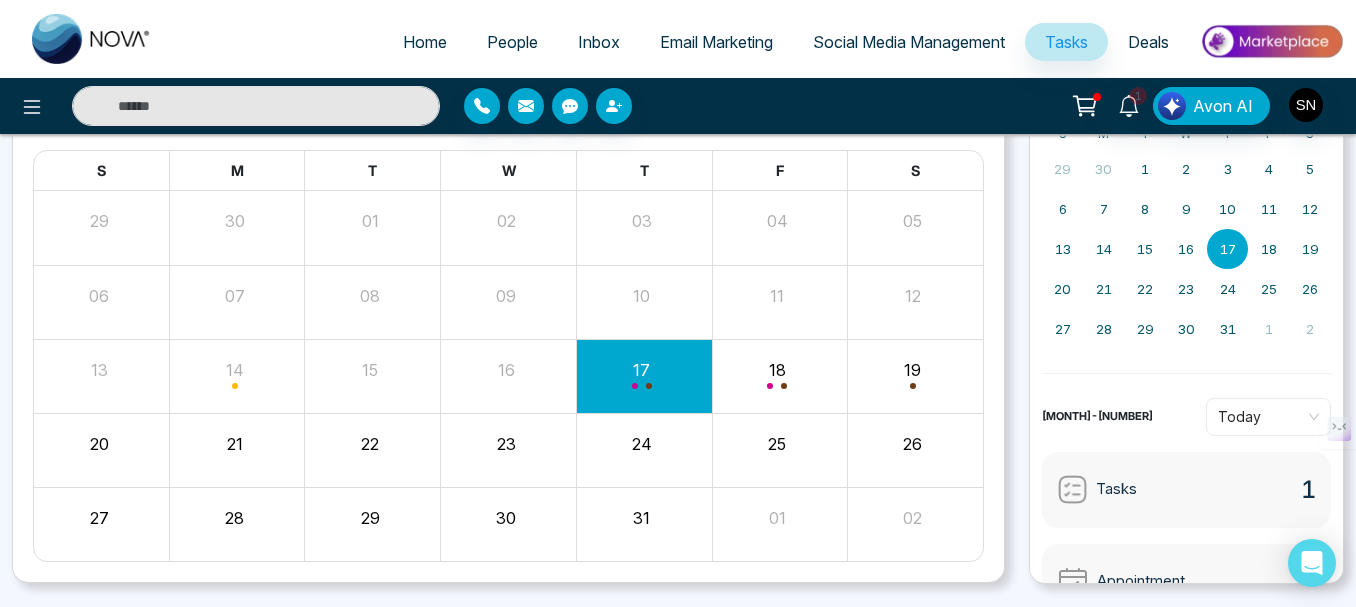 click on "Home" at bounding box center [425, 42] 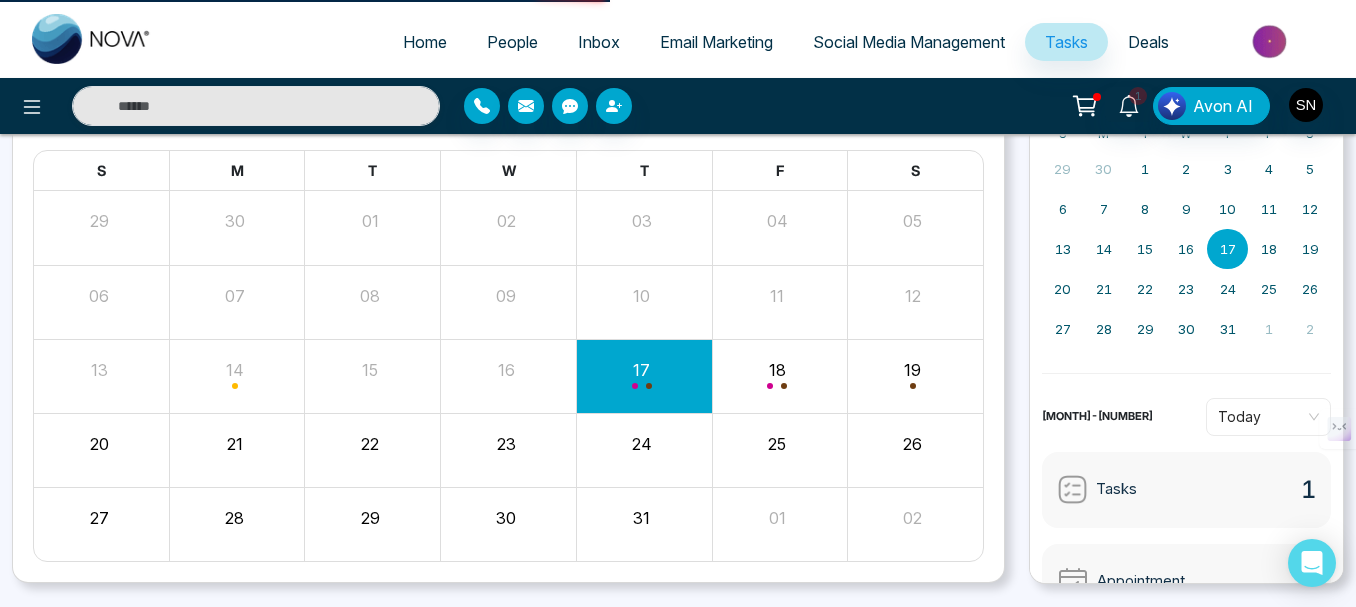 scroll, scrollTop: 0, scrollLeft: 0, axis: both 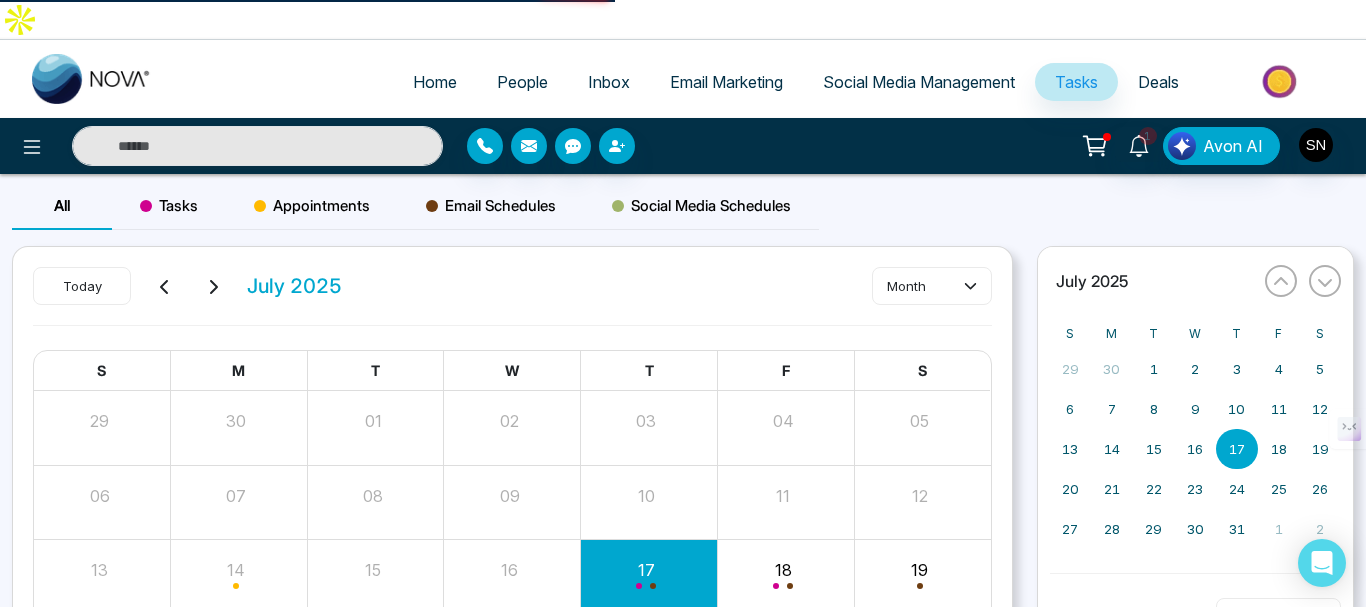 select on "*" 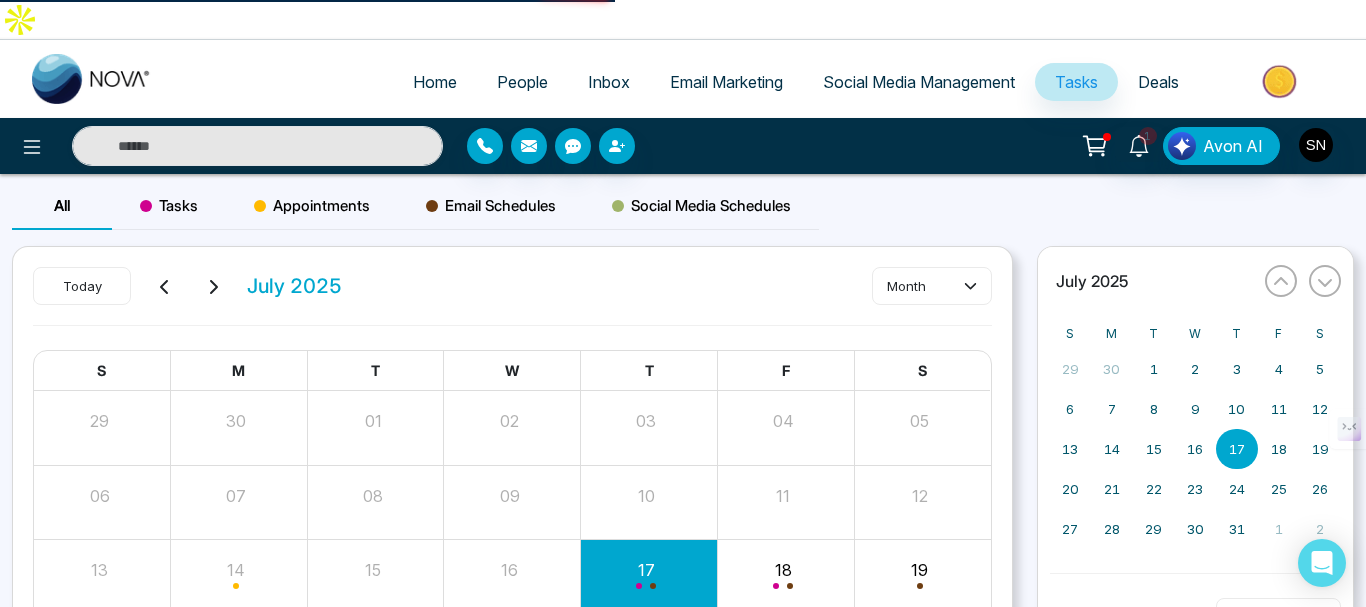 select on "*" 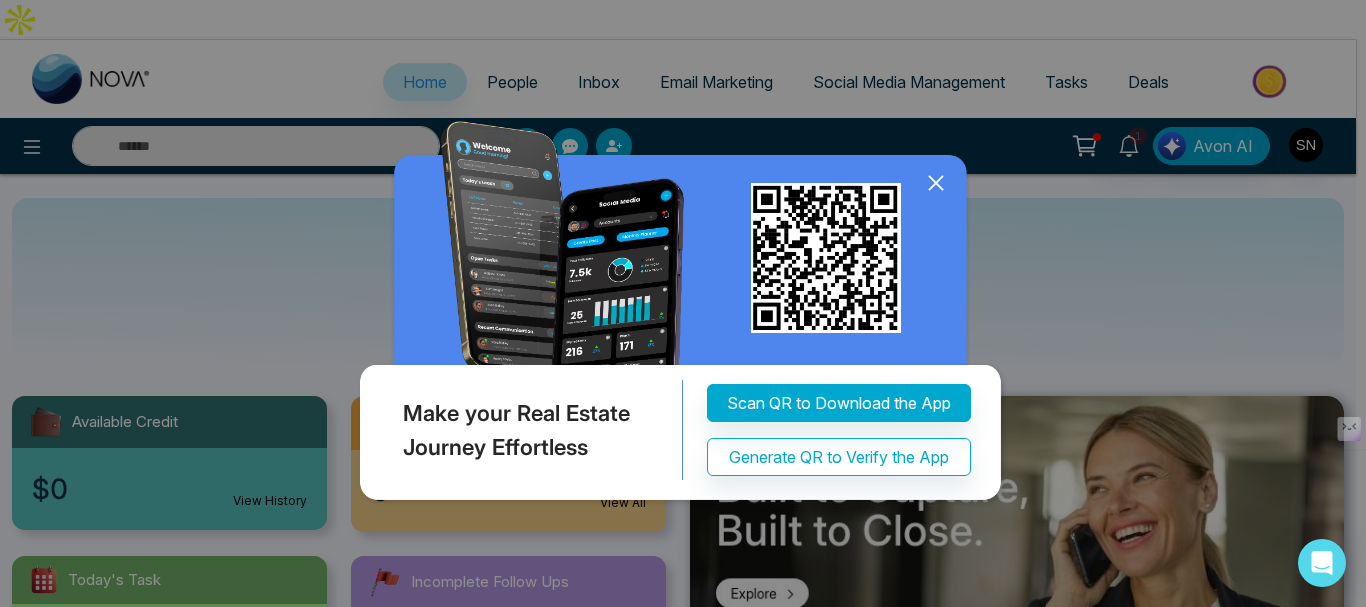 click 